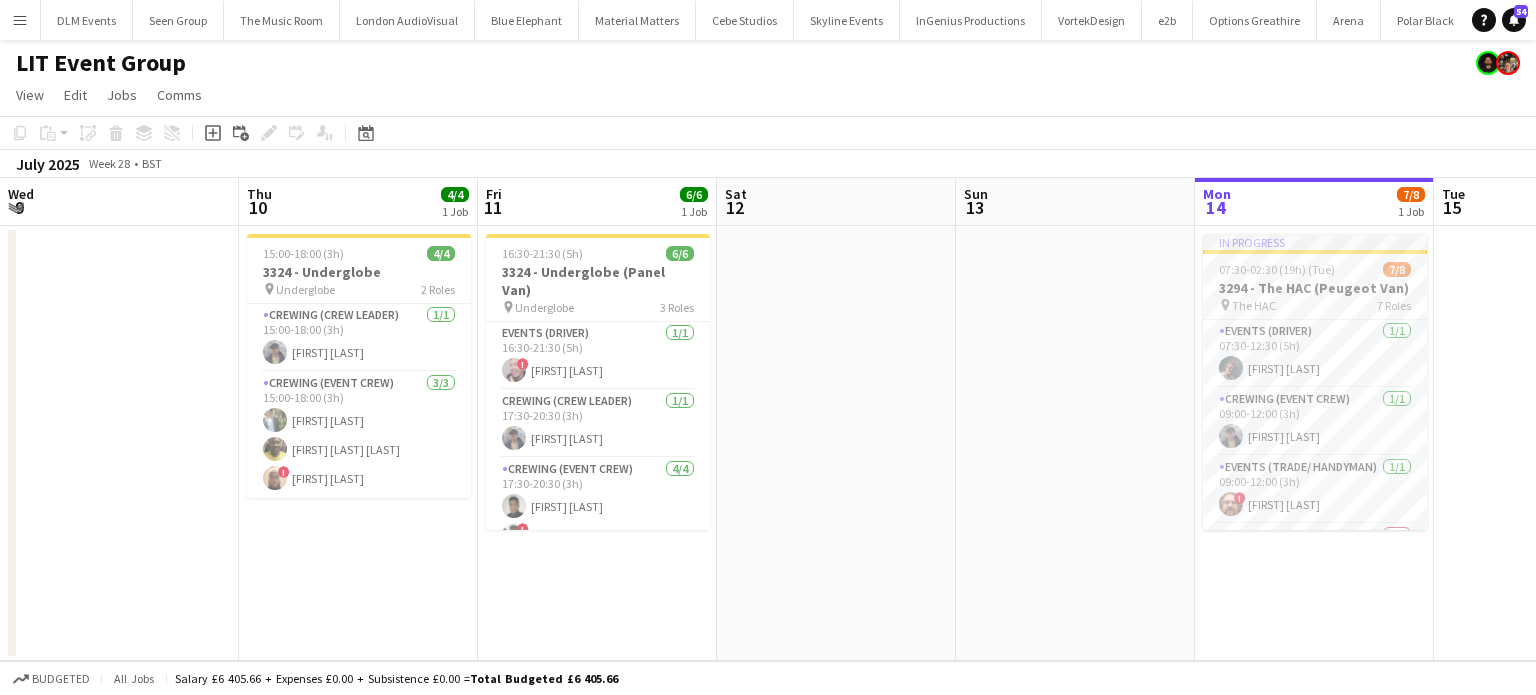 scroll, scrollTop: 0, scrollLeft: 0, axis: both 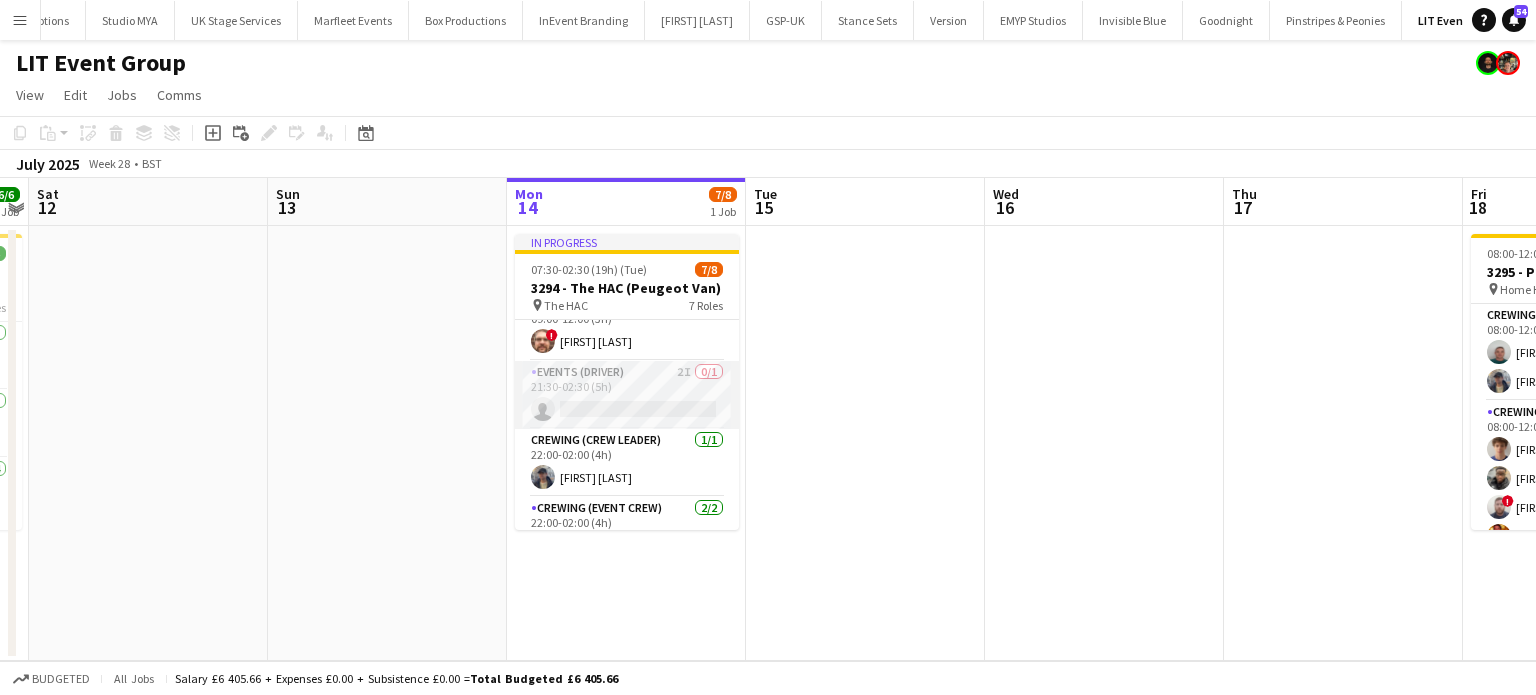 click on "Events (Driver)   2I   0/1   21:30-02:30 (5h)
single-neutral-actions" at bounding box center [627, 395] 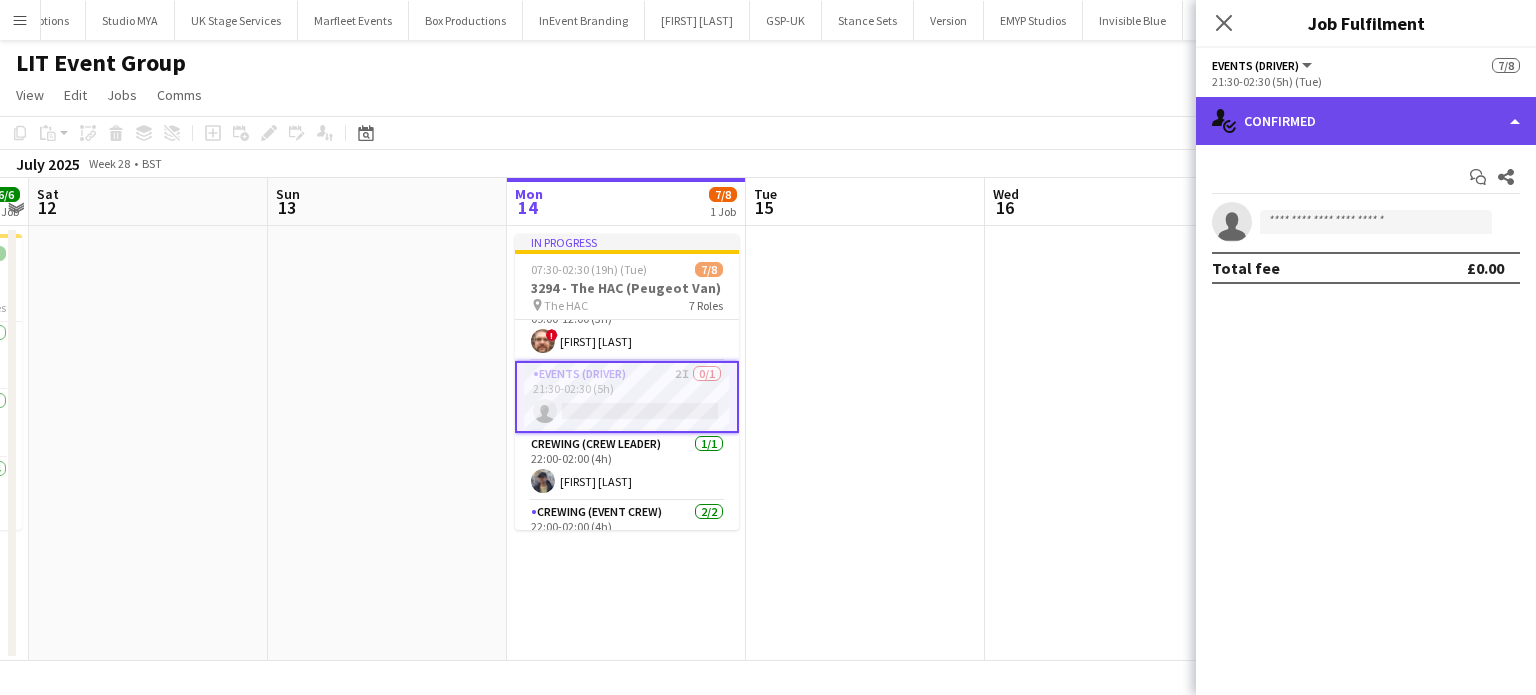 click on "single-neutral-actions-check-2
Confirmed" 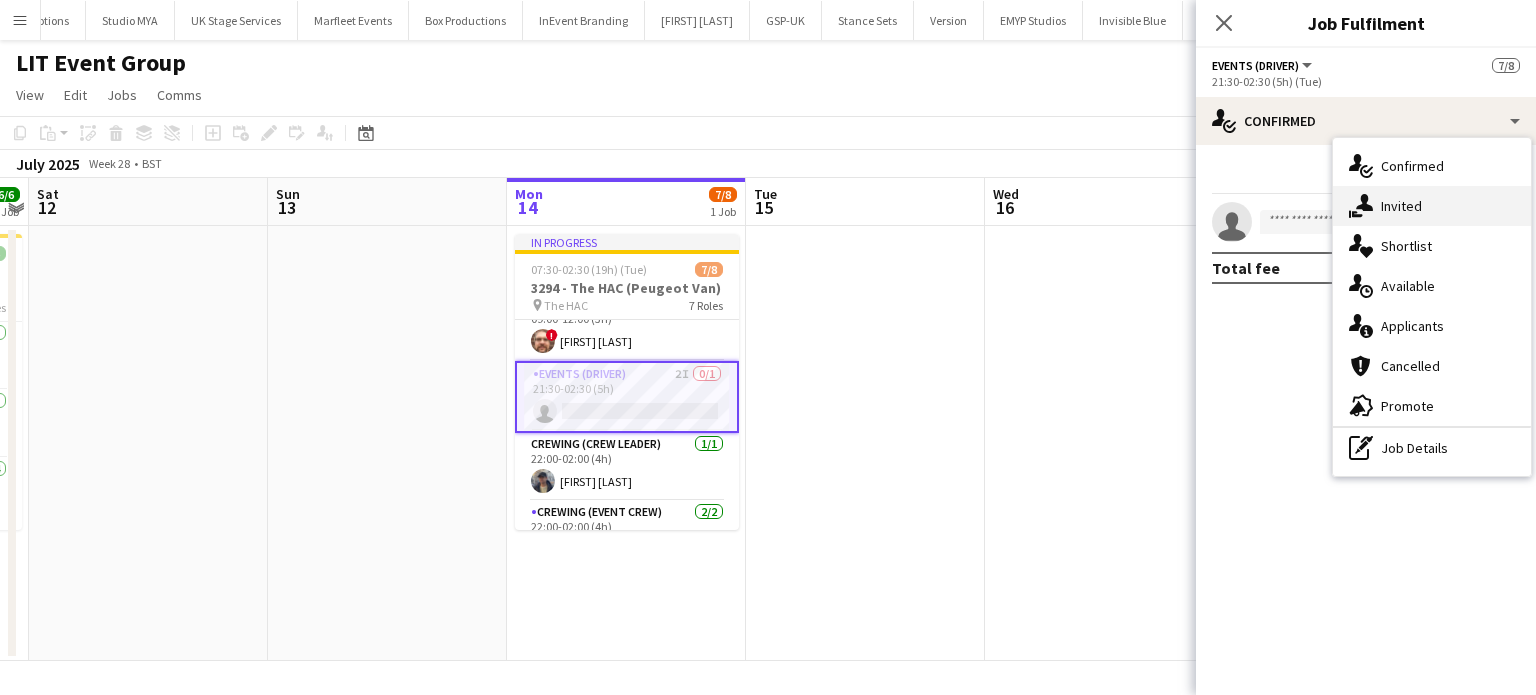 click on "single-neutral-actions-share-1
Invited" at bounding box center (1432, 206) 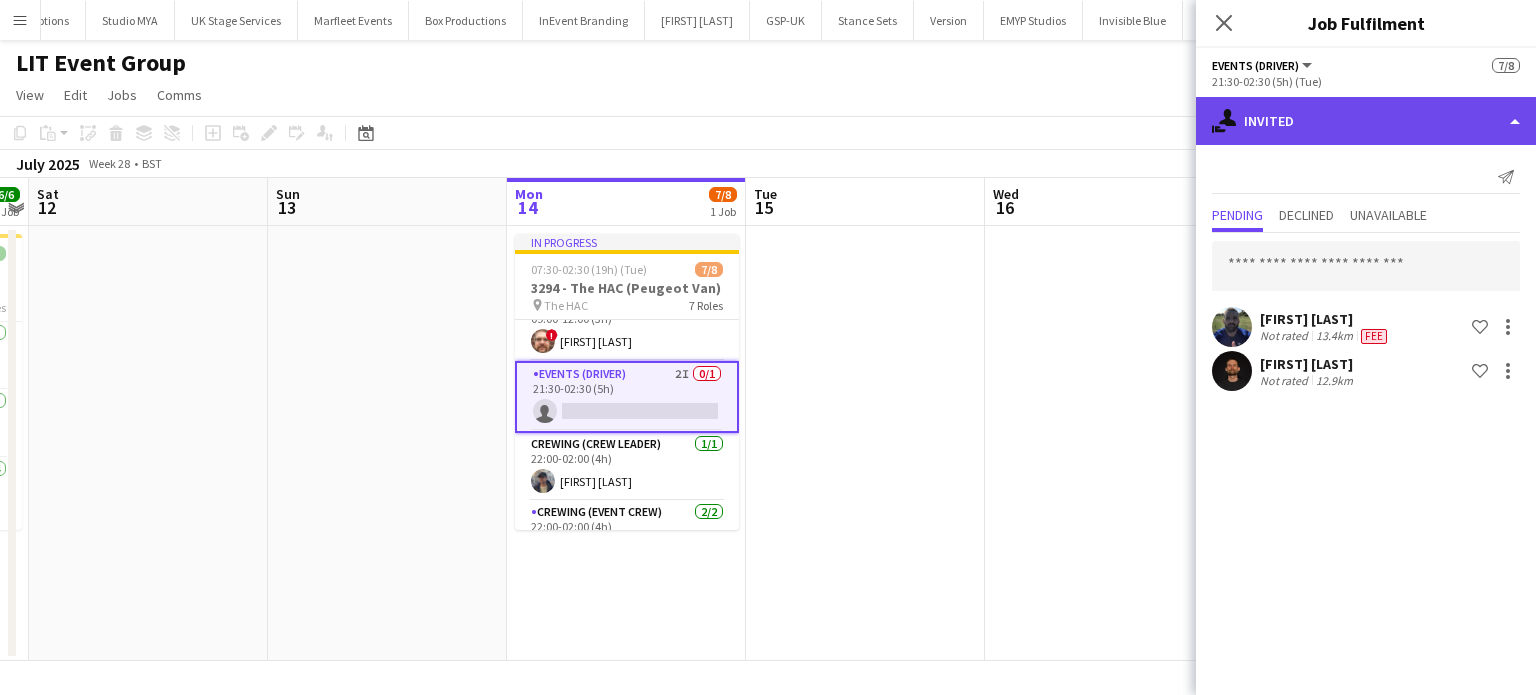 click on "single-neutral-actions-share-1
Invited" 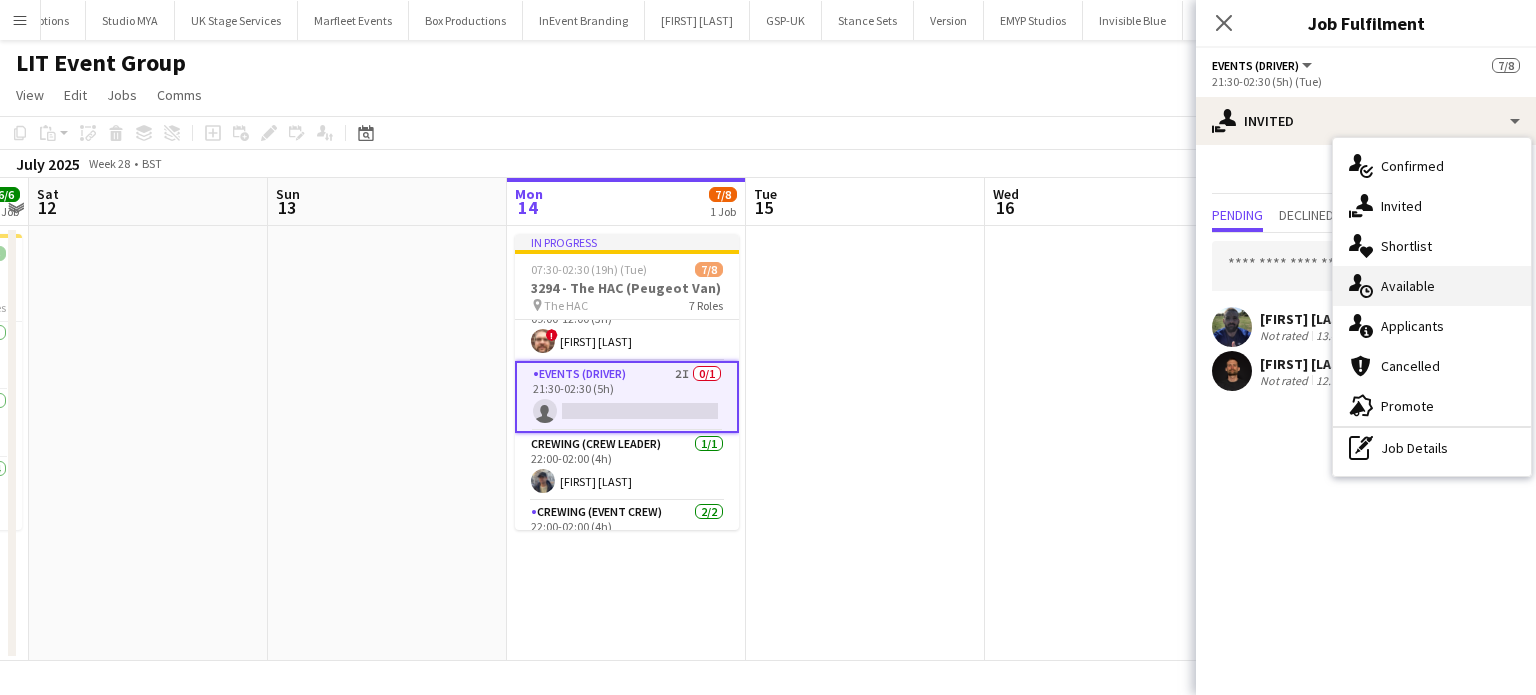 click on "single-neutral-actions-upload
Available" at bounding box center [1432, 286] 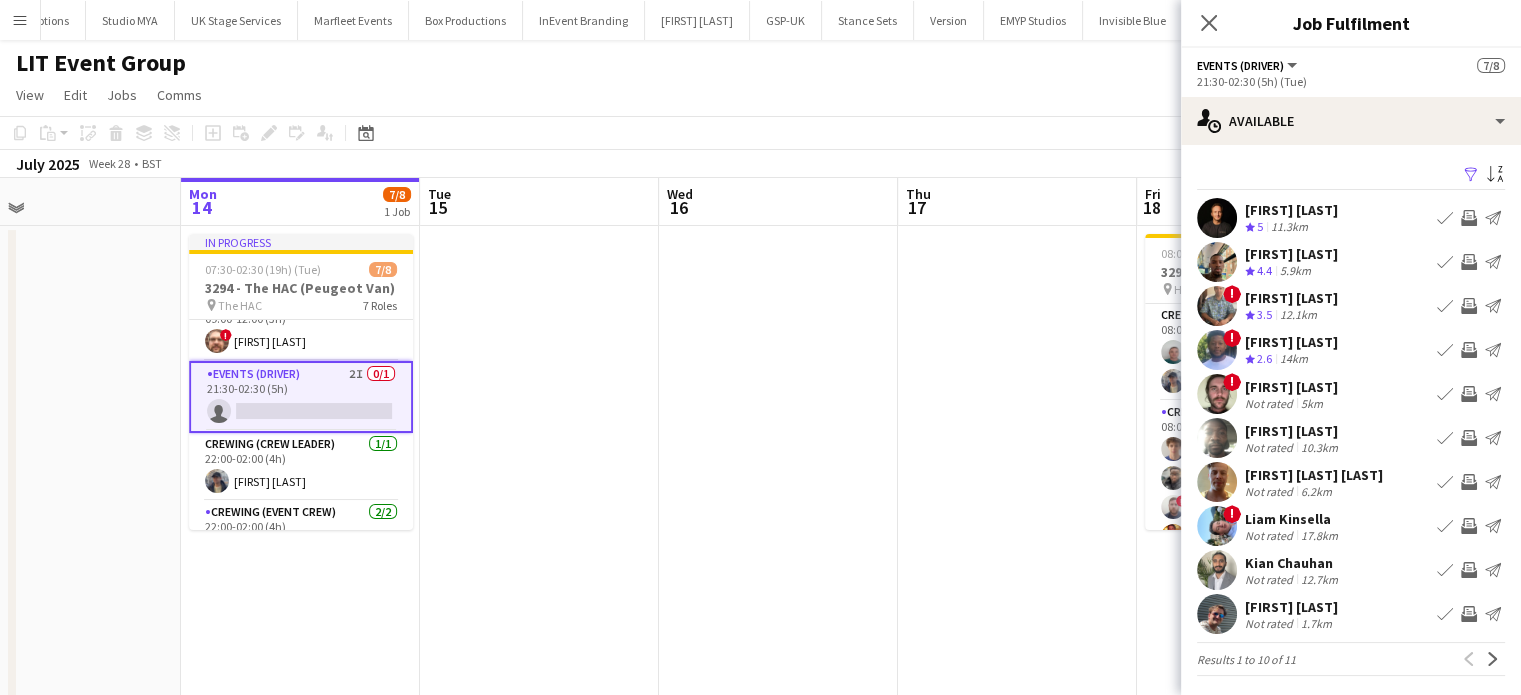 scroll, scrollTop: 0, scrollLeft: 535, axis: horizontal 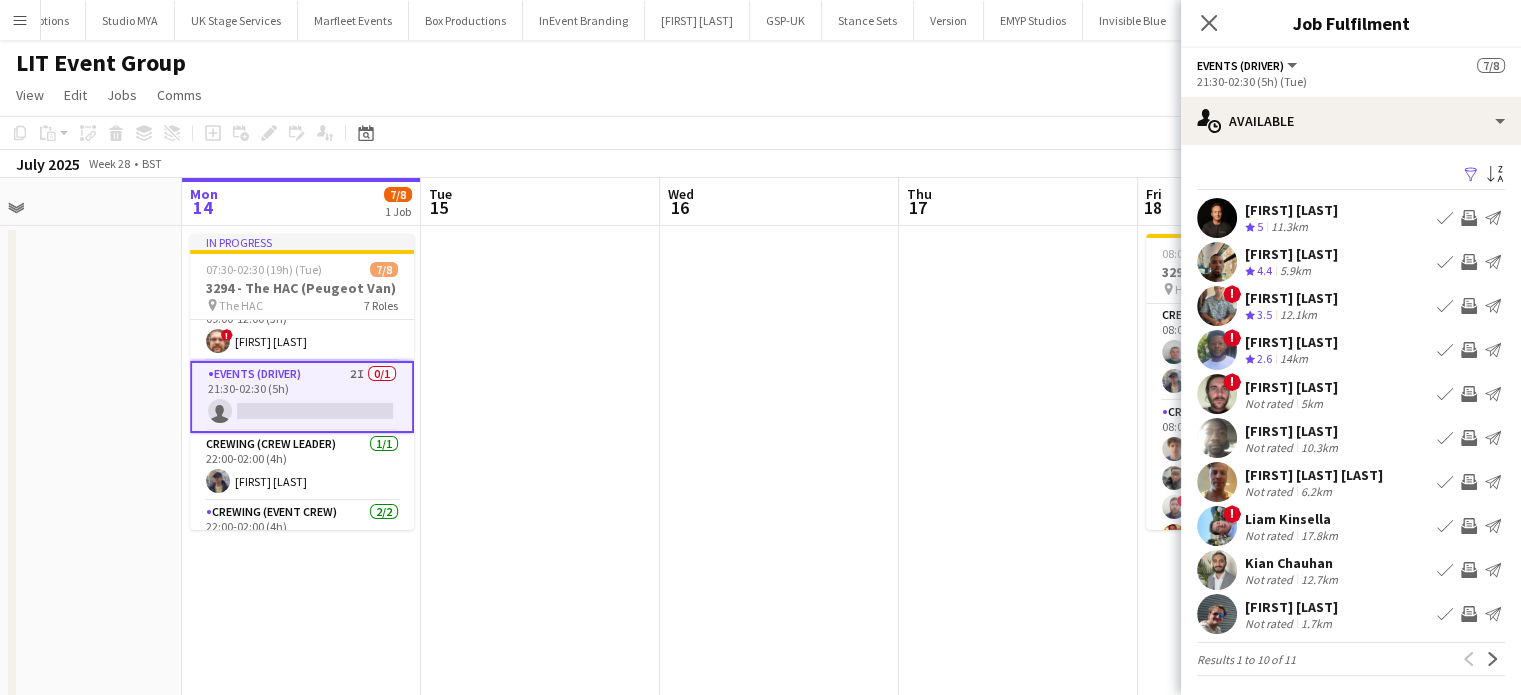 click on "Nicholas Swanton" at bounding box center [1291, 607] 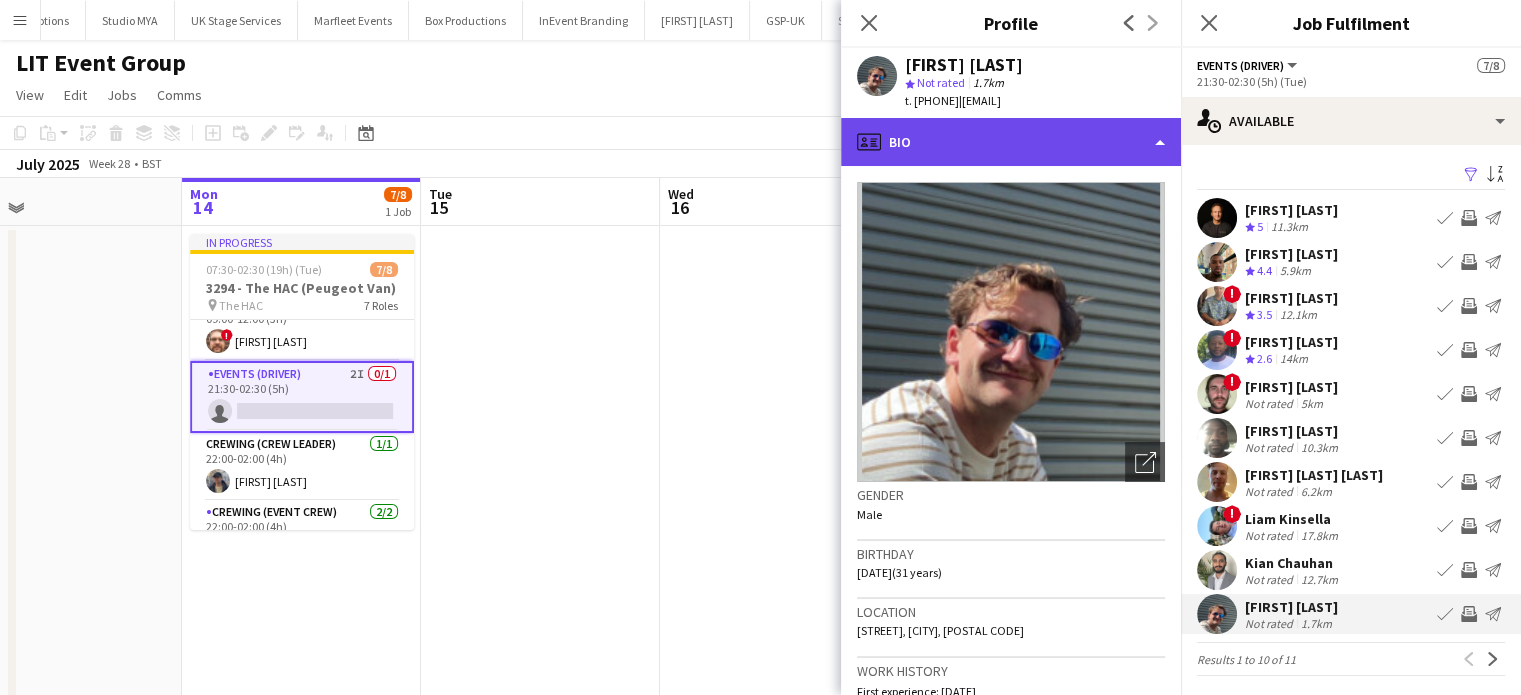 click on "profile
Bio" 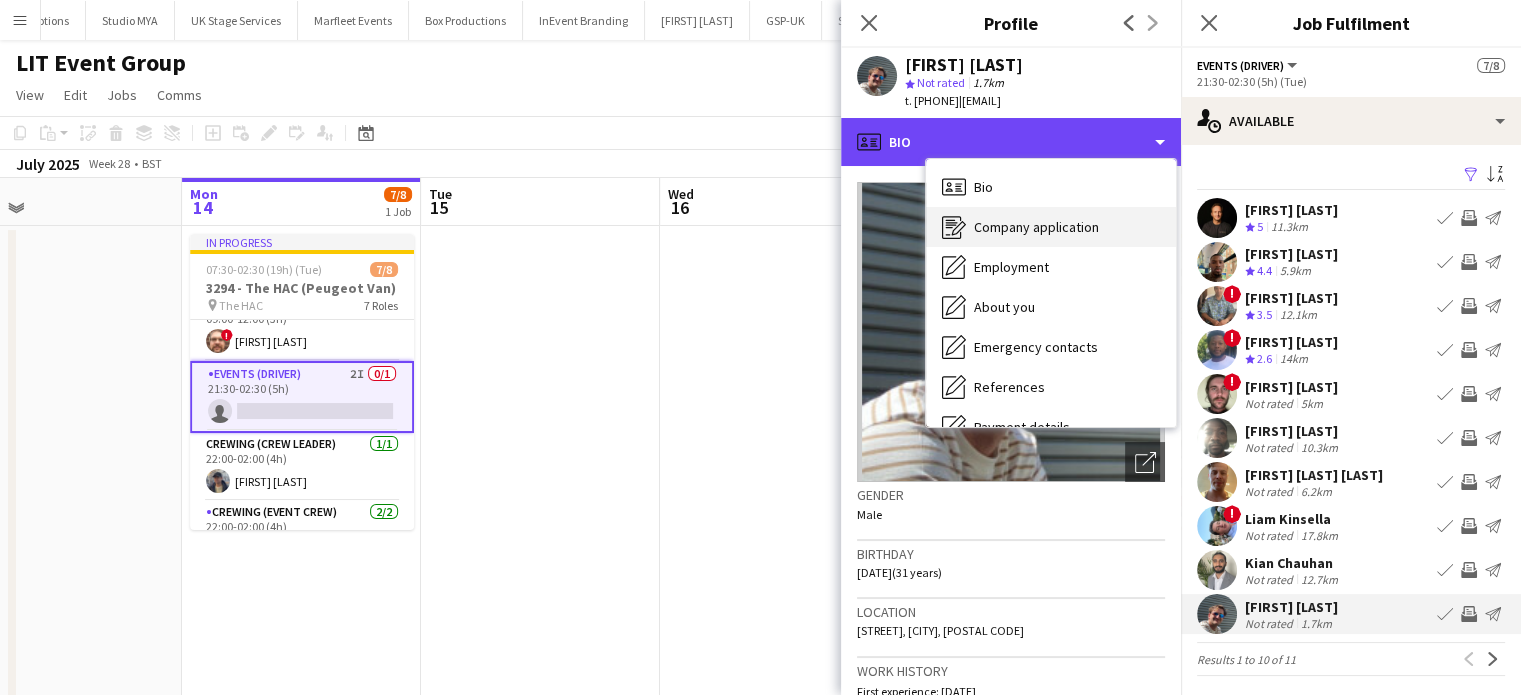 scroll, scrollTop: 388, scrollLeft: 0, axis: vertical 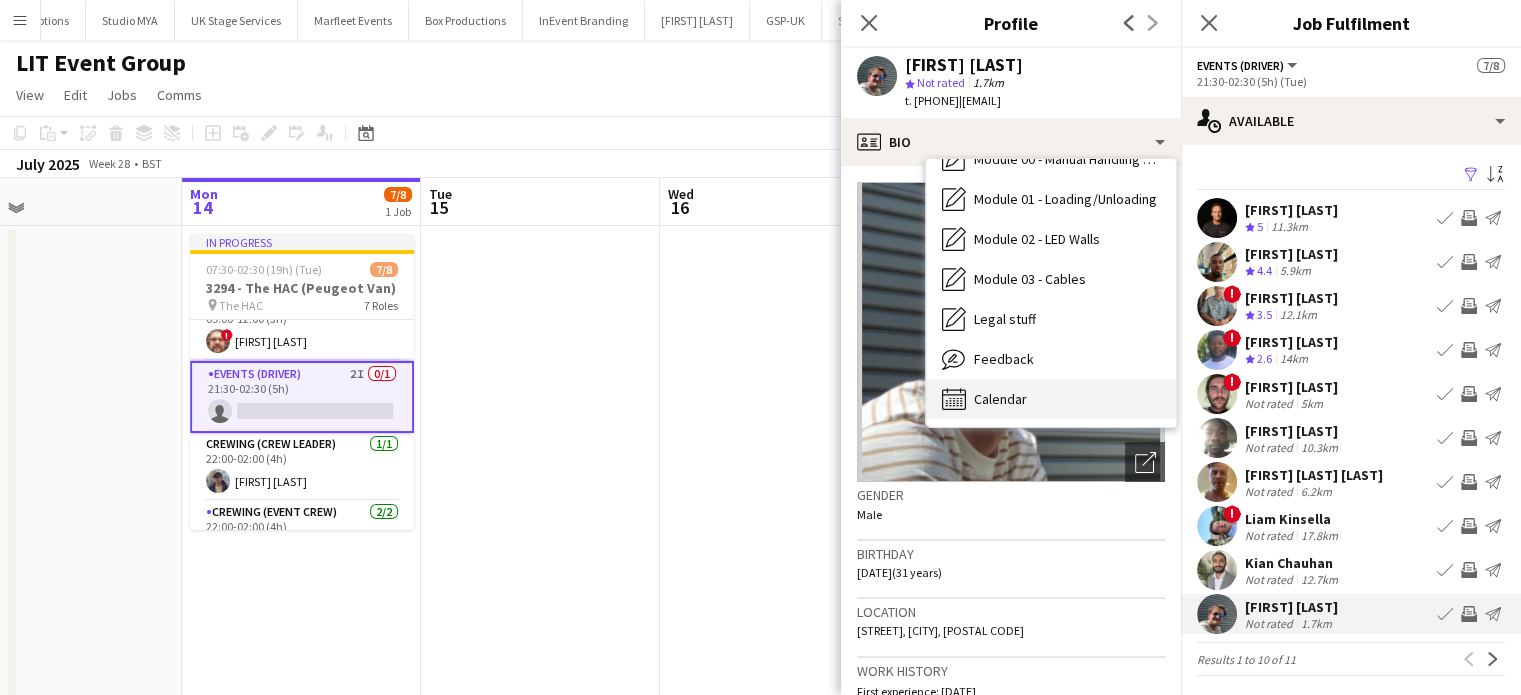 click on "Calendar
Calendar" at bounding box center (1051, 399) 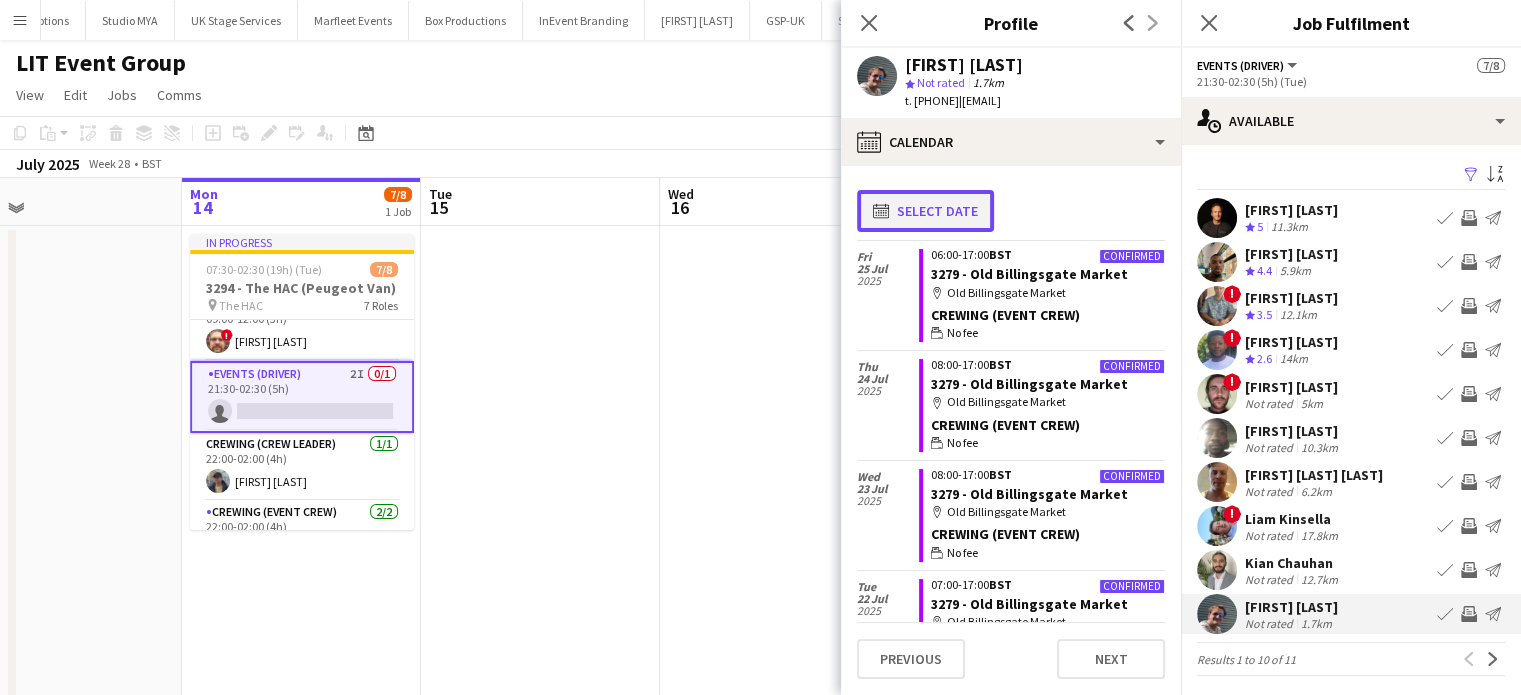 click on "calendar-full
Select date" 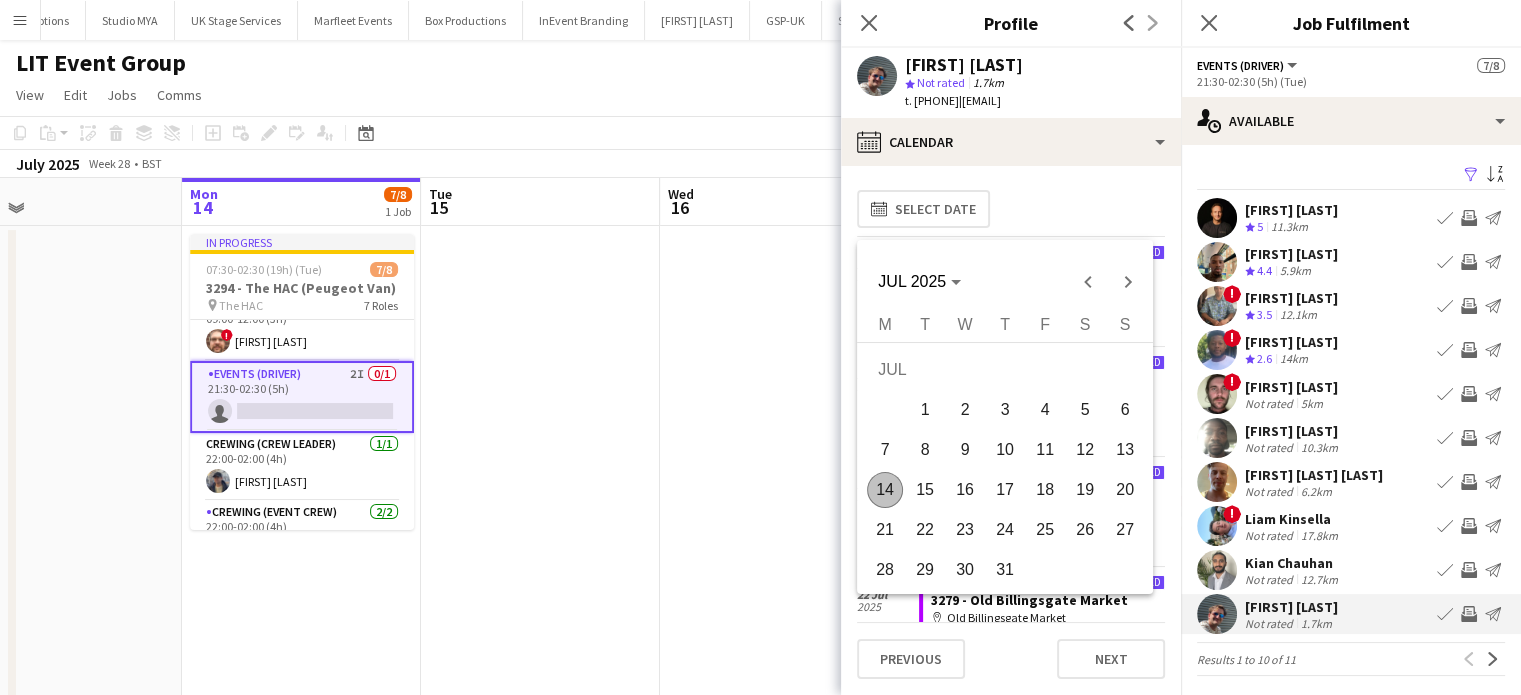 click on "14" at bounding box center [885, 490] 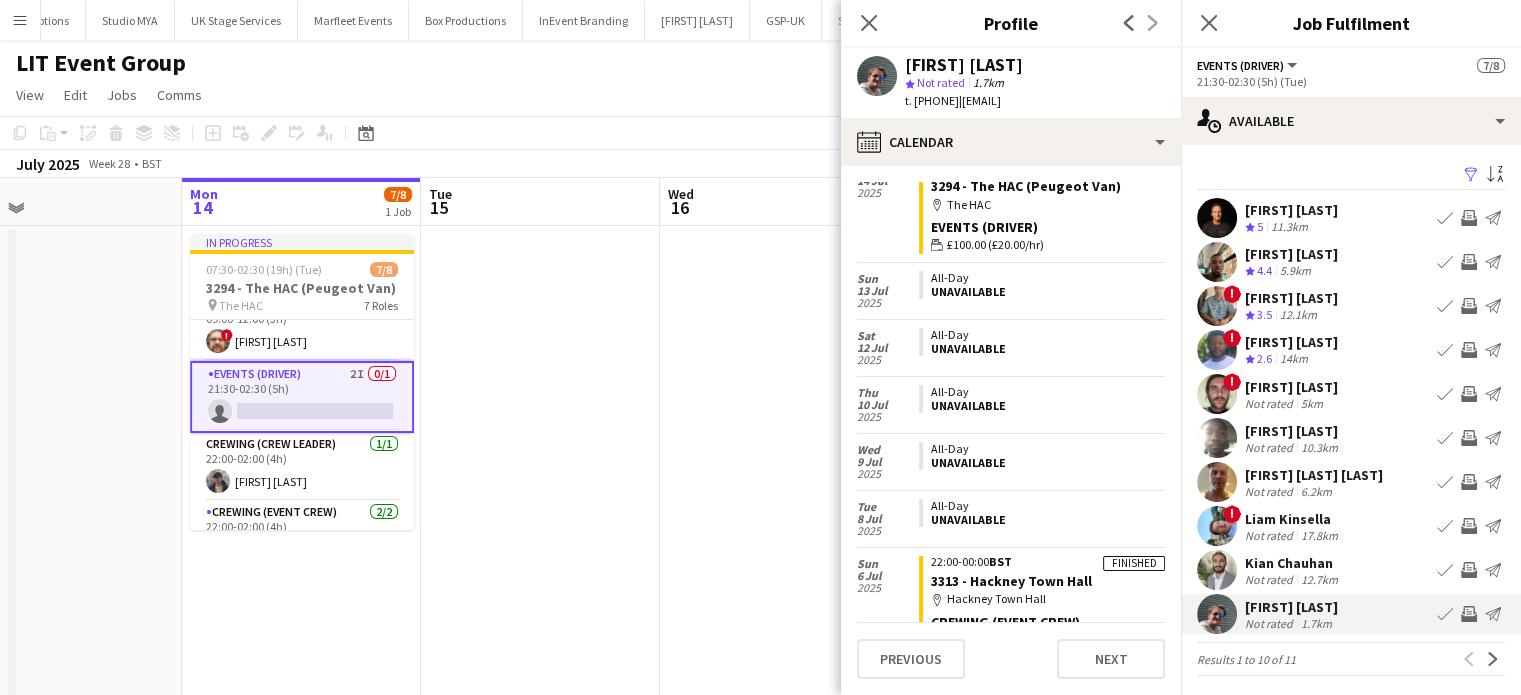 scroll, scrollTop: 0, scrollLeft: 0, axis: both 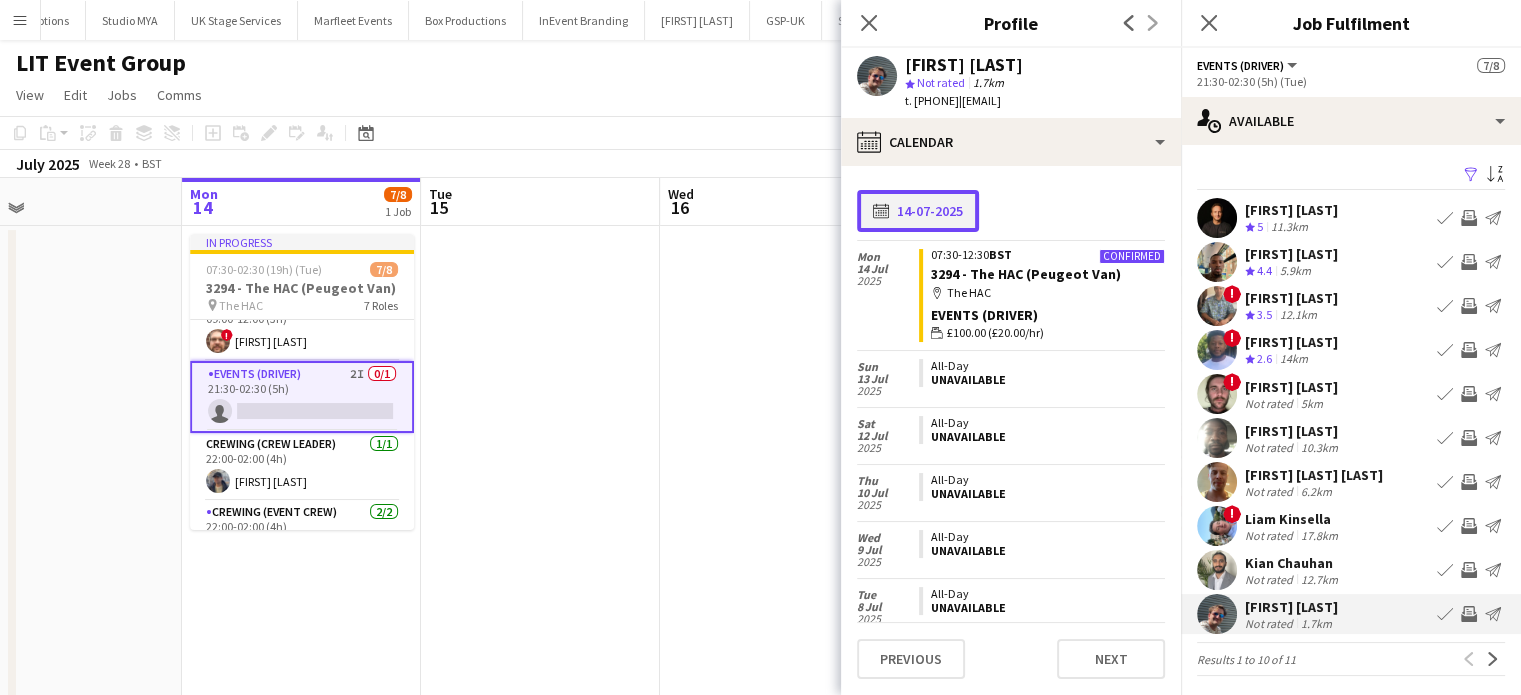 click on "calendar-full
14-07-2025" 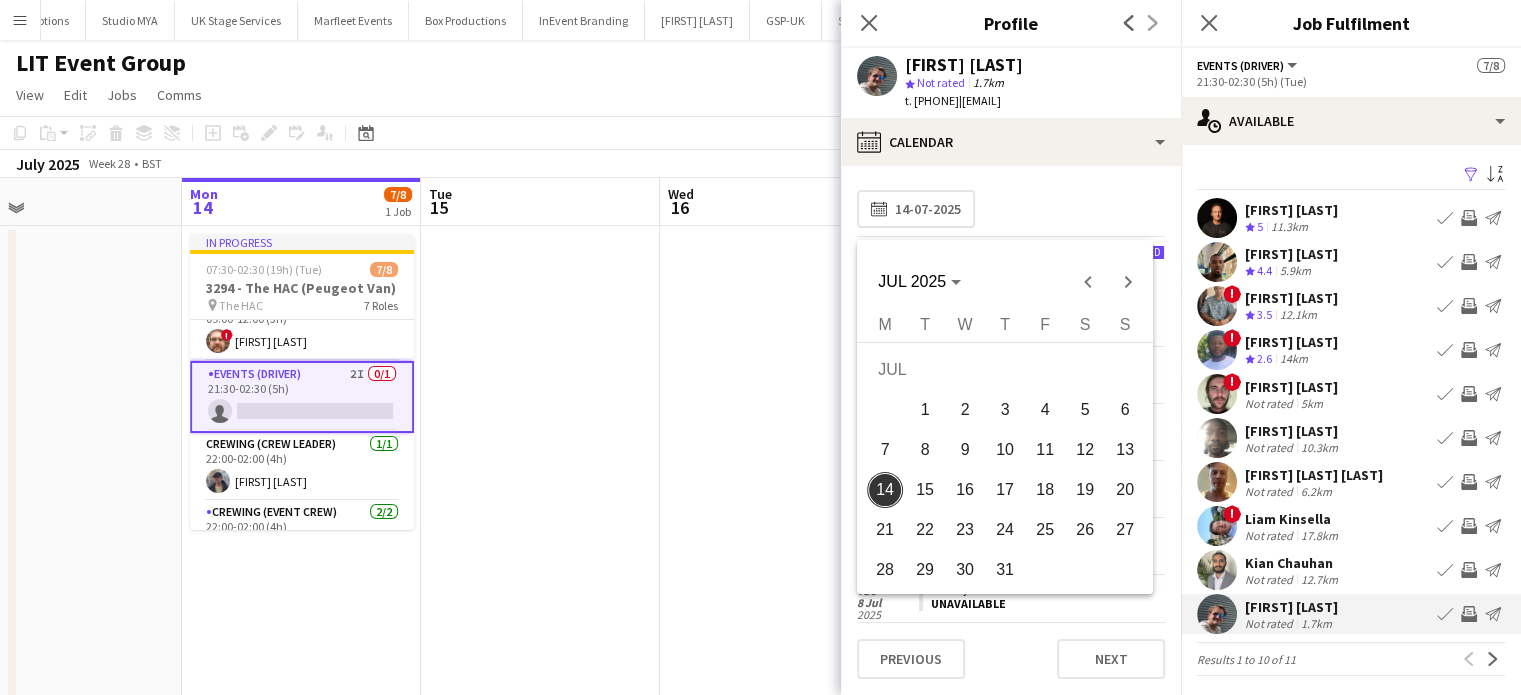 click on "15" at bounding box center (925, 490) 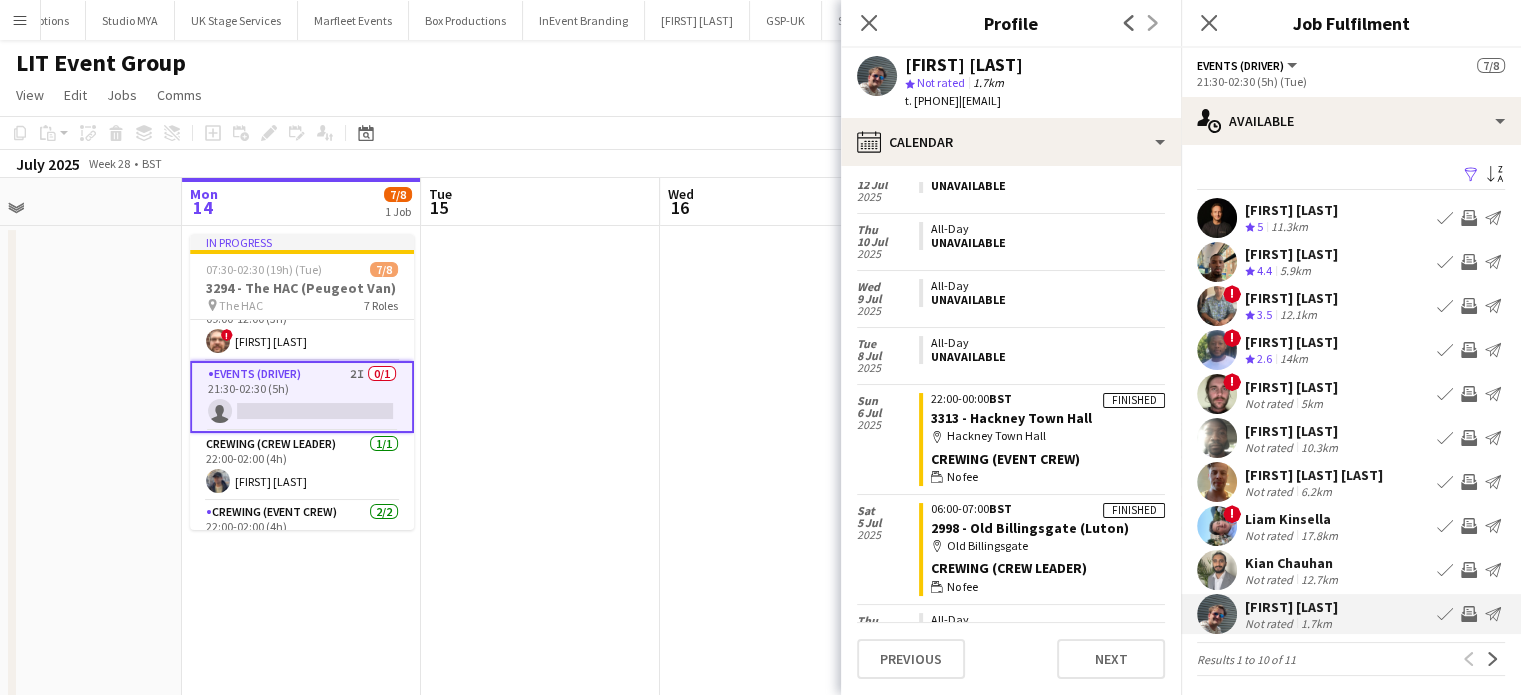 scroll, scrollTop: 0, scrollLeft: 0, axis: both 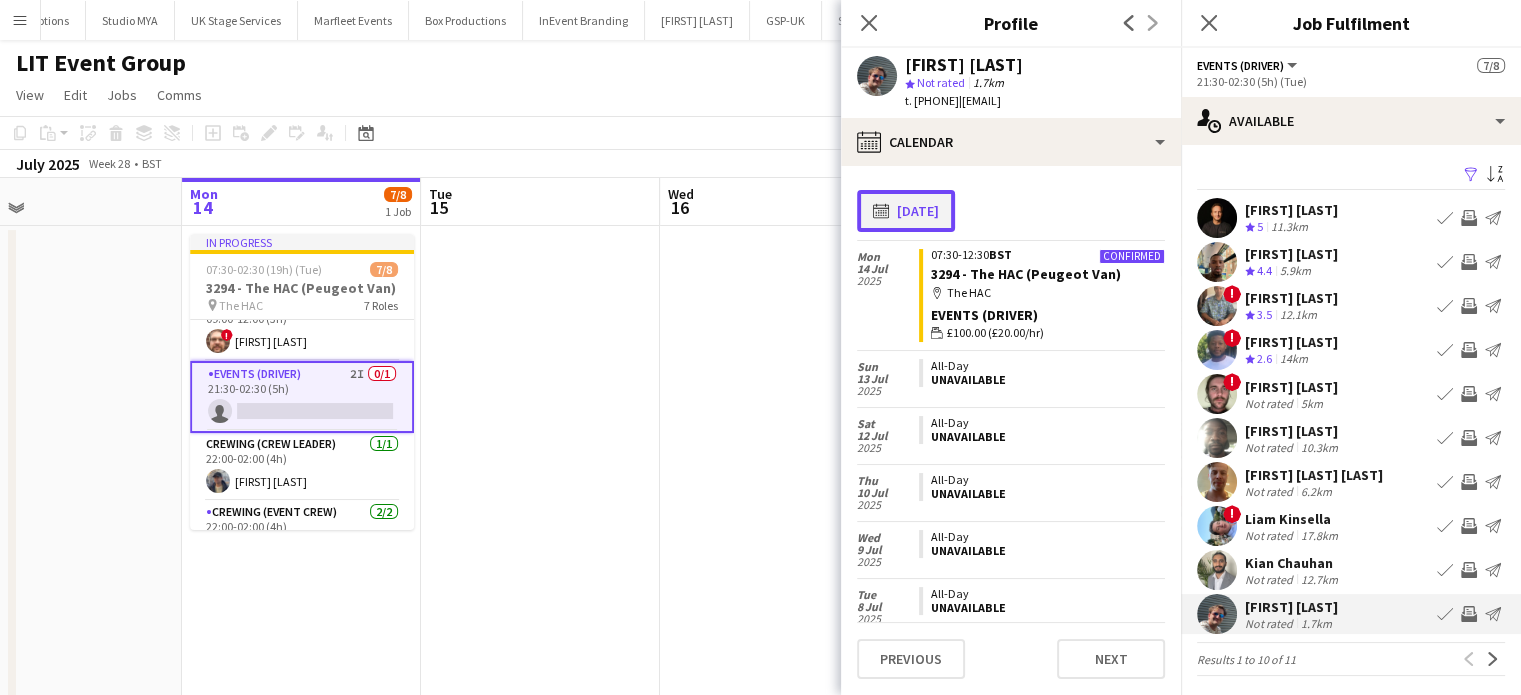 click on "calendar-full
15-07-2025" 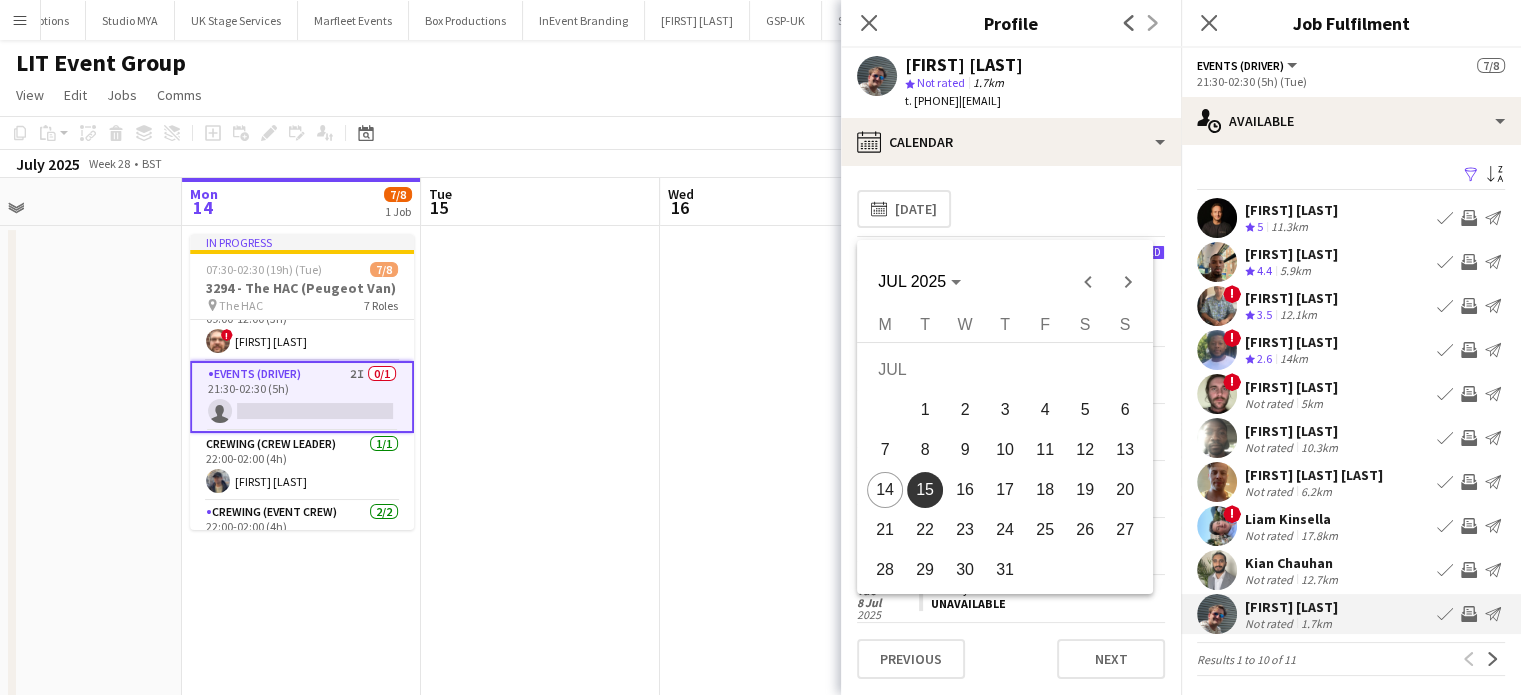 click on "16" at bounding box center (965, 490) 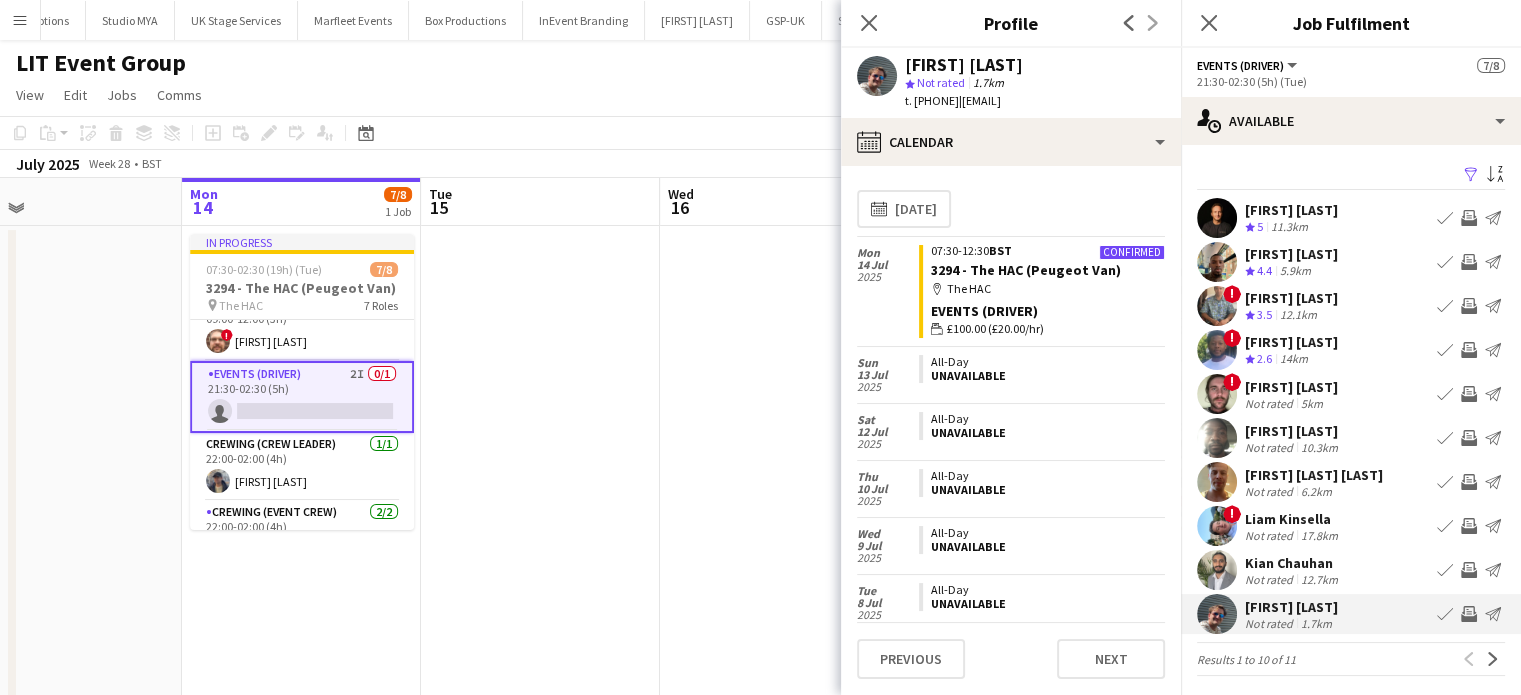 click on "Invite crew" at bounding box center [1469, 614] 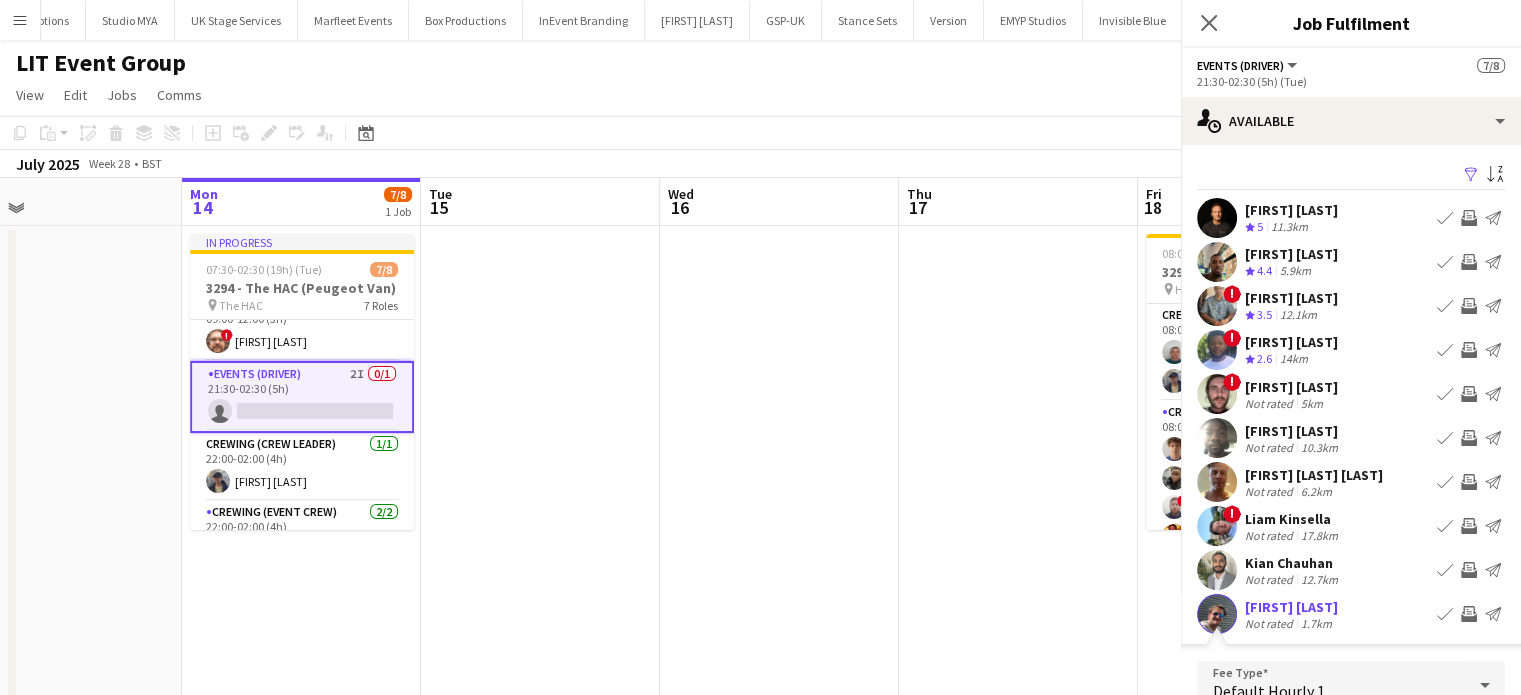 scroll, scrollTop: 323, scrollLeft: 0, axis: vertical 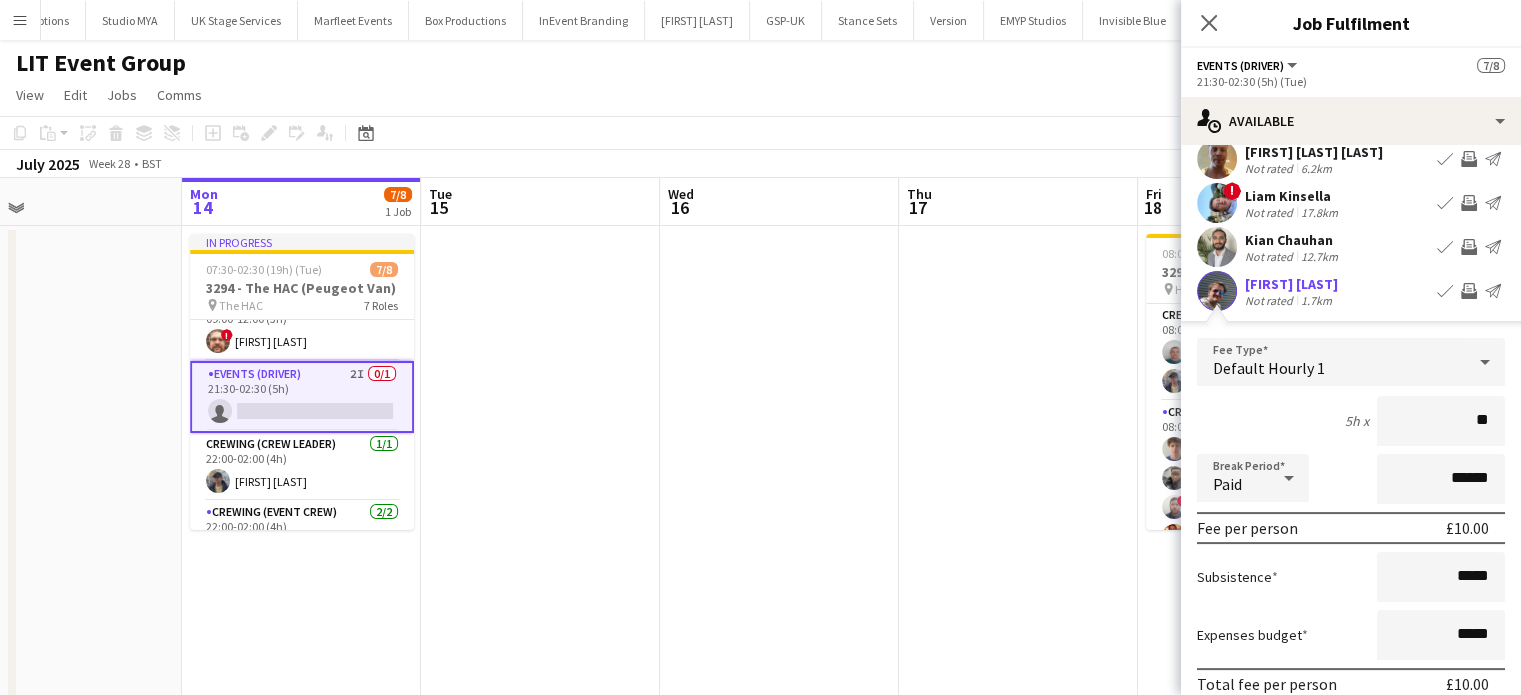 type on "***" 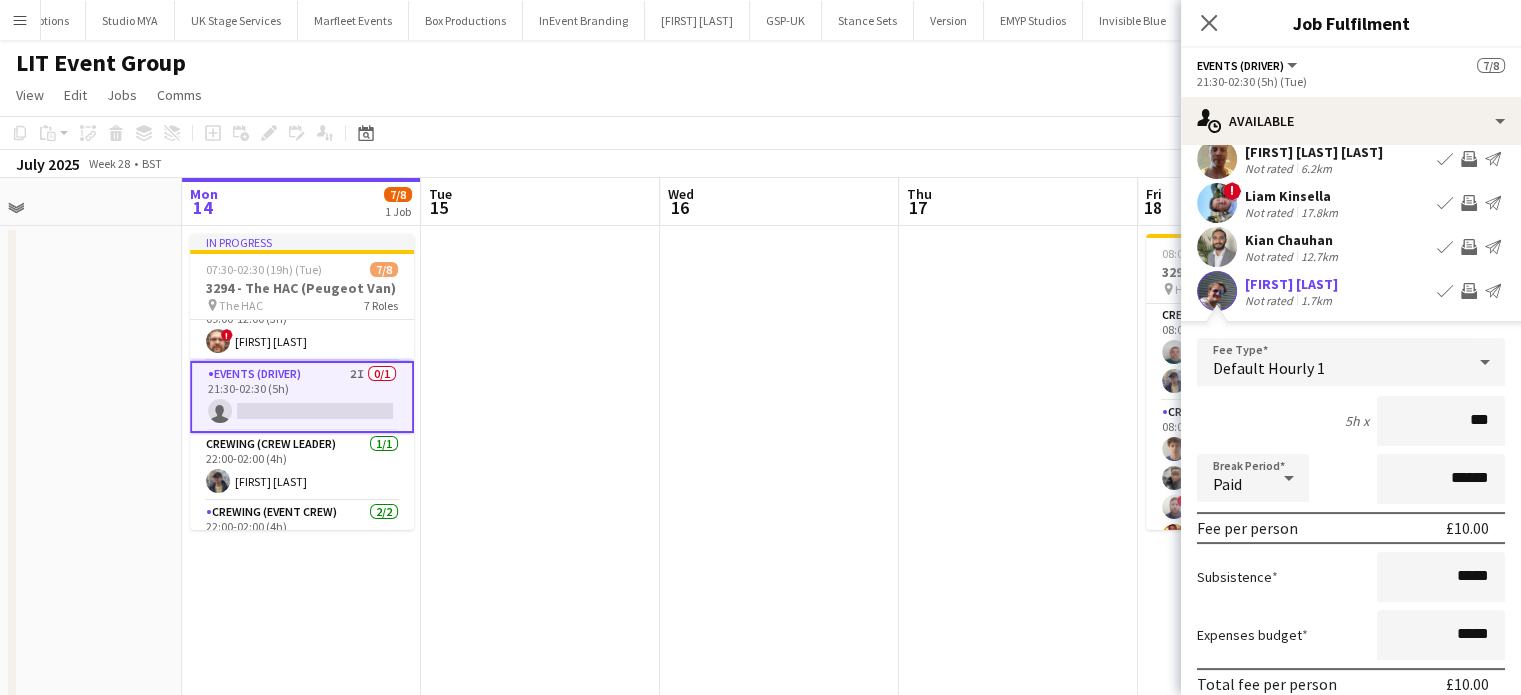 click on "Confirm" at bounding box center (1386, 728) 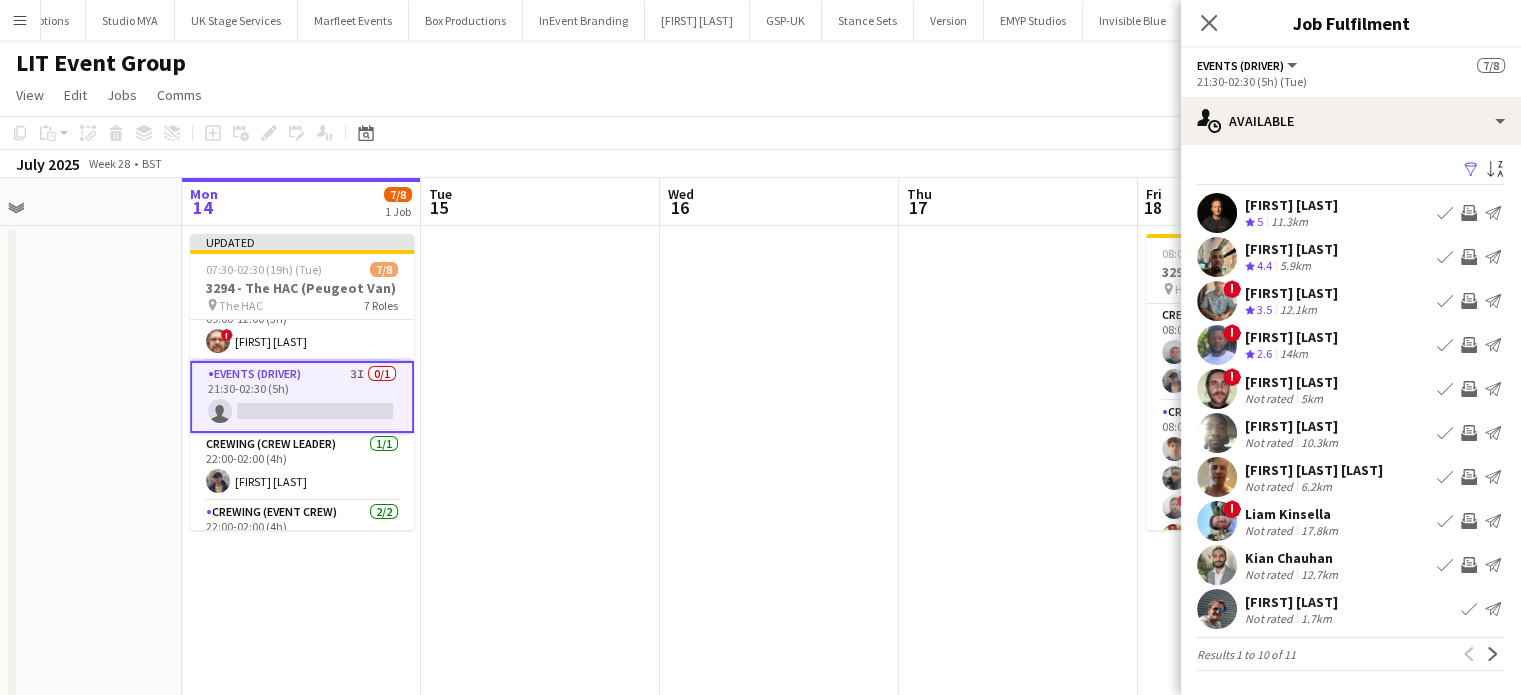 scroll, scrollTop: 4, scrollLeft: 0, axis: vertical 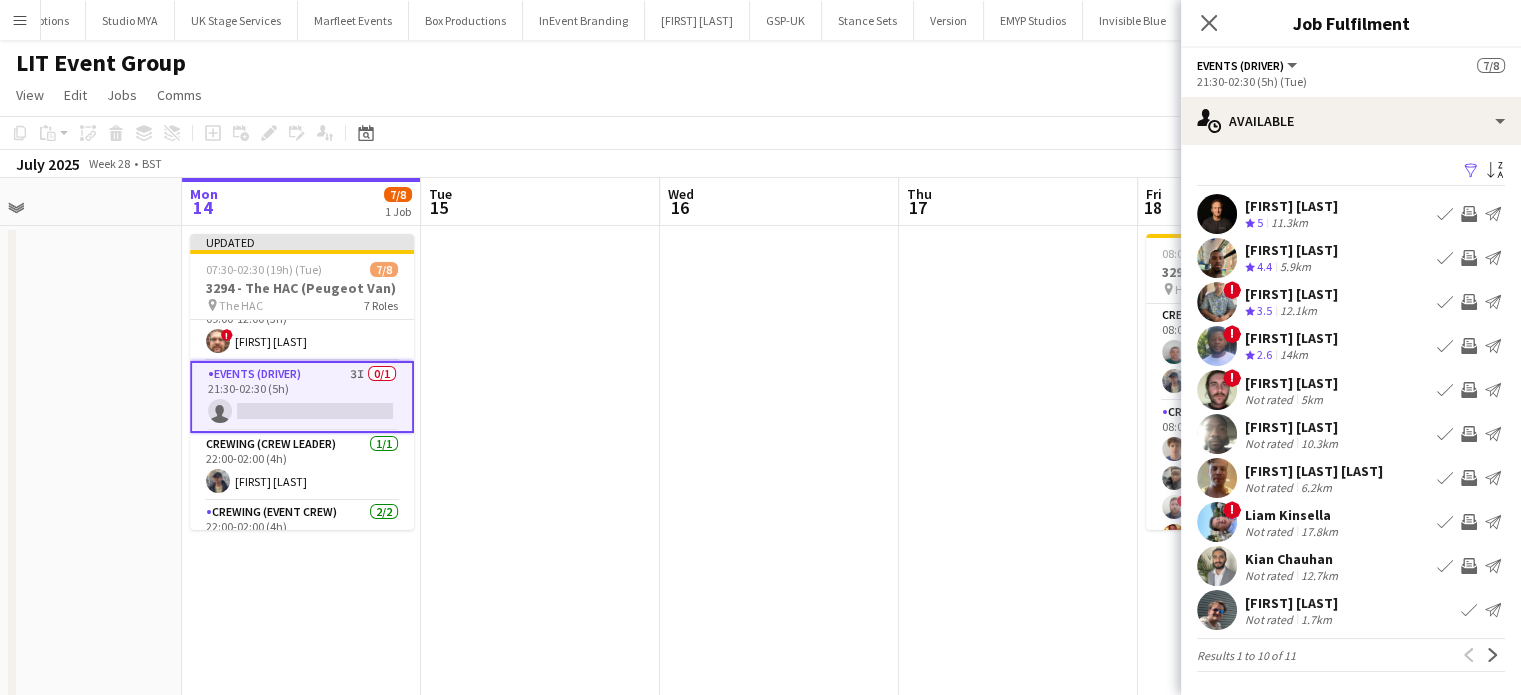 click at bounding box center [1018, 529] 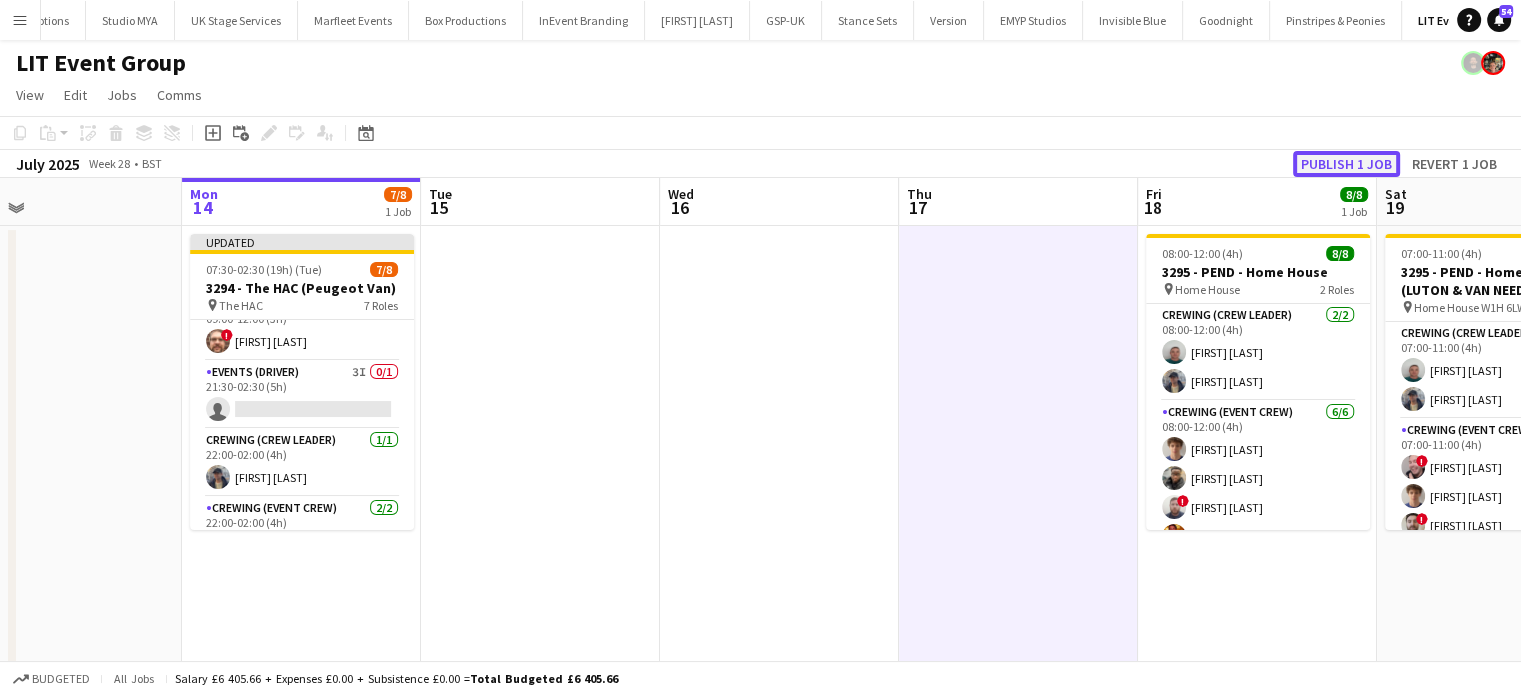 click on "Publish 1 job" 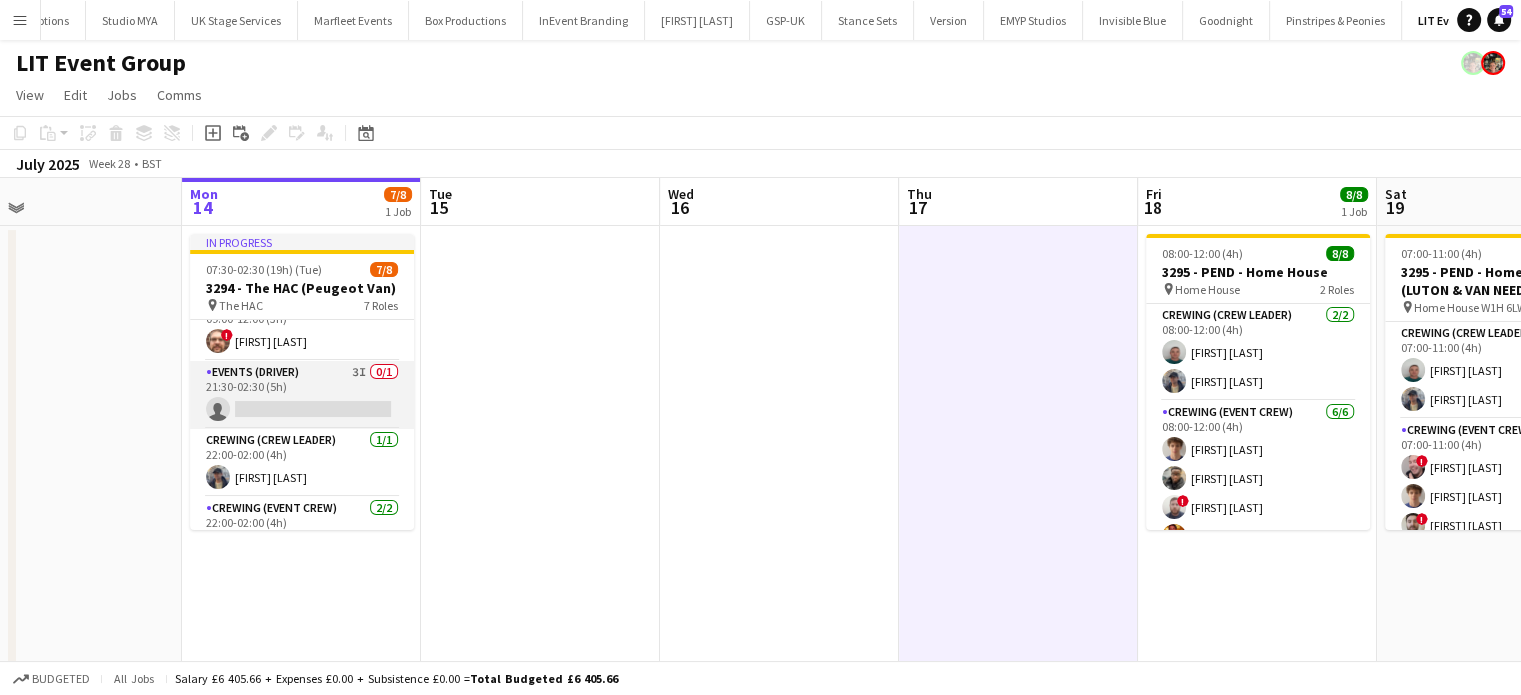 click on "Events (Driver)   3I   0/1   21:30-02:30 (5h)
single-neutral-actions" at bounding box center (302, 395) 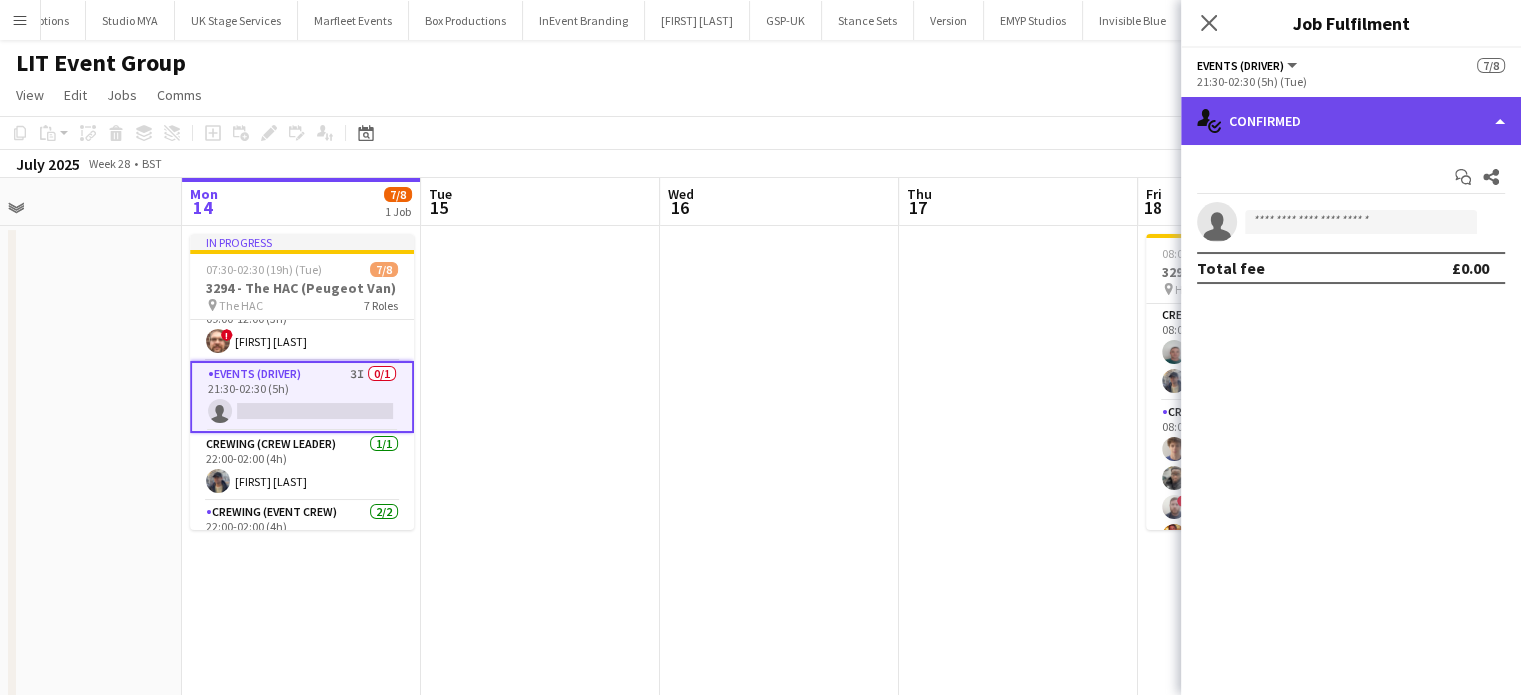 click on "single-neutral-actions-check-2
Confirmed" 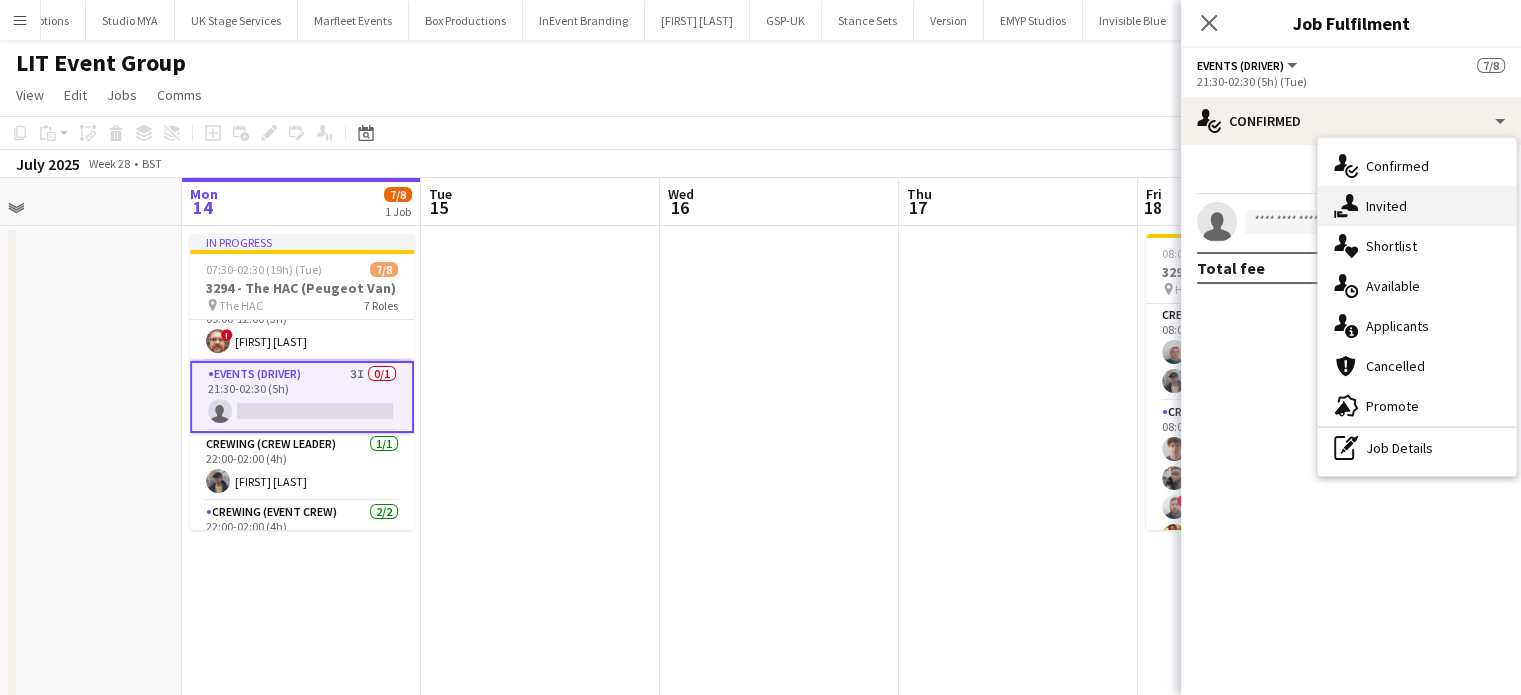click on "single-neutral-actions-share-1
Invited" at bounding box center (1417, 206) 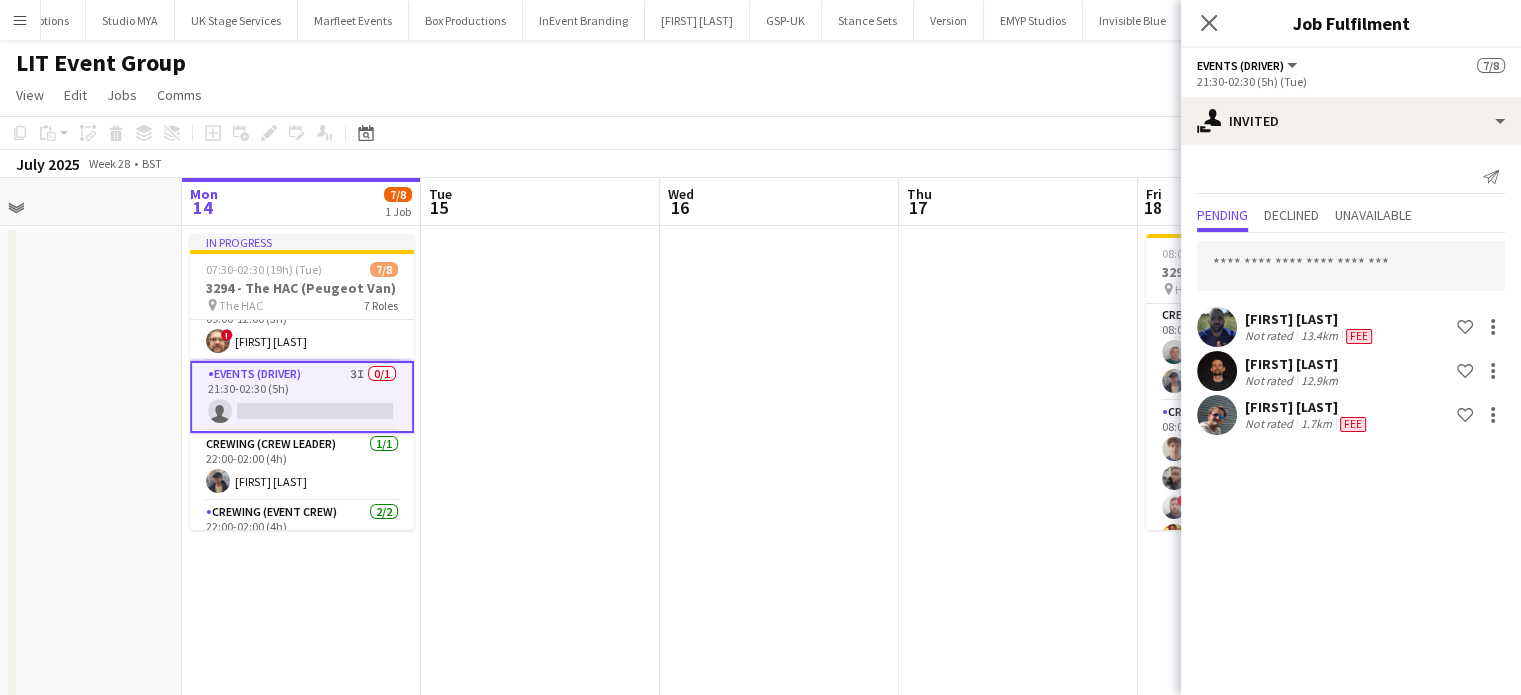 click at bounding box center [779, 529] 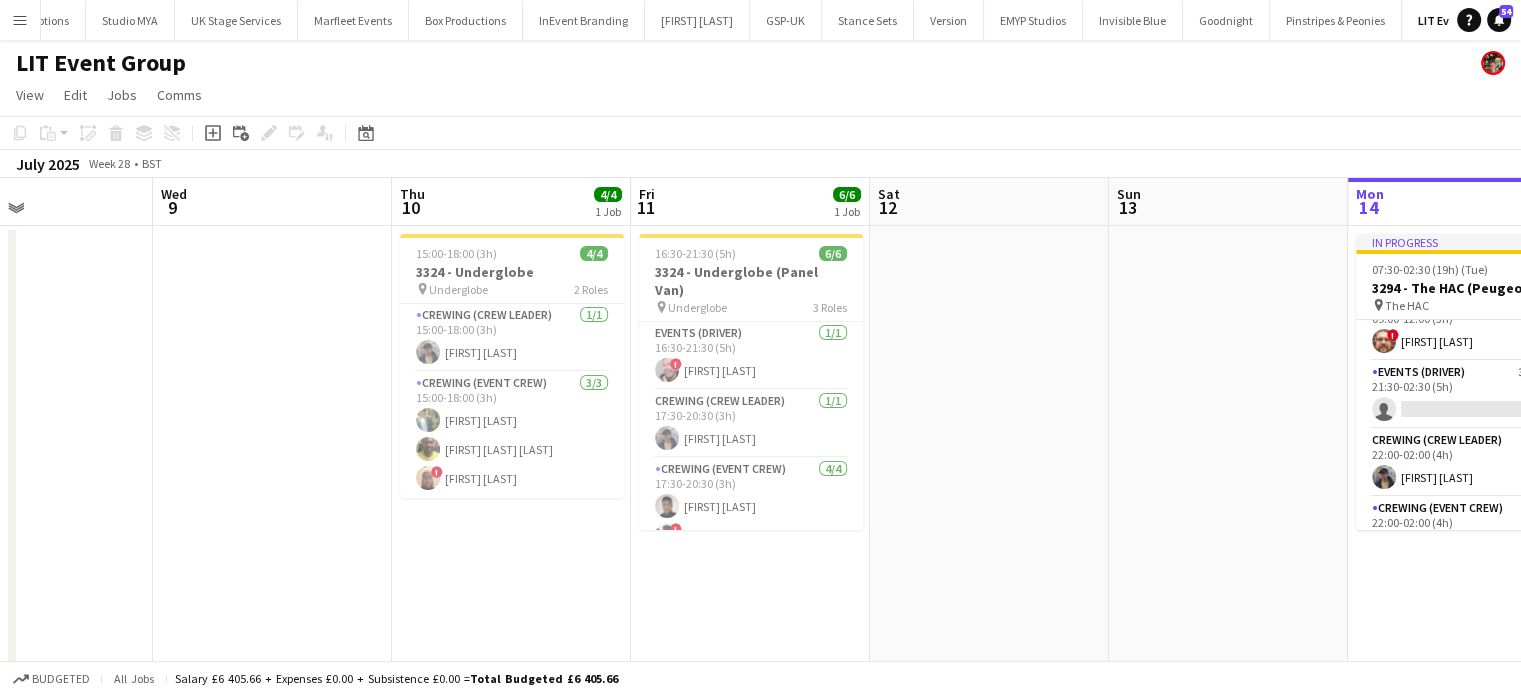 scroll, scrollTop: 0, scrollLeft: 534, axis: horizontal 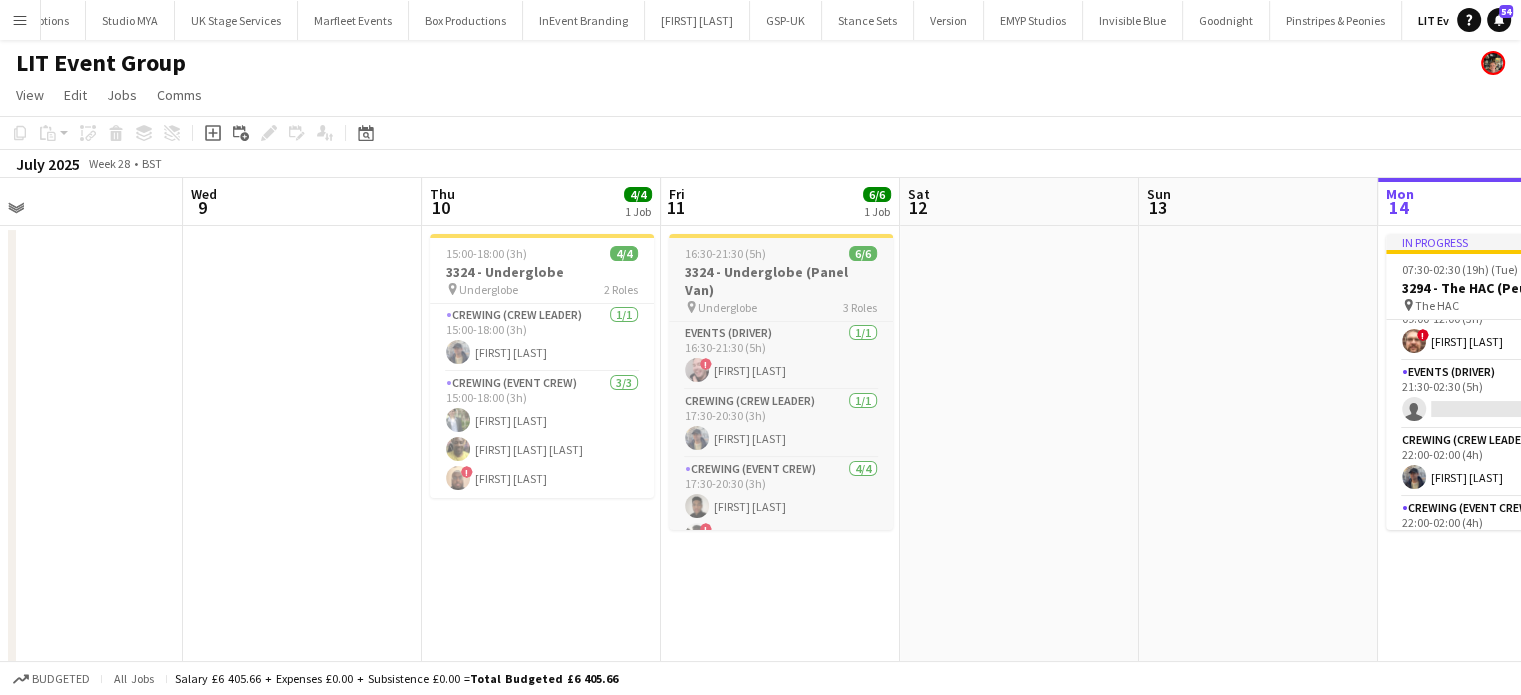 click on "3324 - Underglobe (Panel Van)" at bounding box center [781, 281] 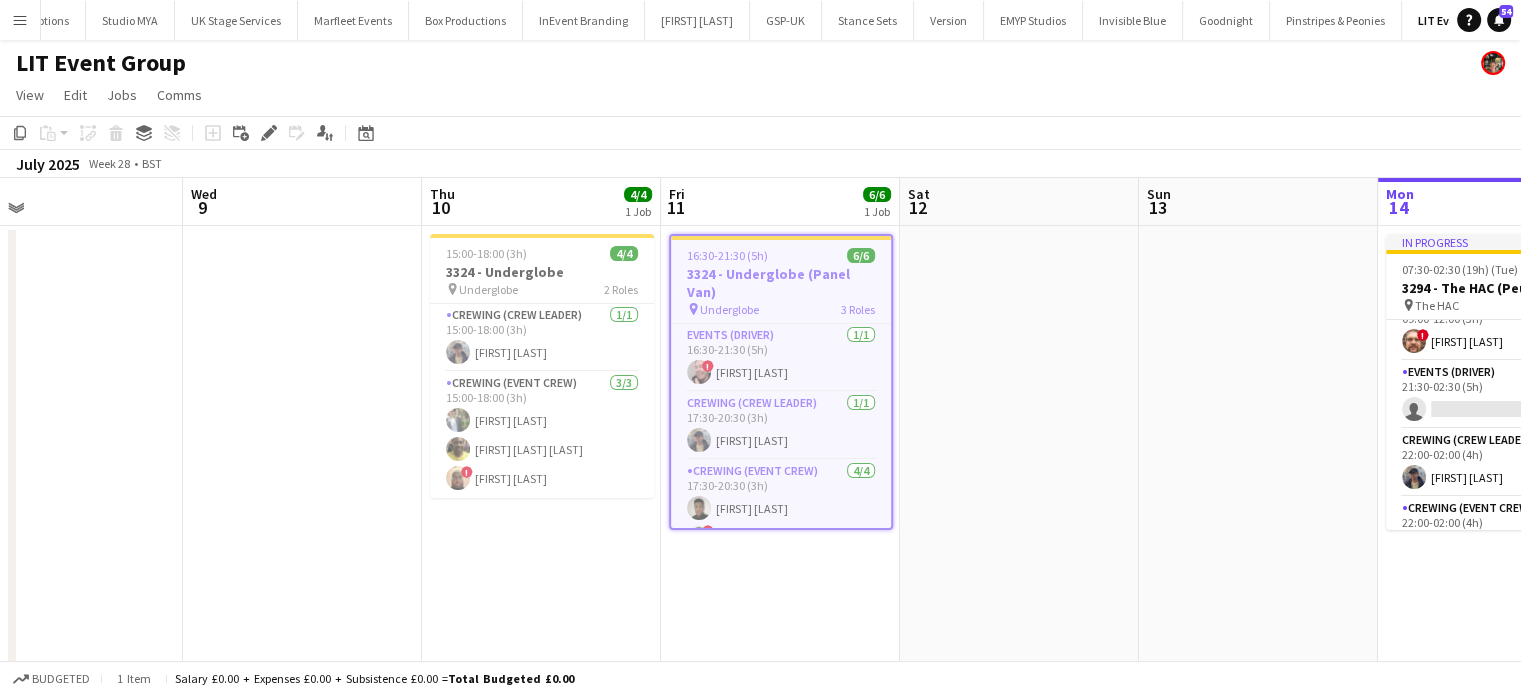 click on "16:30-21:30 (5h)    6/6   3324 - Underglobe (Panel Van)
pin
Underglobe   3 Roles   Events (Driver)   1/1   16:30-21:30 (5h)
! Eldon Taylor  Crewing (Crew Leader)   1/1   17:30-20:30 (3h)
William Connor  Crewing (Event Crew)   4/4   17:30-20:30 (3h)
Tonney Vincent ! Louie Applin Christian Skinner ! Md Mosabbit Hridoy" at bounding box center [781, 382] 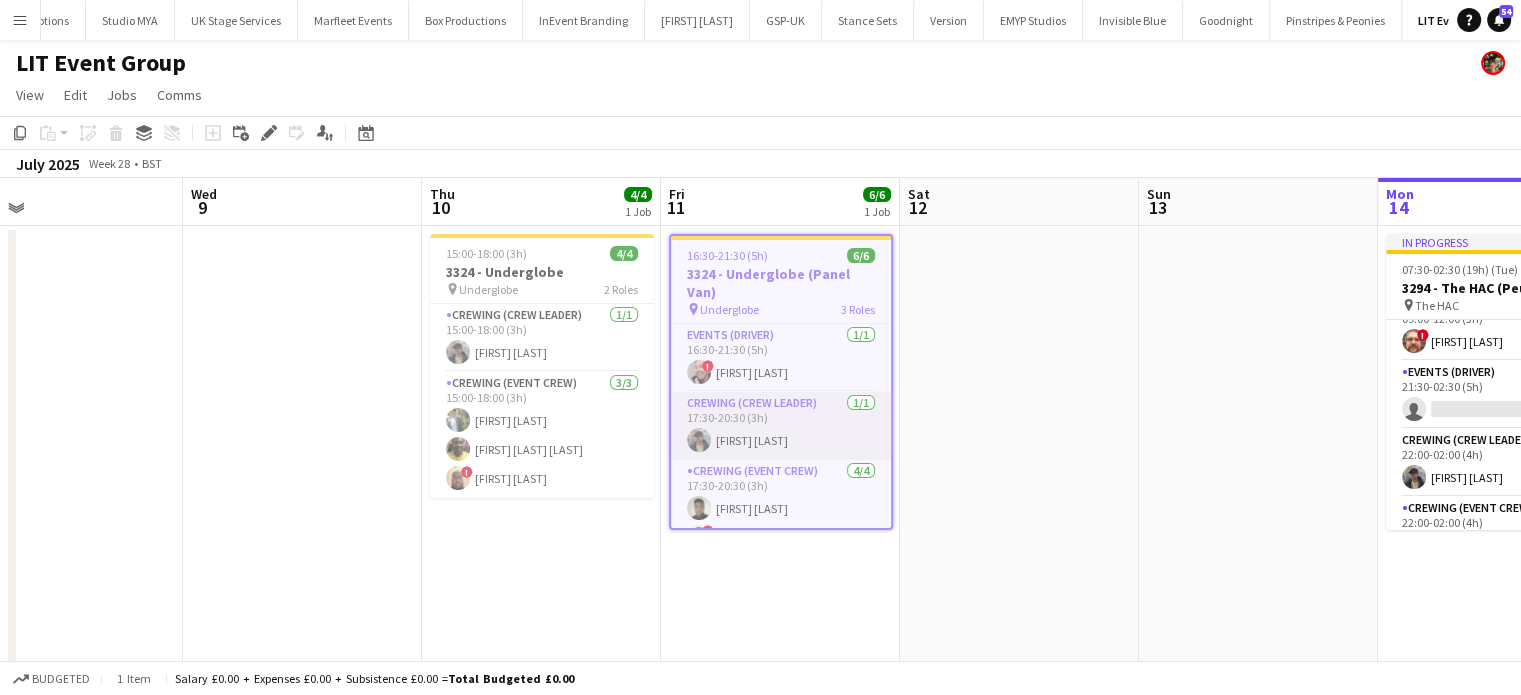 click on "Crewing (Crew Leader)   1/1   17:30-20:30 (3h)
William Connor" at bounding box center [781, 426] 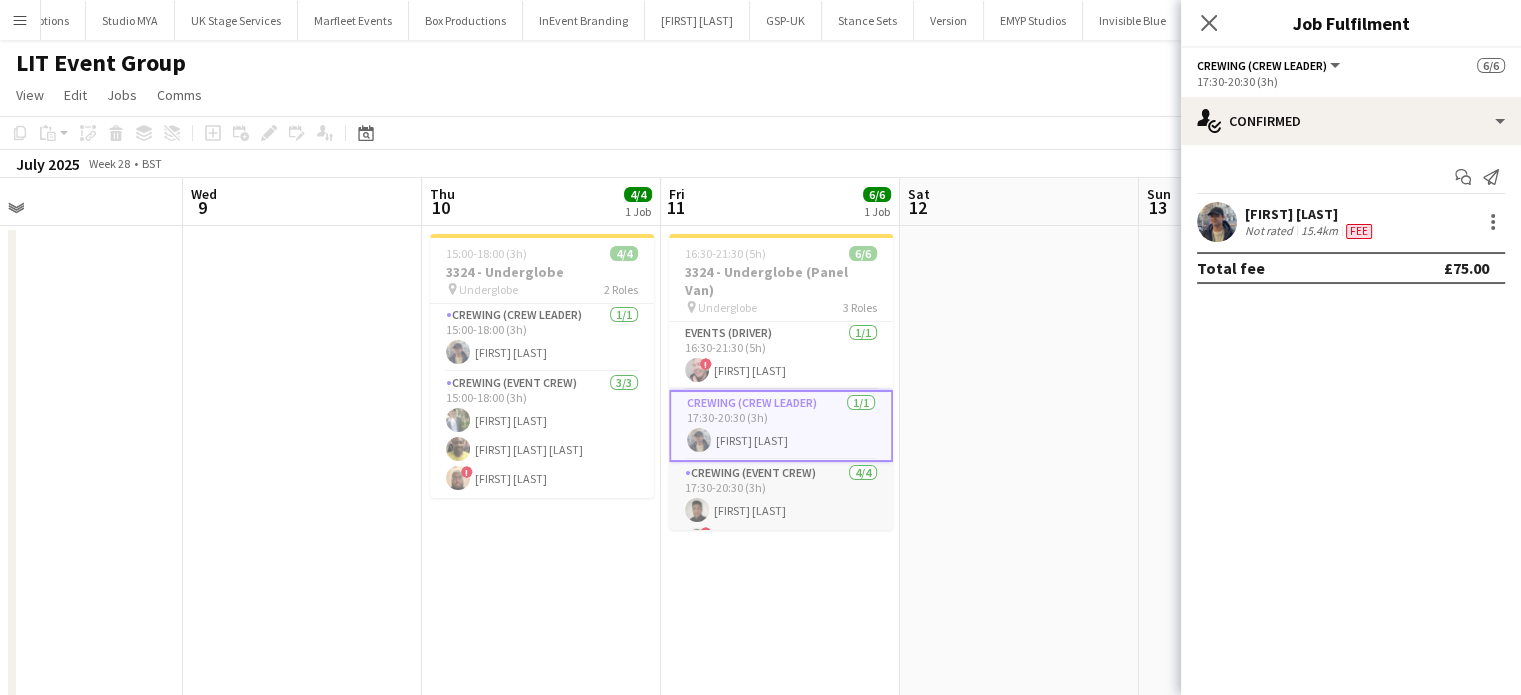 click on "Crewing (Event Crew)   4/4   17:30-20:30 (3h)
Tonney Vincent ! Louie Applin Christian Skinner ! Md Mosabbit Hridoy" at bounding box center [781, 539] 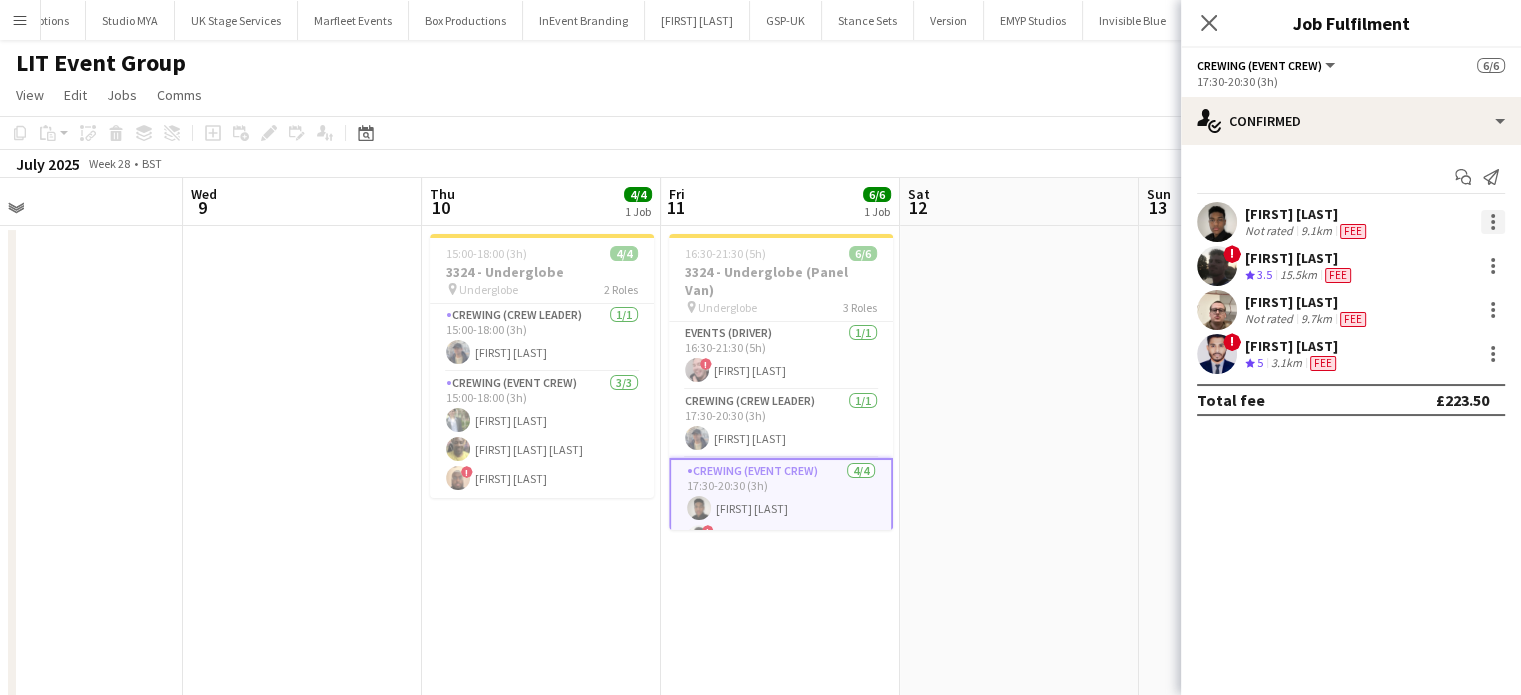 click at bounding box center [1493, 222] 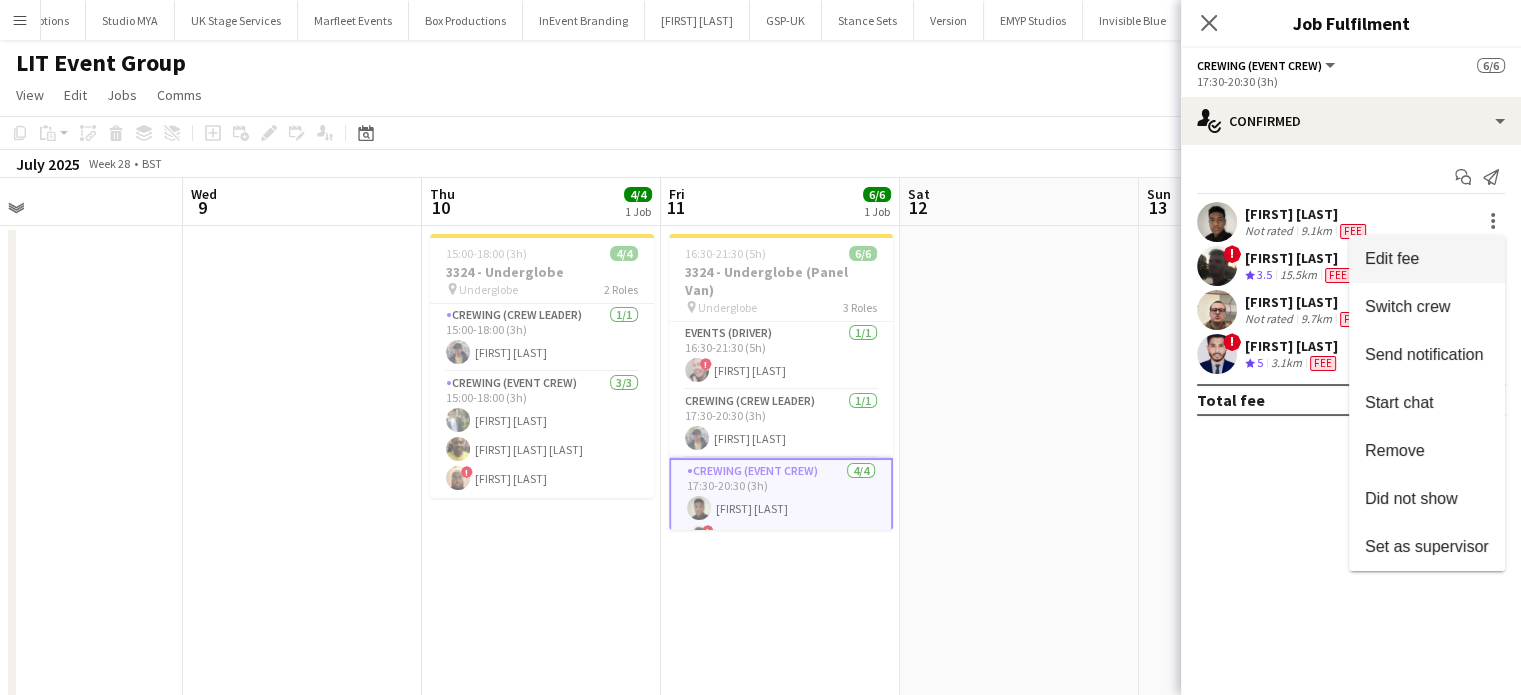 click on "Edit fee" at bounding box center [1427, 259] 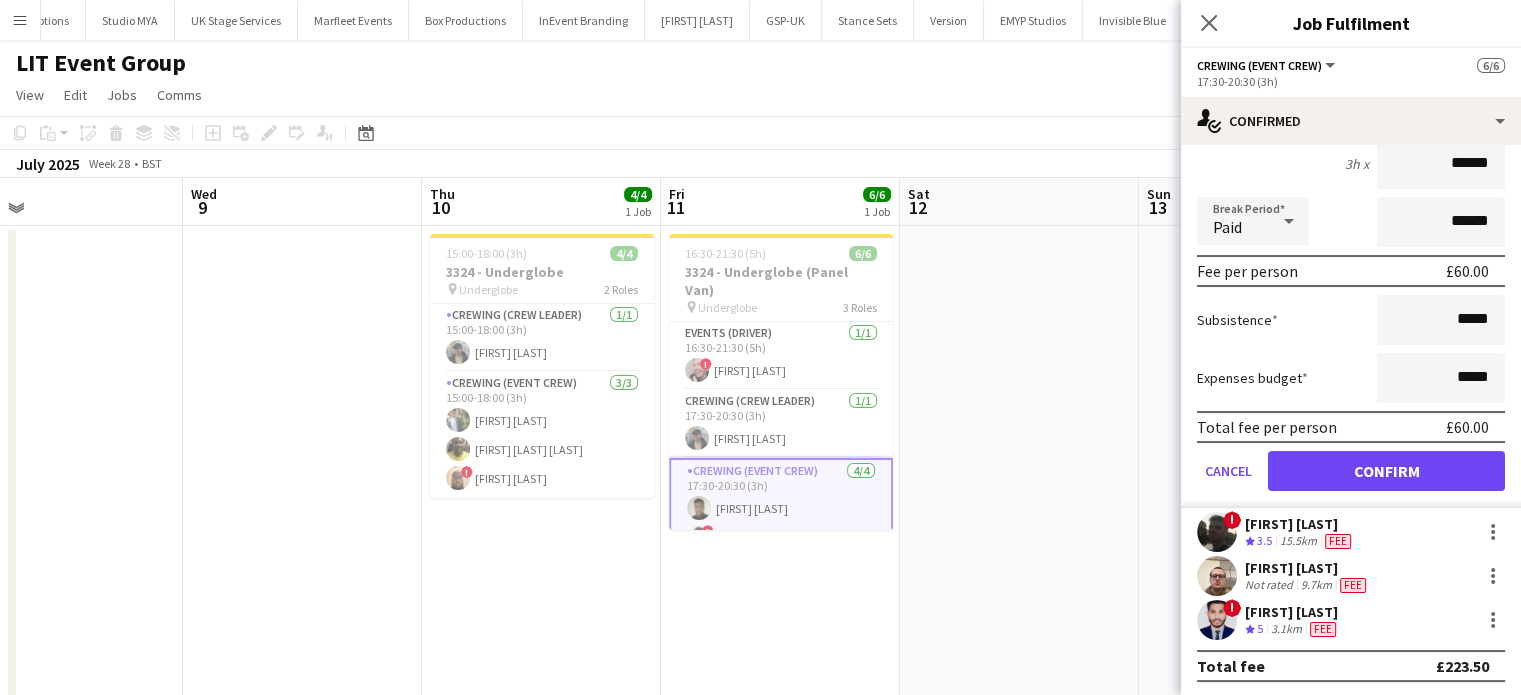 scroll, scrollTop: 0, scrollLeft: 0, axis: both 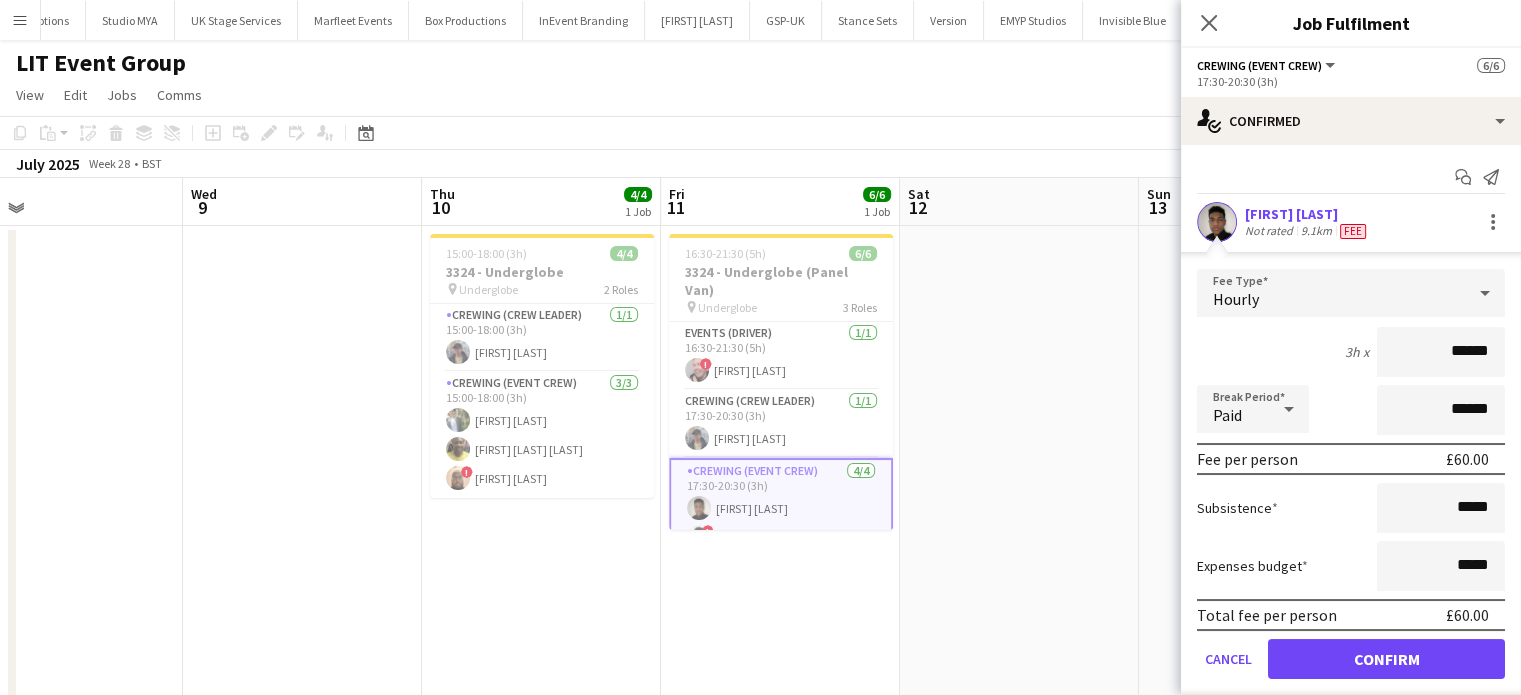 click at bounding box center (1217, 222) 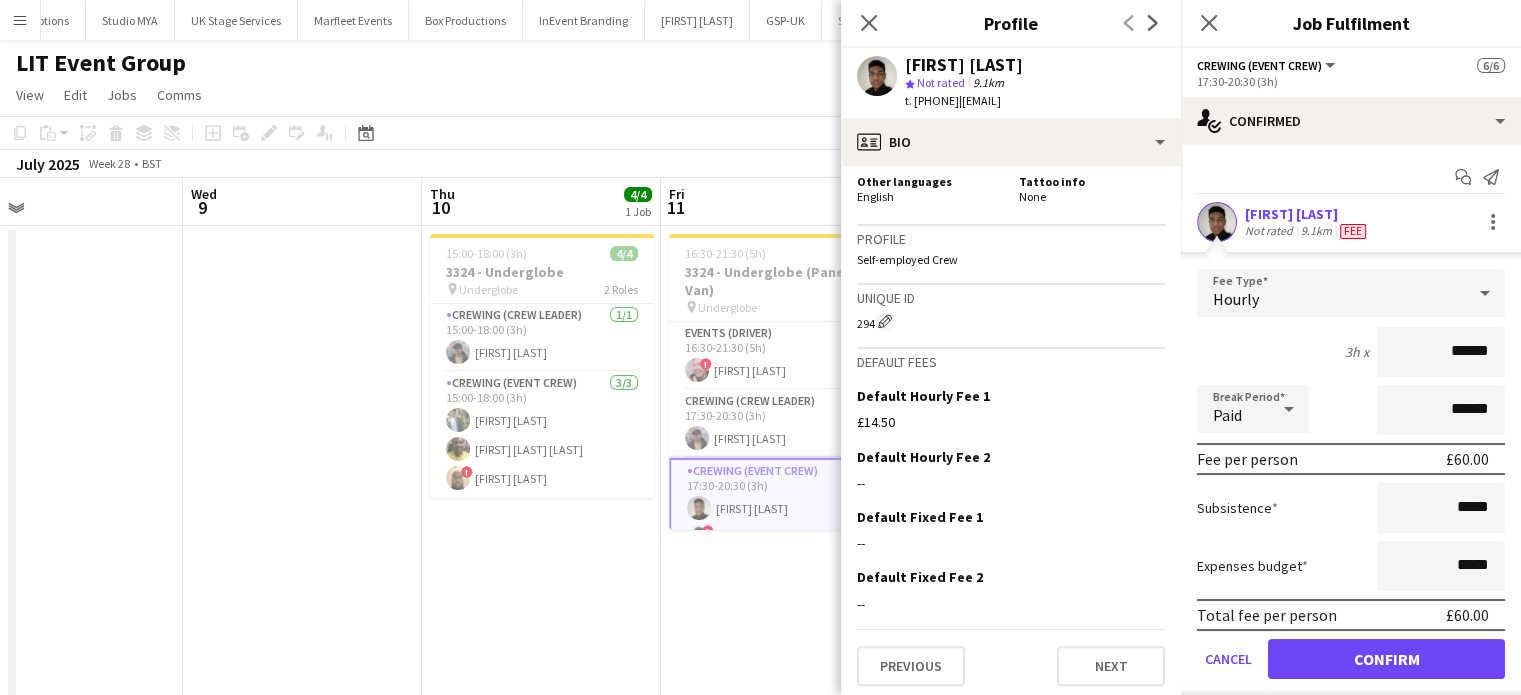scroll, scrollTop: 916, scrollLeft: 0, axis: vertical 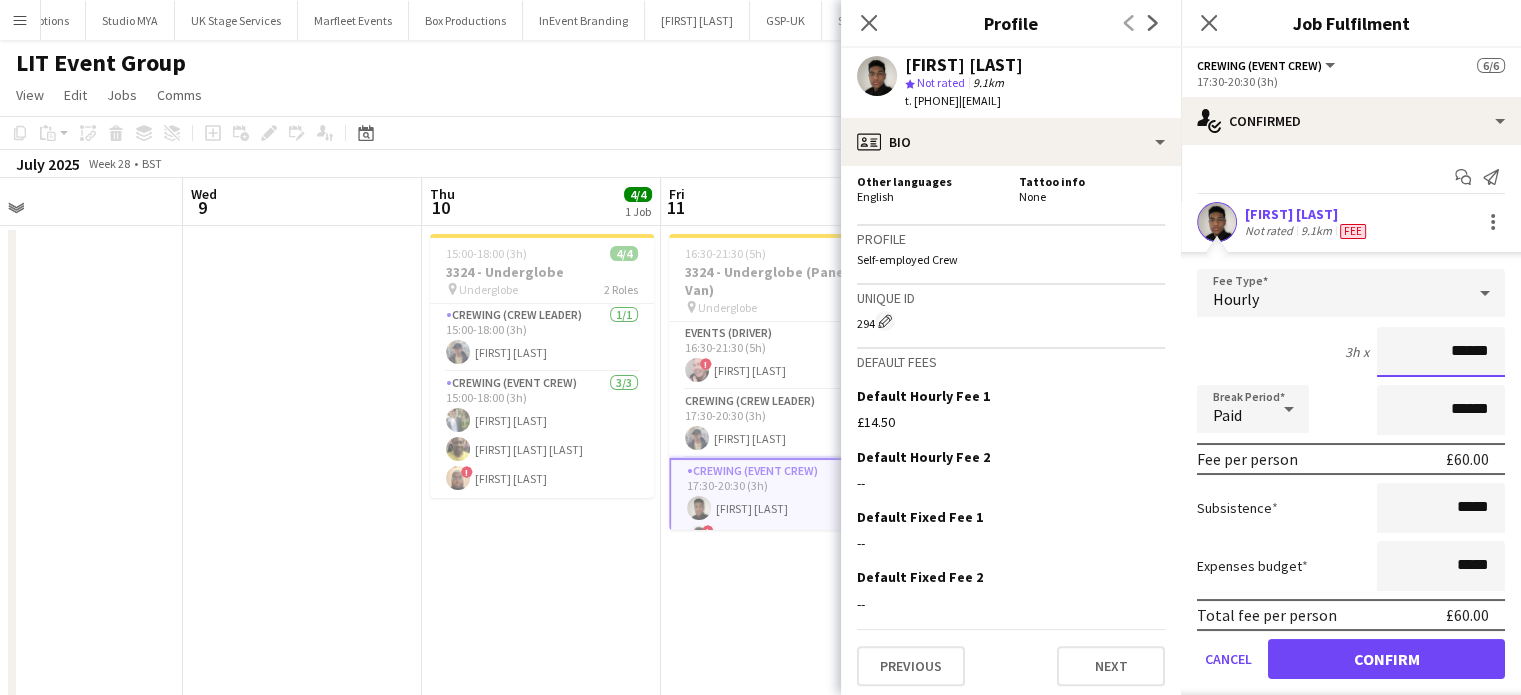click on "******" at bounding box center [1441, 352] 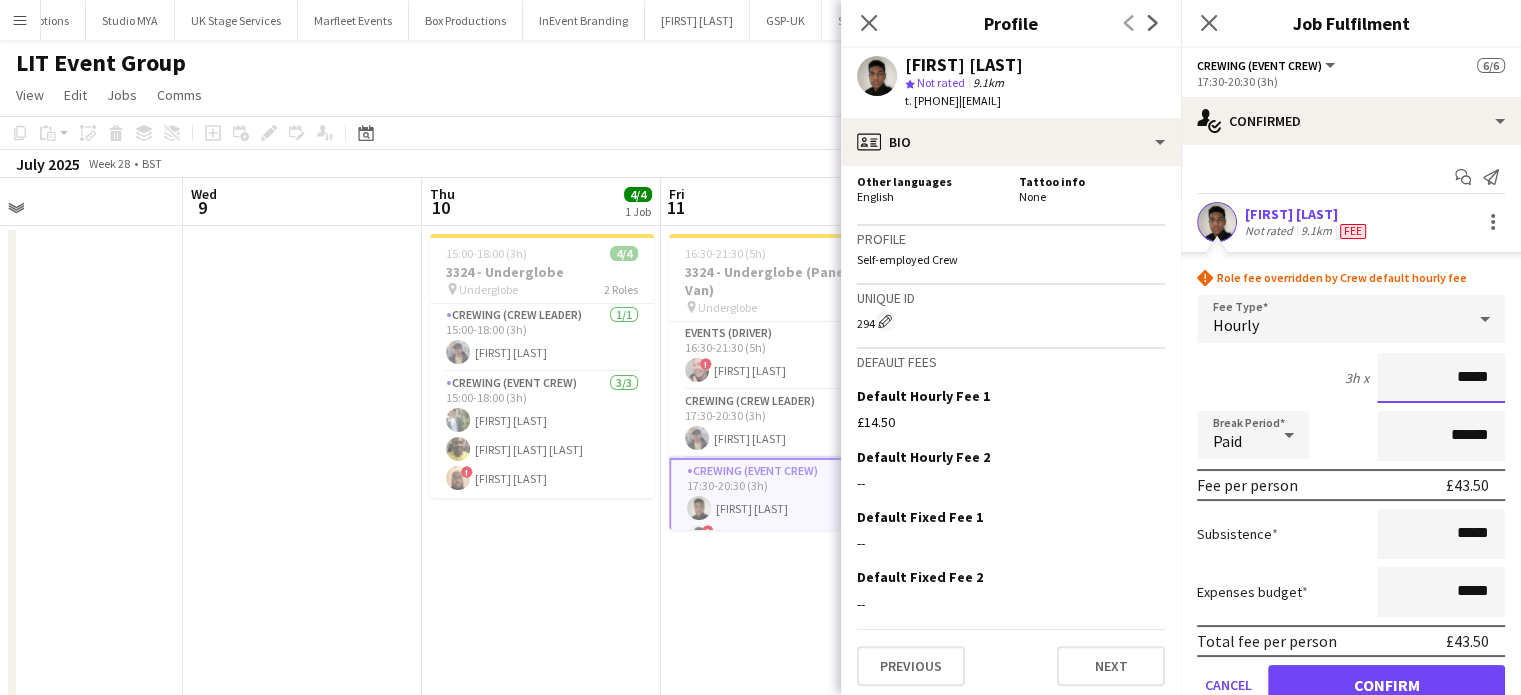 scroll, scrollTop: 68, scrollLeft: 0, axis: vertical 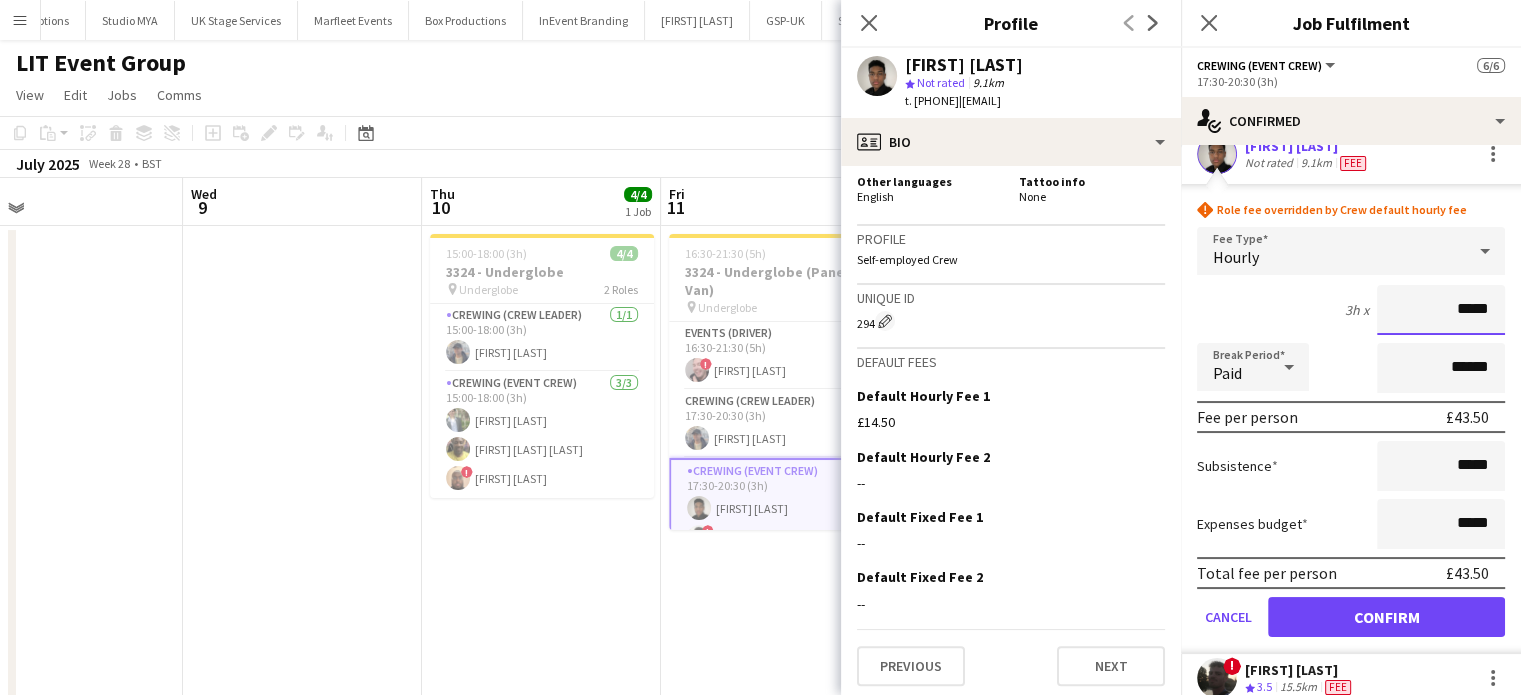 type on "*****" 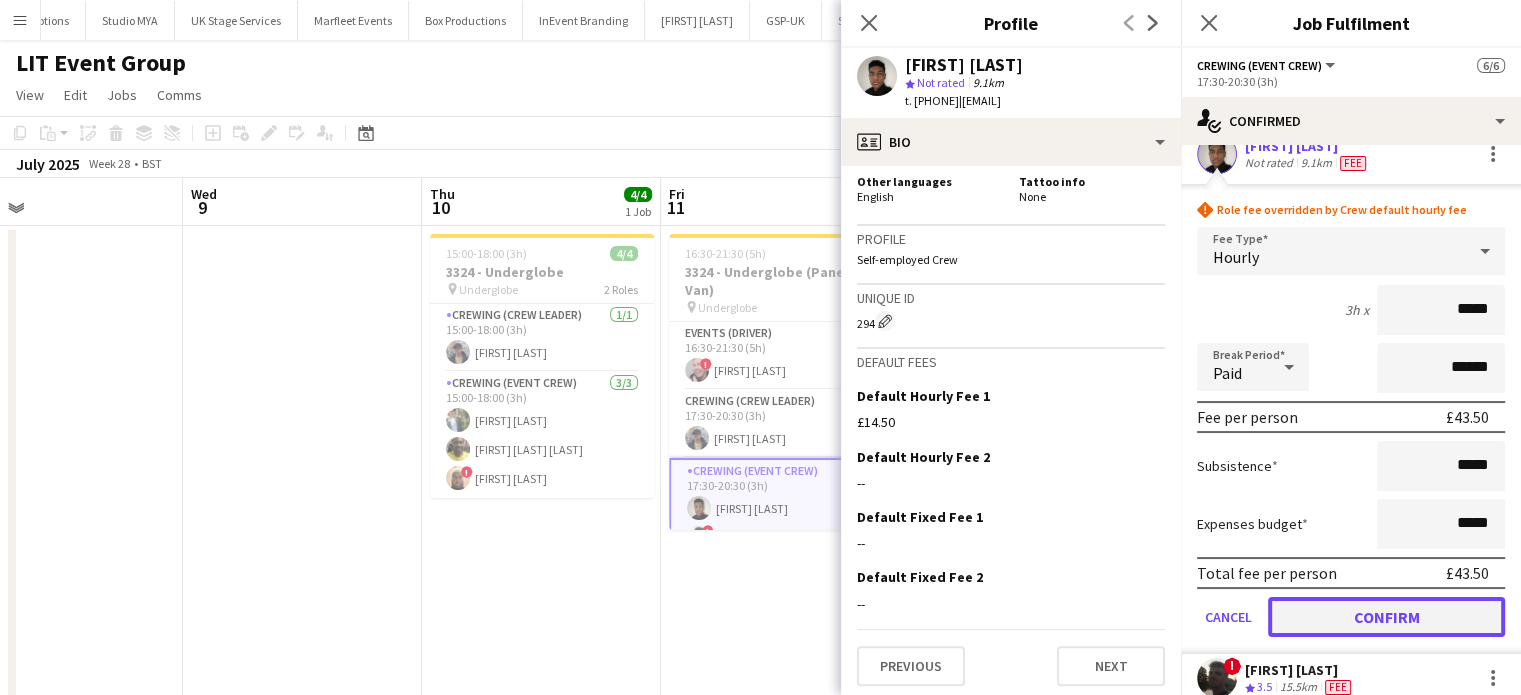 click on "Confirm" at bounding box center (1386, 617) 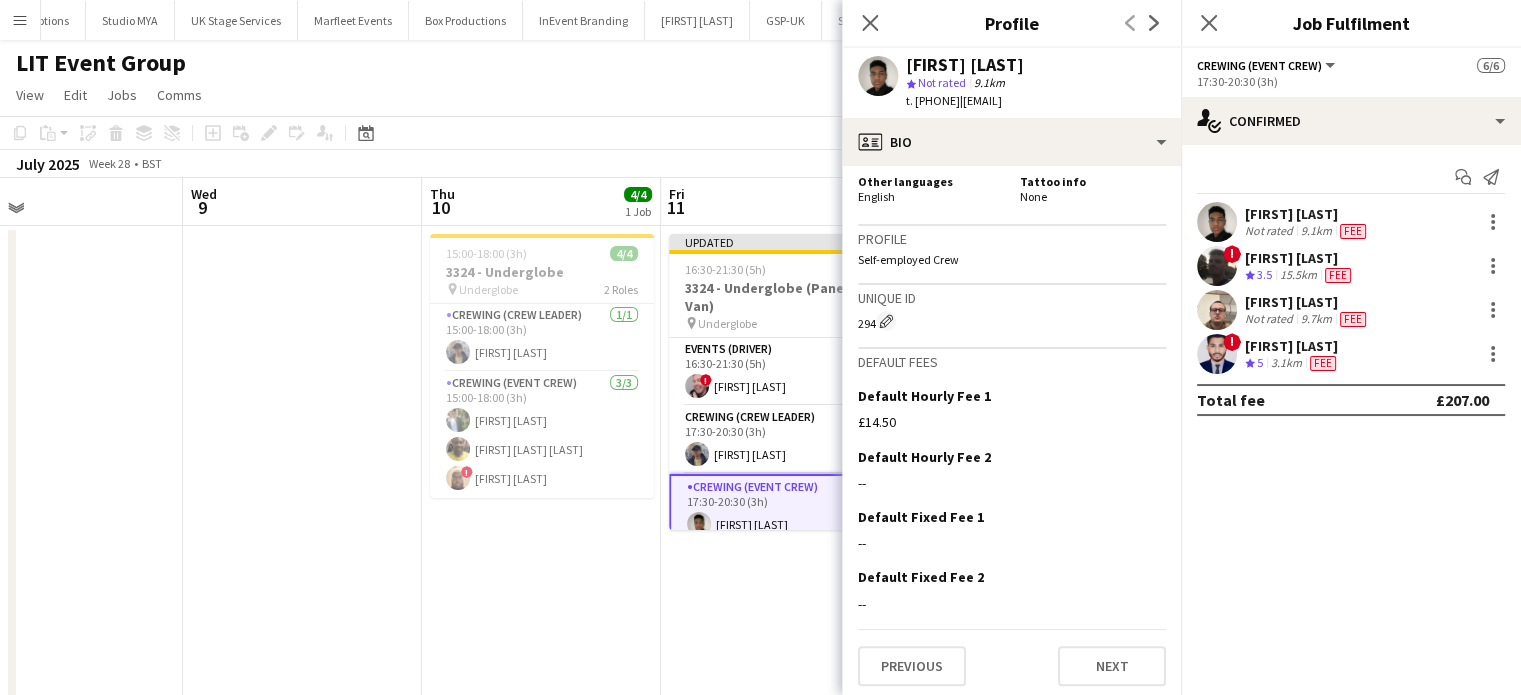 scroll, scrollTop: 0, scrollLeft: 0, axis: both 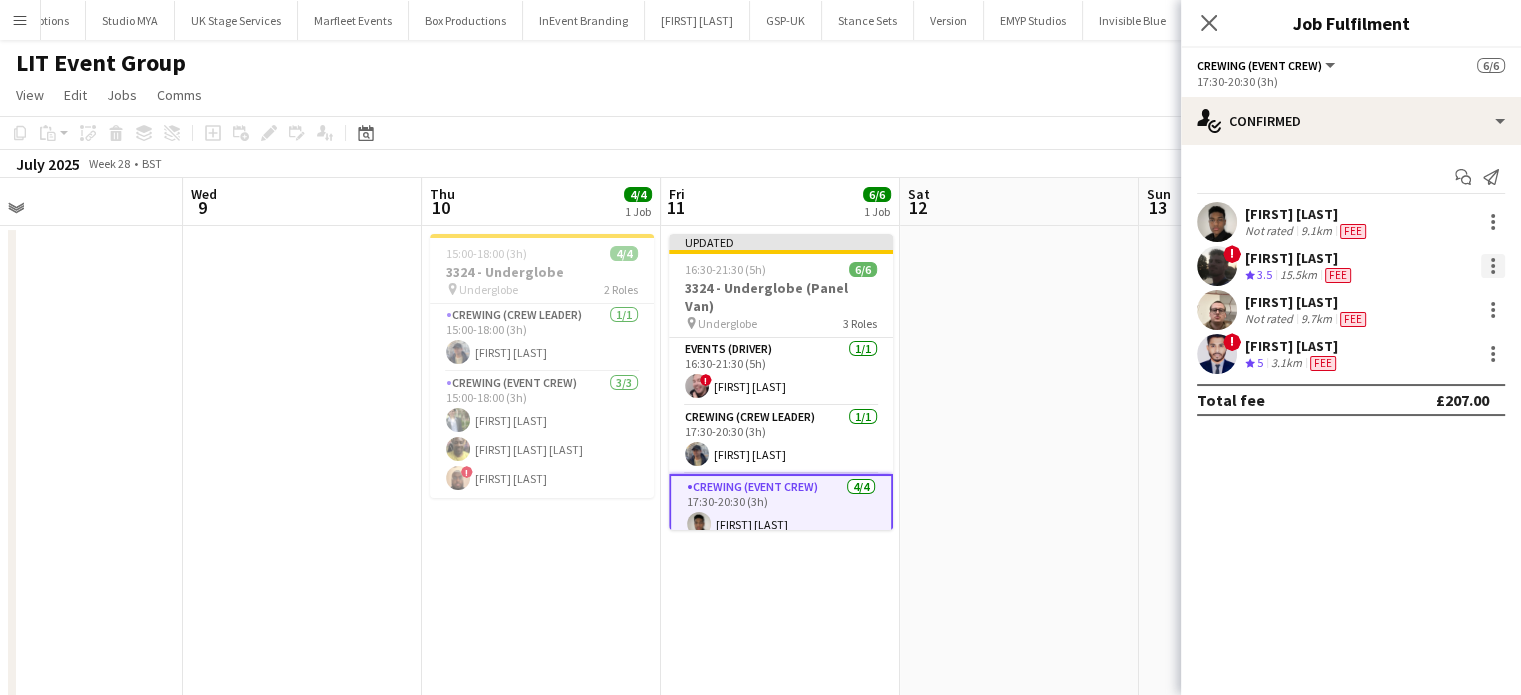 click at bounding box center (1493, 266) 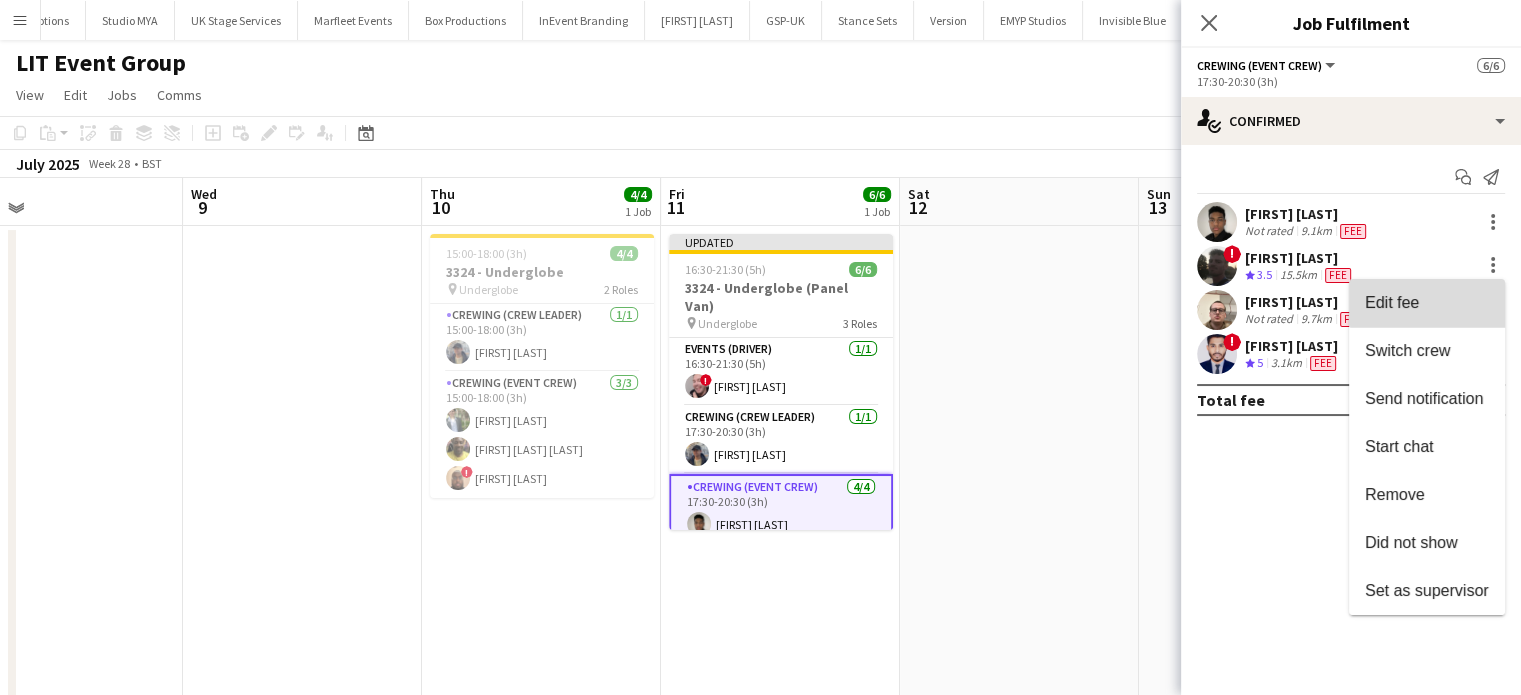 click on "Edit fee" at bounding box center [1427, 303] 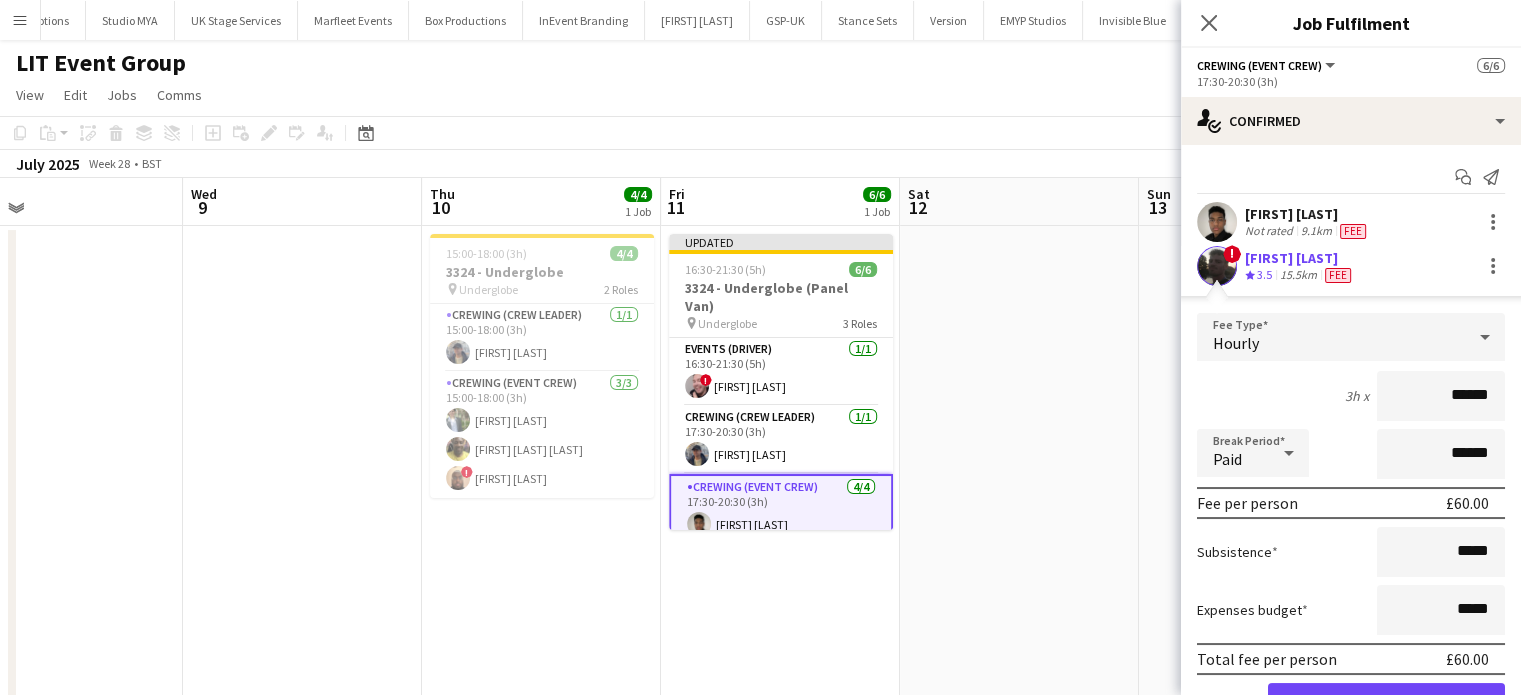 click at bounding box center [1217, 266] 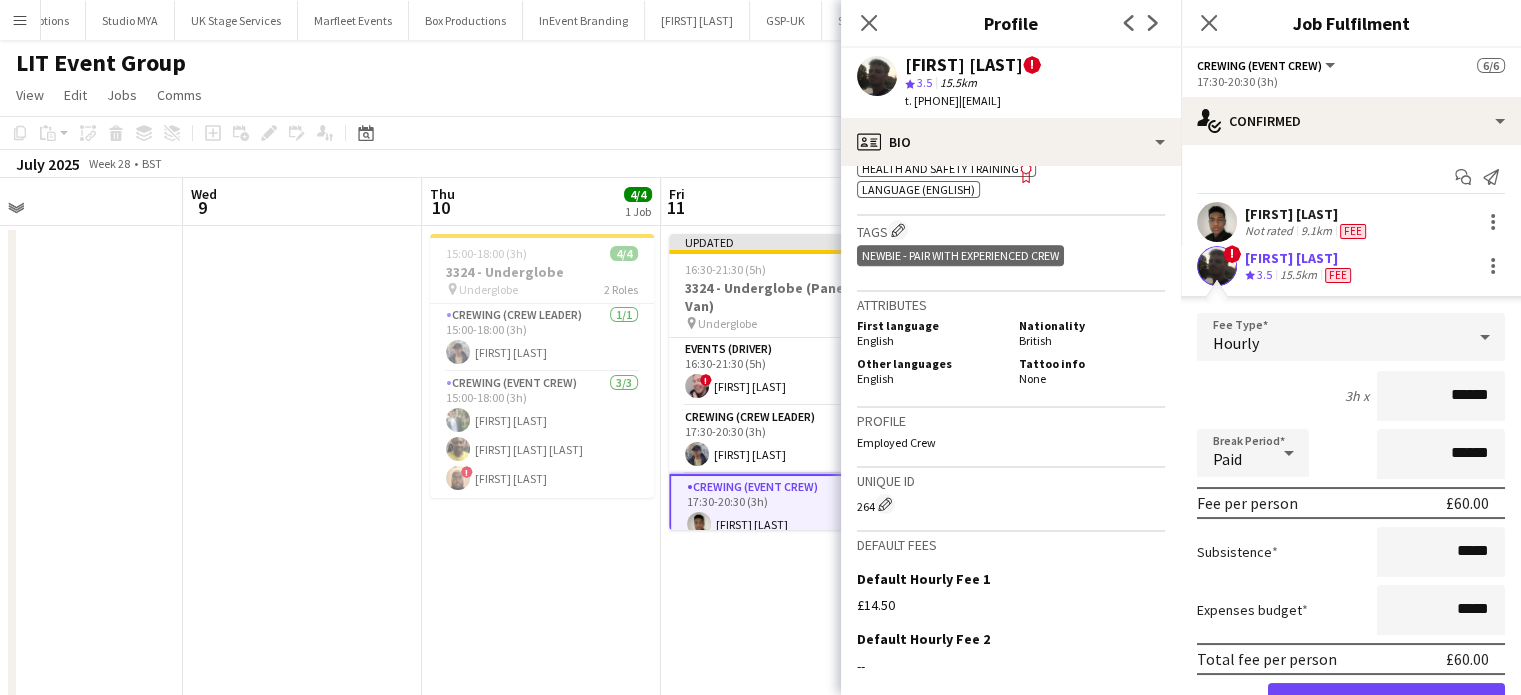 scroll, scrollTop: 1083, scrollLeft: 0, axis: vertical 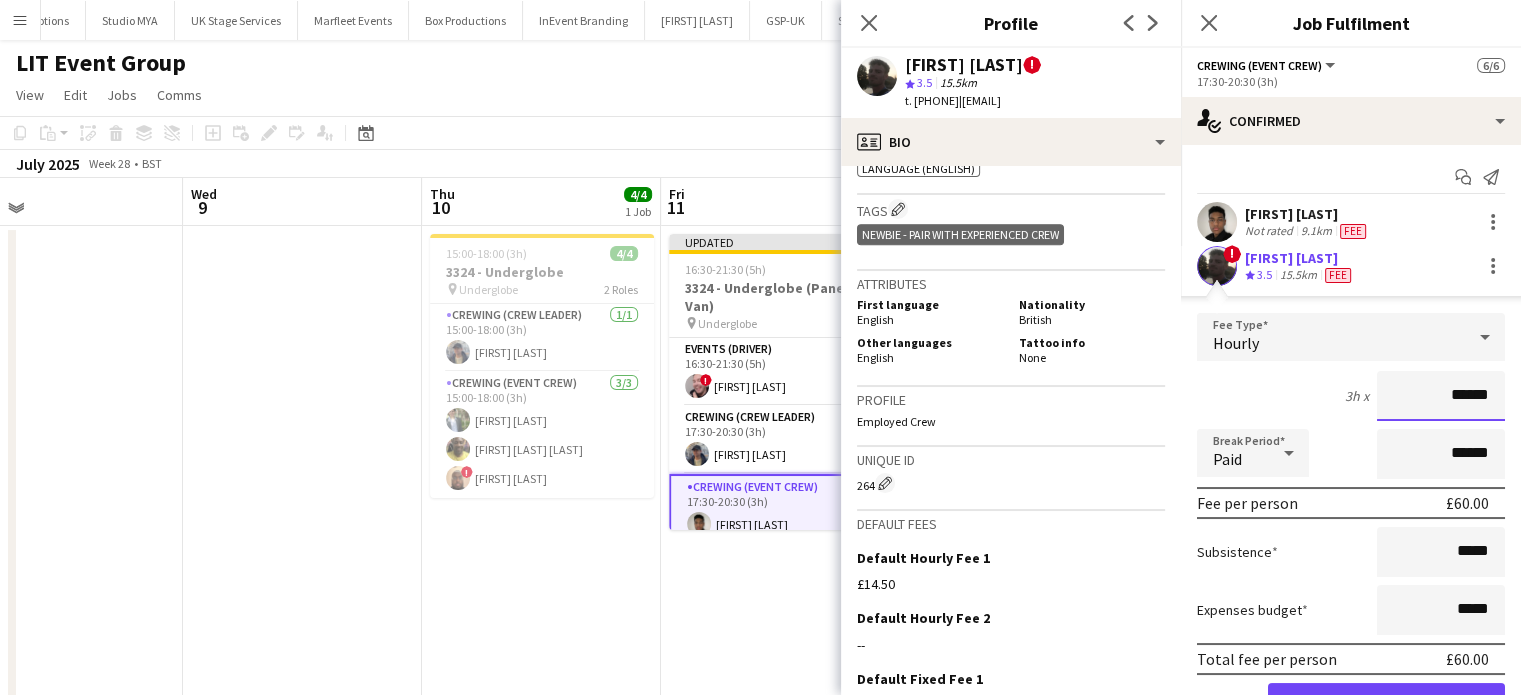 click on "******" at bounding box center (1441, 396) 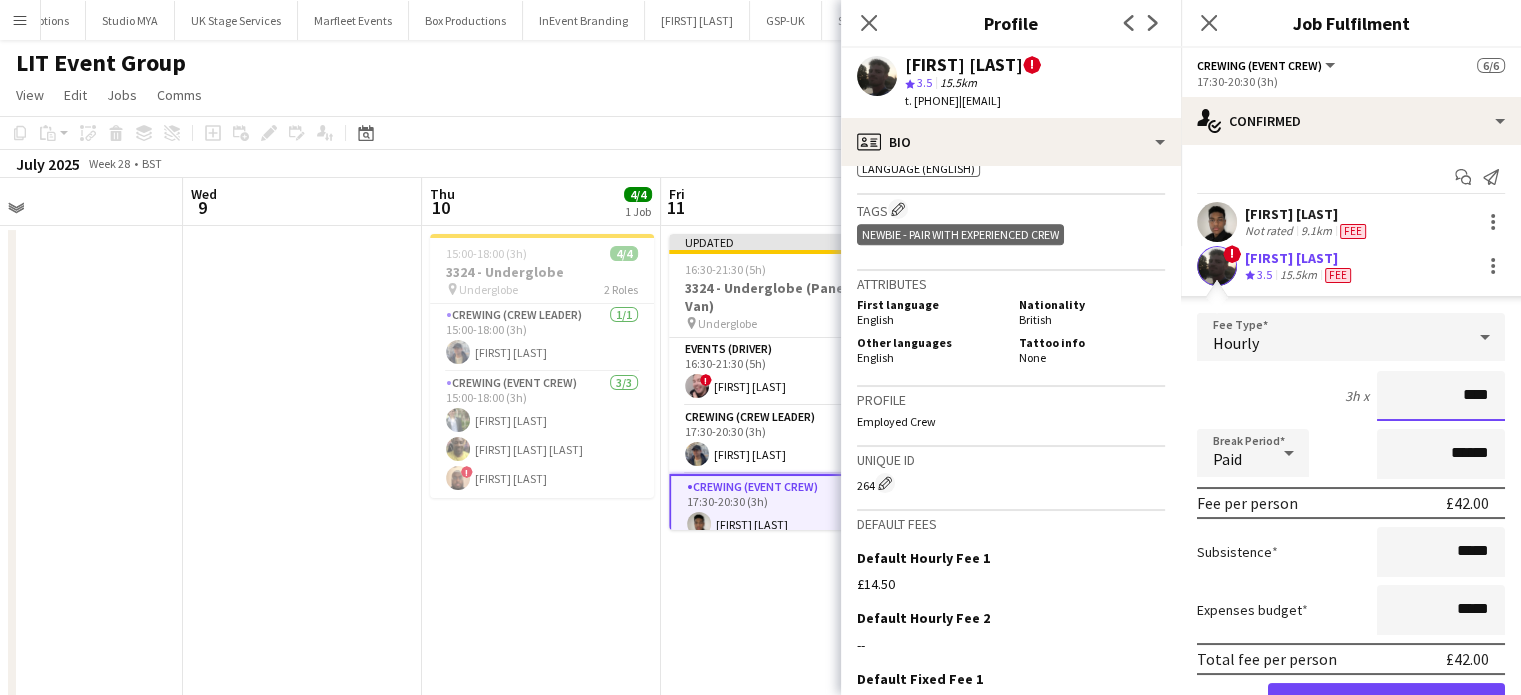 type on "*****" 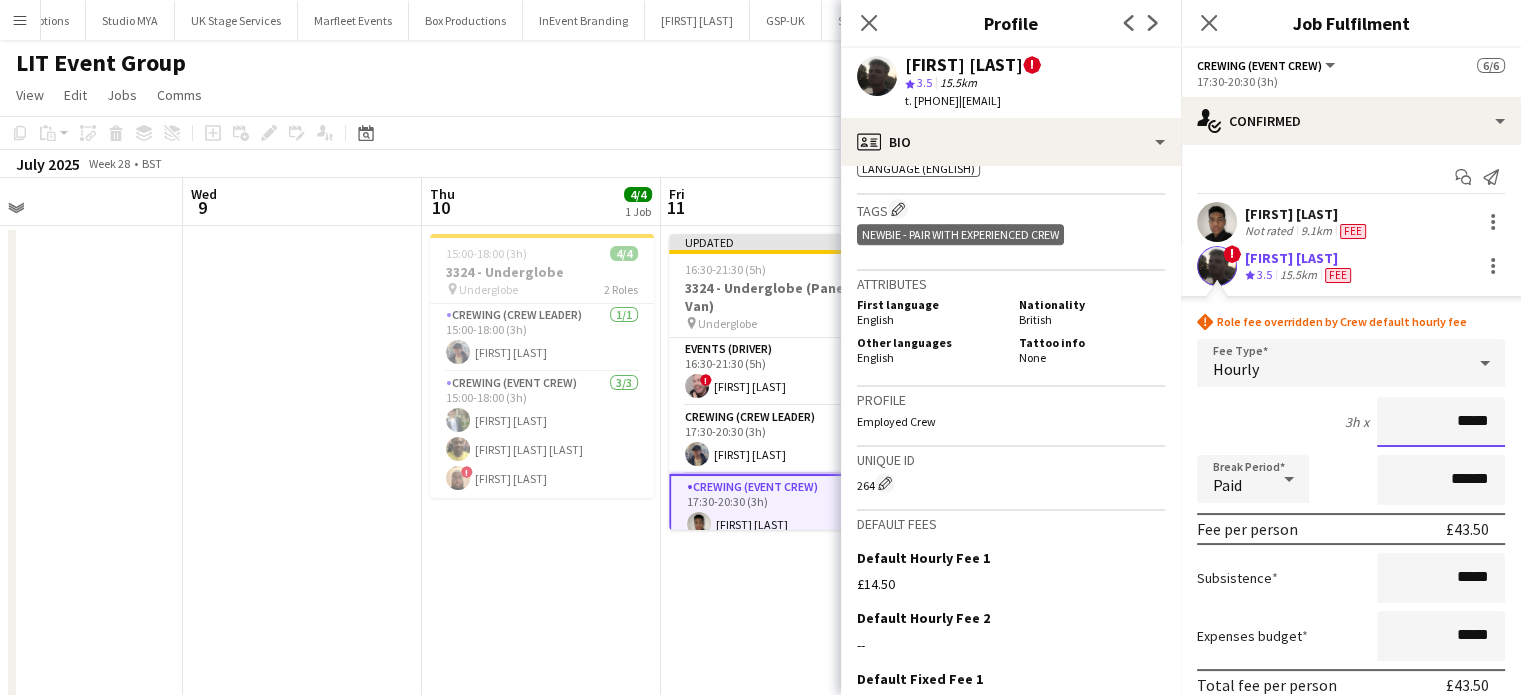 click on "Confirm" at bounding box center (1386, 729) 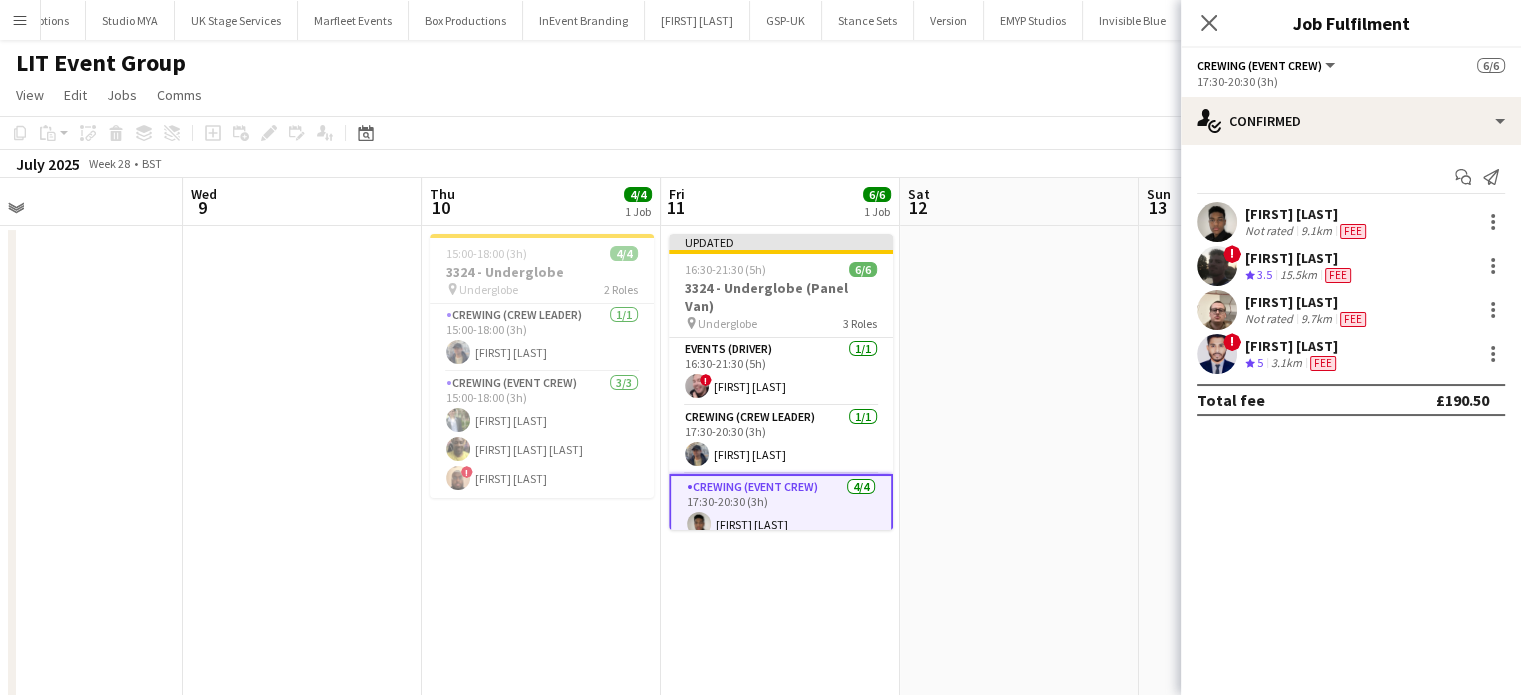 click on "Christian Skinner" at bounding box center [1307, 302] 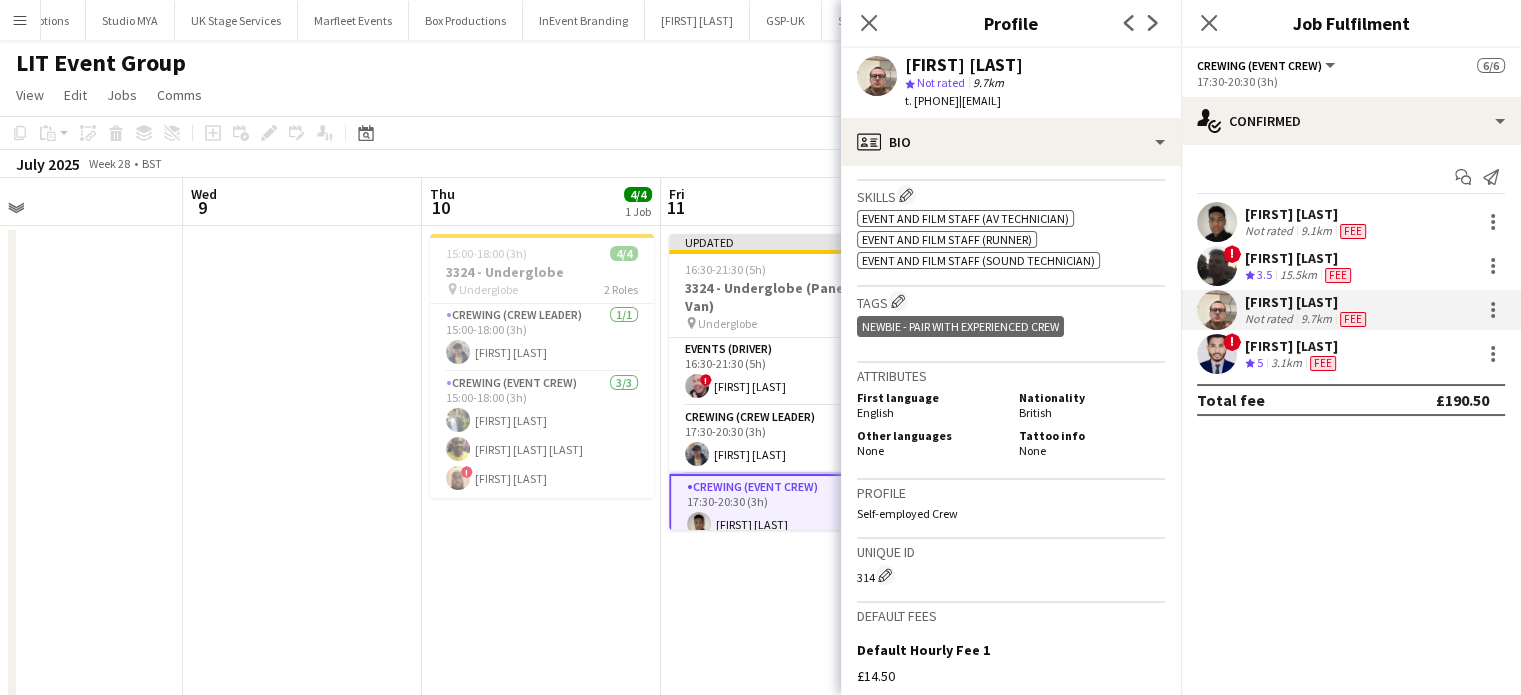 scroll, scrollTop: 976, scrollLeft: 0, axis: vertical 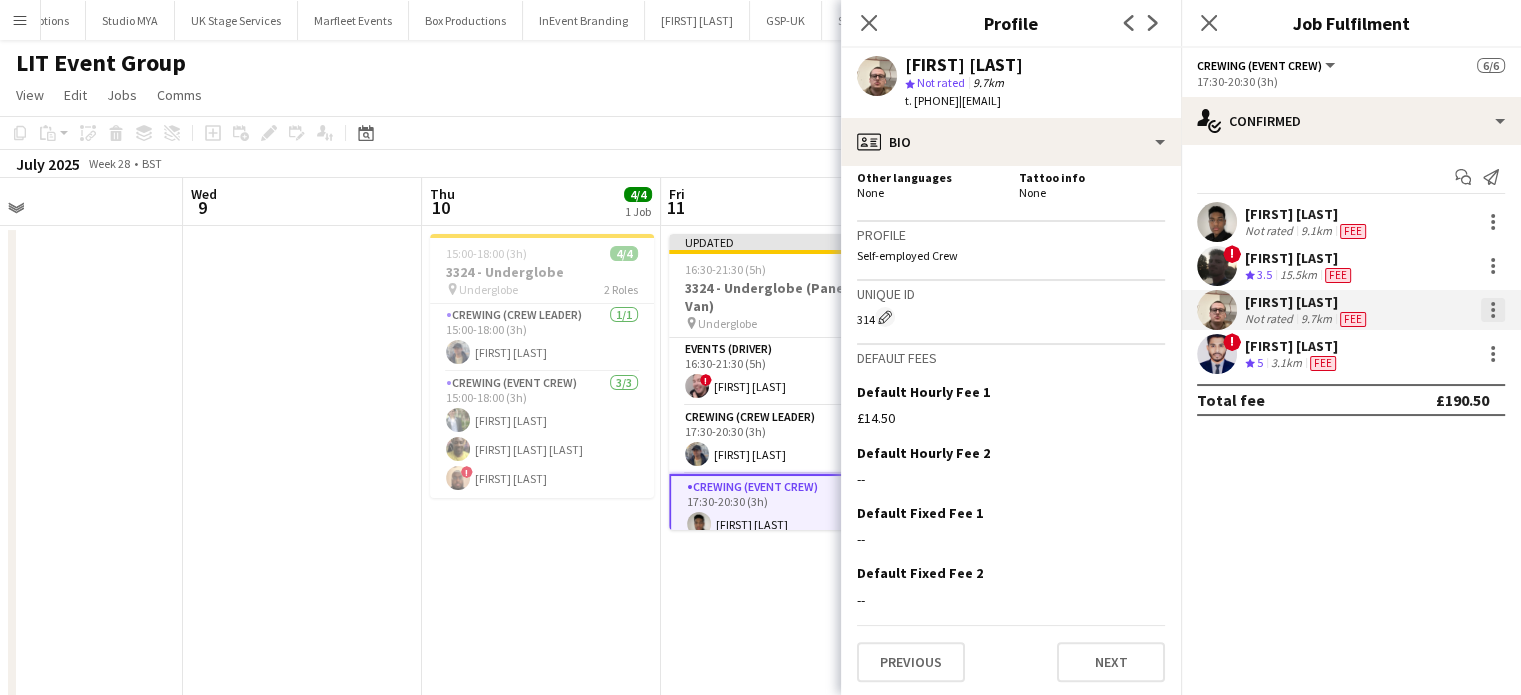 click at bounding box center (1493, 310) 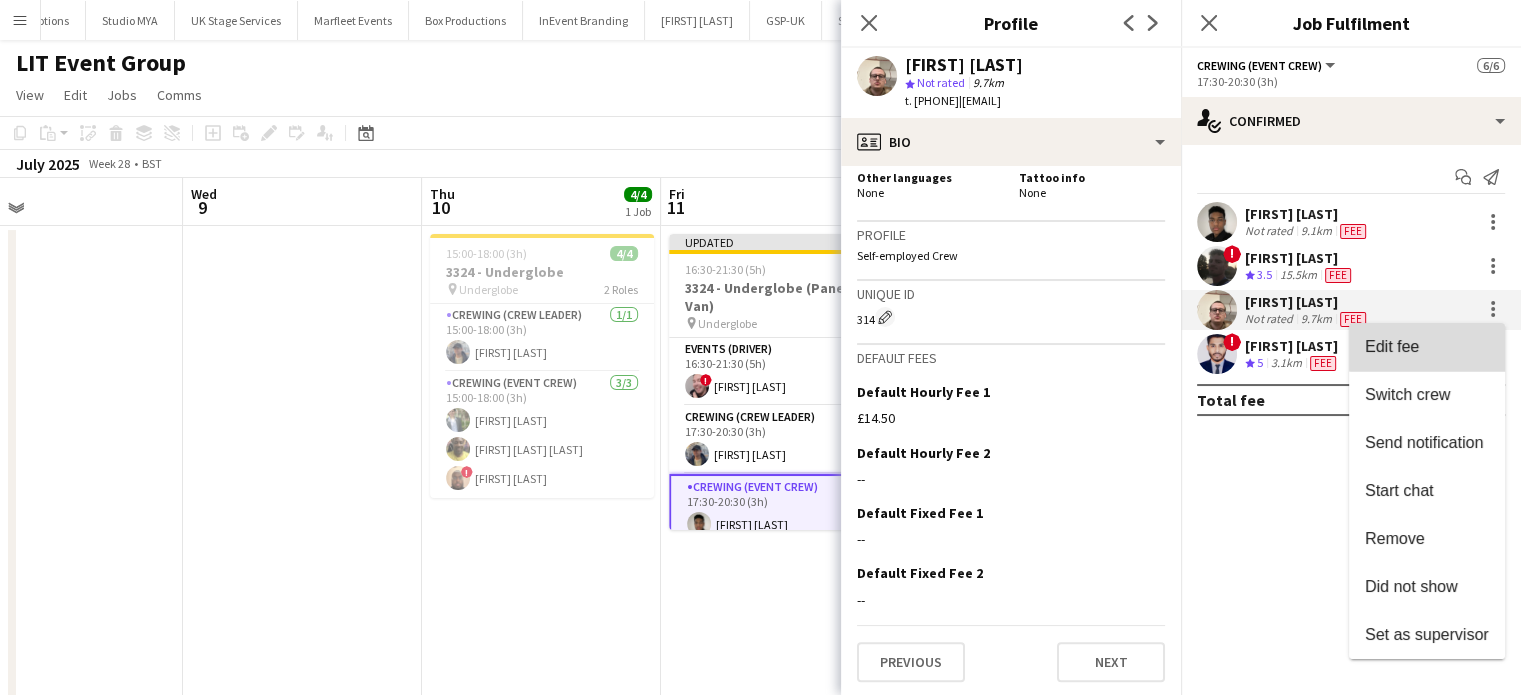 click on "Edit fee" at bounding box center (1427, 347) 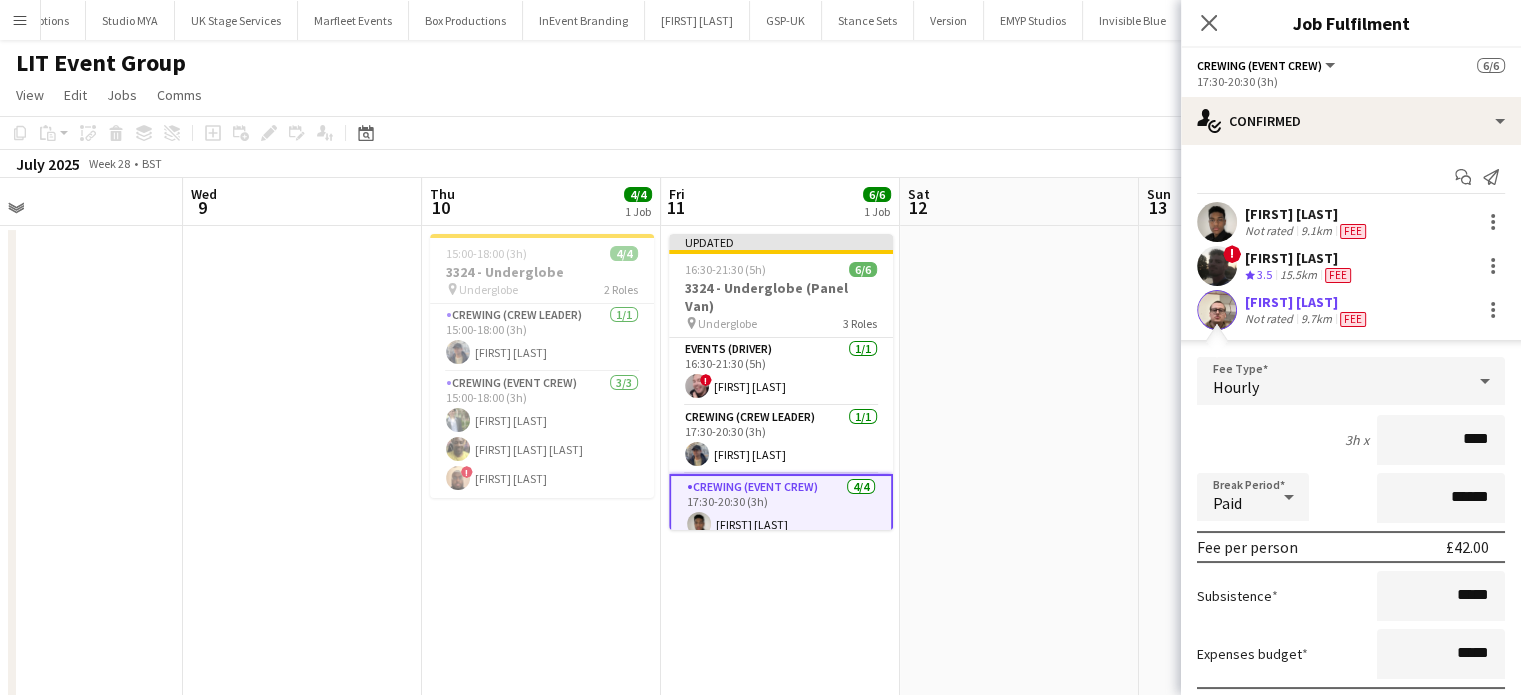type on "*****" 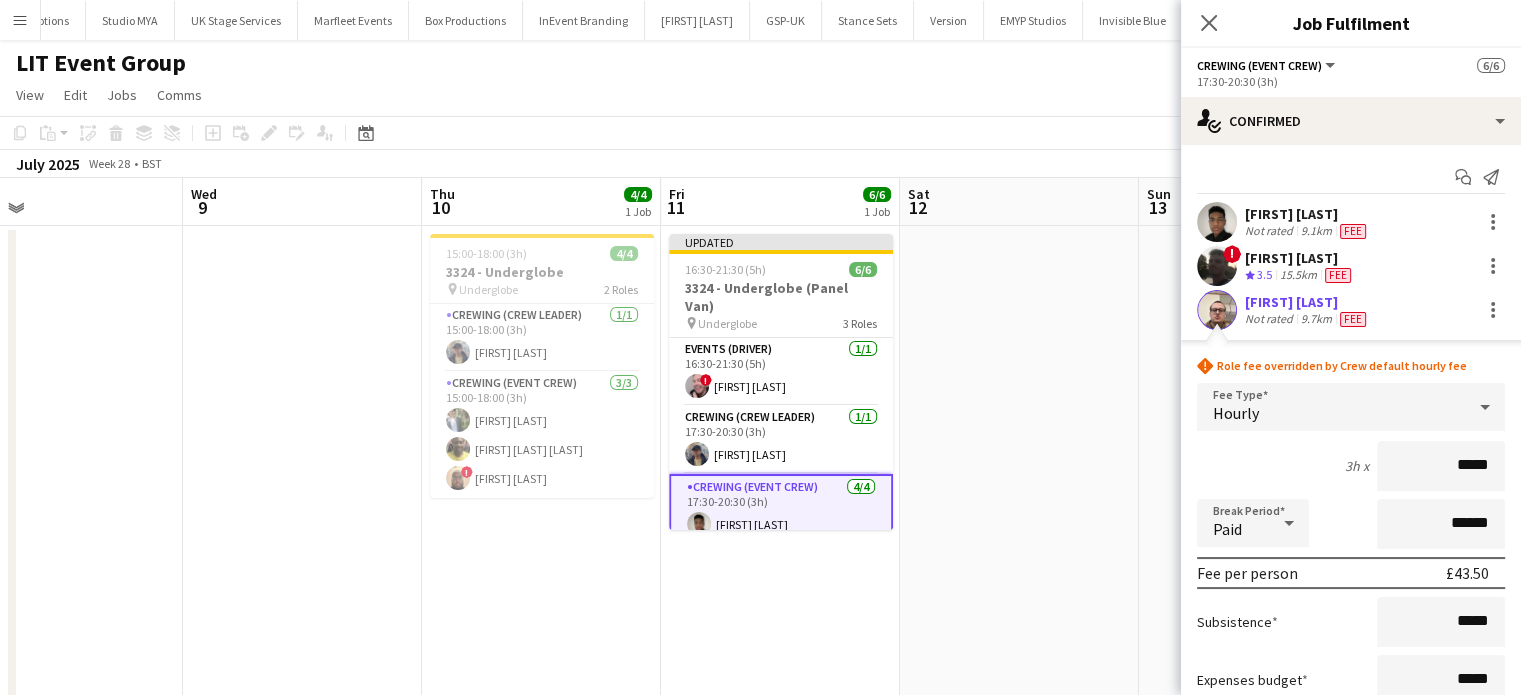 click on "Confirm" at bounding box center [1386, 773] 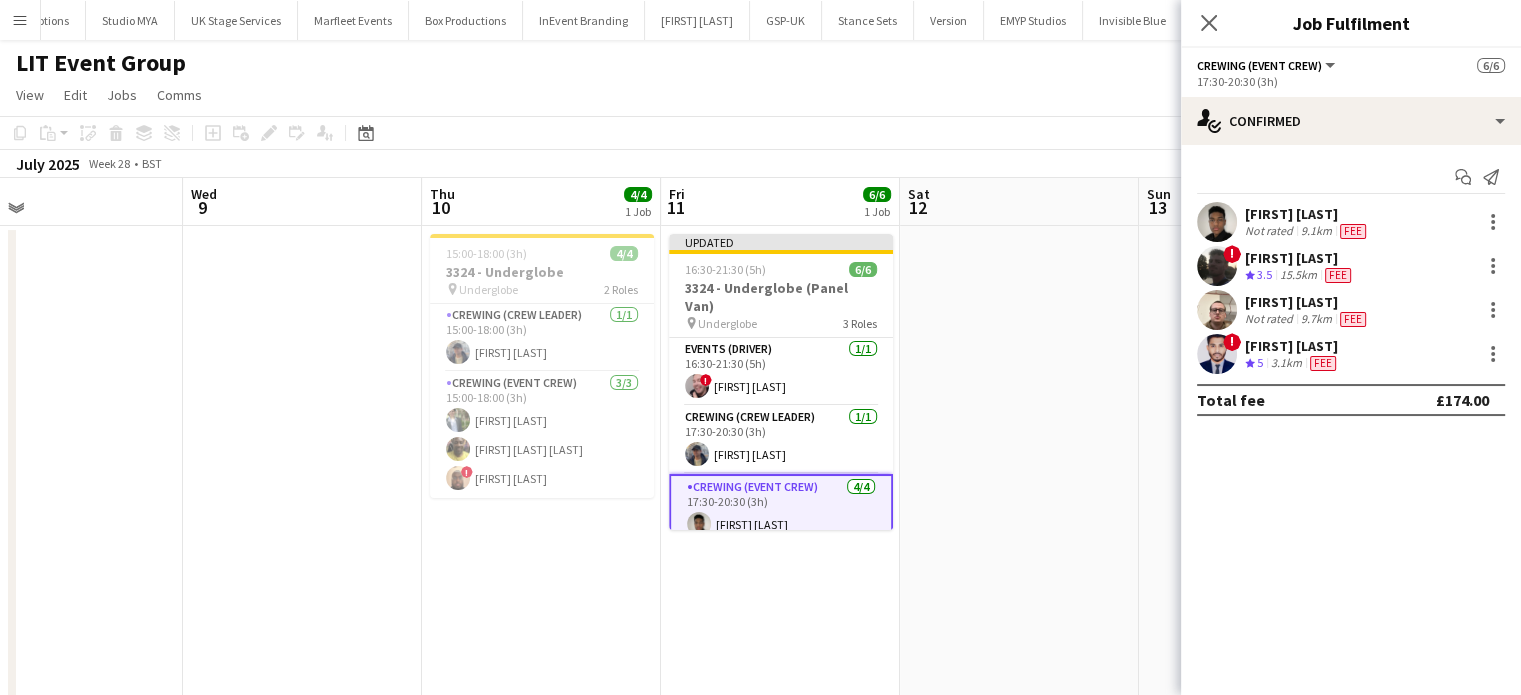 click on "!  Md Mosabbit Hridoy
Crew rating
5   3.1km   Fee" at bounding box center [1351, 354] 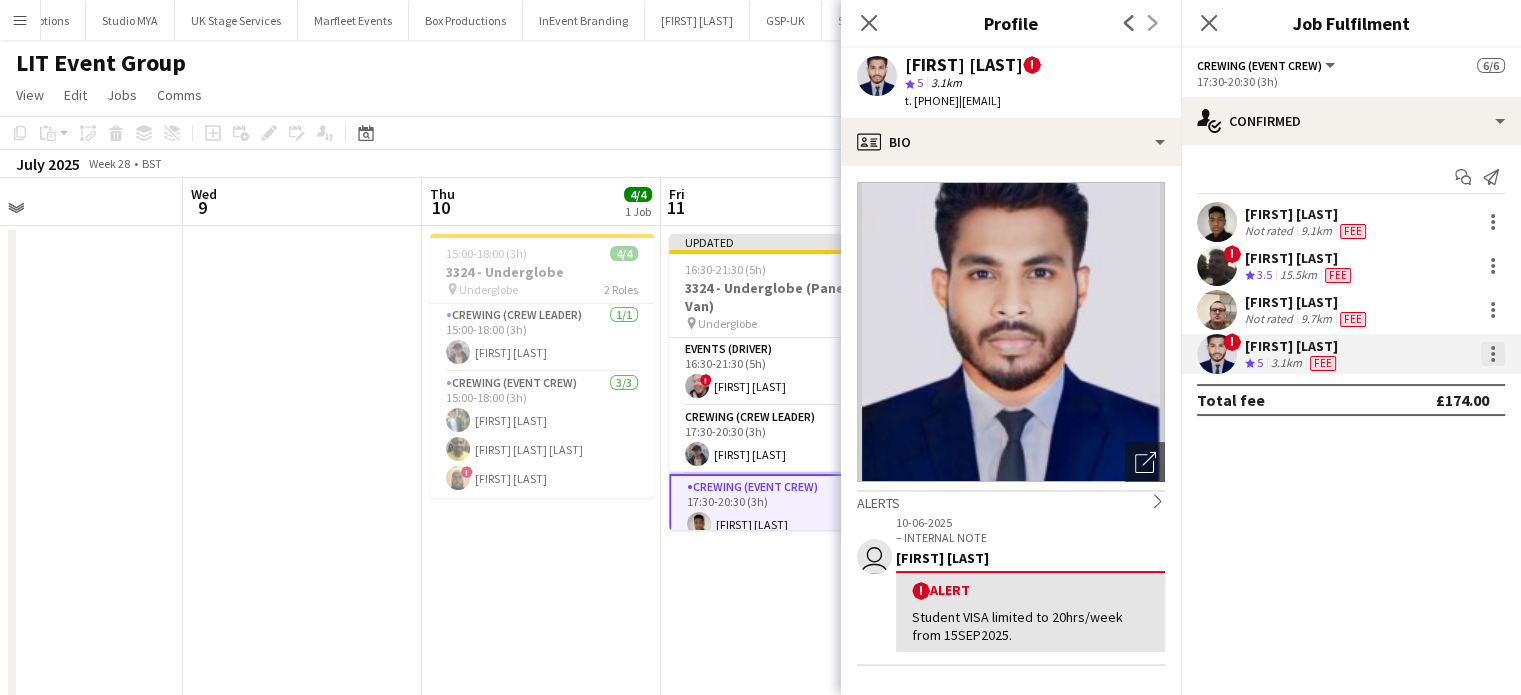 click at bounding box center [1493, 354] 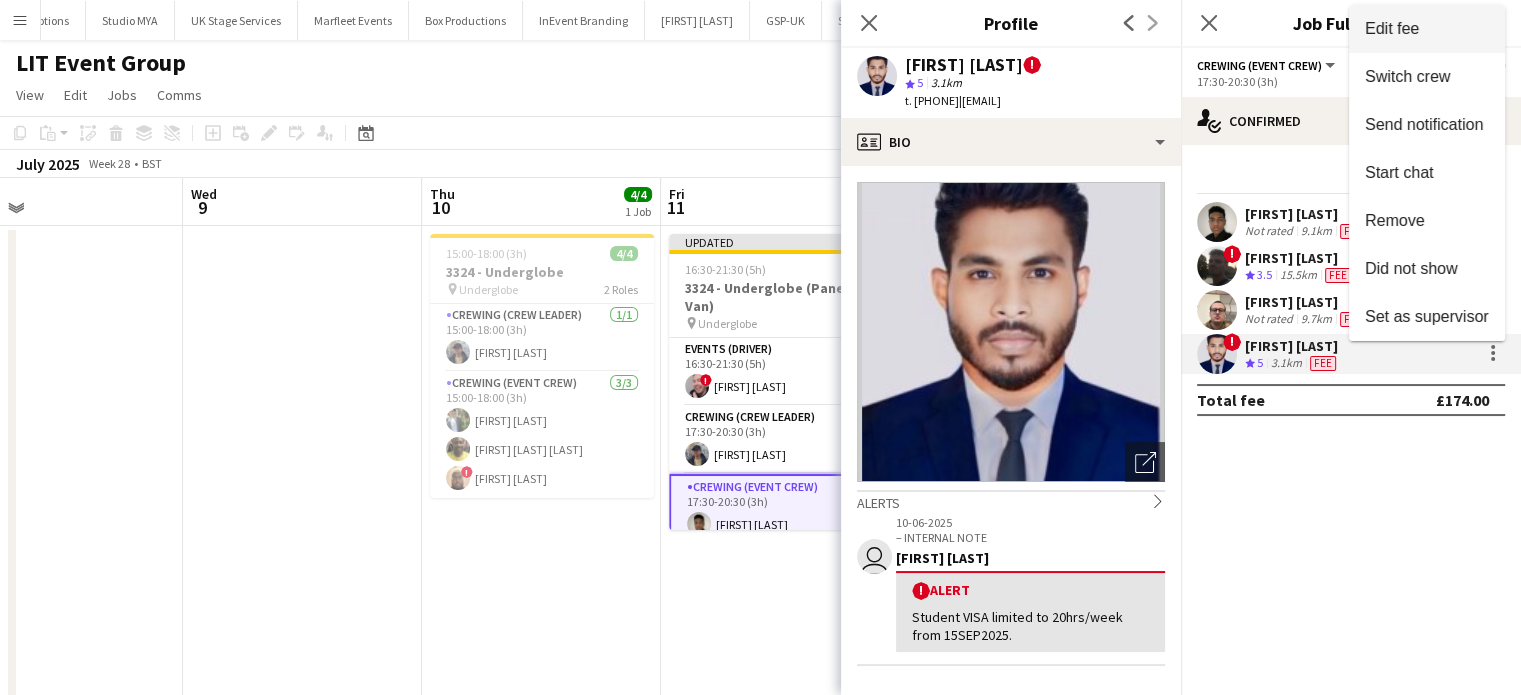 click on "Edit fee" at bounding box center (1427, 29) 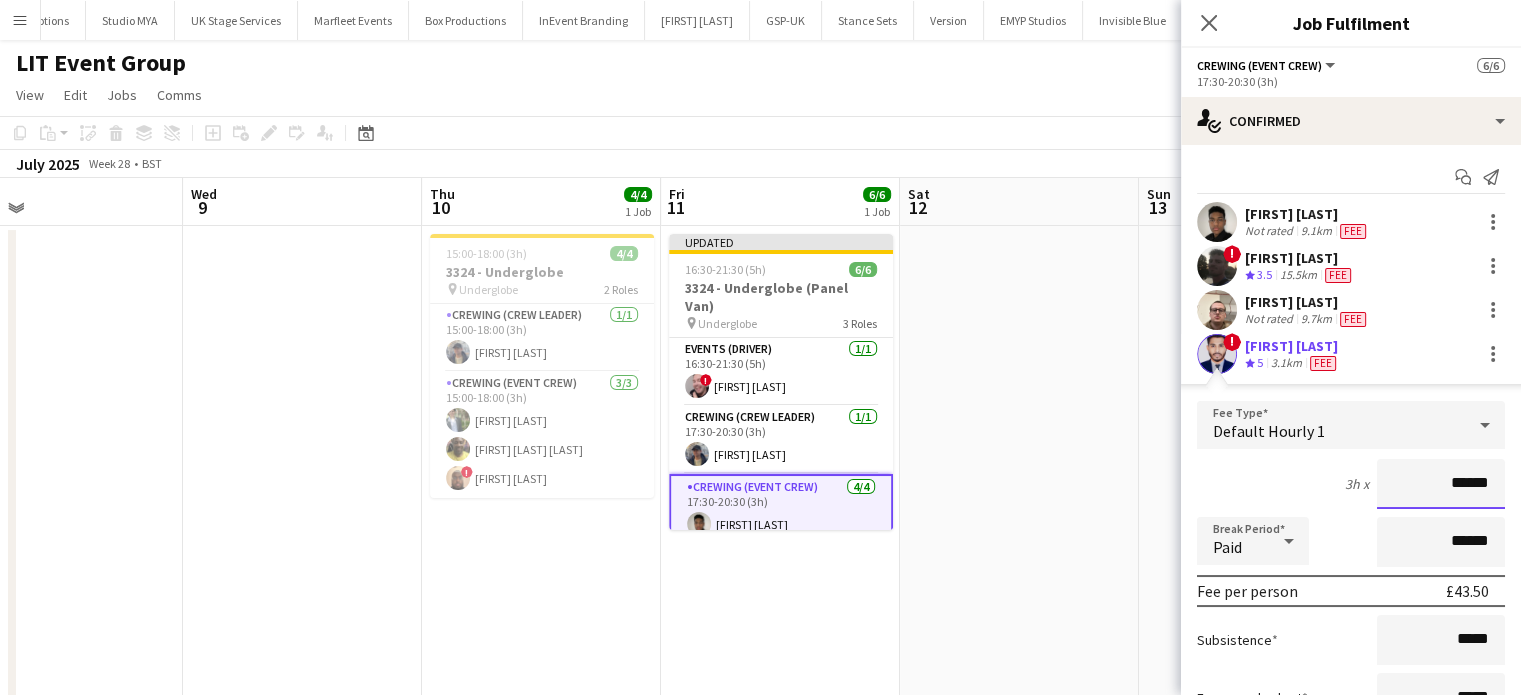 click on "******" at bounding box center [1441, 484] 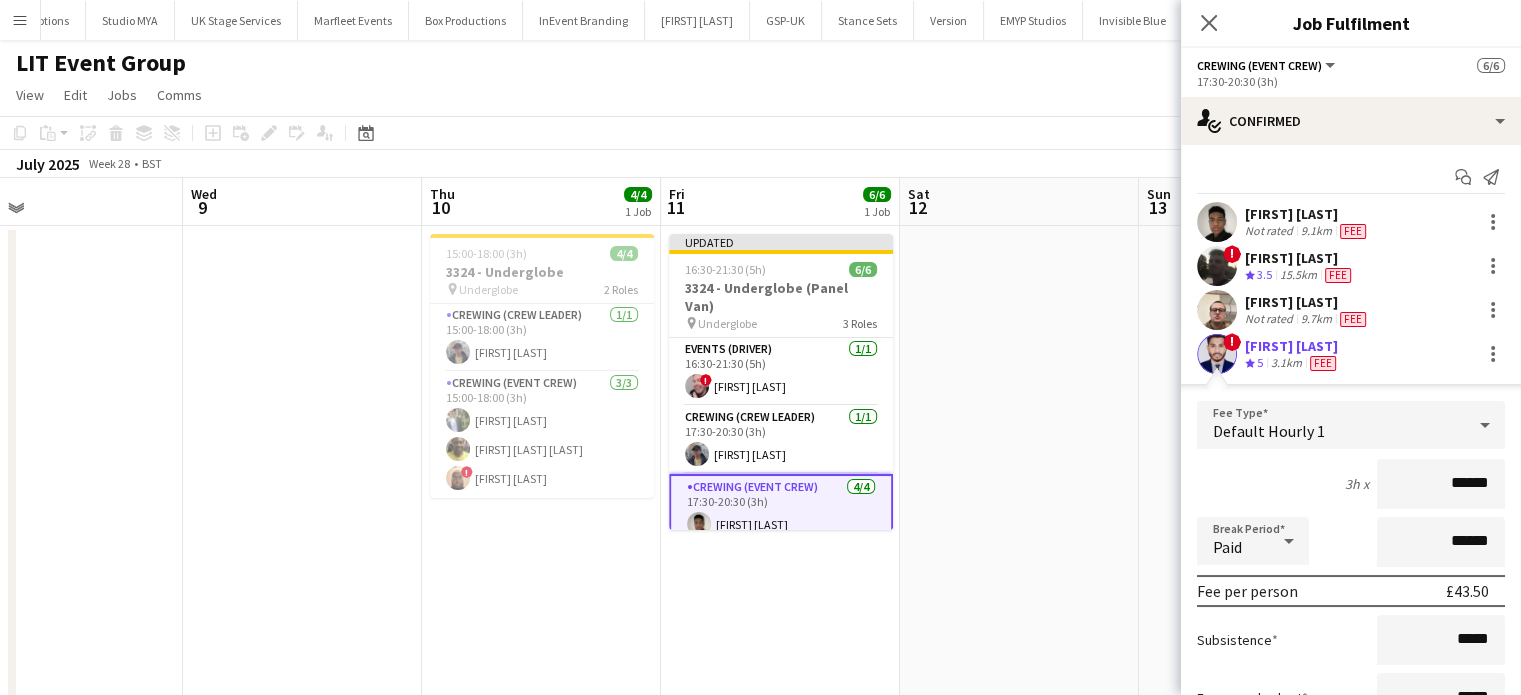 drag, startPoint x: 1328, startPoint y: 548, endPoint x: 1320, endPoint y: 523, distance: 26.24881 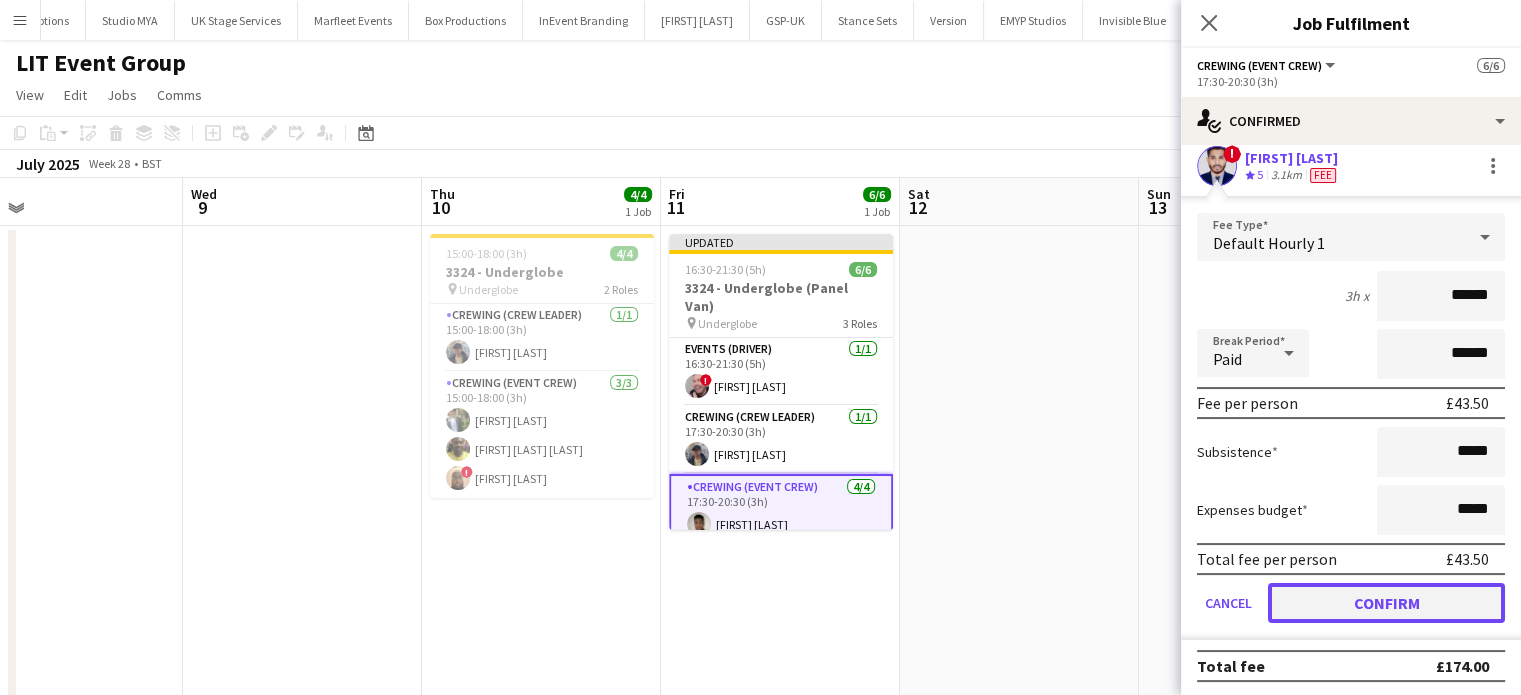 click on "Confirm" at bounding box center [1386, 603] 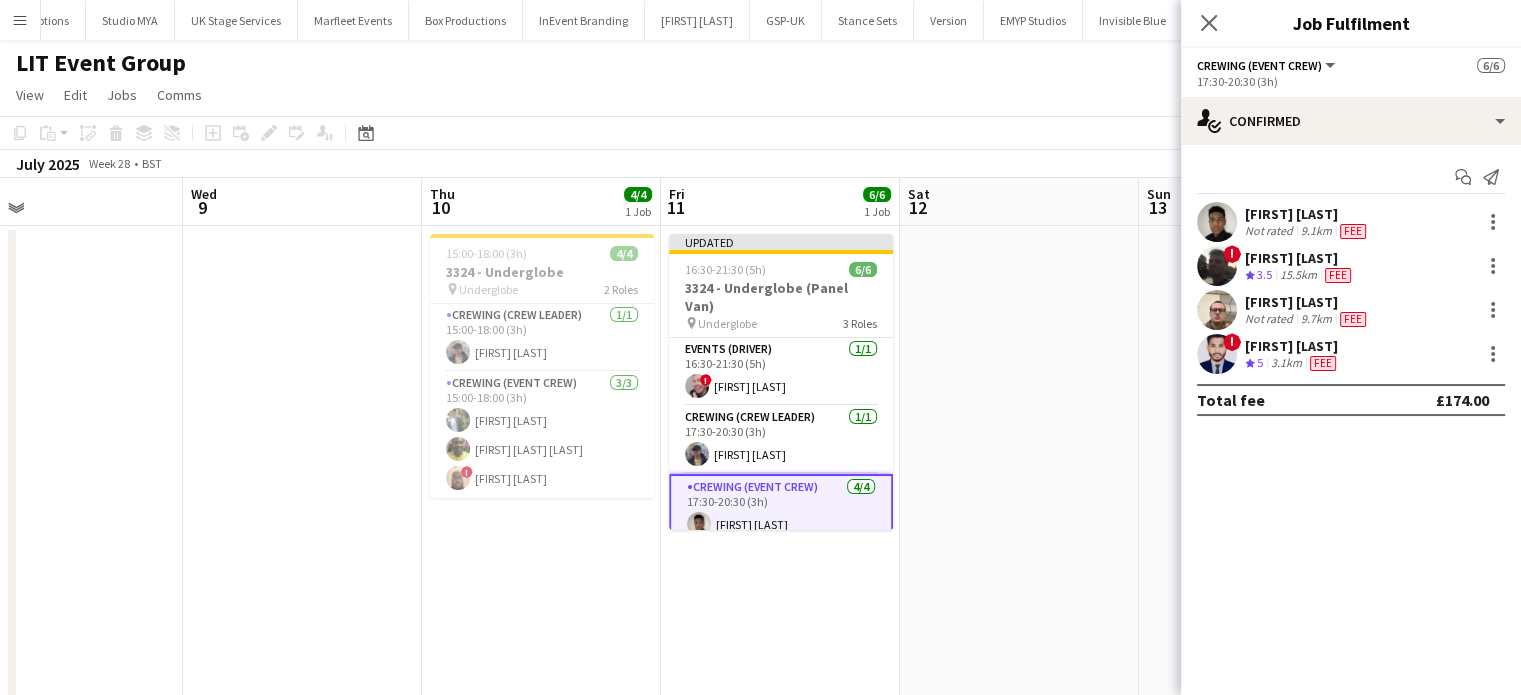 scroll, scrollTop: 0, scrollLeft: 0, axis: both 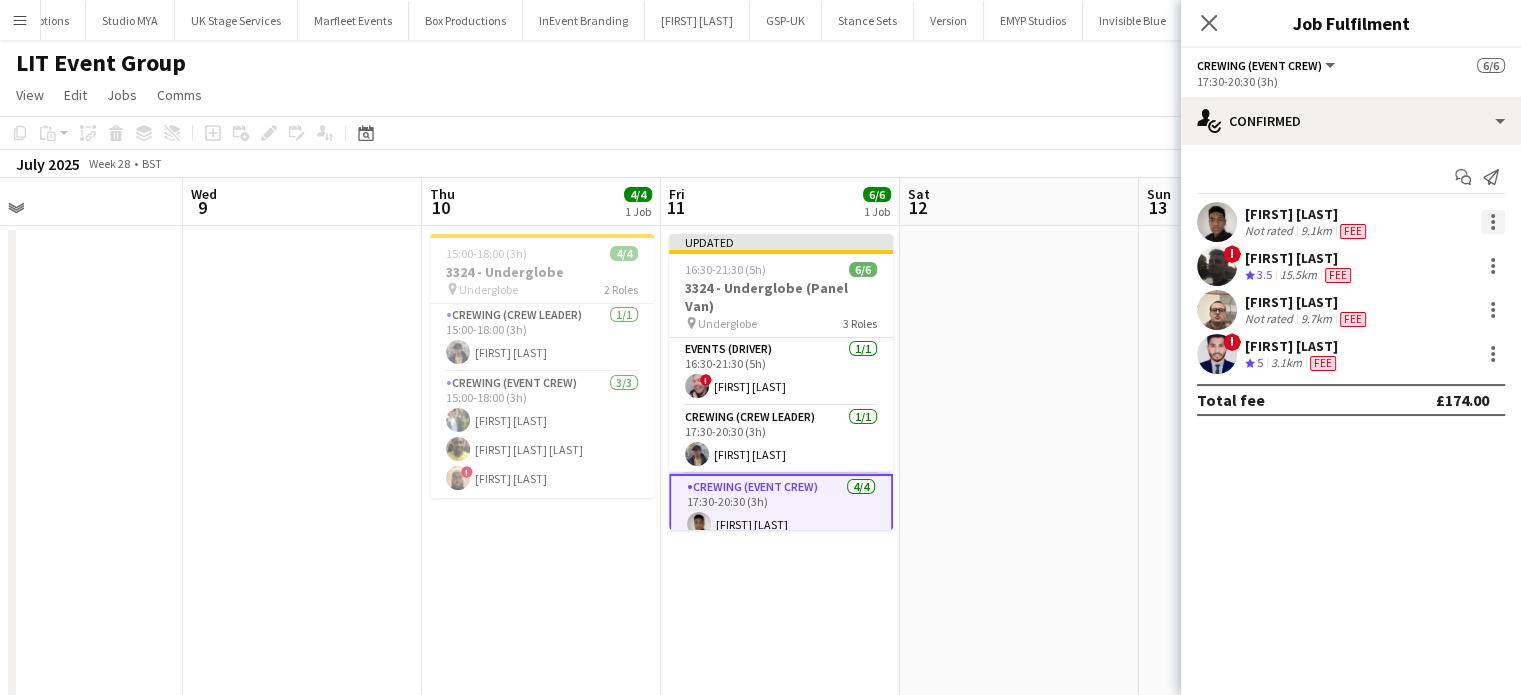 click at bounding box center [1493, 222] 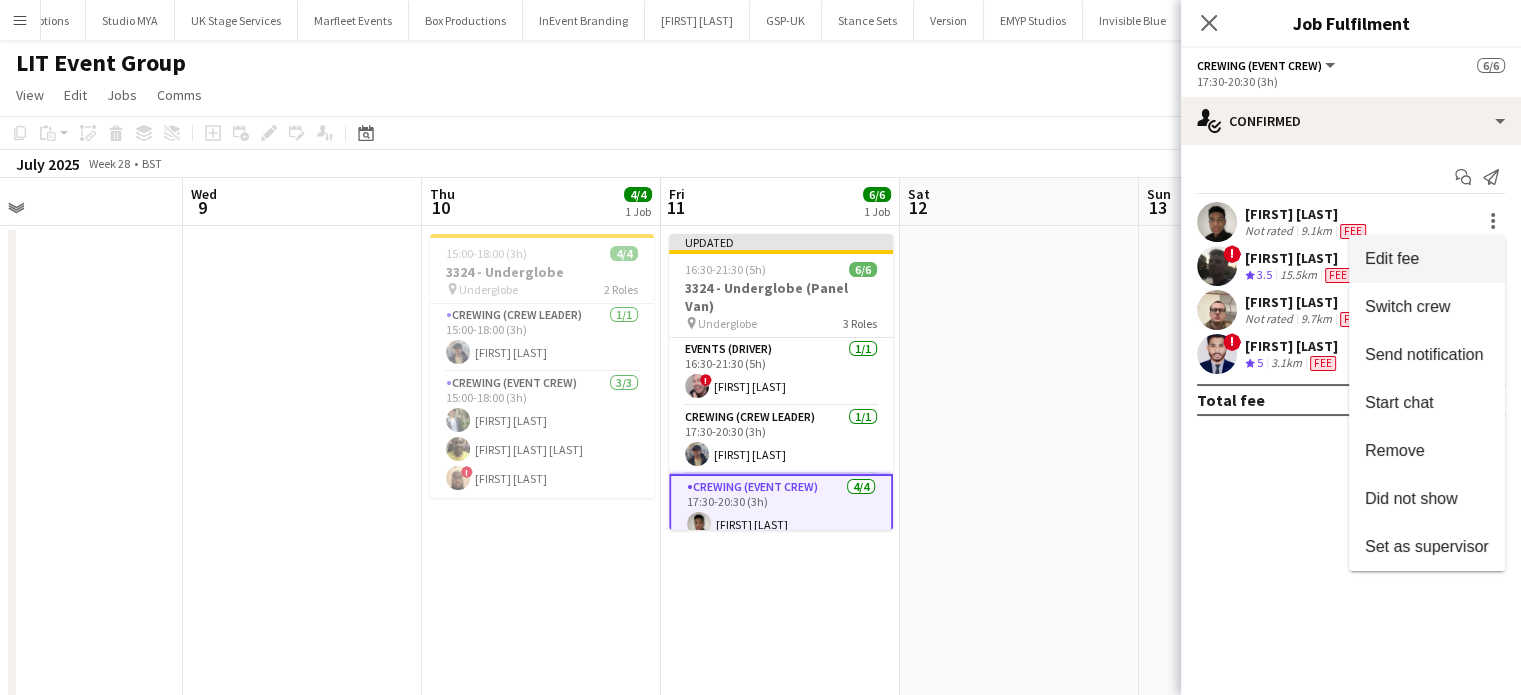 click on "Edit fee" at bounding box center [1427, 259] 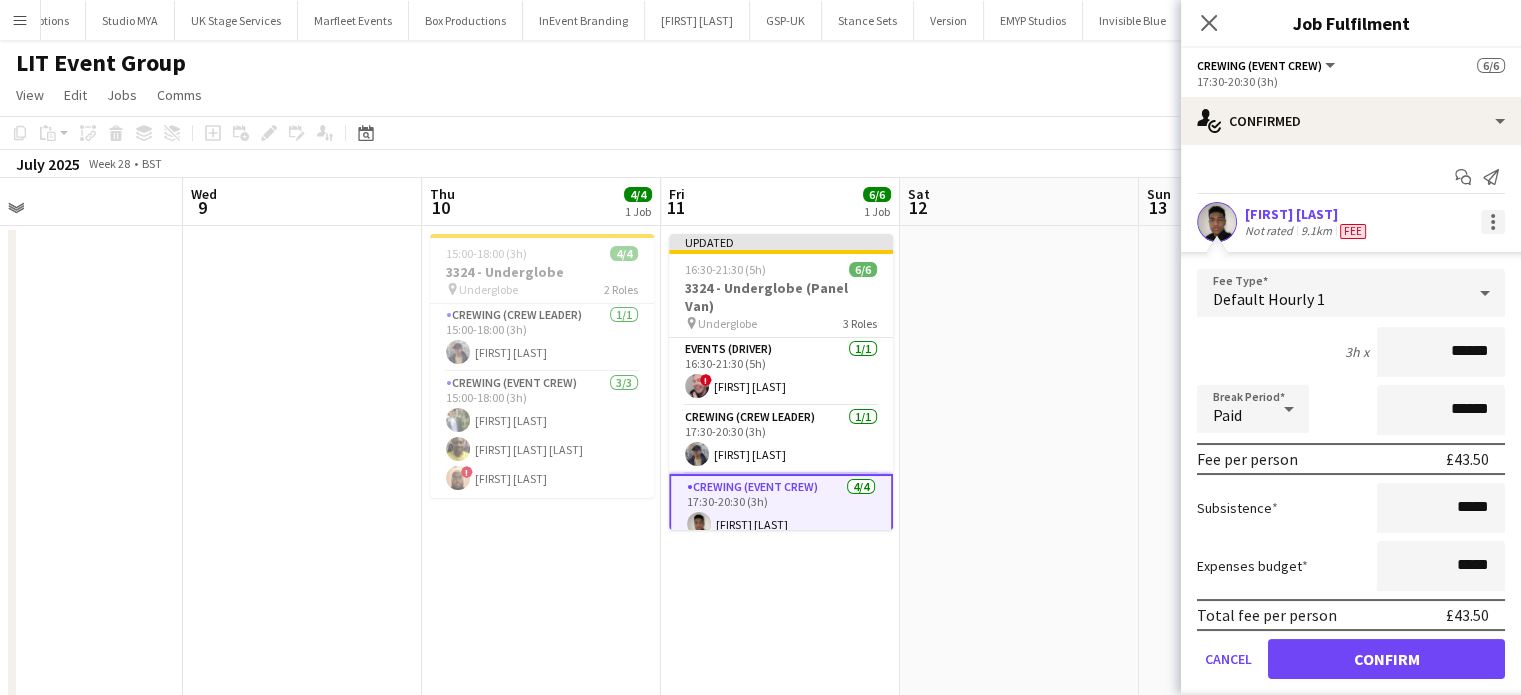 click at bounding box center (1493, 222) 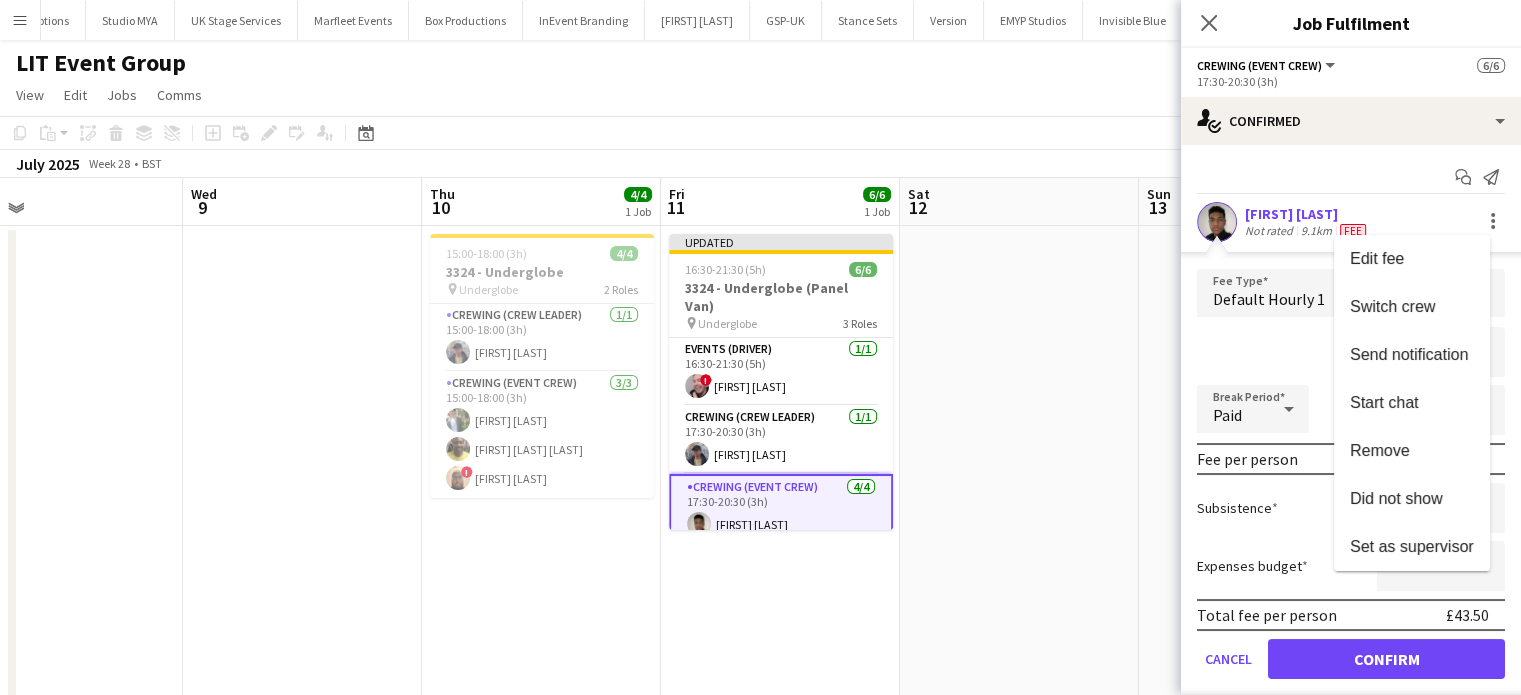click at bounding box center (760, 347) 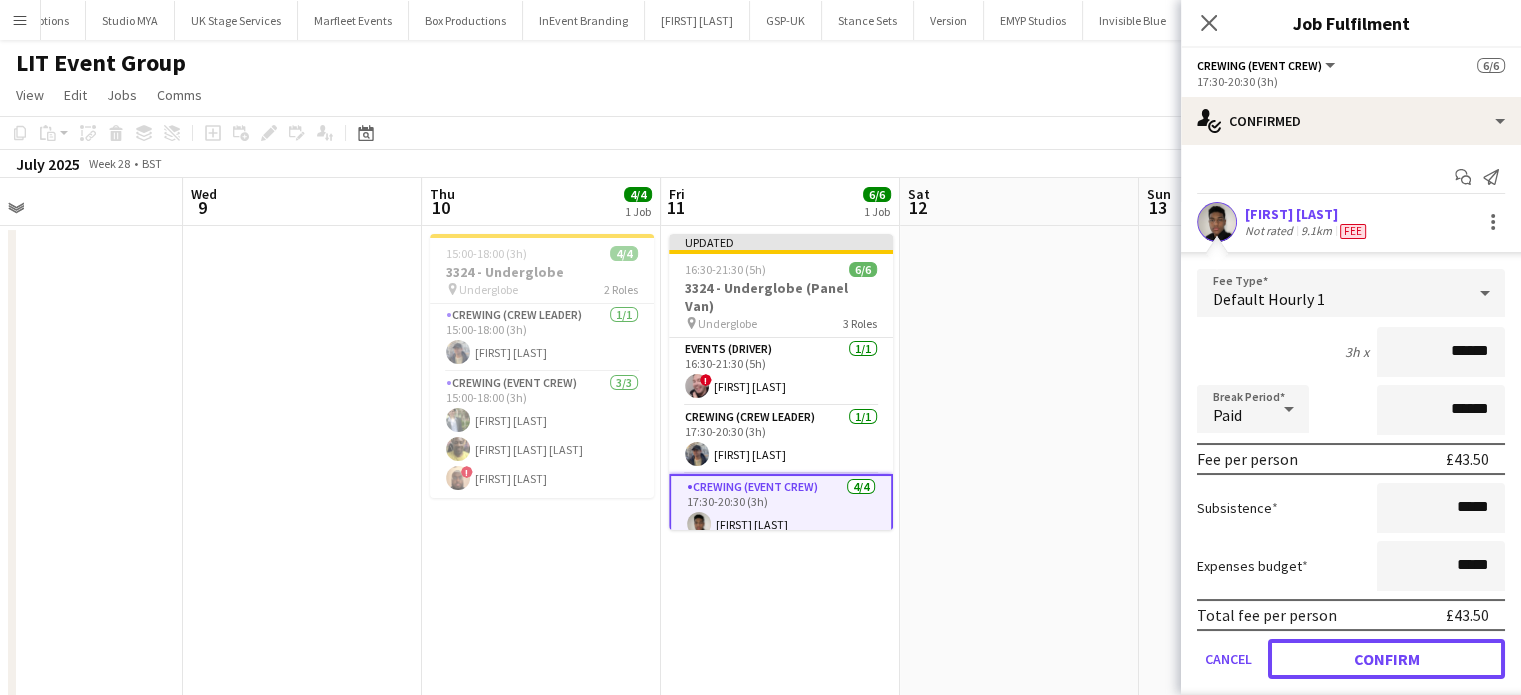 click on "Confirm" at bounding box center (1386, 659) 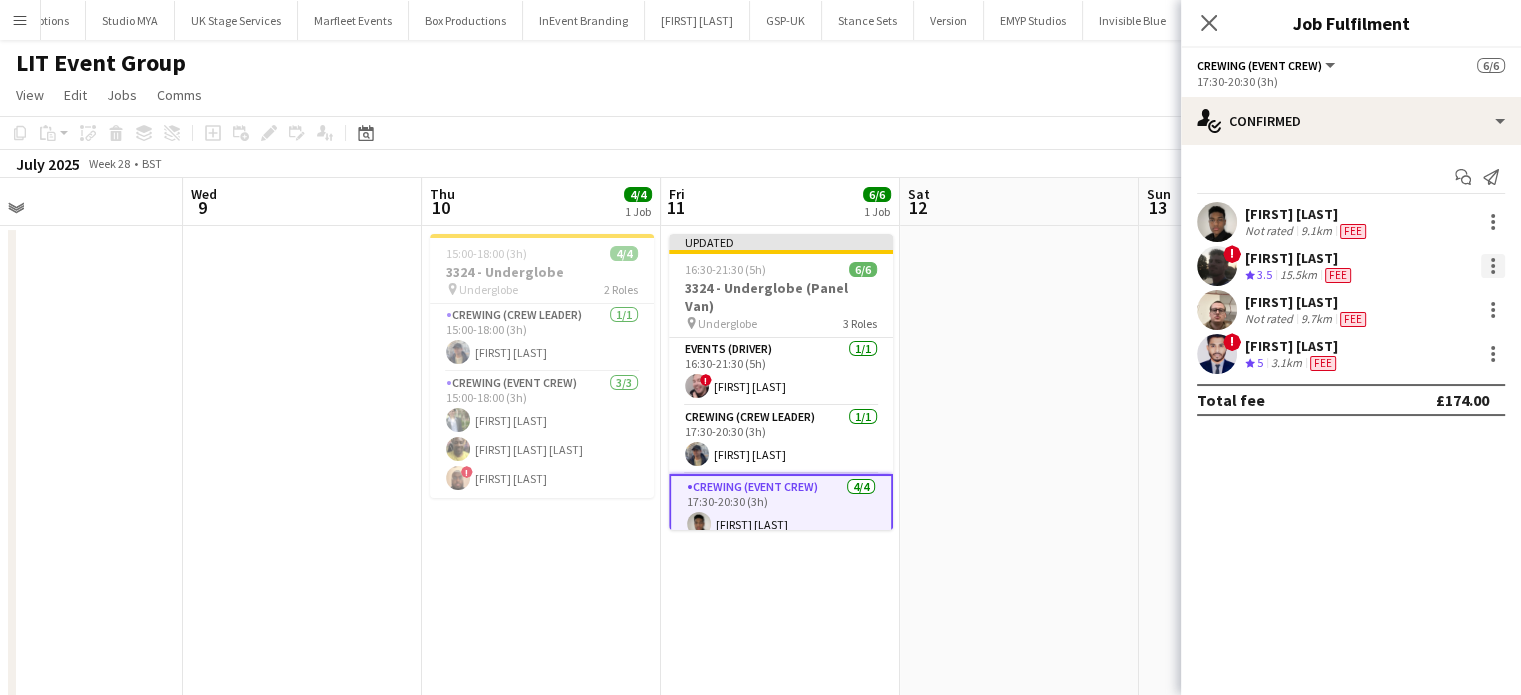 click at bounding box center (1493, 266) 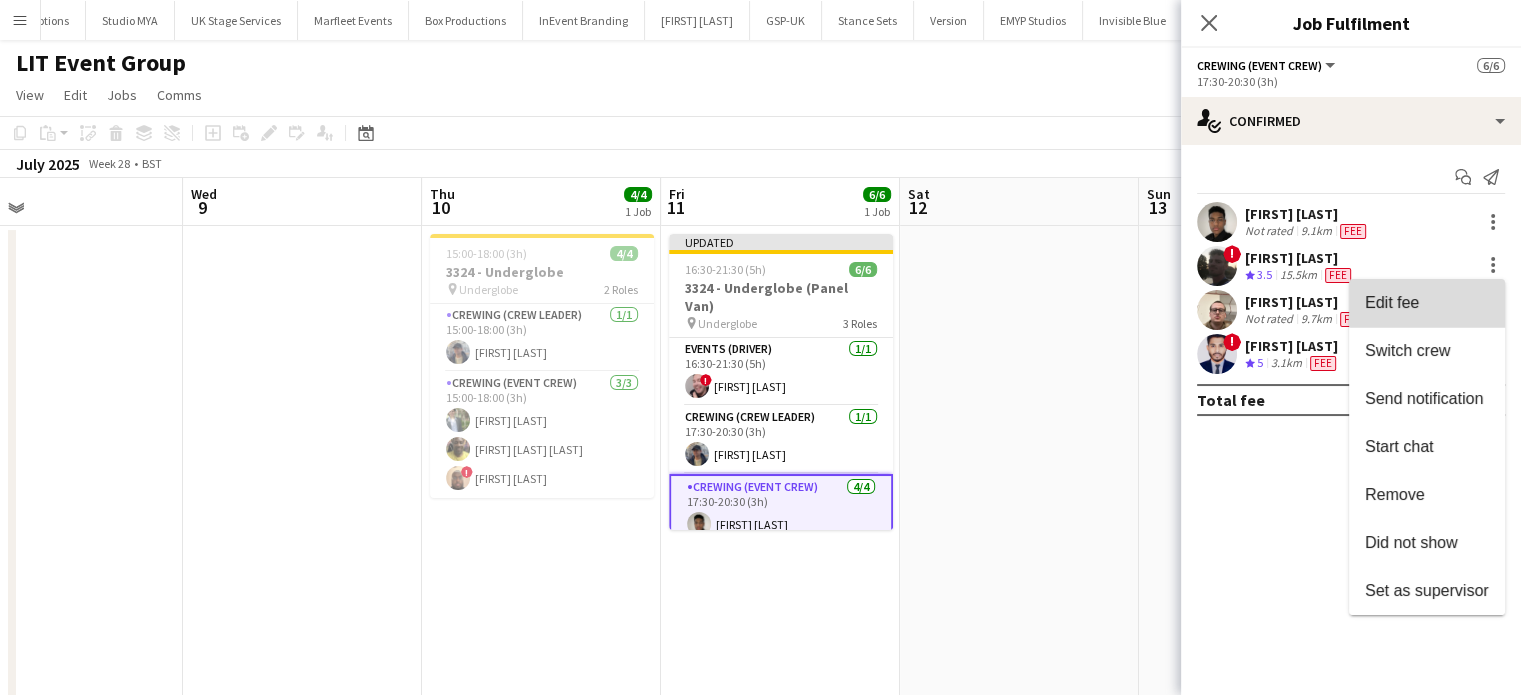 click on "Edit fee" at bounding box center [1427, 303] 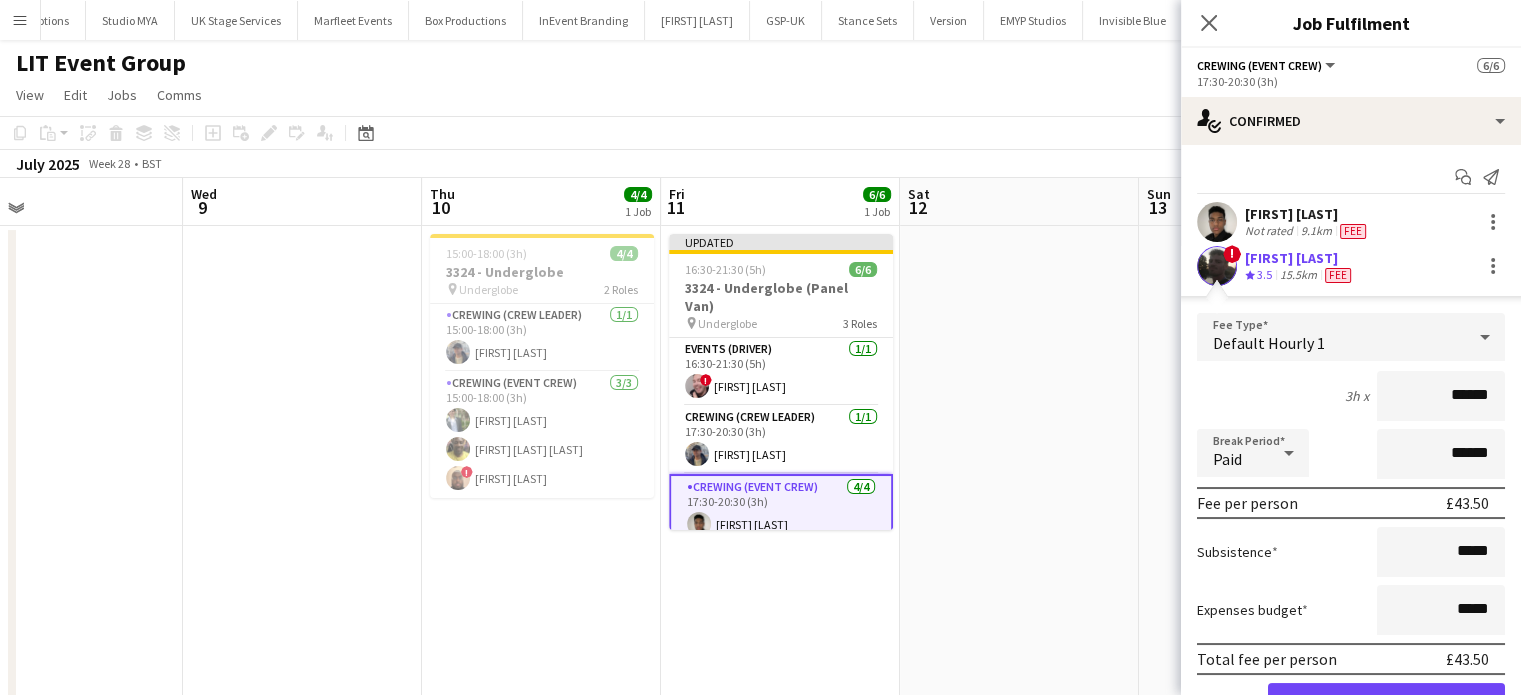 scroll, scrollTop: 188, scrollLeft: 0, axis: vertical 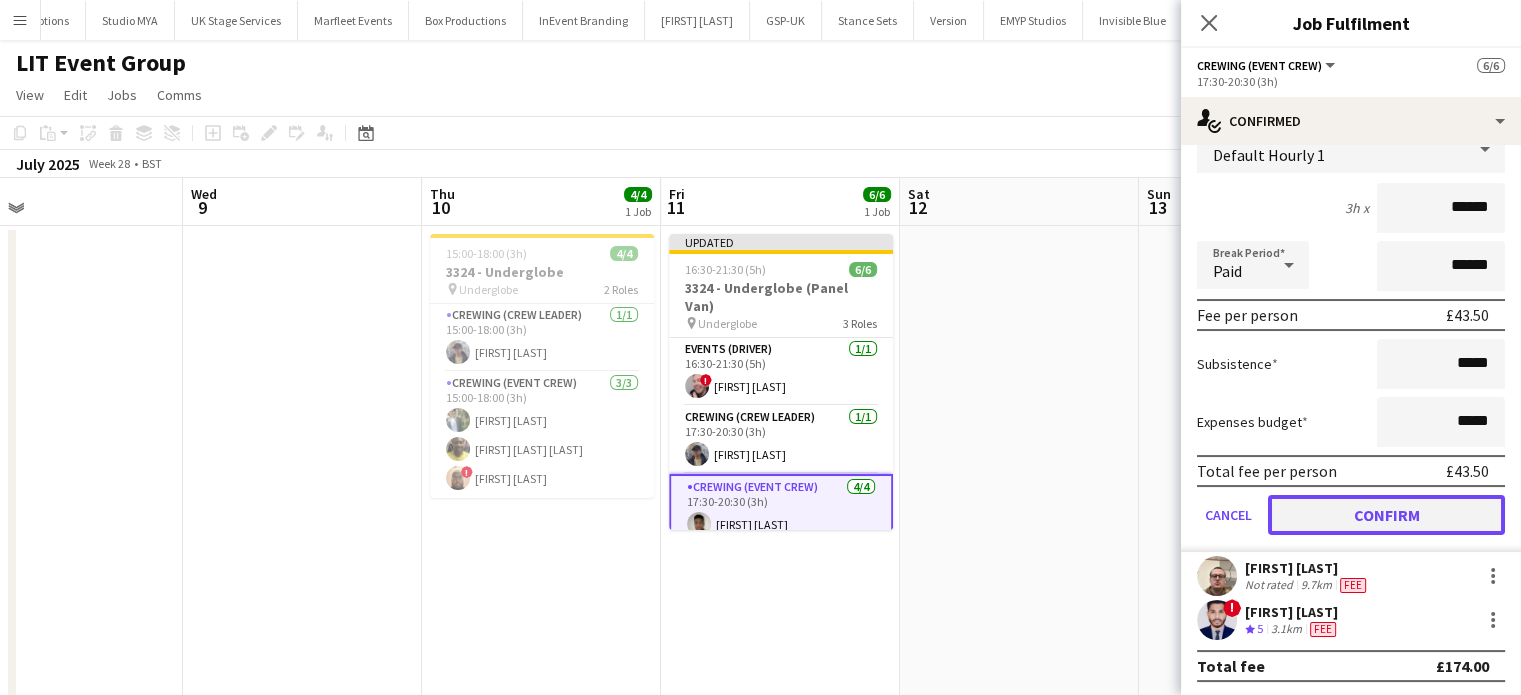 click on "Confirm" at bounding box center (1386, 515) 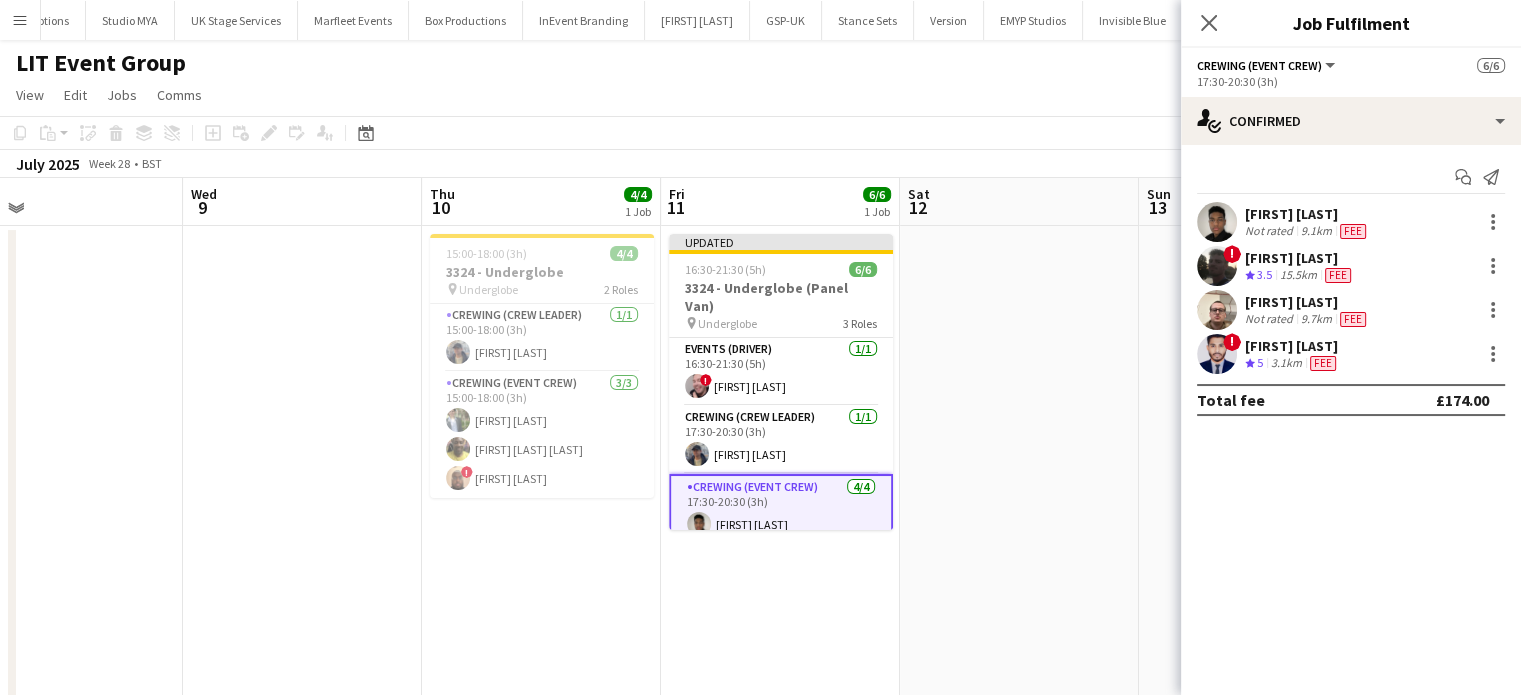 scroll, scrollTop: 0, scrollLeft: 0, axis: both 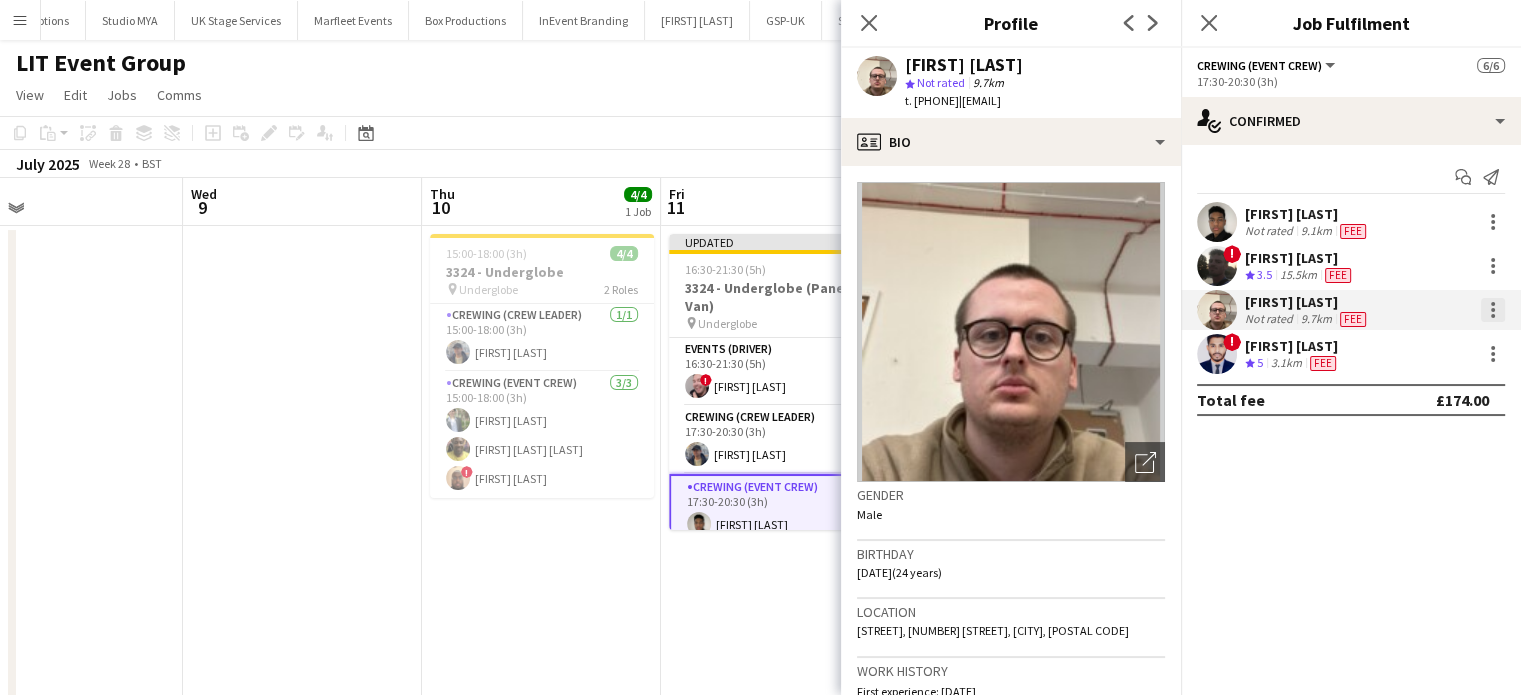 click at bounding box center [1493, 310] 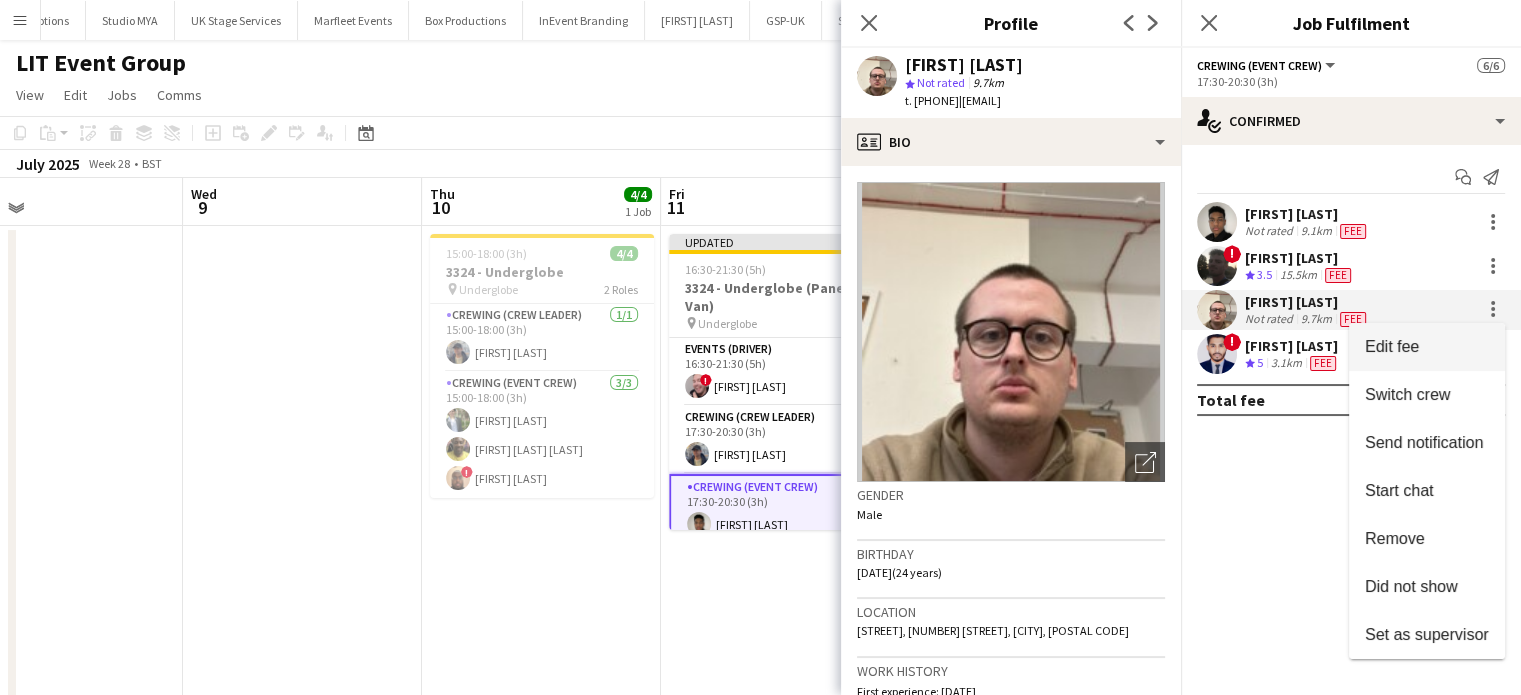 drag, startPoint x: 1428, startPoint y: 372, endPoint x: 1395, endPoint y: 341, distance: 45.276924 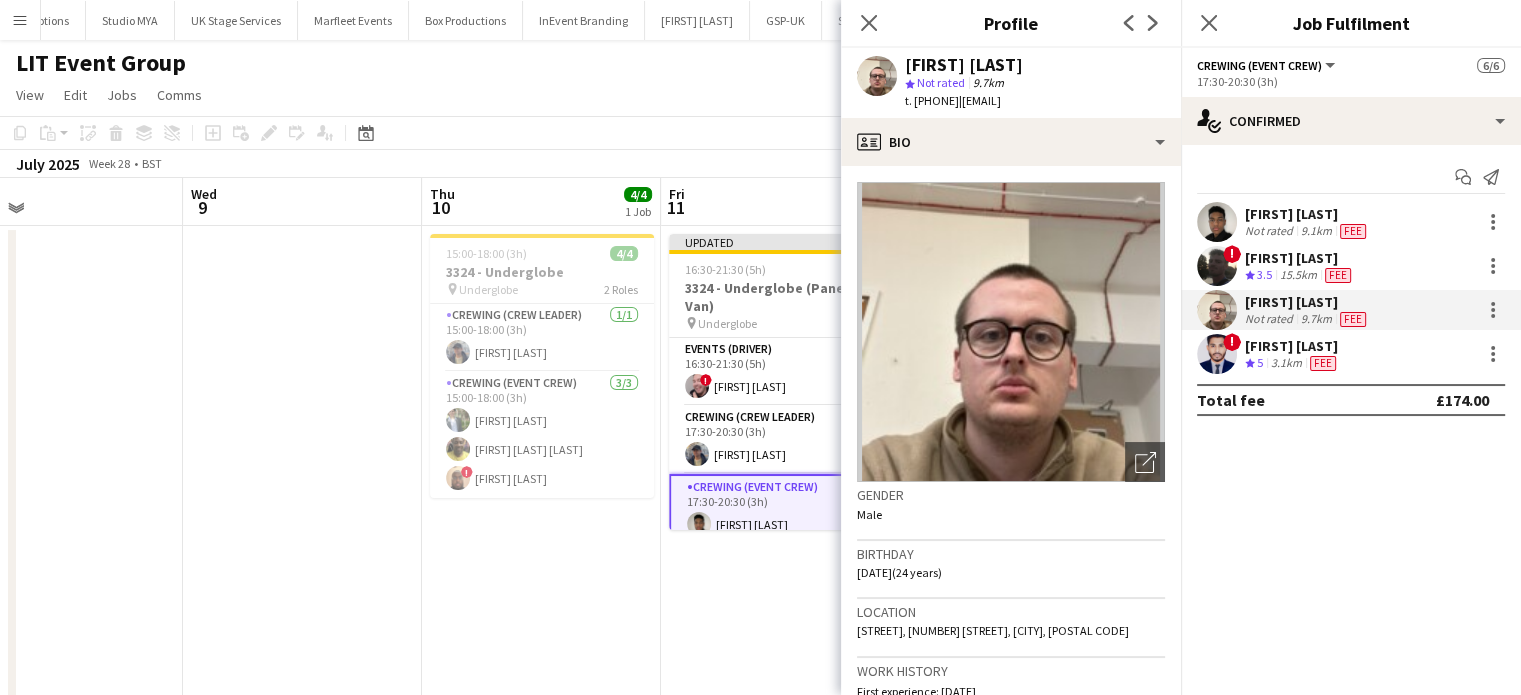 click on "!  Md Mosabbit Hridoy
Crew rating
5   3.1km   Fee" at bounding box center [1351, 354] 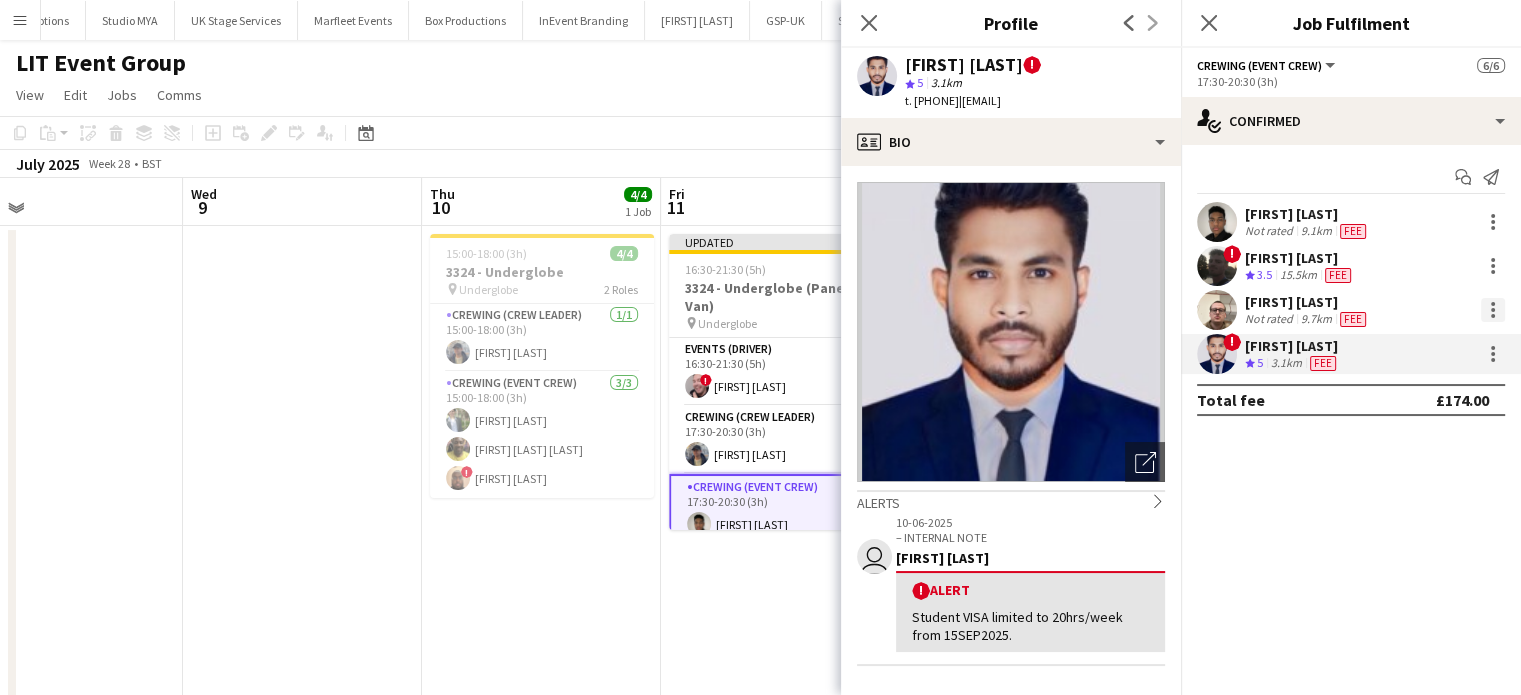 click at bounding box center (1493, 310) 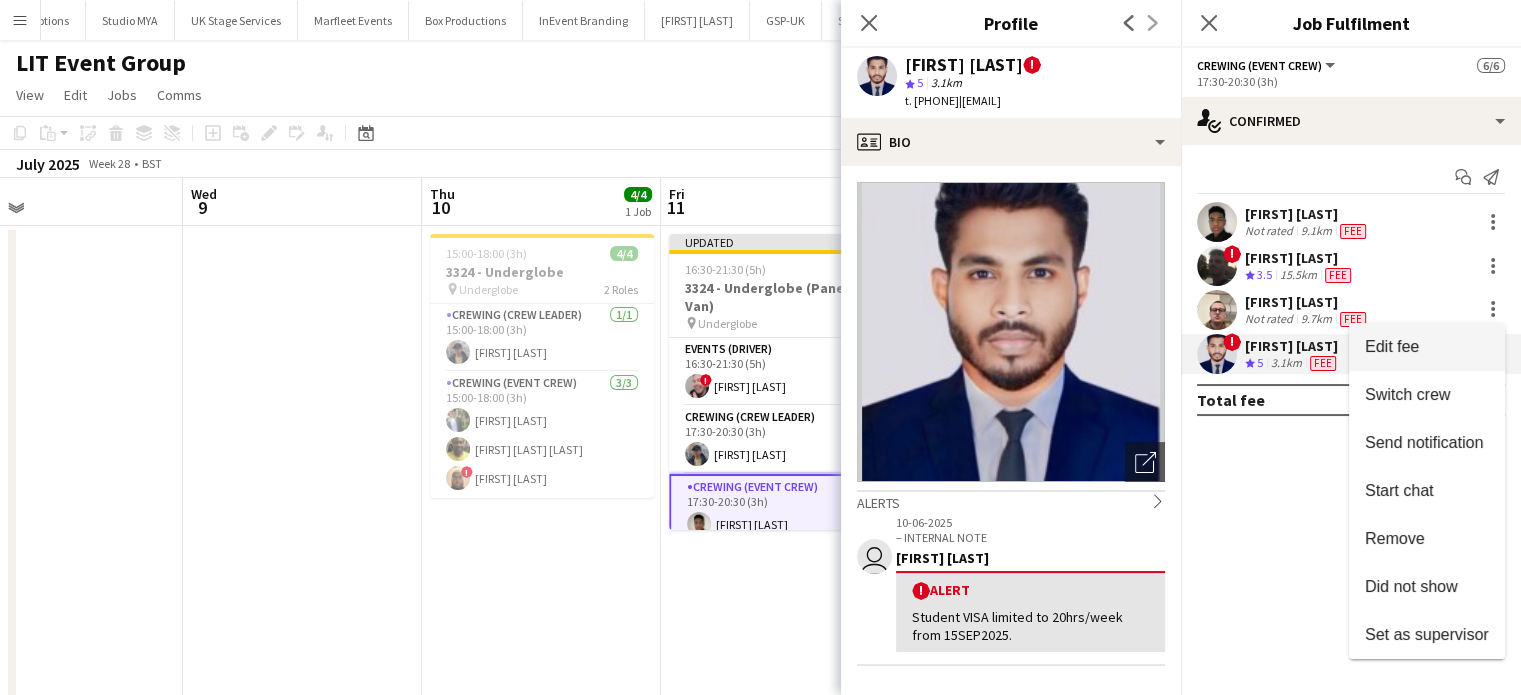 click on "Edit fee" at bounding box center (1427, 347) 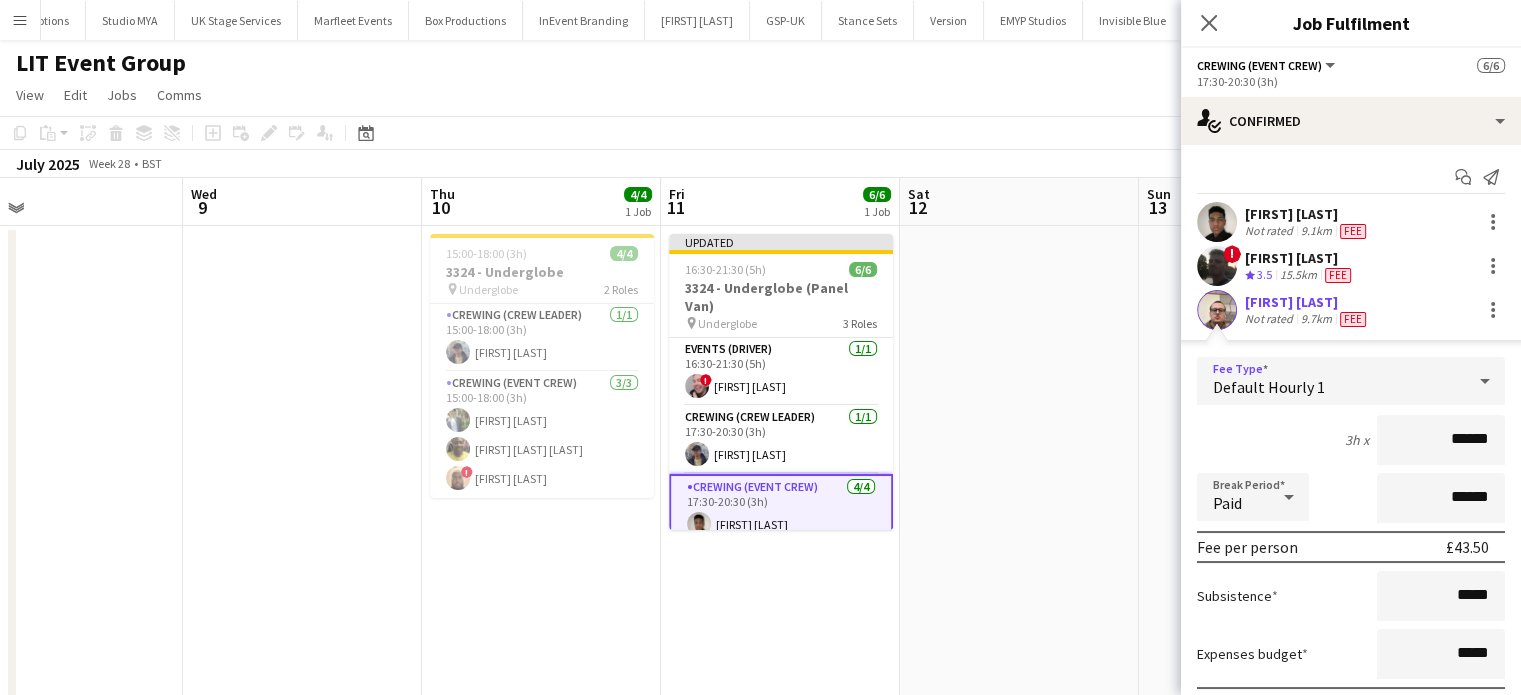 scroll, scrollTop: 188, scrollLeft: 0, axis: vertical 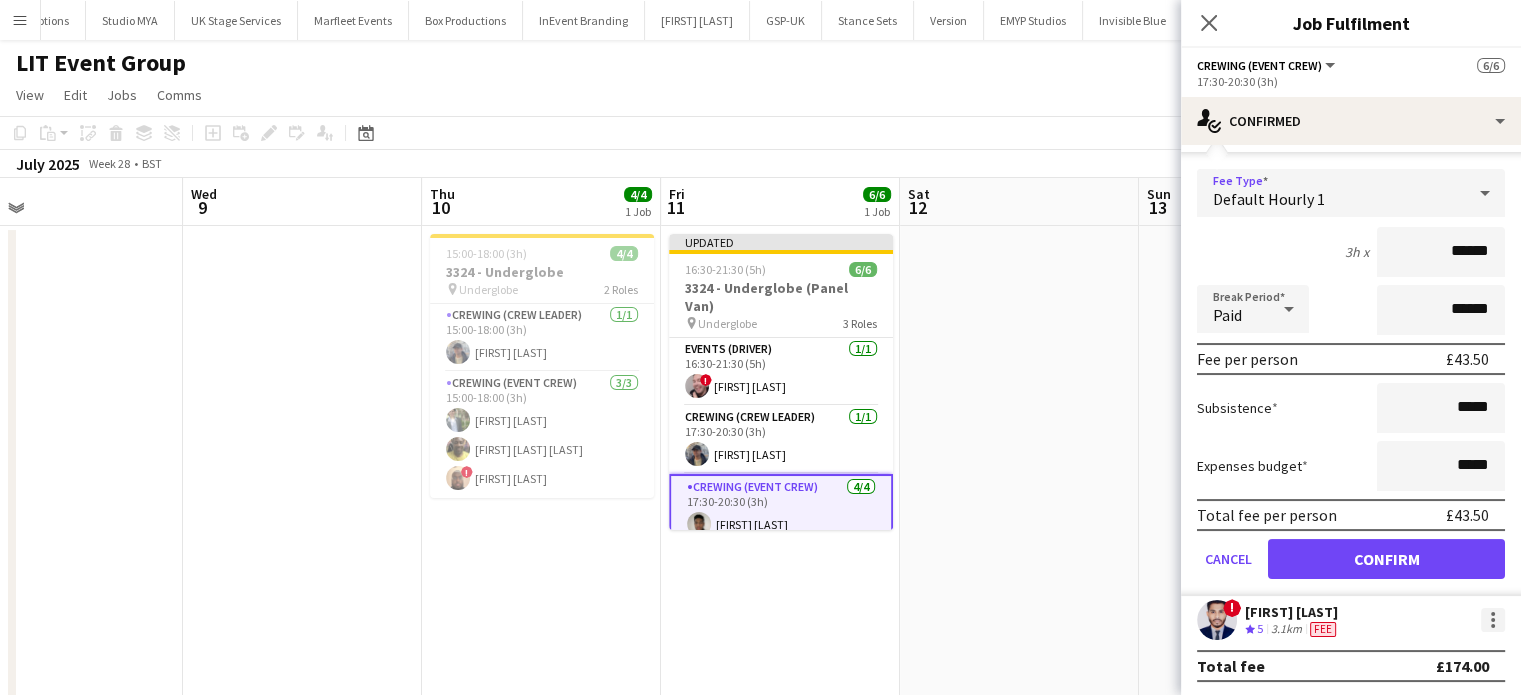 drag, startPoint x: 1485, startPoint y: 363, endPoint x: 1471, endPoint y: 628, distance: 265.36957 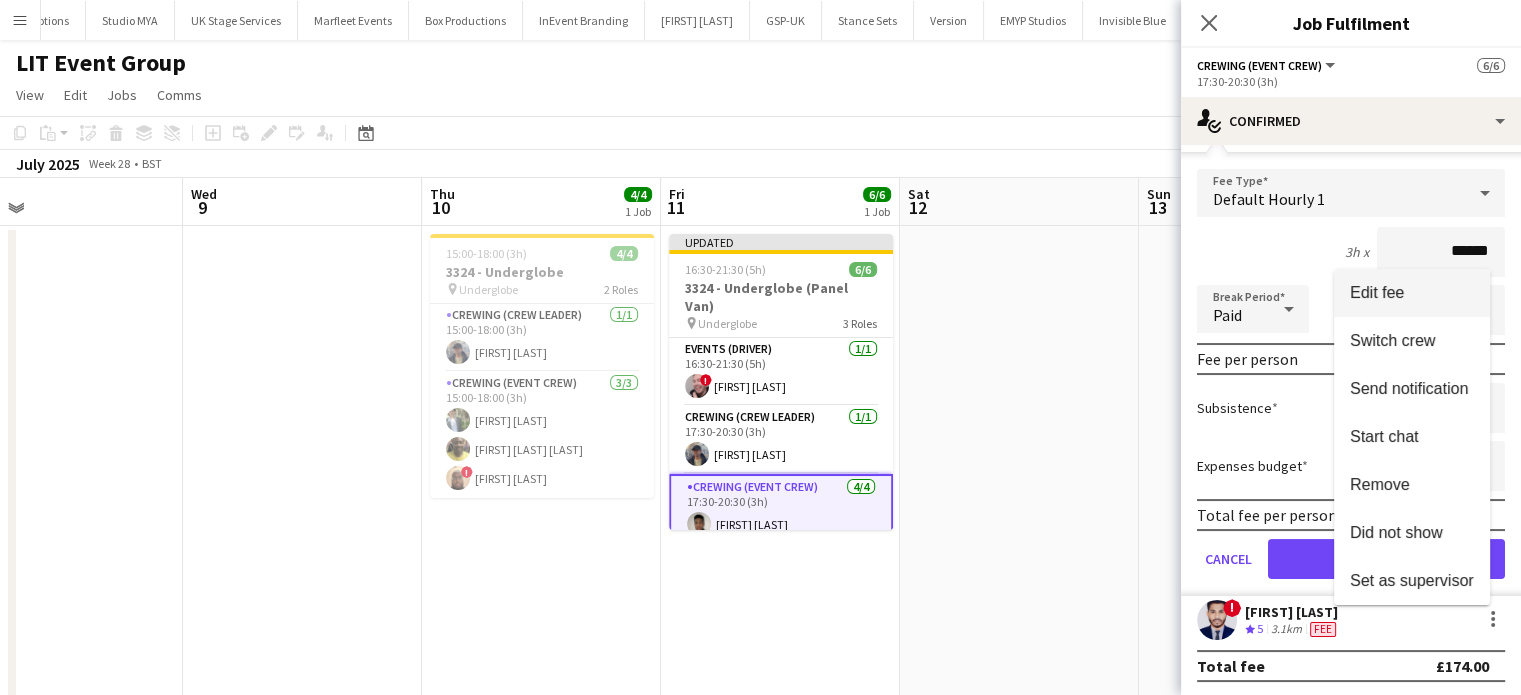 click on "Edit fee" at bounding box center [1412, 293] 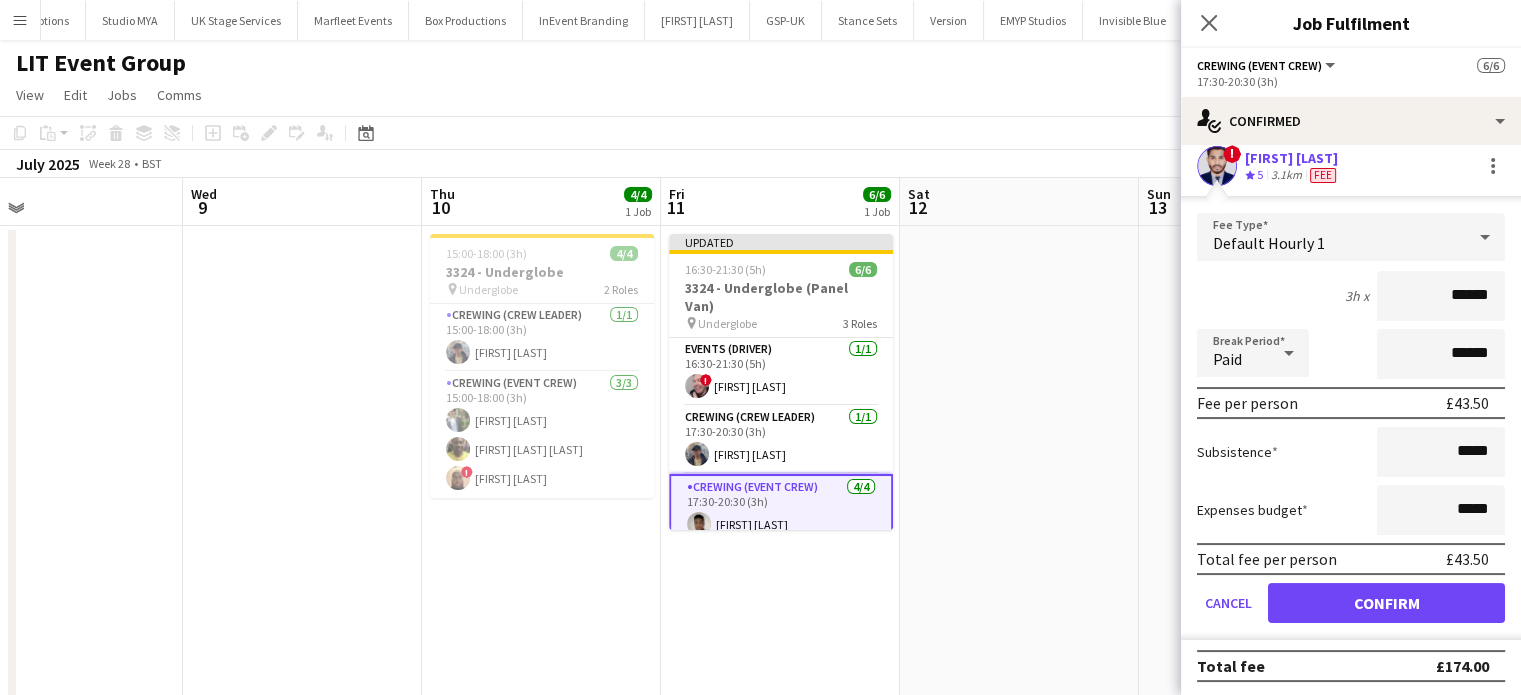 scroll, scrollTop: 188, scrollLeft: 0, axis: vertical 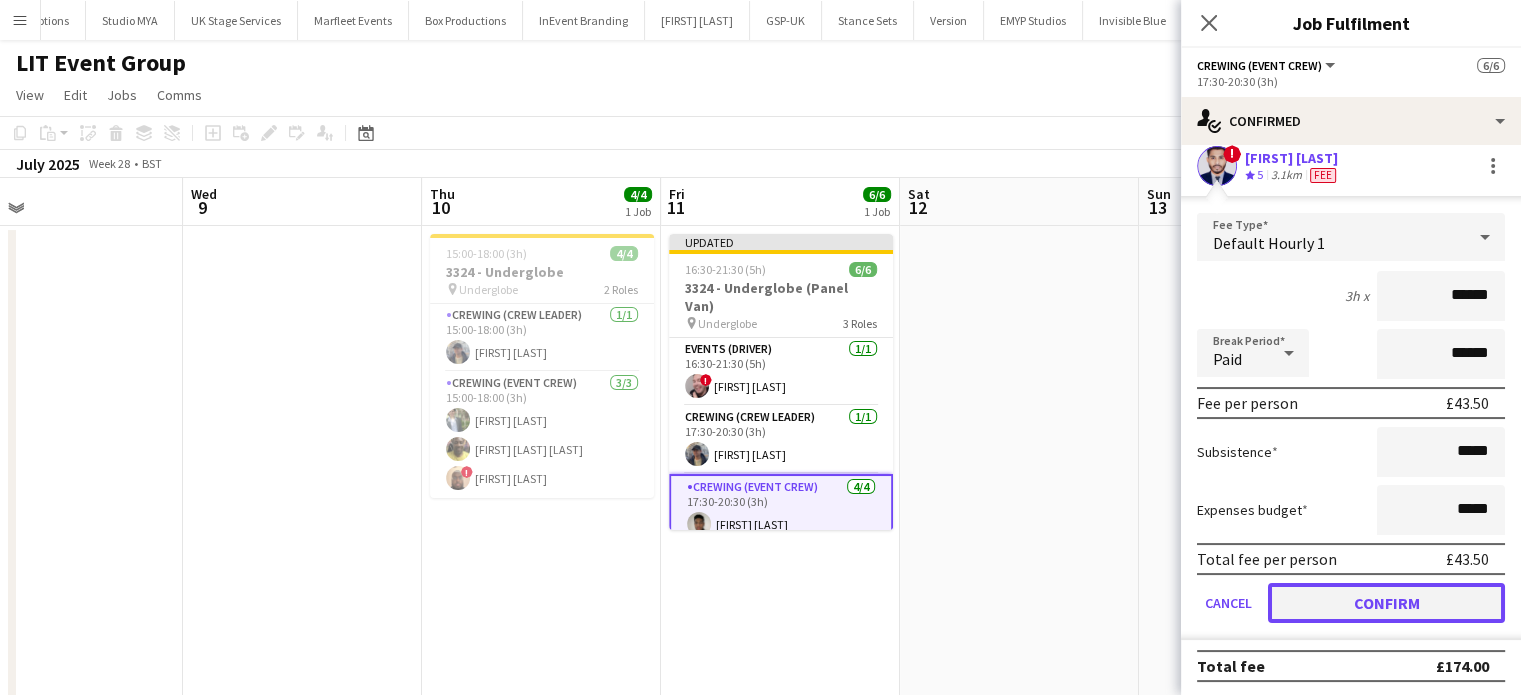 click on "Confirm" at bounding box center [1386, 603] 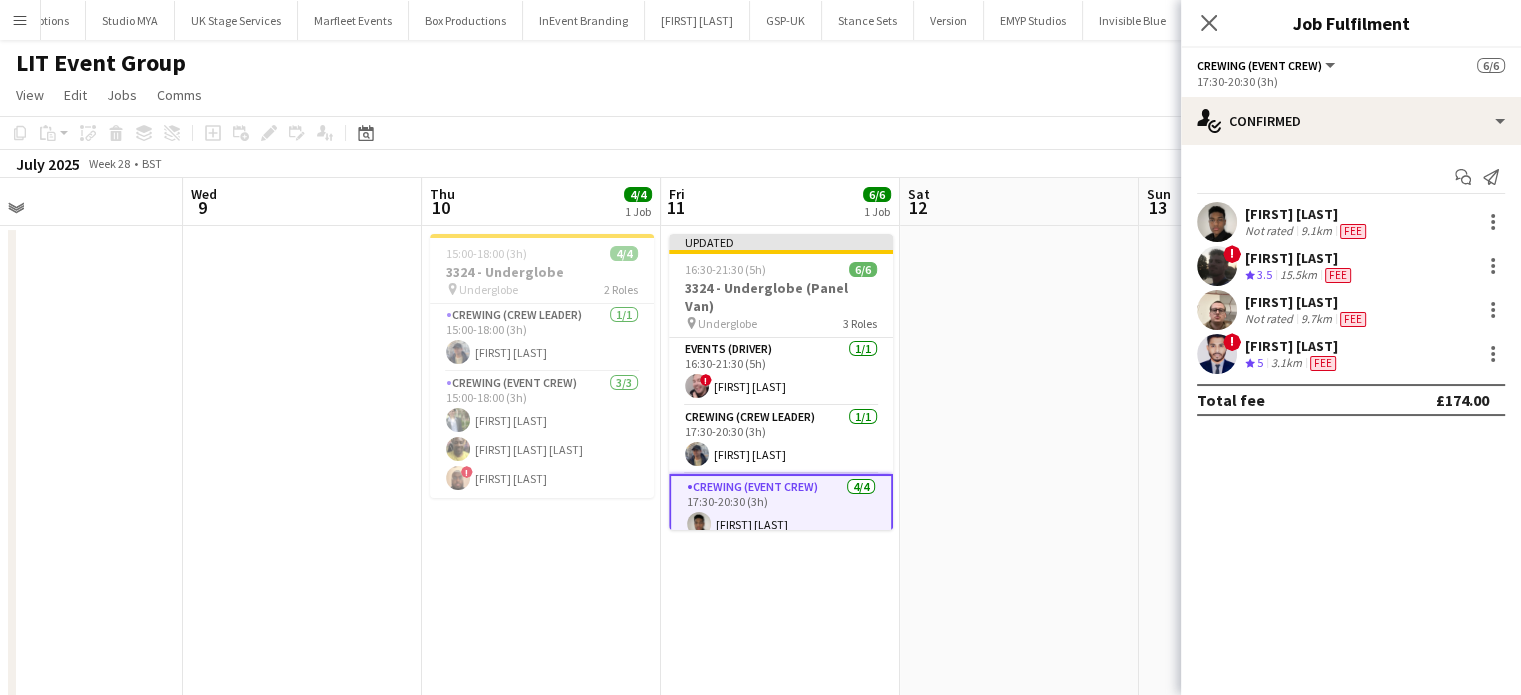 scroll, scrollTop: 0, scrollLeft: 0, axis: both 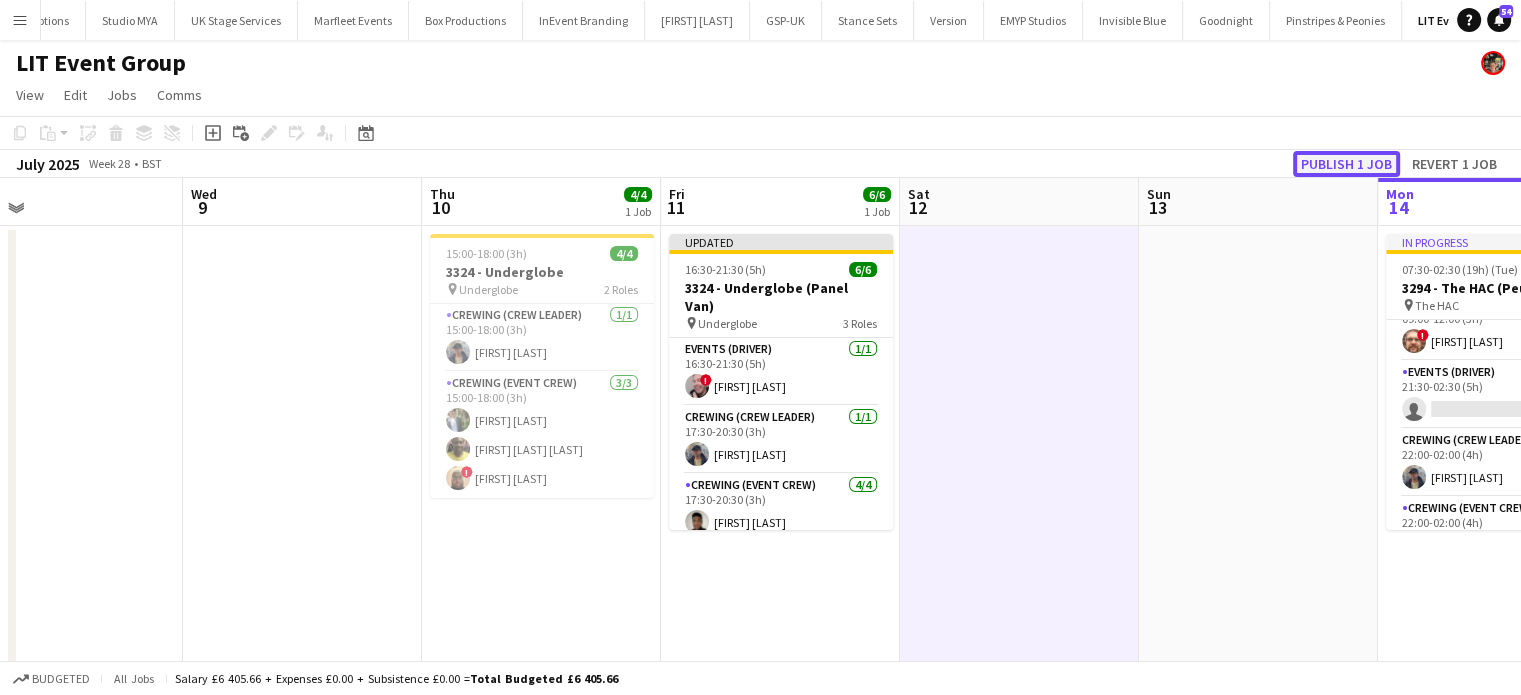 click on "Publish 1 job" 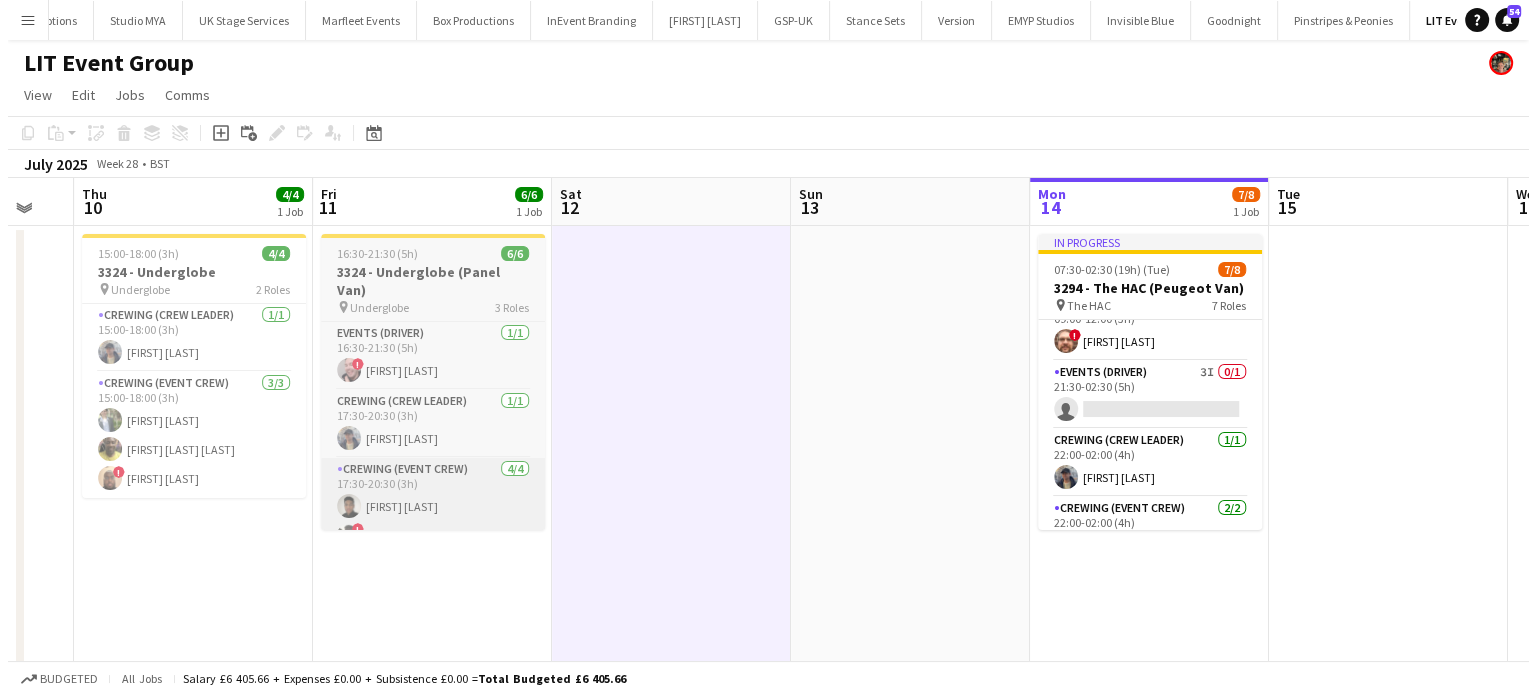 scroll, scrollTop: 0, scrollLeft: 895, axis: horizontal 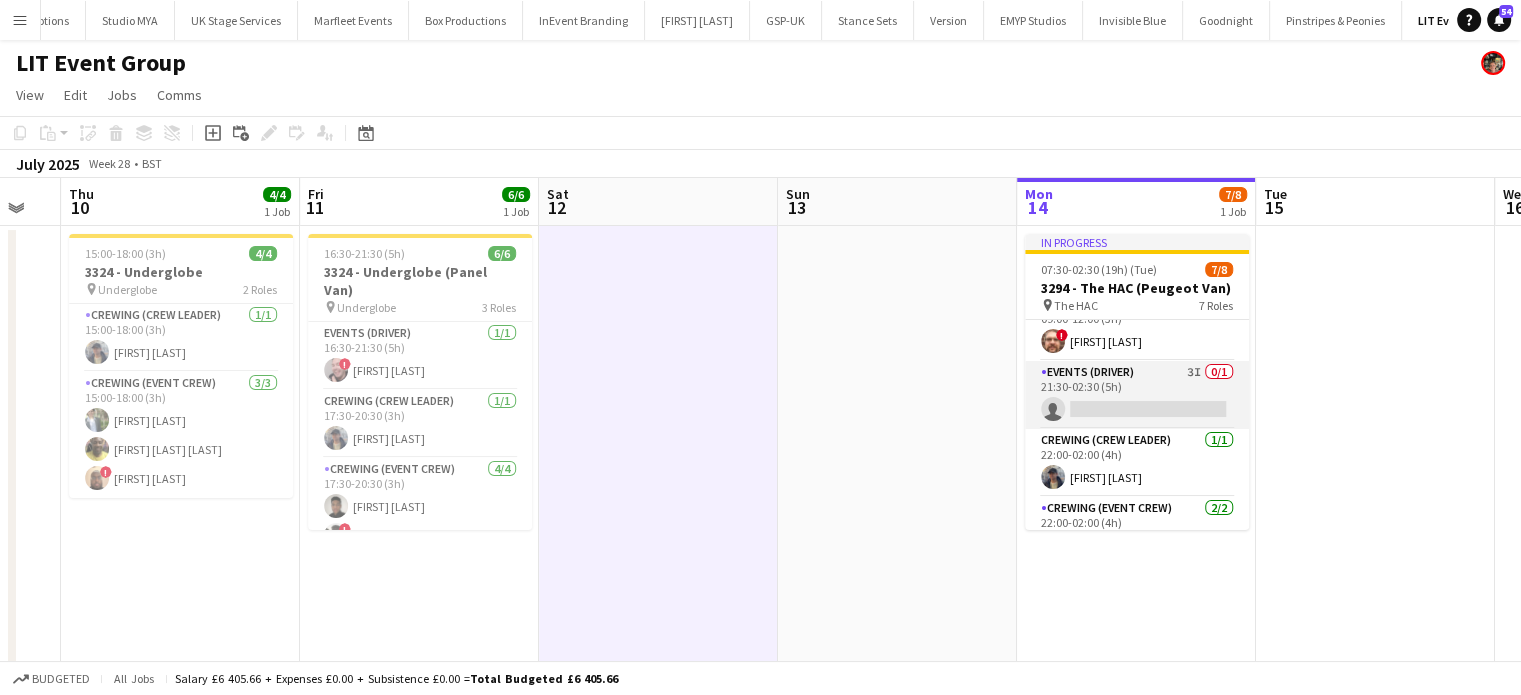 click on "Events (Driver)   3I   0/1   21:30-02:30 (5h)
single-neutral-actions" at bounding box center [1137, 395] 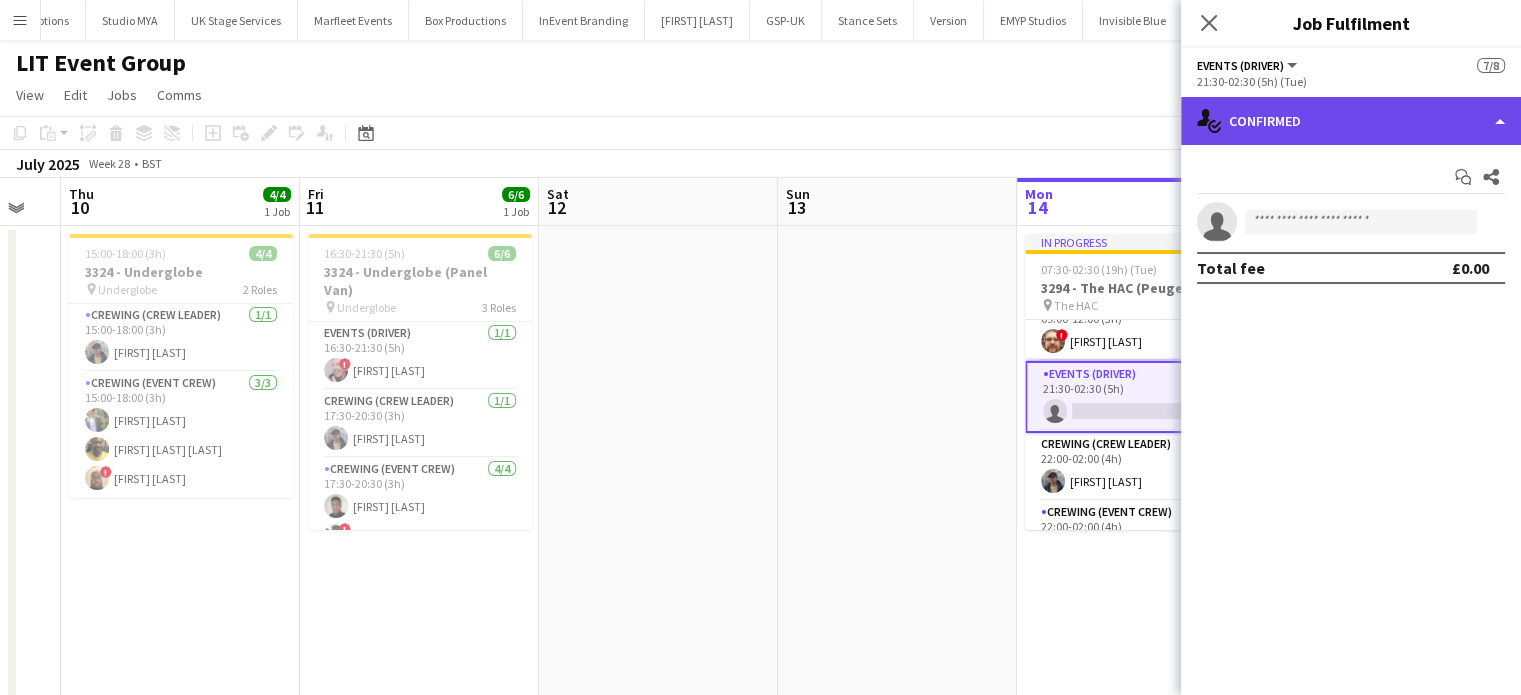 click on "single-neutral-actions-check-2
Confirmed" 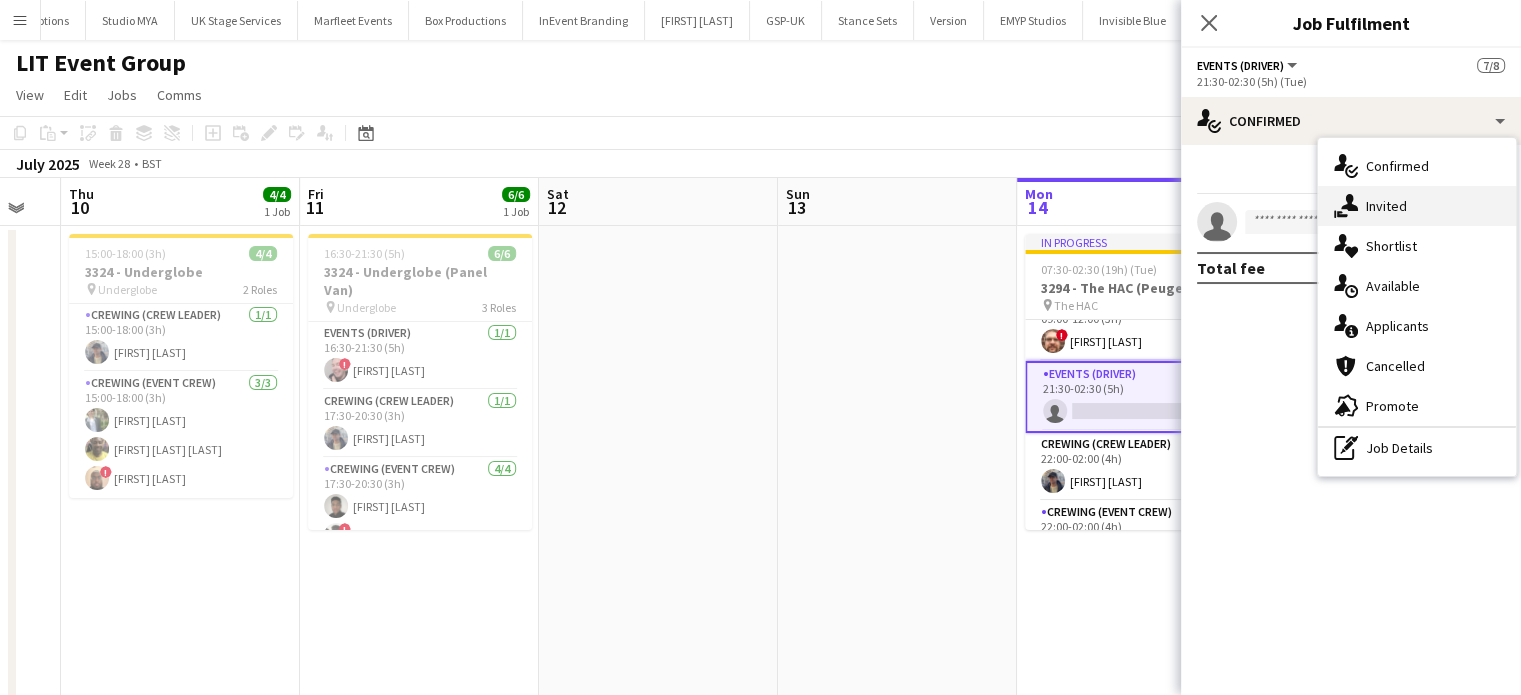 click on "single-neutral-actions-share-1
Invited" at bounding box center (1417, 206) 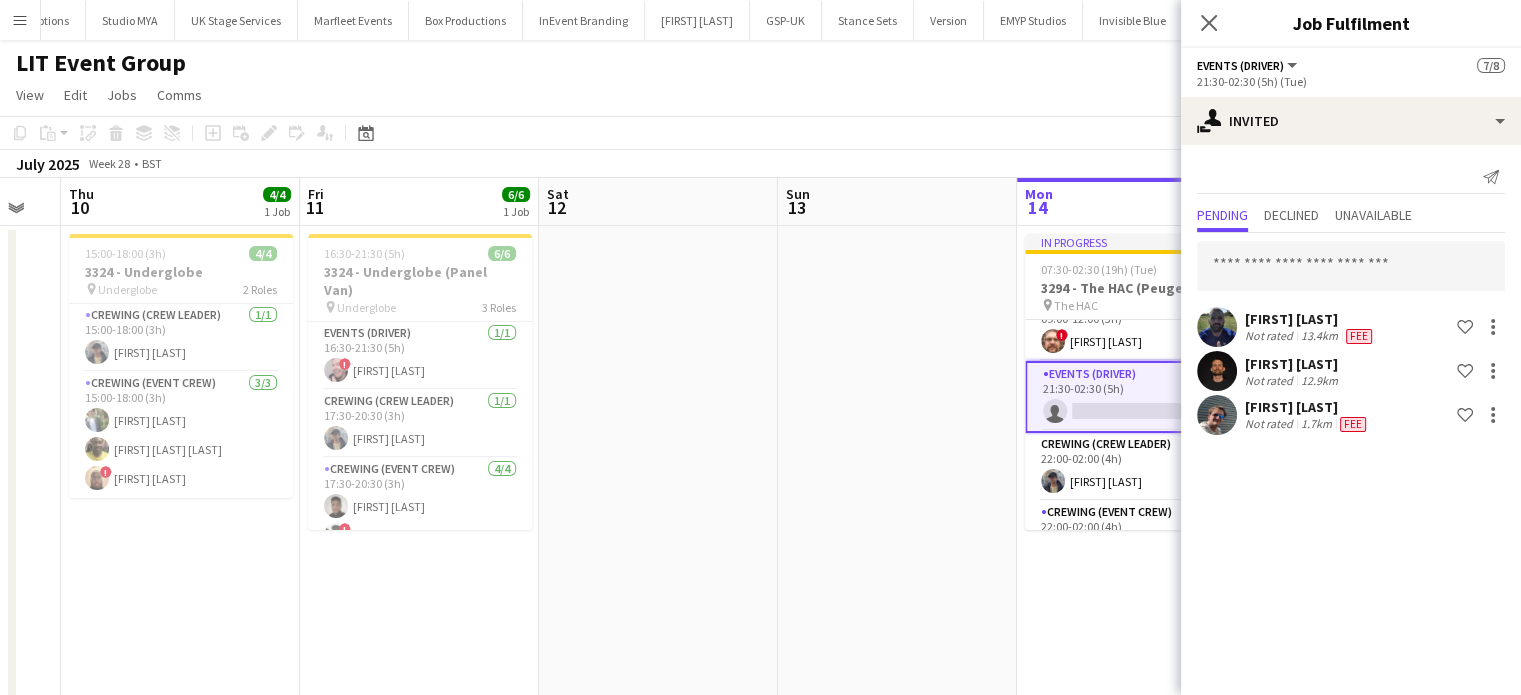 click at bounding box center [658, 675] 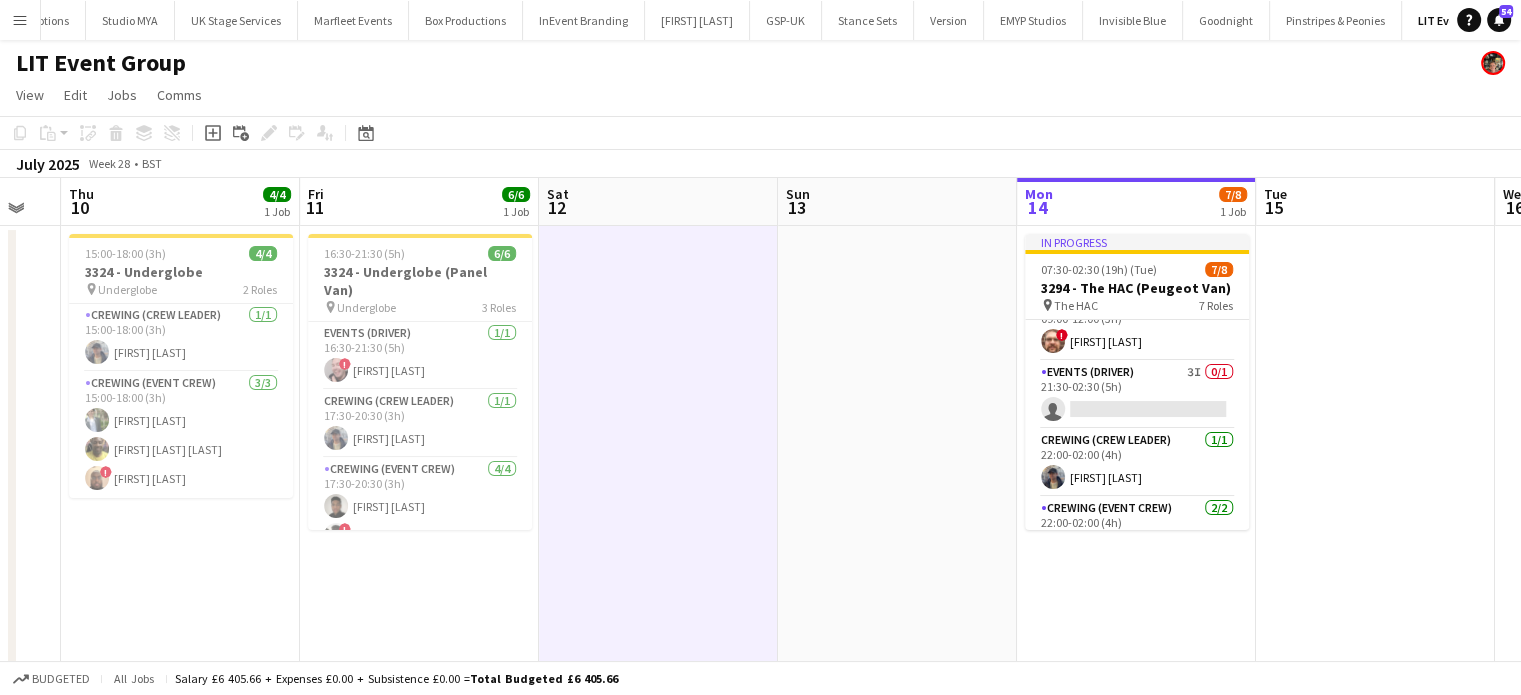click on "Menu" at bounding box center [20, 20] 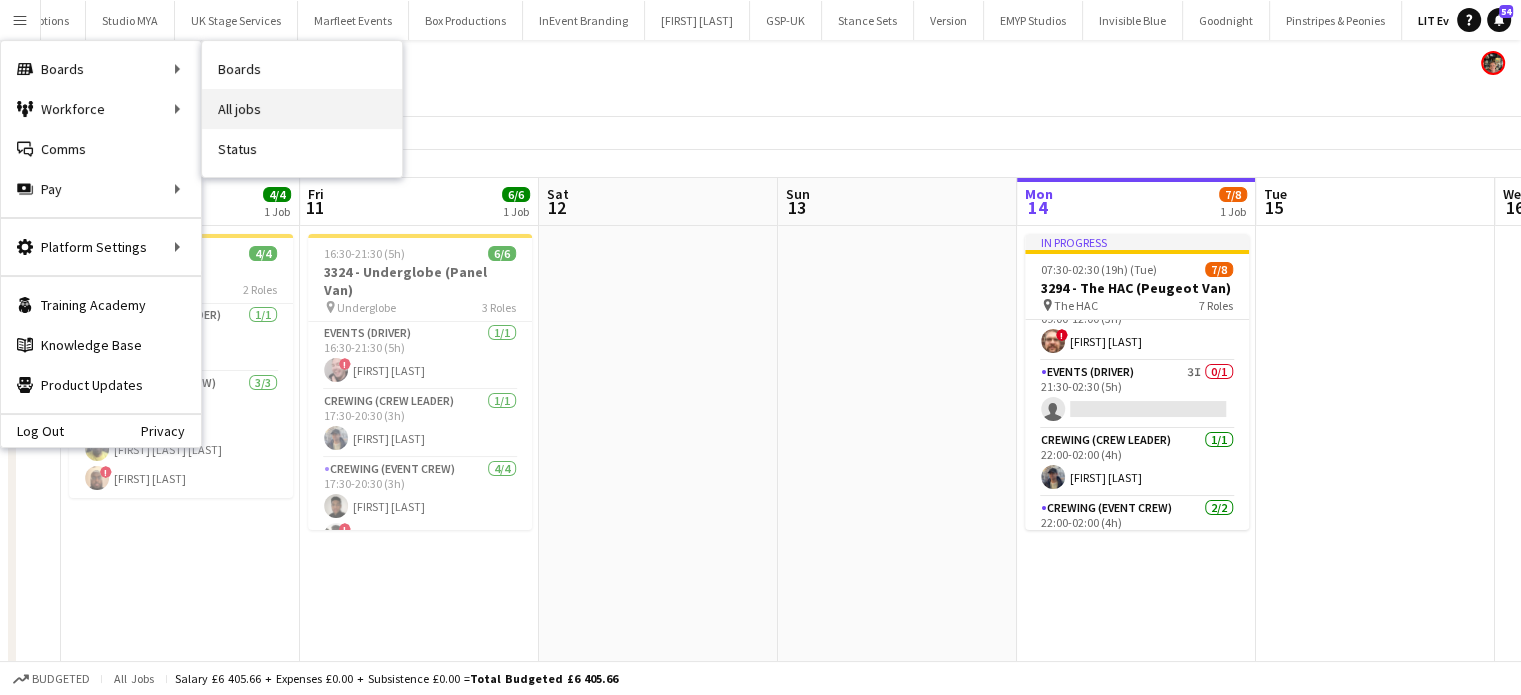 click on "All jobs" at bounding box center [302, 109] 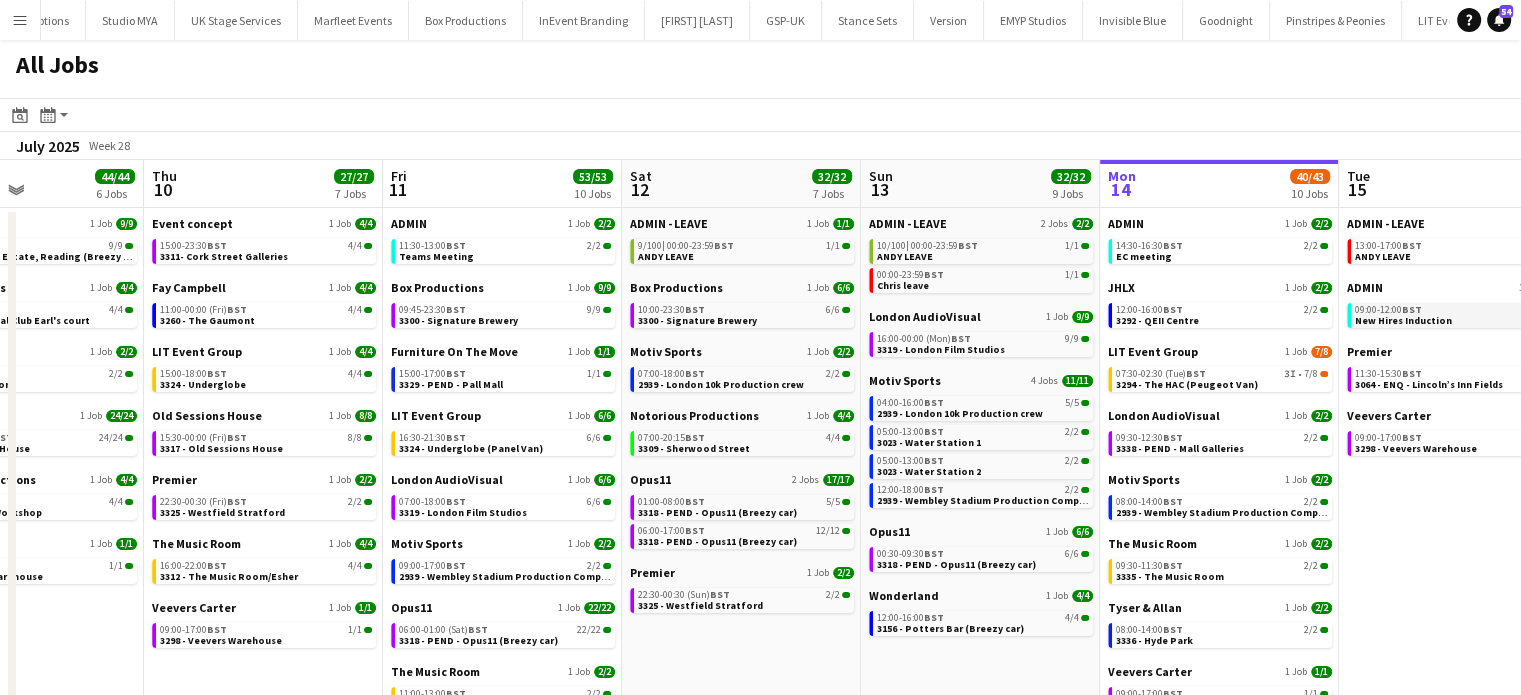 scroll, scrollTop: 0, scrollLeft: 571, axis: horizontal 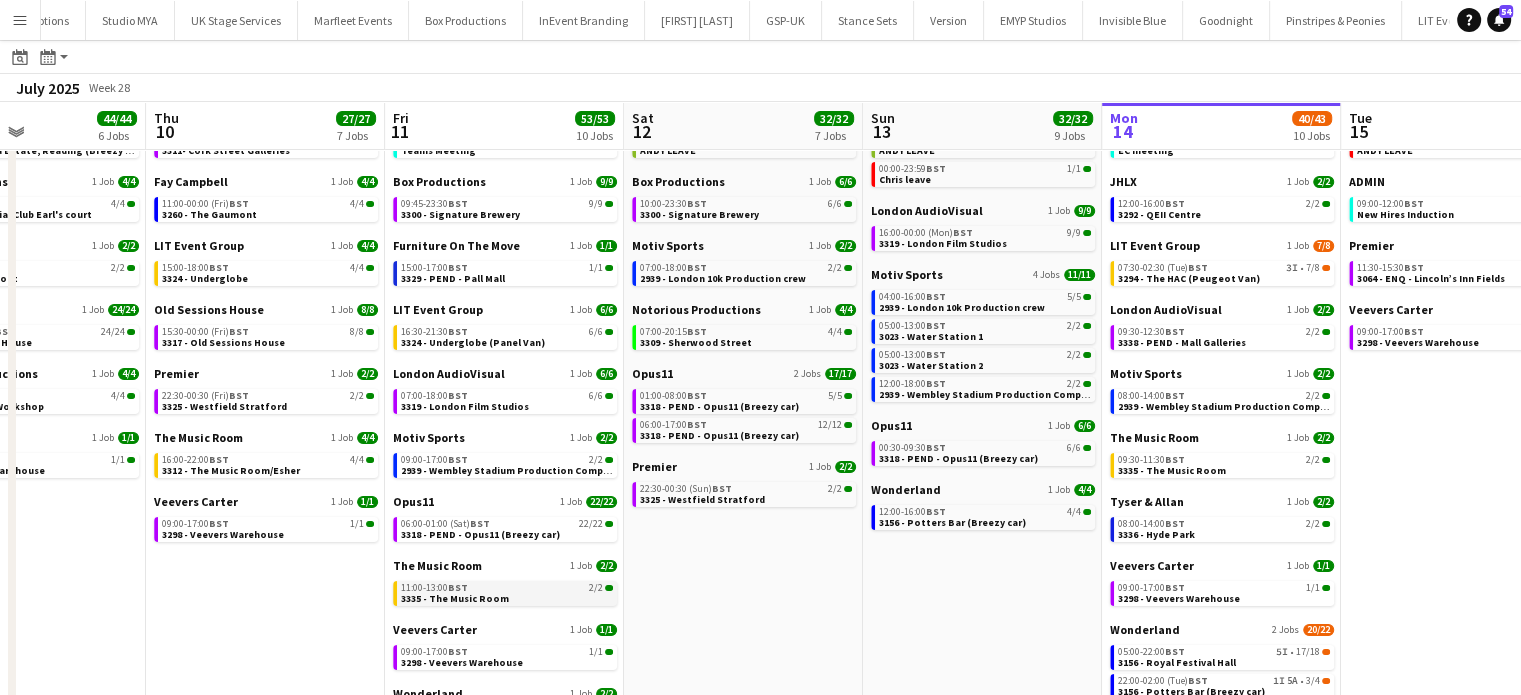 click on "11:00-13:00    BST   2/2   3335 - The Music Room" at bounding box center (507, 592) 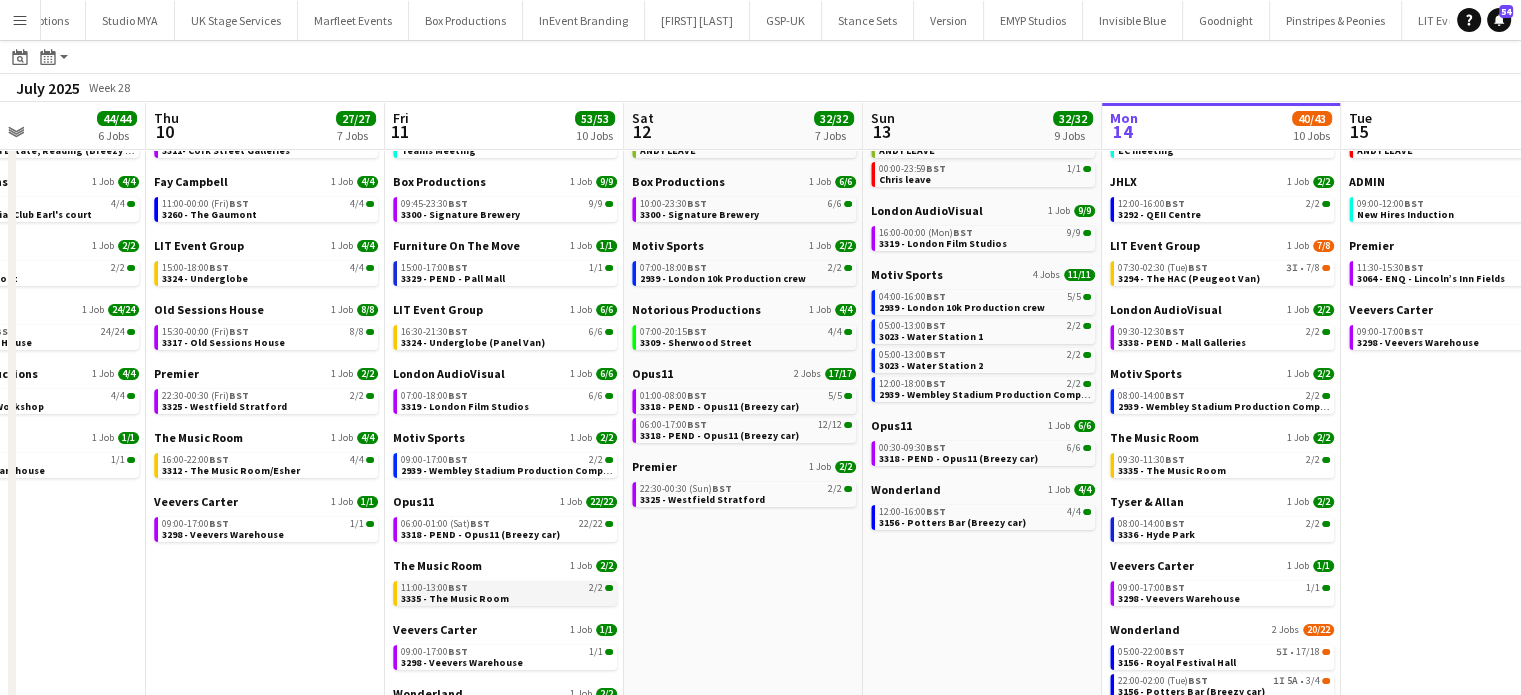 click on "11:00-13:00    BST   2/2" at bounding box center [507, 588] 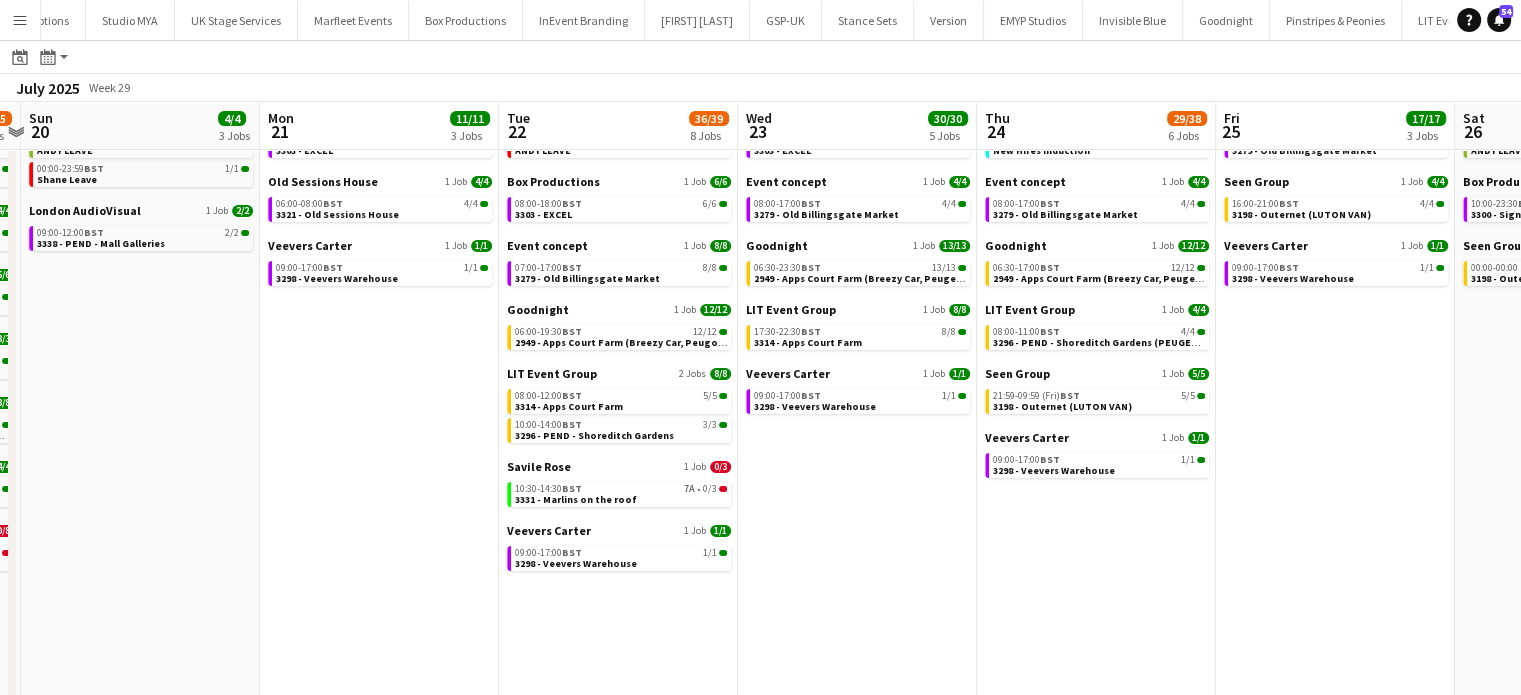 scroll, scrollTop: 0, scrollLeft: 767, axis: horizontal 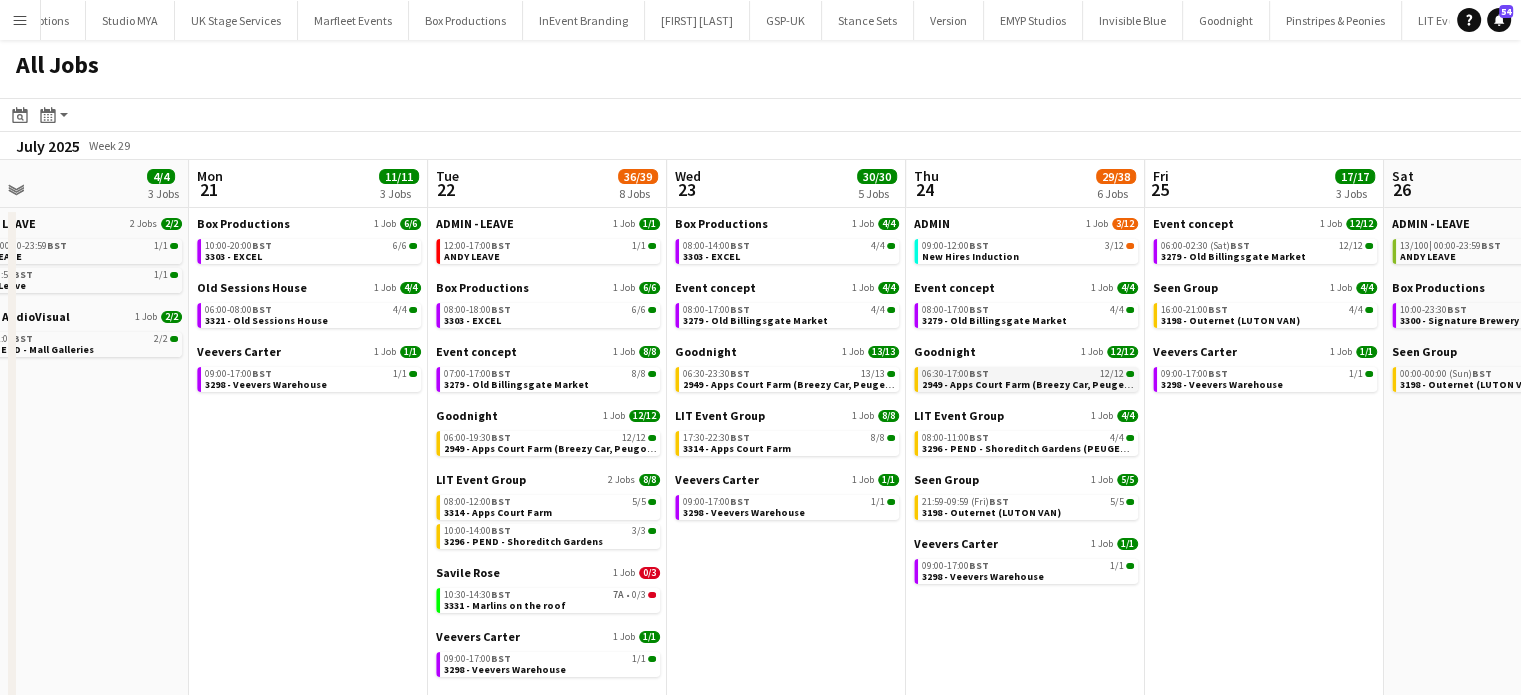 click on "2949 - Apps Court Farm (Breezy Car, Peugeot Van)" at bounding box center (1041, 384) 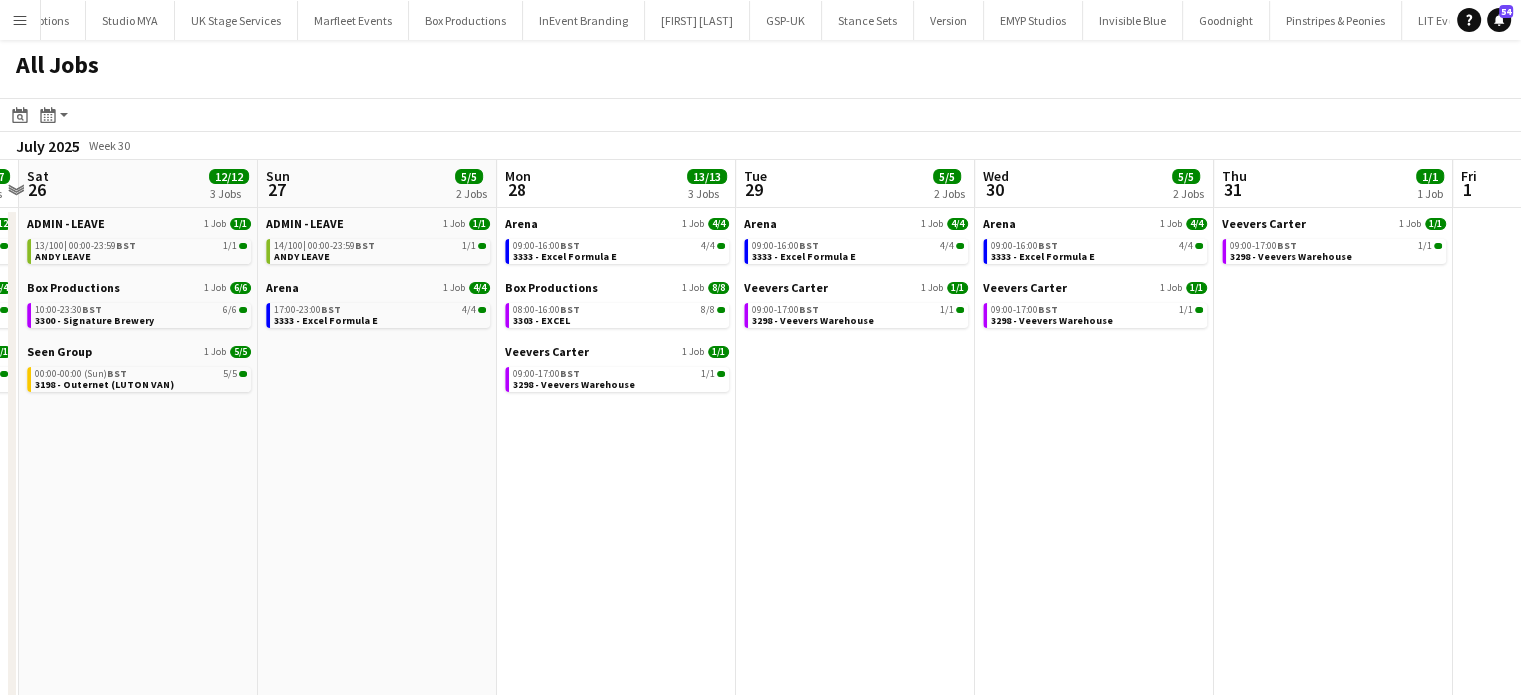 scroll, scrollTop: 0, scrollLeft: 699, axis: horizontal 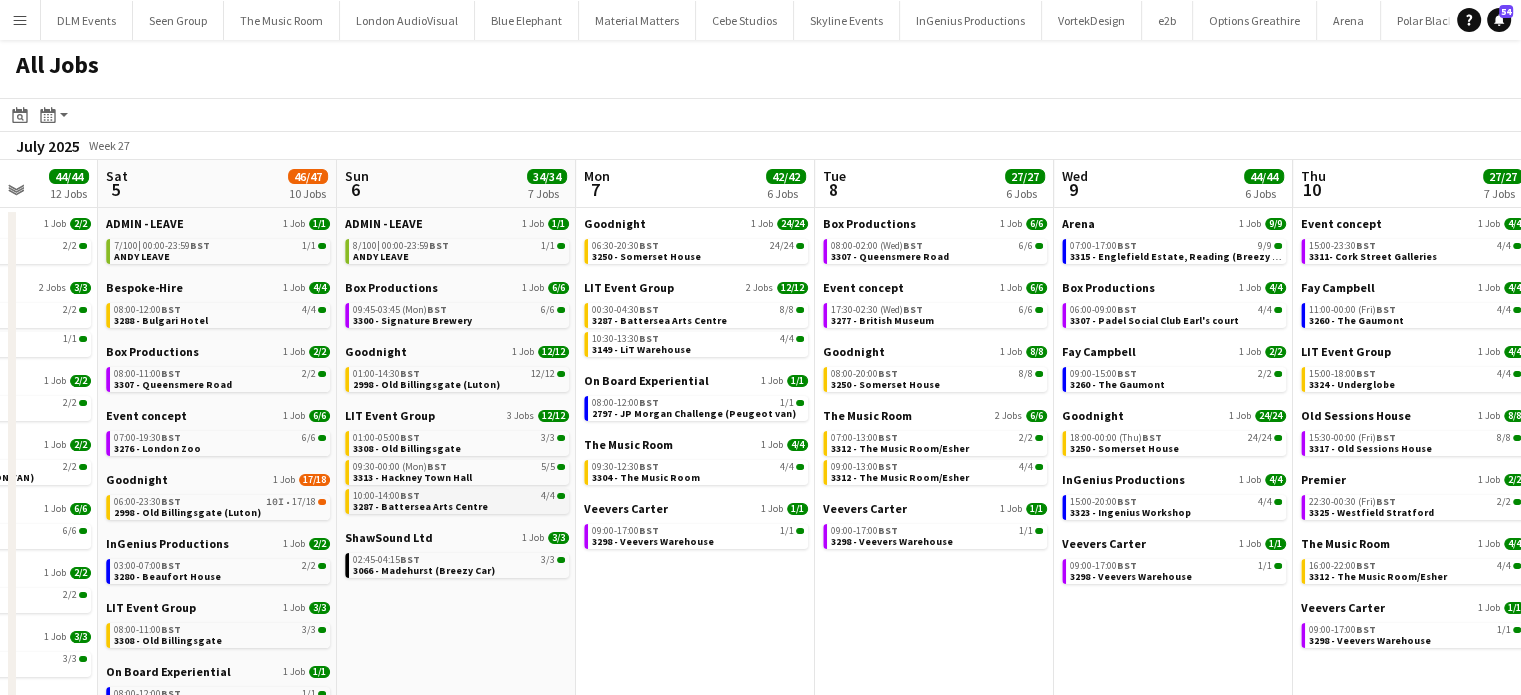click on "3287 - Battersea Arts Centre" at bounding box center (420, 506) 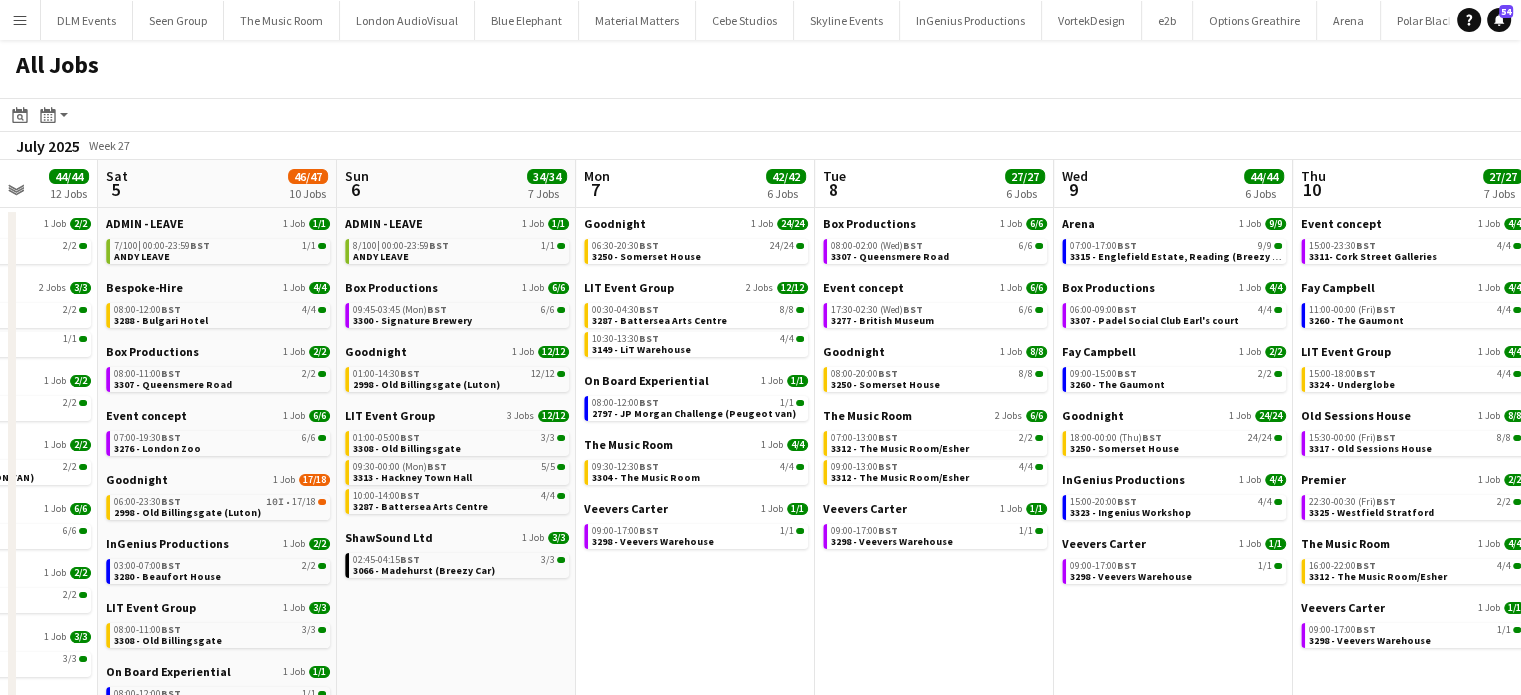 click on "Menu" at bounding box center (20, 20) 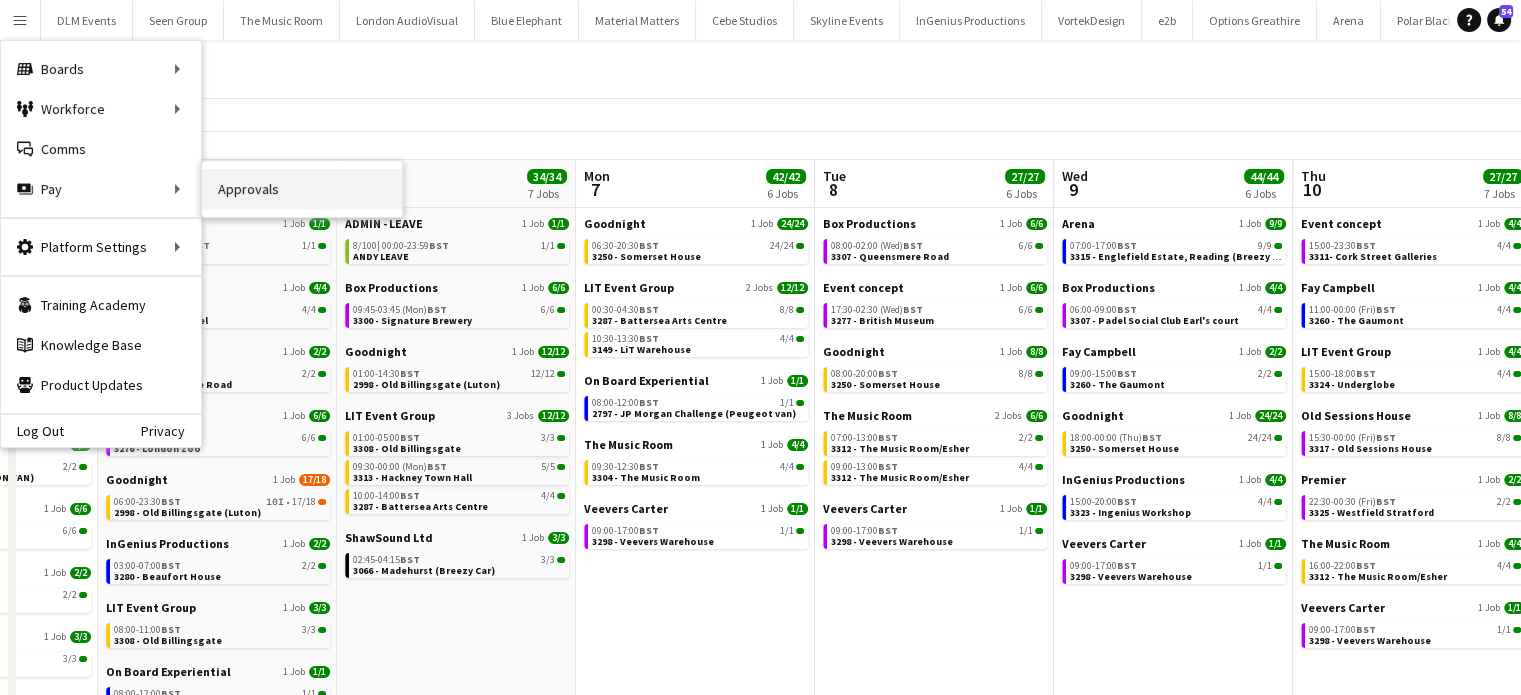 click on "Approvals" at bounding box center [302, 189] 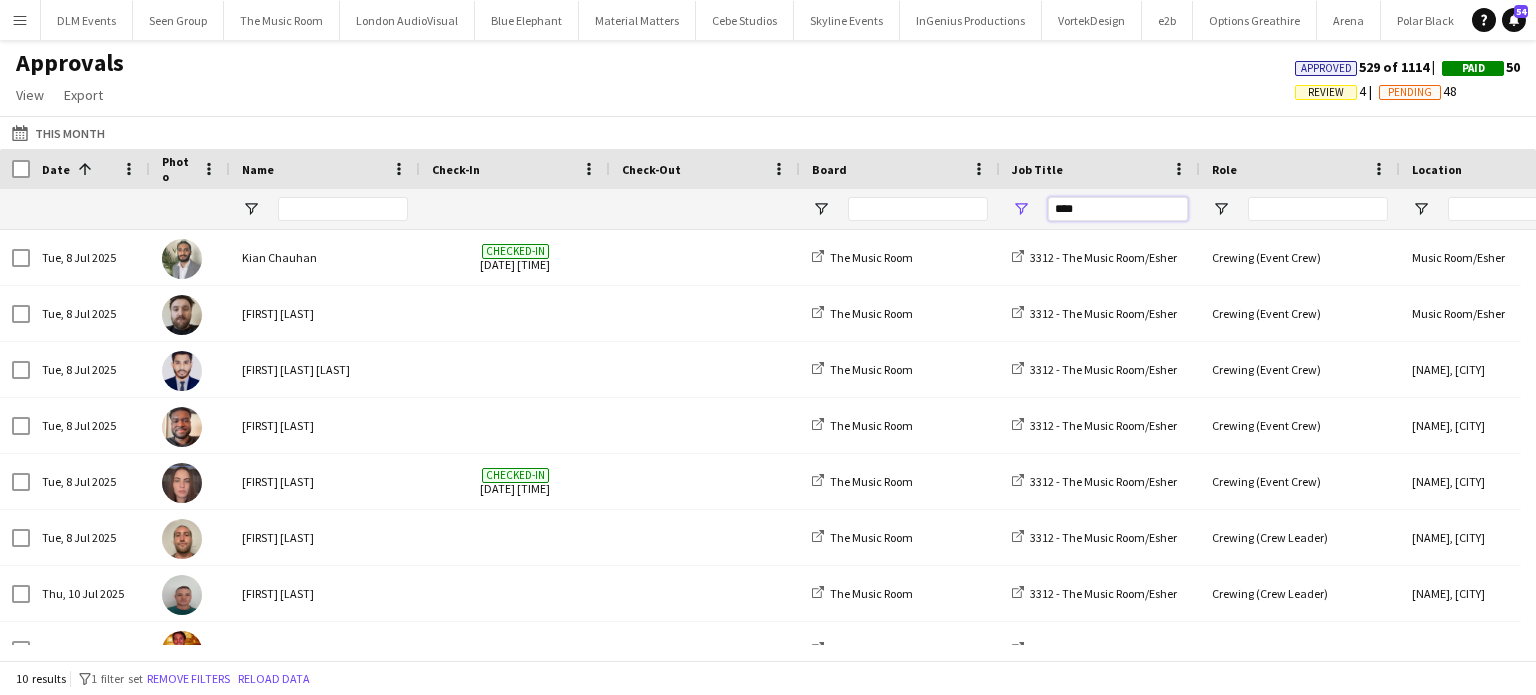 click on "****" at bounding box center (1118, 209) 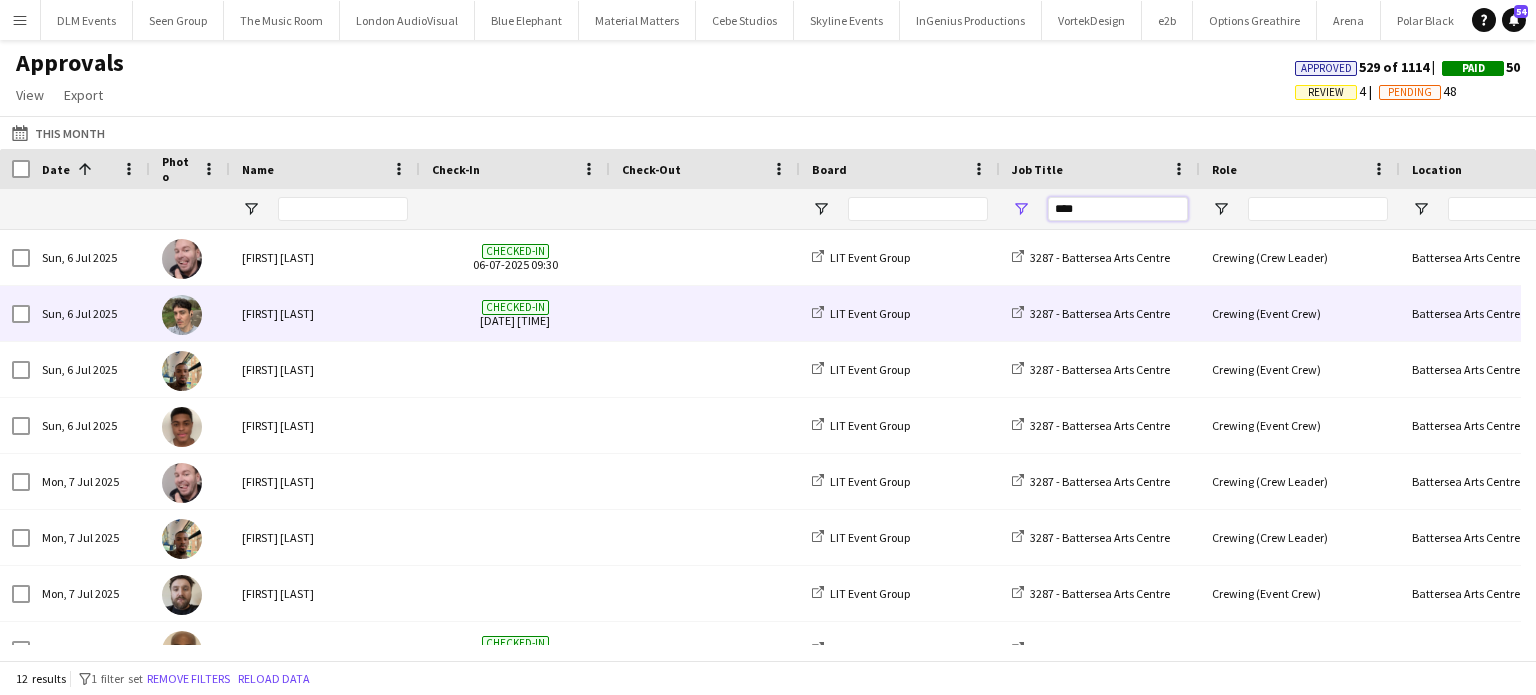 scroll, scrollTop: 118, scrollLeft: 0, axis: vertical 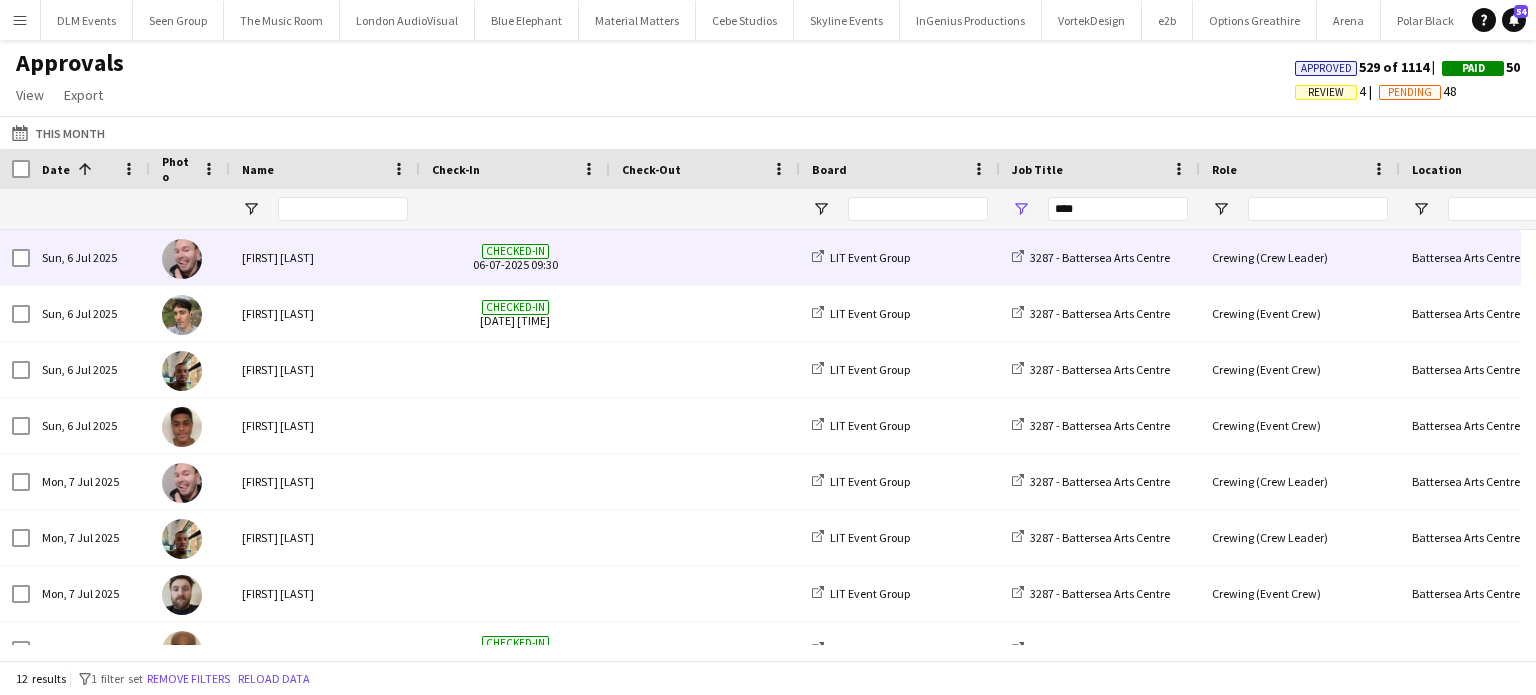 click at bounding box center (705, 257) 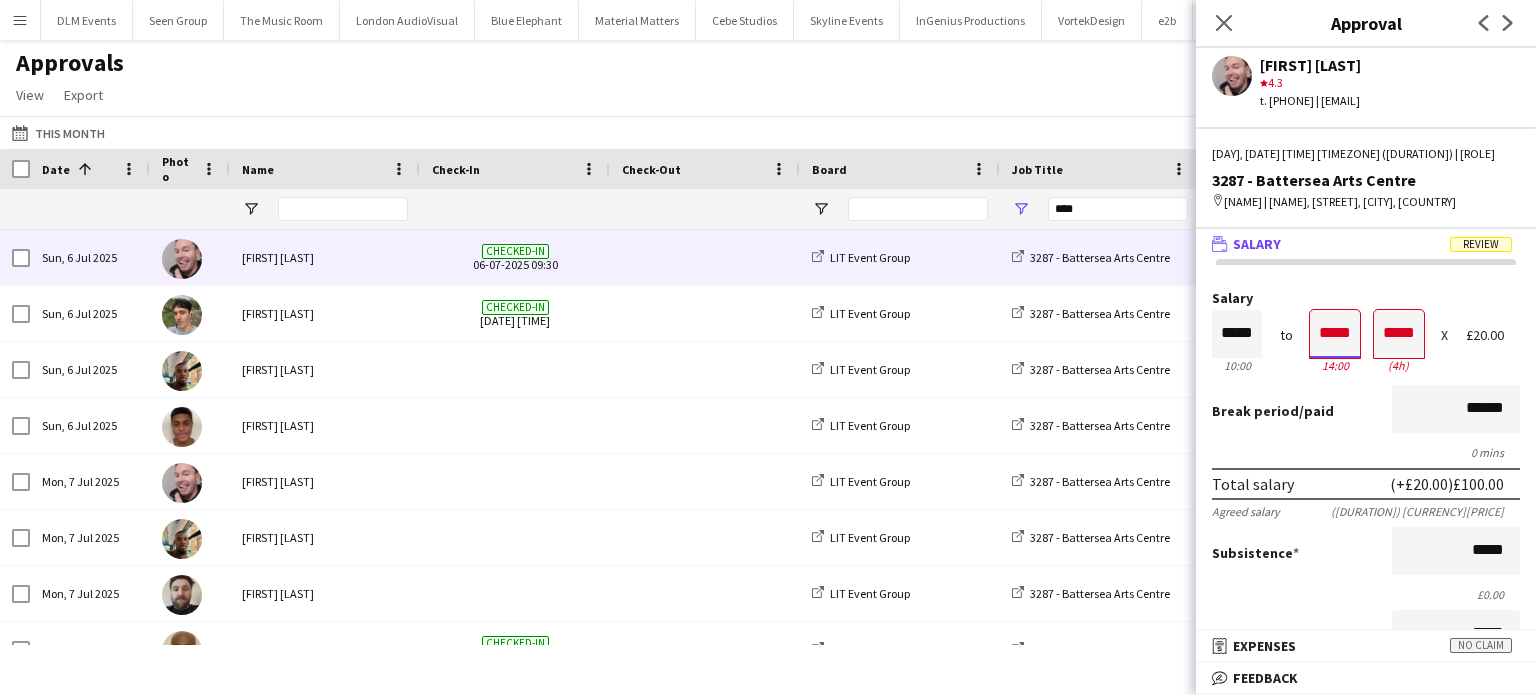 click on "*****" at bounding box center (1335, 334) 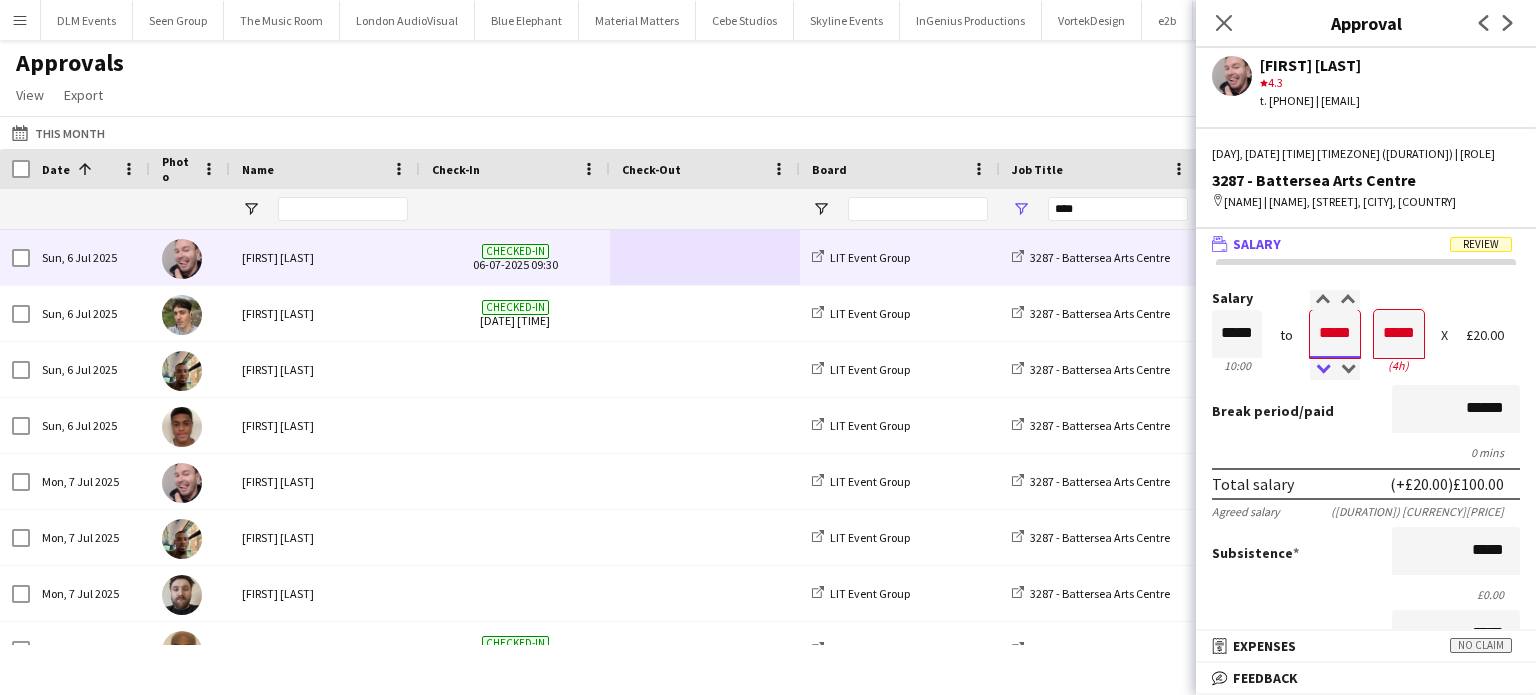 type on "*****" 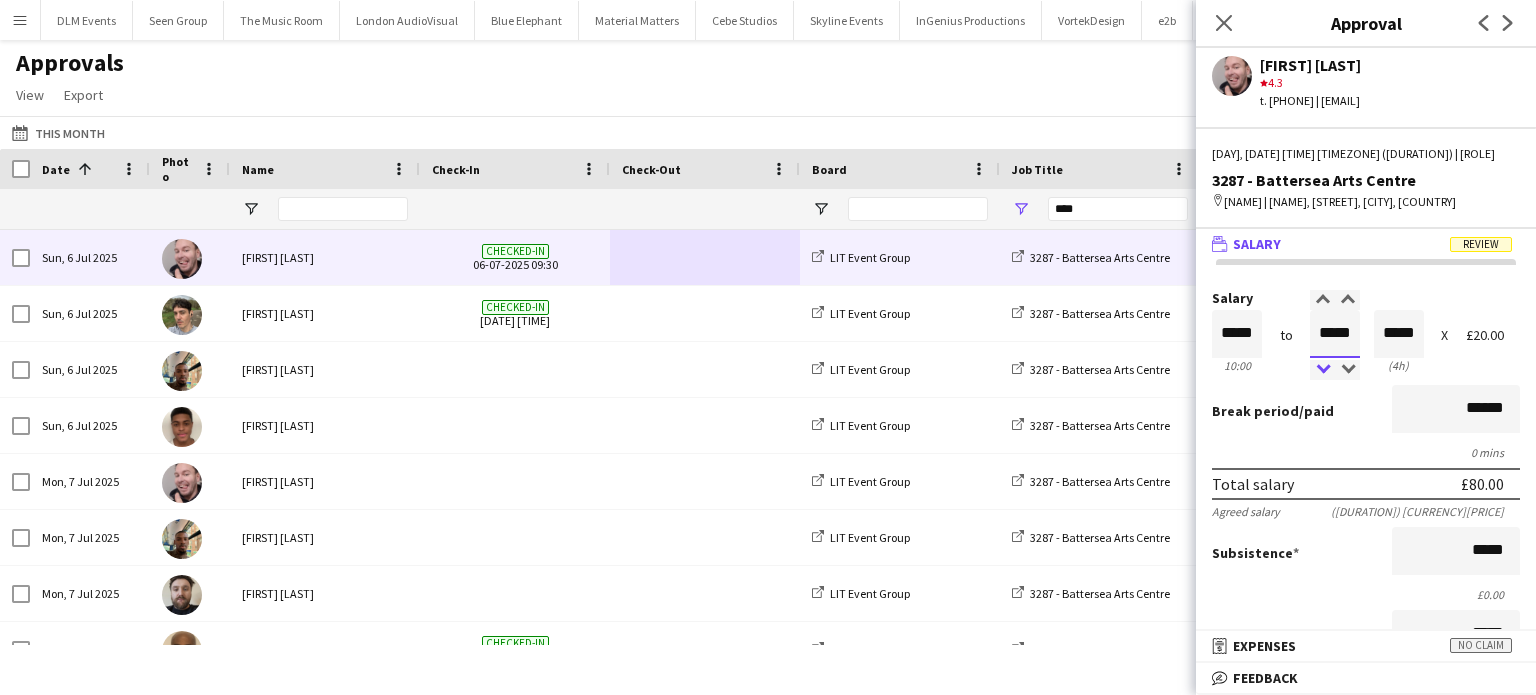 click at bounding box center (1322, 370) 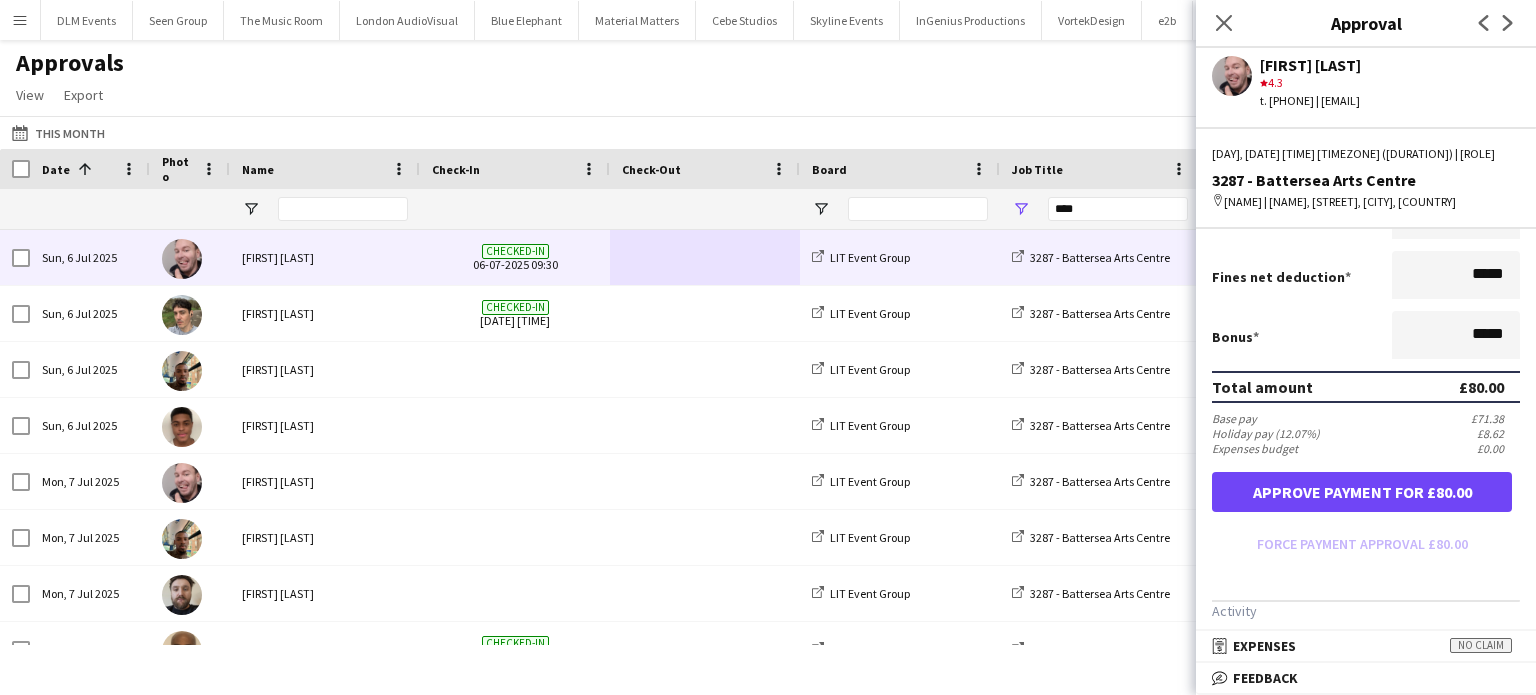 scroll, scrollTop: 419, scrollLeft: 0, axis: vertical 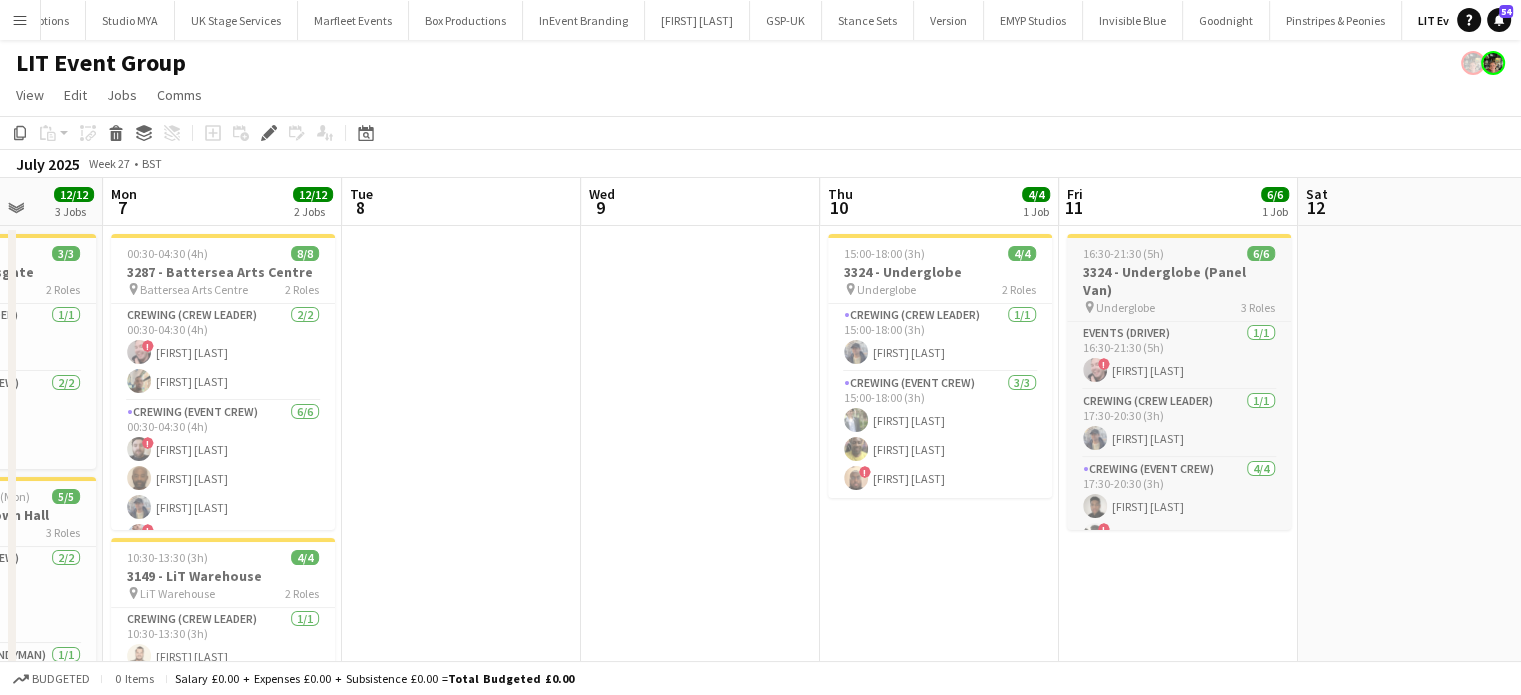 click on "16:30-21:30 (5h)    6/6" at bounding box center (1179, 253) 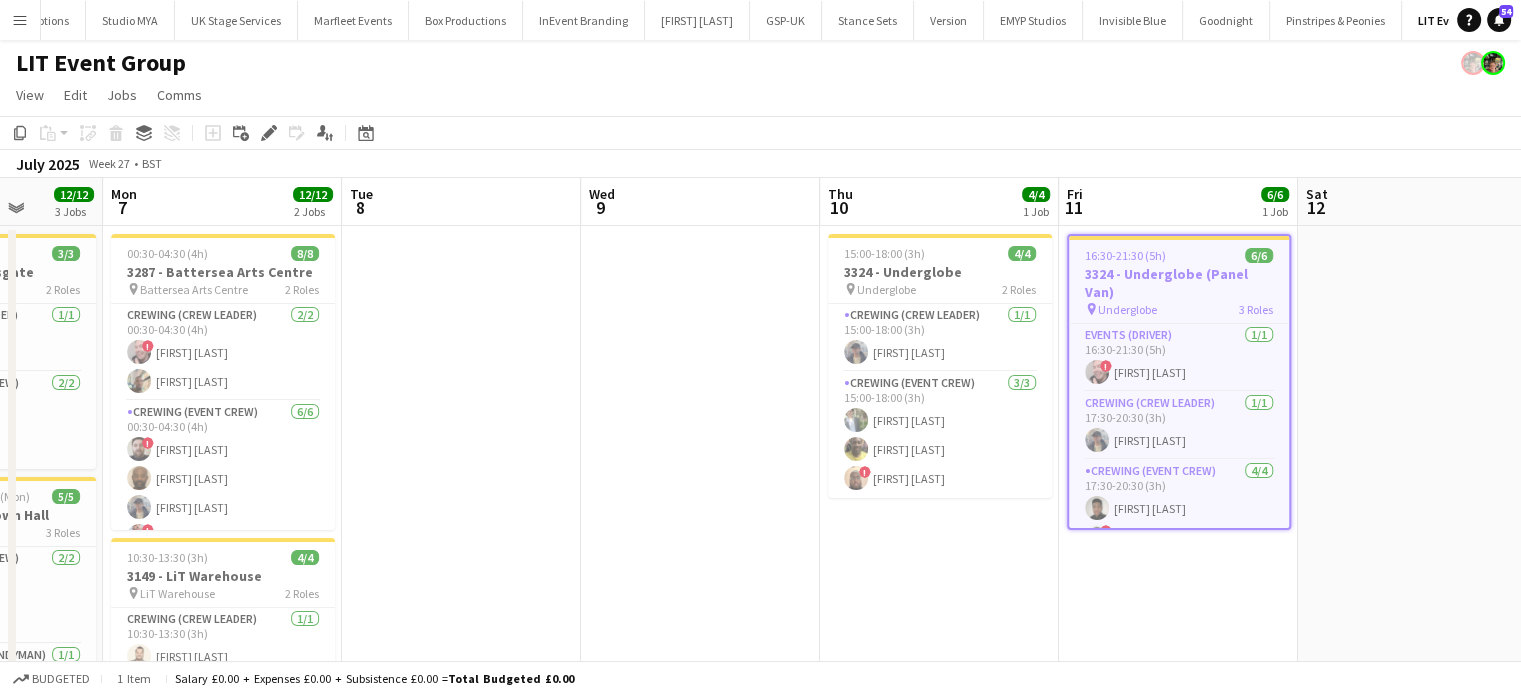 click on "16:30-21:30 (5h)    6/6" at bounding box center (1179, 255) 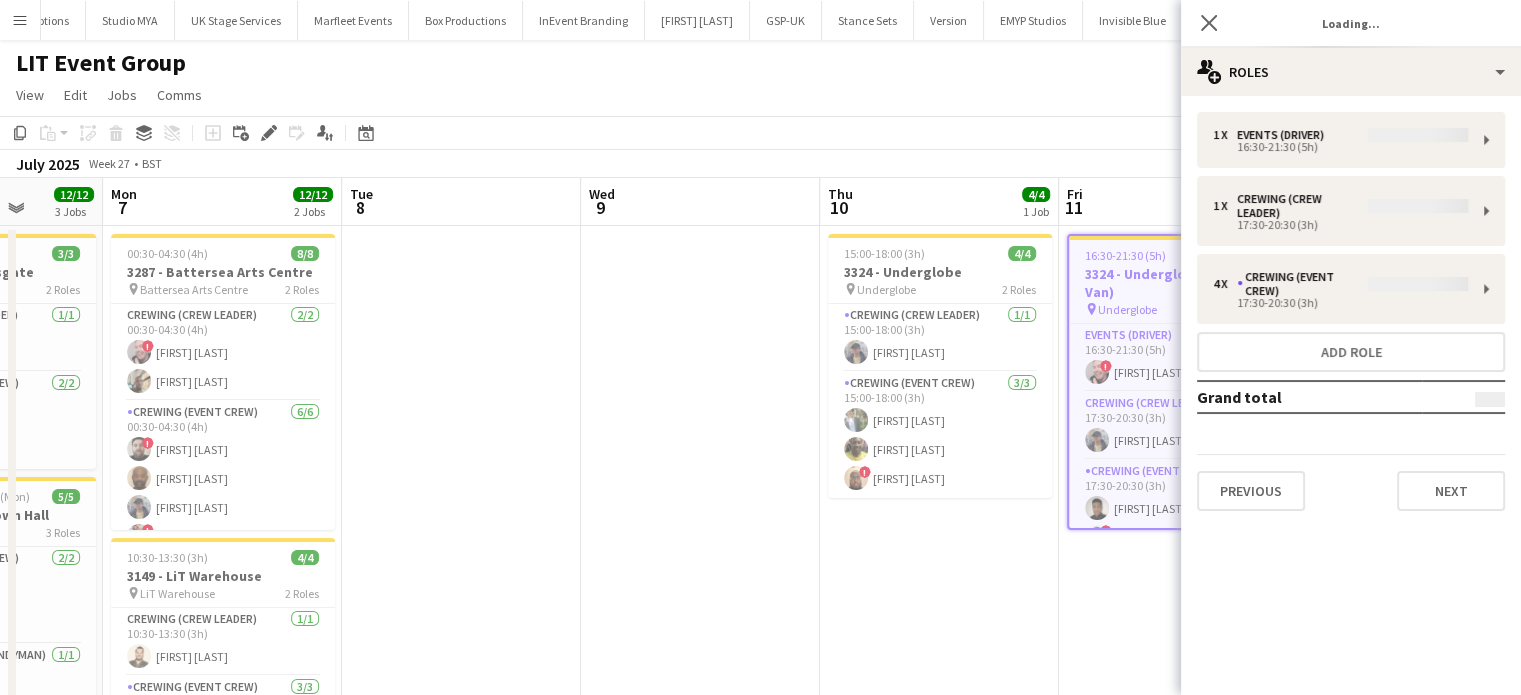 type on "**********" 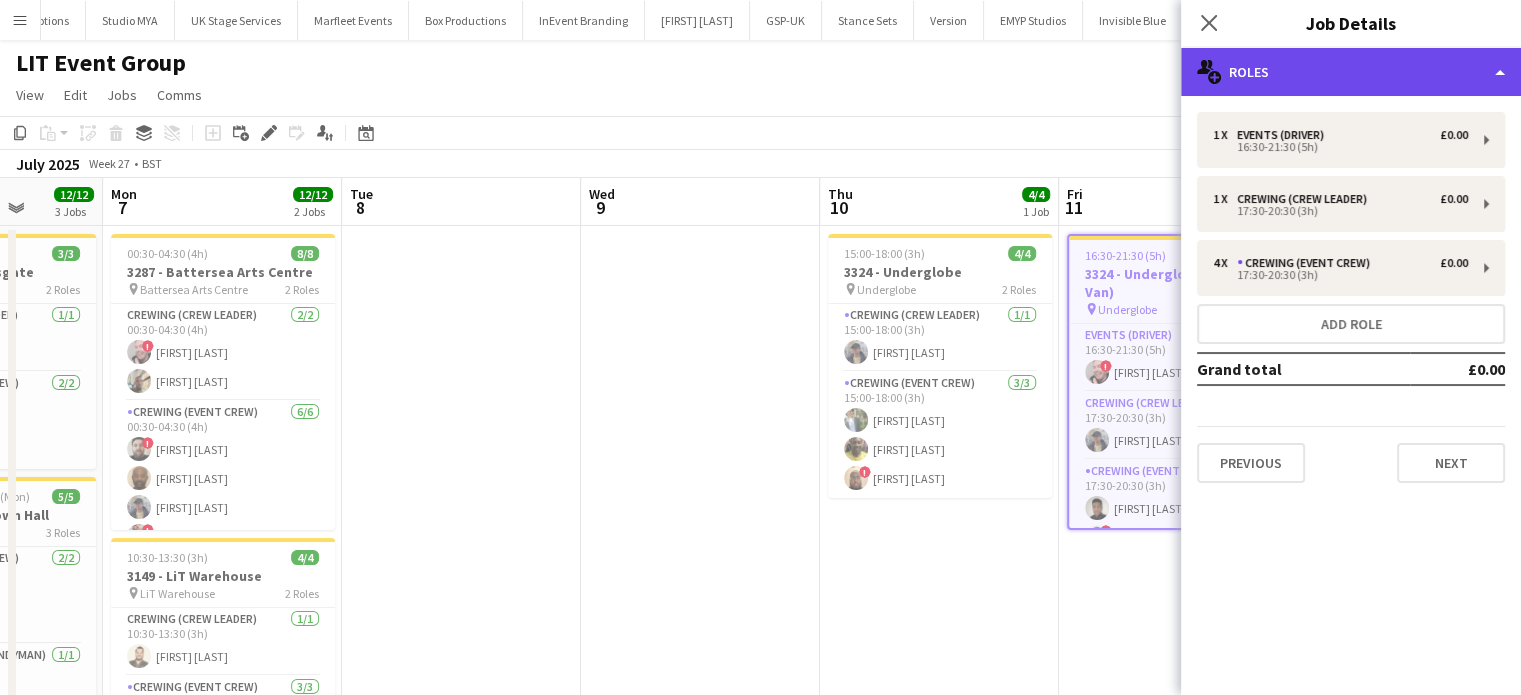 click on "multiple-users-add
Roles" 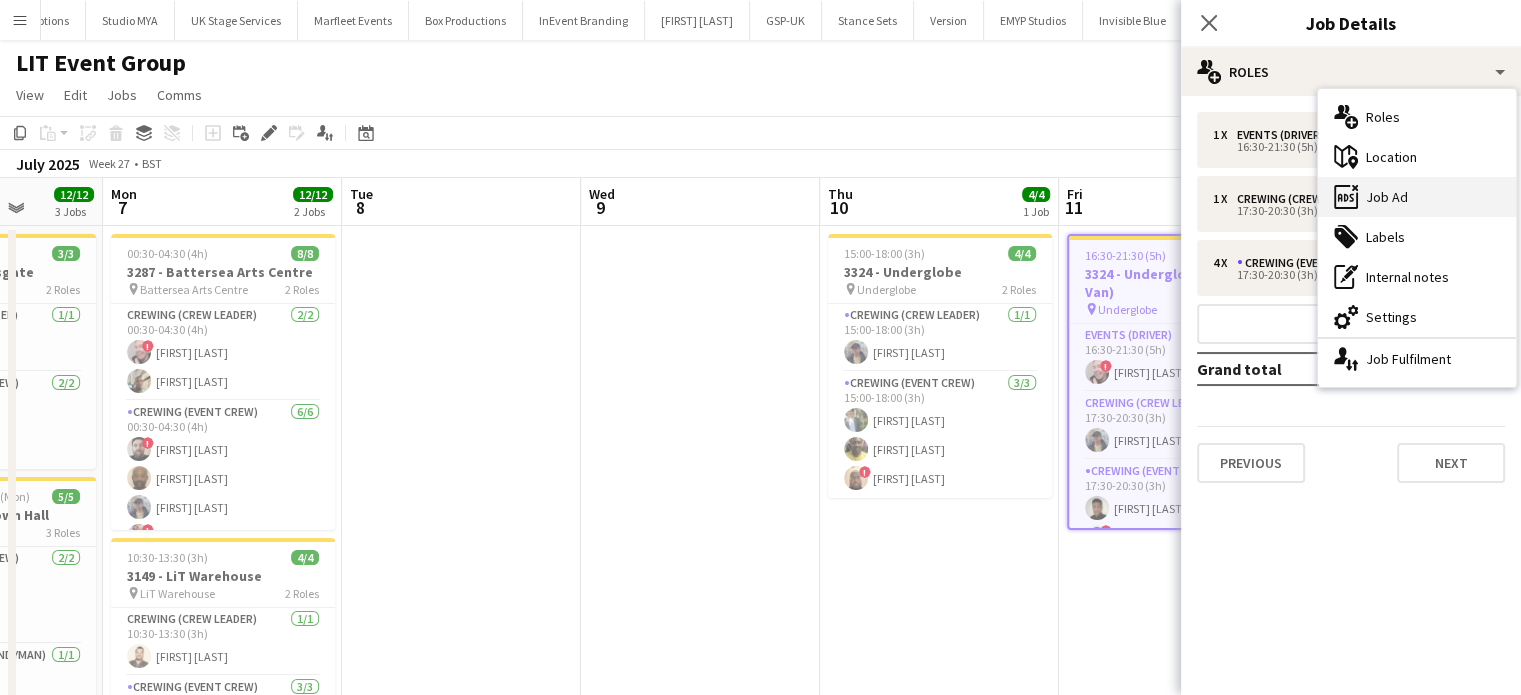 click on "ads-window
Job Ad" at bounding box center (1417, 197) 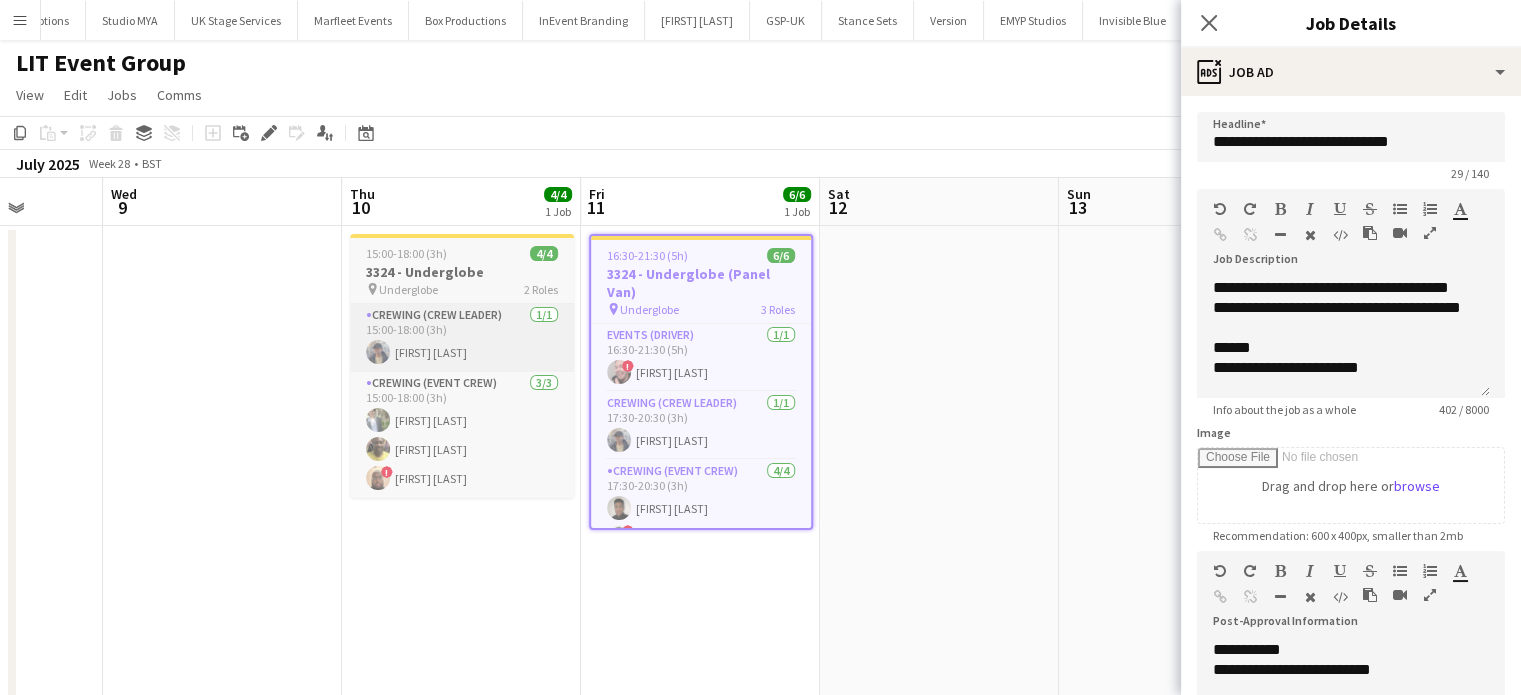 scroll, scrollTop: 0, scrollLeft: 744, axis: horizontal 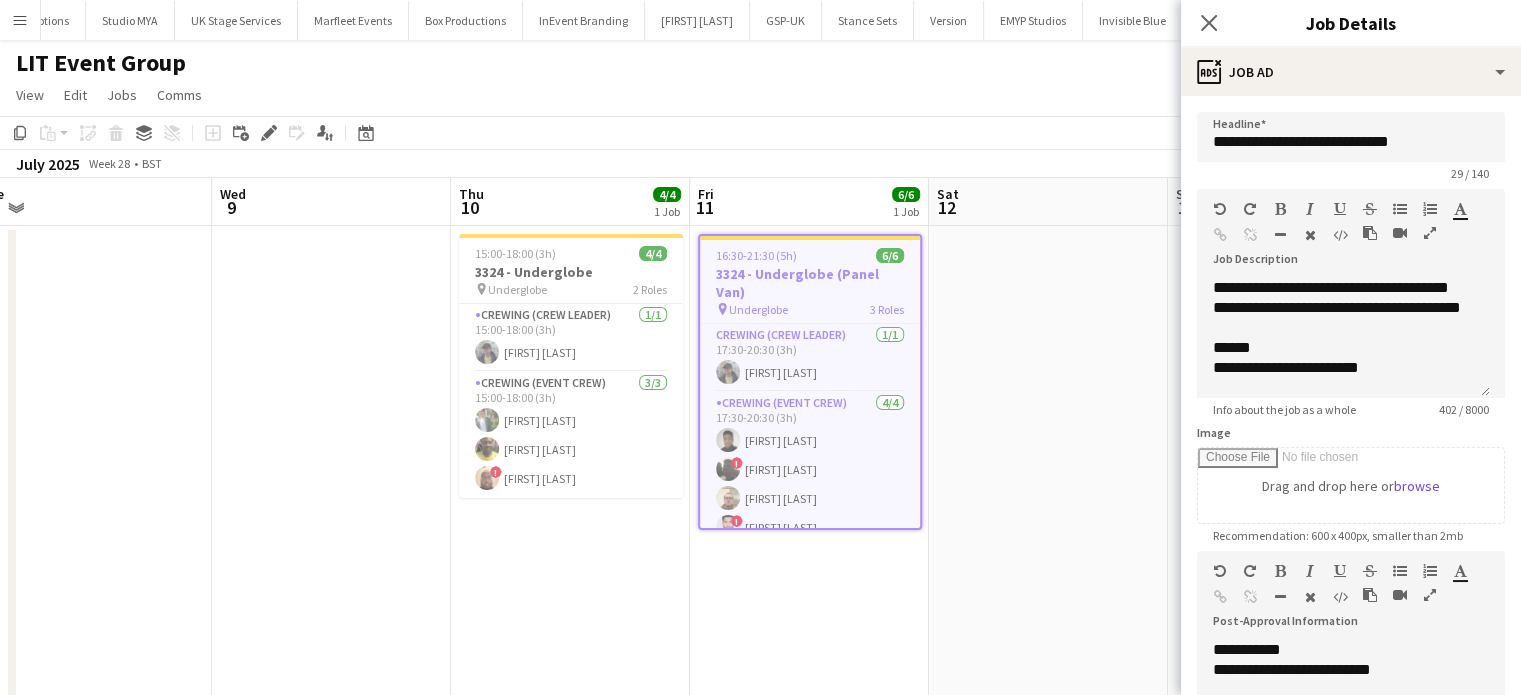 click on "Menu" at bounding box center [20, 20] 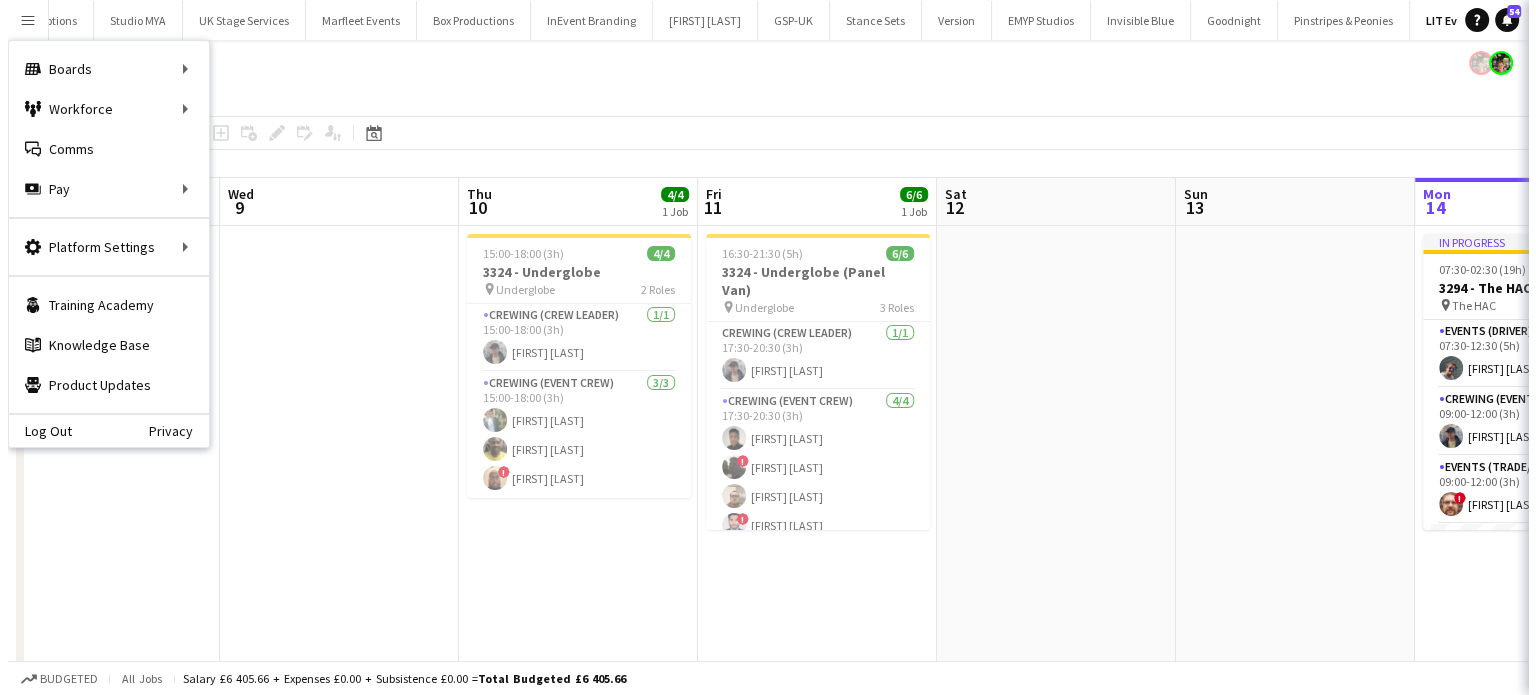 scroll, scrollTop: 64, scrollLeft: 0, axis: vertical 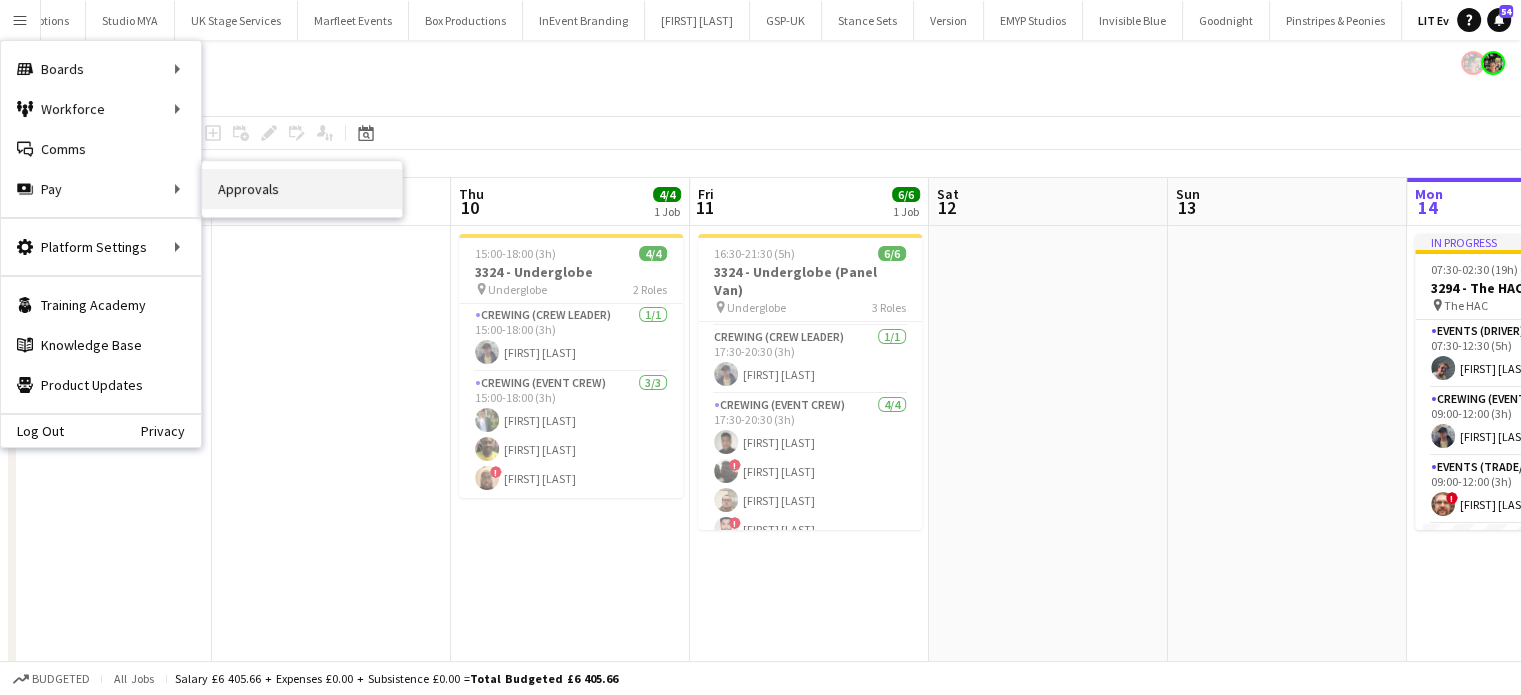 click on "Approvals" at bounding box center (302, 189) 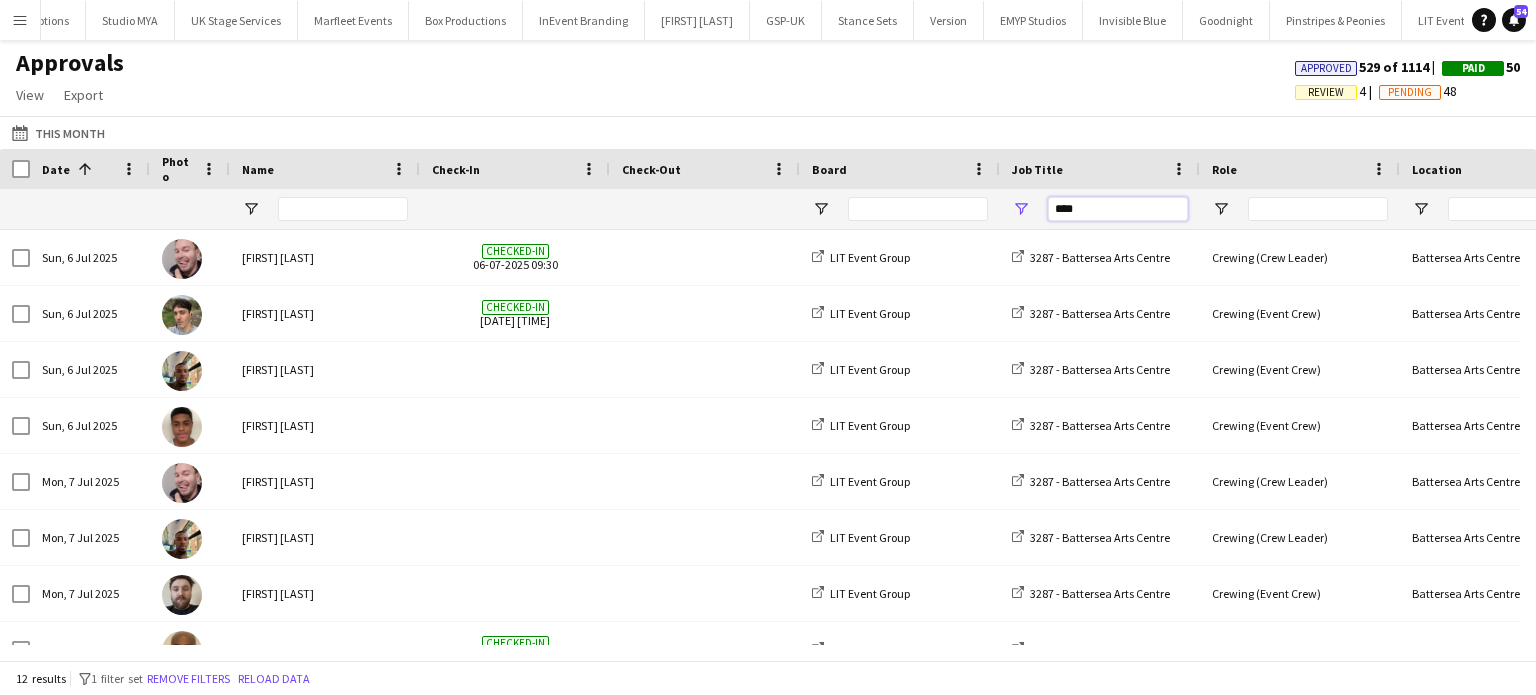 click on "****" at bounding box center [1118, 209] 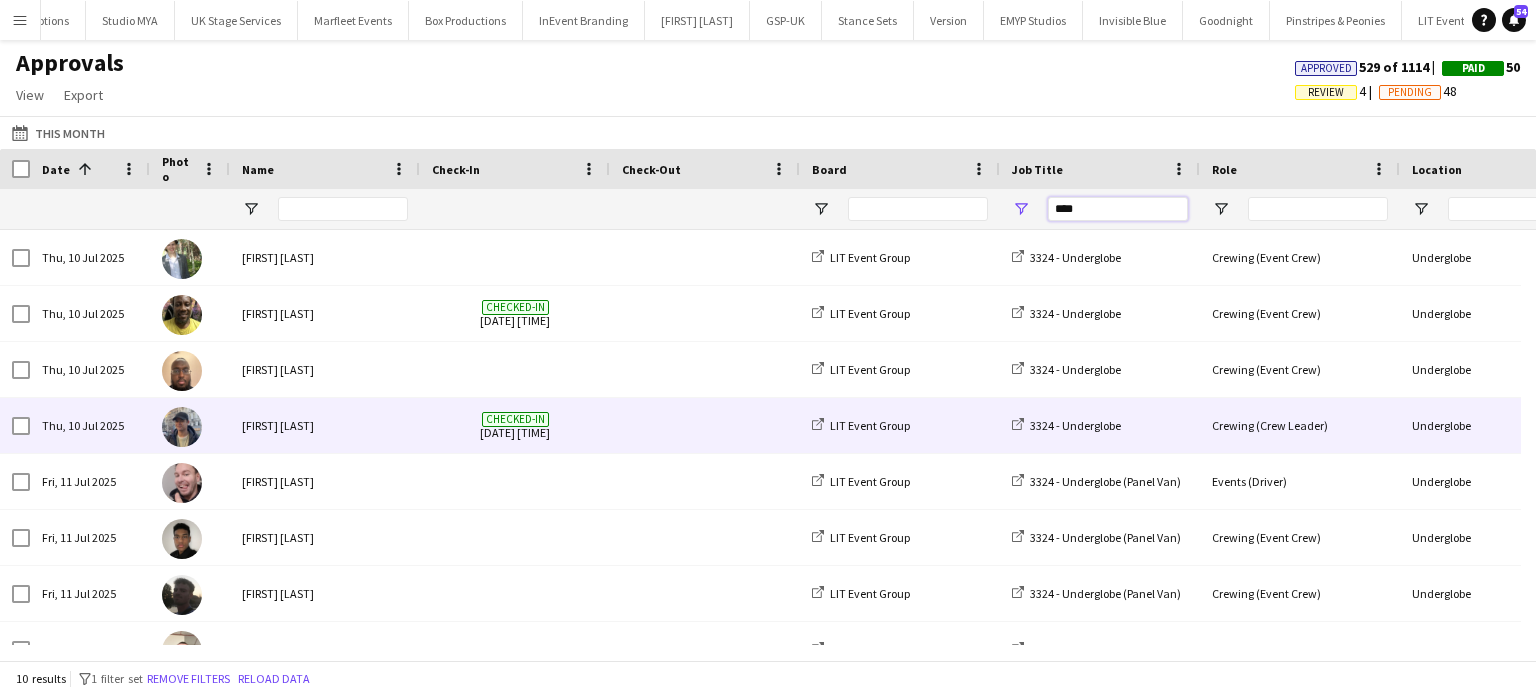 scroll, scrollTop: 144, scrollLeft: 0, axis: vertical 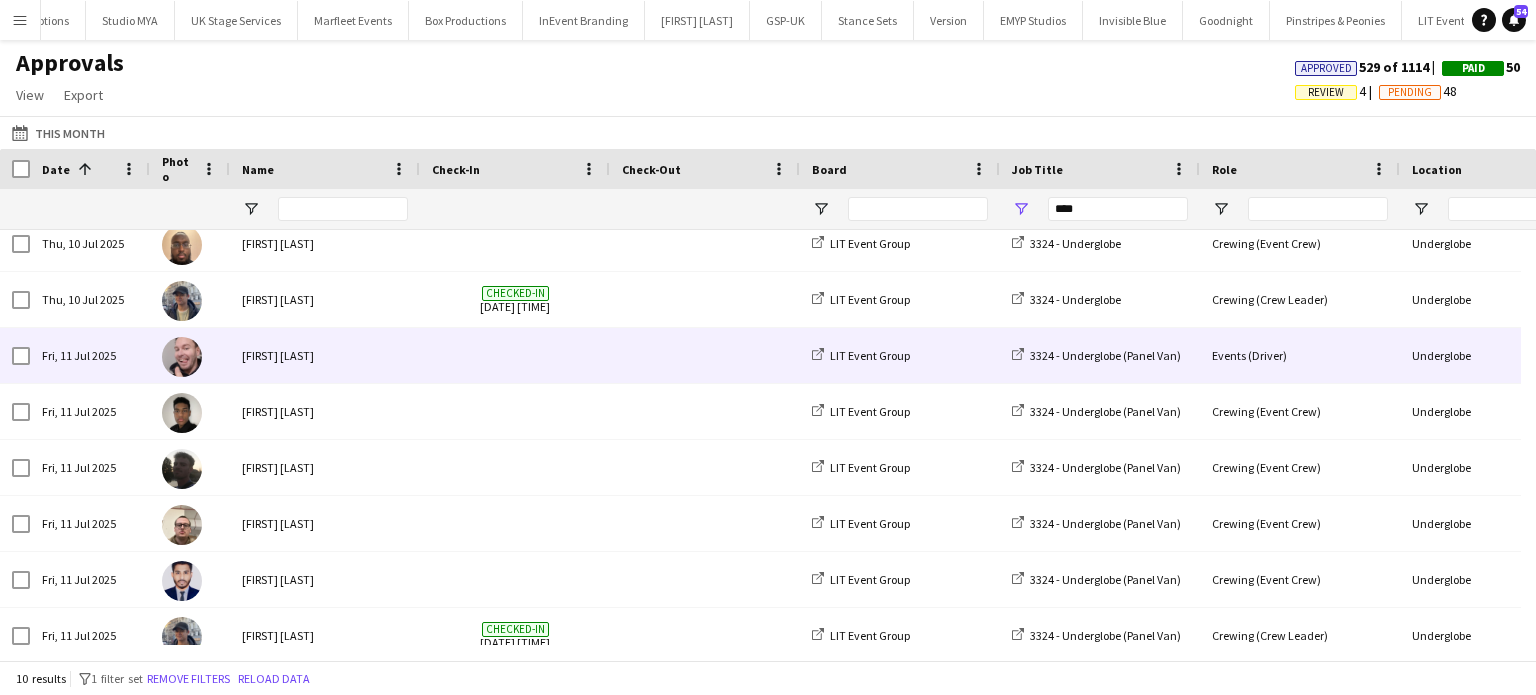 click at bounding box center [515, 355] 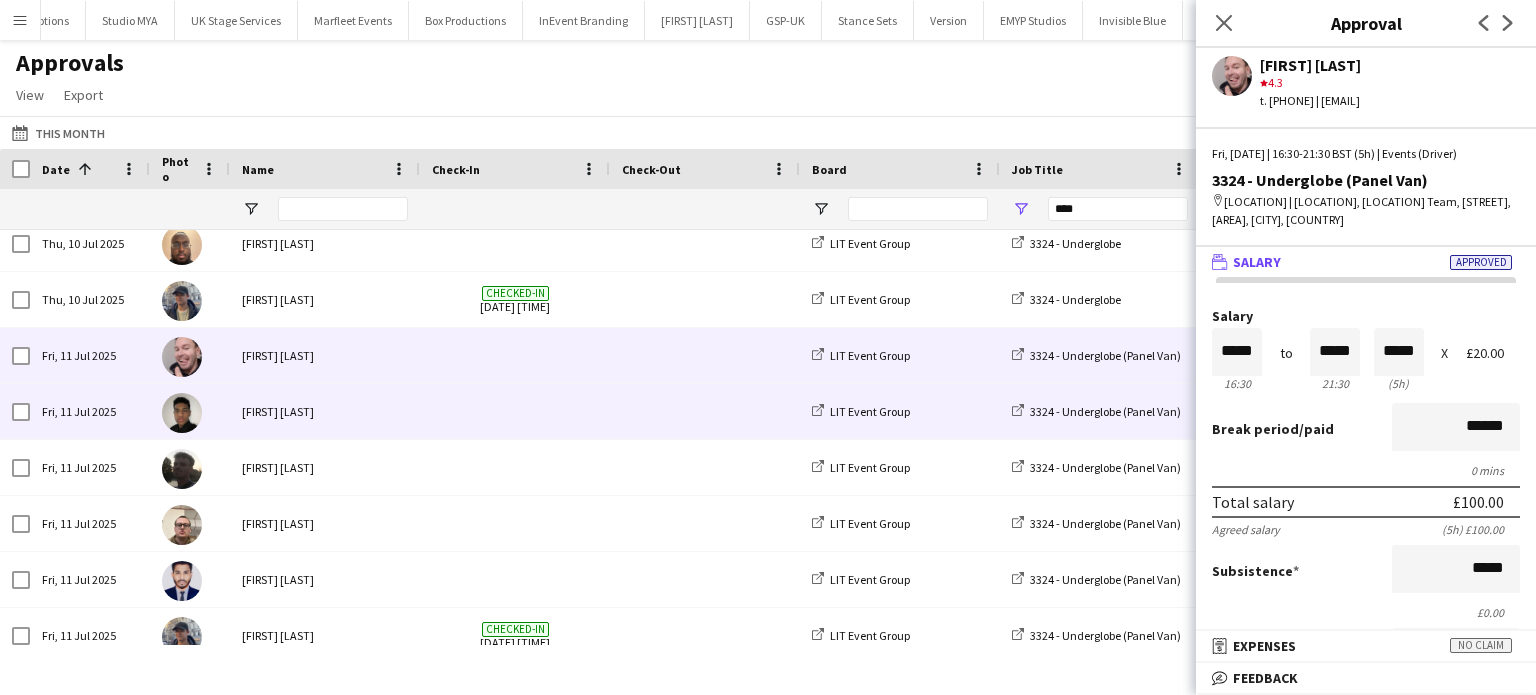 click at bounding box center (705, 411) 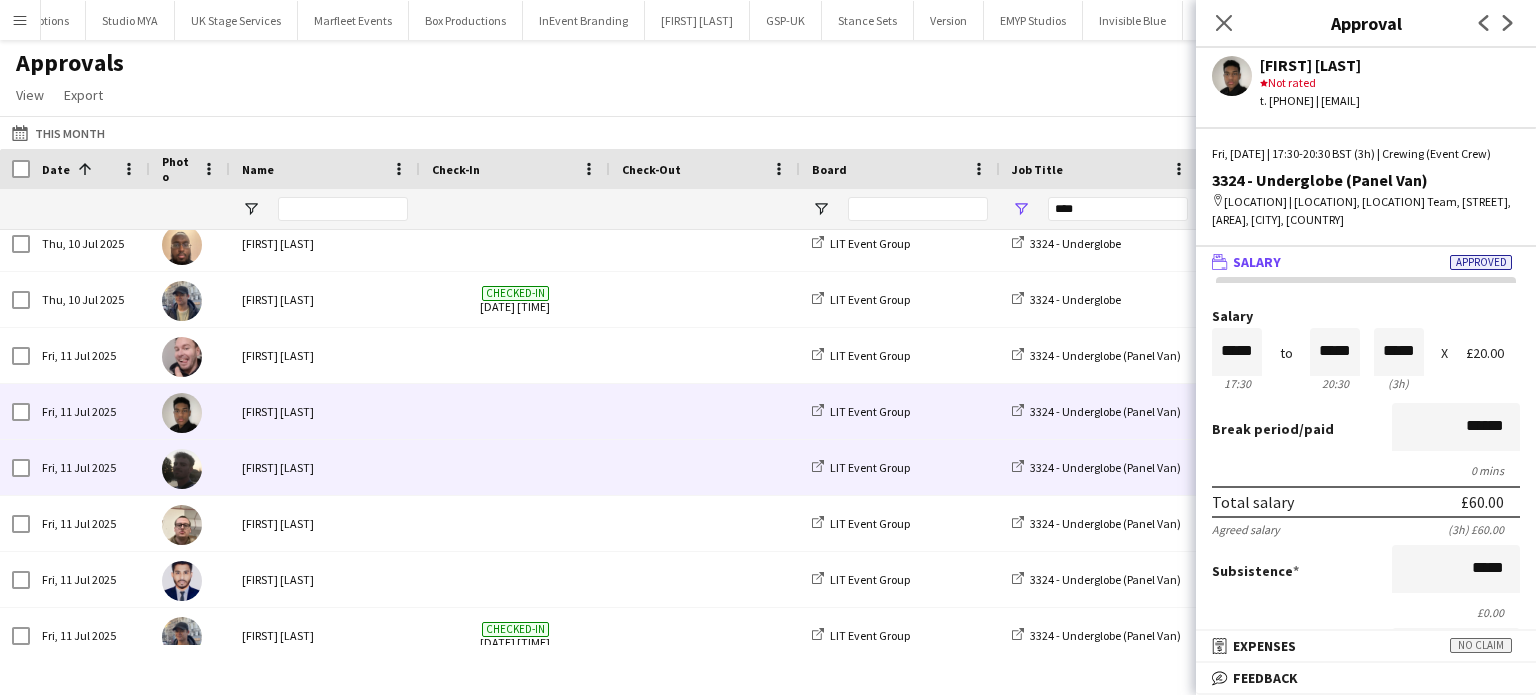 click at bounding box center (515, 467) 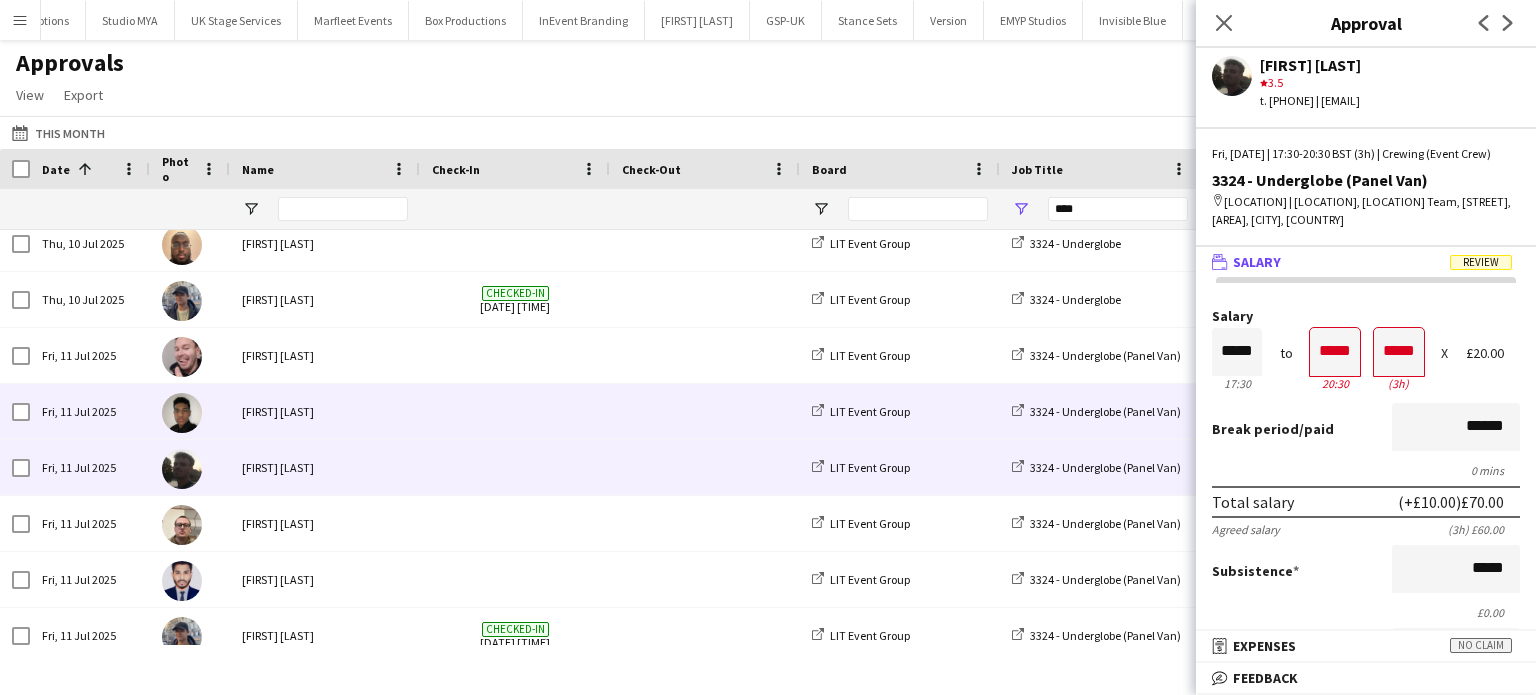 click at bounding box center [515, 411] 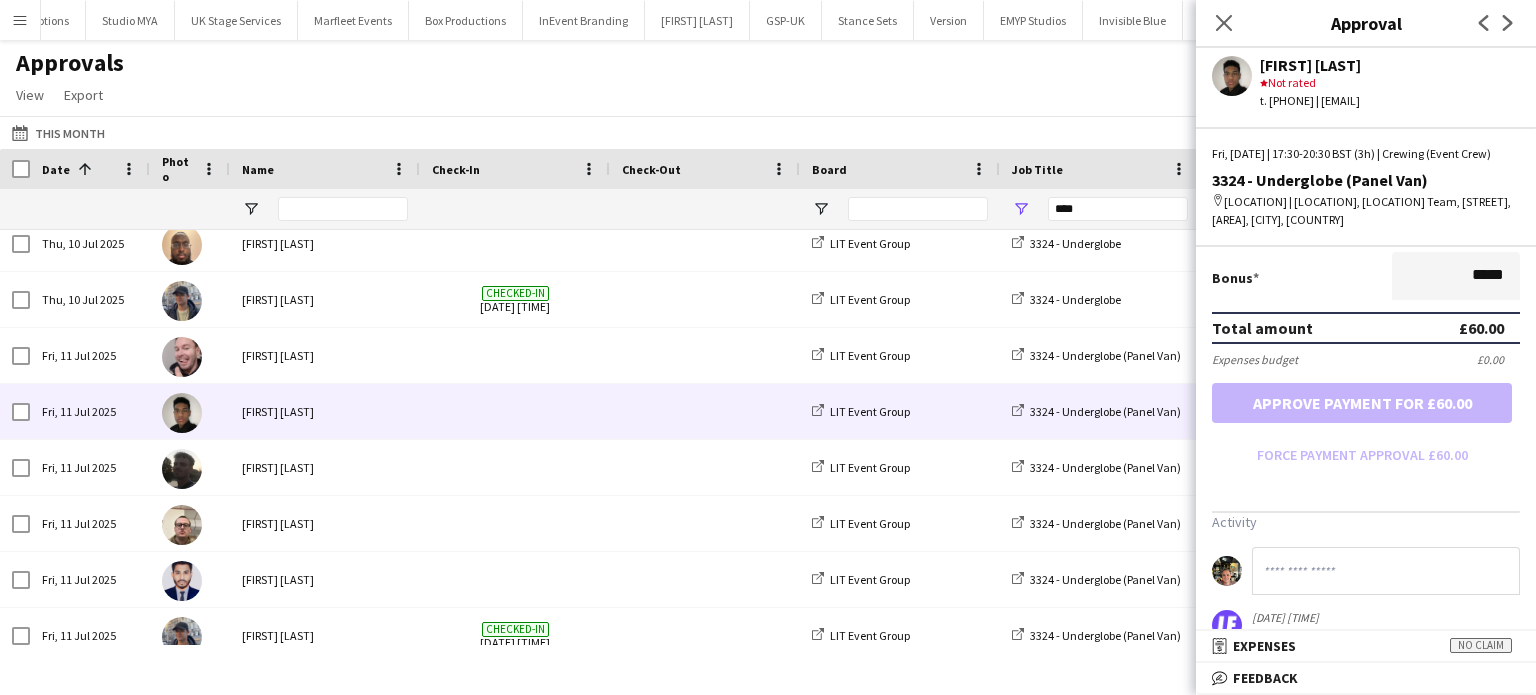 scroll, scrollTop: 498, scrollLeft: 0, axis: vertical 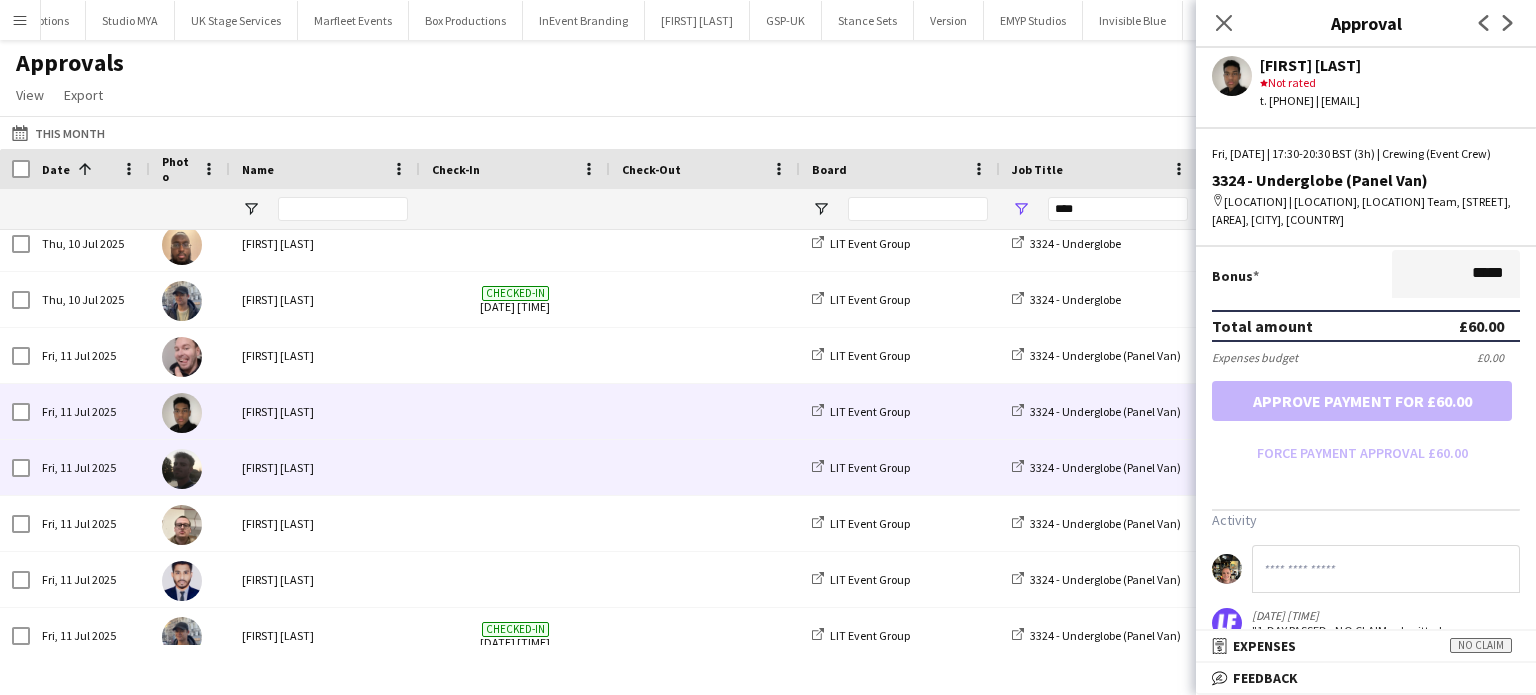 click at bounding box center [515, 467] 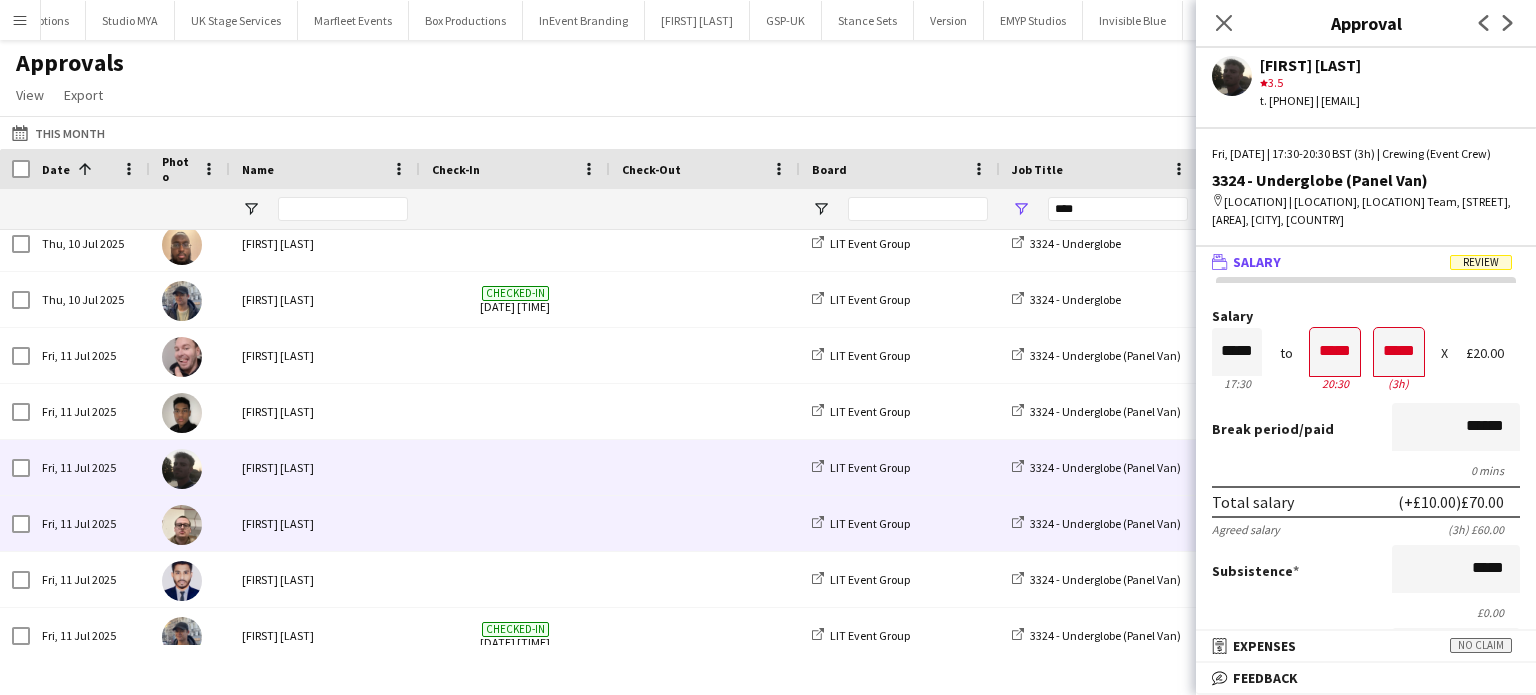click at bounding box center [705, 523] 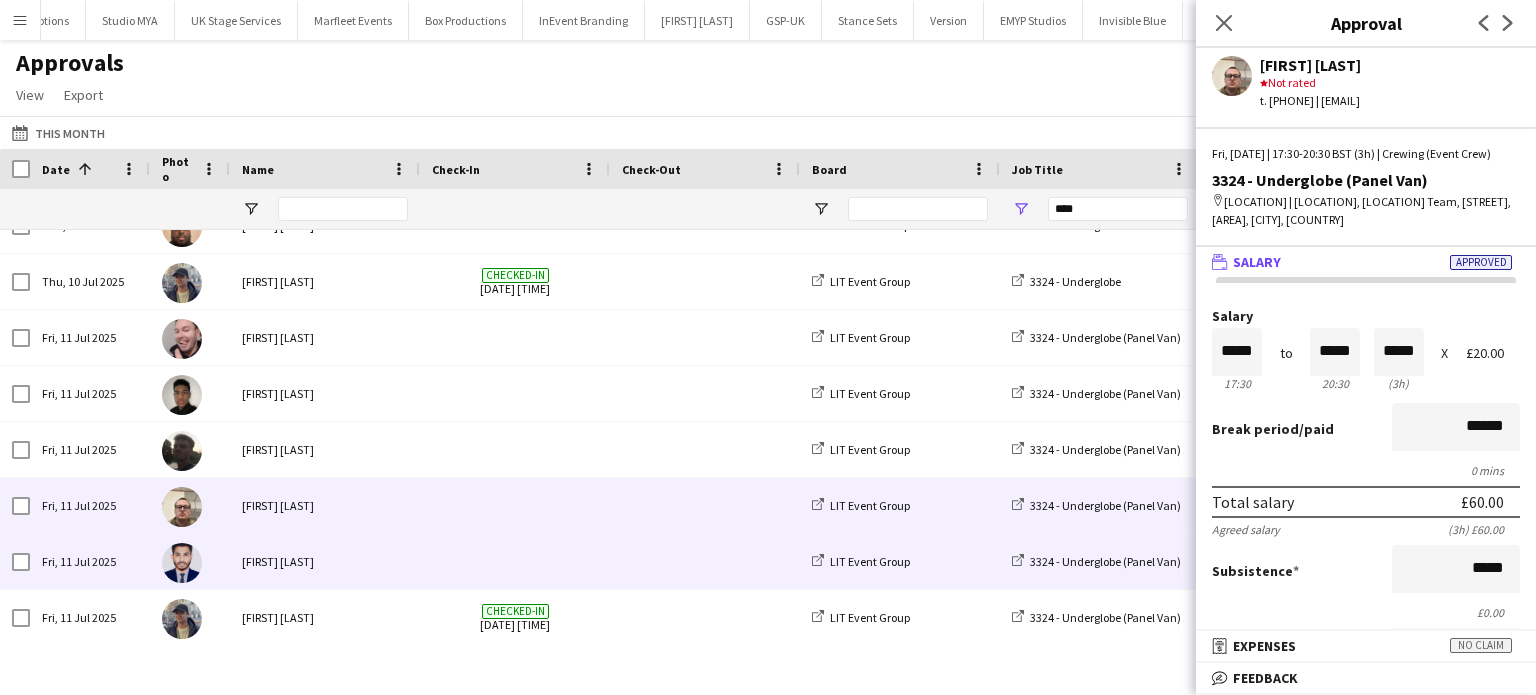 click at bounding box center (705, 561) 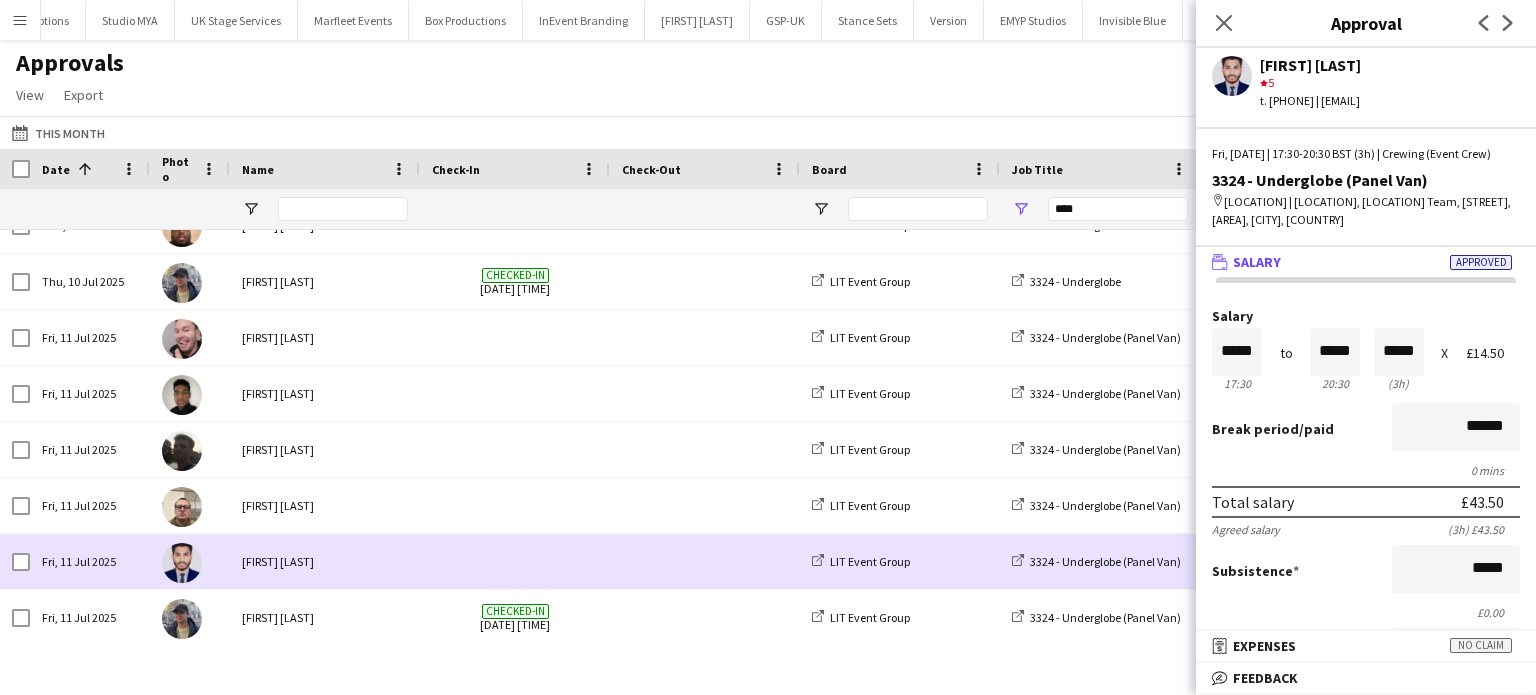 click at bounding box center (705, 617) 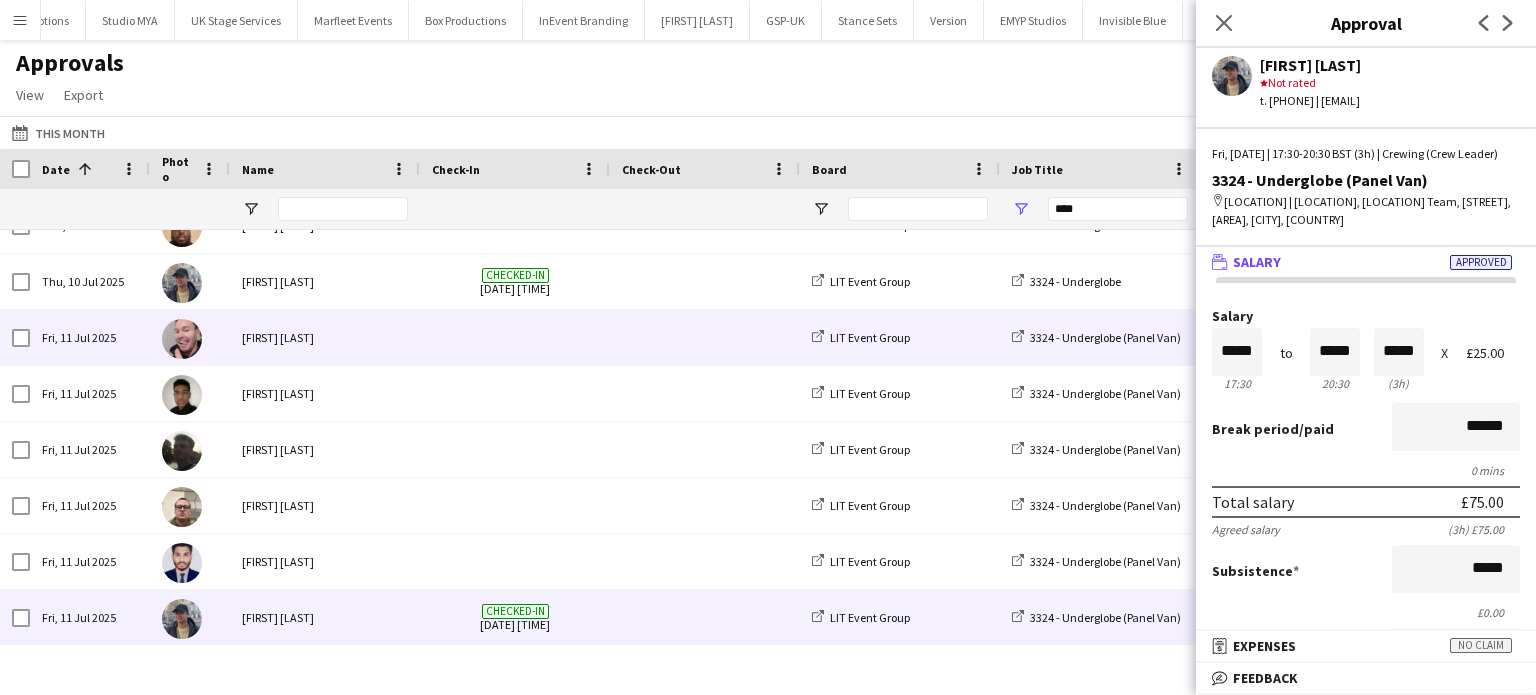 click at bounding box center [705, 337] 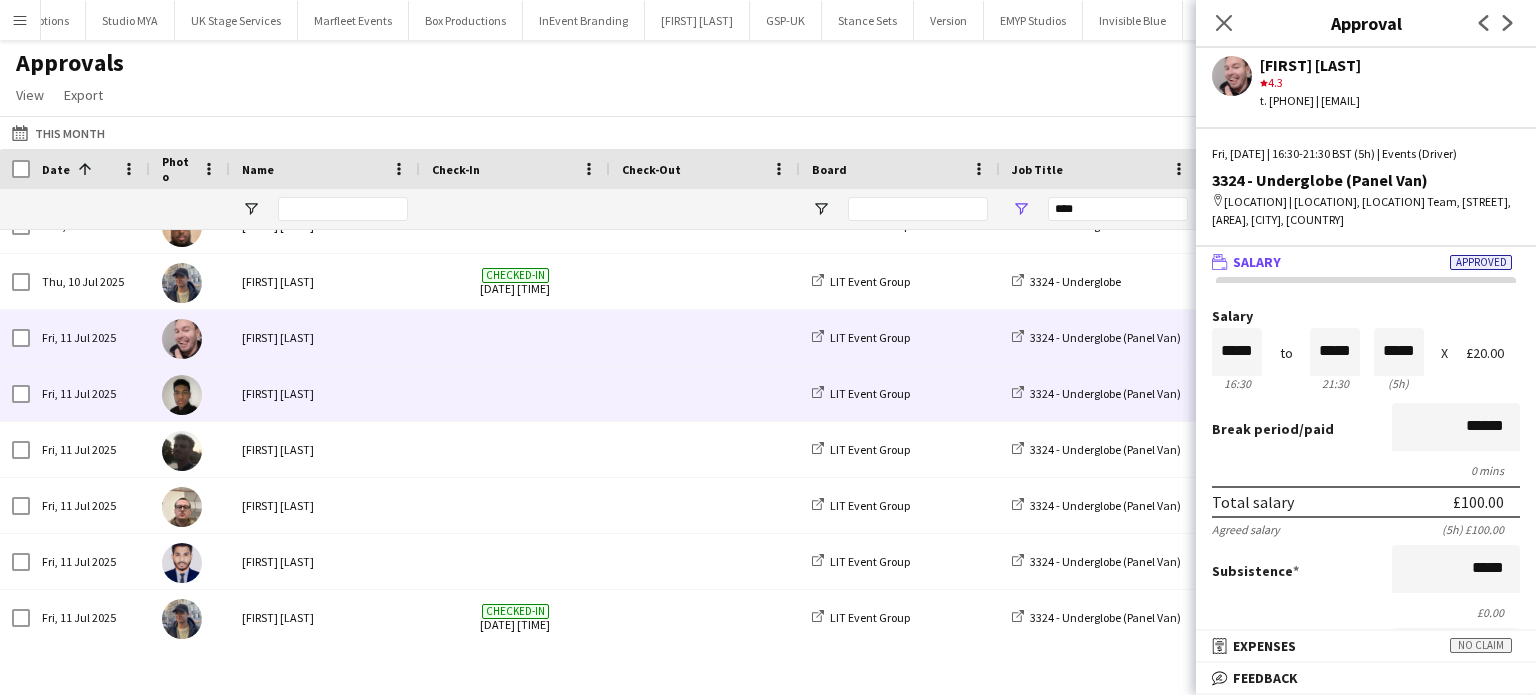 click at bounding box center (705, 393) 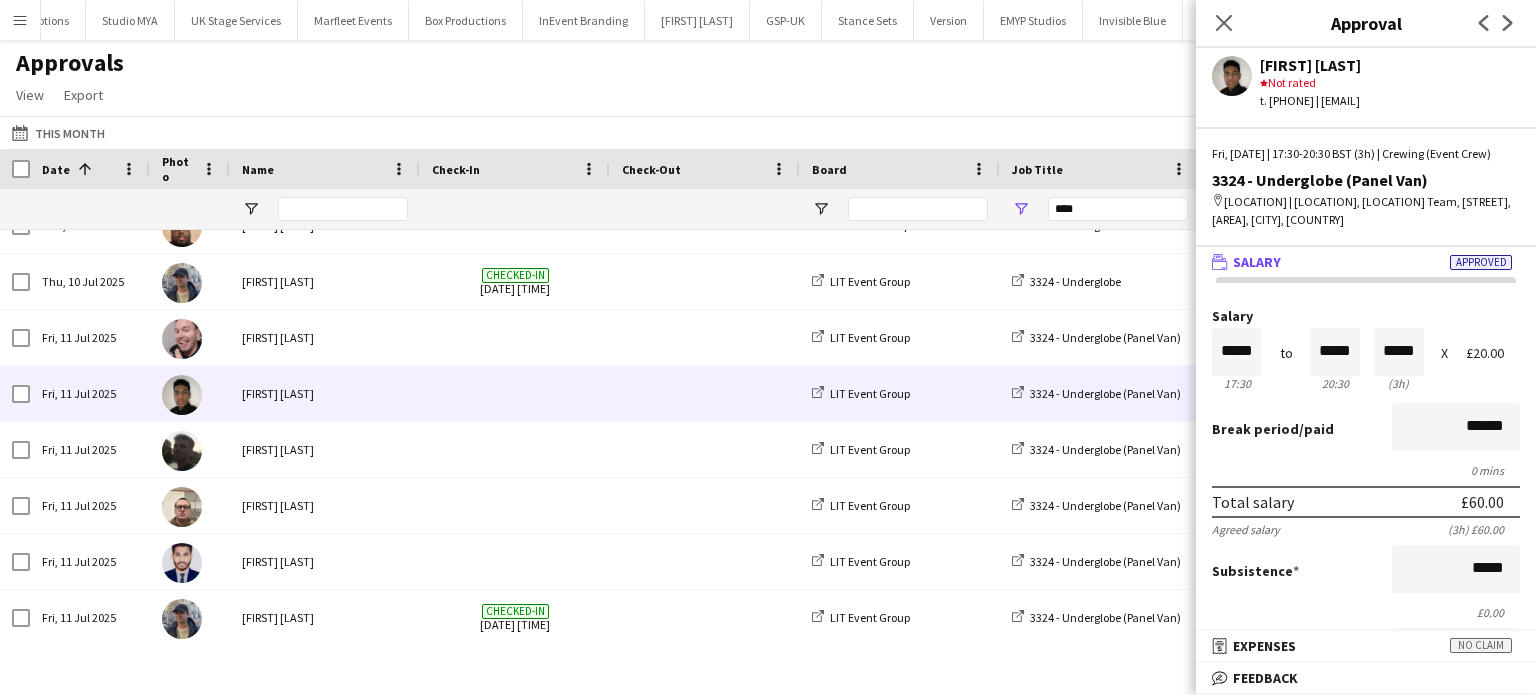 click on "Salary  *****  17:30   to  *****  20:30  *****  (3h)   X   £20.00" at bounding box center [1366, 352] 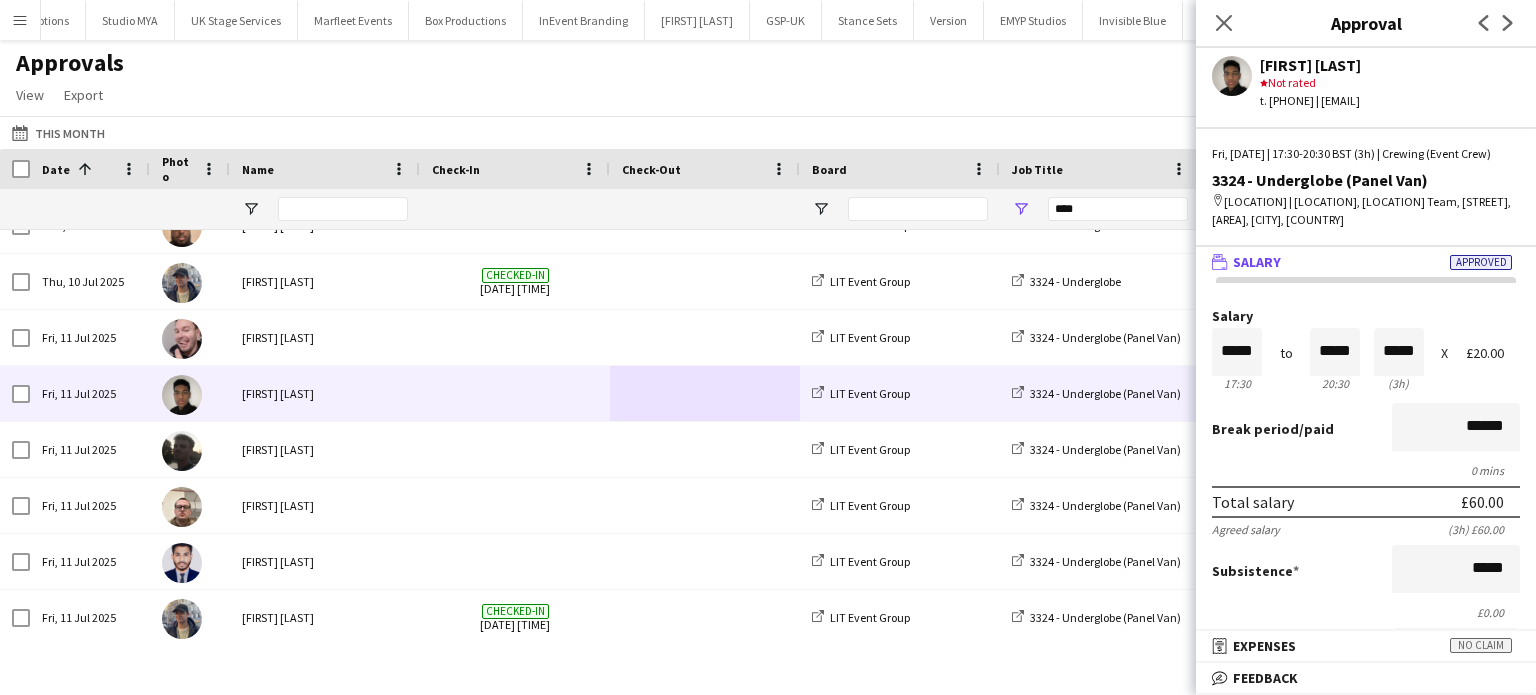 click on "Menu" at bounding box center [20, 20] 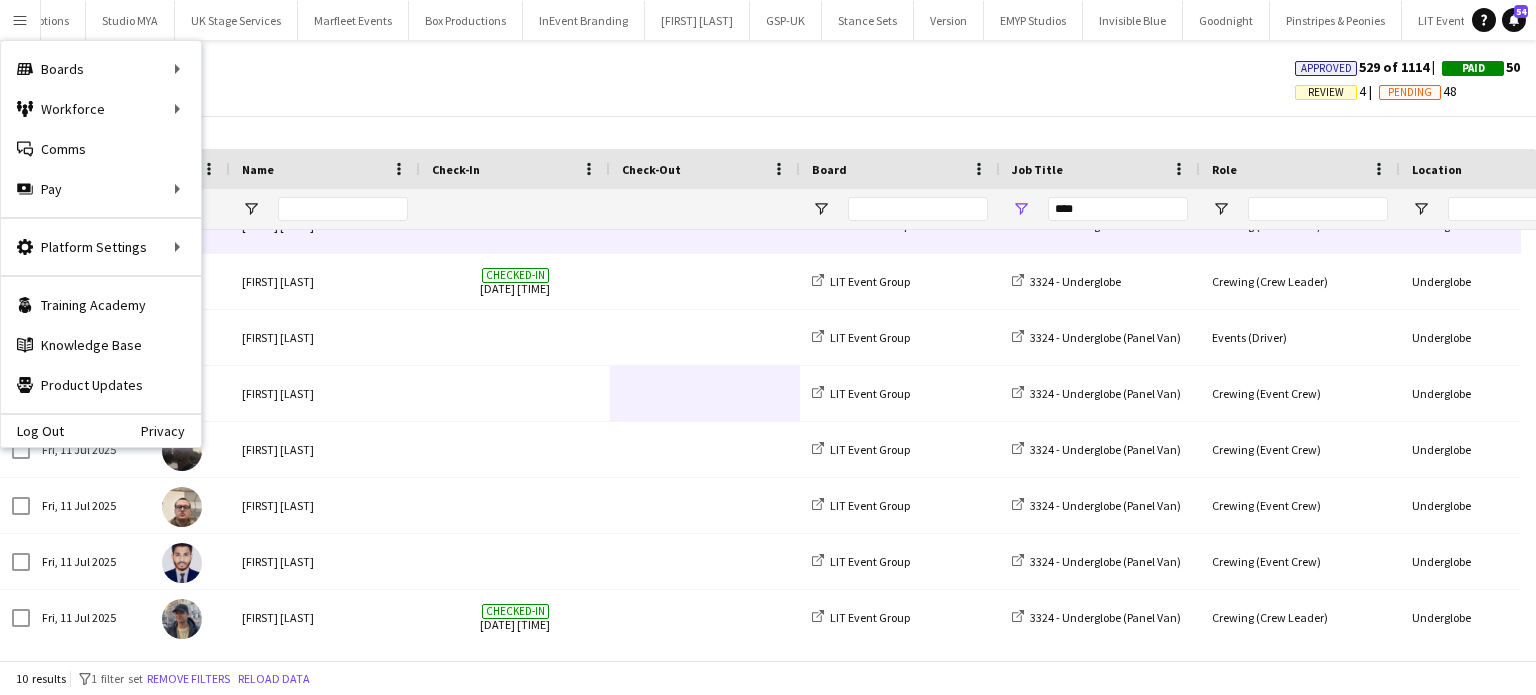 click on "3324 - Underglobe" at bounding box center [1100, 225] 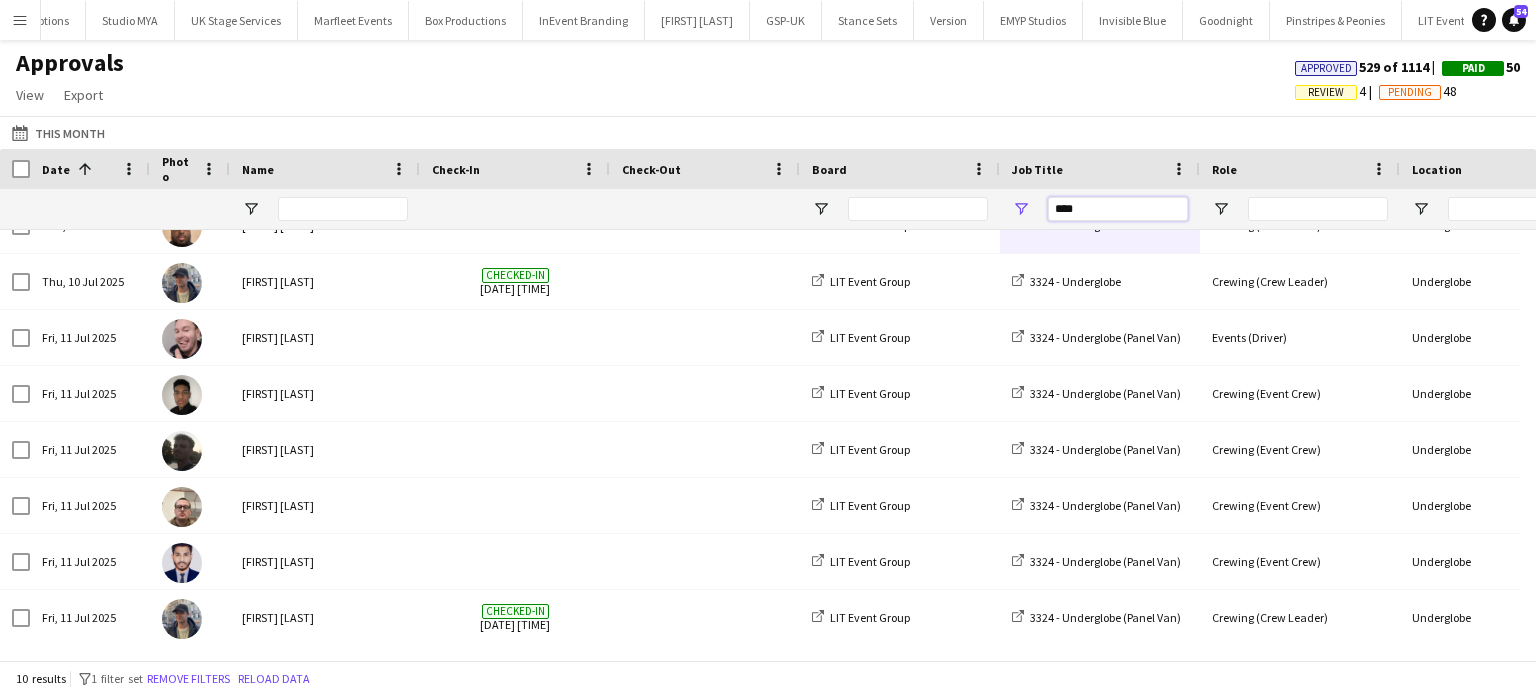 click on "****" at bounding box center (1118, 209) 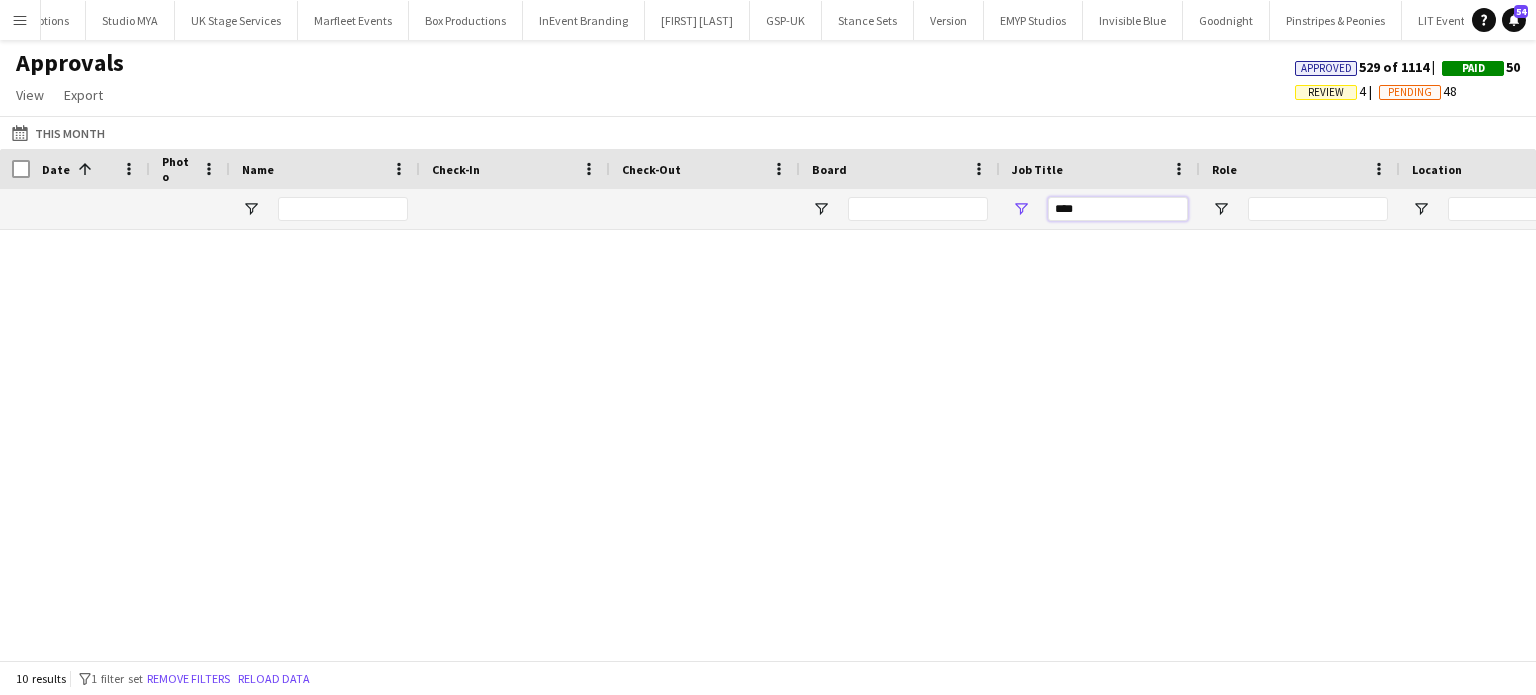 scroll, scrollTop: 0, scrollLeft: 0, axis: both 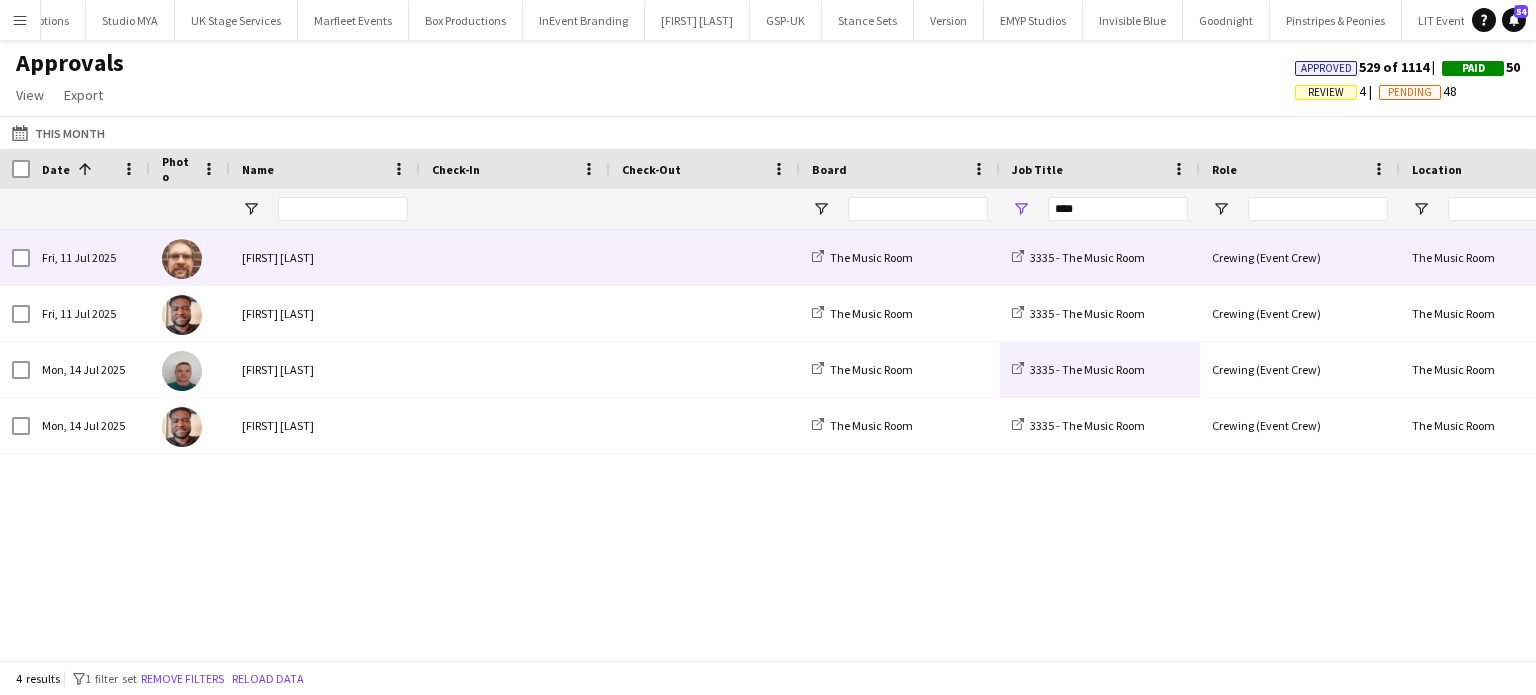 click at bounding box center (515, 257) 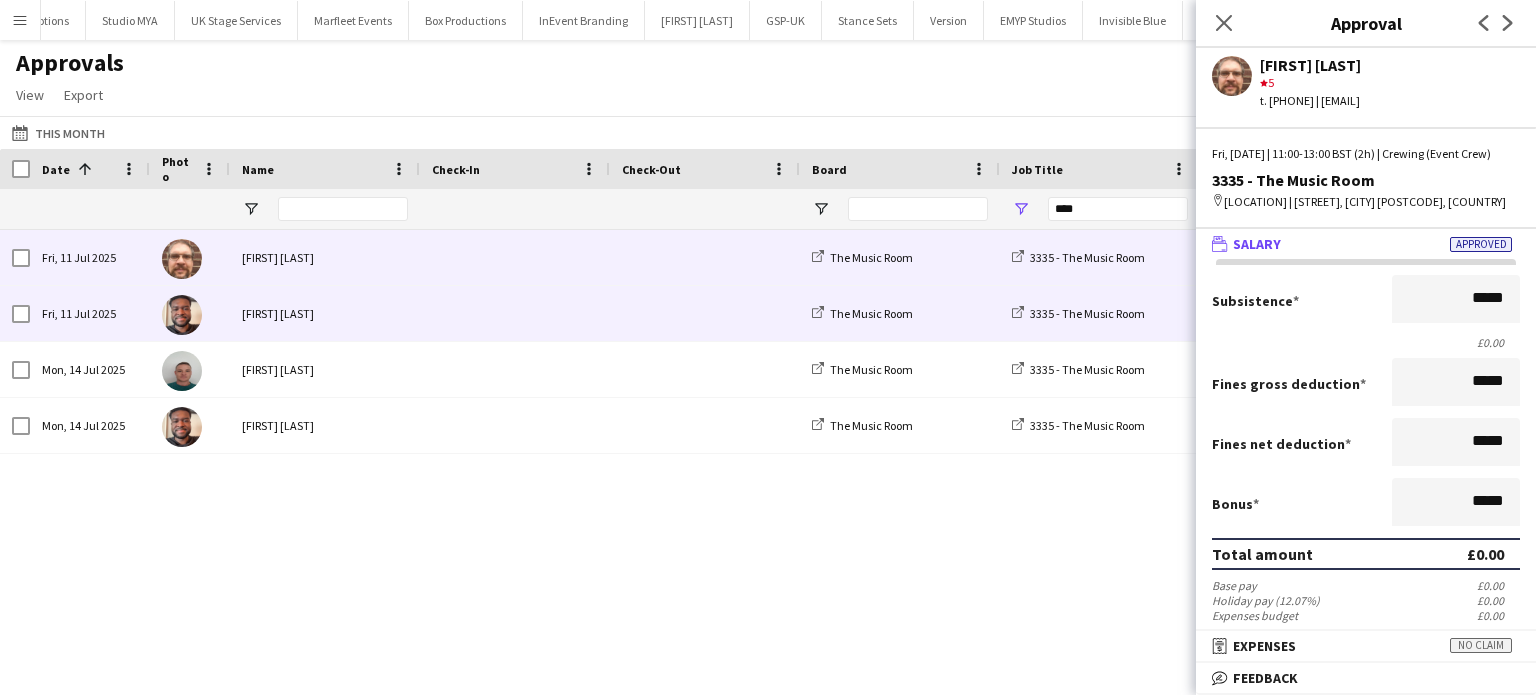 click at bounding box center [705, 313] 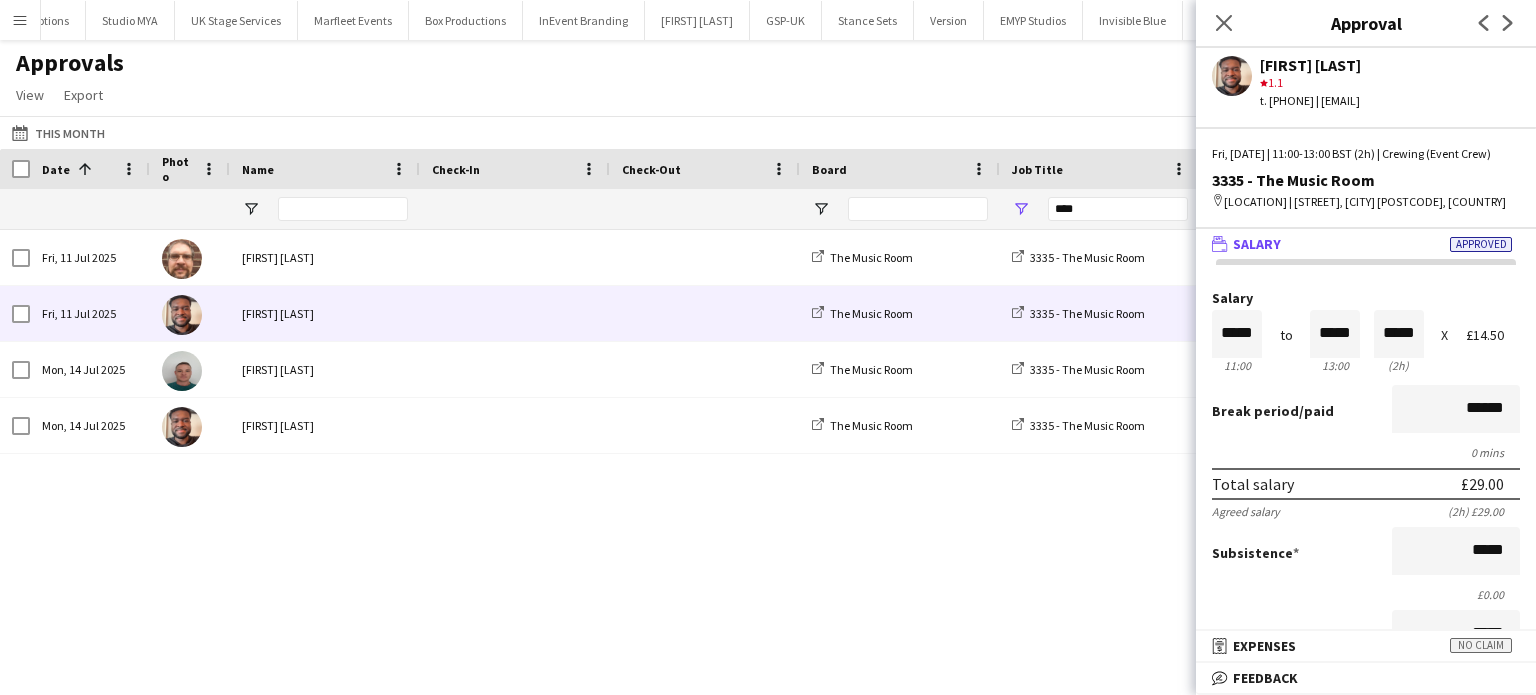 click on "Break period" at bounding box center [1255, 411] 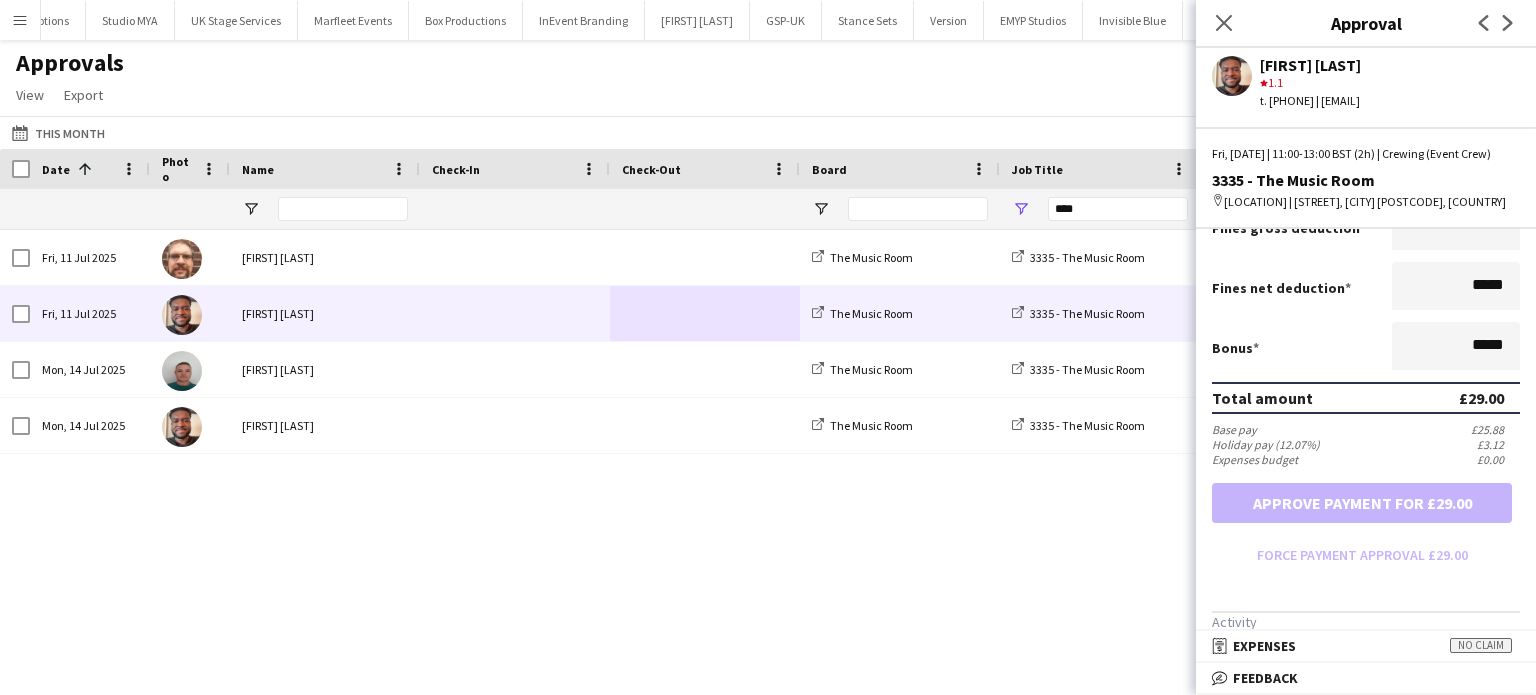 scroll, scrollTop: 408, scrollLeft: 0, axis: vertical 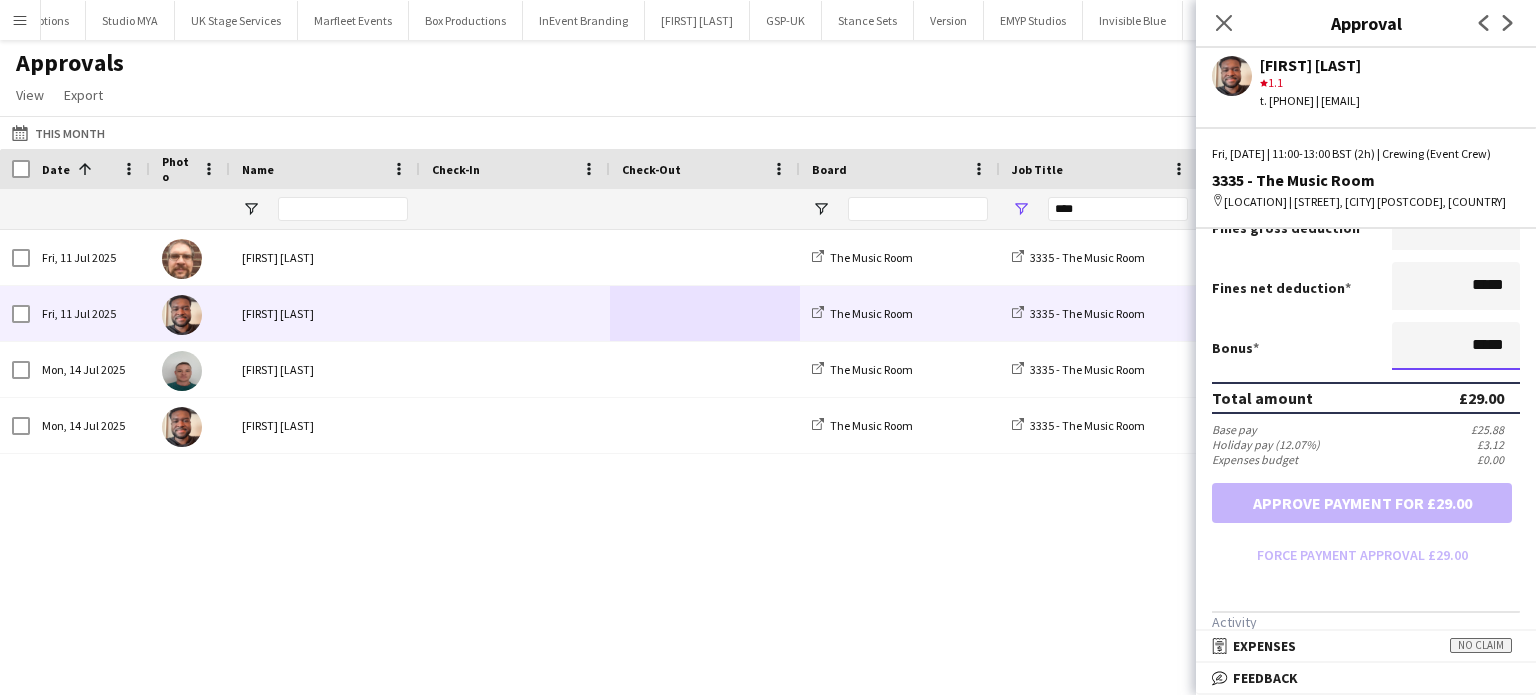 click on "*****" at bounding box center (1456, 346) 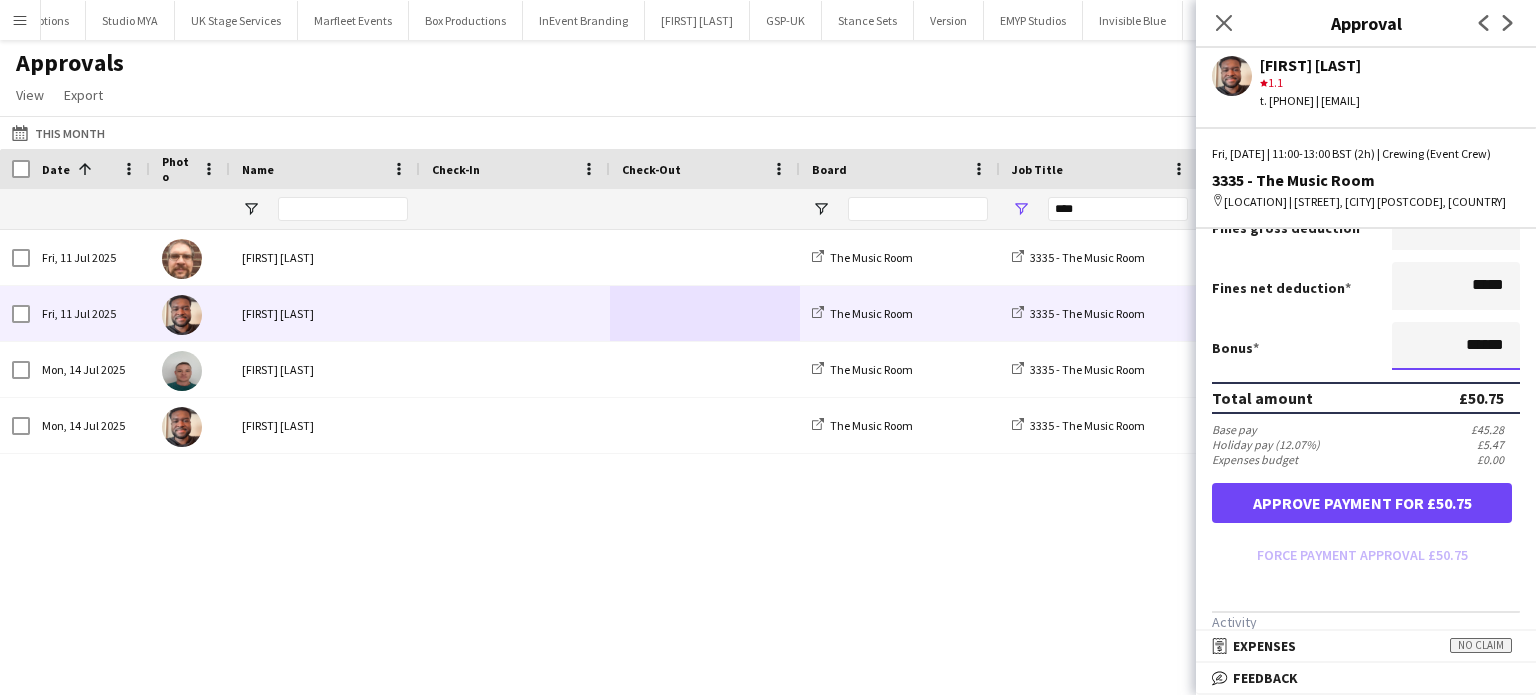 type on "******" 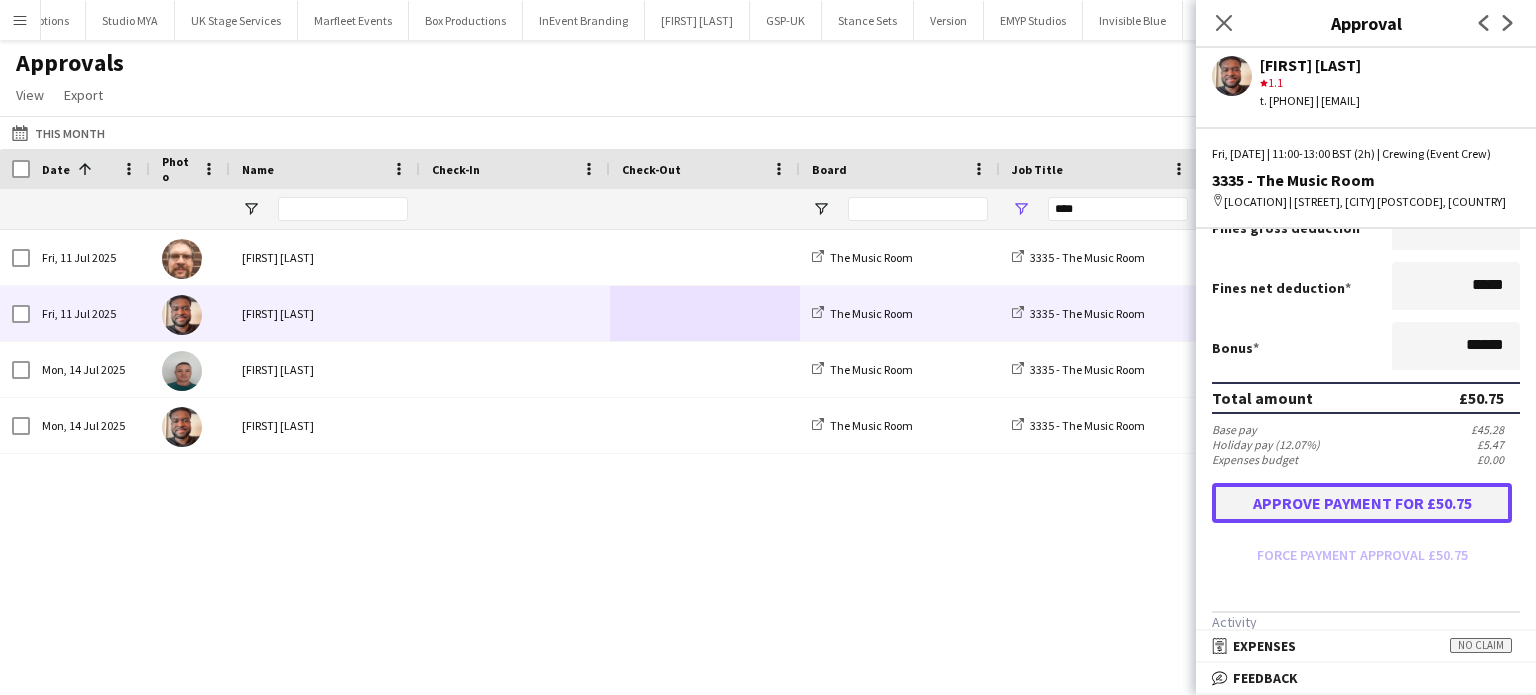 click on "Approve payment for £50.75" at bounding box center (1362, 503) 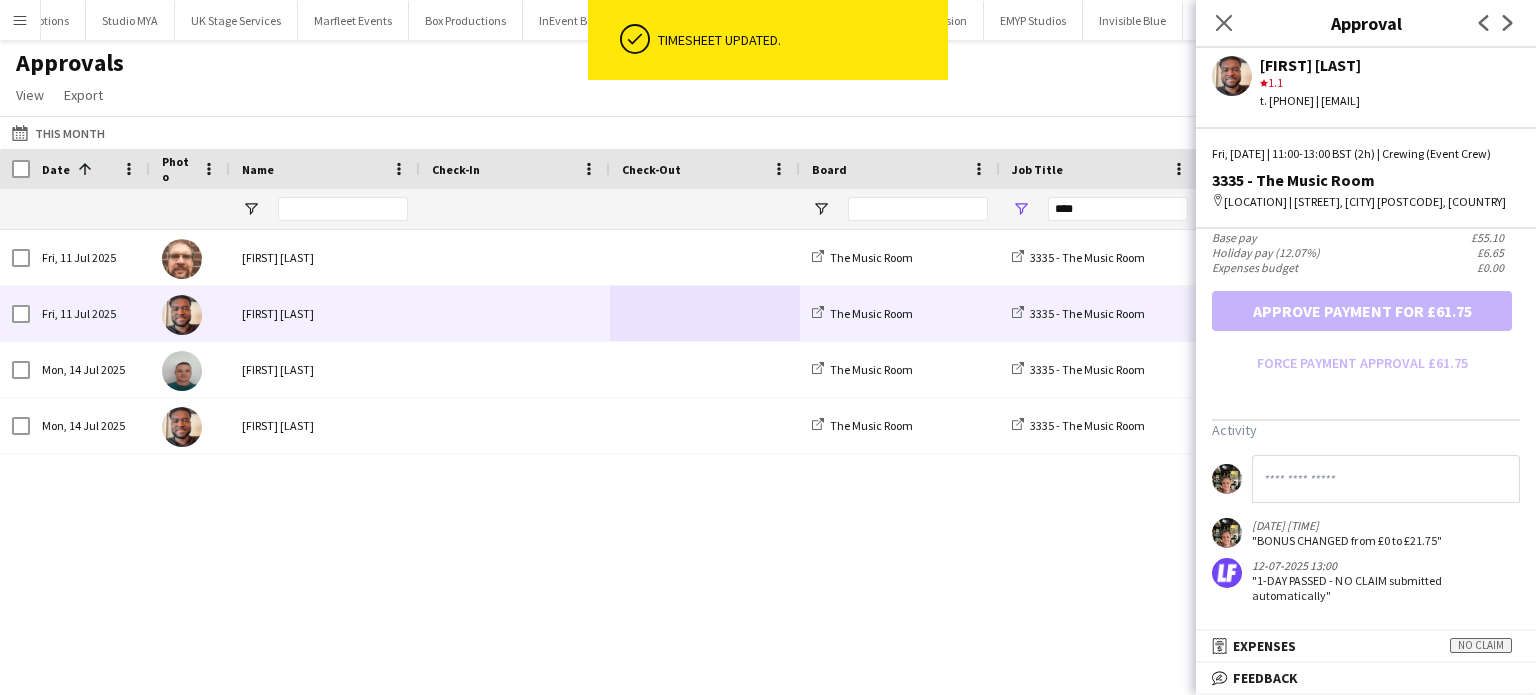 scroll, scrollTop: 614, scrollLeft: 0, axis: vertical 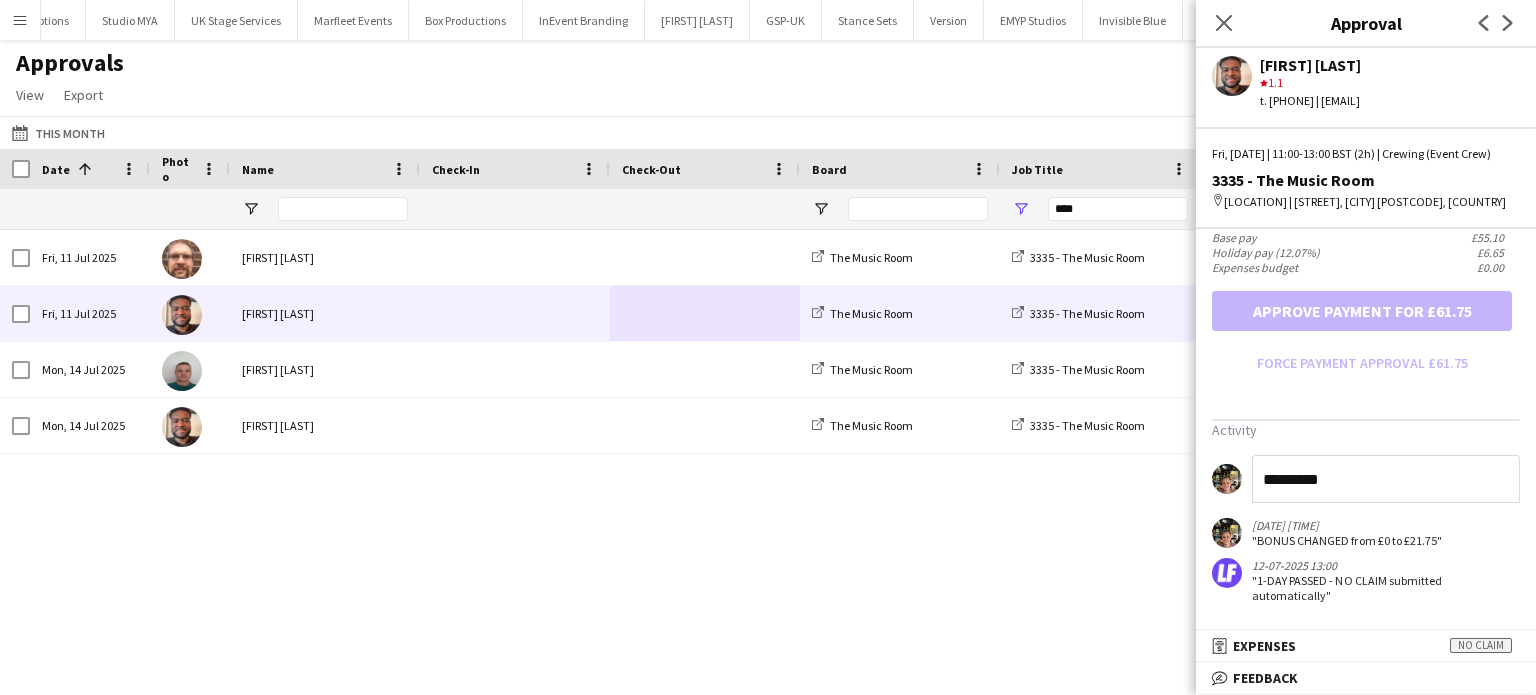 type on "*********" 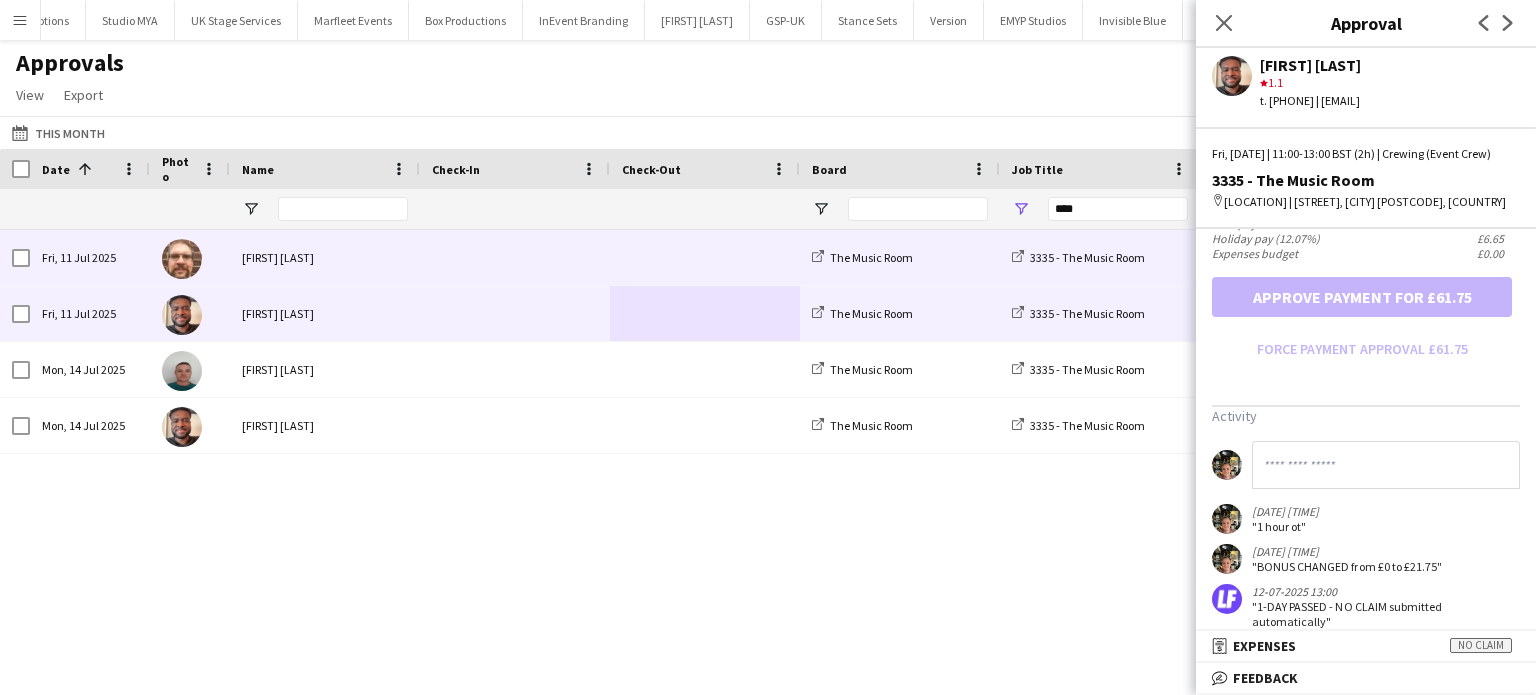 click at bounding box center (705, 257) 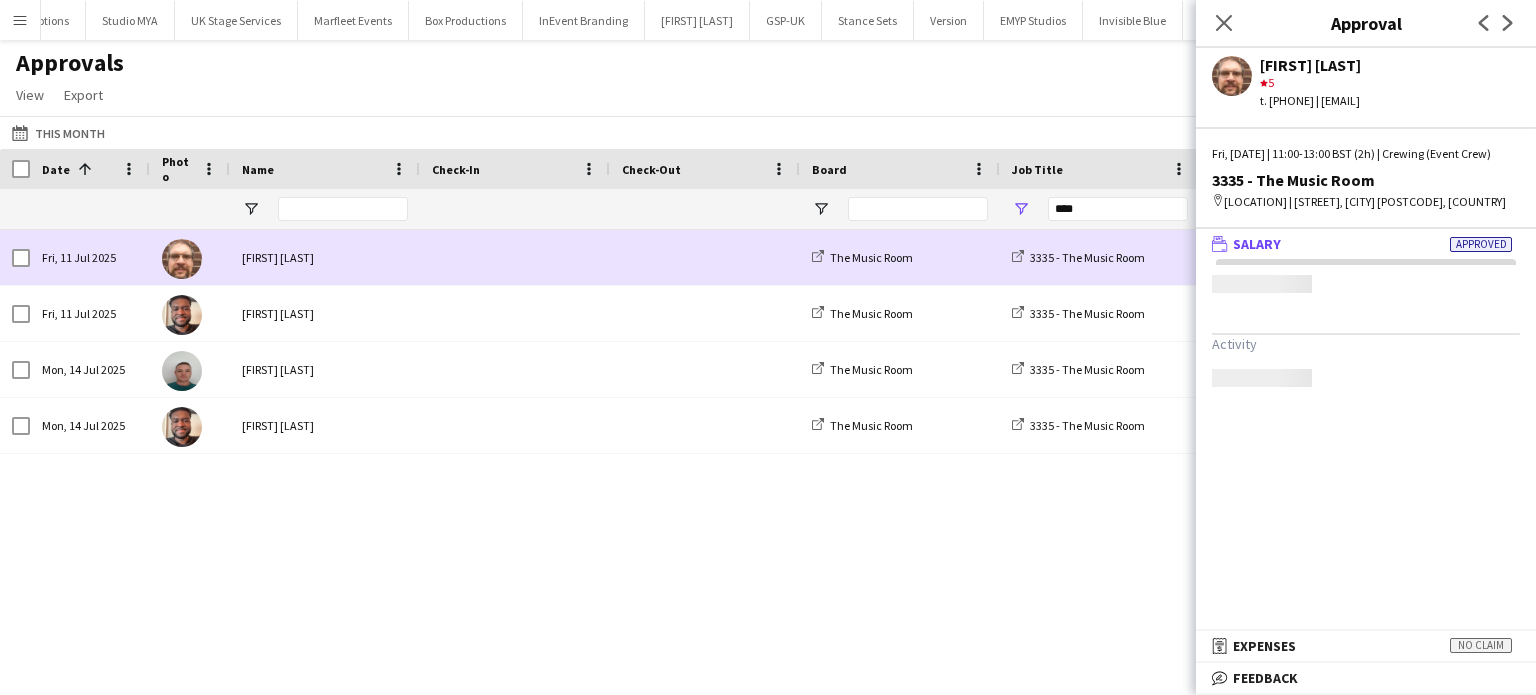 scroll, scrollTop: 0, scrollLeft: 0, axis: both 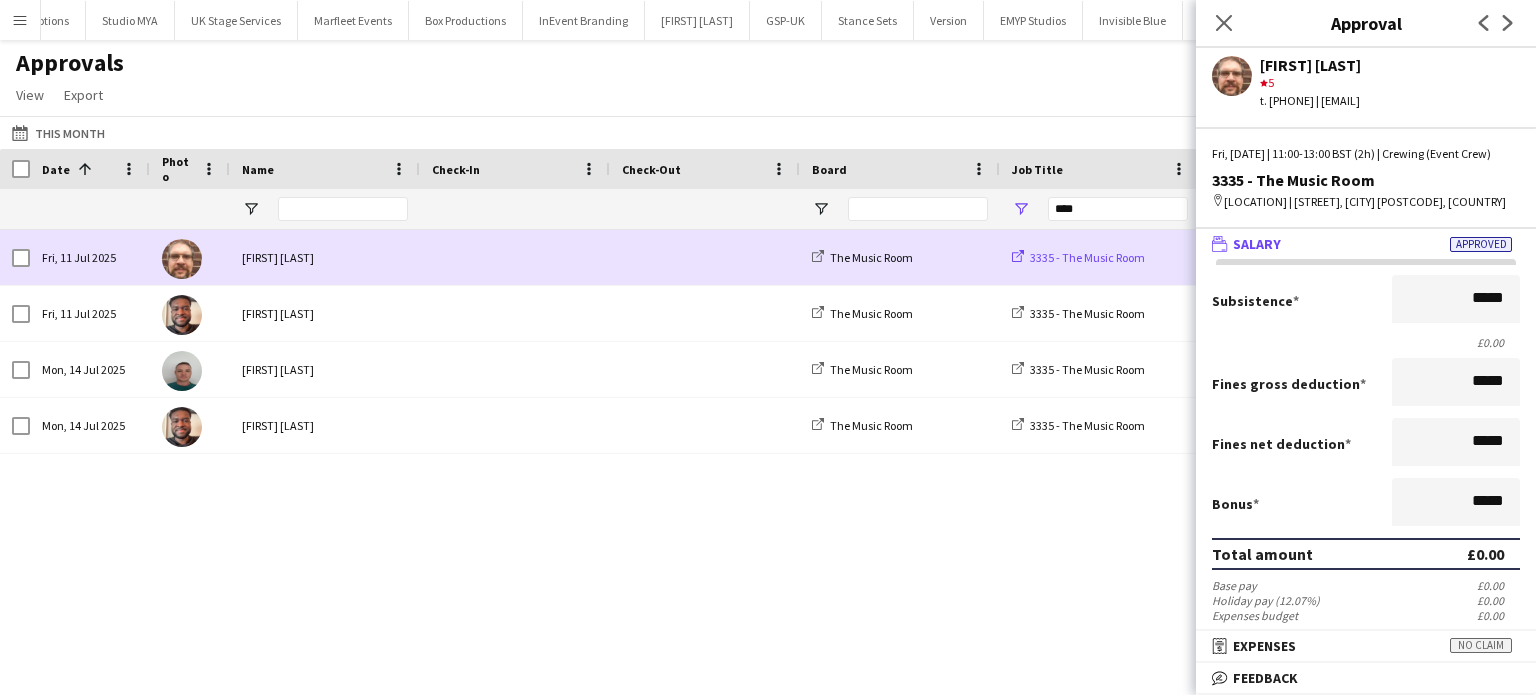 click on "3335 - The Music Room" at bounding box center (1087, 257) 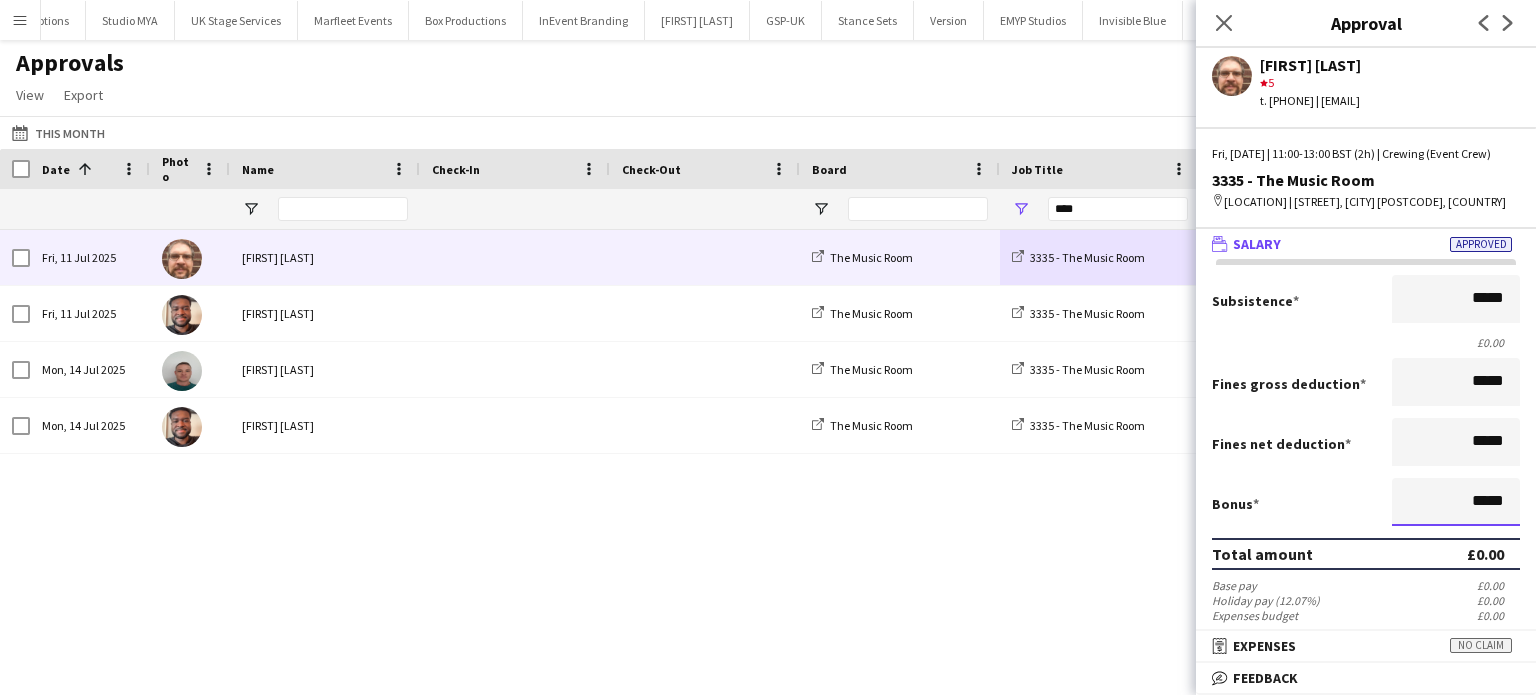 drag, startPoint x: 1458, startPoint y: 520, endPoint x: 1510, endPoint y: 518, distance: 52.03845 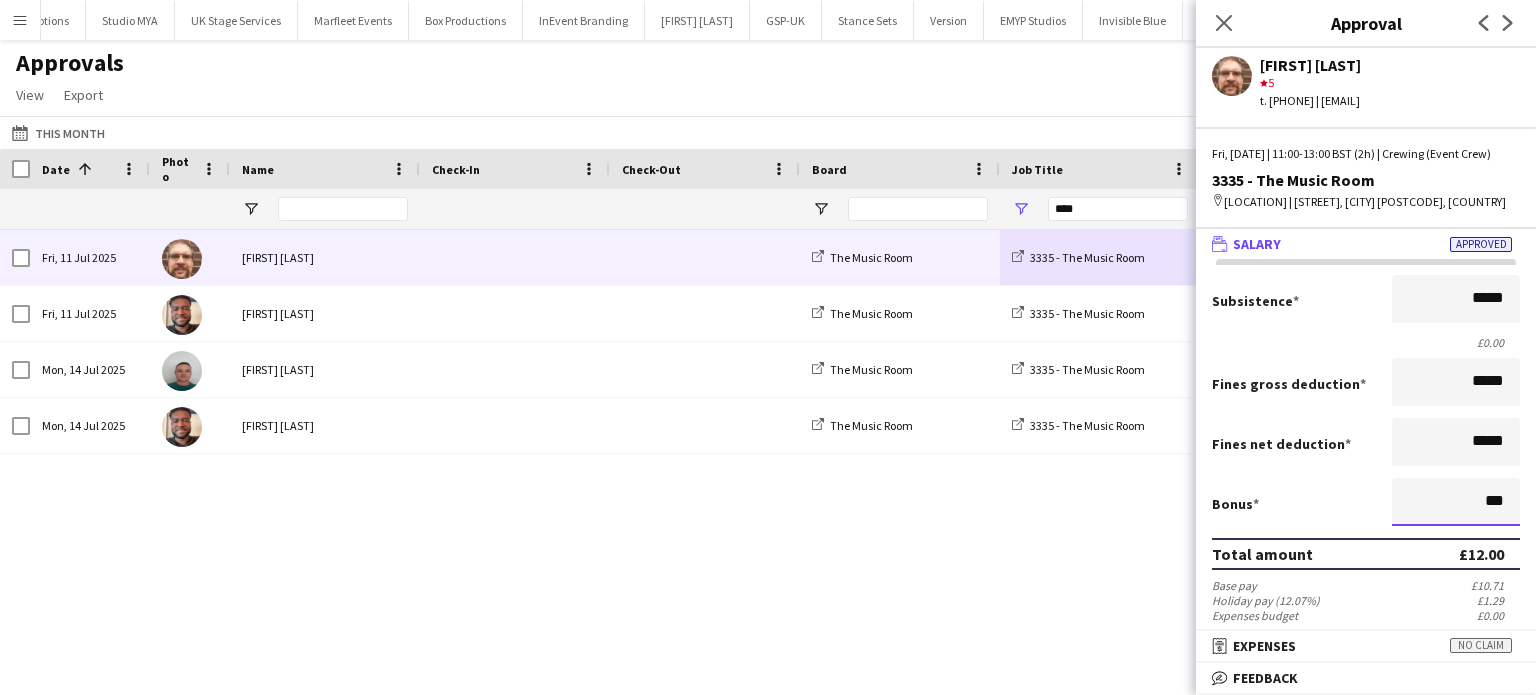 type on "**" 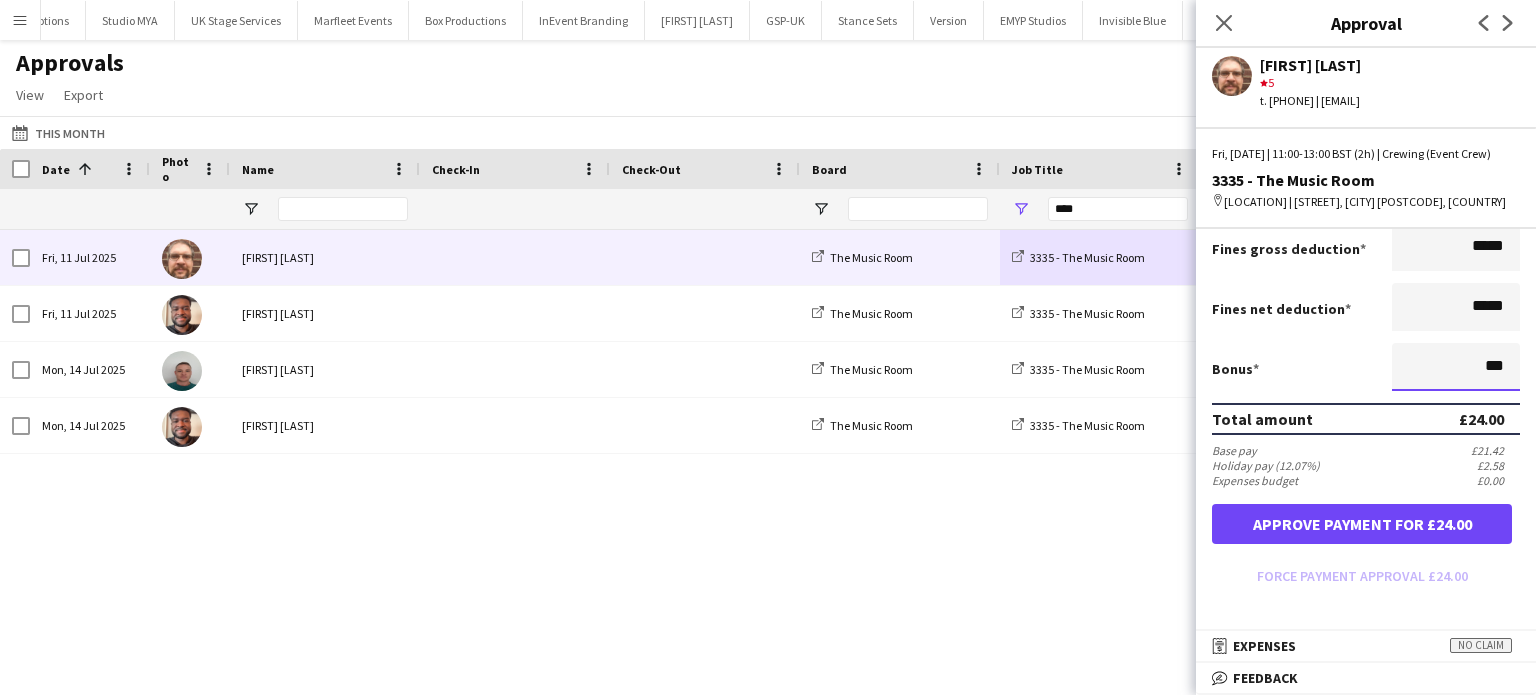 scroll, scrollTop: 324, scrollLeft: 0, axis: vertical 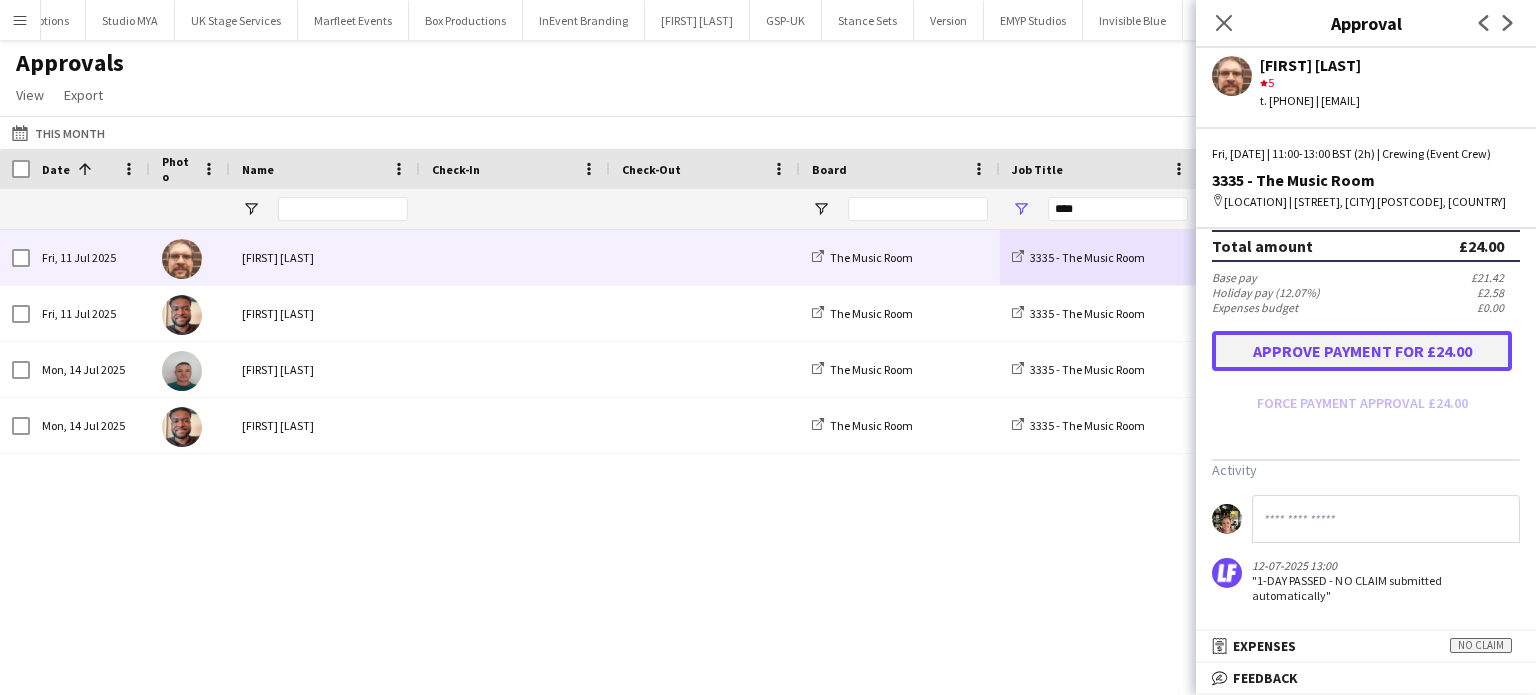 type on "******" 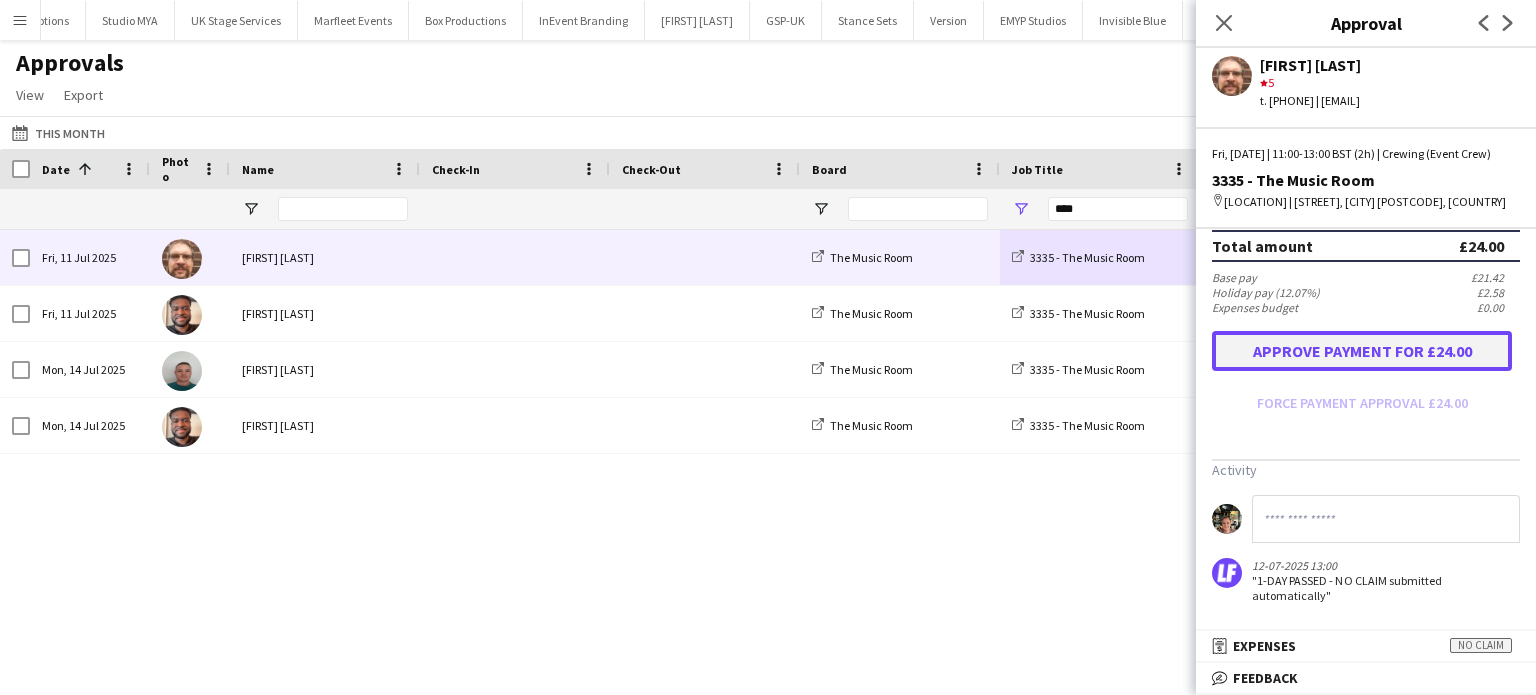 click on "Approve payment for £24.00" at bounding box center [1362, 351] 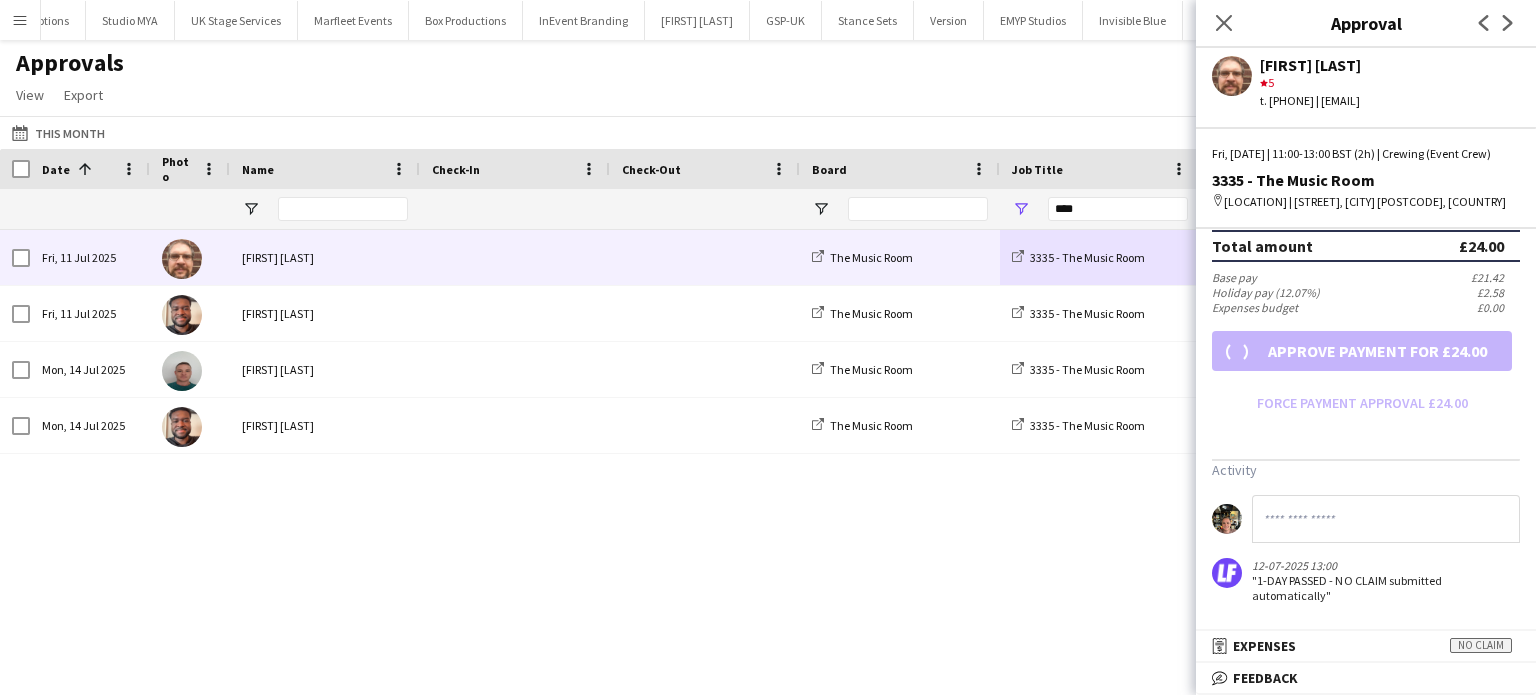 scroll, scrollTop: 576, scrollLeft: 0, axis: vertical 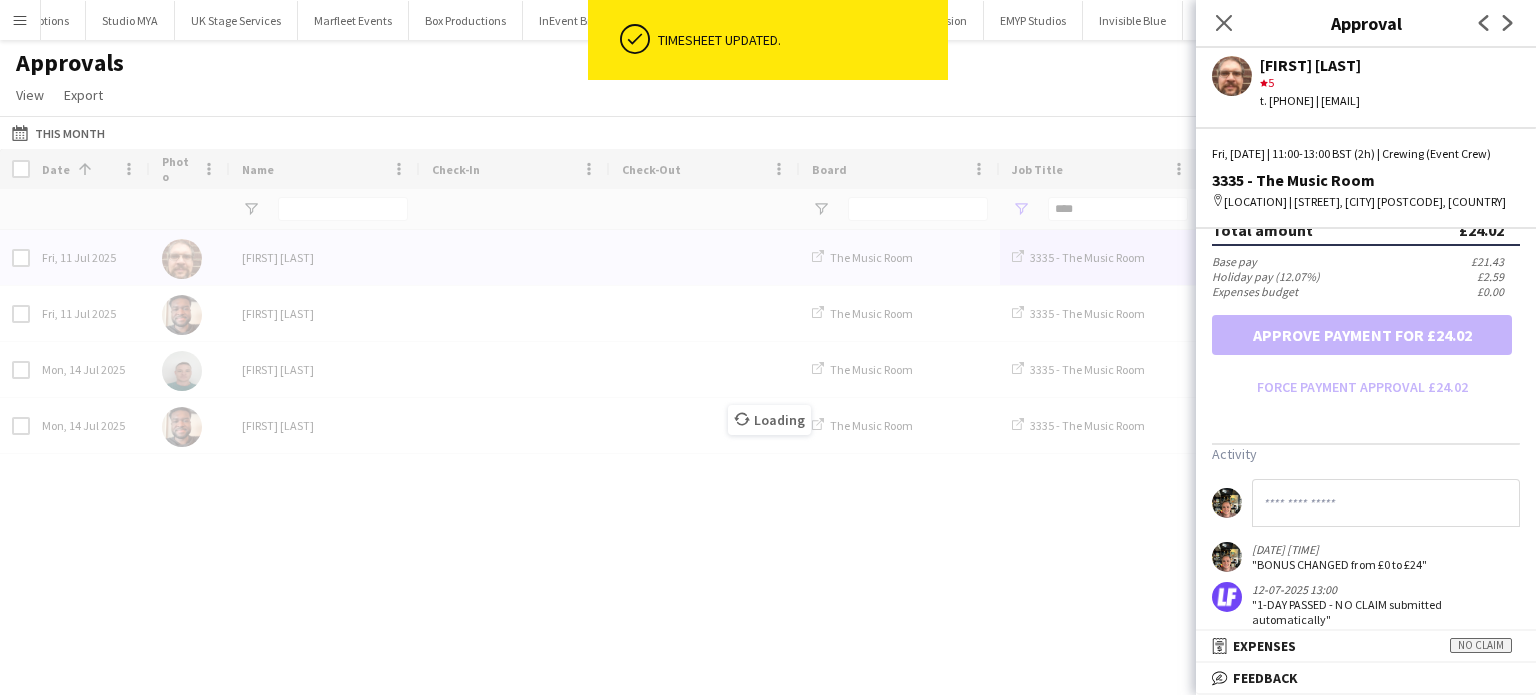 click 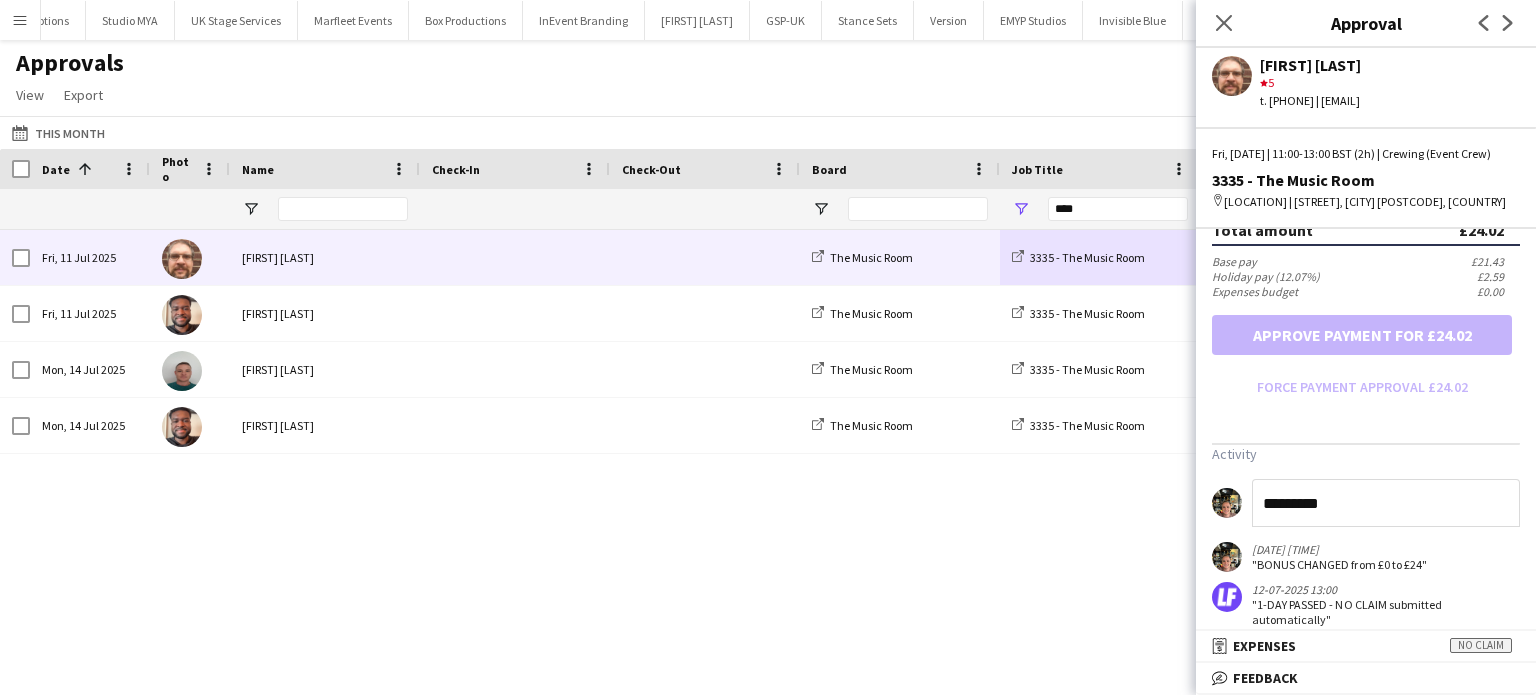 type on "*********" 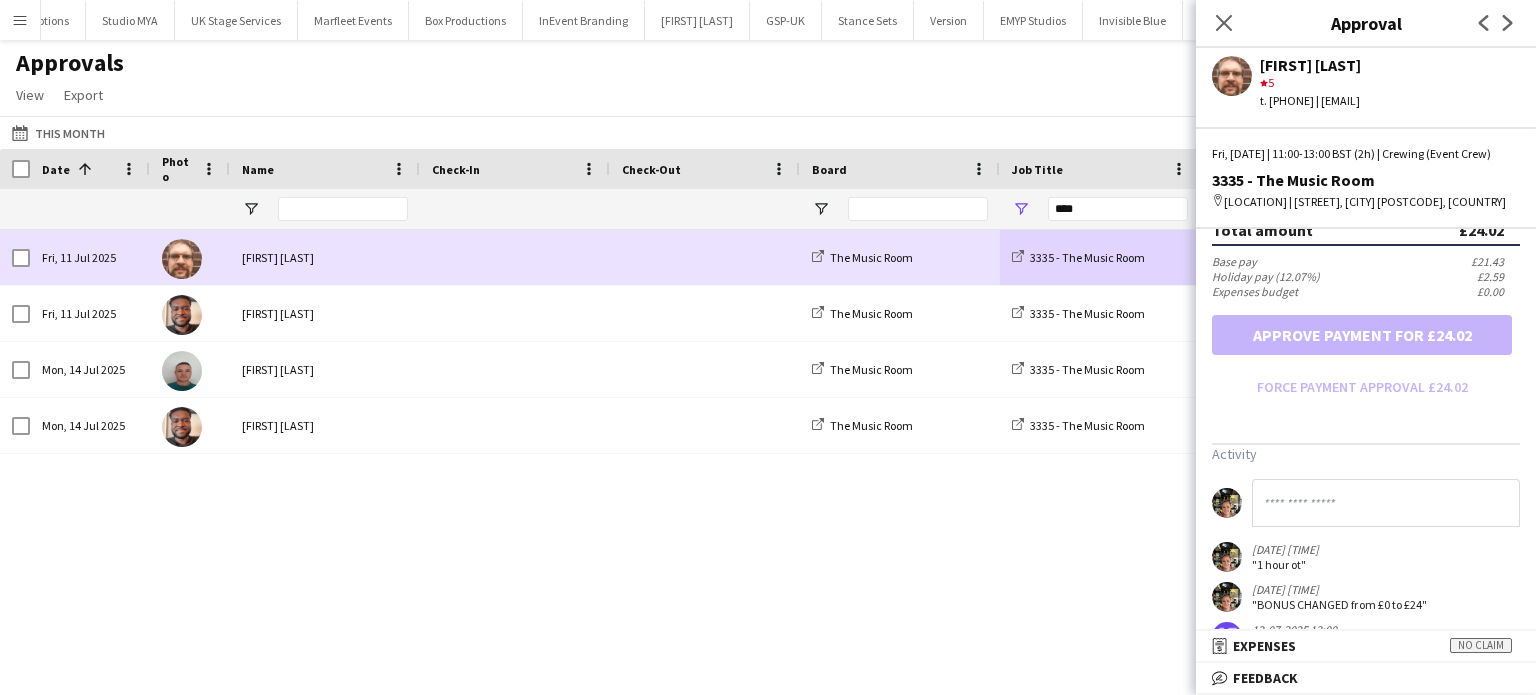 click at bounding box center [515, 313] 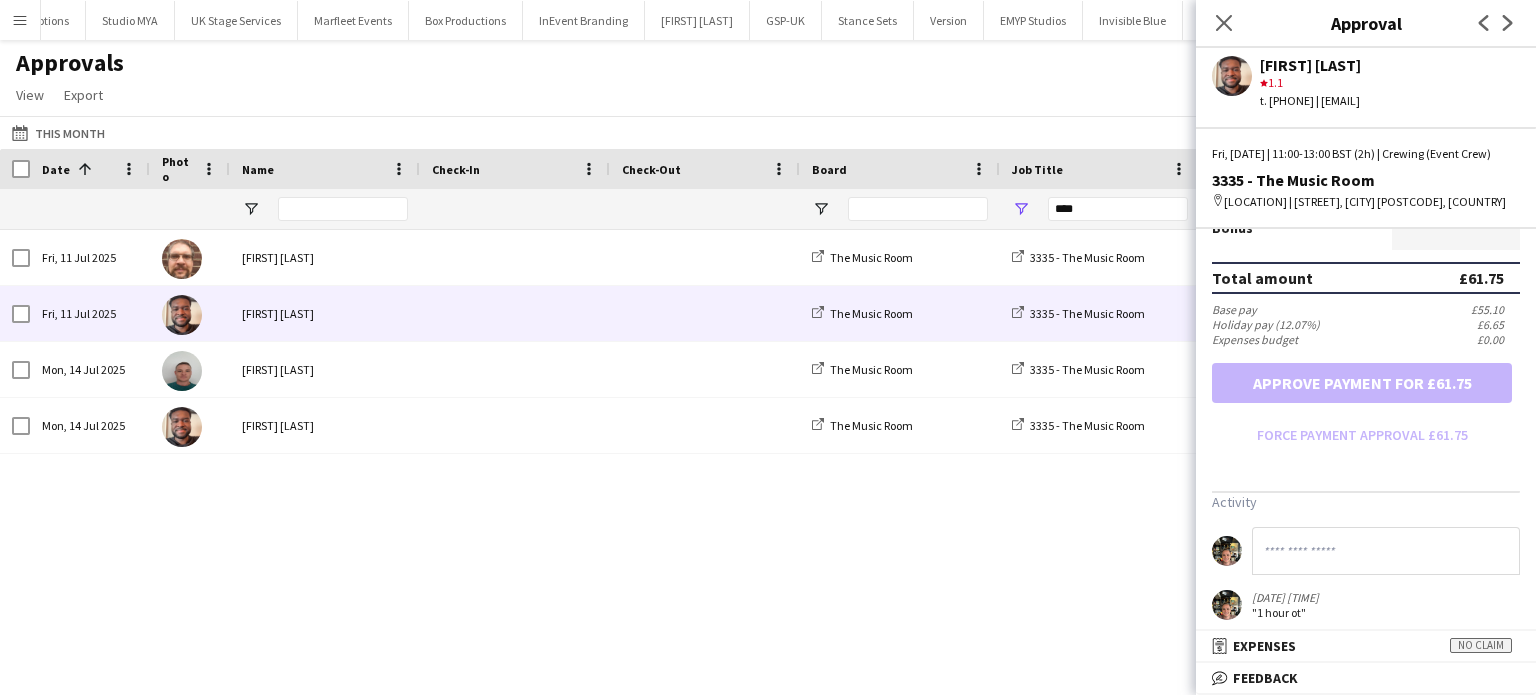 scroll, scrollTop: 656, scrollLeft: 0, axis: vertical 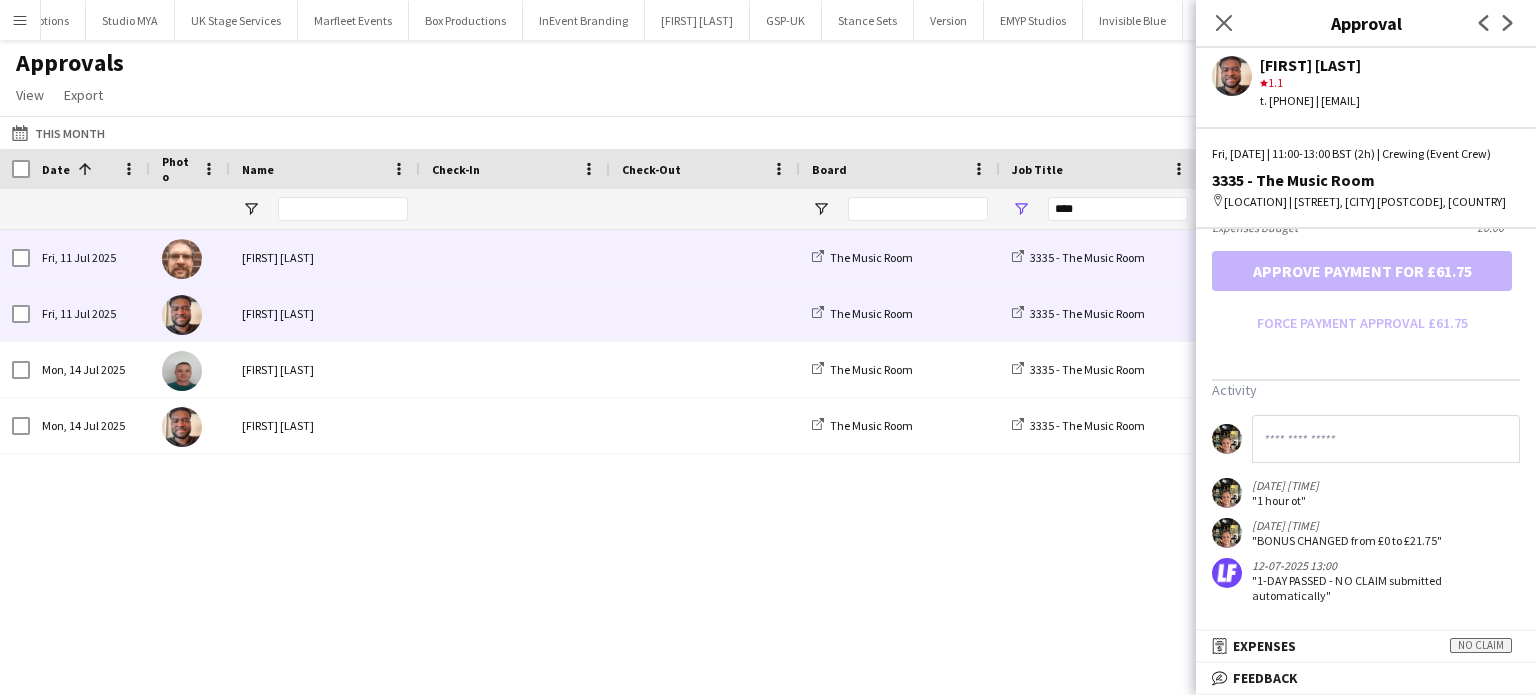 click on "****" at bounding box center [1118, 209] 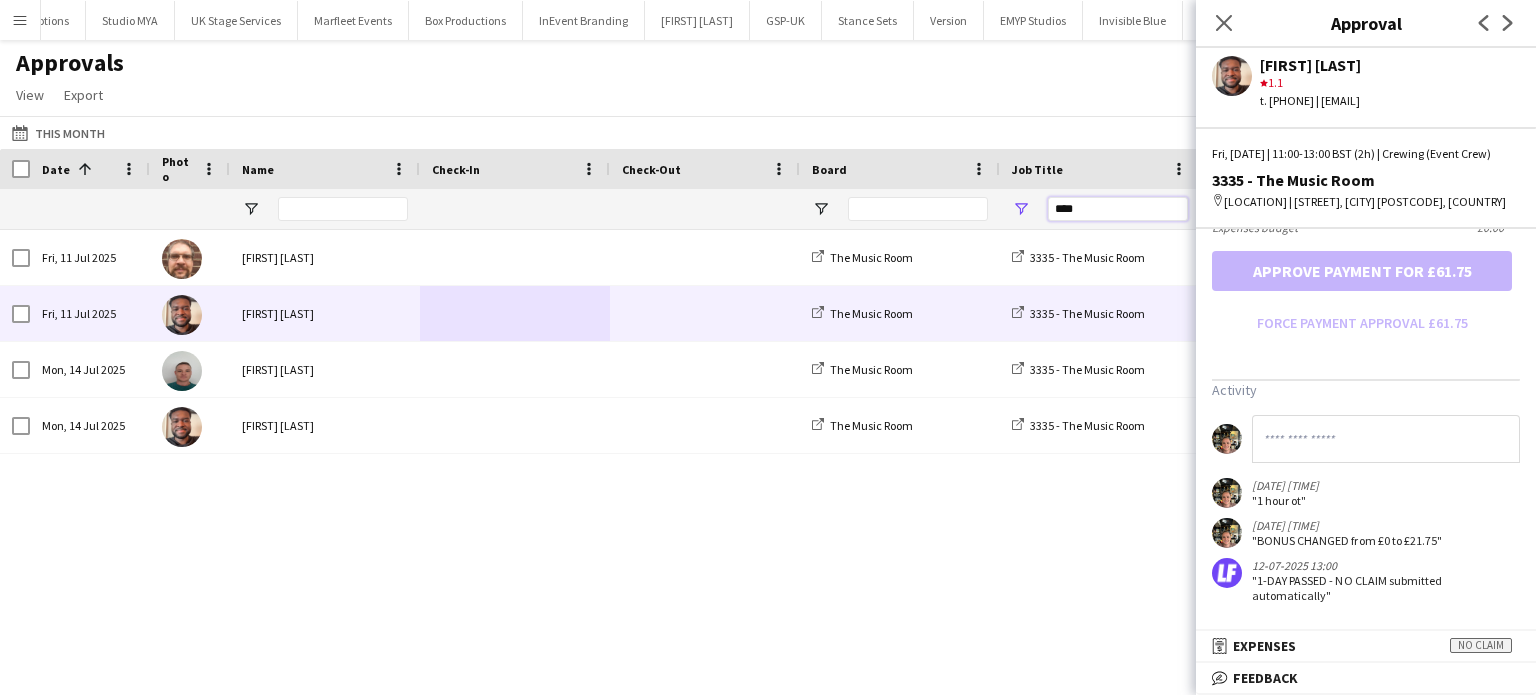 click on "****" at bounding box center [1118, 209] 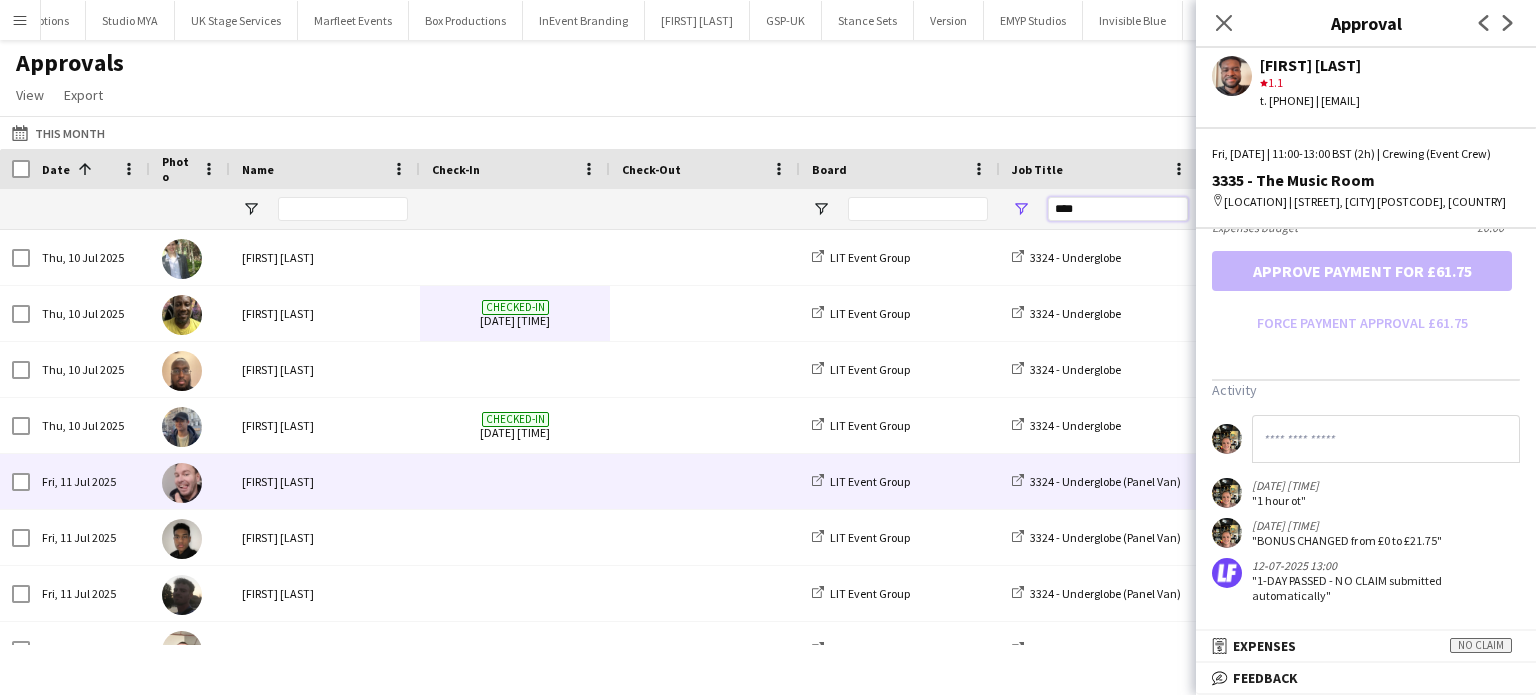 scroll, scrollTop: 51, scrollLeft: 0, axis: vertical 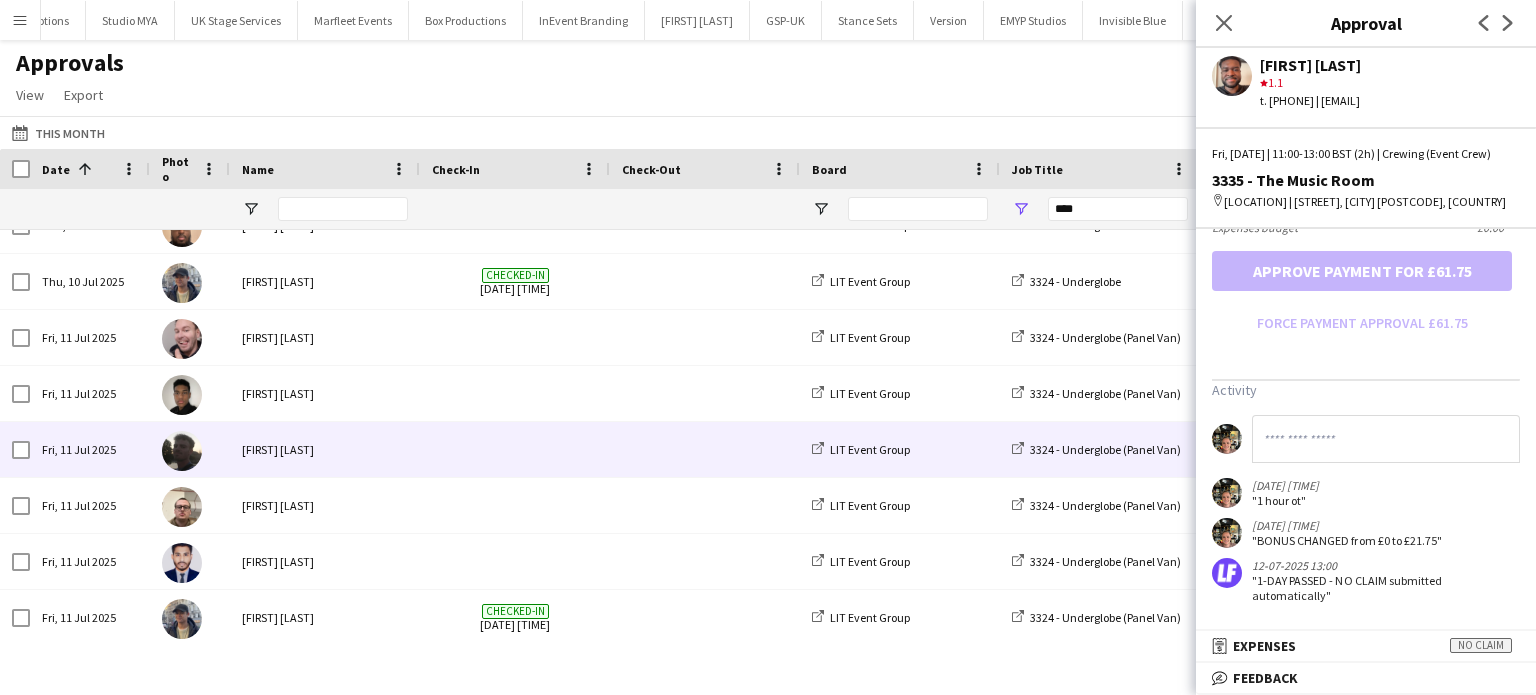 click at bounding box center [515, 449] 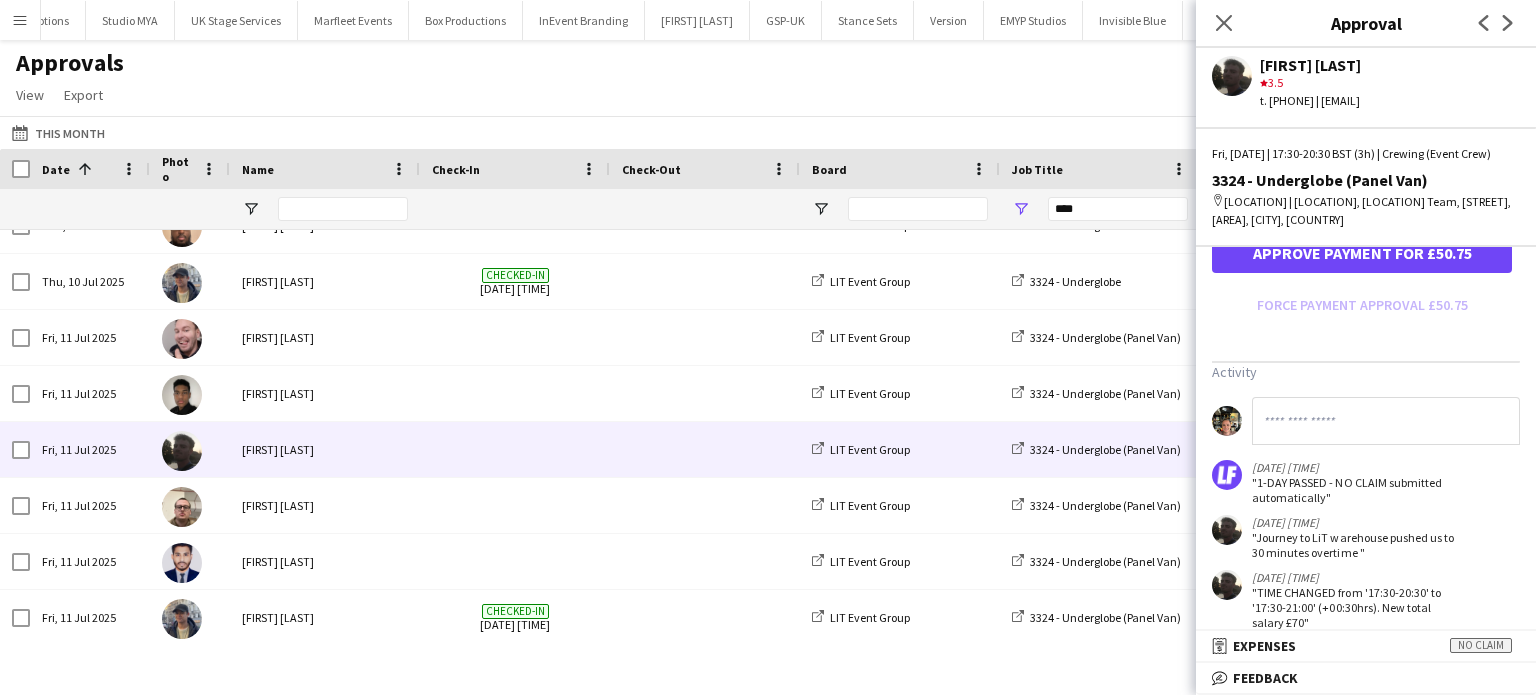 scroll, scrollTop: 700, scrollLeft: 0, axis: vertical 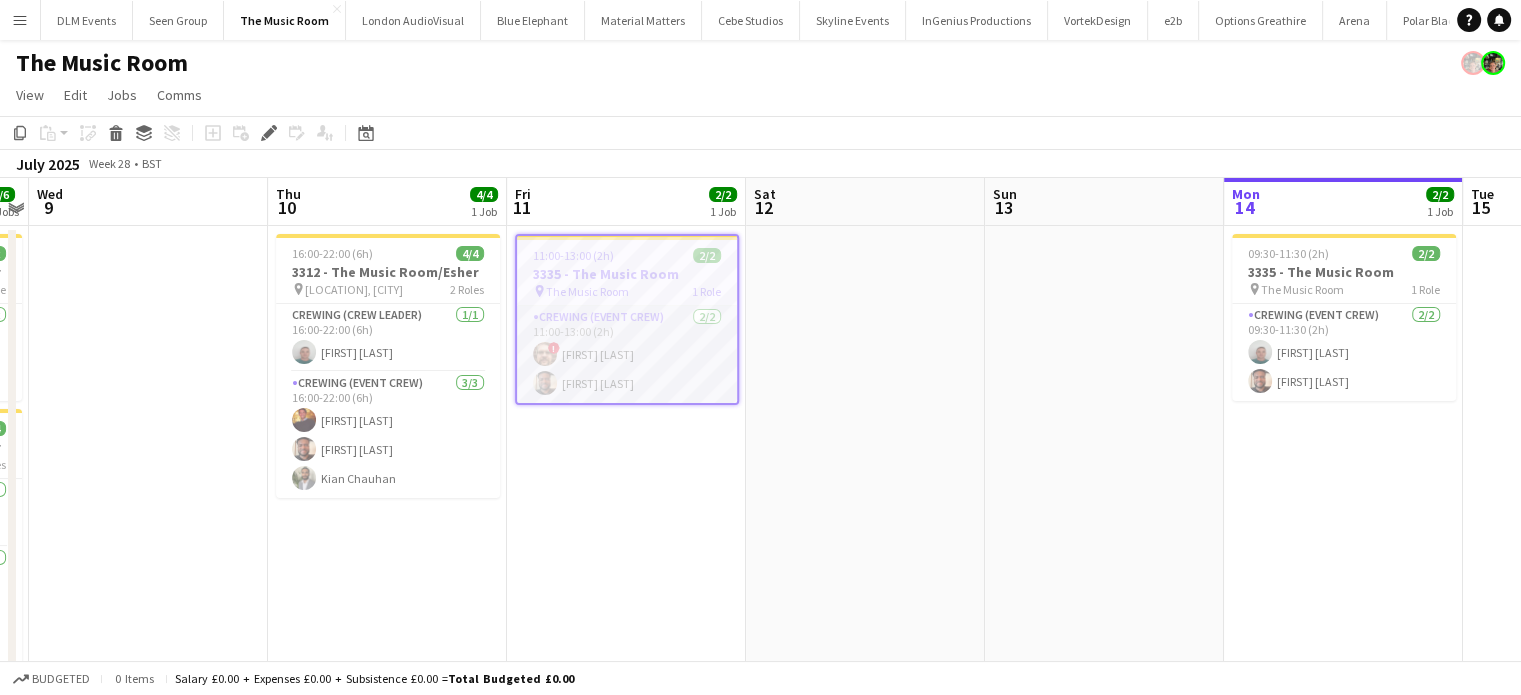 click on "Crewing (Event Crew)   2/2   11:00-13:00 (2h)
! [FIRST] [LAST] [FIRST] [LAST]" at bounding box center (627, 354) 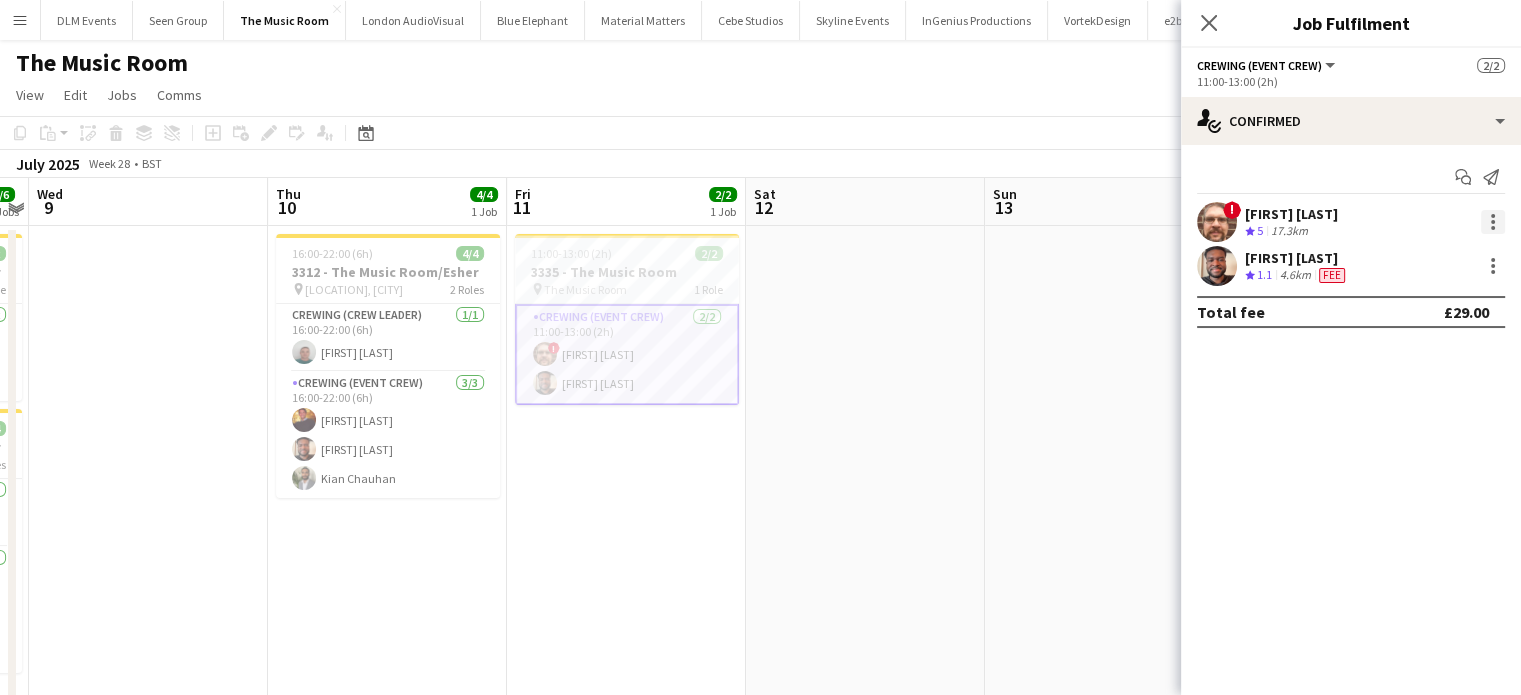 click at bounding box center (1493, 222) 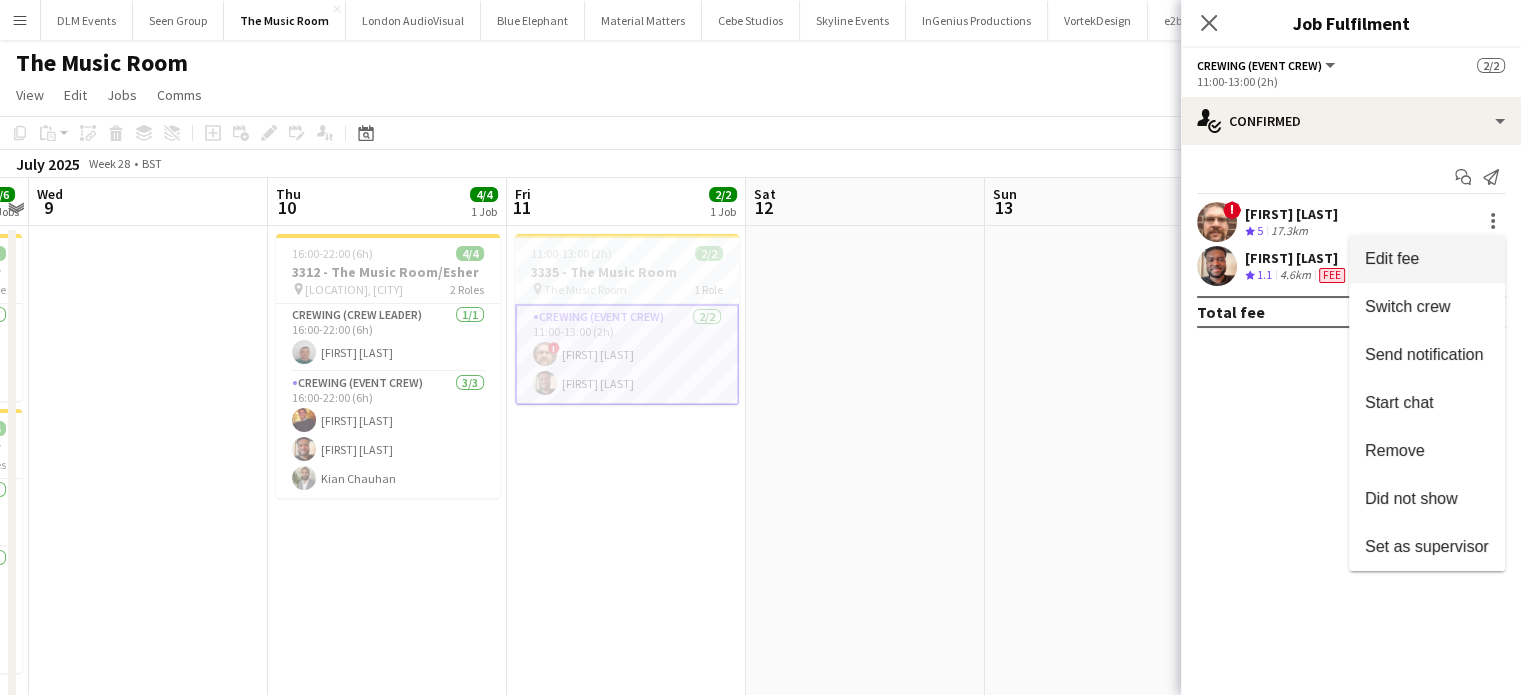 click on "Edit fee" at bounding box center (1427, 259) 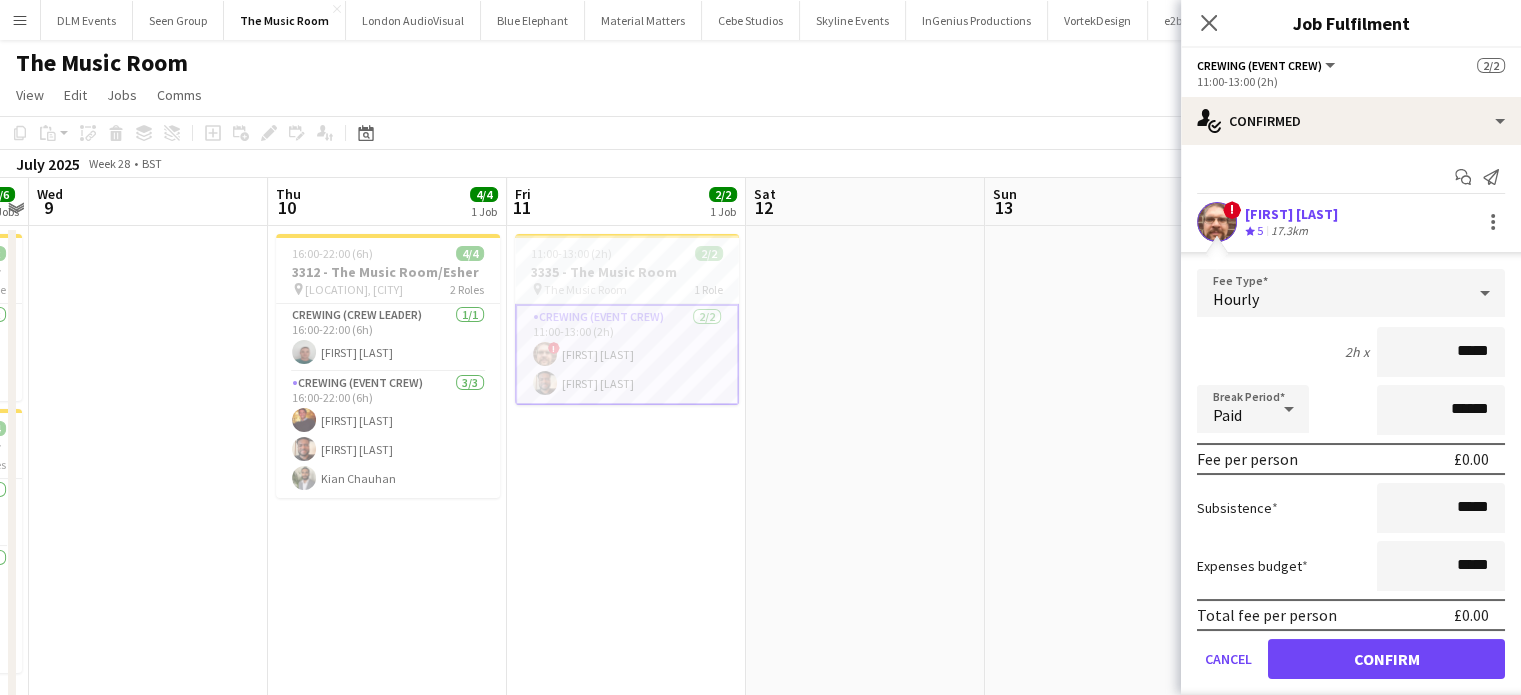 scroll, scrollTop: 100, scrollLeft: 0, axis: vertical 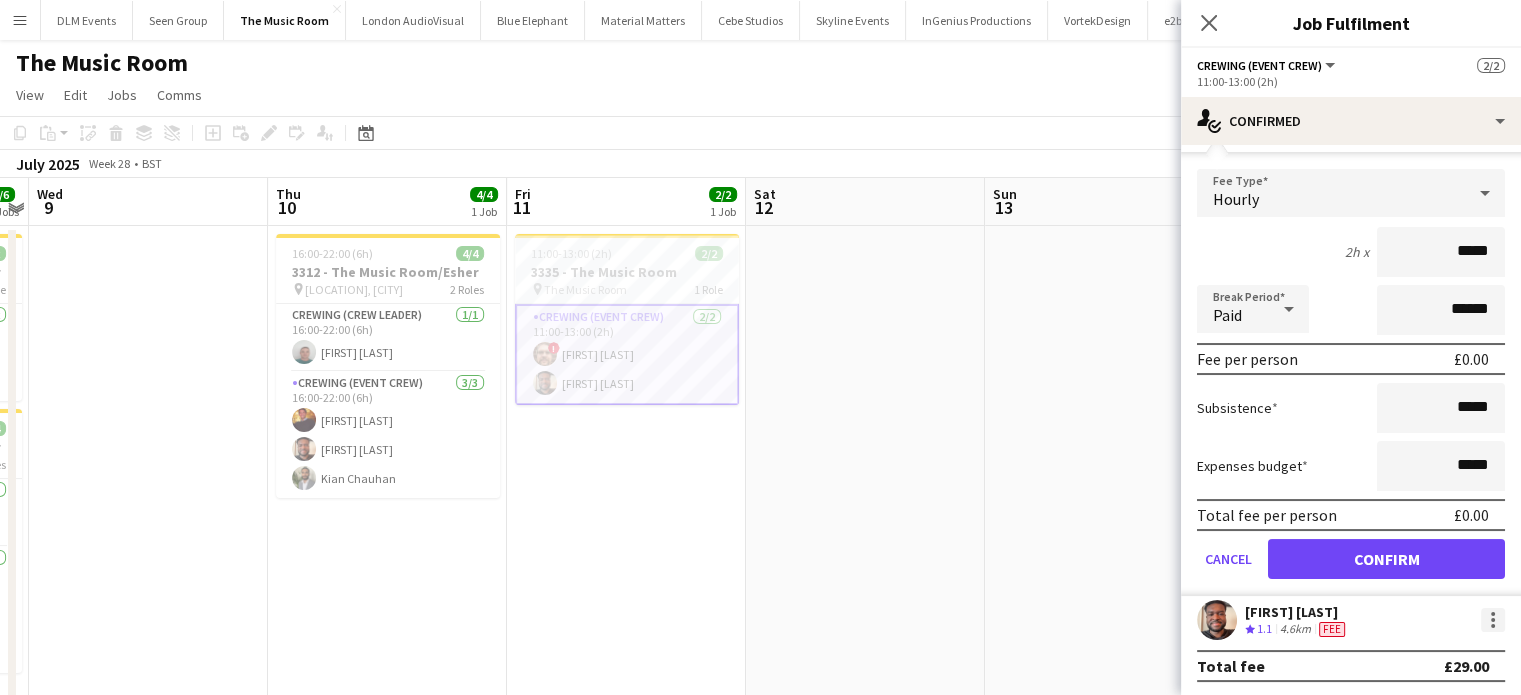 click at bounding box center [1493, 614] 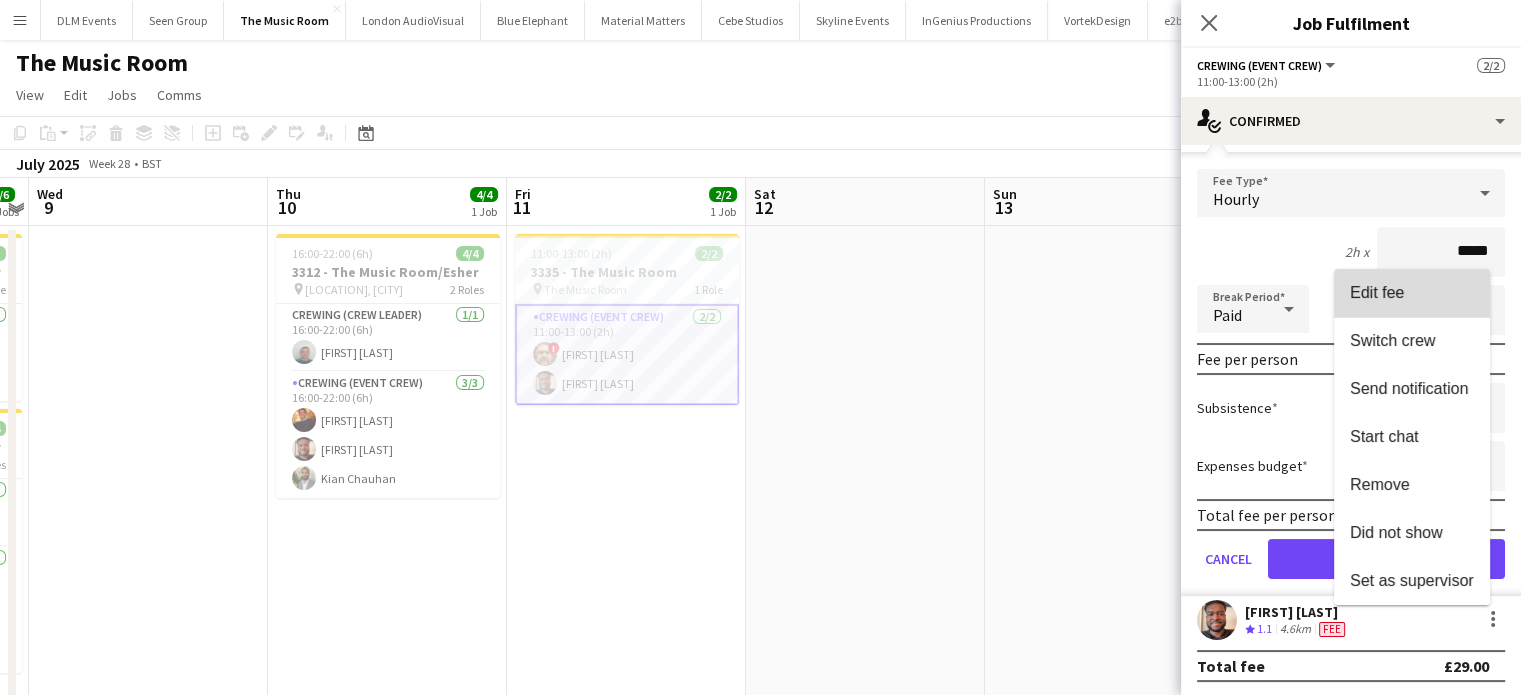 click on "Edit fee" at bounding box center (1412, 292) 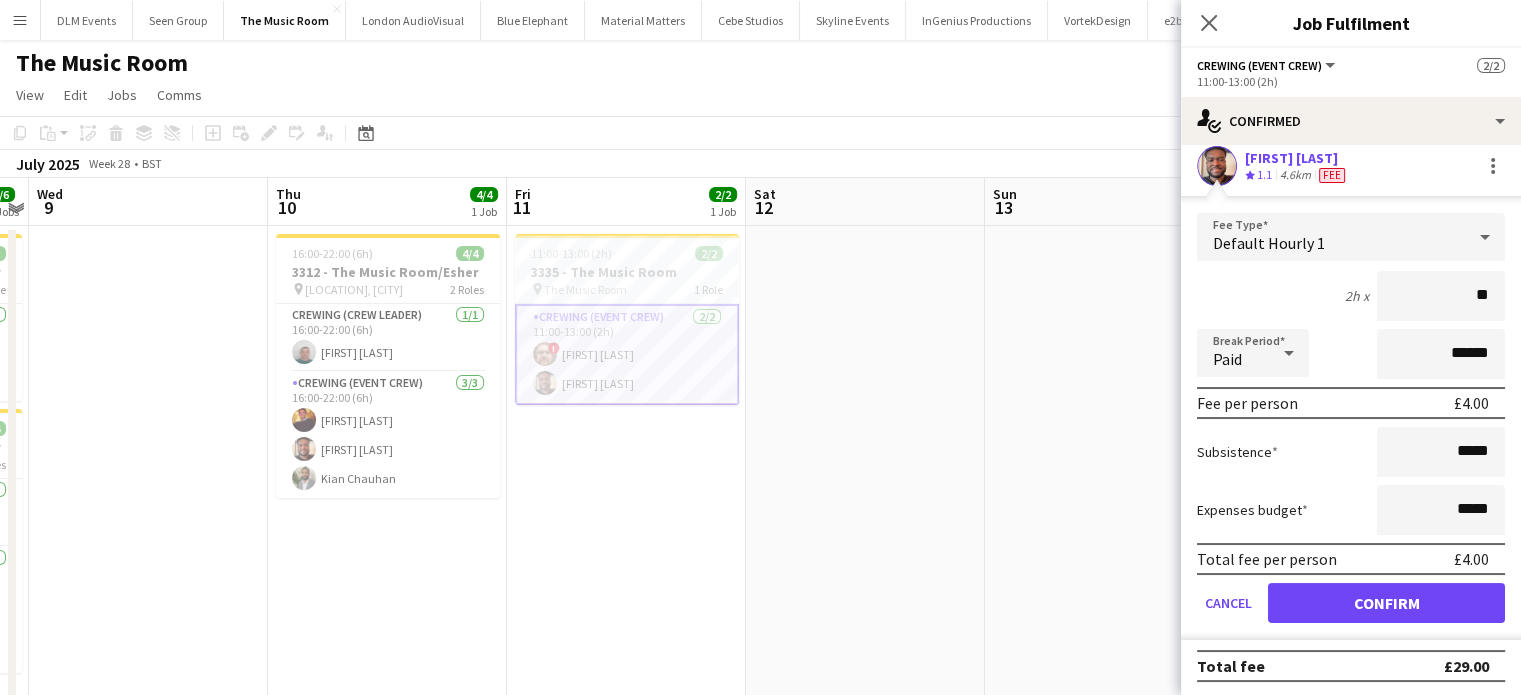 type on "***" 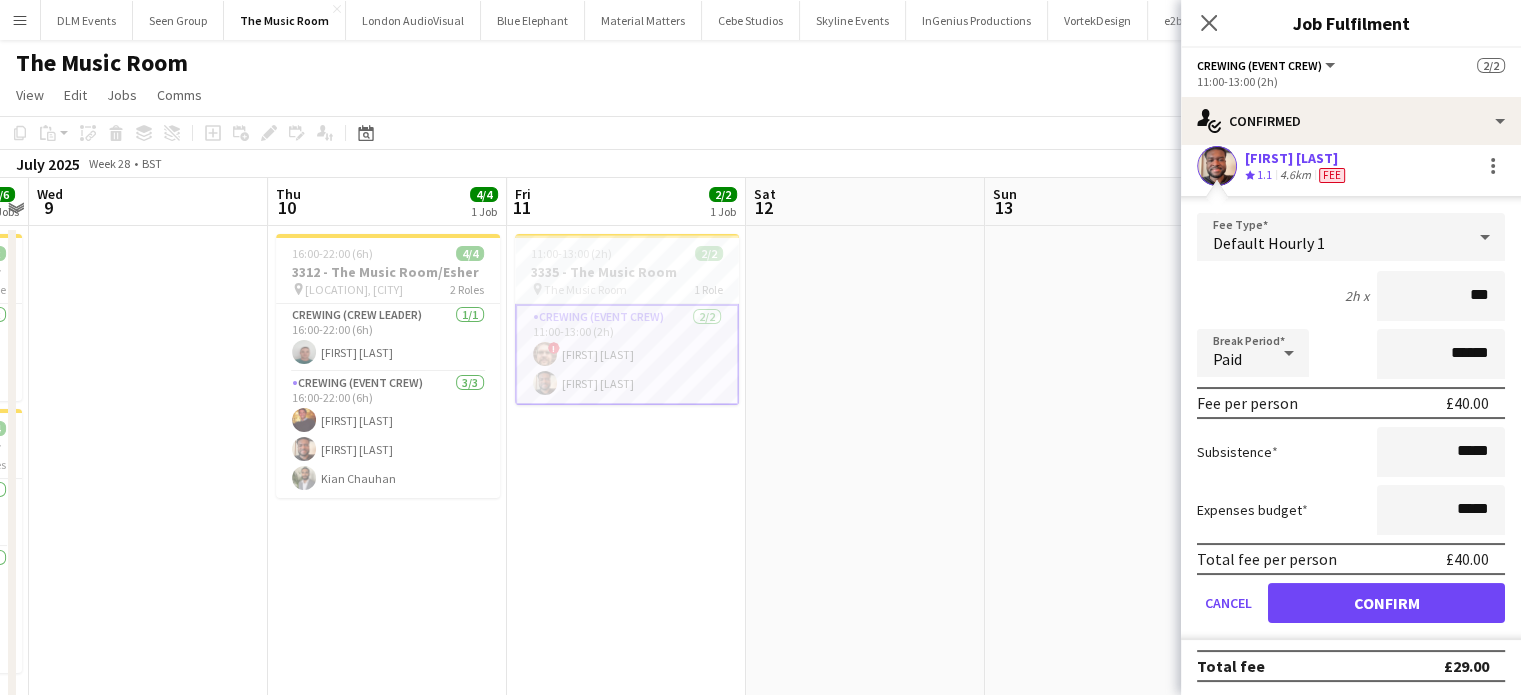 click on "Confirm" at bounding box center [1386, 603] 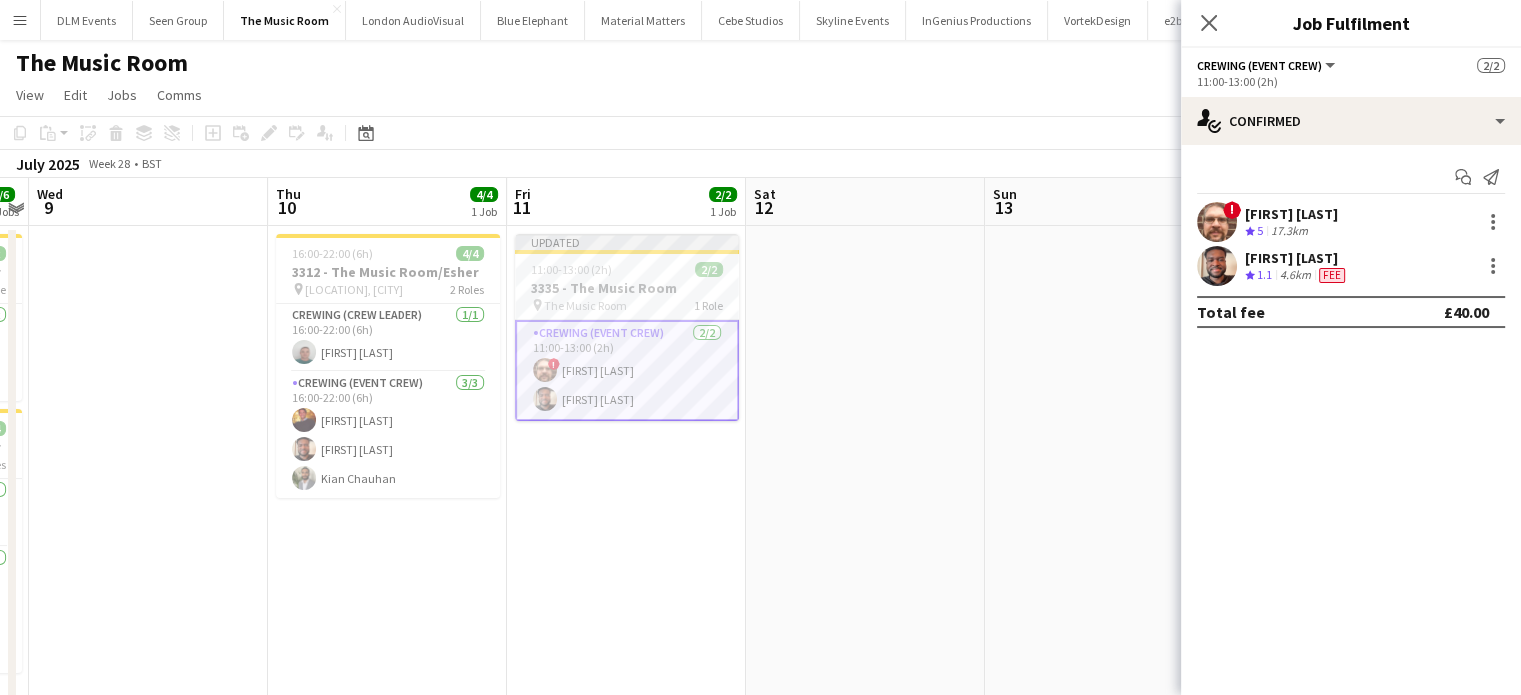 click at bounding box center [1104, 489] 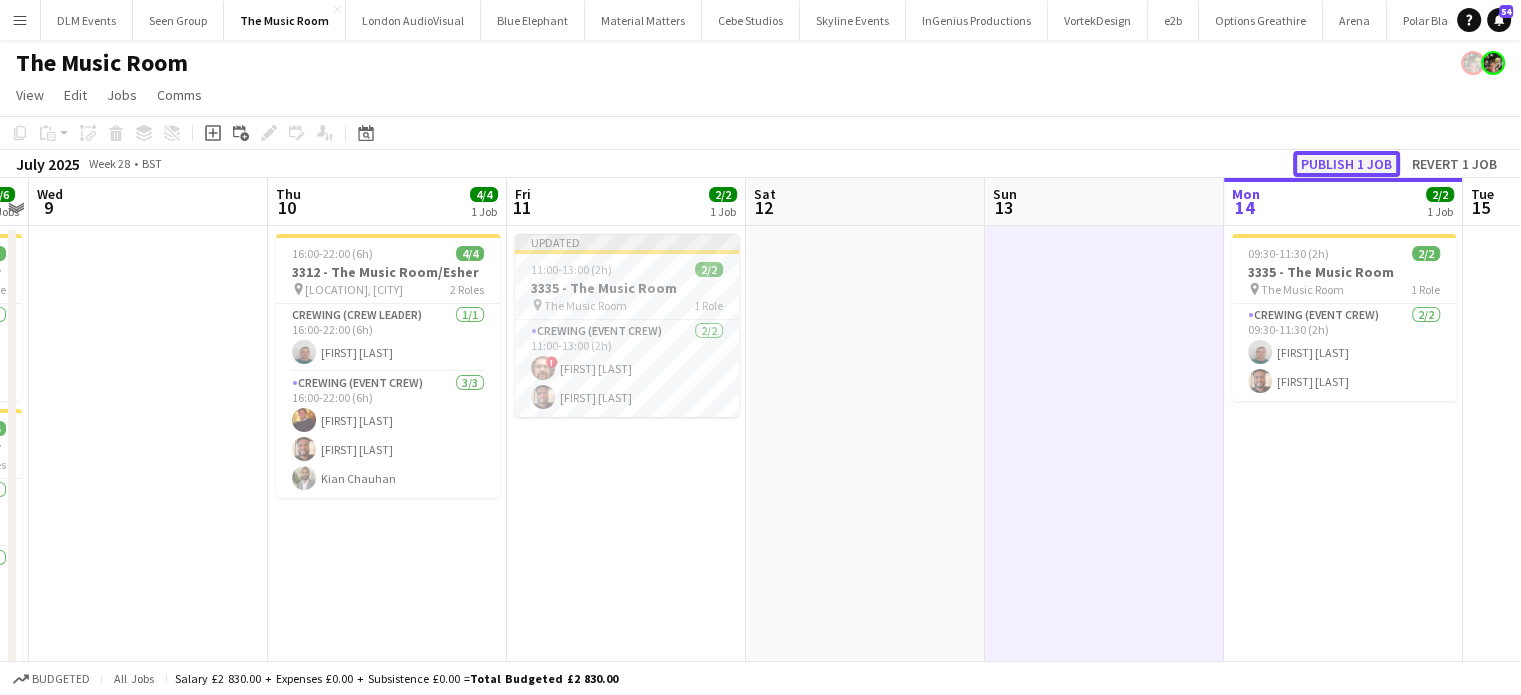 click on "Publish 1 job" 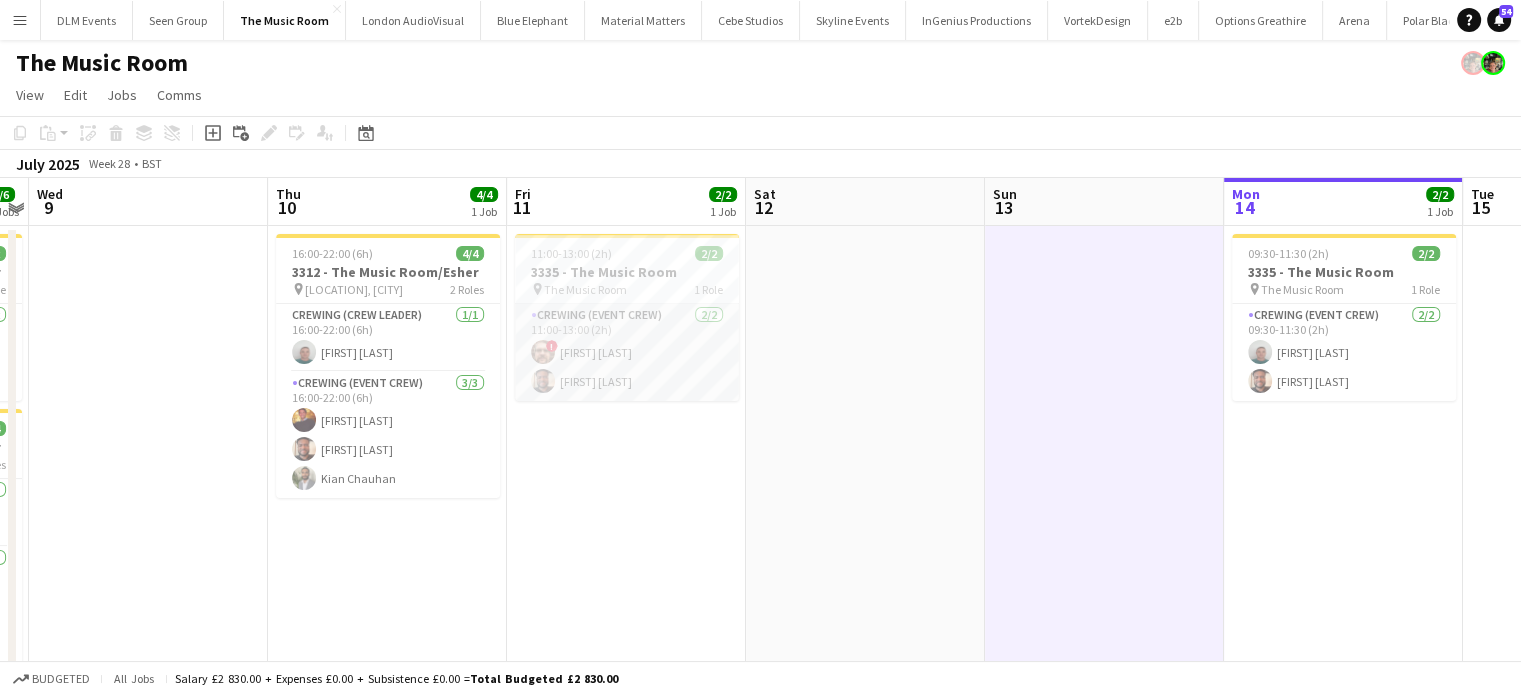 click on "Crewing (Event Crew)   2/2   11:00-13:00 (2h)
! [FIRST] [LAST] [FIRST] [LAST]" at bounding box center [627, 352] 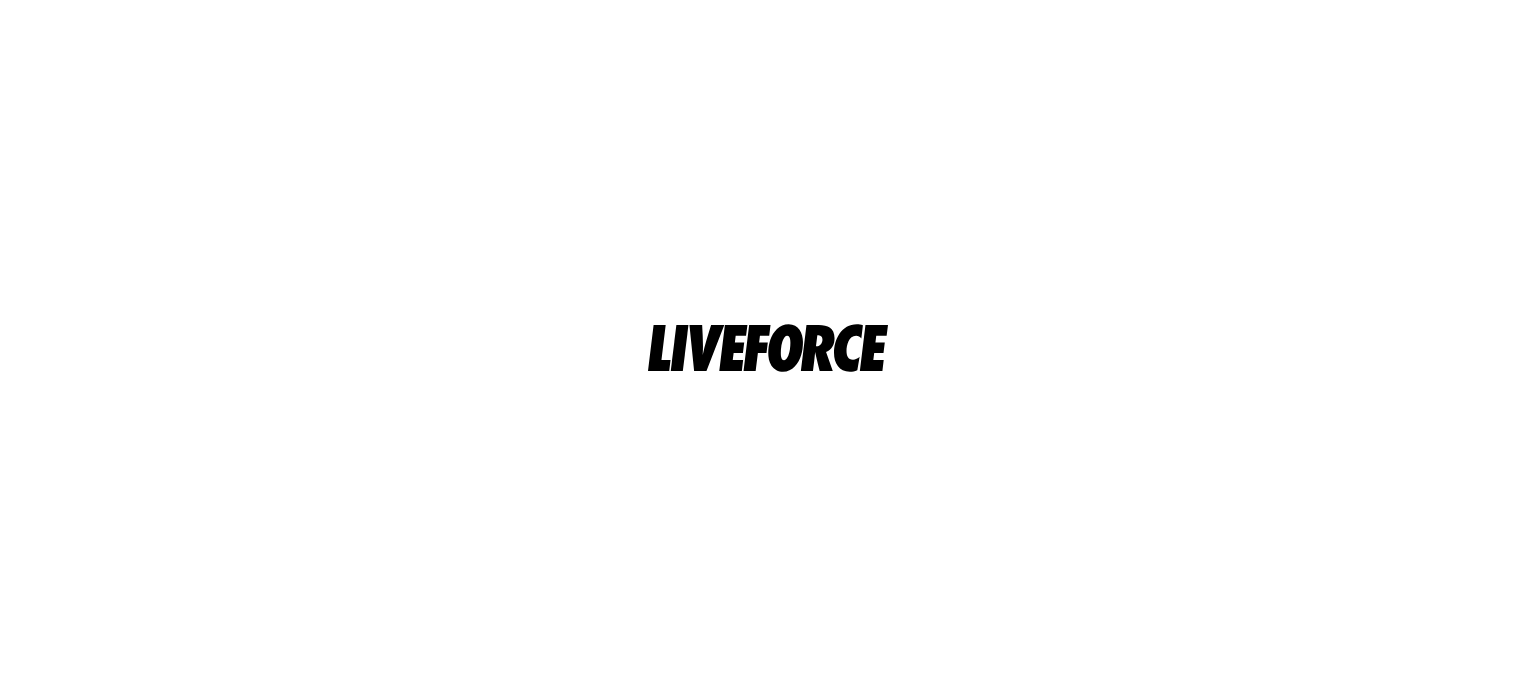 scroll, scrollTop: 0, scrollLeft: 0, axis: both 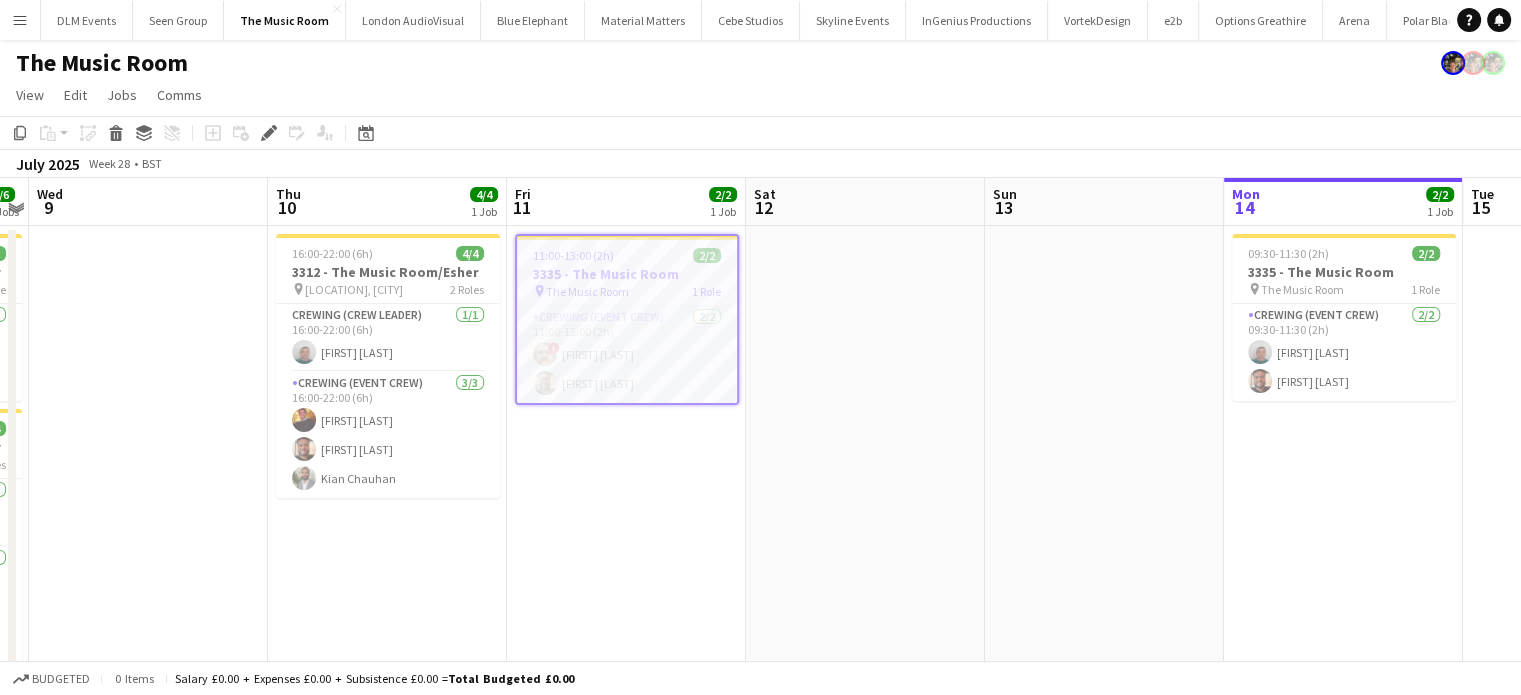 click on "Crewing (Event Crew)   2/2   11:00-13:00 (2h)
! Corey Arnold Papa Opoku-Adjei" at bounding box center [627, 354] 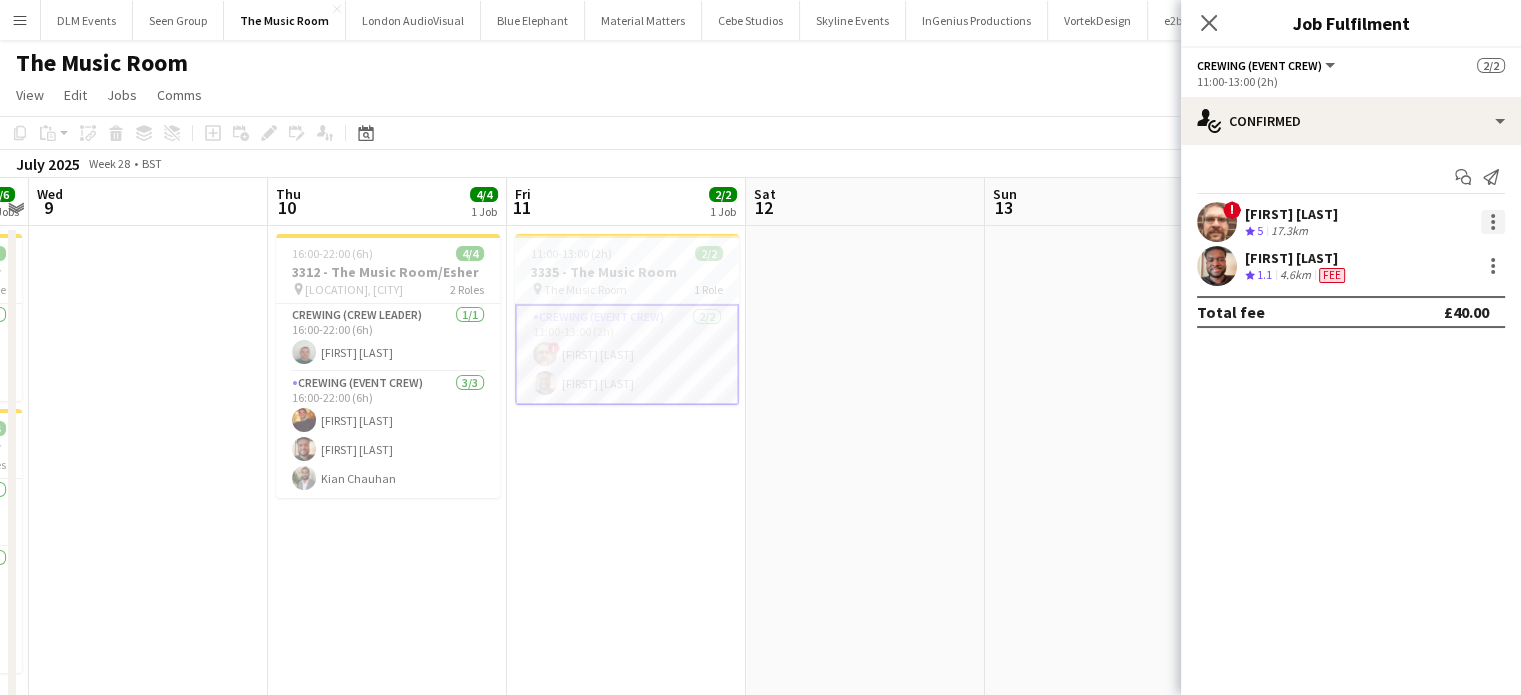click at bounding box center (1493, 216) 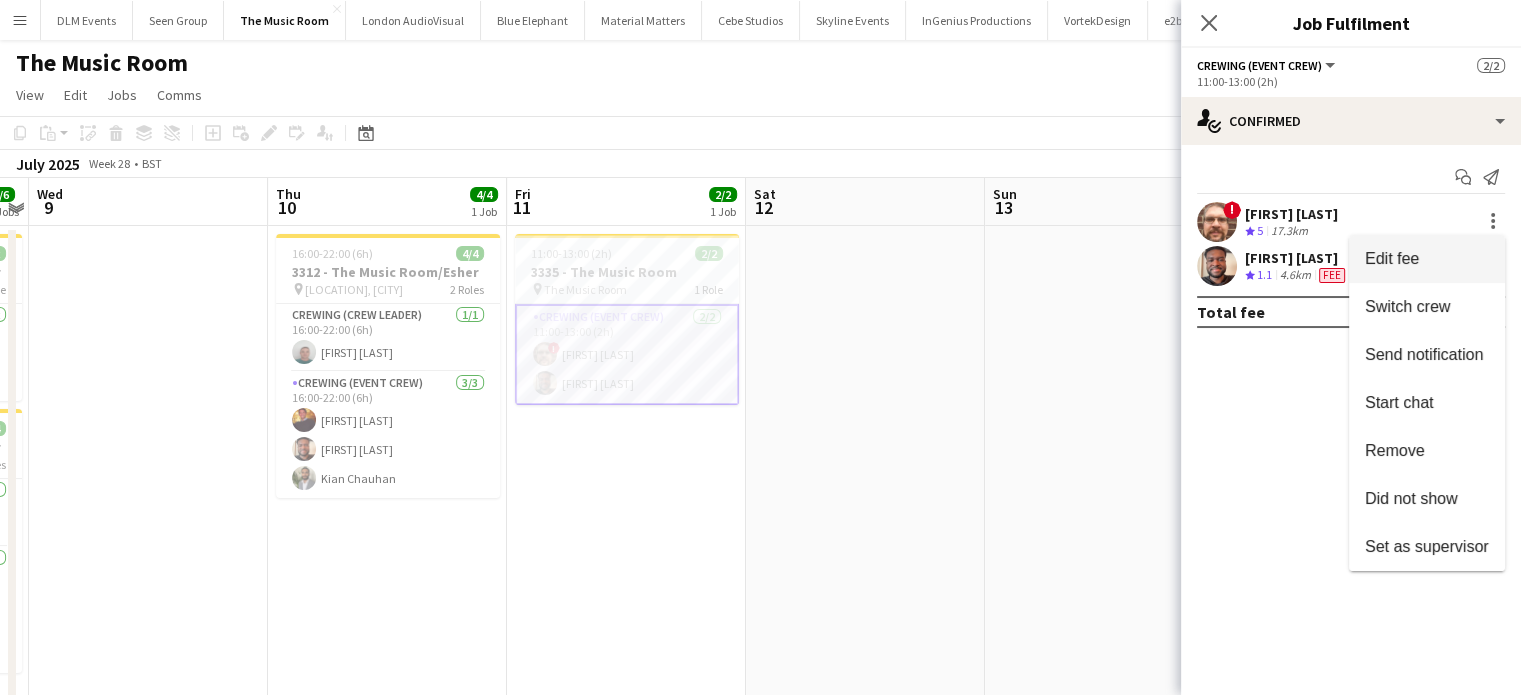 click on "Edit fee" at bounding box center [1427, 259] 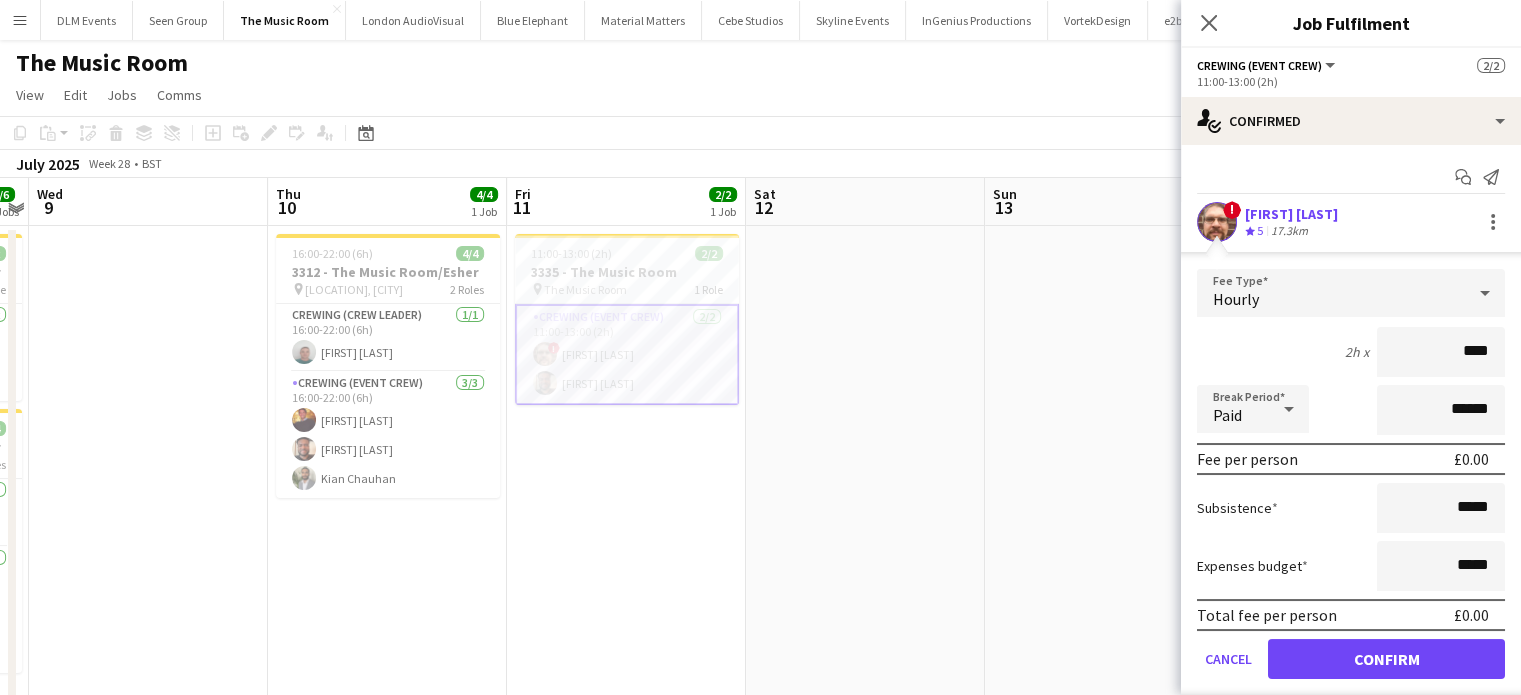 type on "*****" 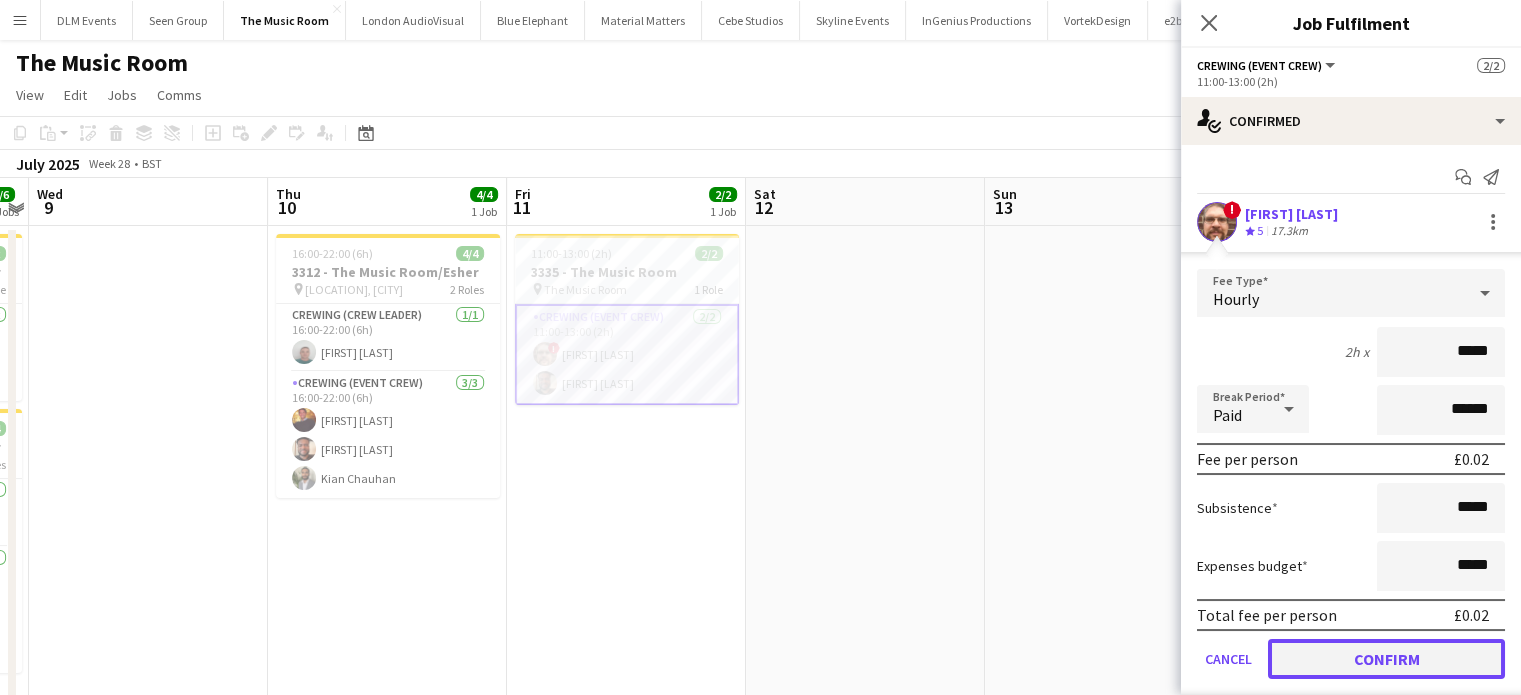 click on "Confirm" at bounding box center [1386, 659] 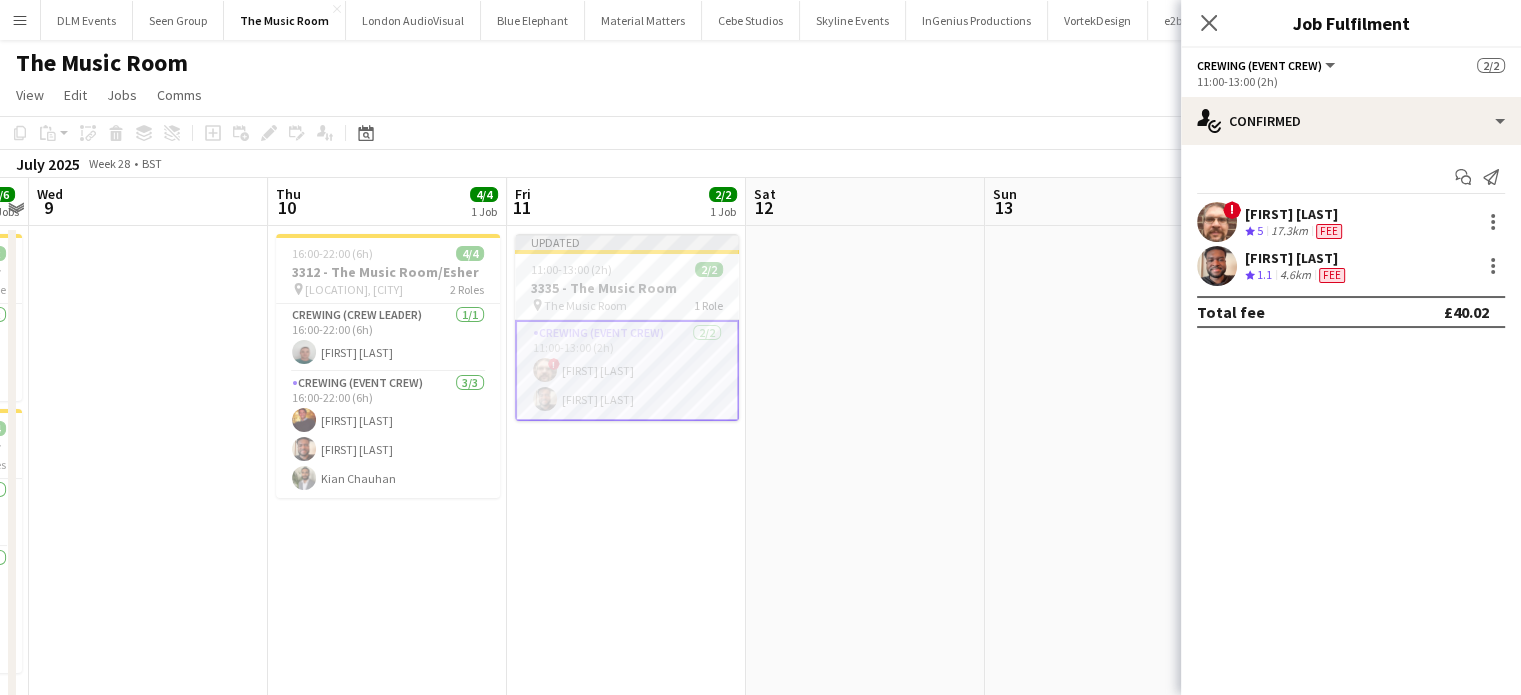 click at bounding box center [1104, 489] 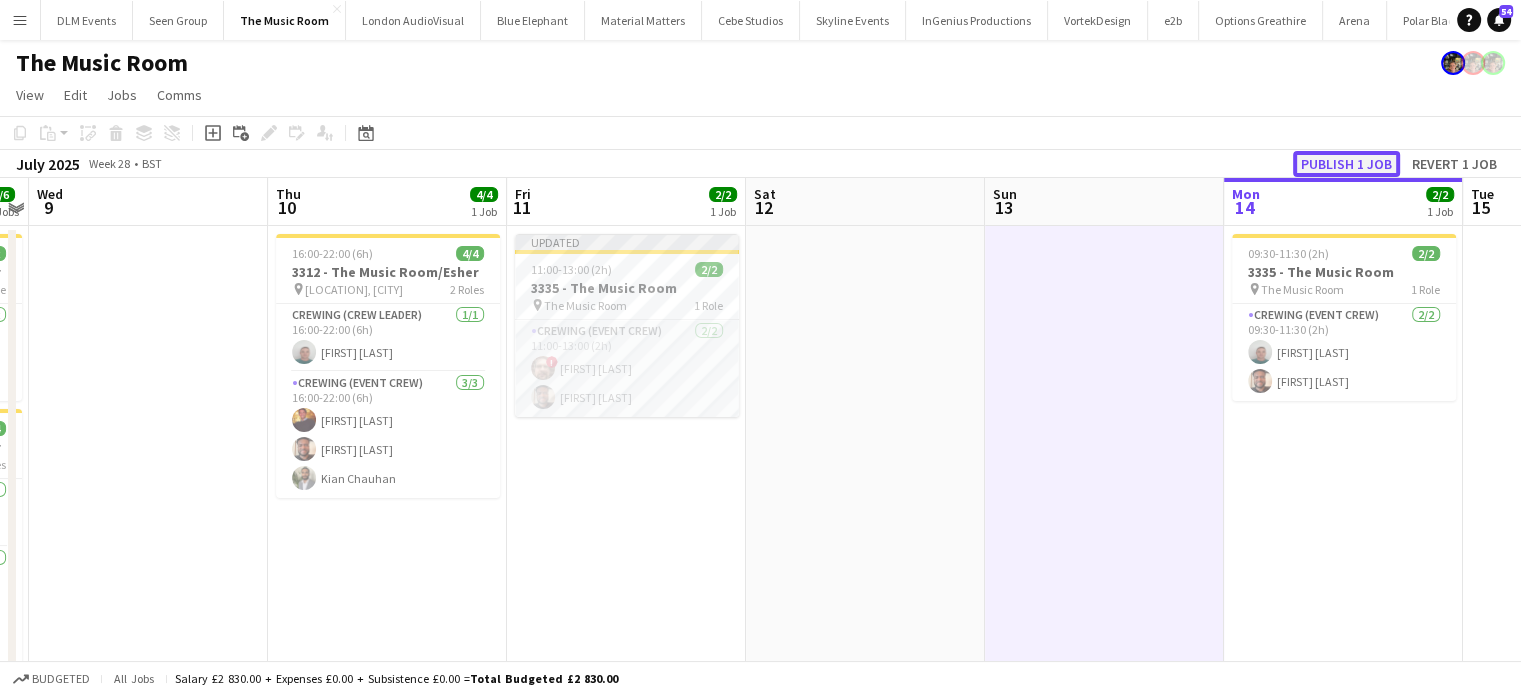 click on "Publish 1 job" 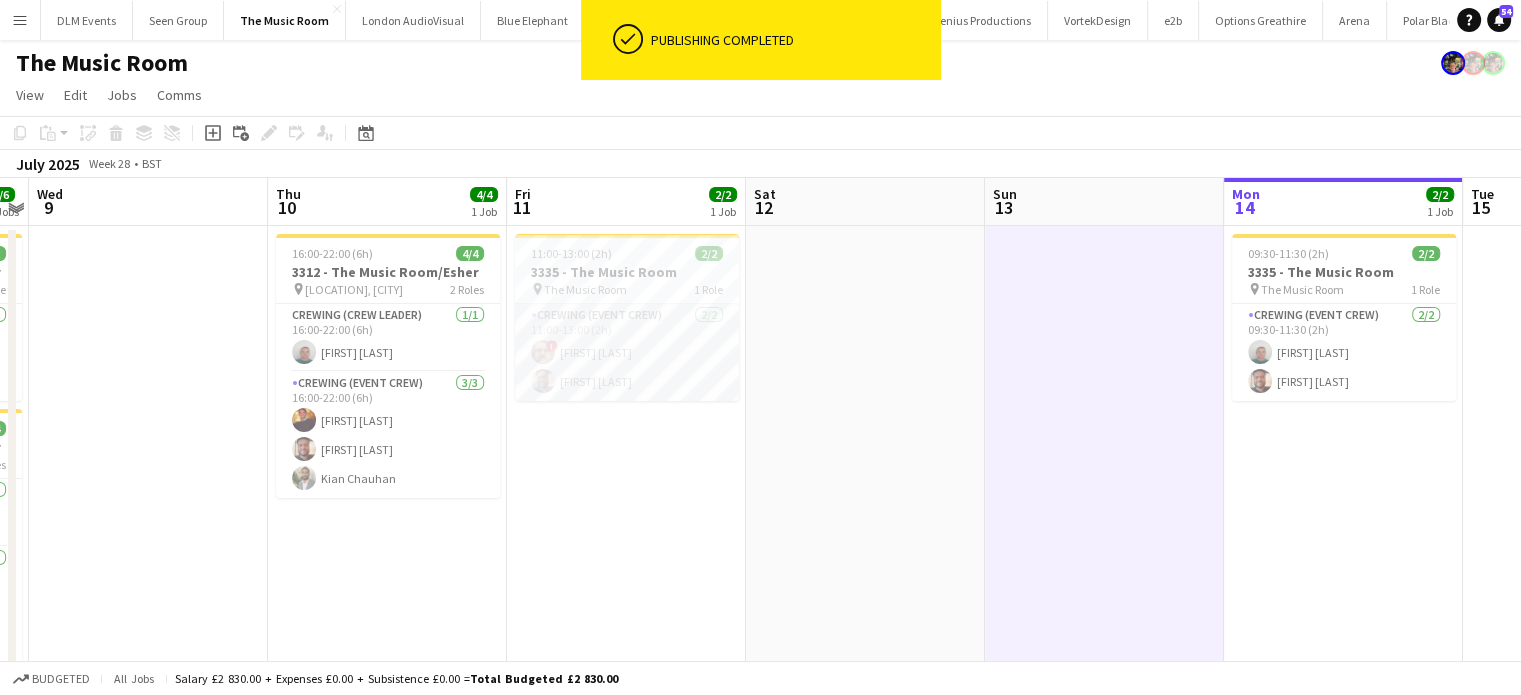 click on "Crewing (Event Crew)   2/2   11:00-13:00 (2h)
! Corey Arnold Papa Opoku-Adjei" at bounding box center (627, 352) 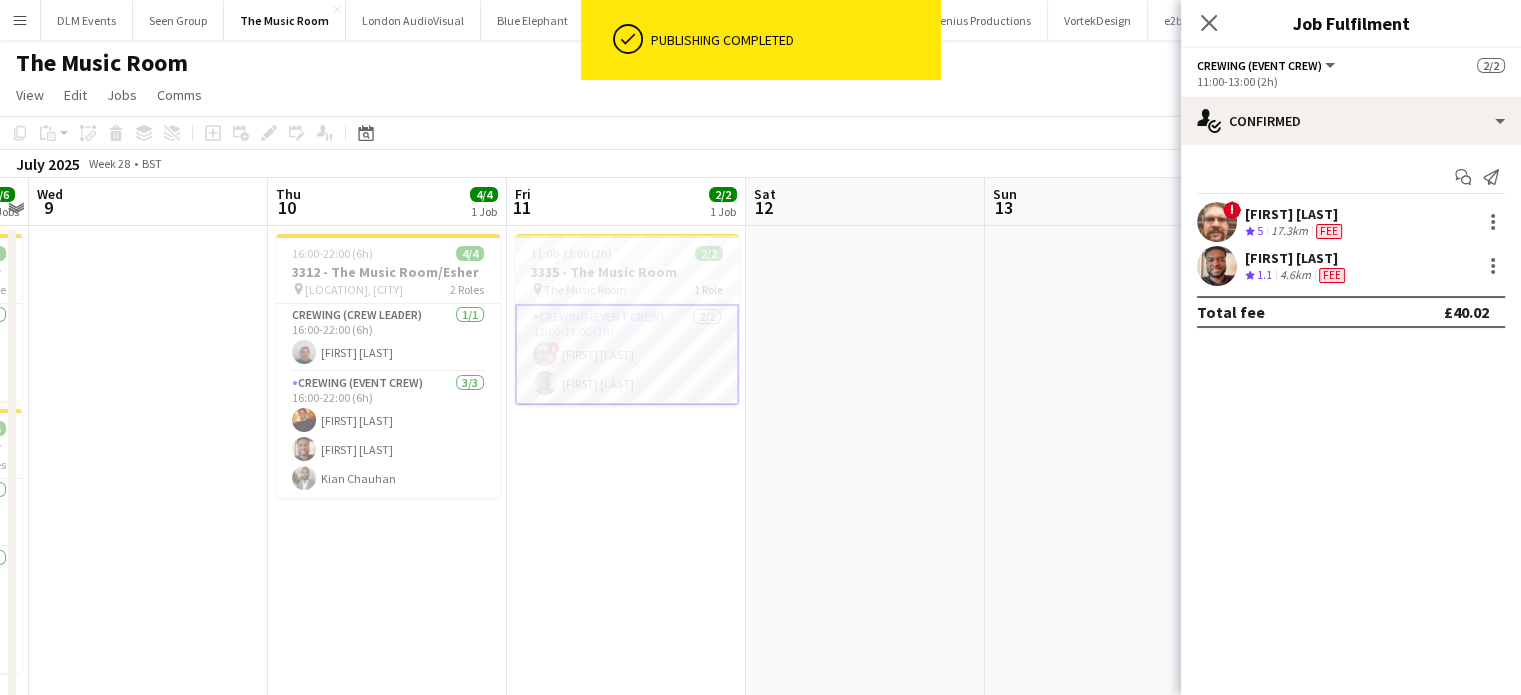 click on "Fee" at bounding box center [1329, 231] 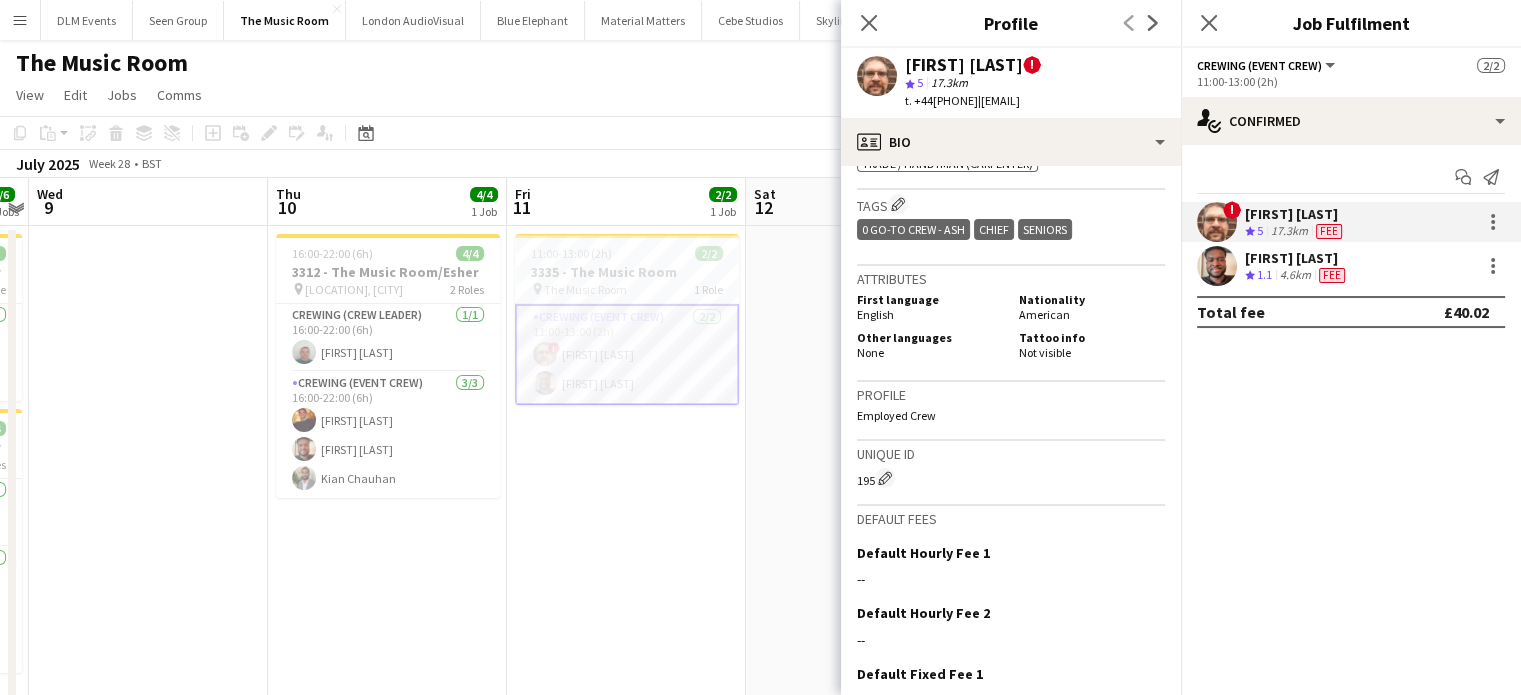 scroll, scrollTop: 1369, scrollLeft: 0, axis: vertical 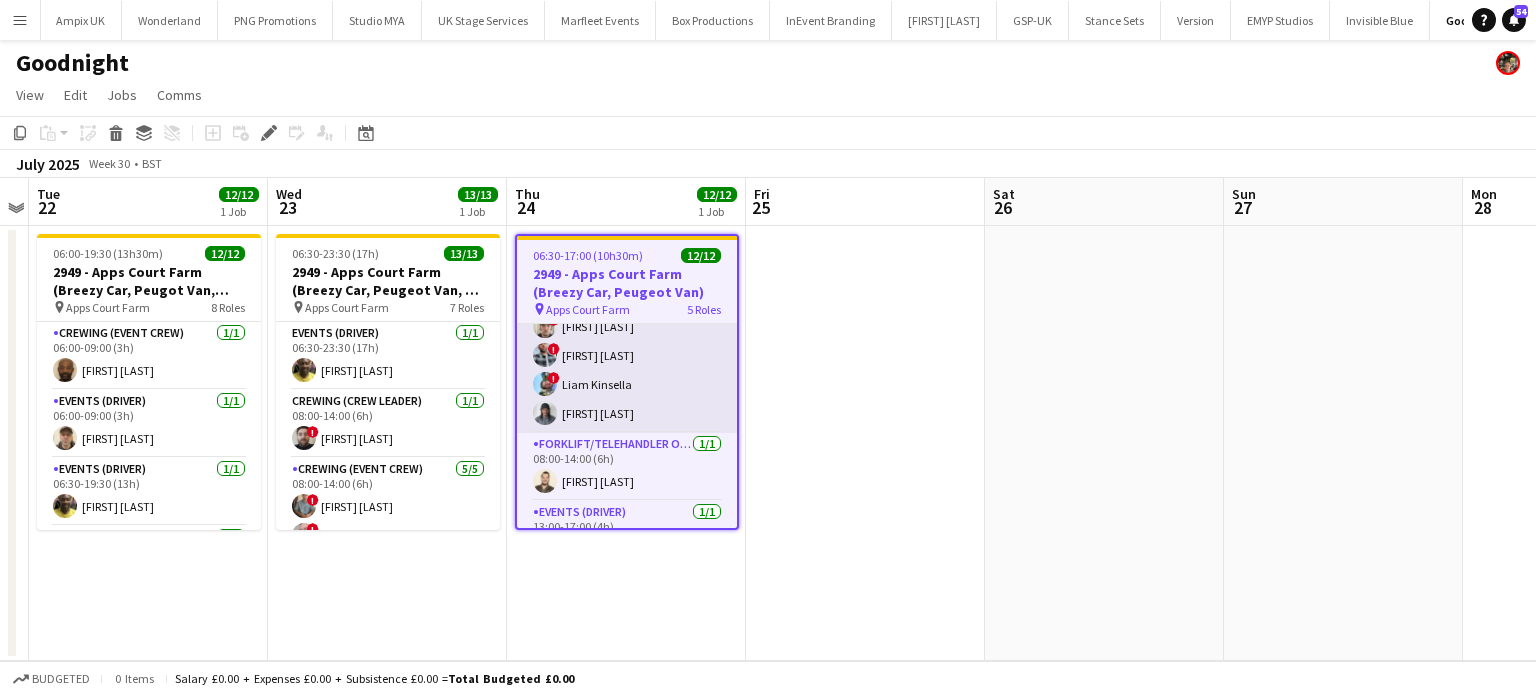 click on "Crewing (Event Crew)   [NUMBER]/[NUMBER]   [TIME]-[TIME] ([DURATION])
! [FIRST] [LAST] [FIRST] [LAST] ! [FIRST] [LAST] ! [FIRST] [LAST] ! [FIRST] [LAST] ! [FIRST] [LAST] [FIRST] [LAST]" at bounding box center (627, 312) 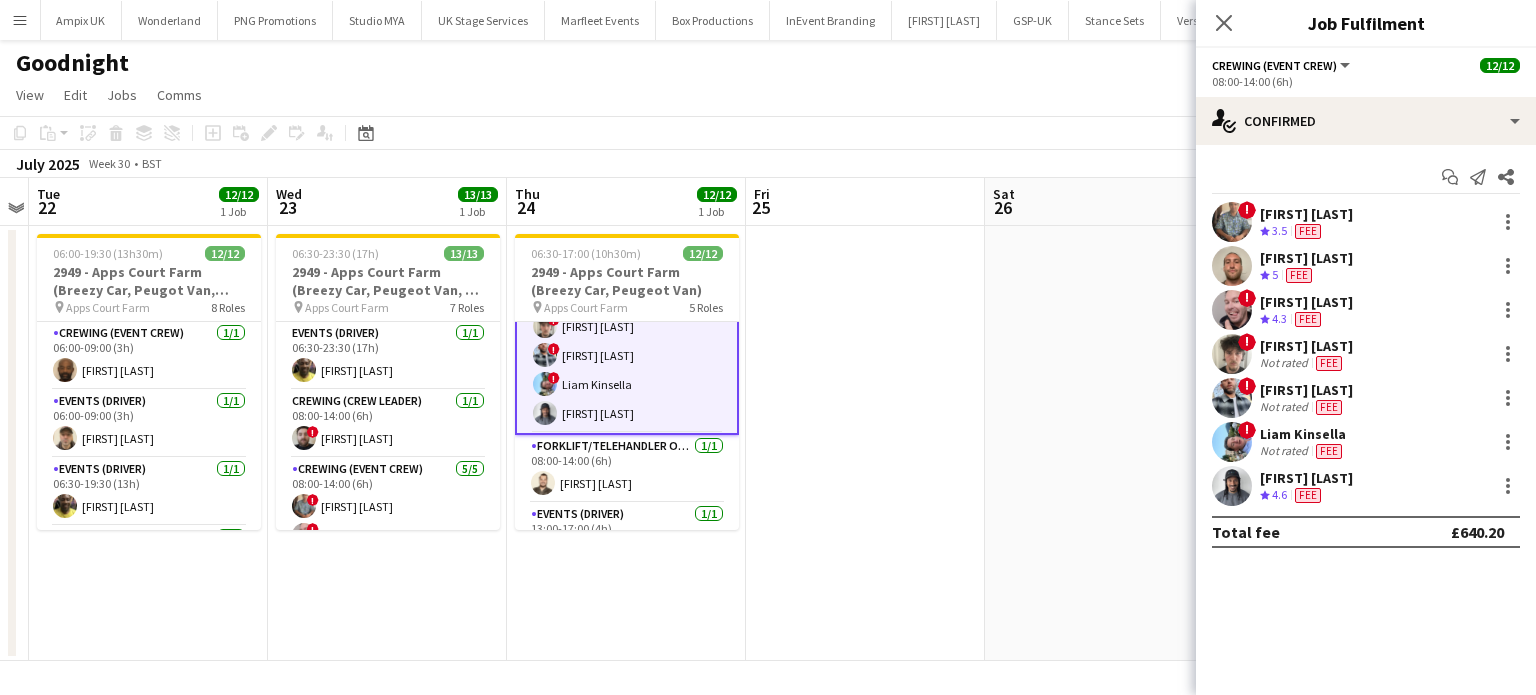 scroll, scrollTop: 300, scrollLeft: 0, axis: vertical 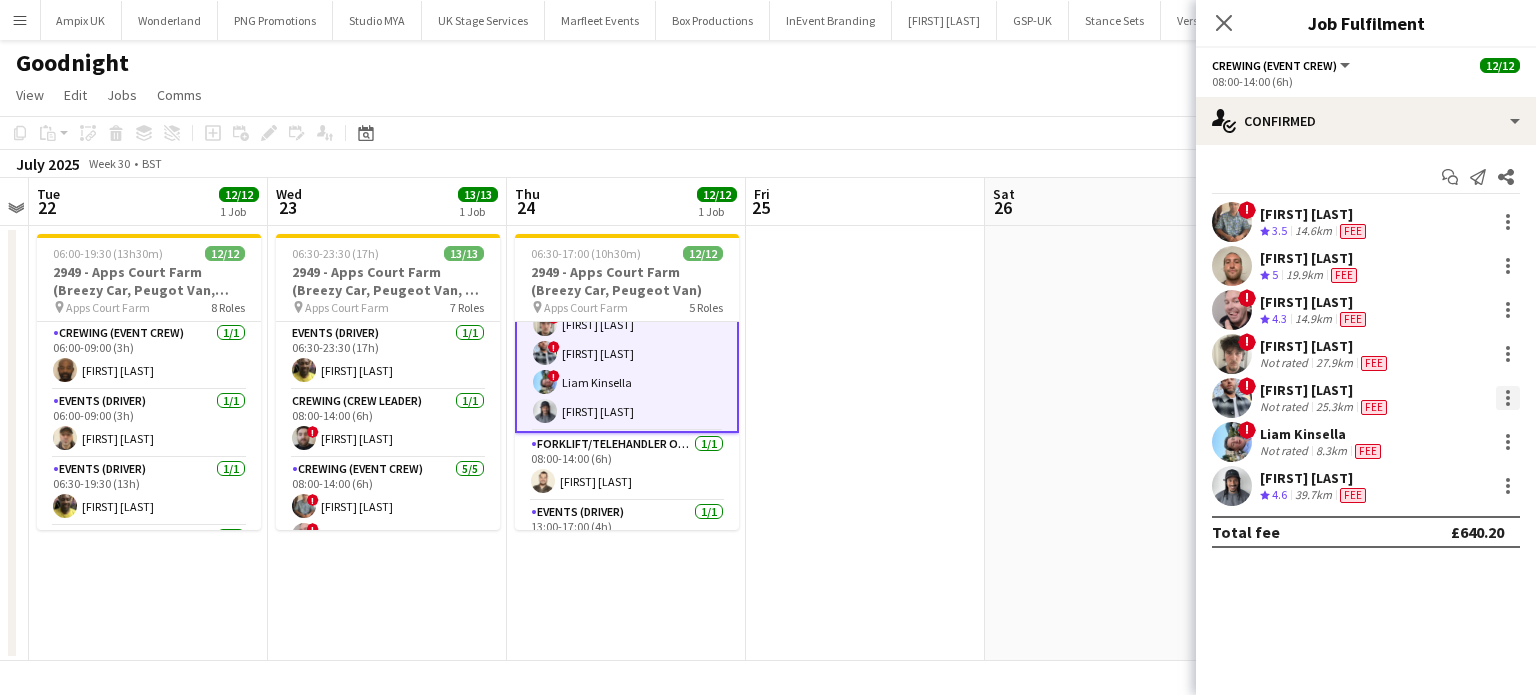 click at bounding box center (1508, 404) 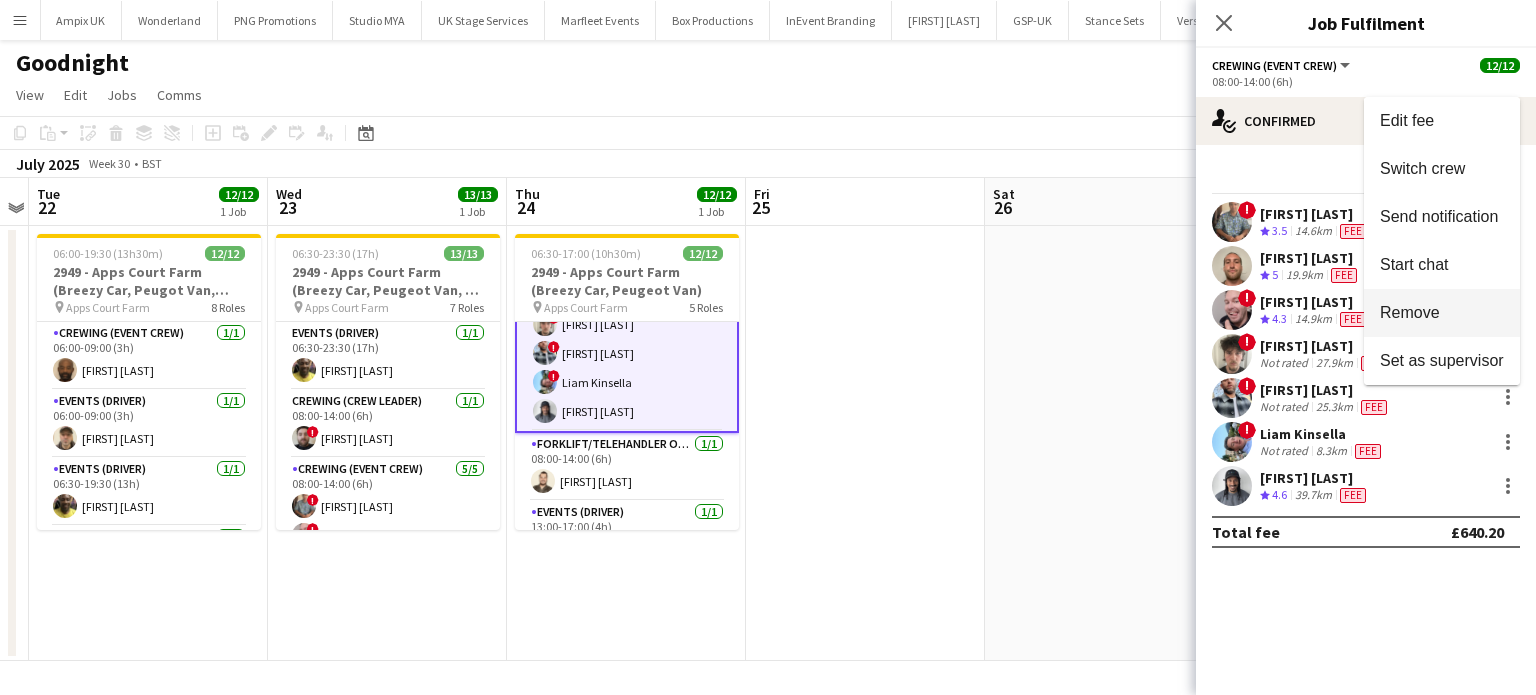 click on "Remove" at bounding box center [1442, 313] 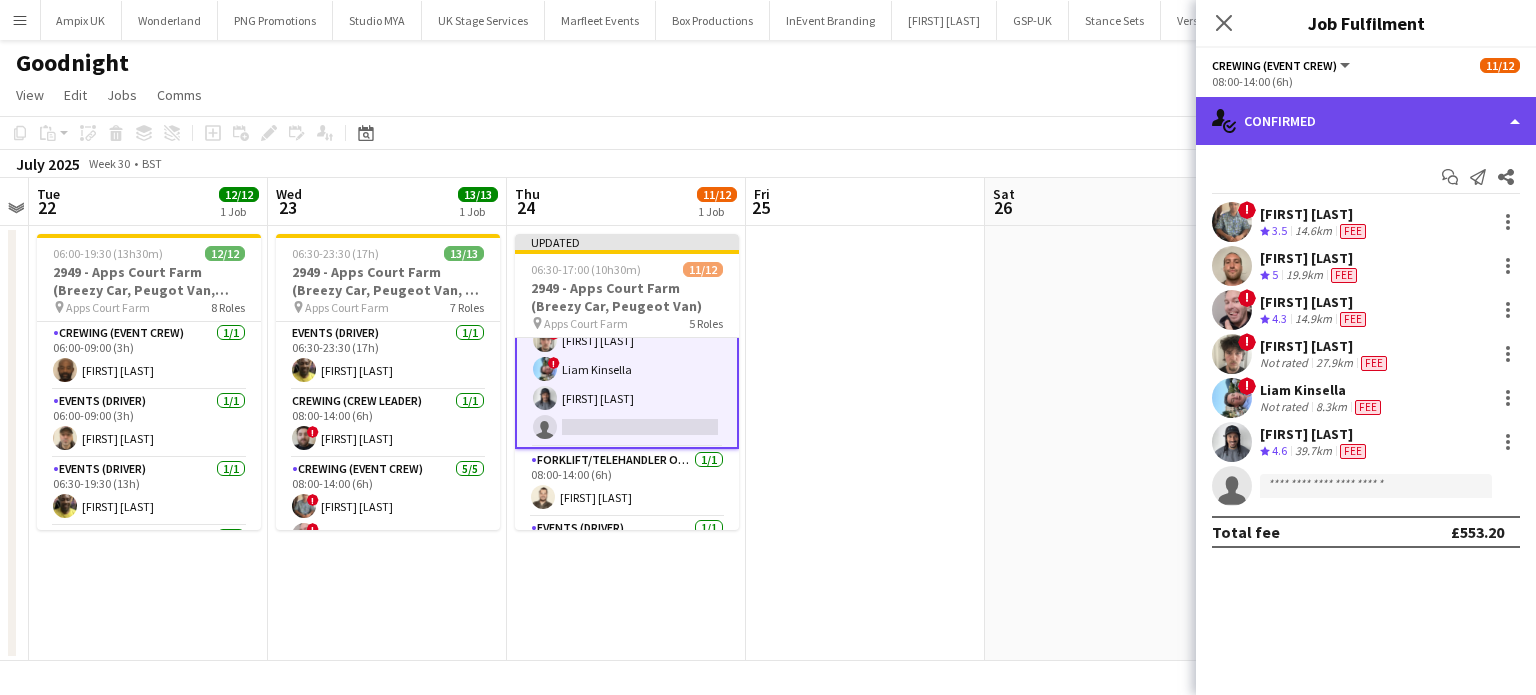 click on "single-neutral-actions-check-2
Confirmed" 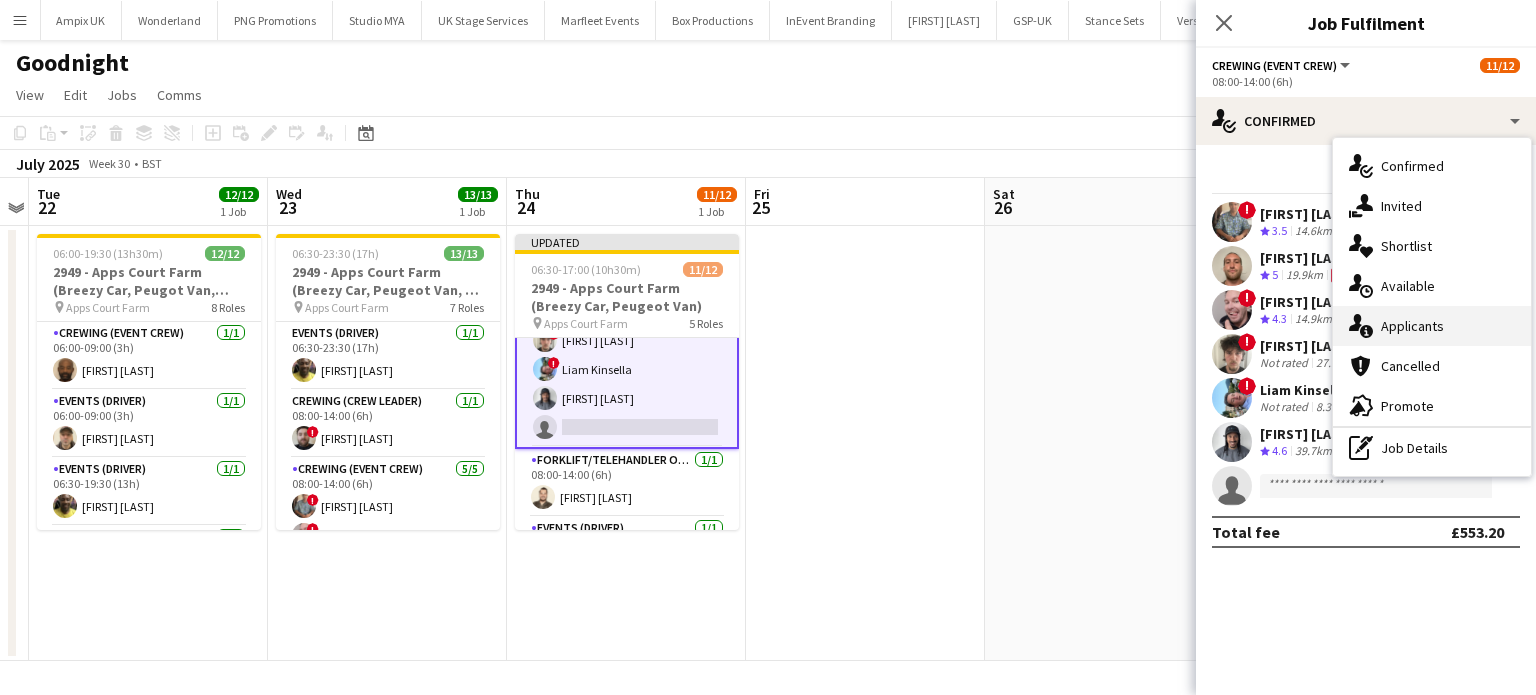 click on "single-neutral-actions-information
Applicants" at bounding box center (1432, 326) 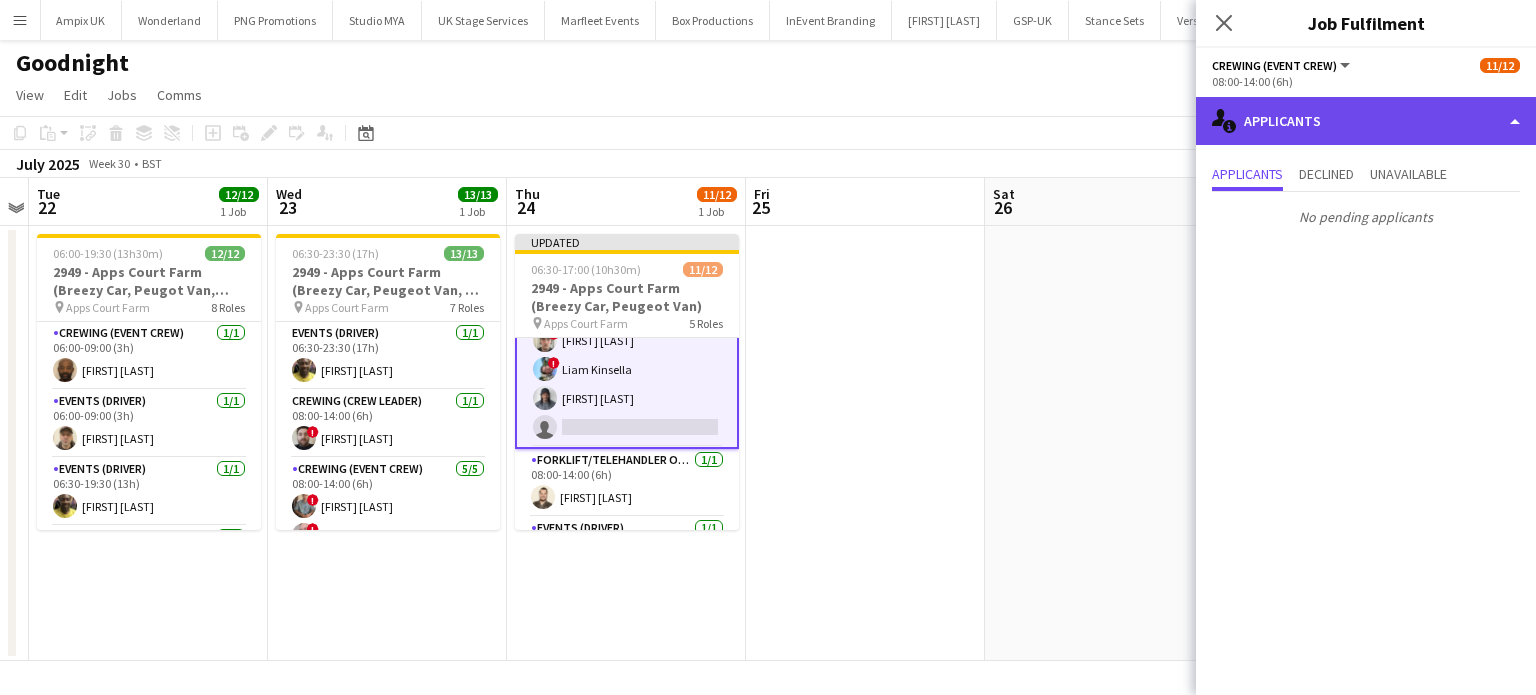 click on "single-neutral-actions-information
Applicants" 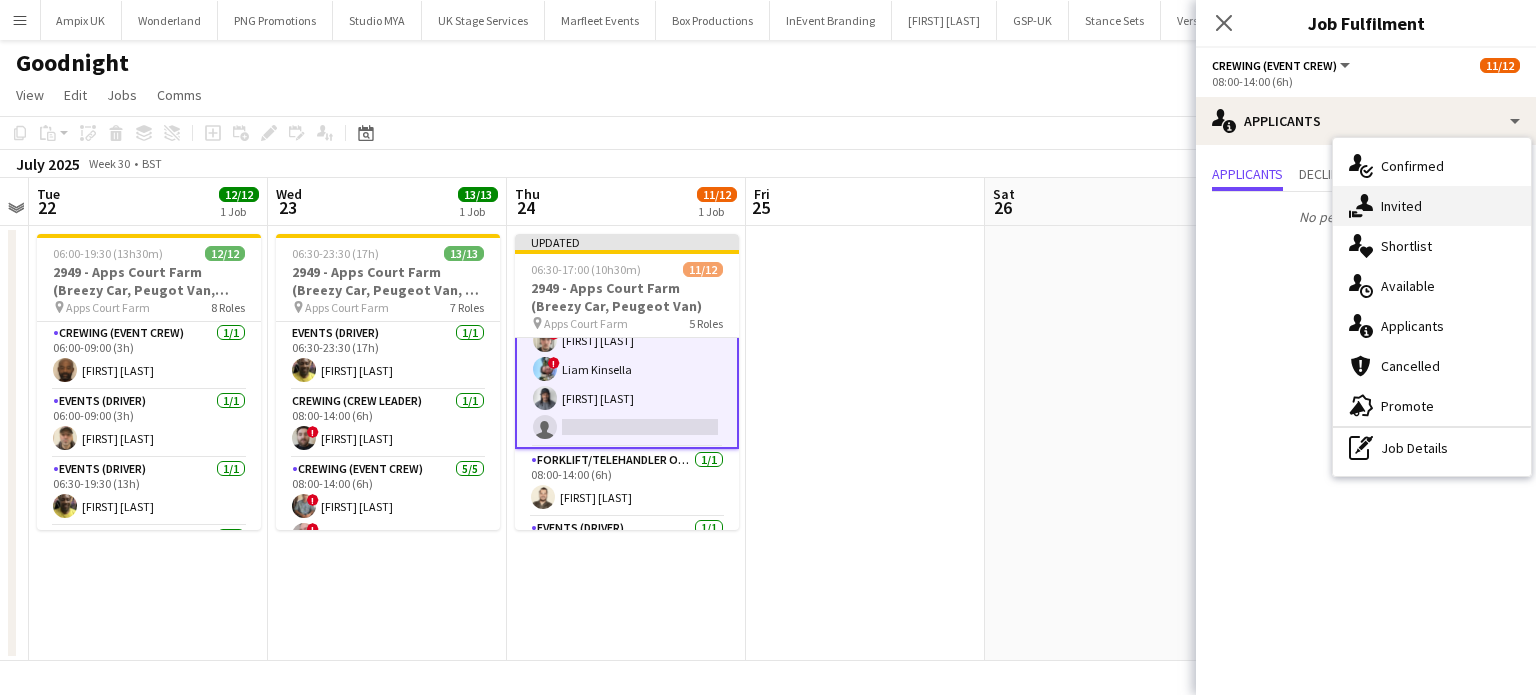 click on "single-neutral-actions-share-1
Invited" at bounding box center [1432, 206] 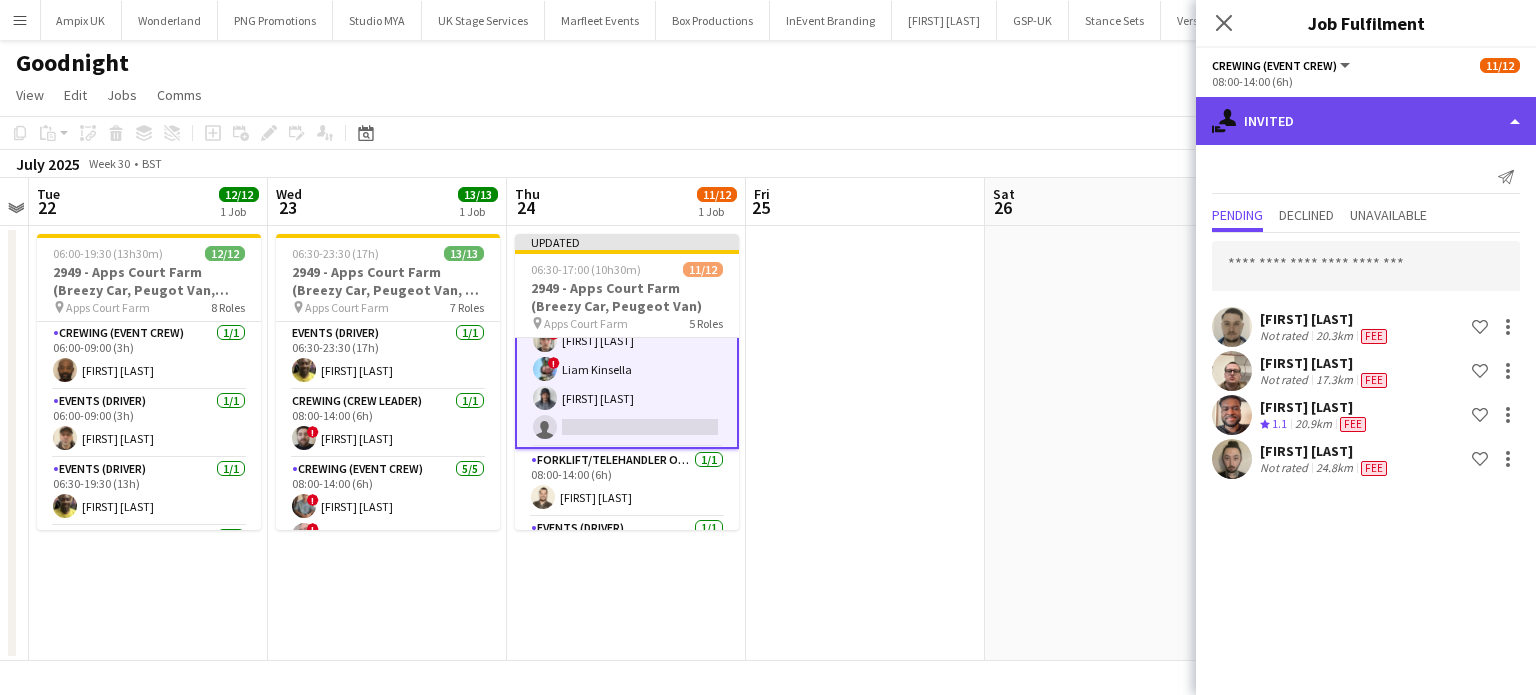 click on "single-neutral-actions-share-1
Invited" 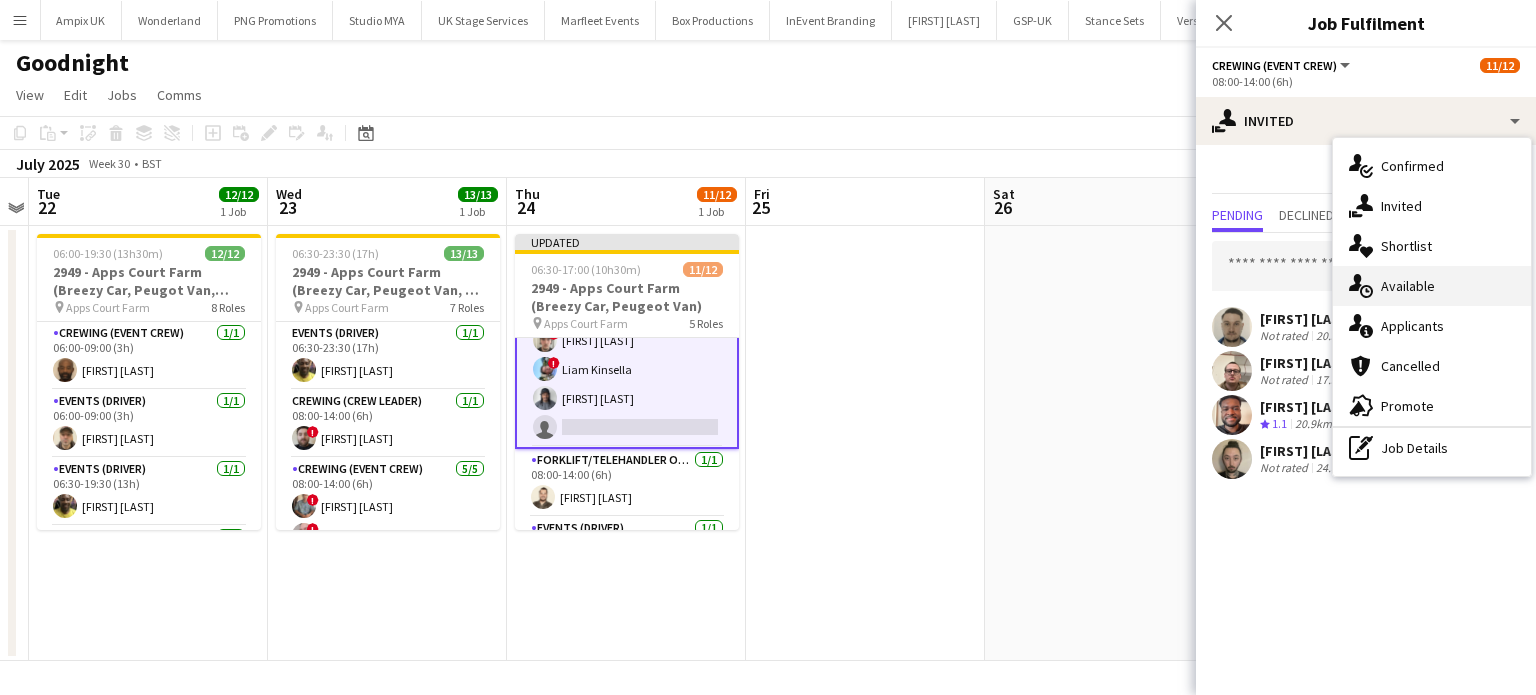click on "single-neutral-actions-upload
Available" at bounding box center (1432, 286) 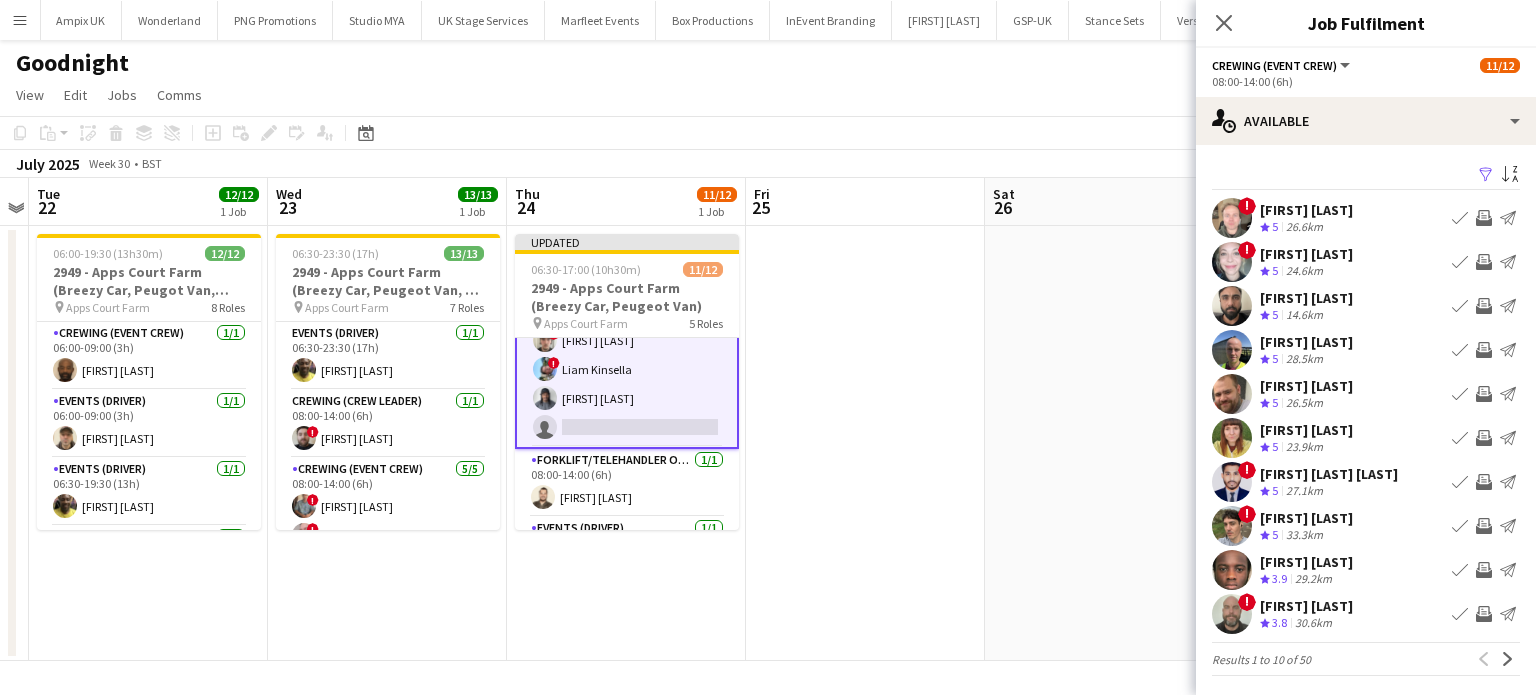 click on "Invite crew" at bounding box center [1484, 394] 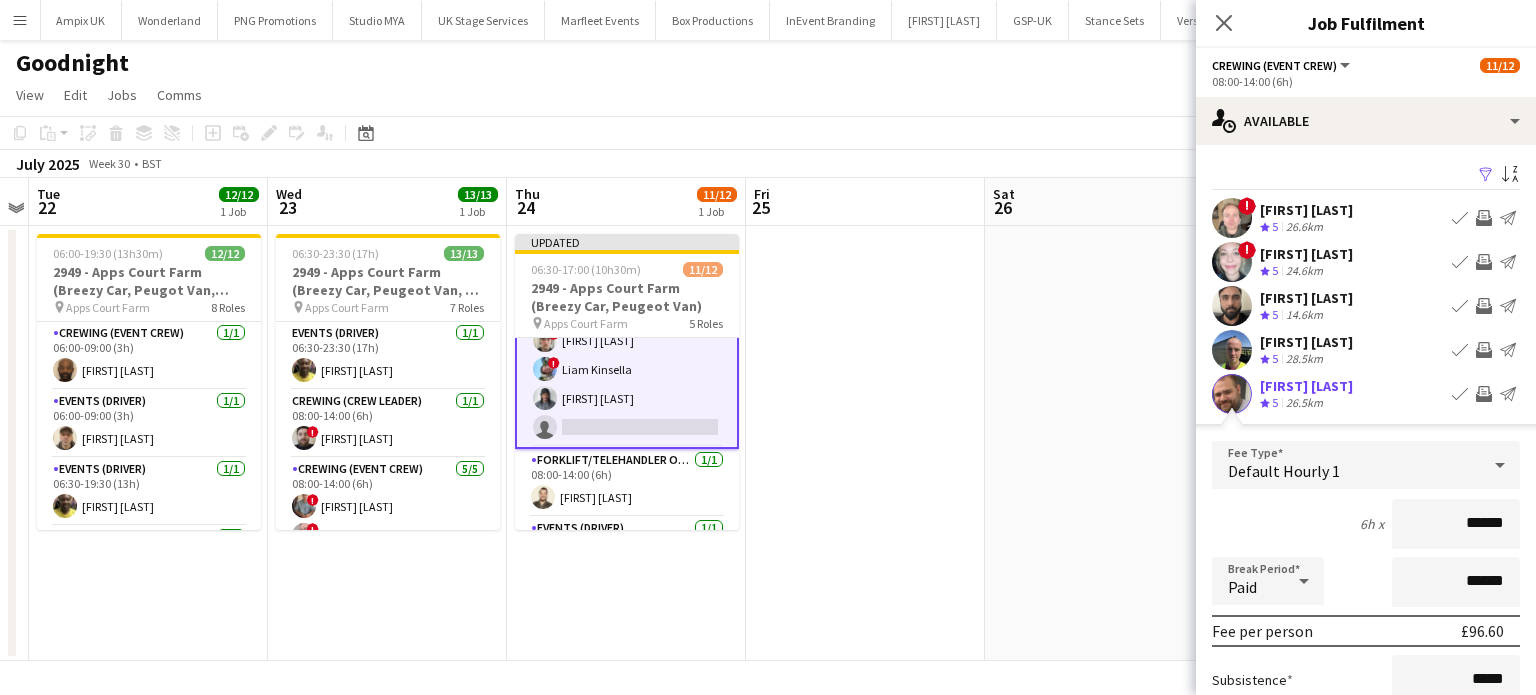 click on "Confirm" at bounding box center (1401, 831) 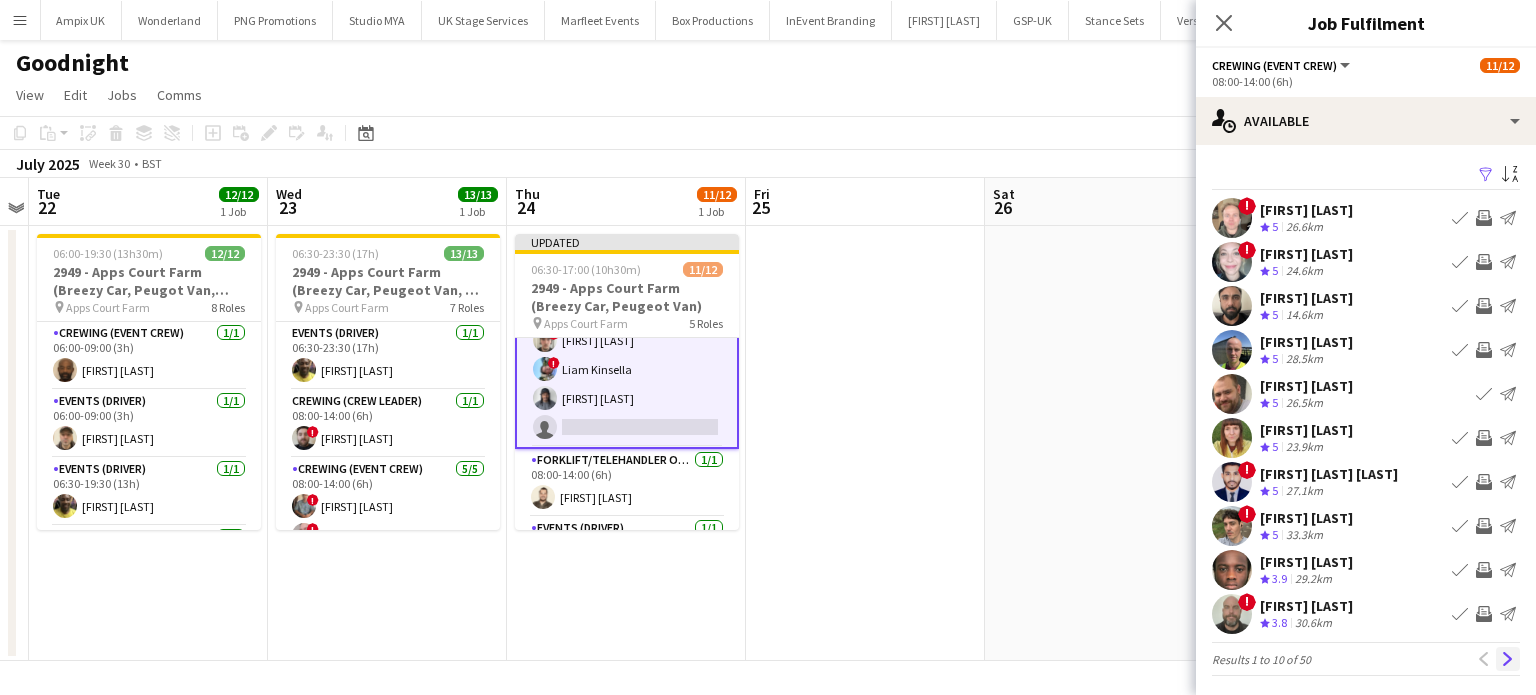 click on "Next" 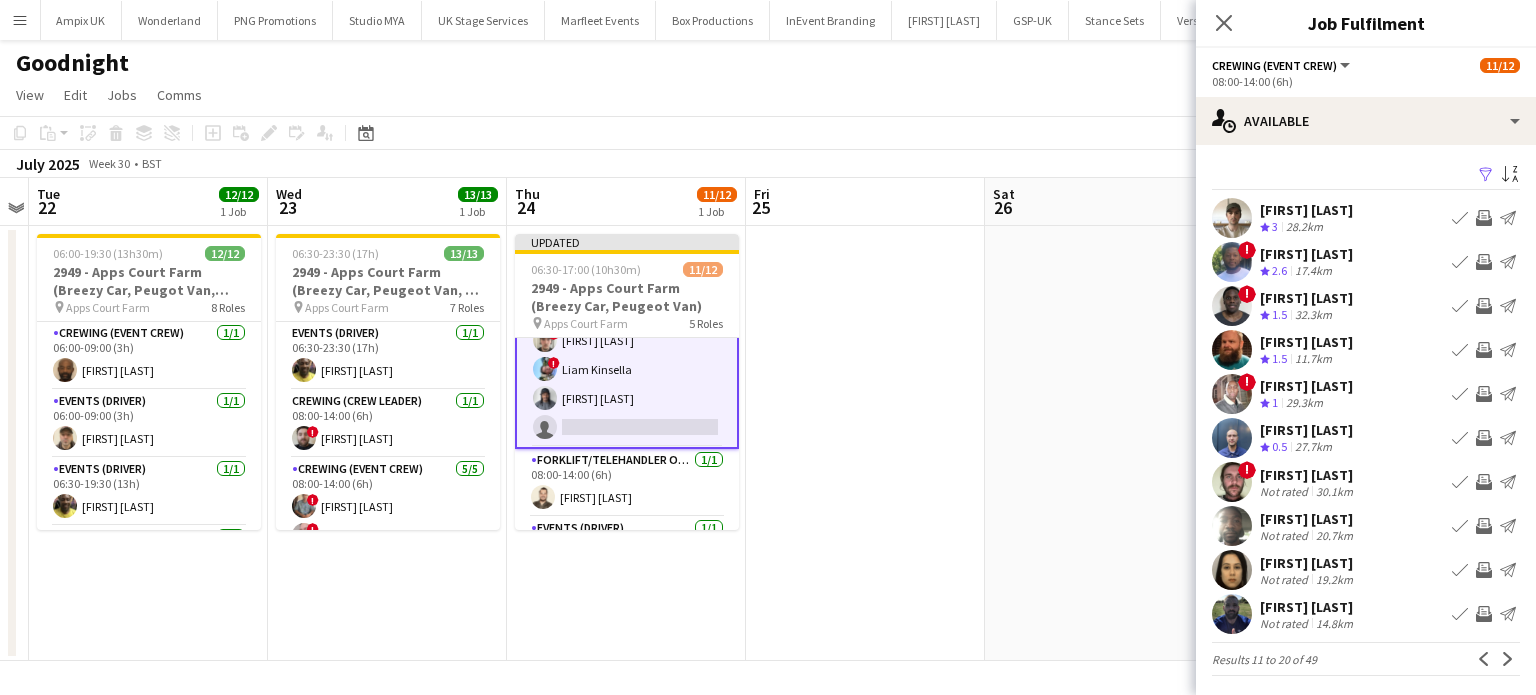 click on "Invite crew" at bounding box center [1484, 218] 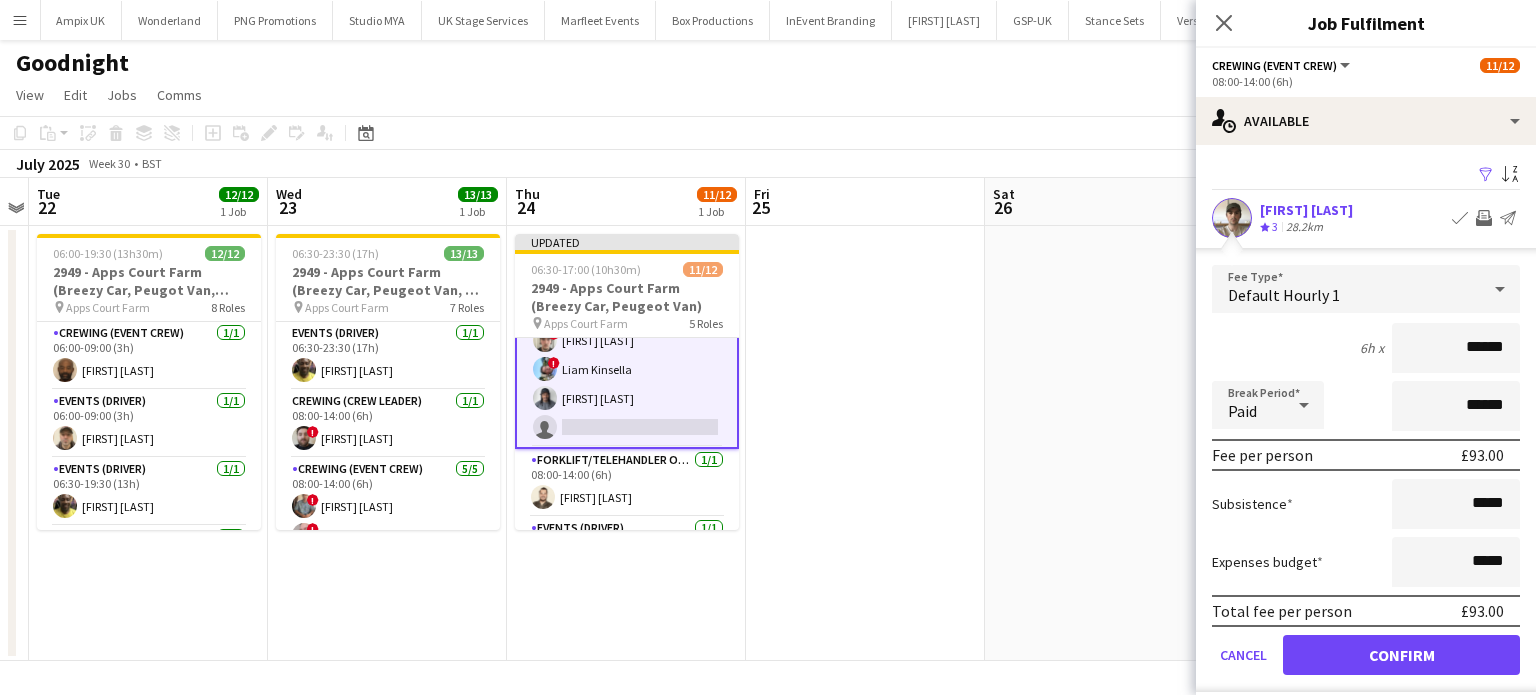 click on "Confirm" at bounding box center (1401, 655) 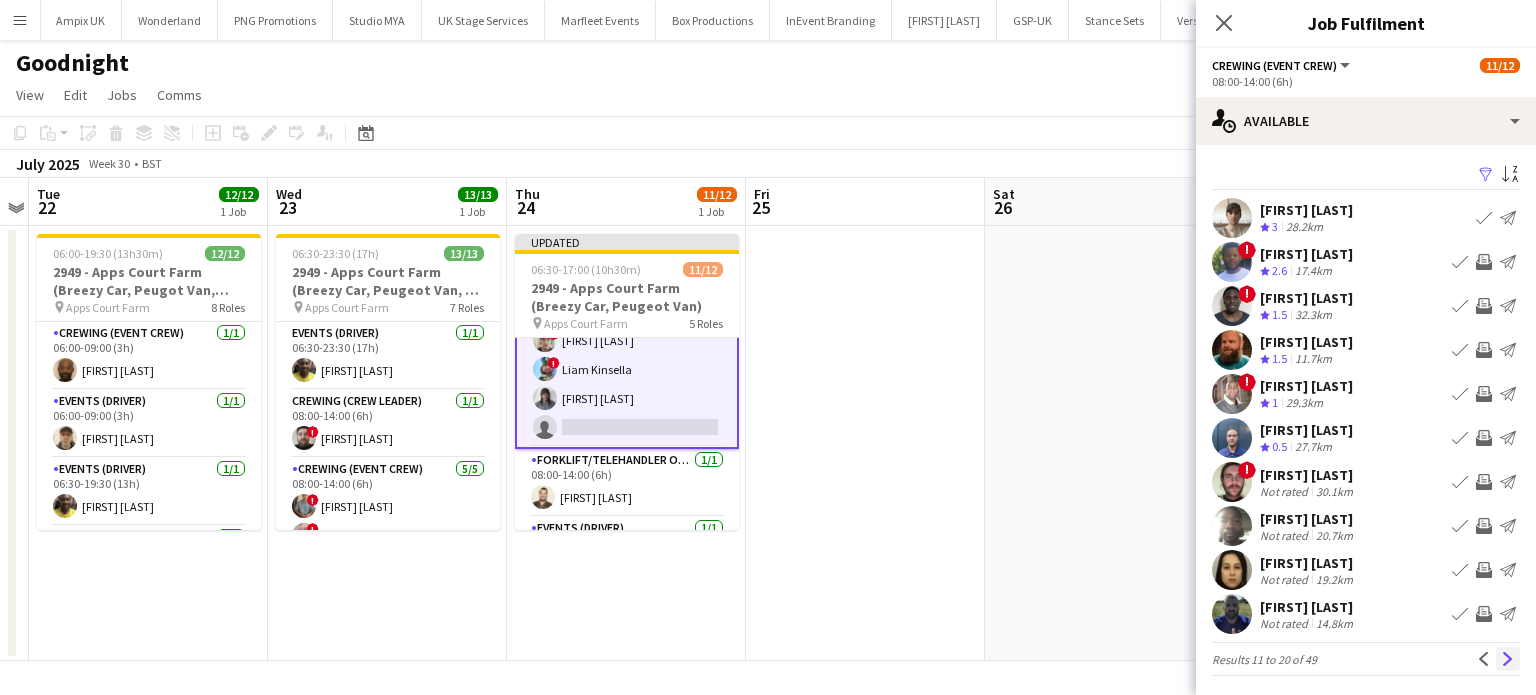 click on "Next" 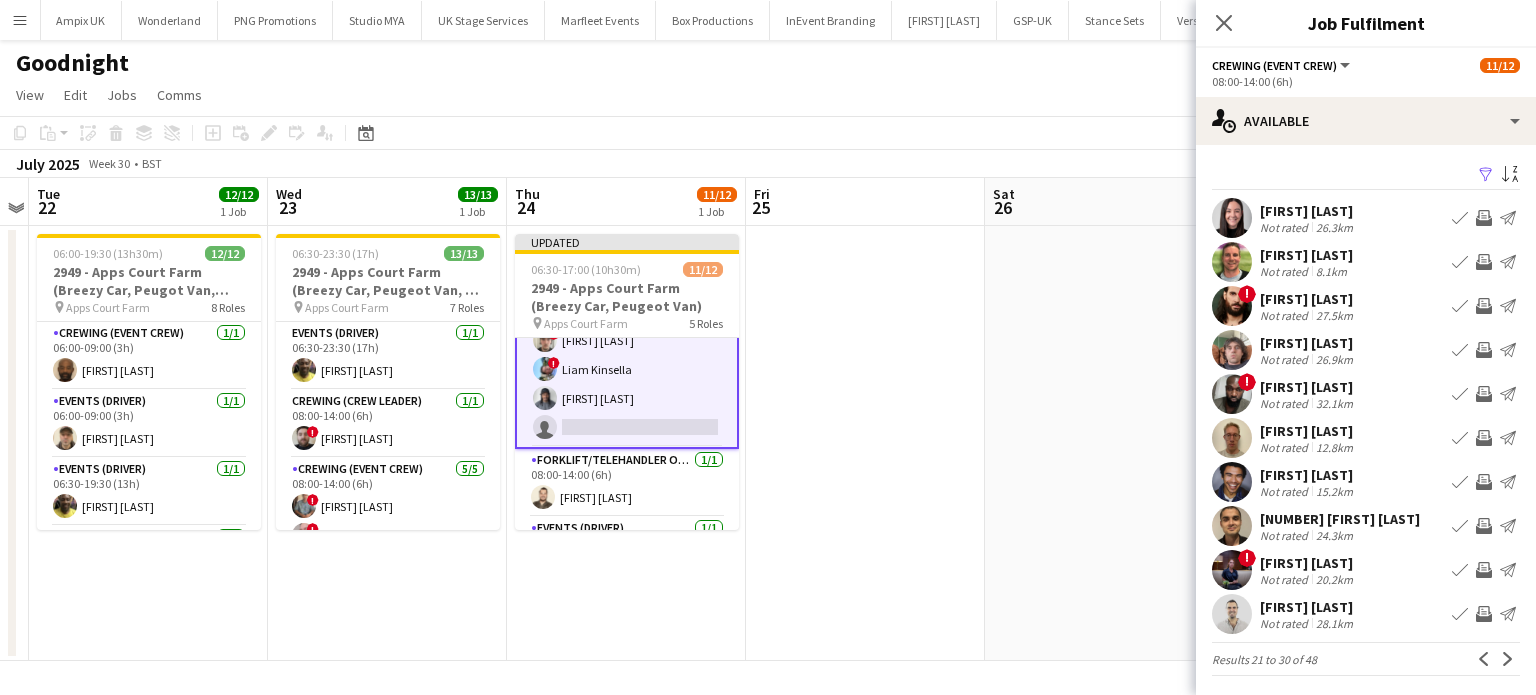 click on "users
Available
Filter
Sort asc
Chloe Robinson   Not rated   26.3km
Book crew
Invite crew
Send notification
Allan Horsfield   Not rated   8.1km
Book crew
Invite crew
Send notification
!  Rian Wunderlin   Not rated   27.5km
Book crew
Invite crew
Send notification
ALEX WHITFIELD   Not rated   26.9km
Book crew
Invite crew
Send notification
!  albert henshaw   Not rated   32.1km
Book crew
Invite crew
Send notification
12.8km" 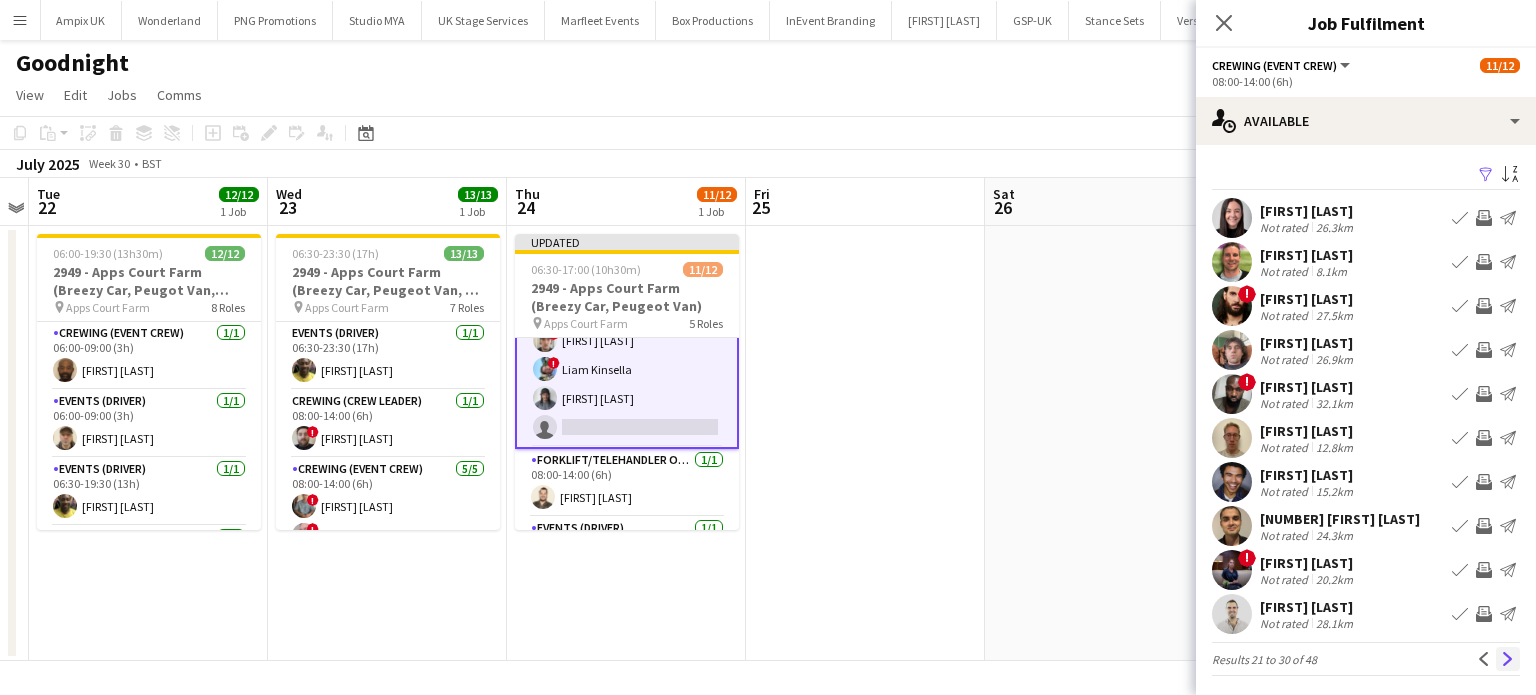 click on "Next" 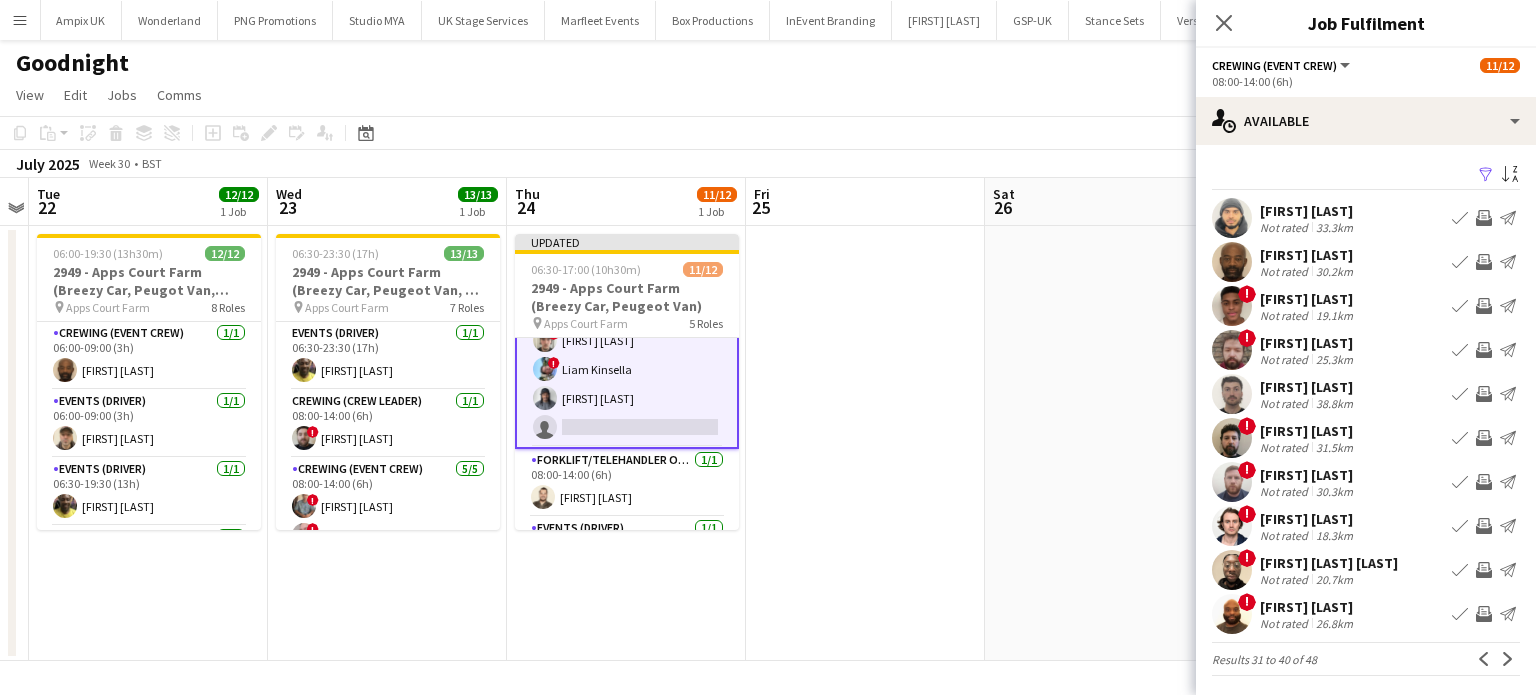 click on "Invite crew" at bounding box center [1484, 438] 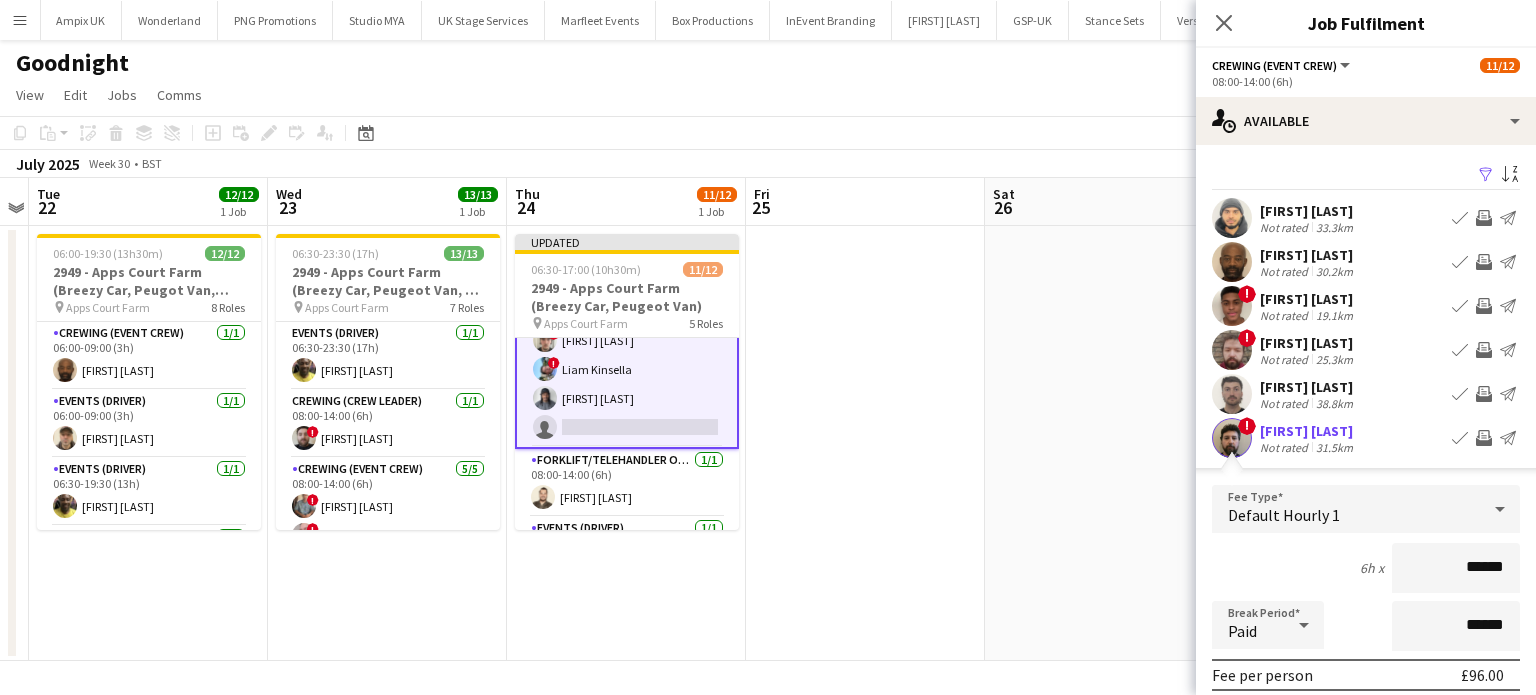 click on "Confirm" at bounding box center [1401, 875] 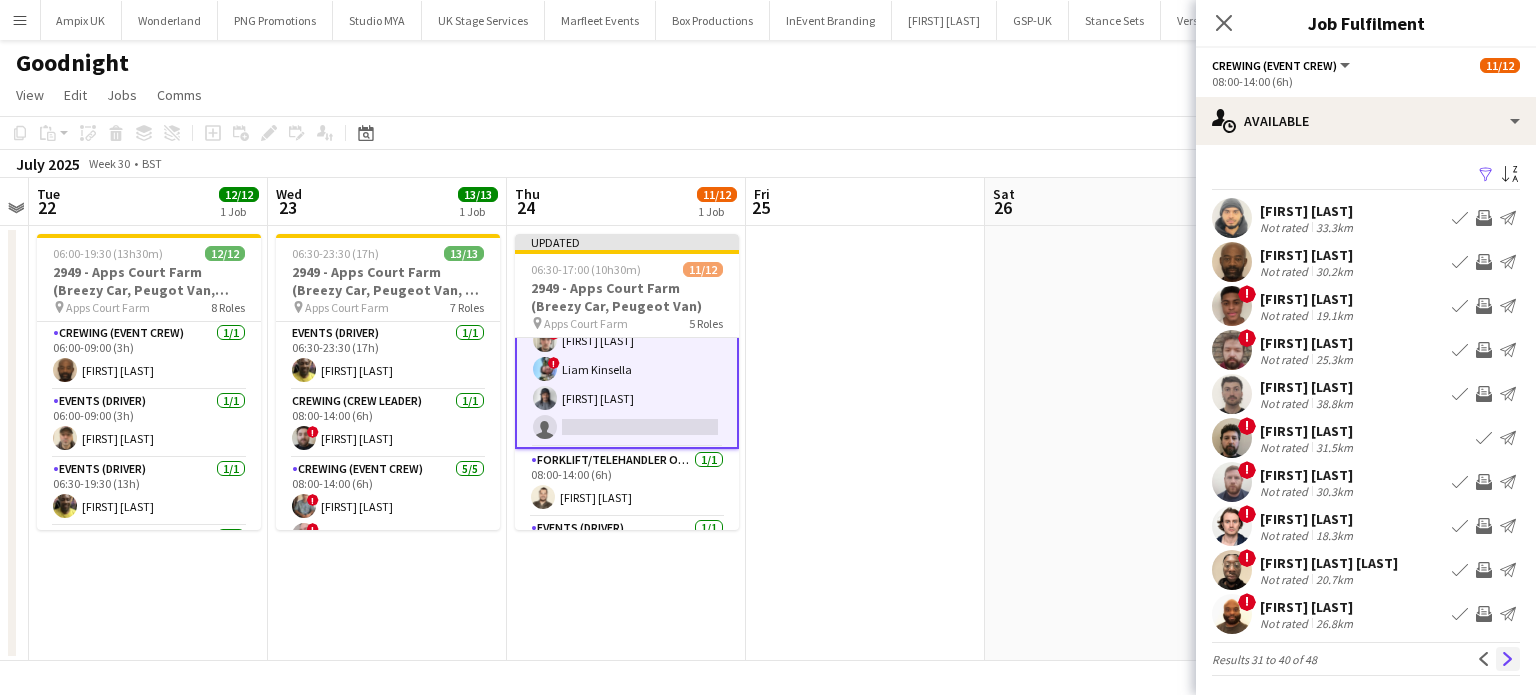 click on "Next" 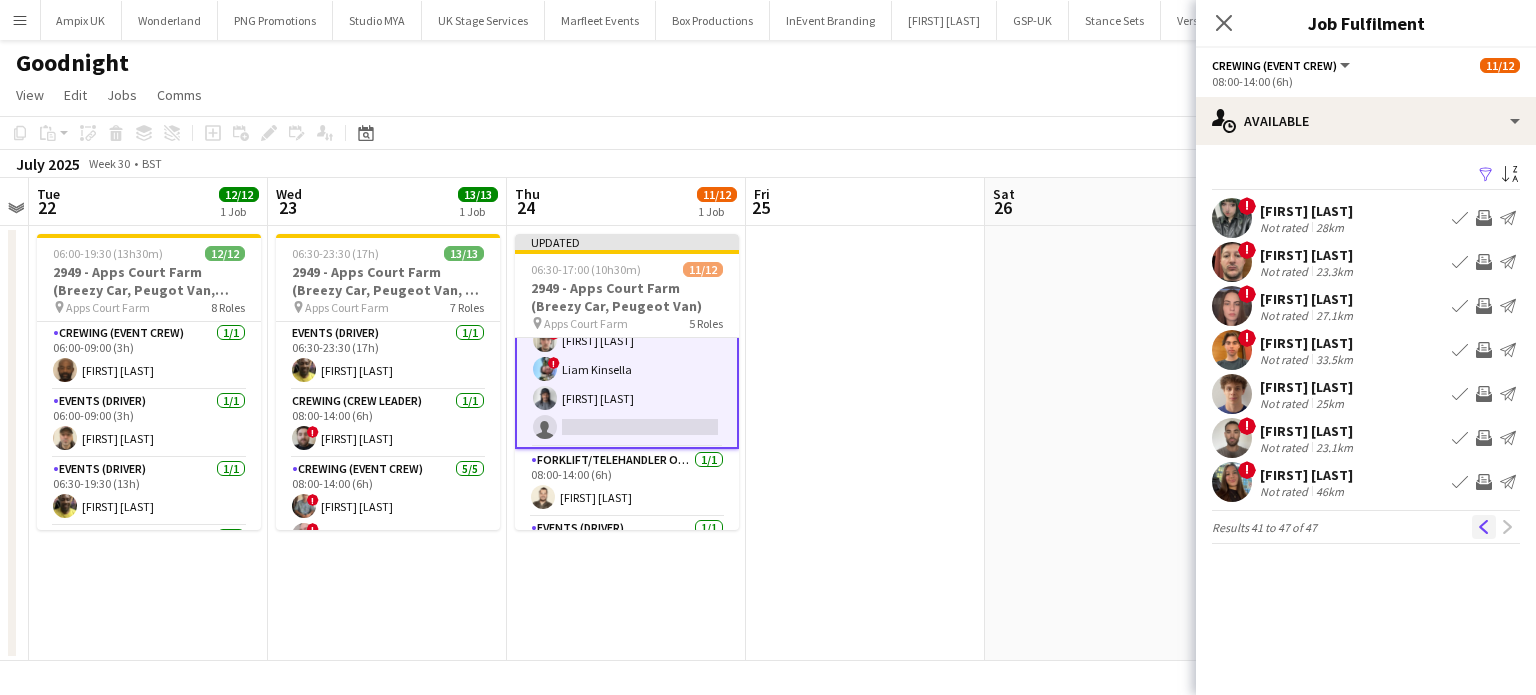 click on "Previous" 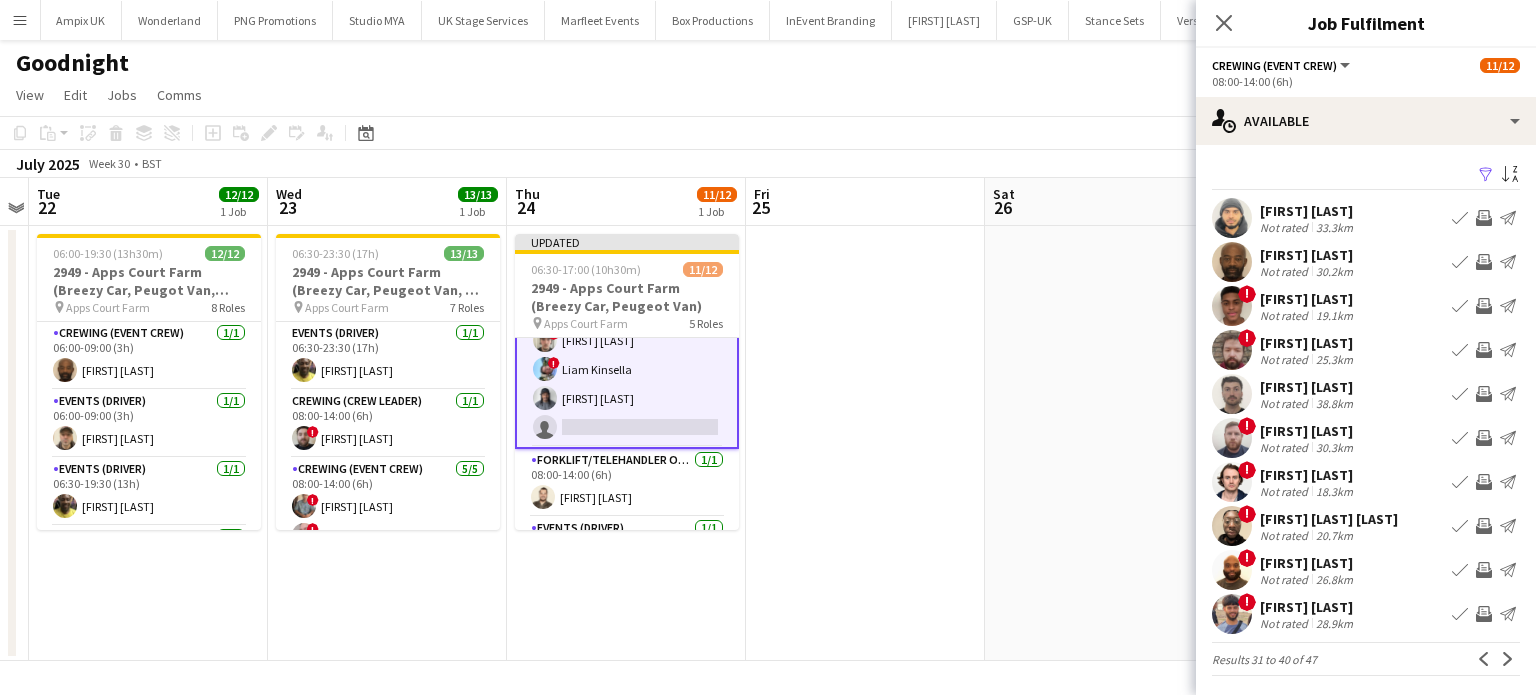 click on "Invite crew" at bounding box center (1484, 262) 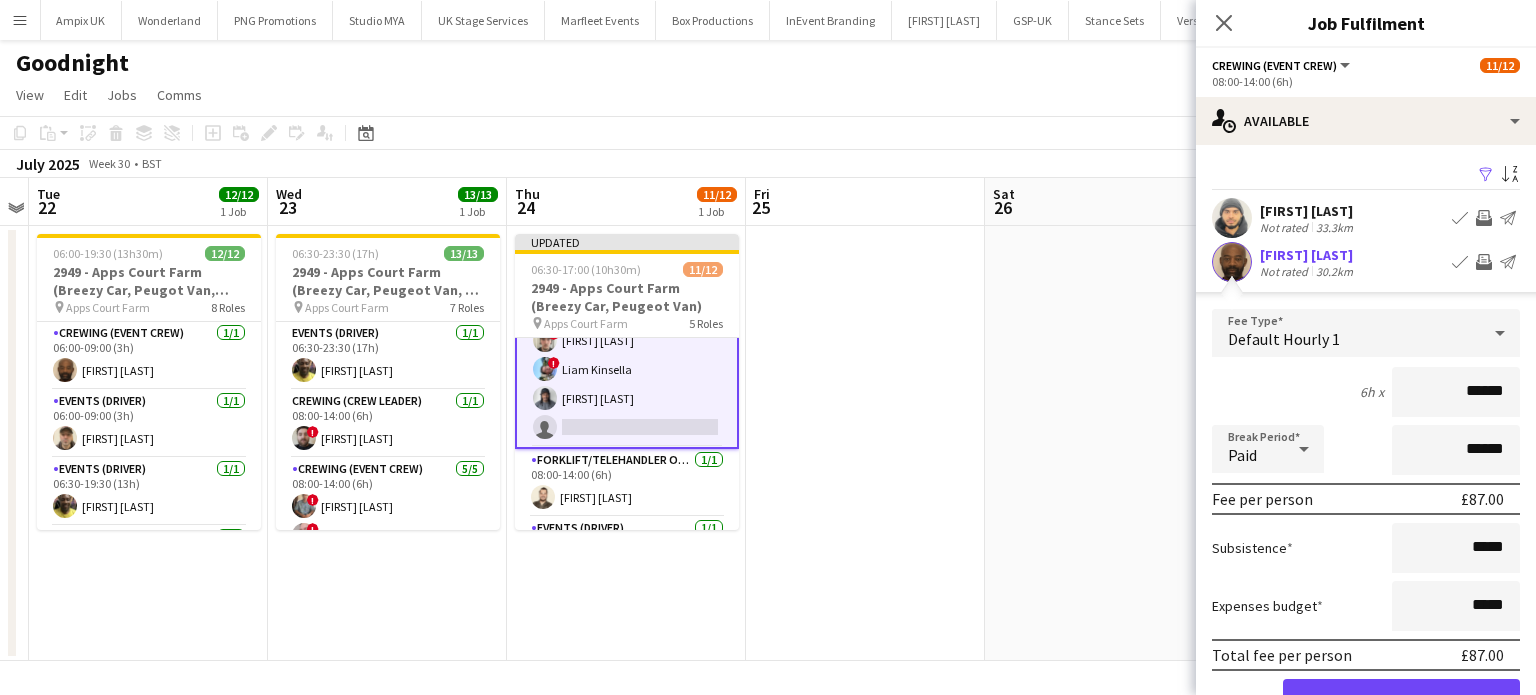 click on "Confirm" at bounding box center (1401, 699) 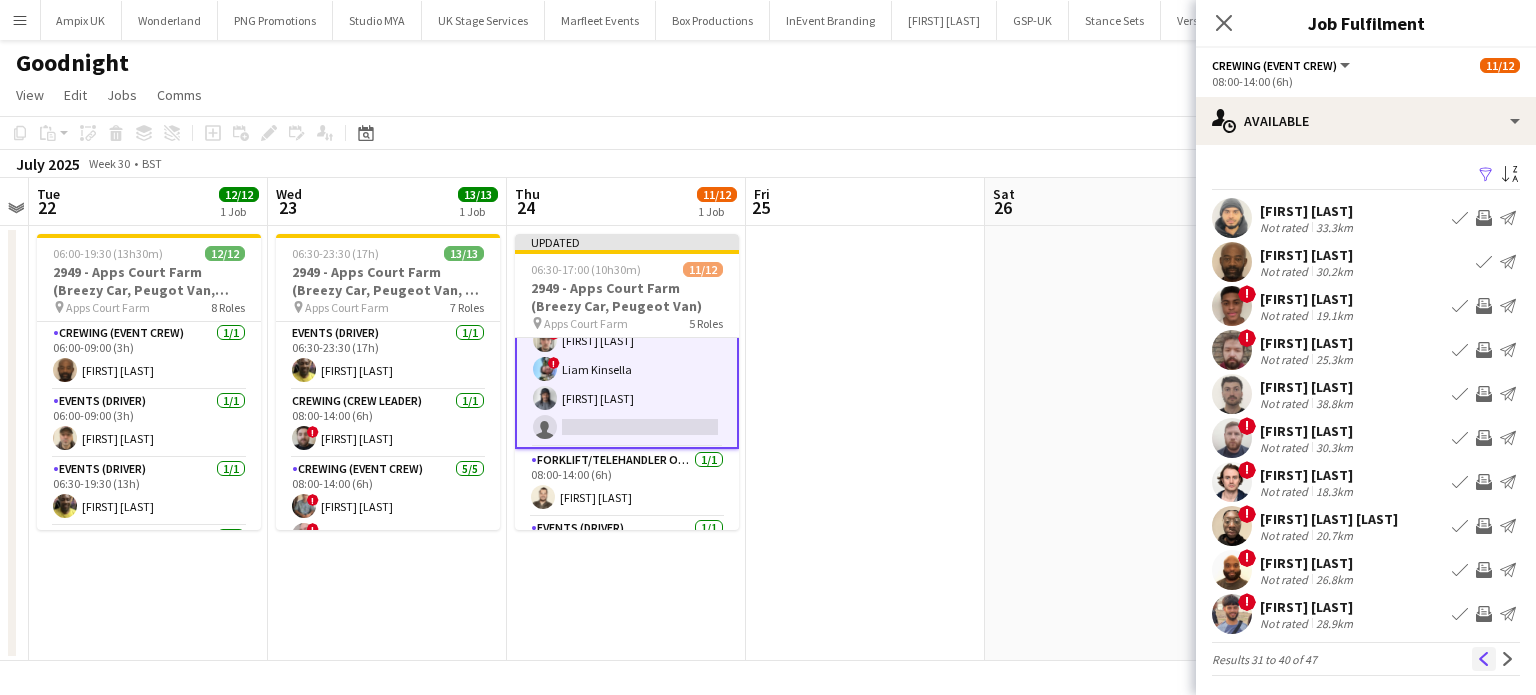 click on "Previous" 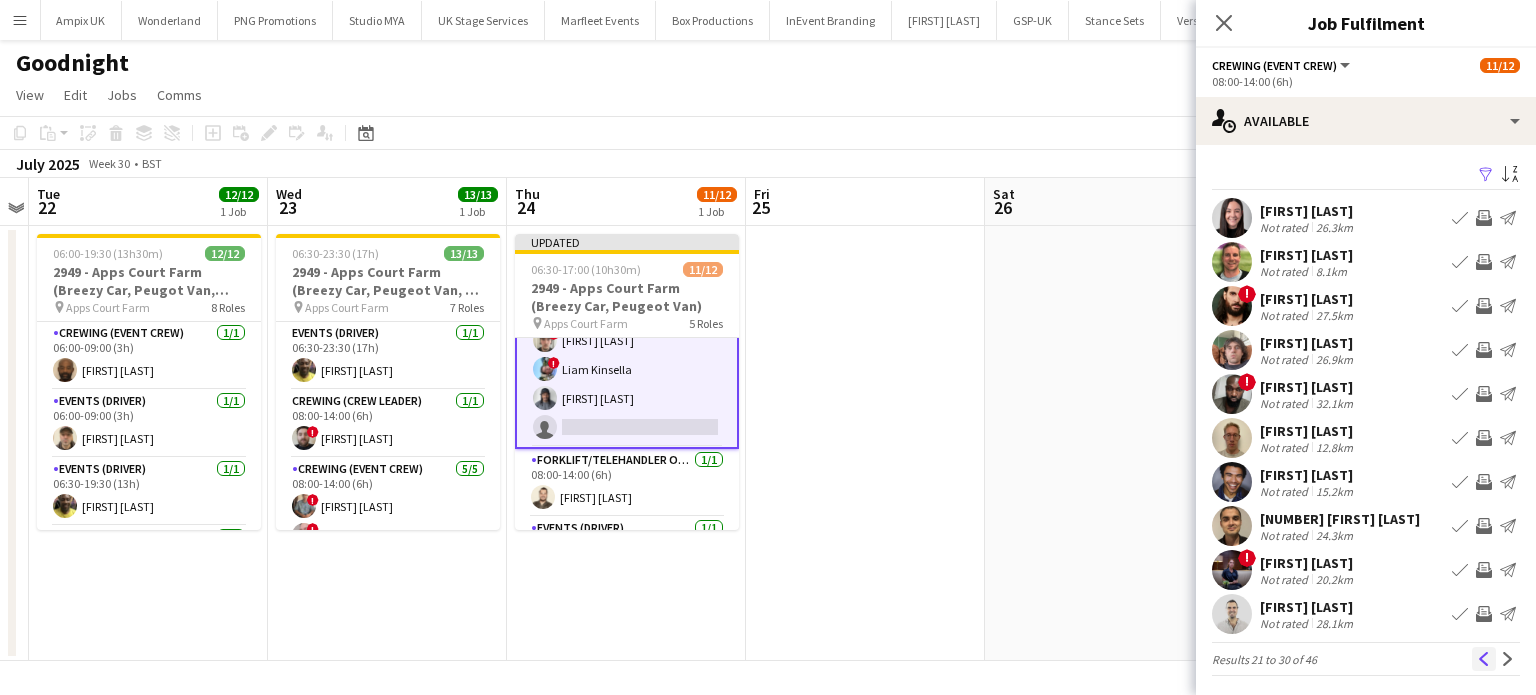 click on "Previous" 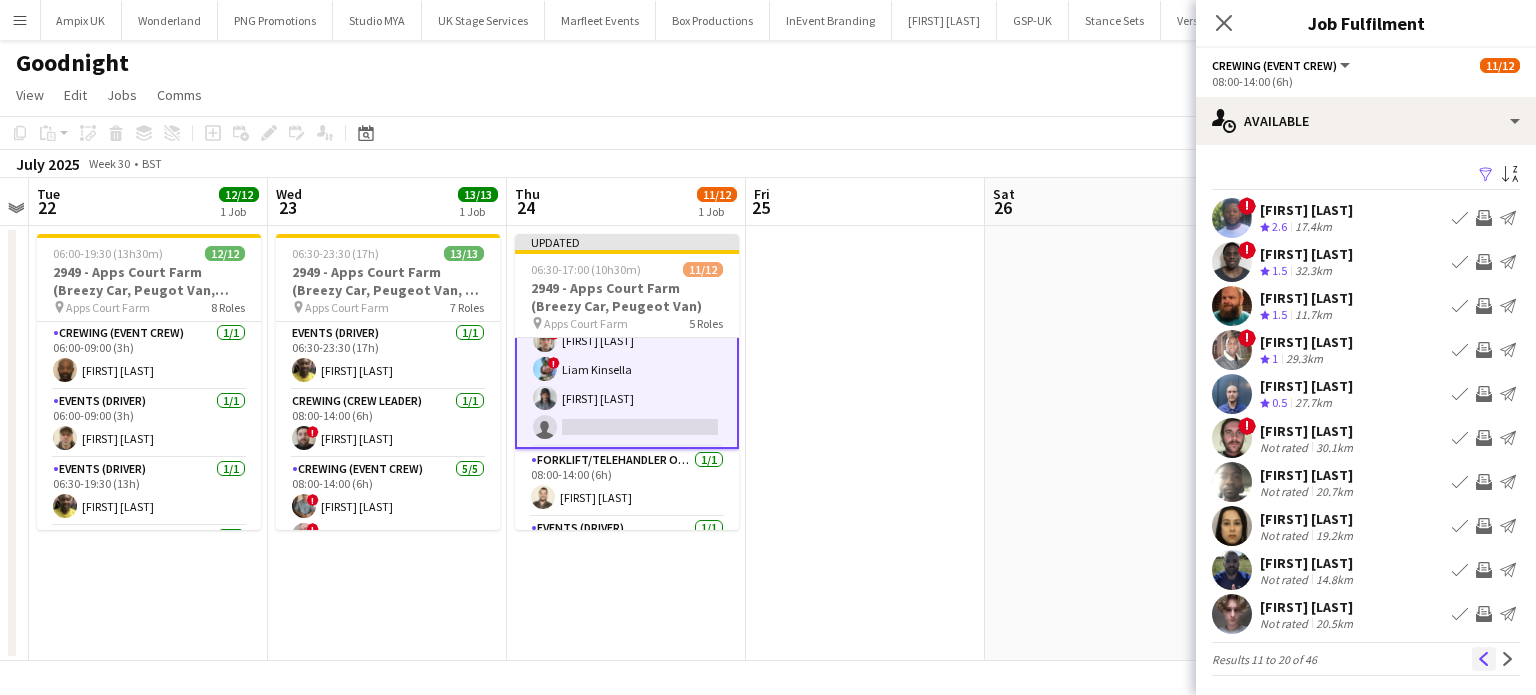 click on "Previous" 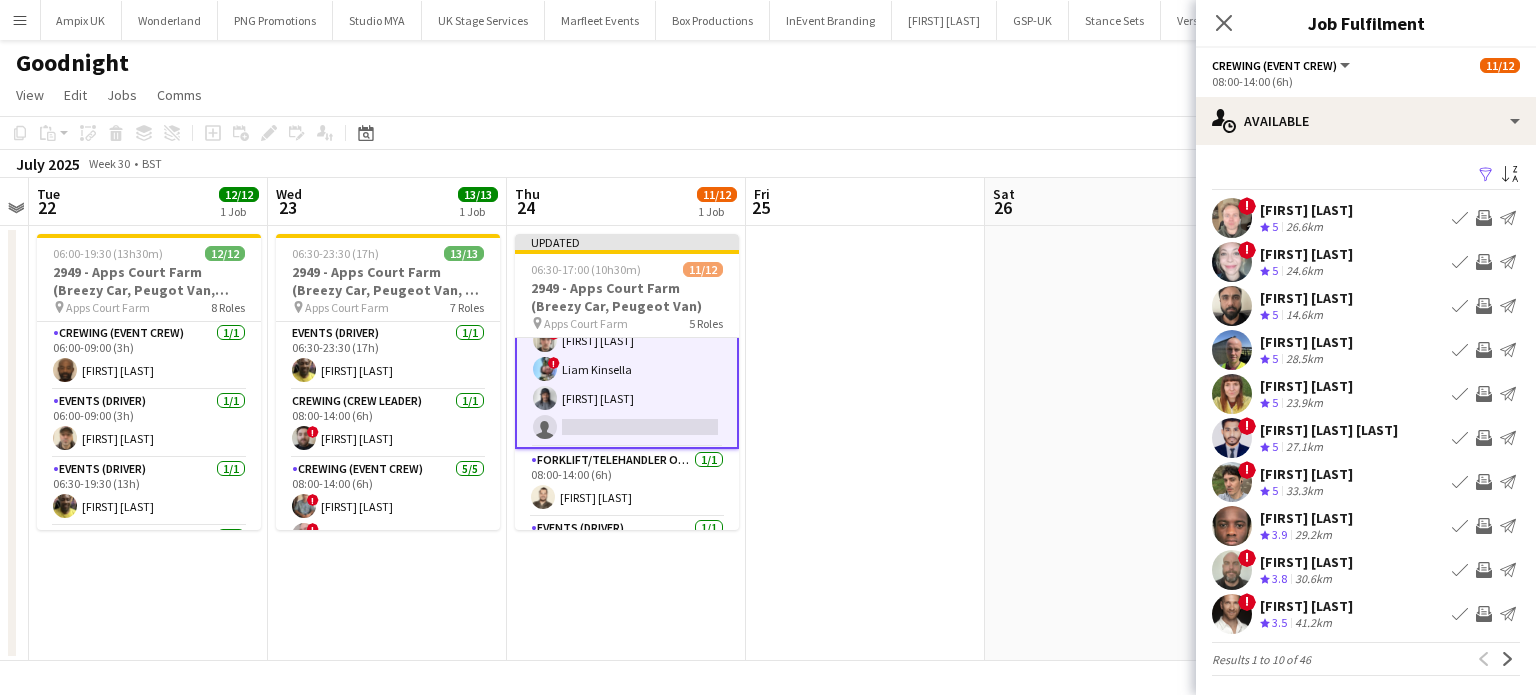click on "Previous
Next" 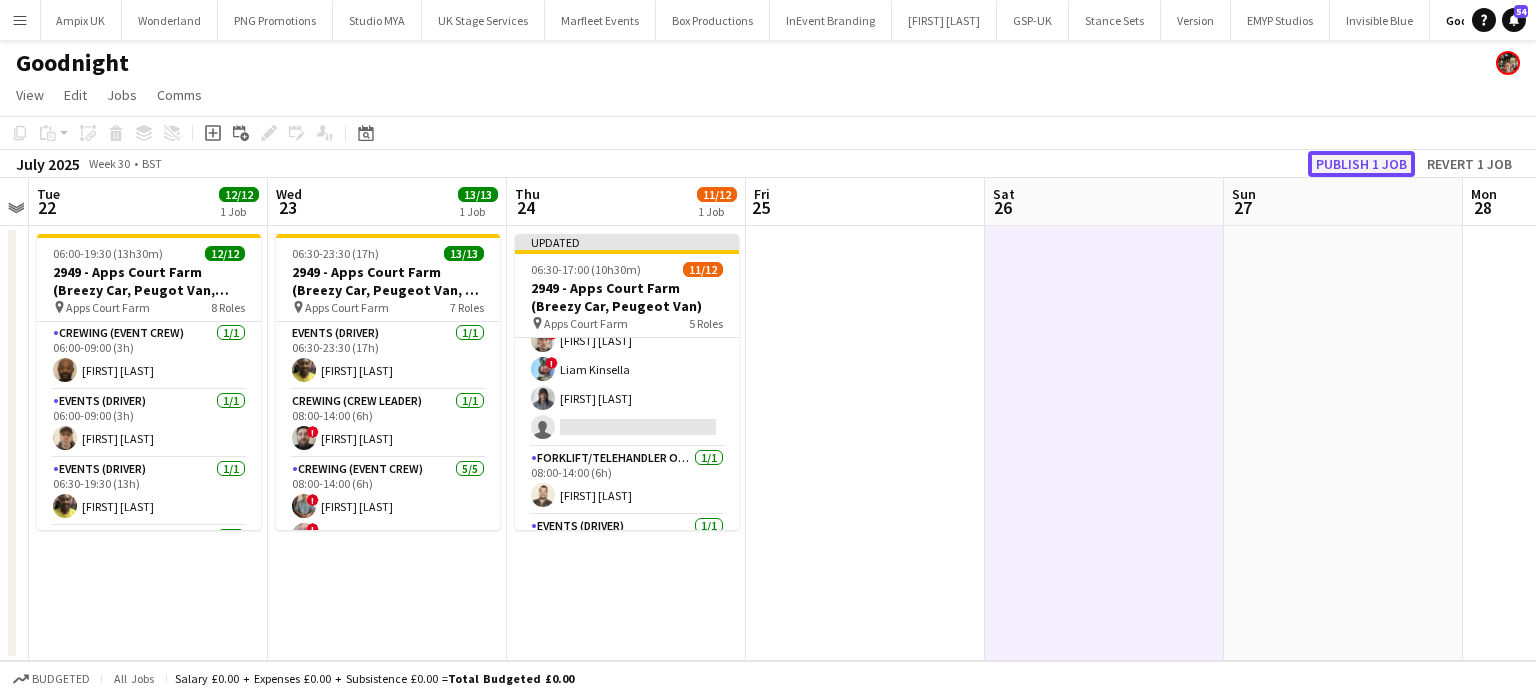 click on "Publish 1 job" 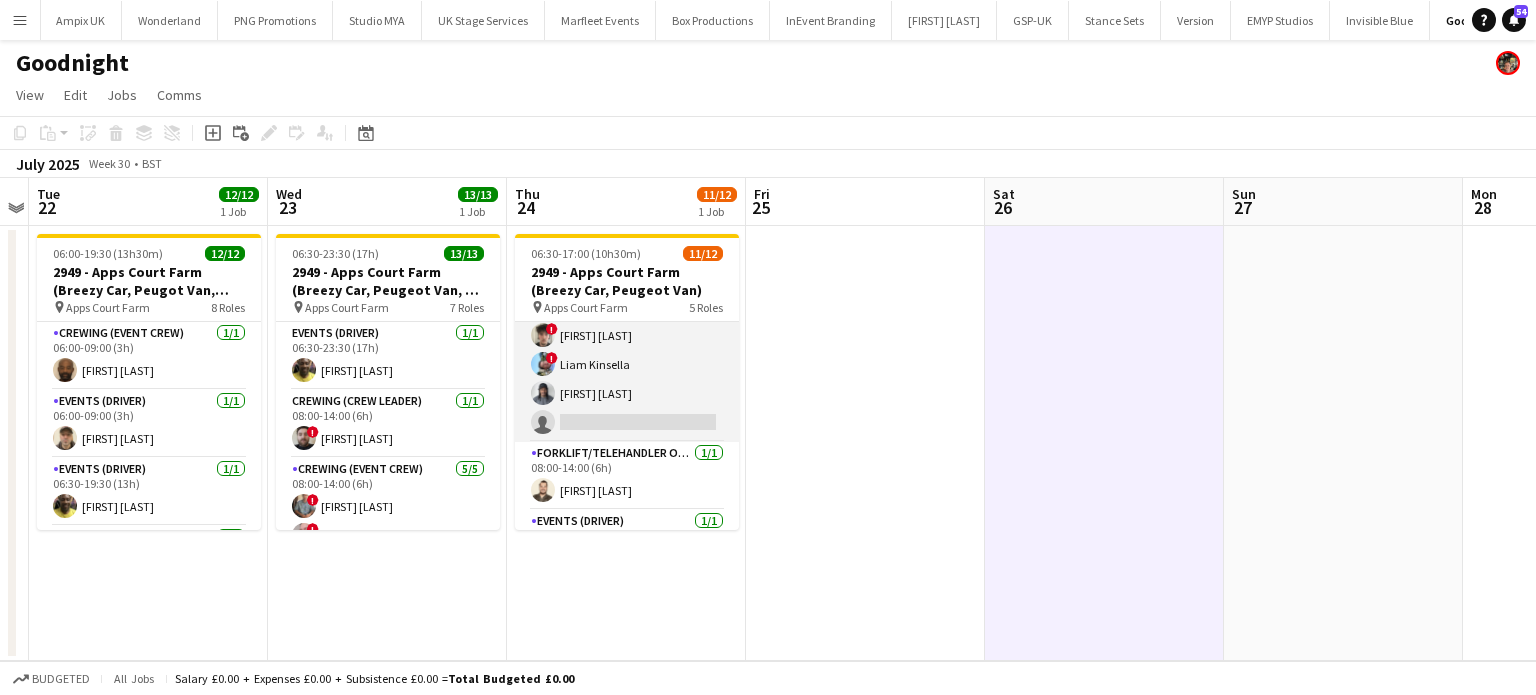 scroll, scrollTop: 335, scrollLeft: 0, axis: vertical 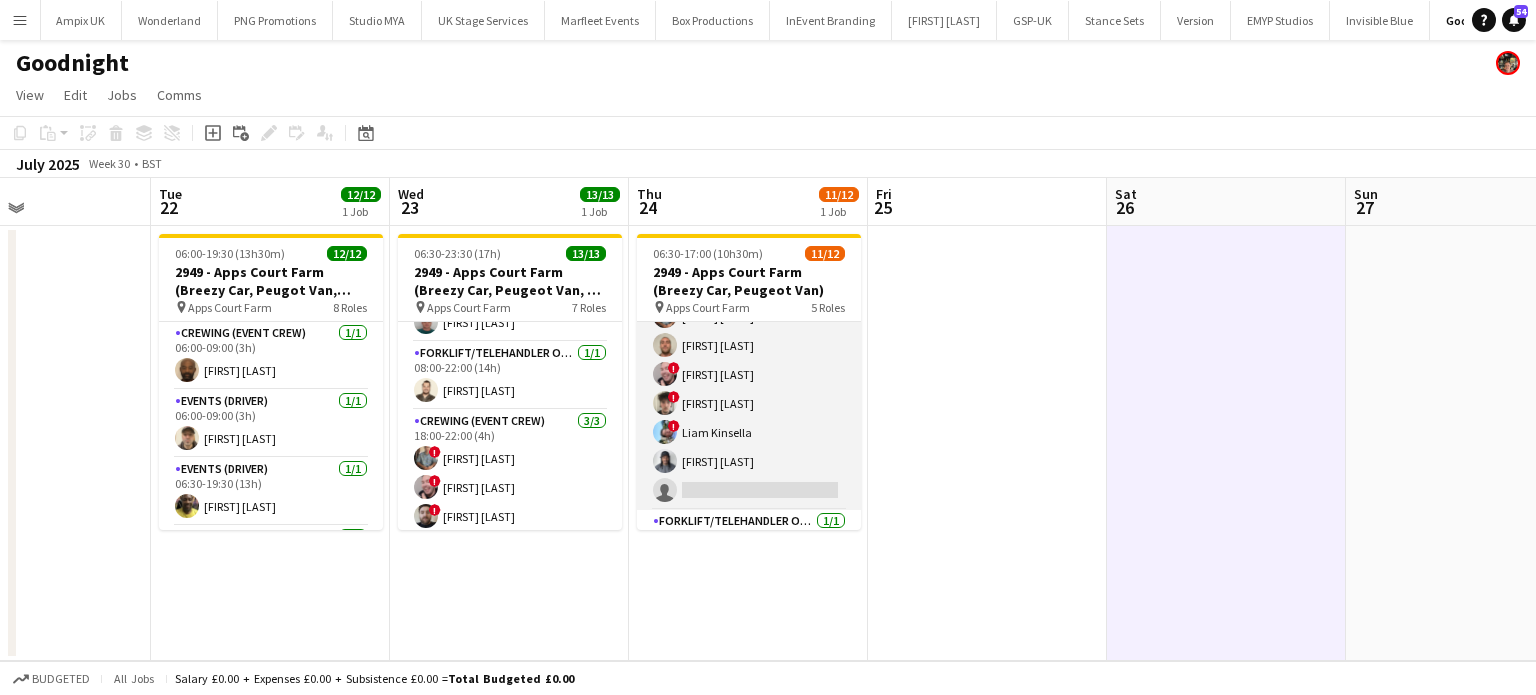 click on "Crewing (Event Crew)   9I   6/7   08:00-14:00 (6h)
! Daniel Slack Stephen Lyle ! Eldon Taylor ! Ben Simpkins ! Liam Kinsella Kaine Caldeira
single-neutral-actions" at bounding box center (749, 389) 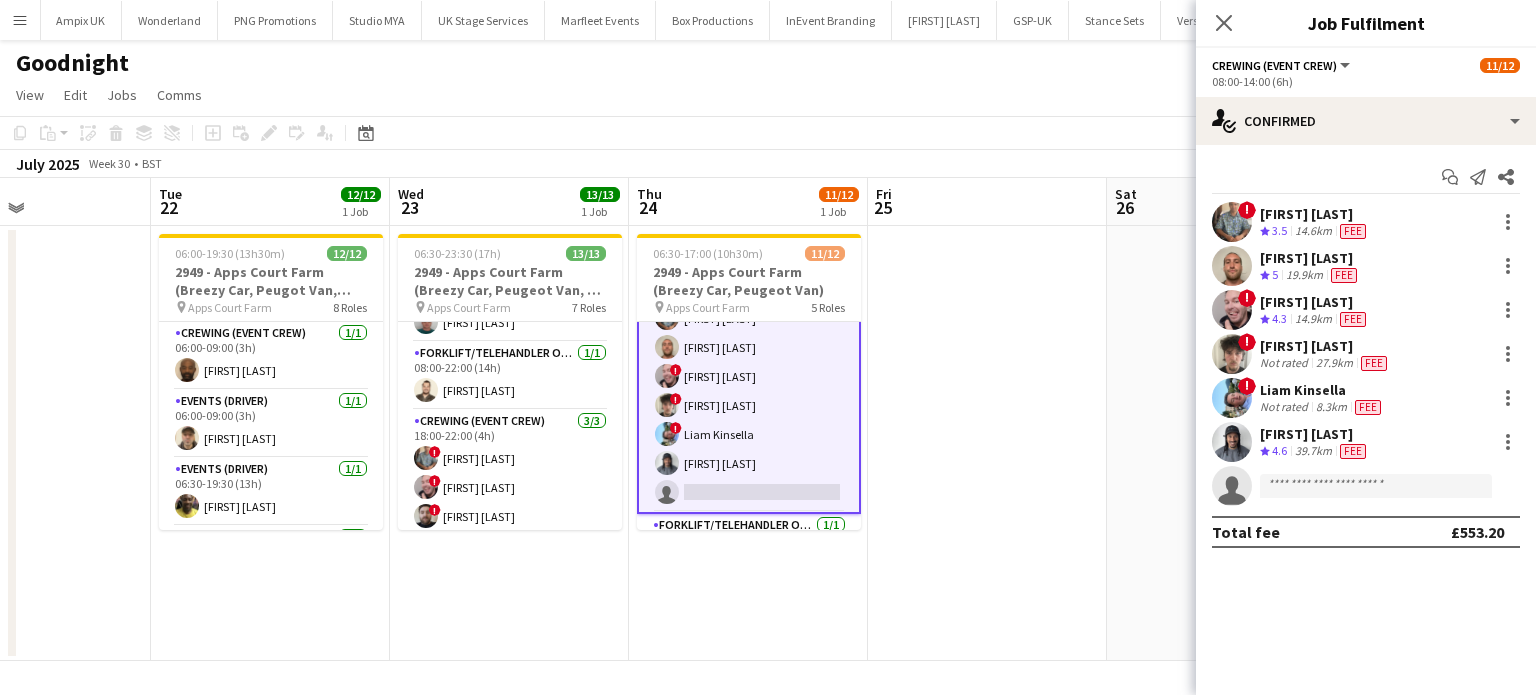 scroll, scrollTop: 220, scrollLeft: 0, axis: vertical 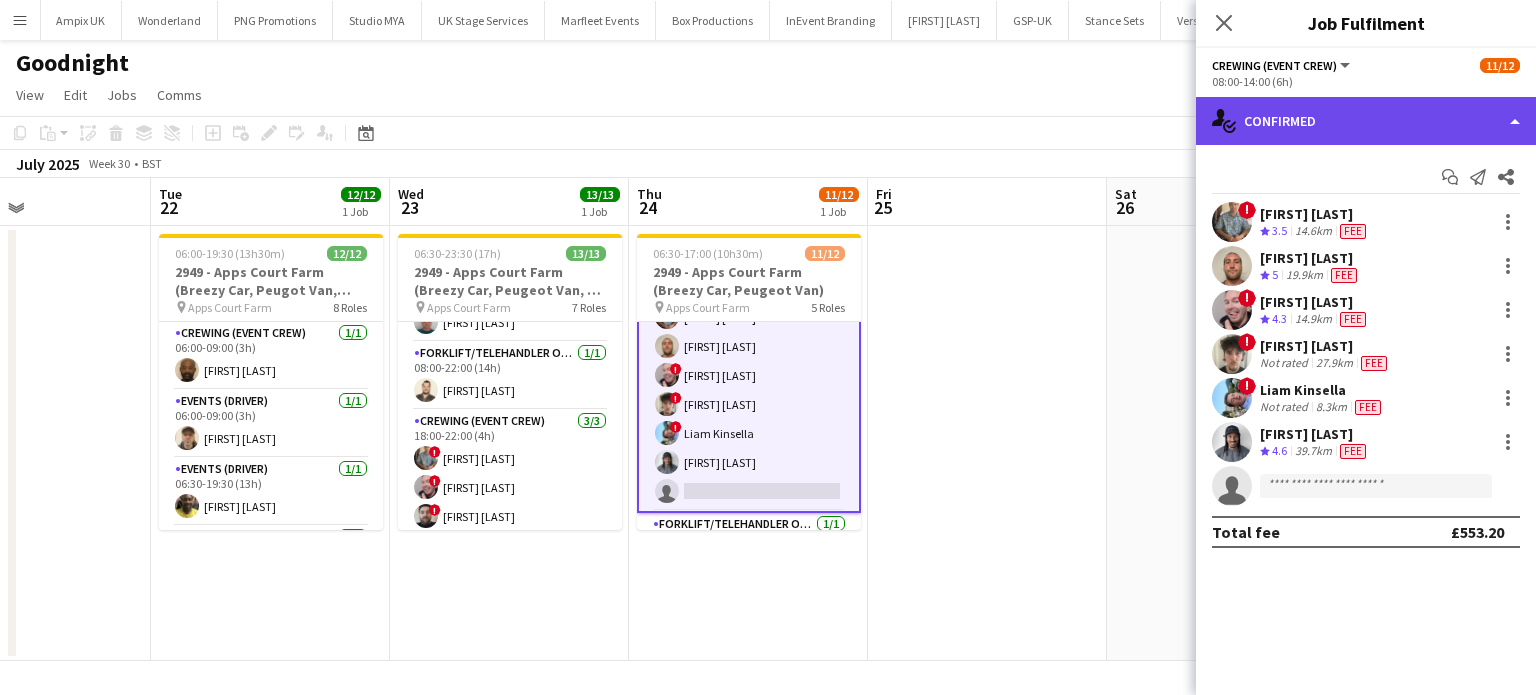click on "single-neutral-actions-check-2
Confirmed" 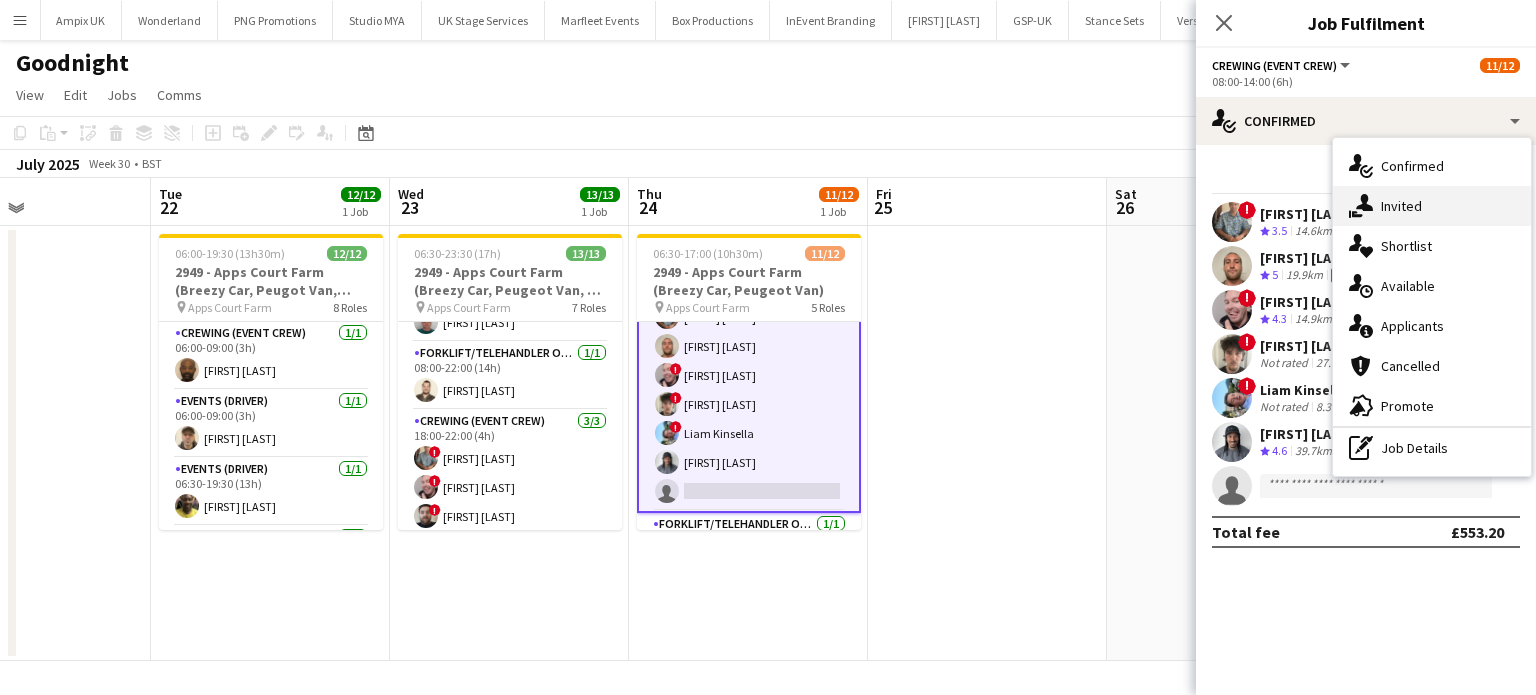 click on "single-neutral-actions-share-1
Invited" at bounding box center [1432, 206] 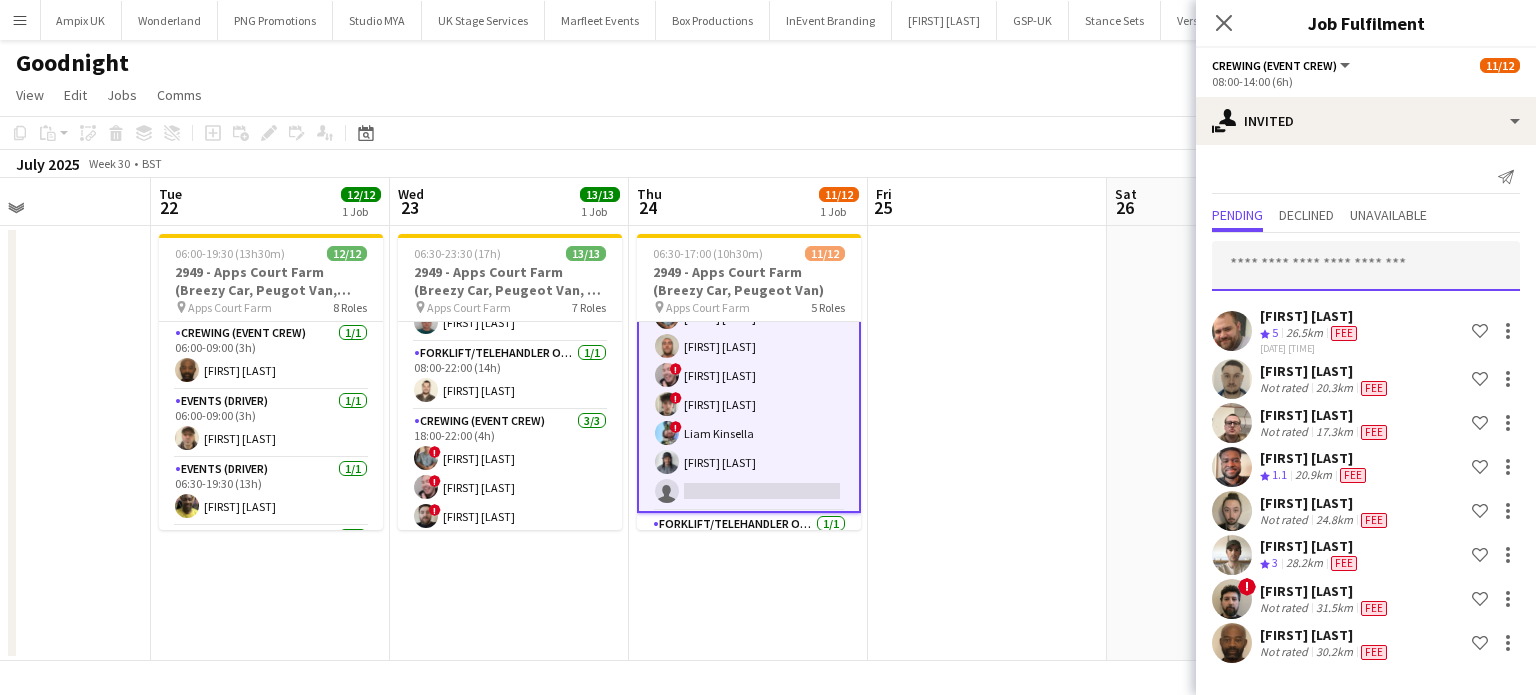 click at bounding box center [1366, 266] 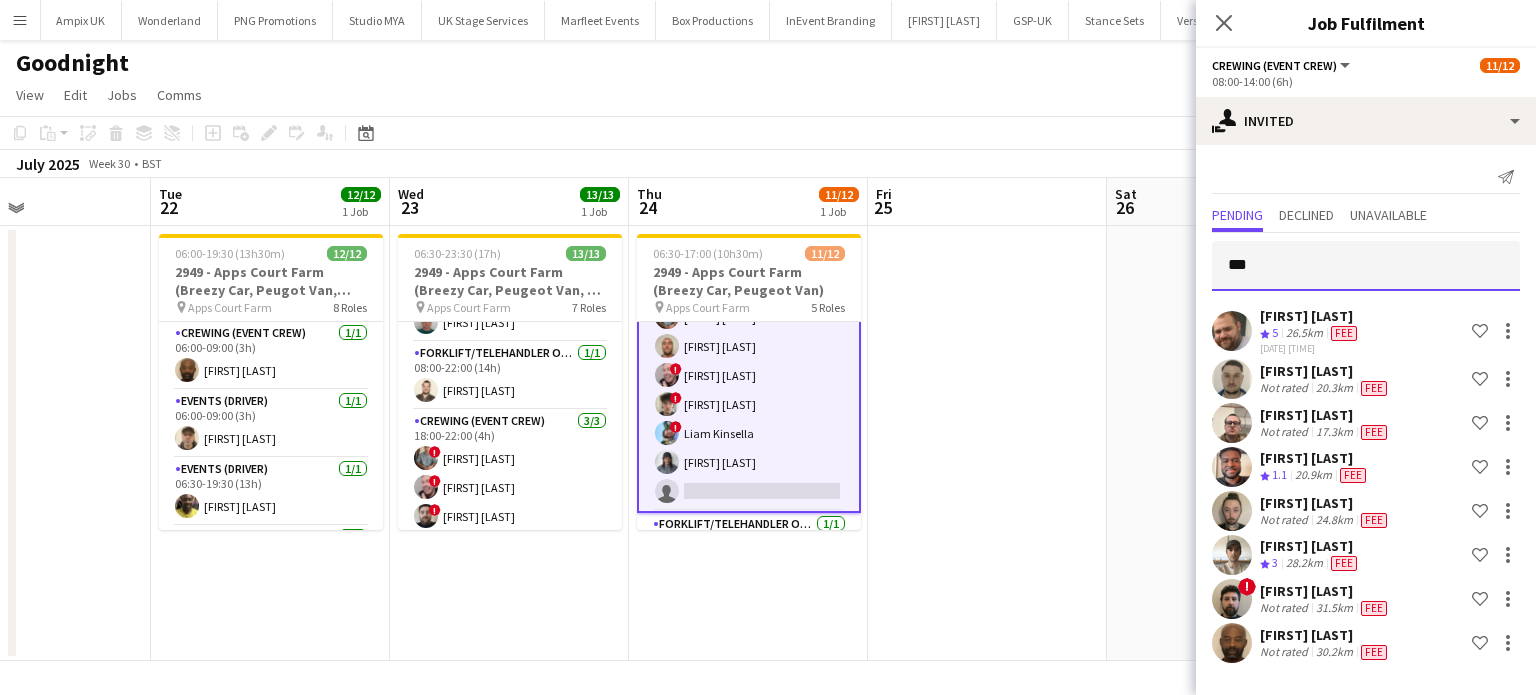 type on "****" 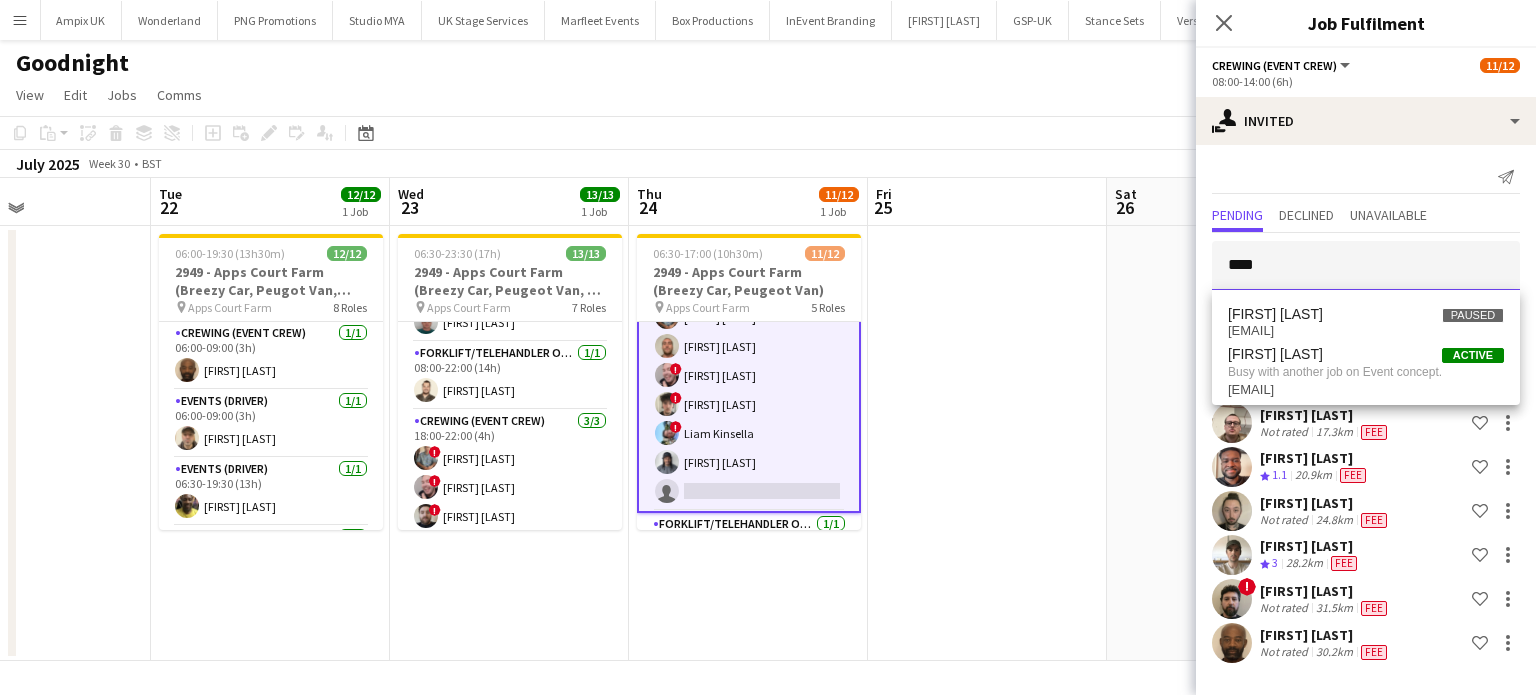 type 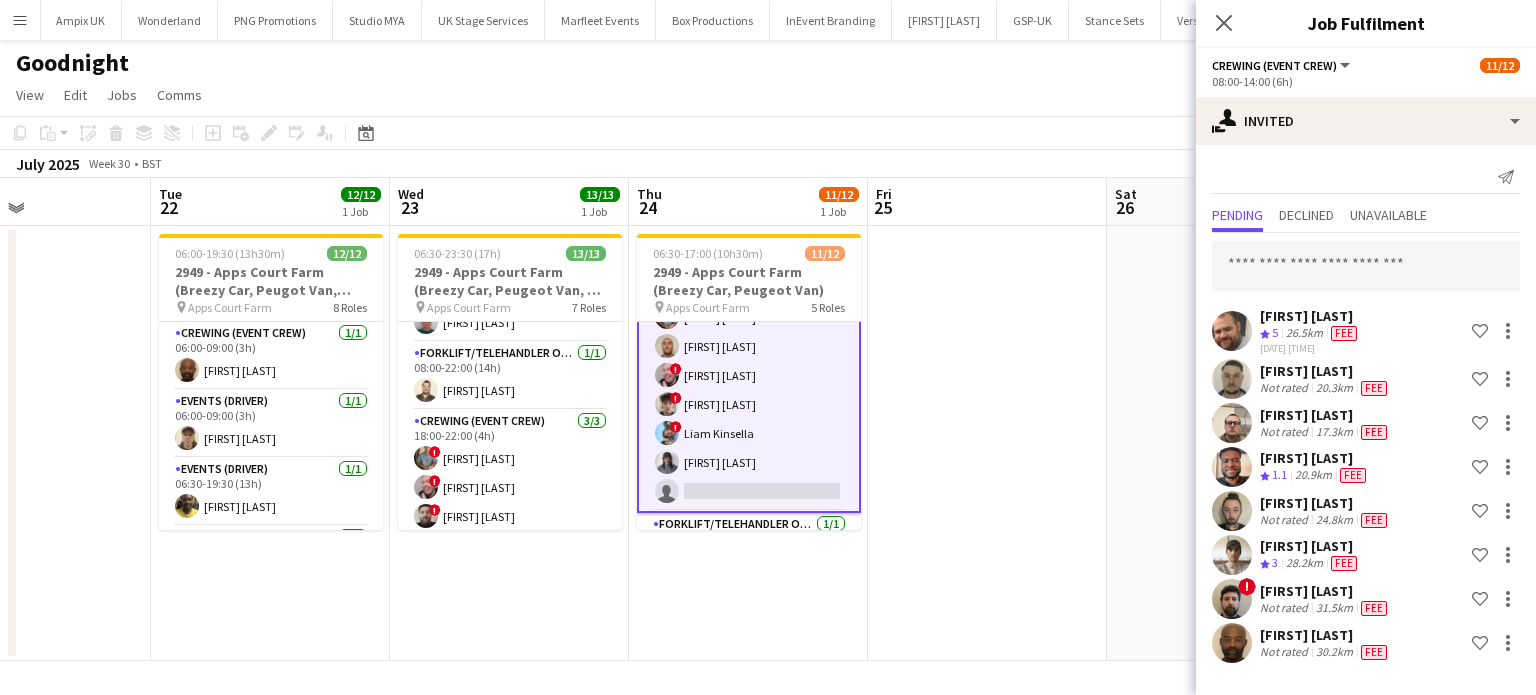 click at bounding box center [987, 443] 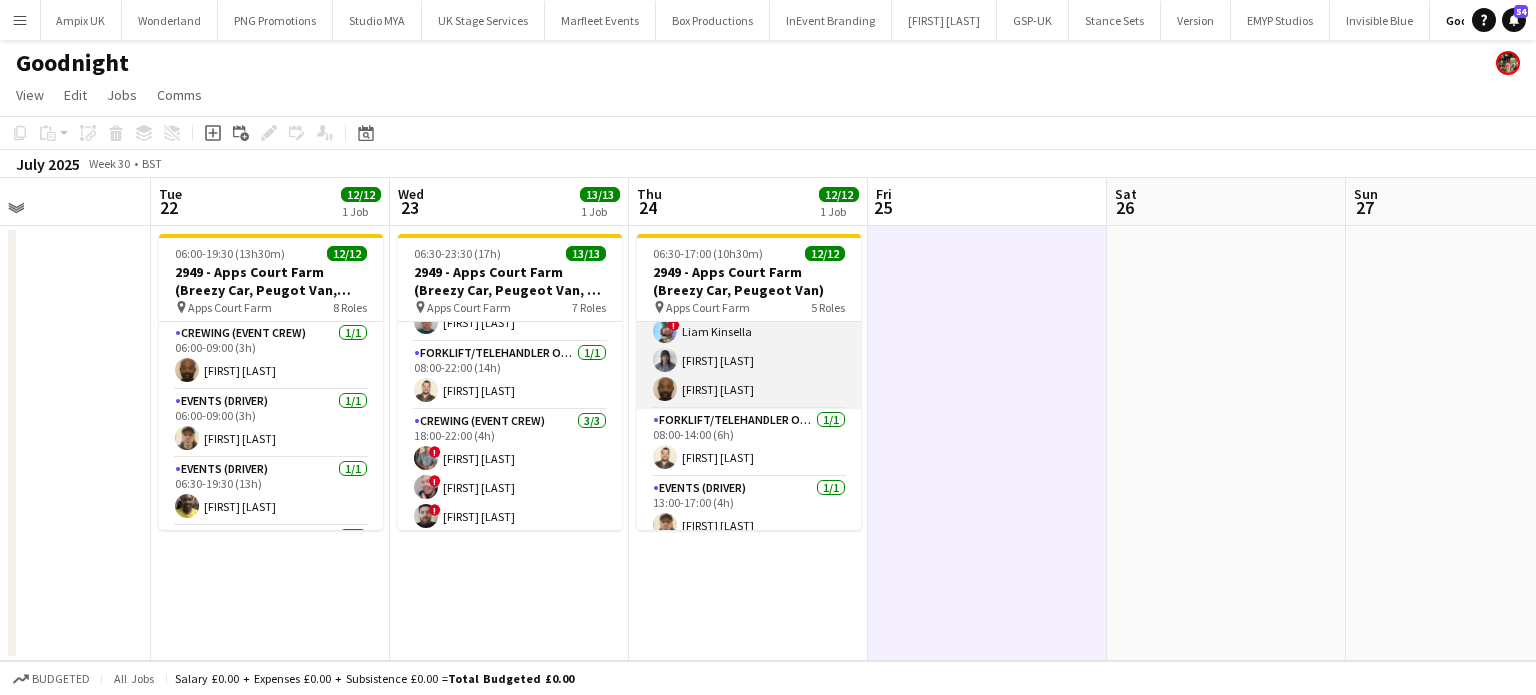 scroll, scrollTop: 335, scrollLeft: 0, axis: vertical 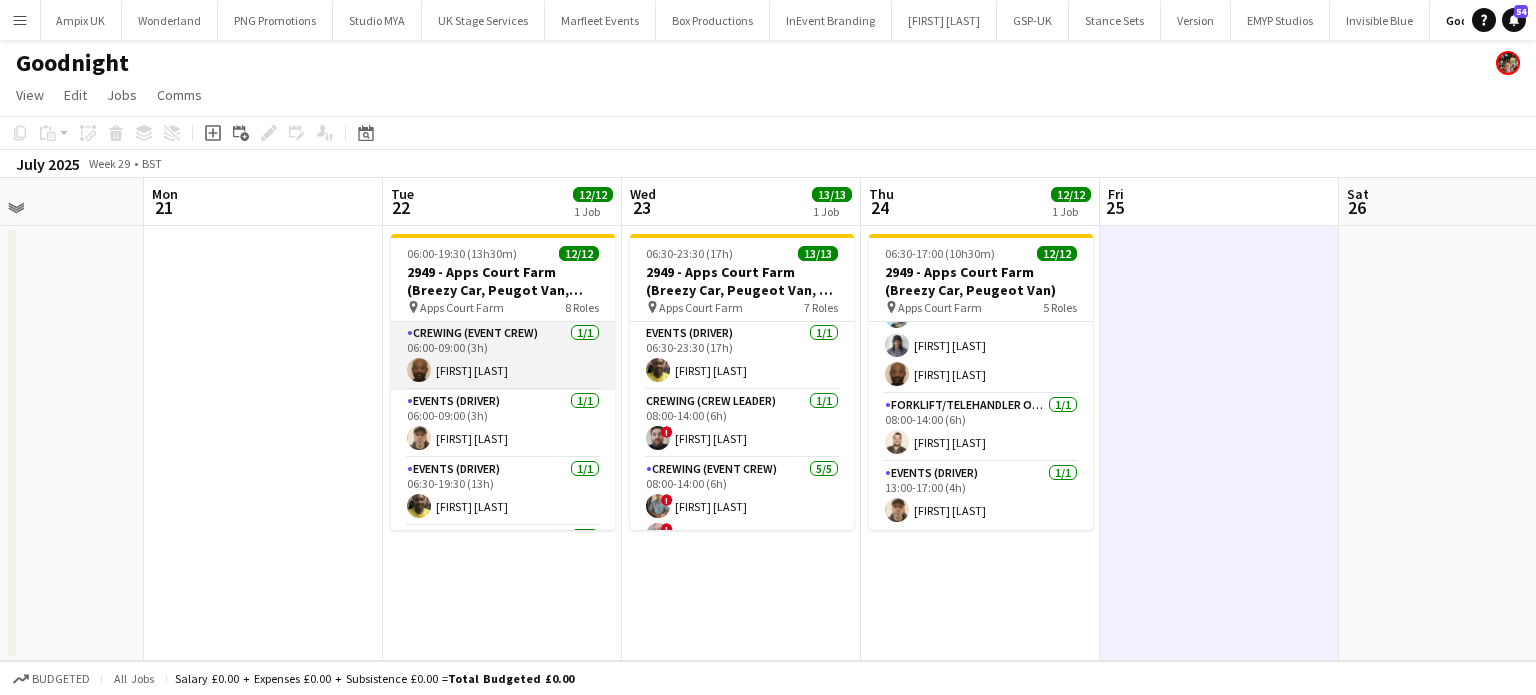 click on "Crewing (Event Crew)   1/1   06:00-09:00 (3h)
Kevin Olanrewaju" at bounding box center [503, 356] 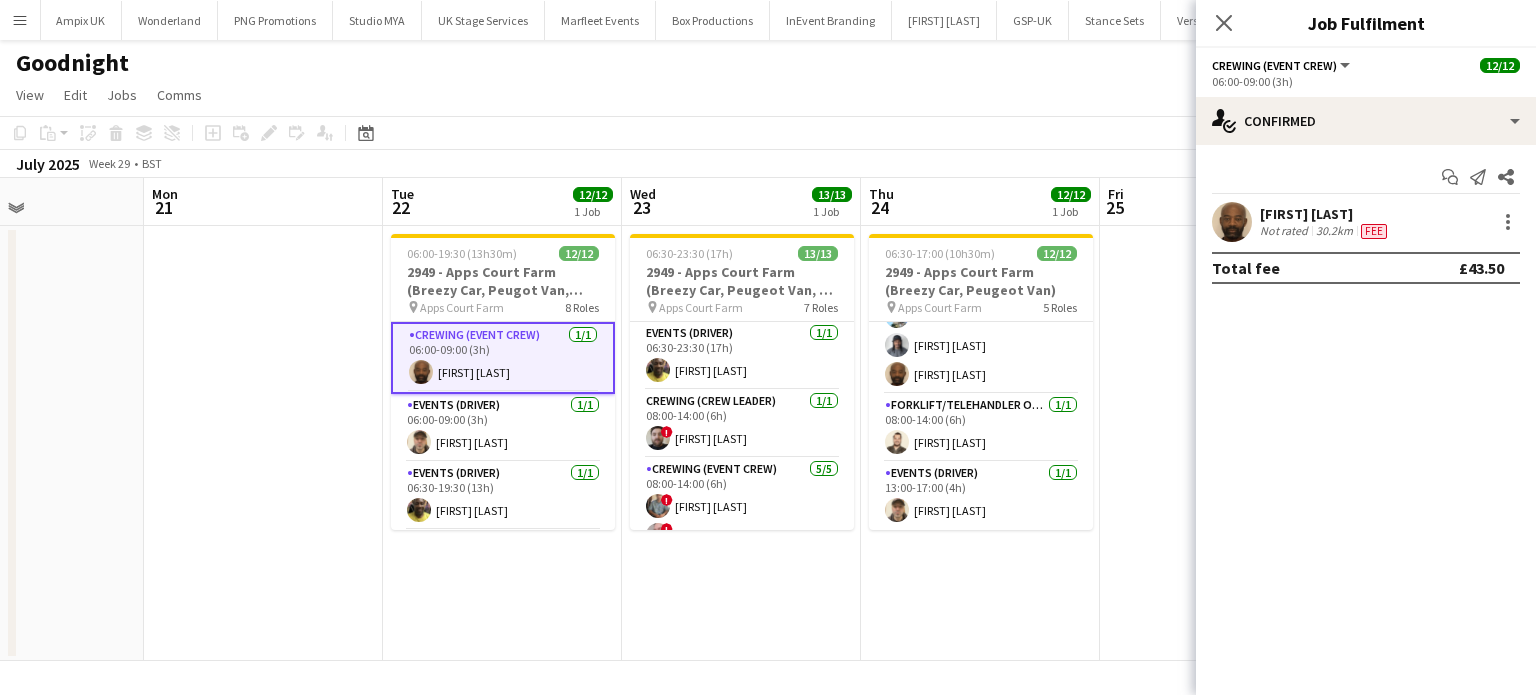 click on "Kevin Olanrewaju   Not rated   30.2km   Fee" at bounding box center (1366, 222) 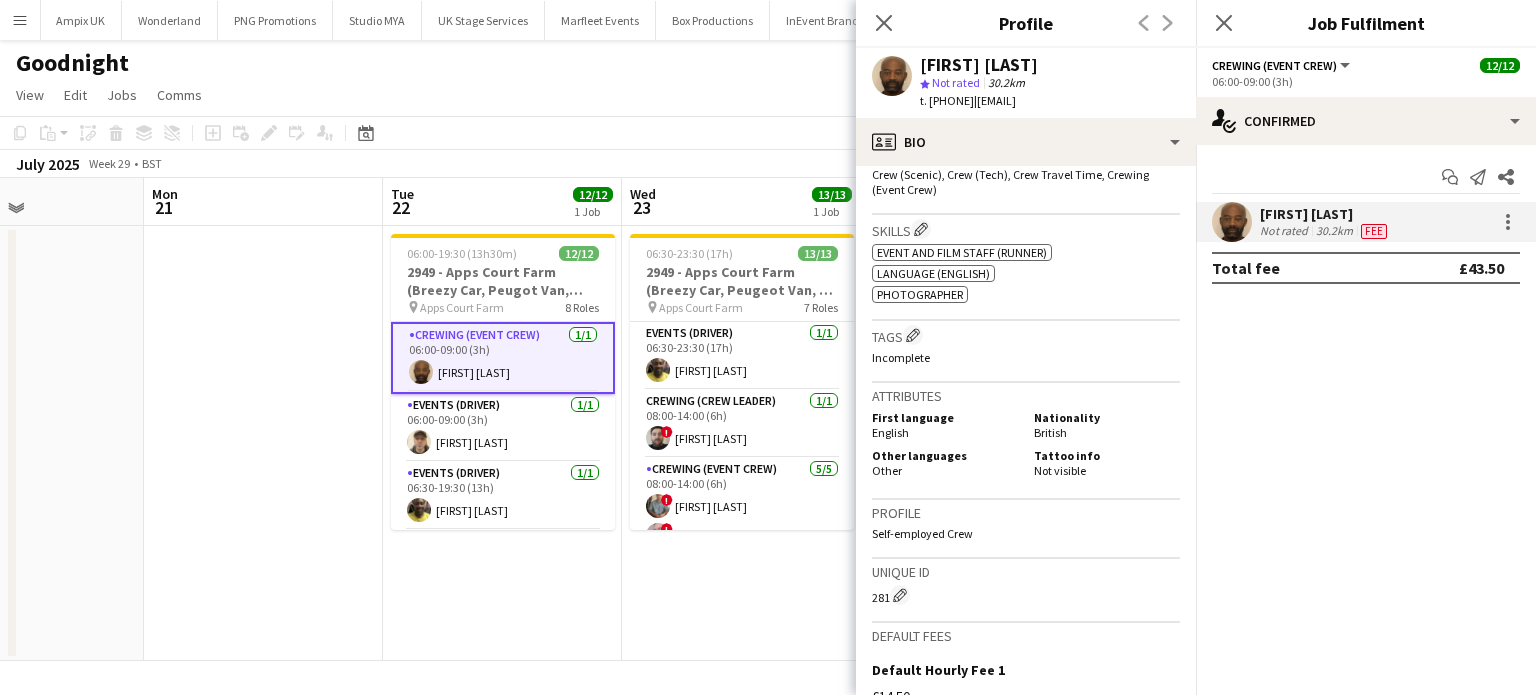 scroll, scrollTop: 686, scrollLeft: 0, axis: vertical 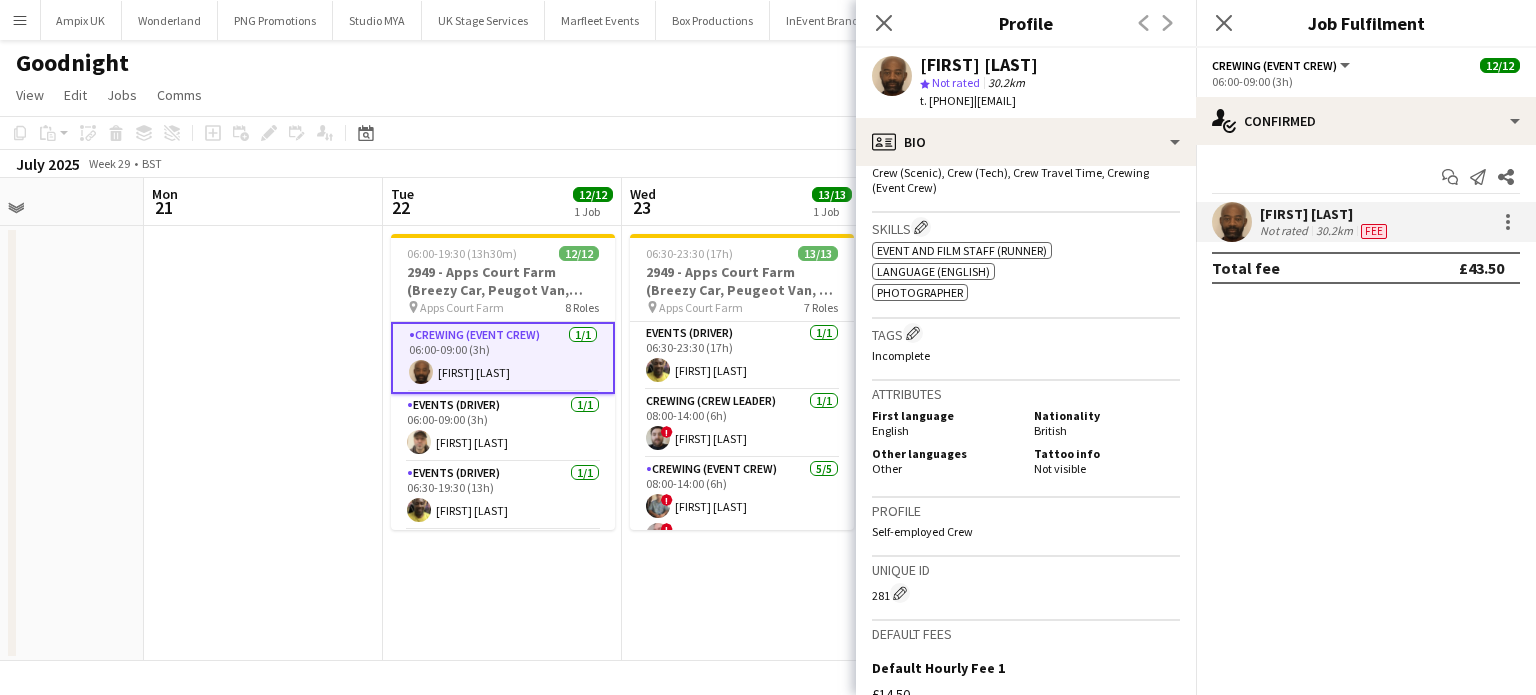 click on "[TIME]-[TIME] ([DURATION])    [DATE]   [POSTAL_CODE] - Apps Court Farm (Breezy Car, Peugeot Van, OR hired vehicle)
pin
Apps Court Farm   7 Roles   Events (Driver)   1/1   [TIME]-[TIME] ([DURATION])
[FIRST] [LAST]  Crewing (Crew Leader)   1/1   [TIME]-[TIME] ([DURATION])
! [FIRST] [LAST]  Crewing (Event Crew)   5/5   [TIME]-[TIME] ([DURATION])
! [FIRST] [LAST] ! [FIRST] [LAST] ! [FIRST] [LAST] ! [FIRST] [LAST] [FIRST] [LAST]  Crewing (Event Crew)   1/1   [TIME]-[TIME] ([DURATION])
[FIRST] [LAST]  Crewing (Crew Leader)   1/1   [TIME]-[TIME] ([DURATION])
[FIRST] [LAST]  Forklift/Telehandler operator   1/1   [TIME]-[TIME] ([DURATION])
[FIRST] [LAST]  Crewing (Event Crew)   3/3   [TIME]-[TIME] ([DURATION])
! [FIRST] [LAST] ! [FIRST] [LAST] ! [FIRST] [LAST]" at bounding box center [741, 443] 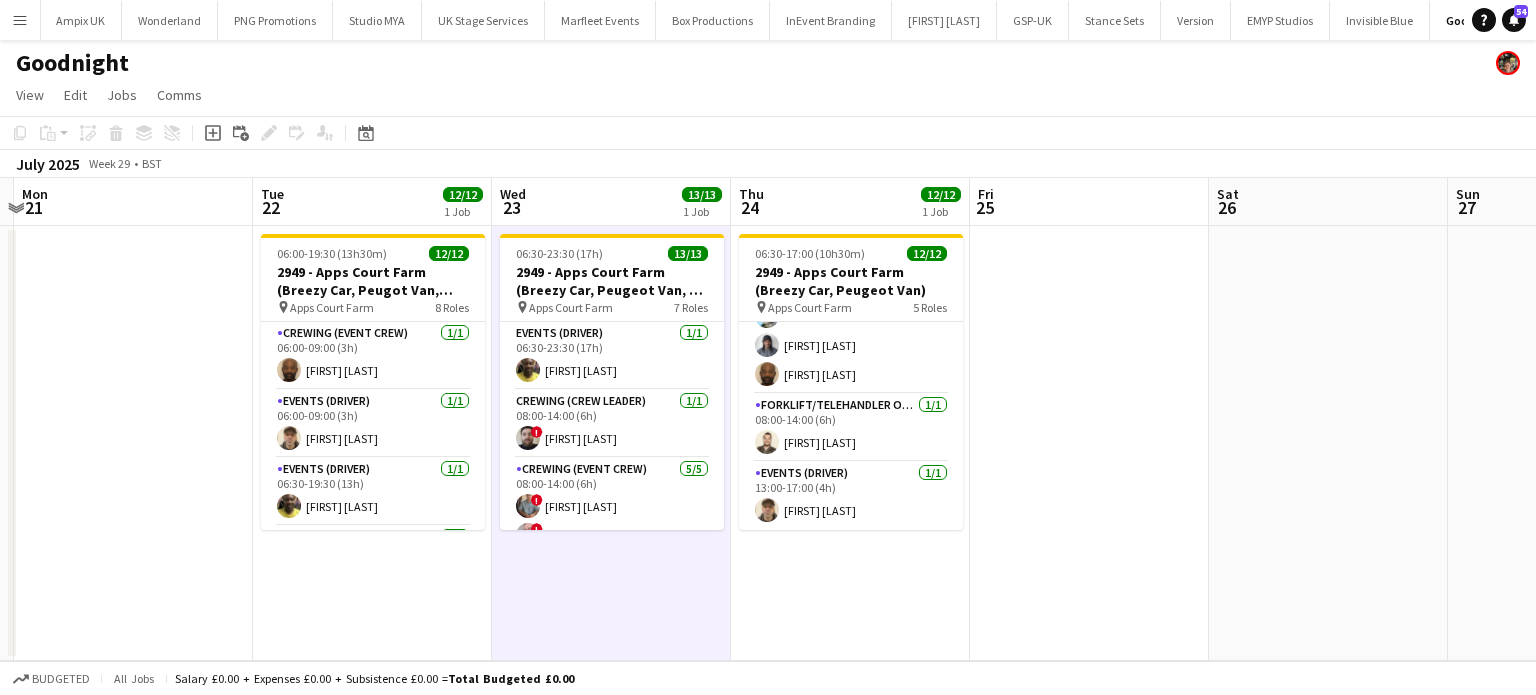 scroll, scrollTop: 0, scrollLeft: 716, axis: horizontal 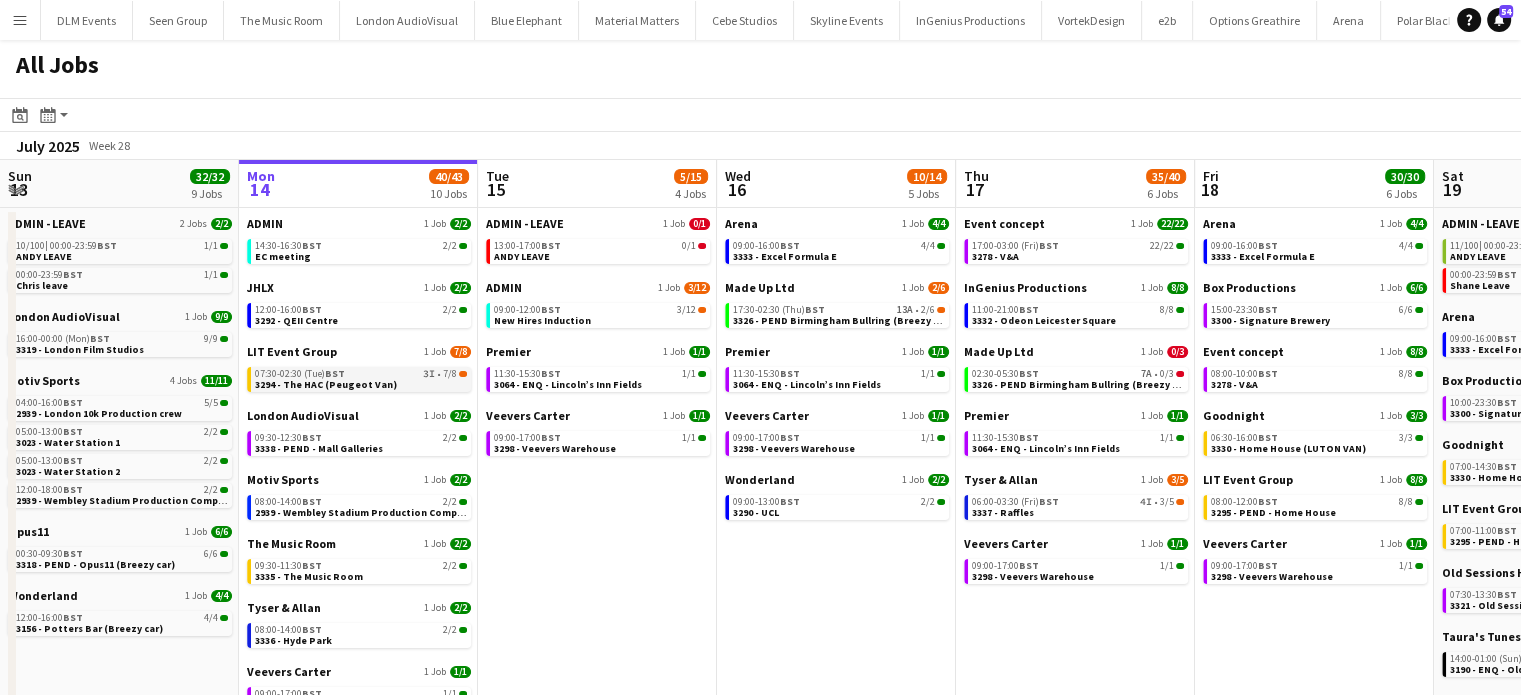 click on "07:30-02:30 (Tue)   BST   3I   •   7/8" at bounding box center [361, 374] 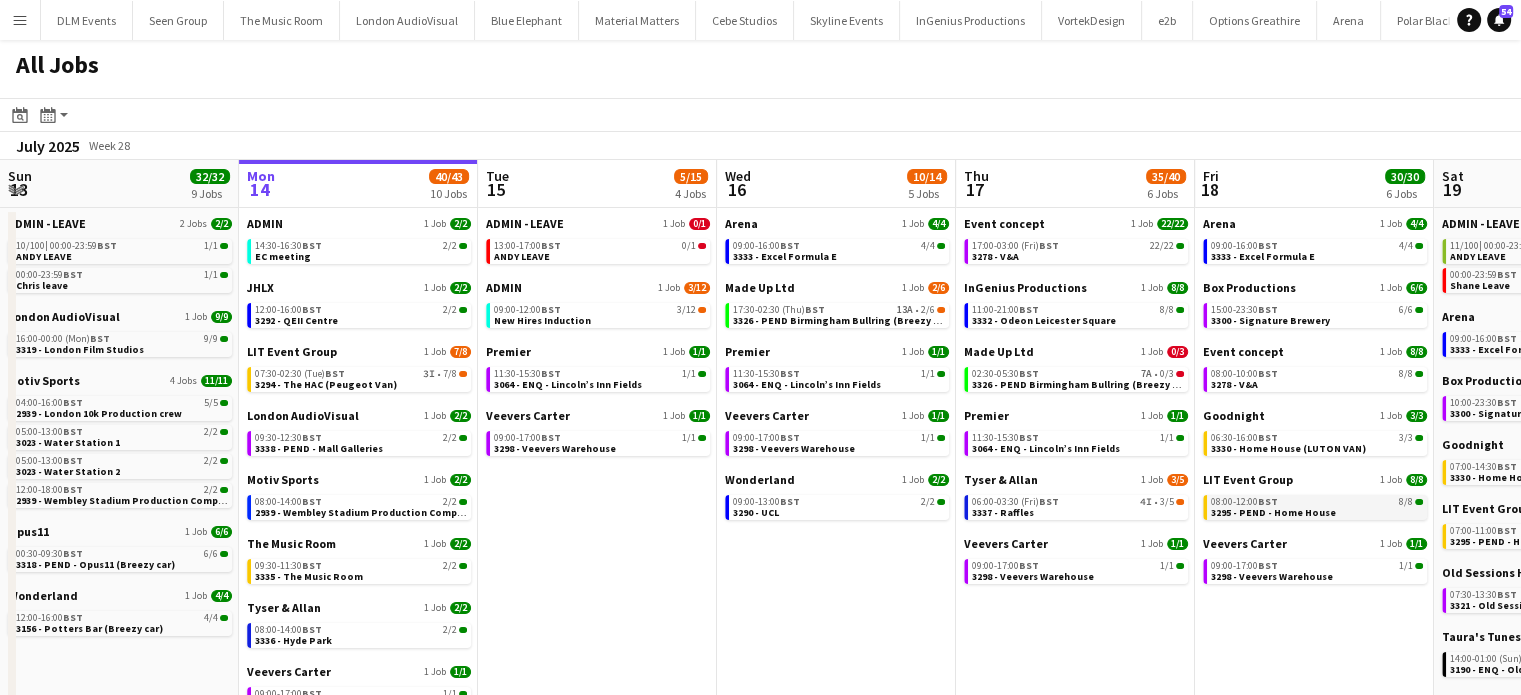 click on "08:00-12:00    BST   8/8" at bounding box center (1317, 502) 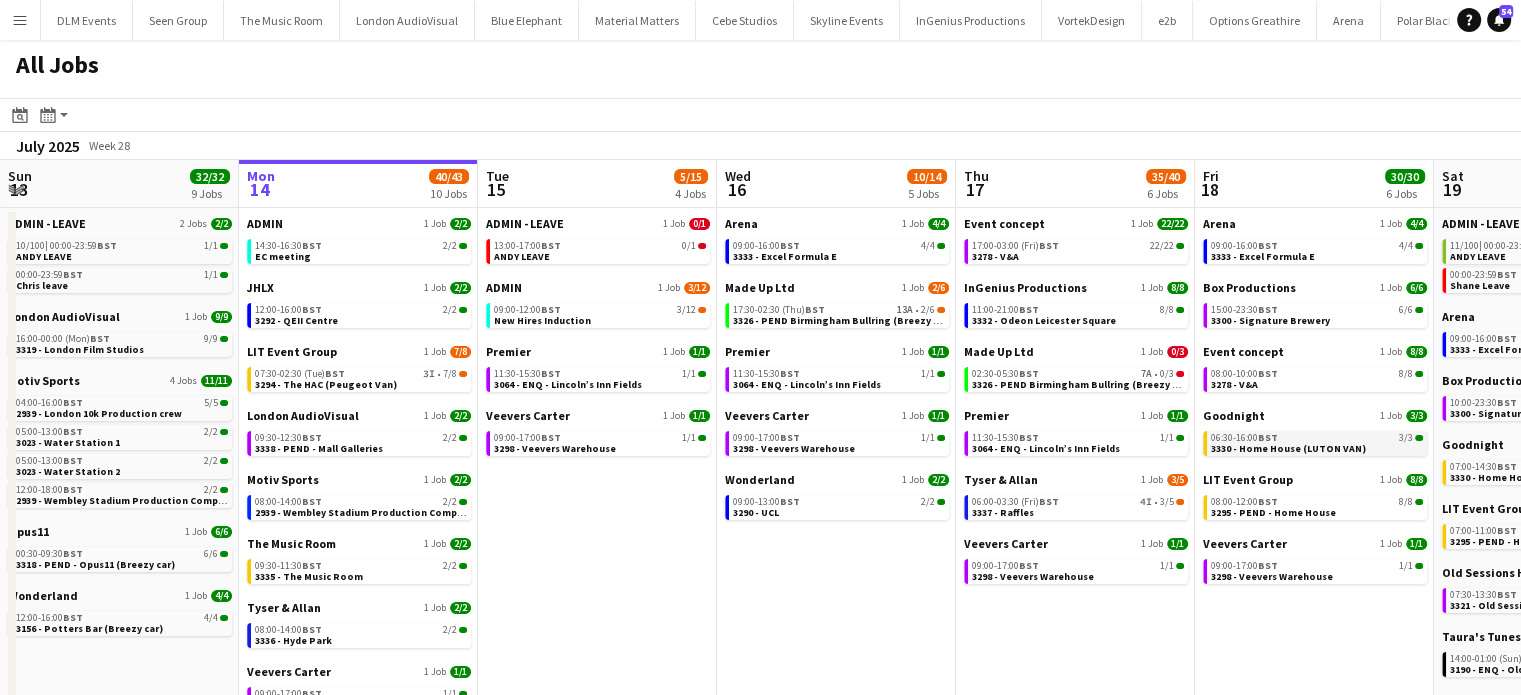 click on "3330 - Home House (LUTON VAN)" at bounding box center [1288, 448] 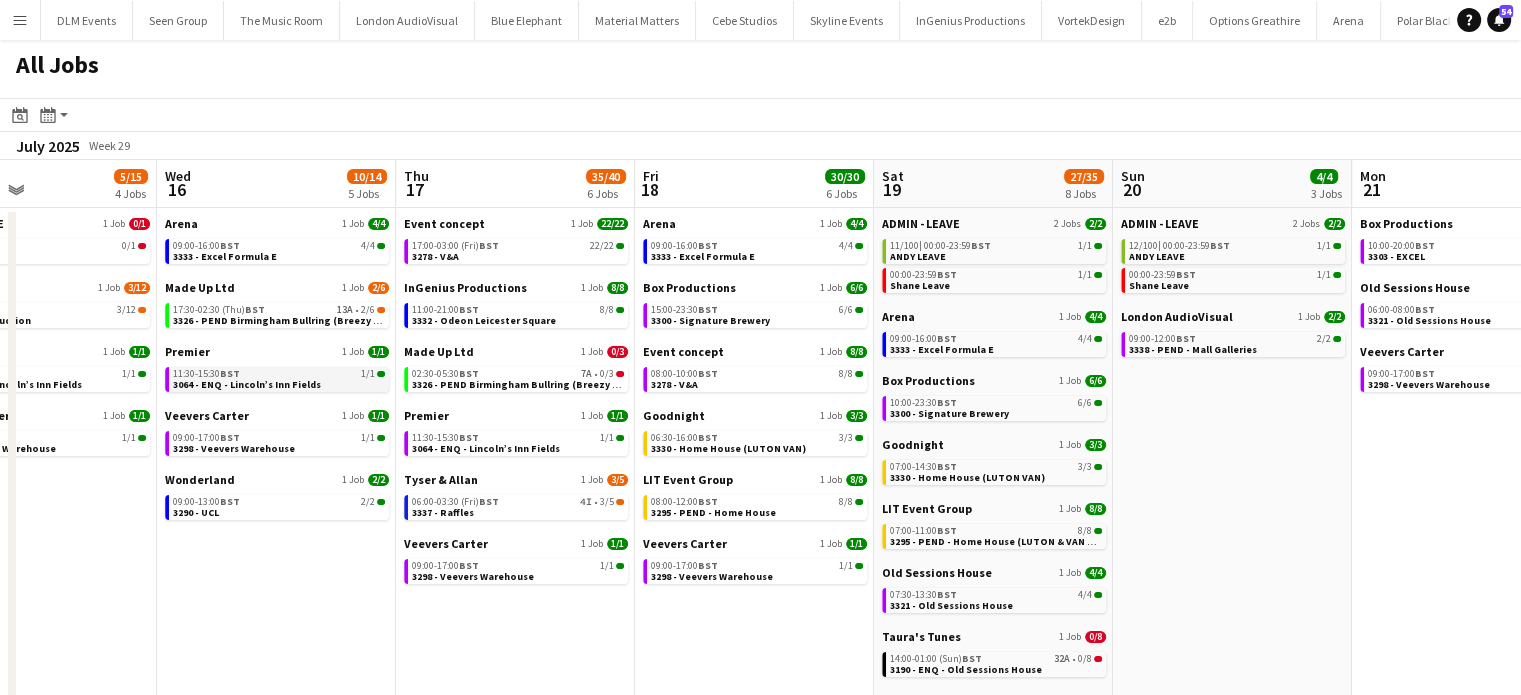 scroll, scrollTop: 0, scrollLeft: 564, axis: horizontal 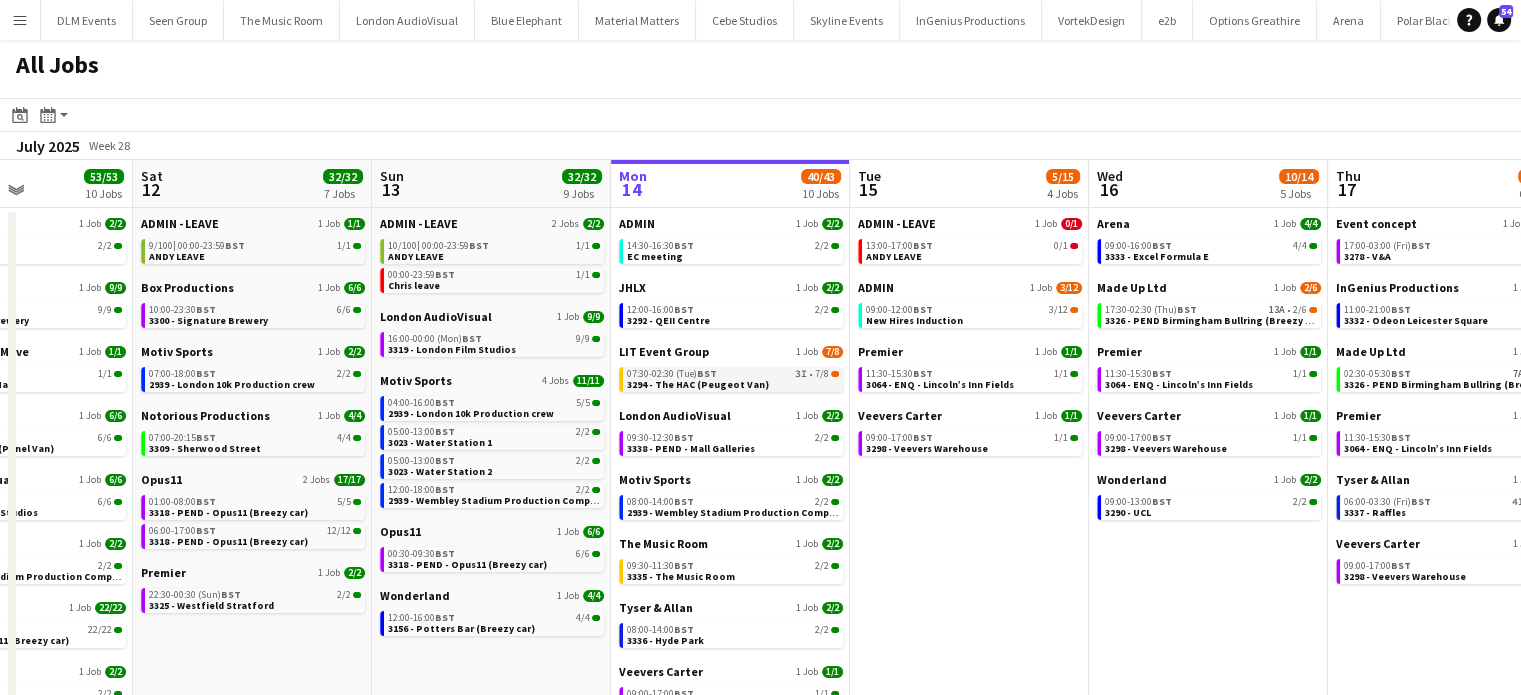 click on "07:30-02:30 (Tue)   BST   3I   •   7/8" at bounding box center [733, 374] 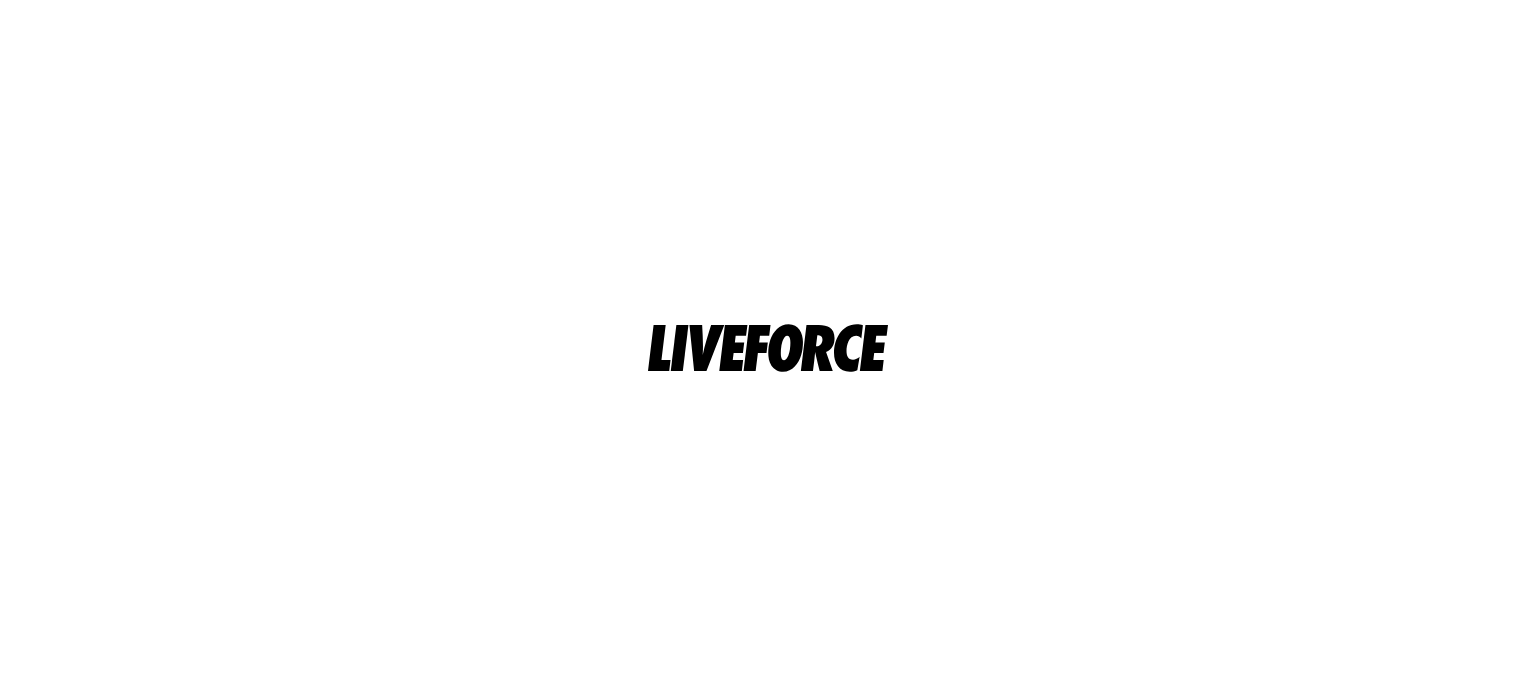 scroll, scrollTop: 0, scrollLeft: 0, axis: both 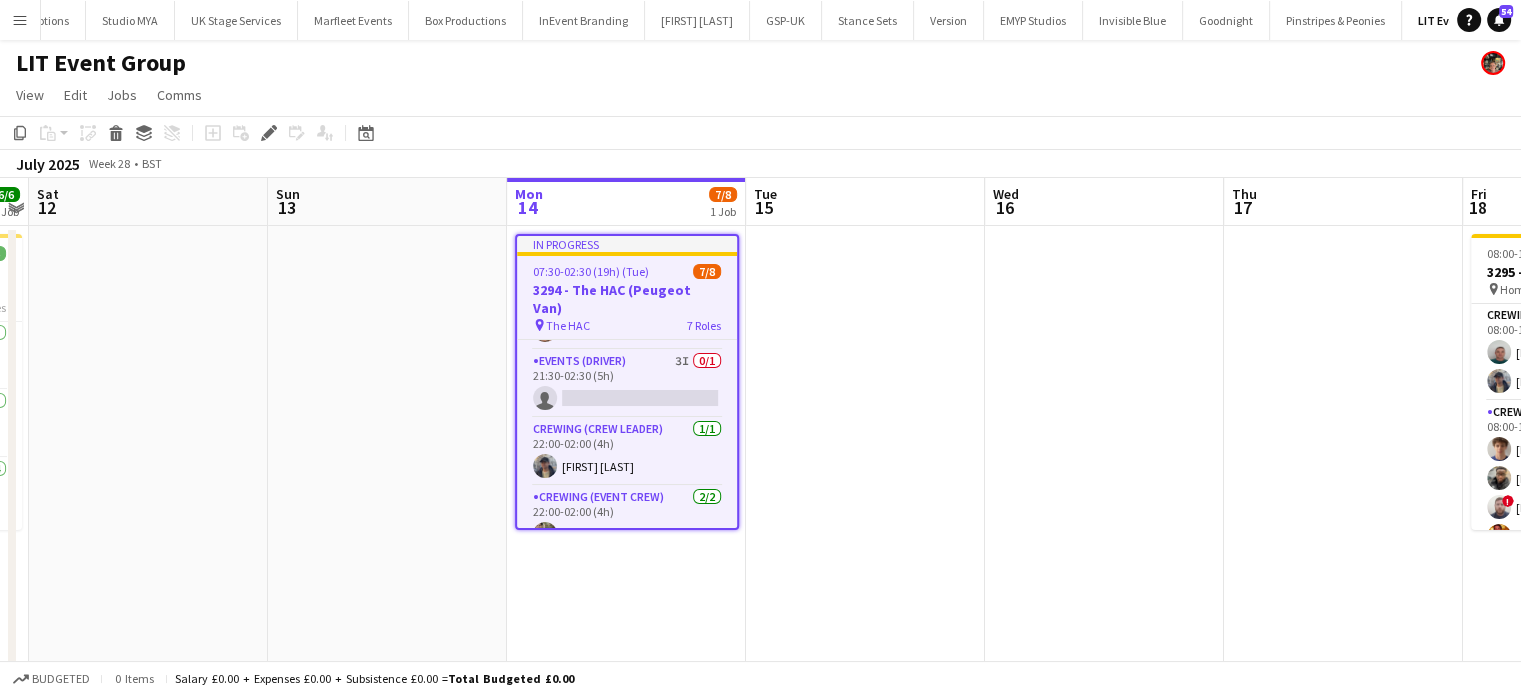 click on "Events (Driver)   3I   0/1   21:30-02:30 (5h)
single-neutral-actions" at bounding box center (627, 384) 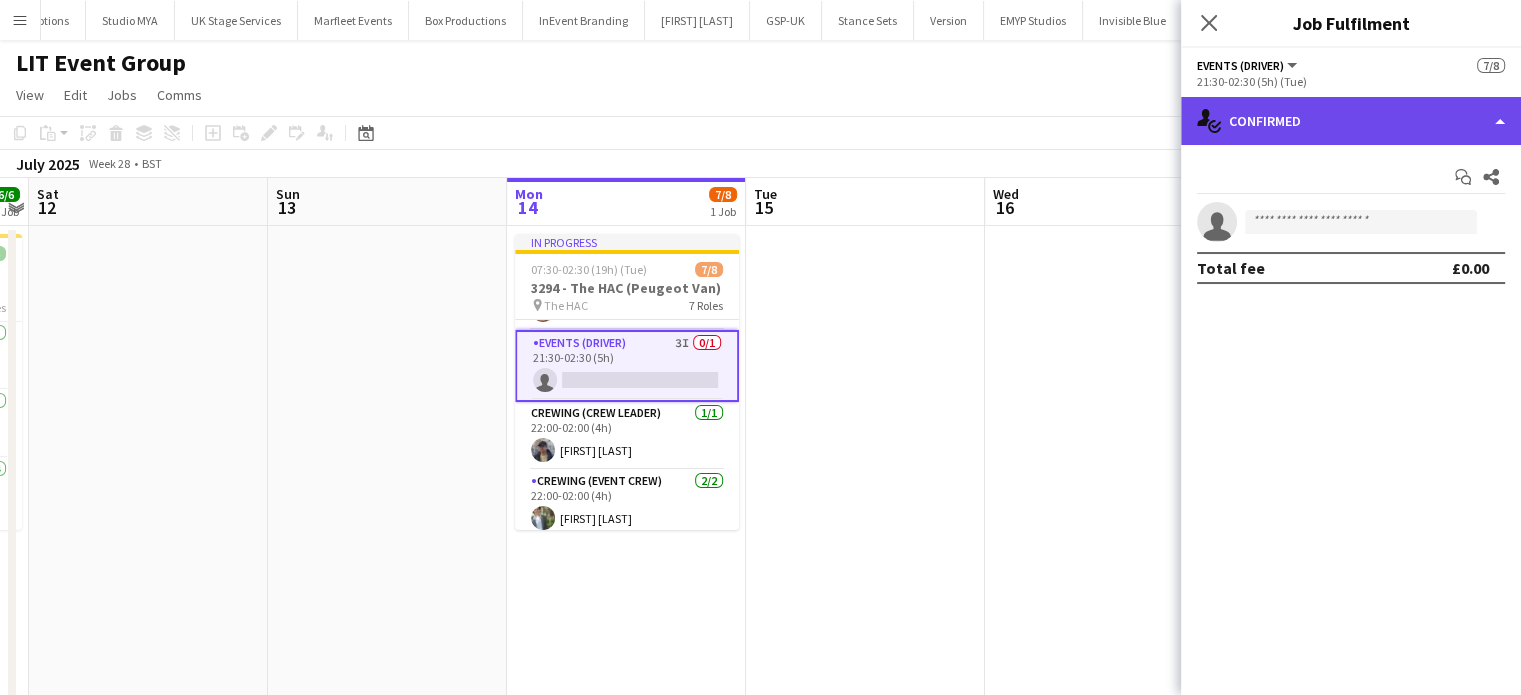 click on "single-neutral-actions-check-2
Confirmed" 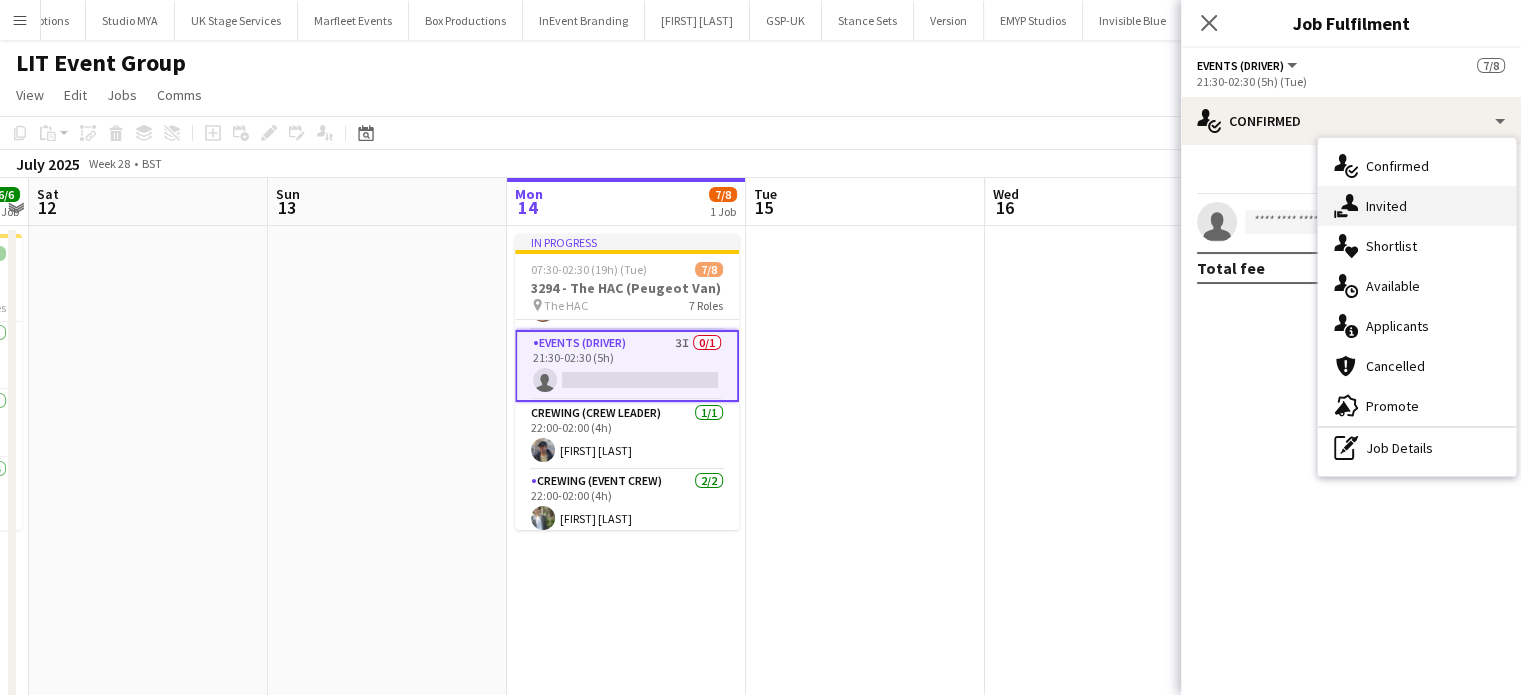 click on "single-neutral-actions-share-1
Invited" at bounding box center (1417, 206) 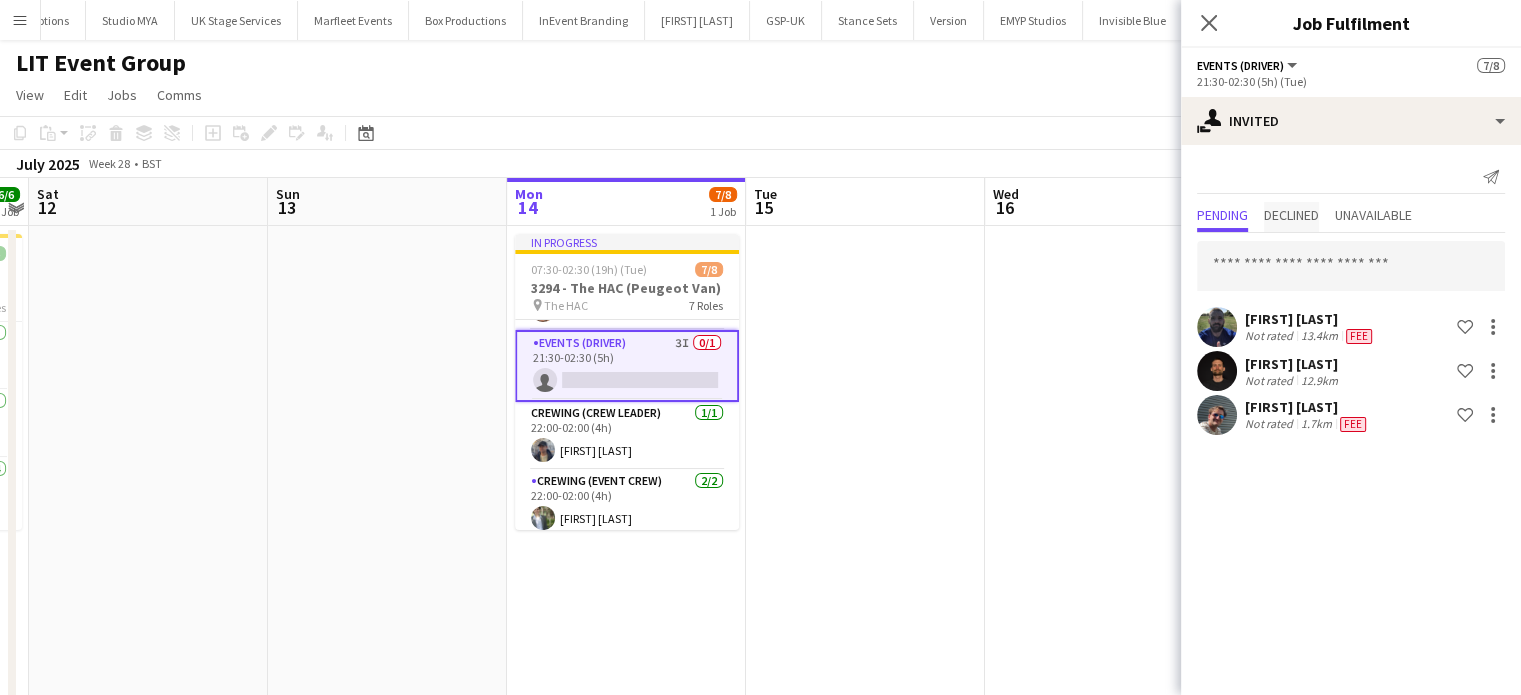 click on "Declined" at bounding box center [1291, 215] 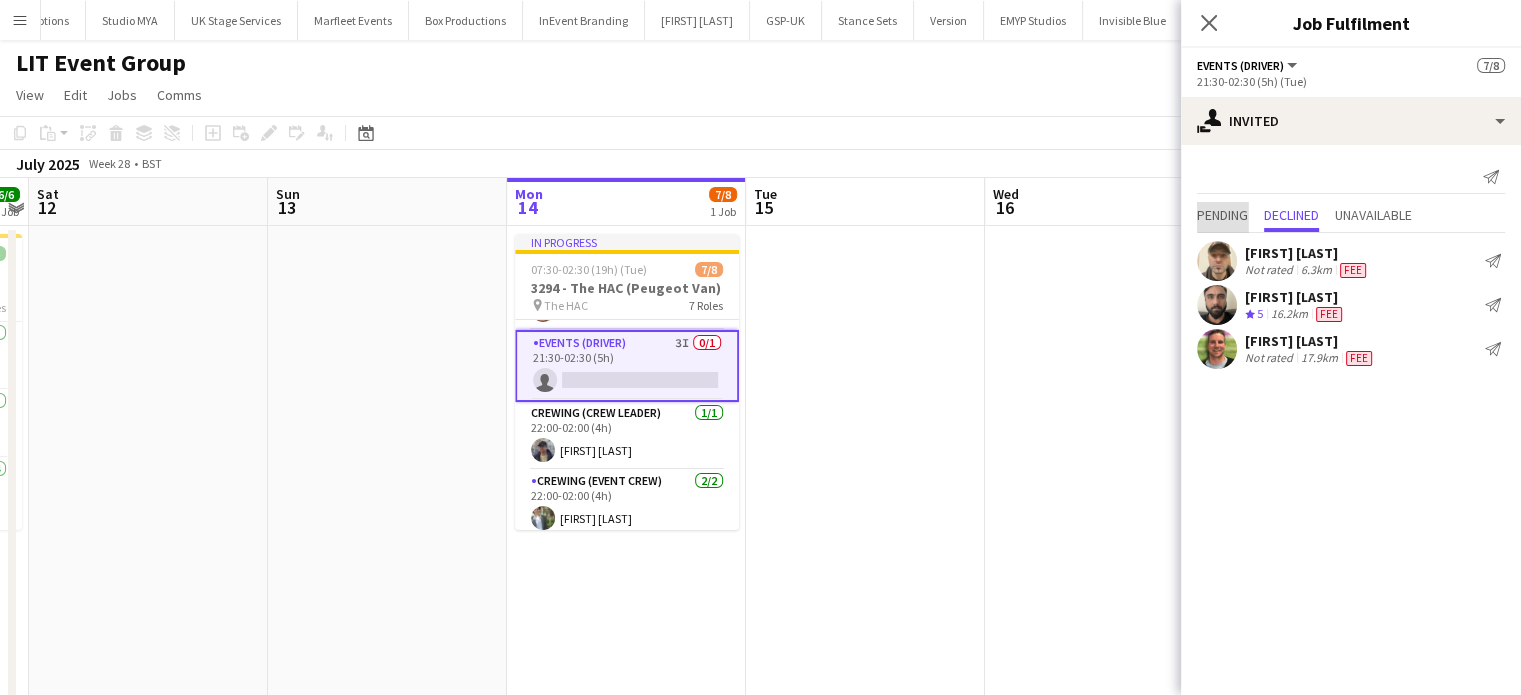 click on "Pending" at bounding box center [1222, 215] 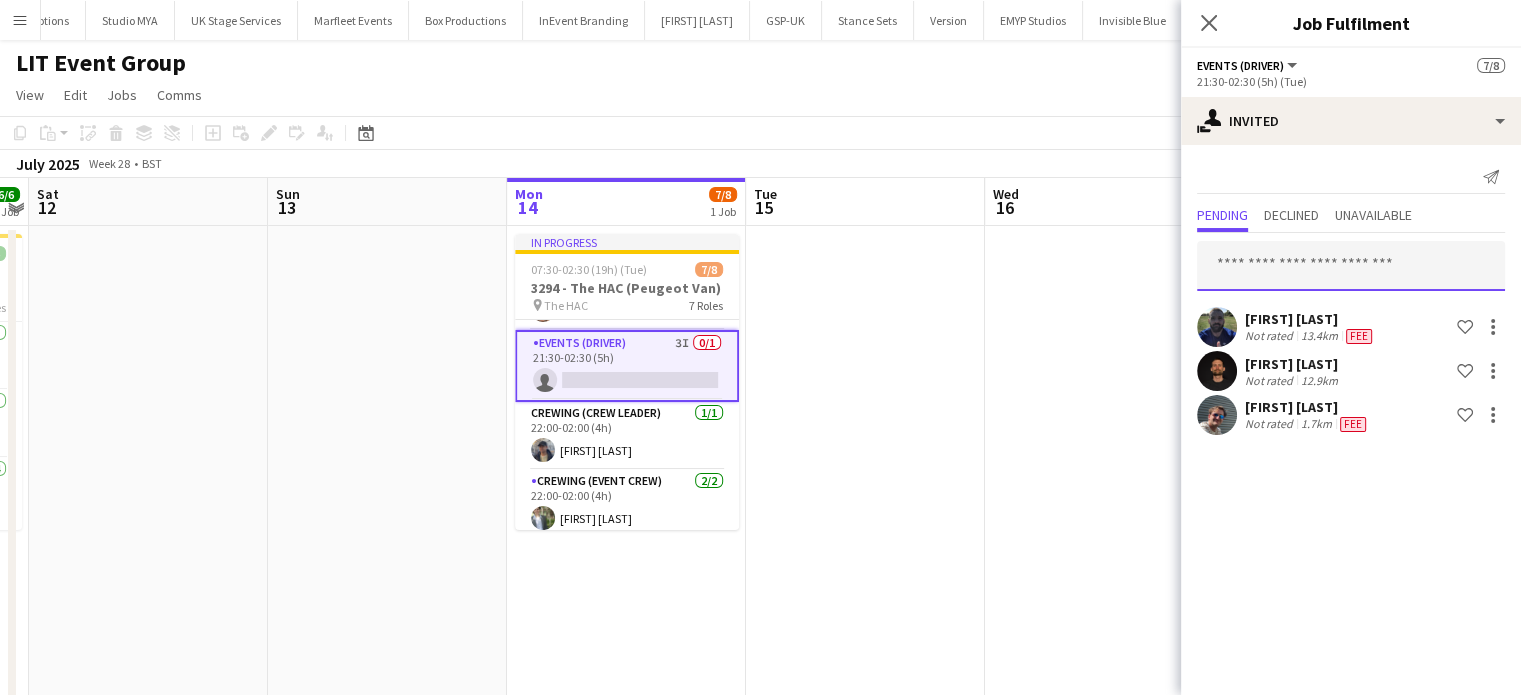 click at bounding box center [1351, 266] 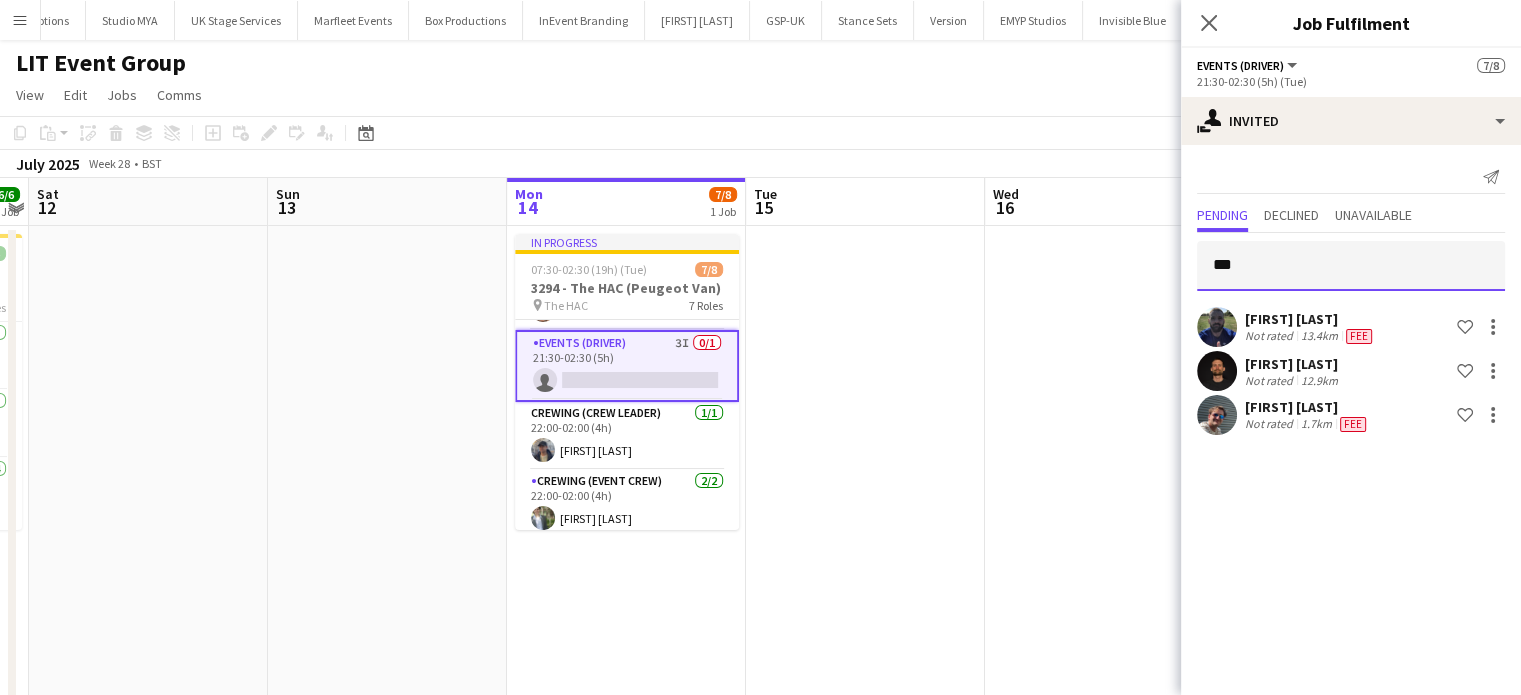 type on "****" 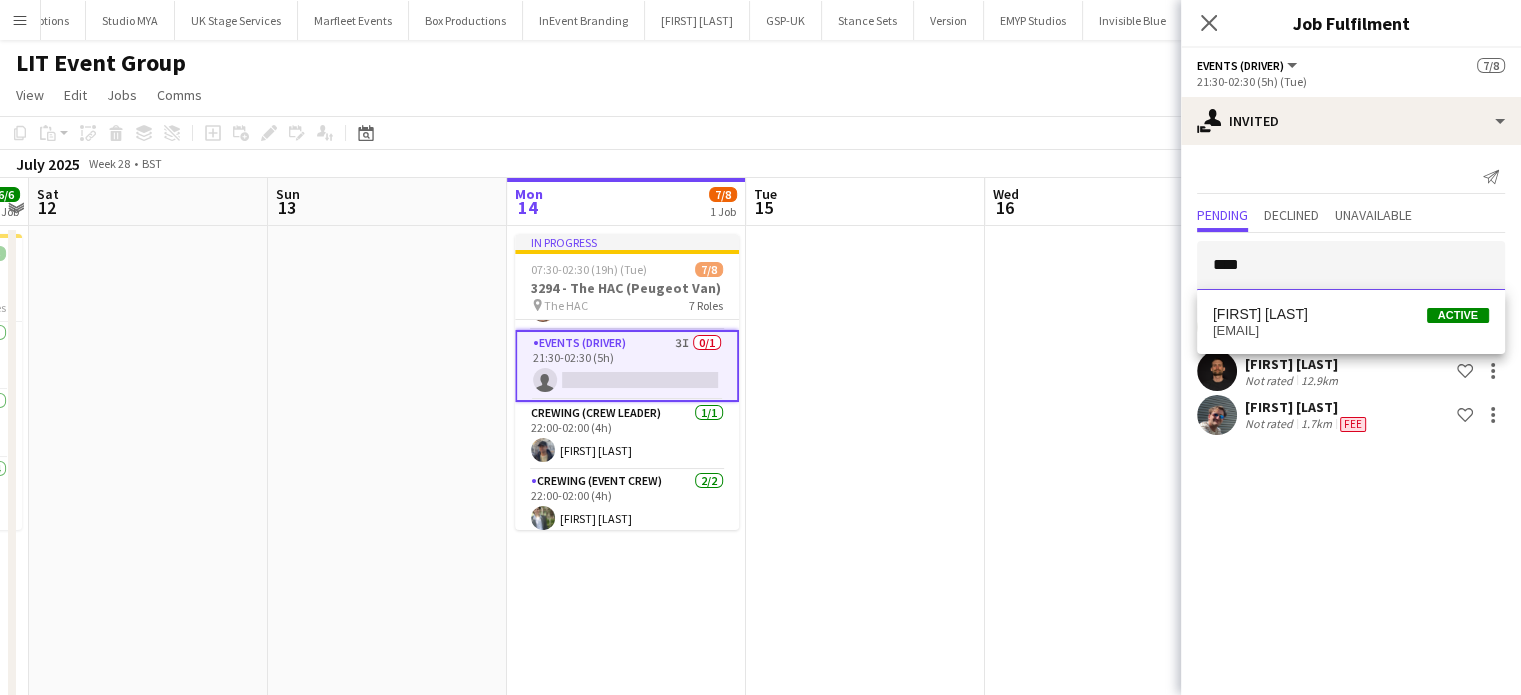 type 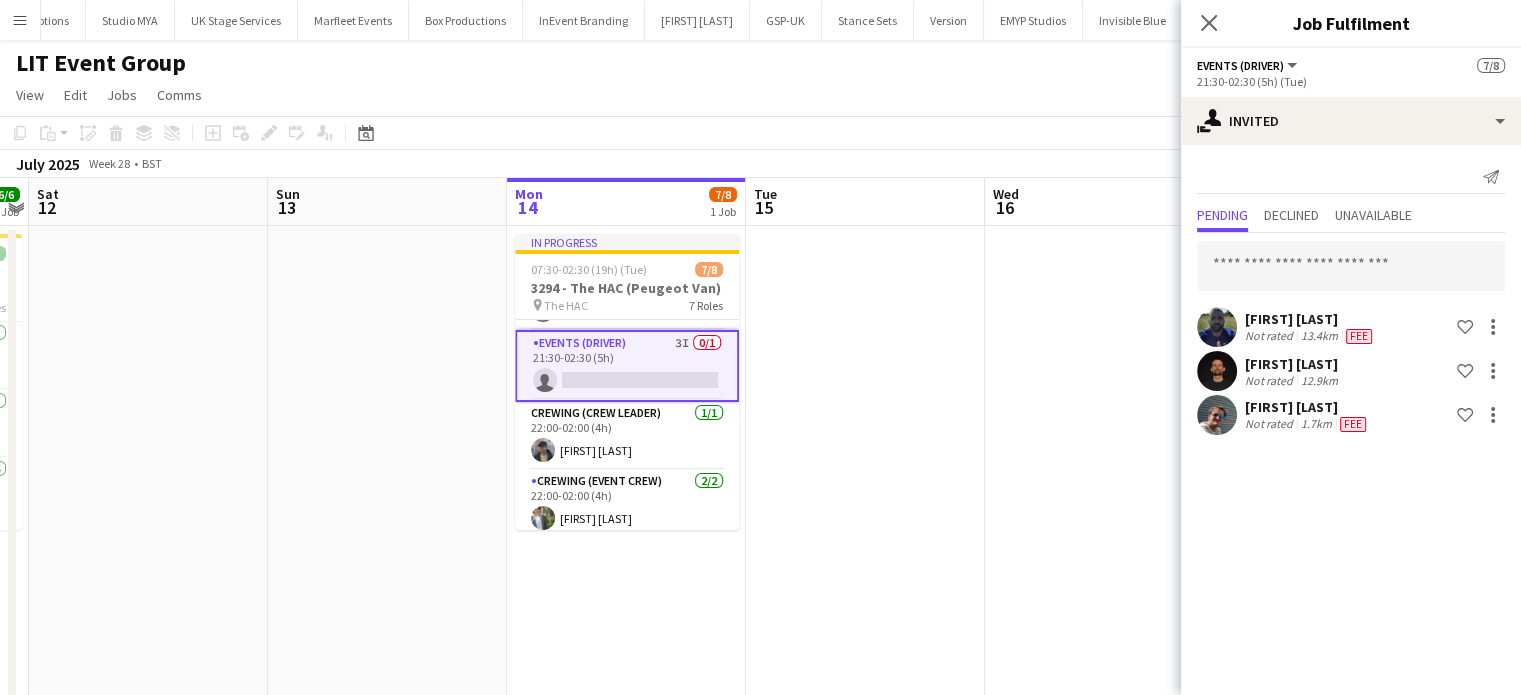 click at bounding box center (865, 529) 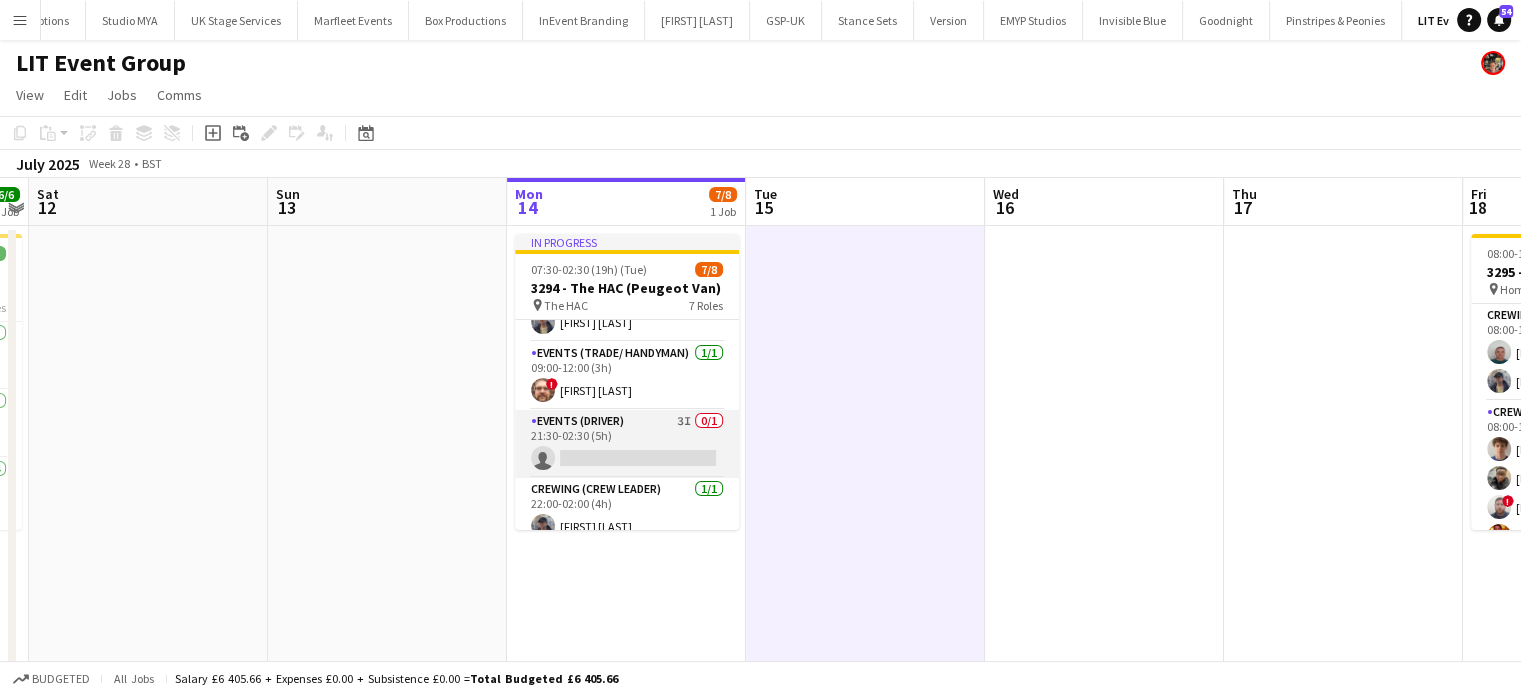 scroll, scrollTop: 114, scrollLeft: 0, axis: vertical 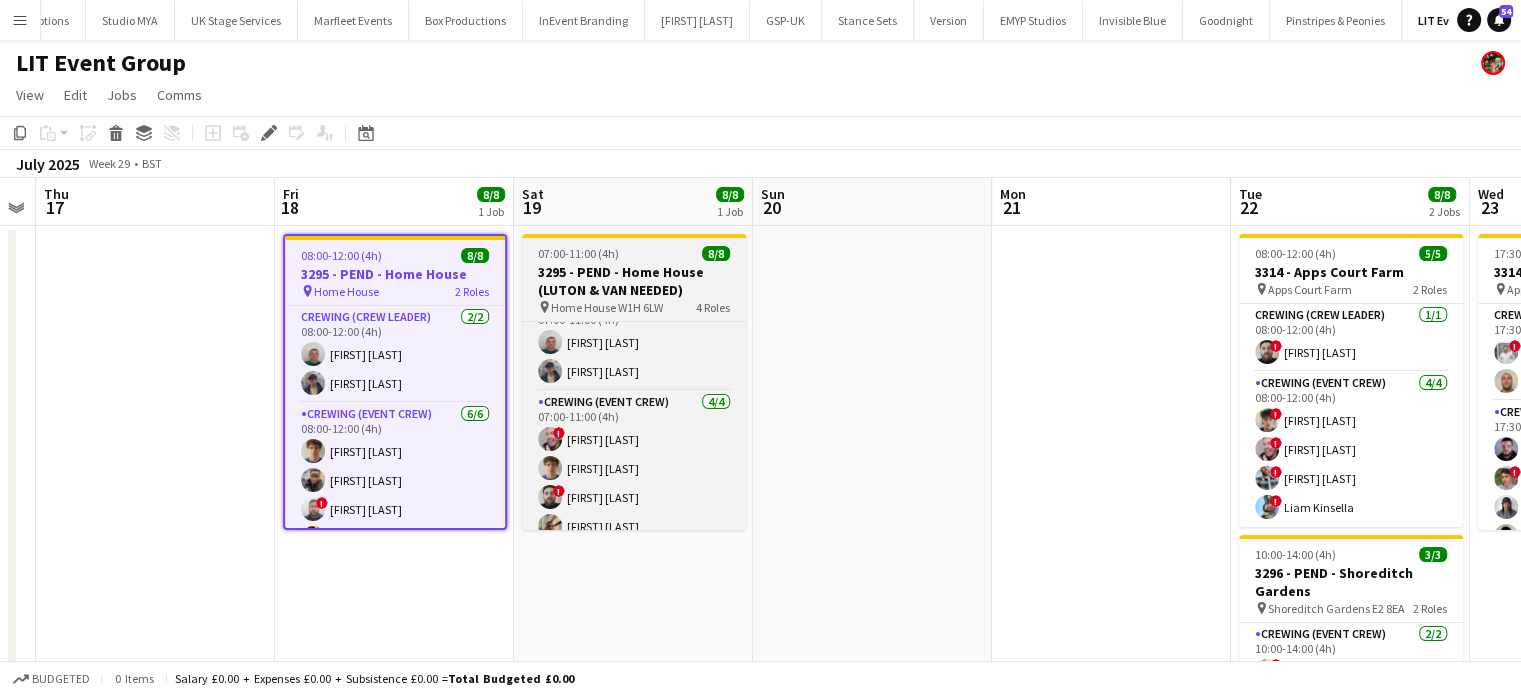 click on "07:00-11:00 (4h) 8/8 3295 - PEND - Home House (LUTON & VAN NEEDED) pin Home House W1H 6LW 4 Roles Crewing (Crew Leader) 2/2 07:00-11:00 (4h) [FIRST] [LAST] [FIRST] [LAST] Crewing (Event Crew) 4/4 07:00-11:00 (4h) ! [FIRST] [LAST] [FIRST] [LAST] ! [FIRST] [LAST] [FIRST] [LAST] Events (Driver) 1/1 07:00-11:00 (4h) [FIRST] [LAST] Luton 1/1 07:00-11:00 (4h) [FIRST] [LAST]" at bounding box center (634, 382) 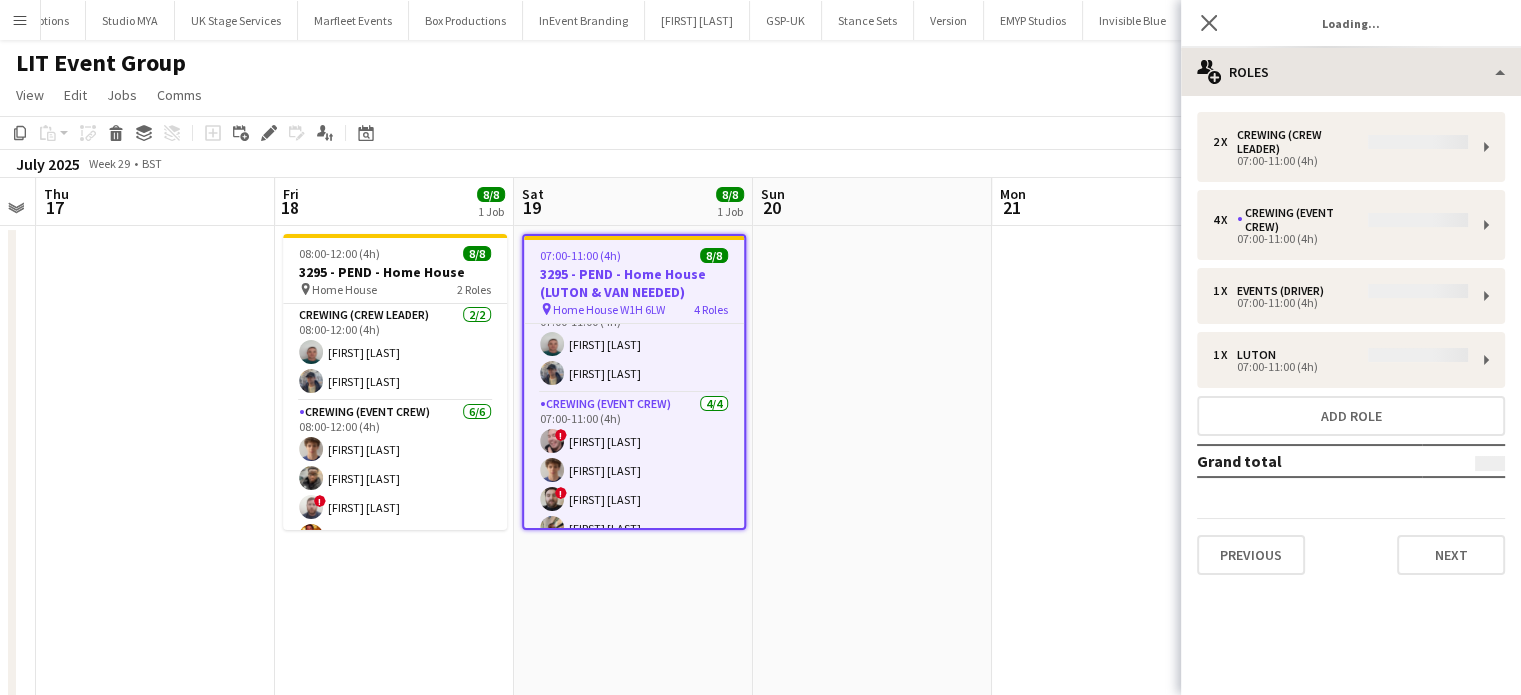 type on "**********" 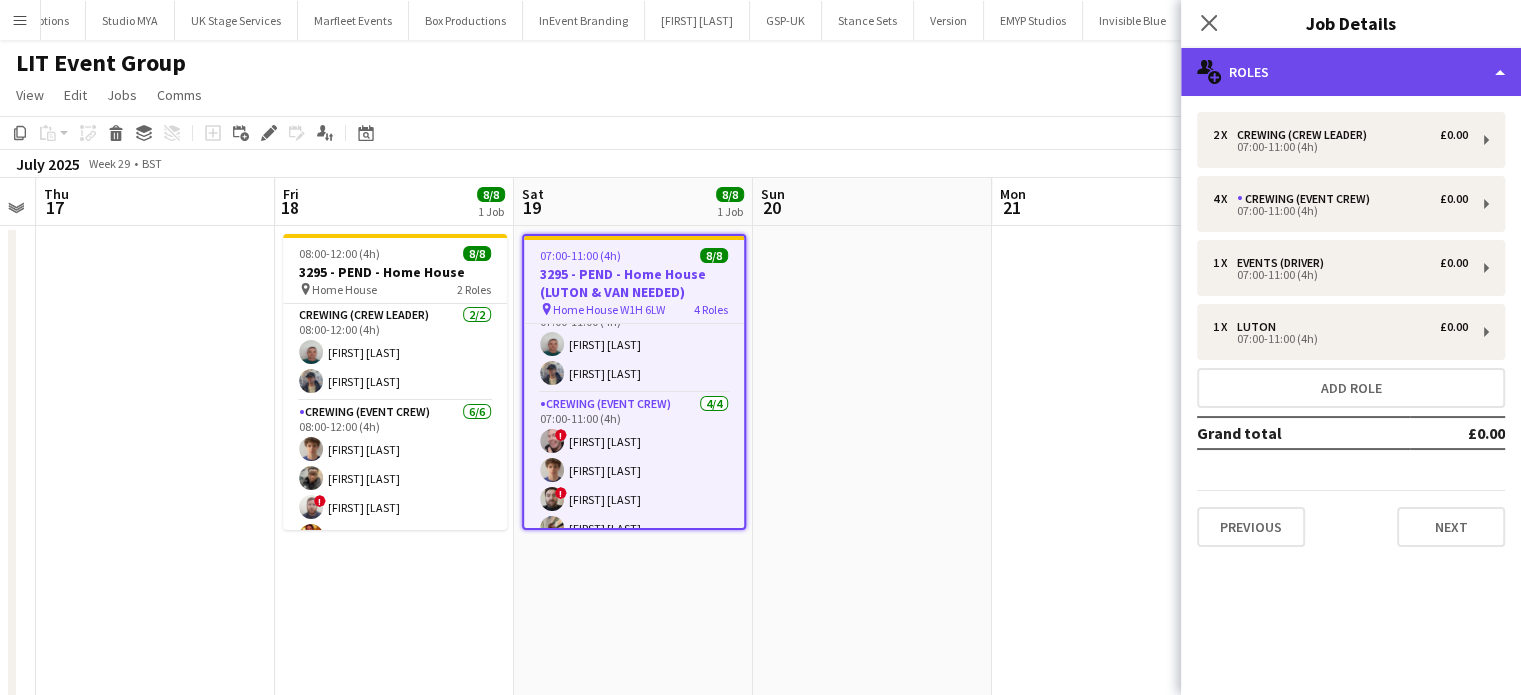 click on "multiple-users-add
Roles" 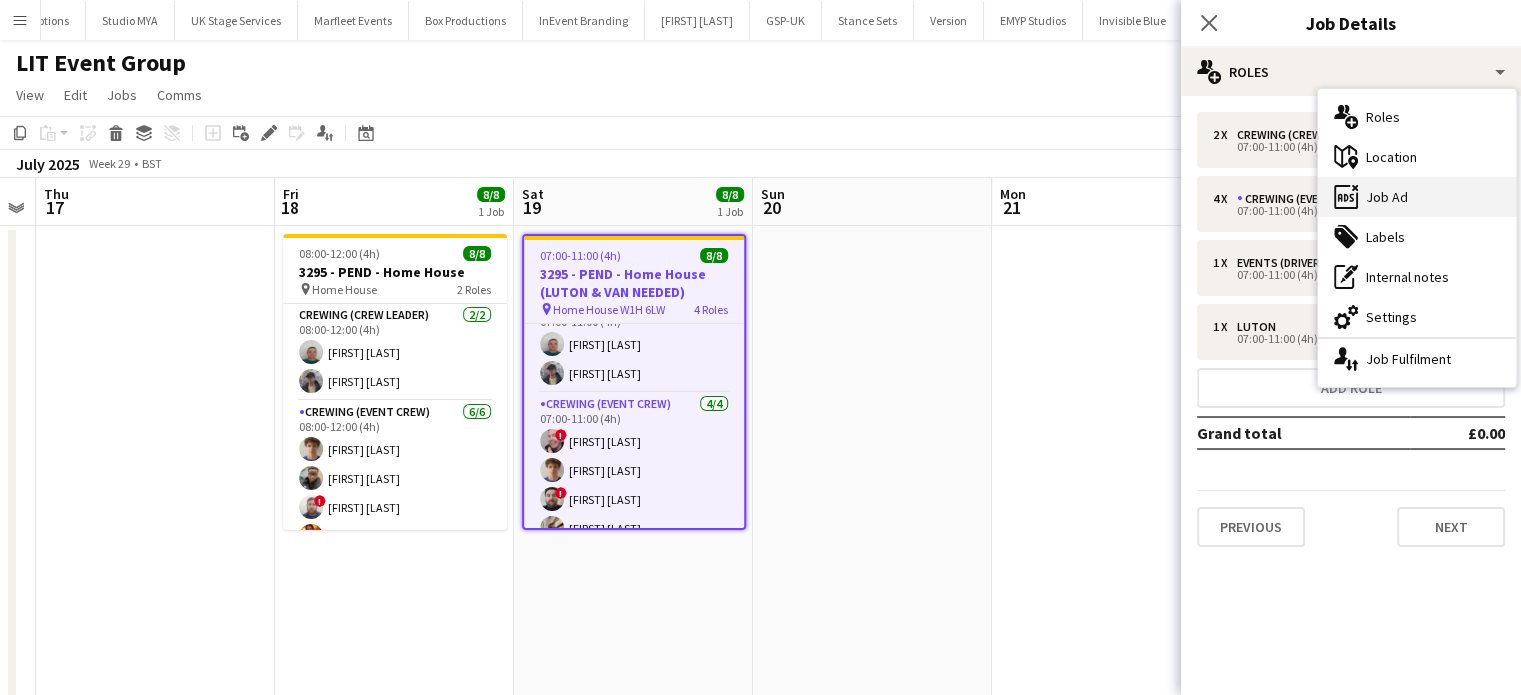 click on "ads-window
Job Ad" at bounding box center [1417, 197] 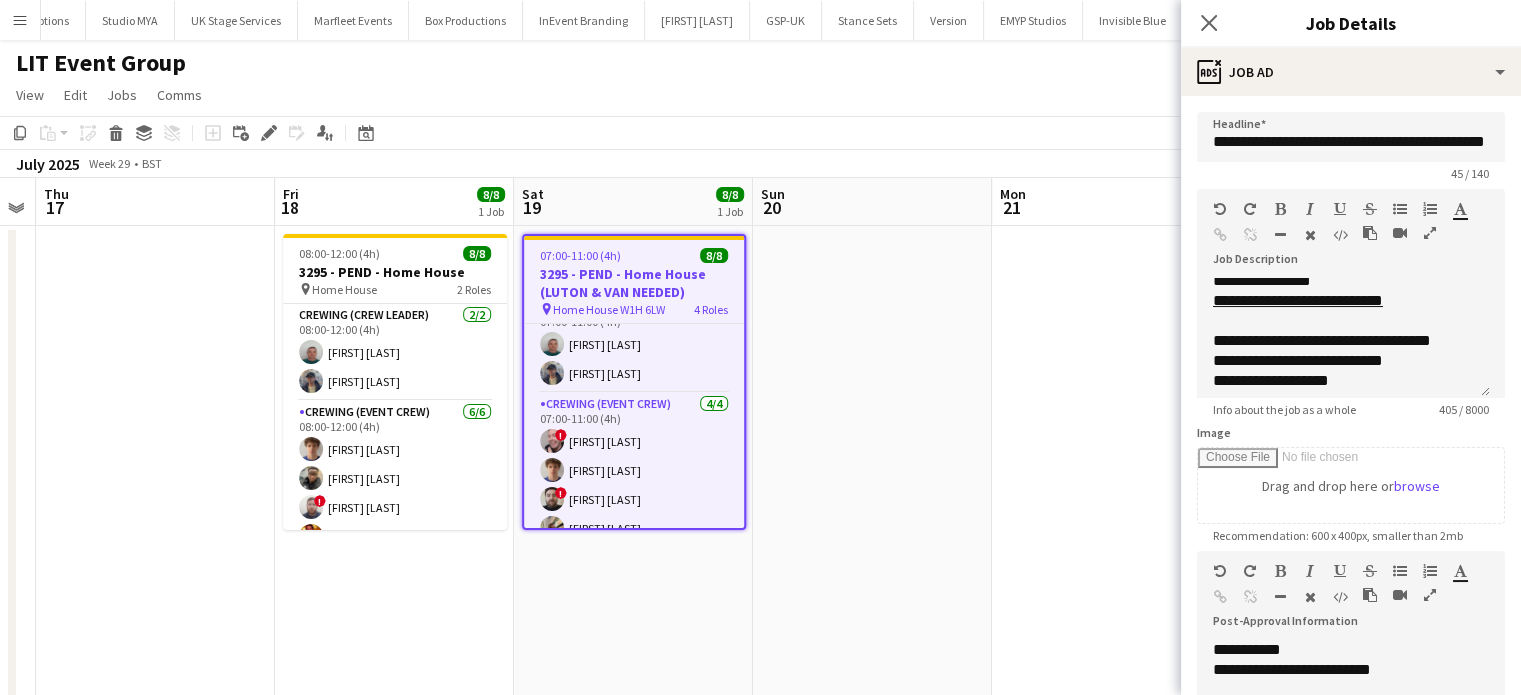 scroll, scrollTop: 316, scrollLeft: 0, axis: vertical 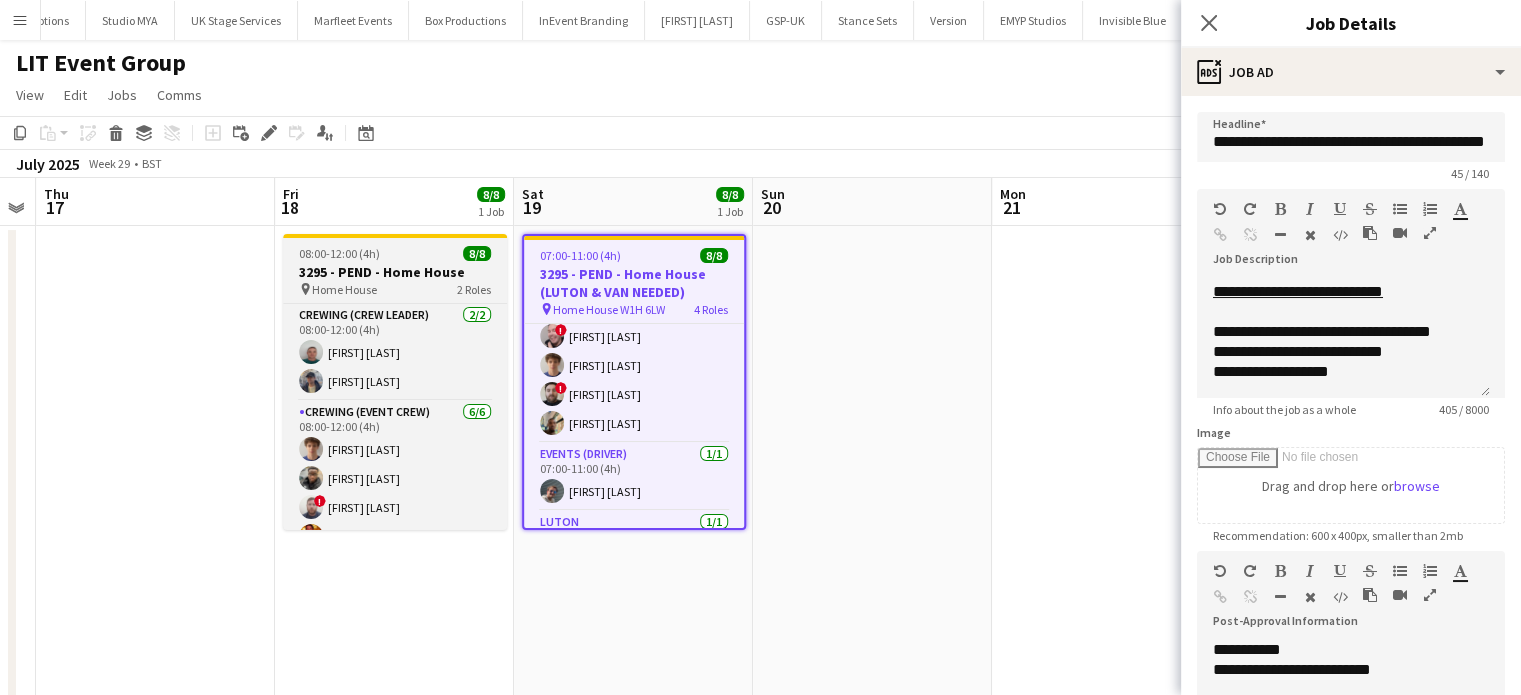 click on "08:00-12:00 (4h)    8/8   3295 - PEND - Home House
pin
Home House   2 Roles   Crewing (Crew Leader)   2/2   08:00-12:00 (4h)
Brayden Davison William Connor  Crewing (Event Crew)   6/6   08:00-12:00 (4h)
Alexander Caseley Samuel Kusimo ! Anthony Bates Sam Kermode Stephen Lyle ! Jekaterina Berezina" at bounding box center [395, 382] 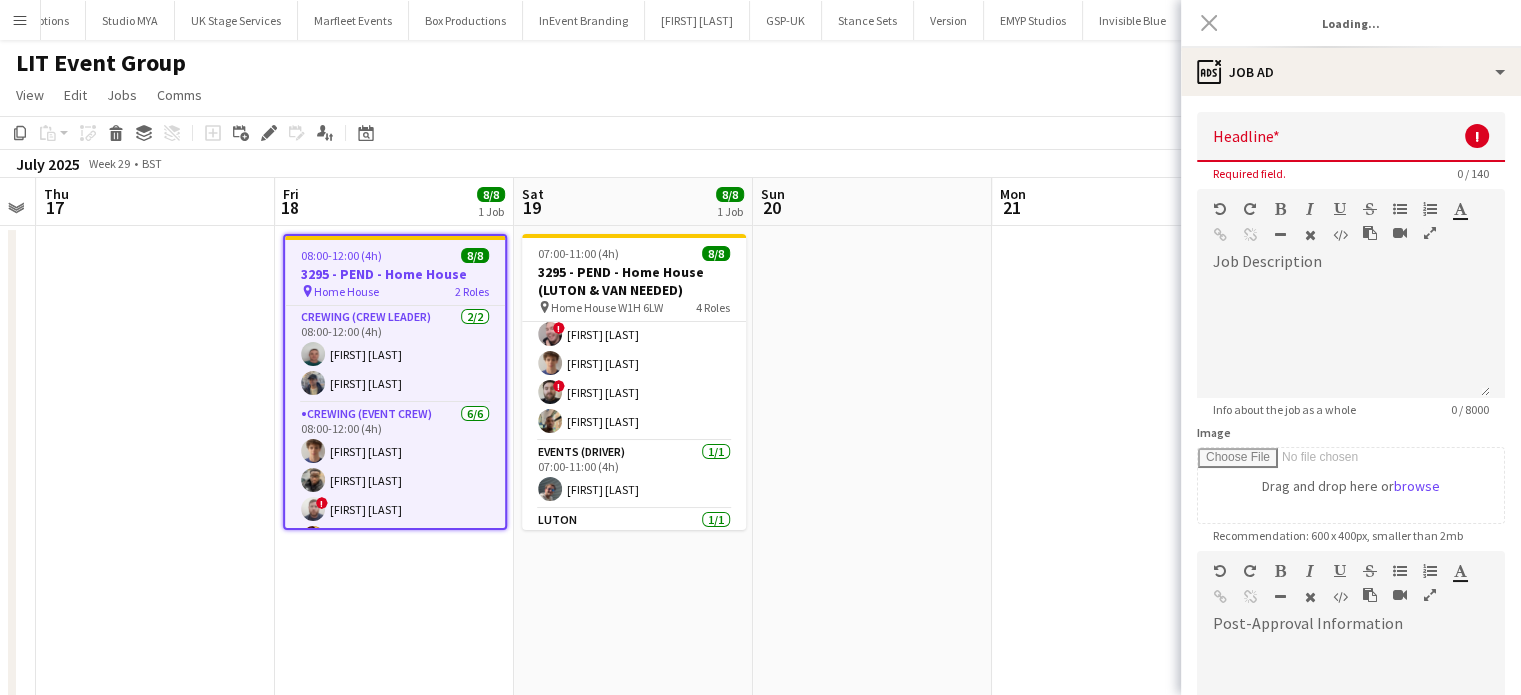 click on "08:00-12:00 (4h)    8/8   3295 - PEND - Home House
pin
Home House   2 Roles   Crewing (Crew Leader)   2/2   08:00-12:00 (4h)
Brayden Davison William Connor  Crewing (Event Crew)   6/6   08:00-12:00 (4h)
Alexander Caseley Samuel Kusimo ! Anthony Bates Sam Kermode Stephen Lyle ! Jekaterina Berezina" at bounding box center [395, 382] 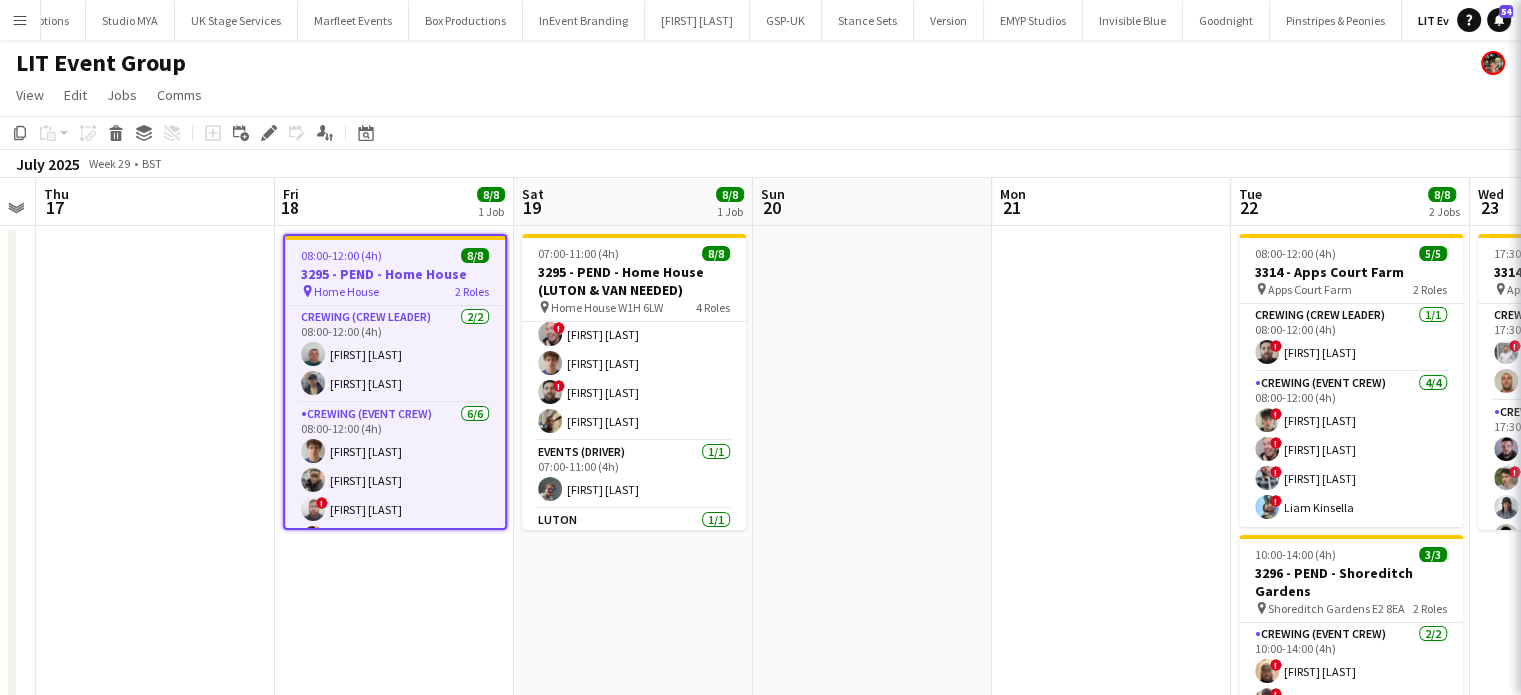 type on "**********" 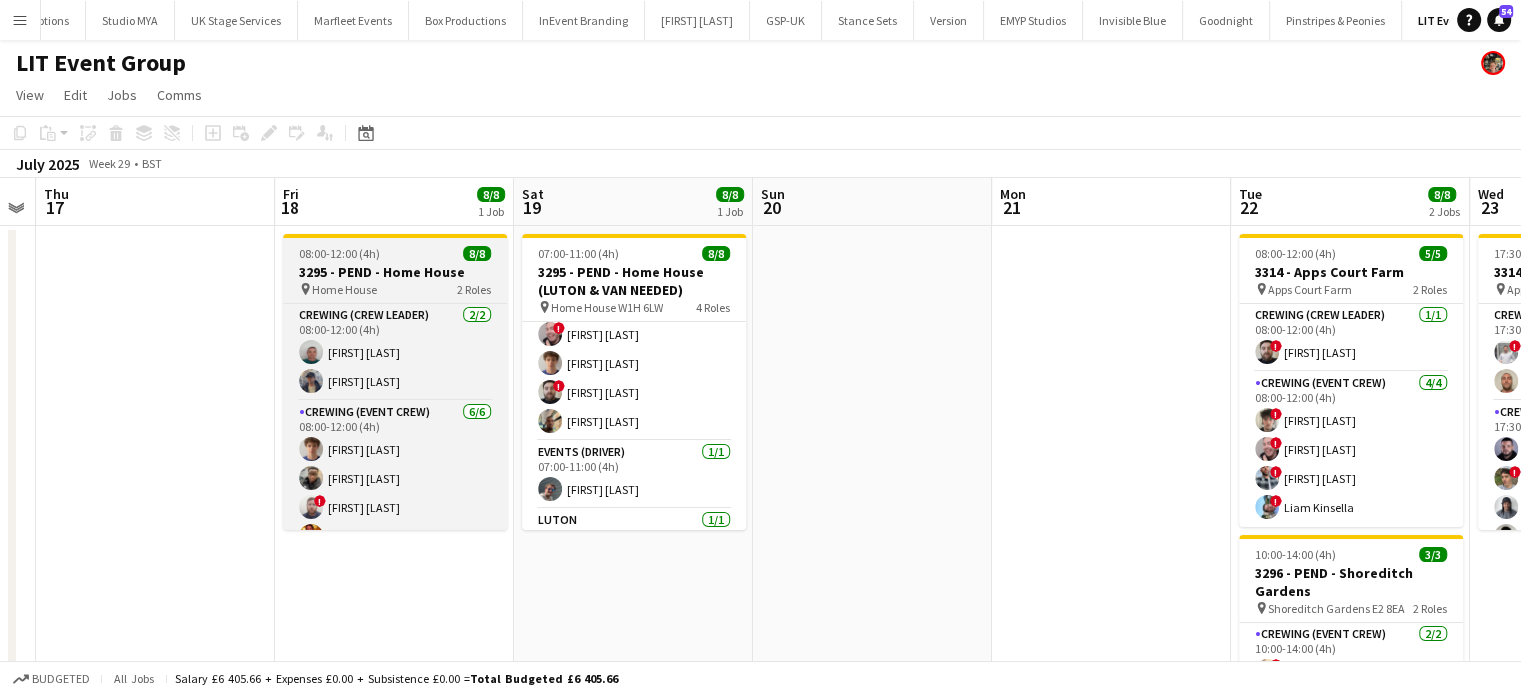 click on "08:00-12:00 (4h)    8/8" at bounding box center [395, 253] 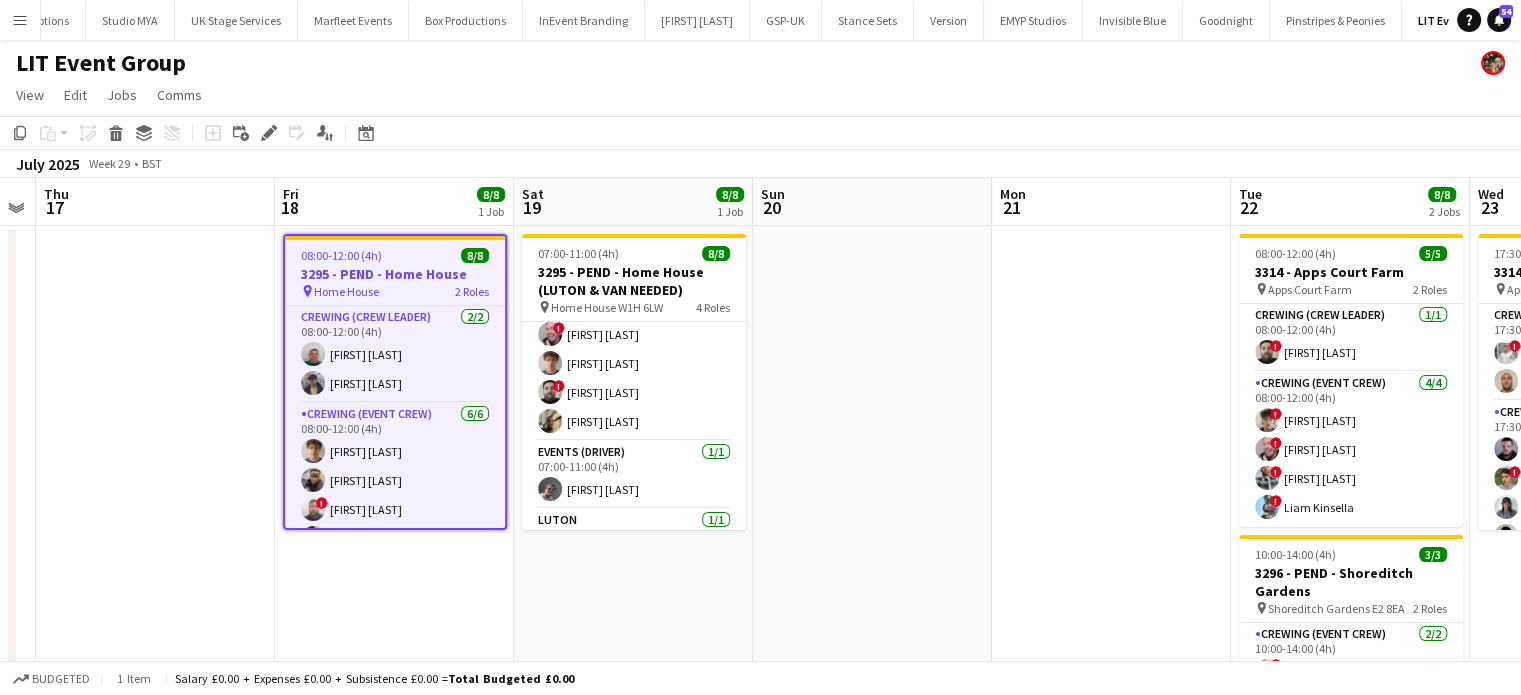 click on "08:00-12:00 (4h)    8/8" at bounding box center (395, 255) 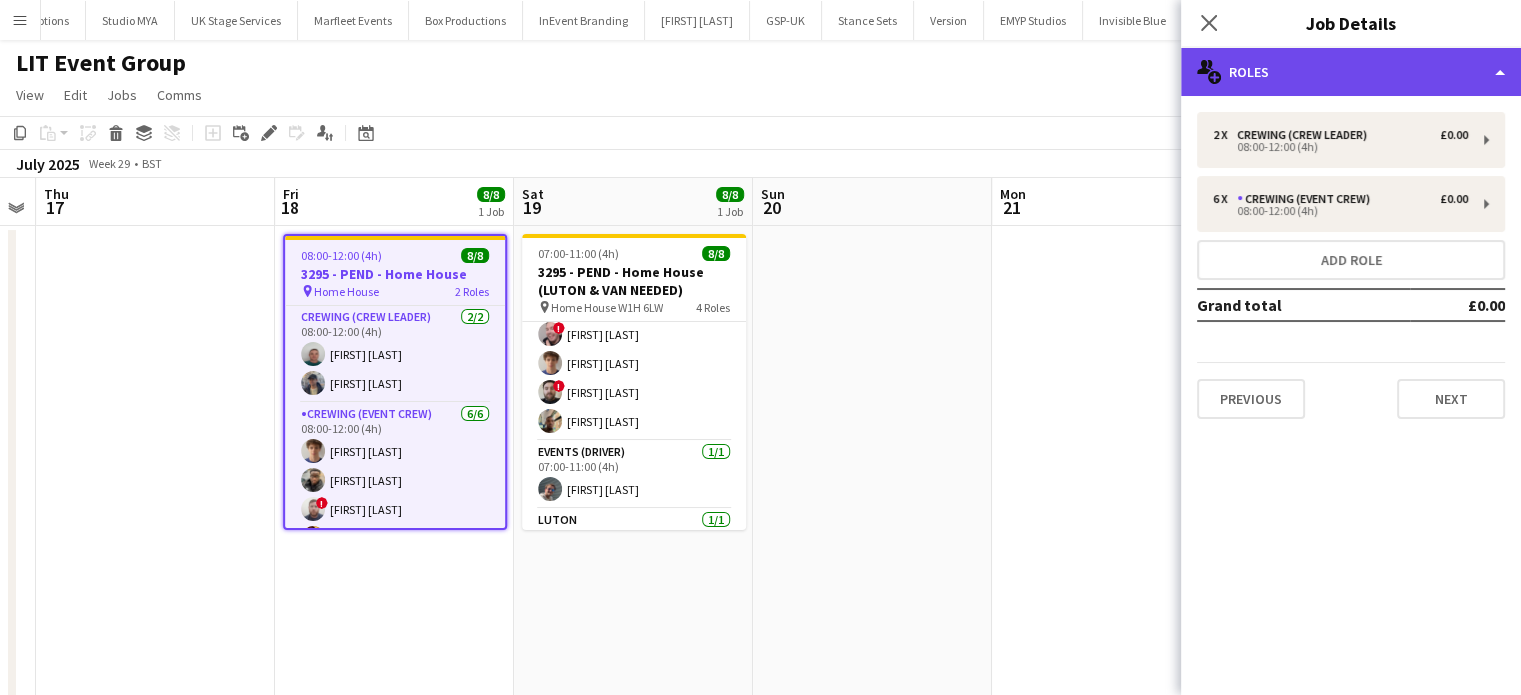 click on "multiple-users-add
Roles" 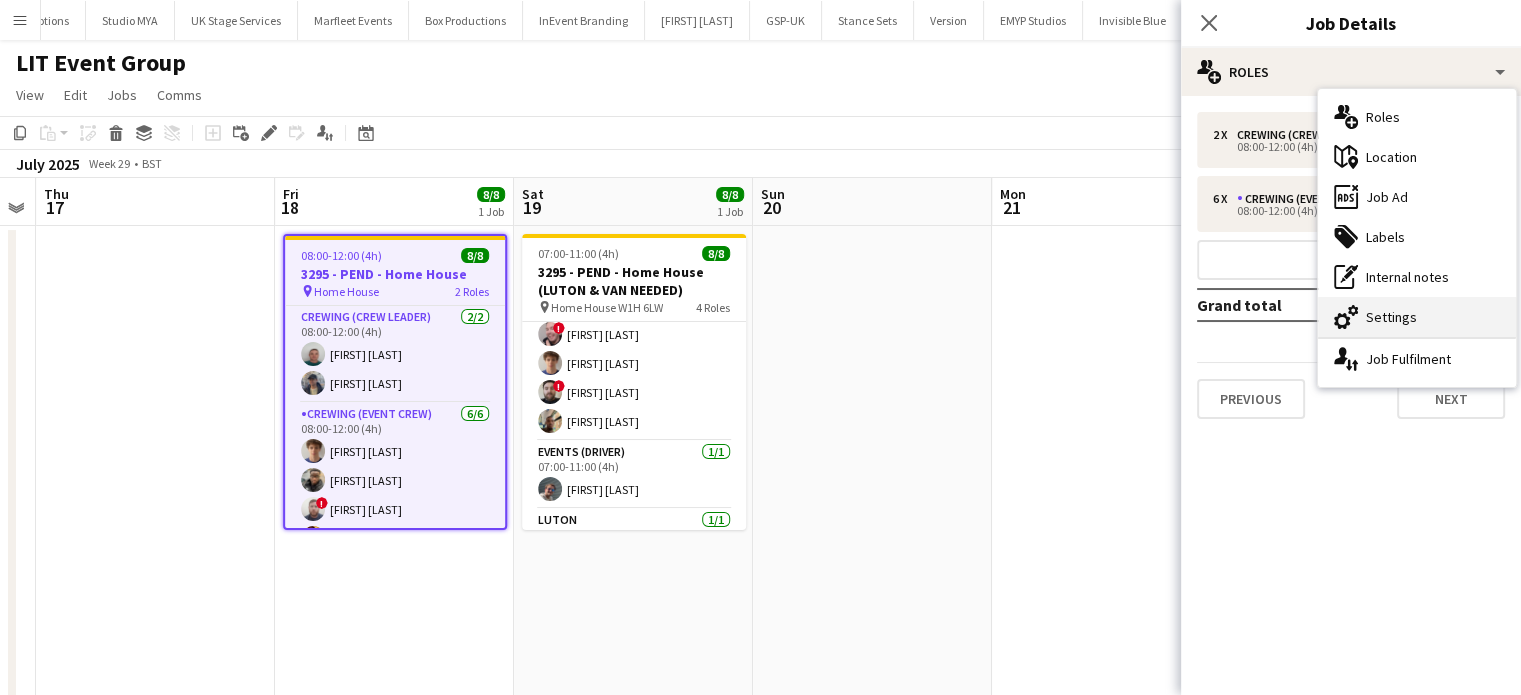 click on "cog-double-3
Settings" at bounding box center [1417, 317] 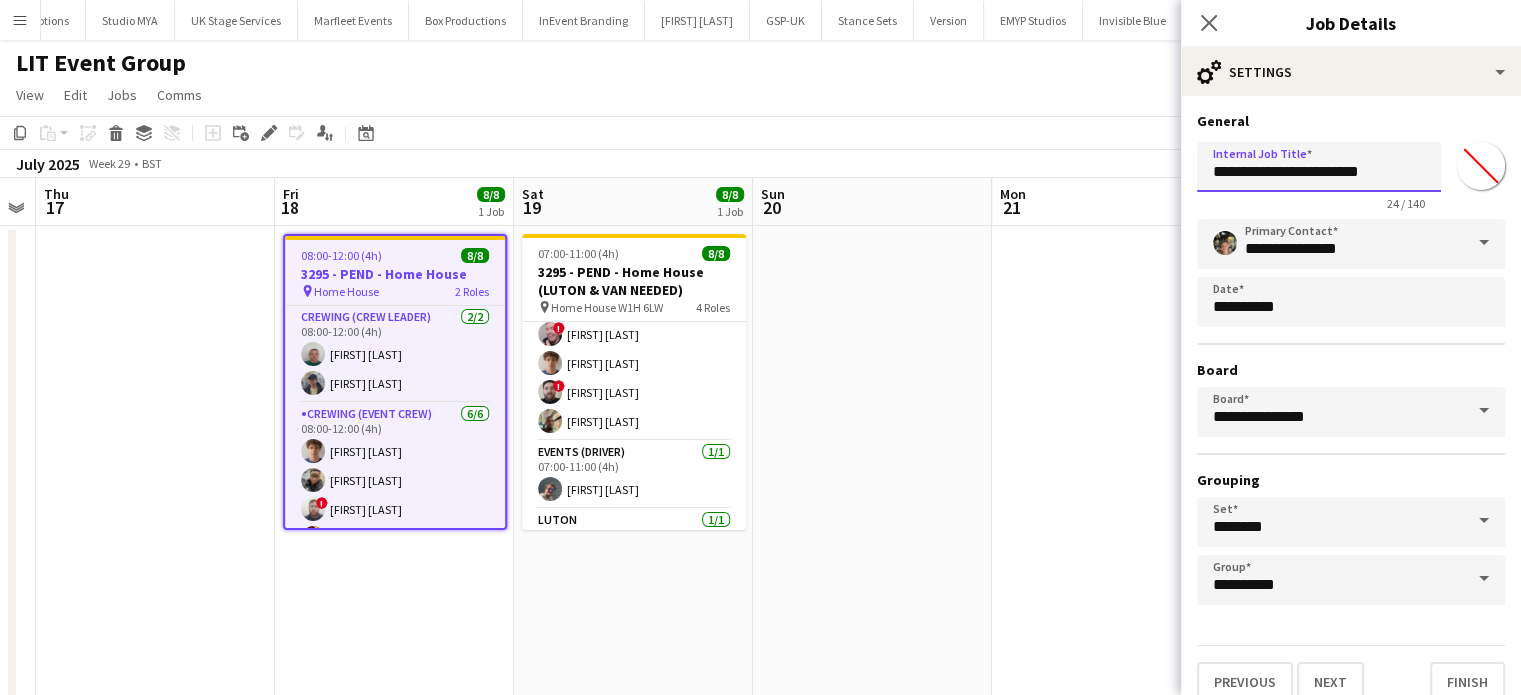 drag, startPoint x: 1300, startPoint y: 172, endPoint x: 1254, endPoint y: 184, distance: 47.539455 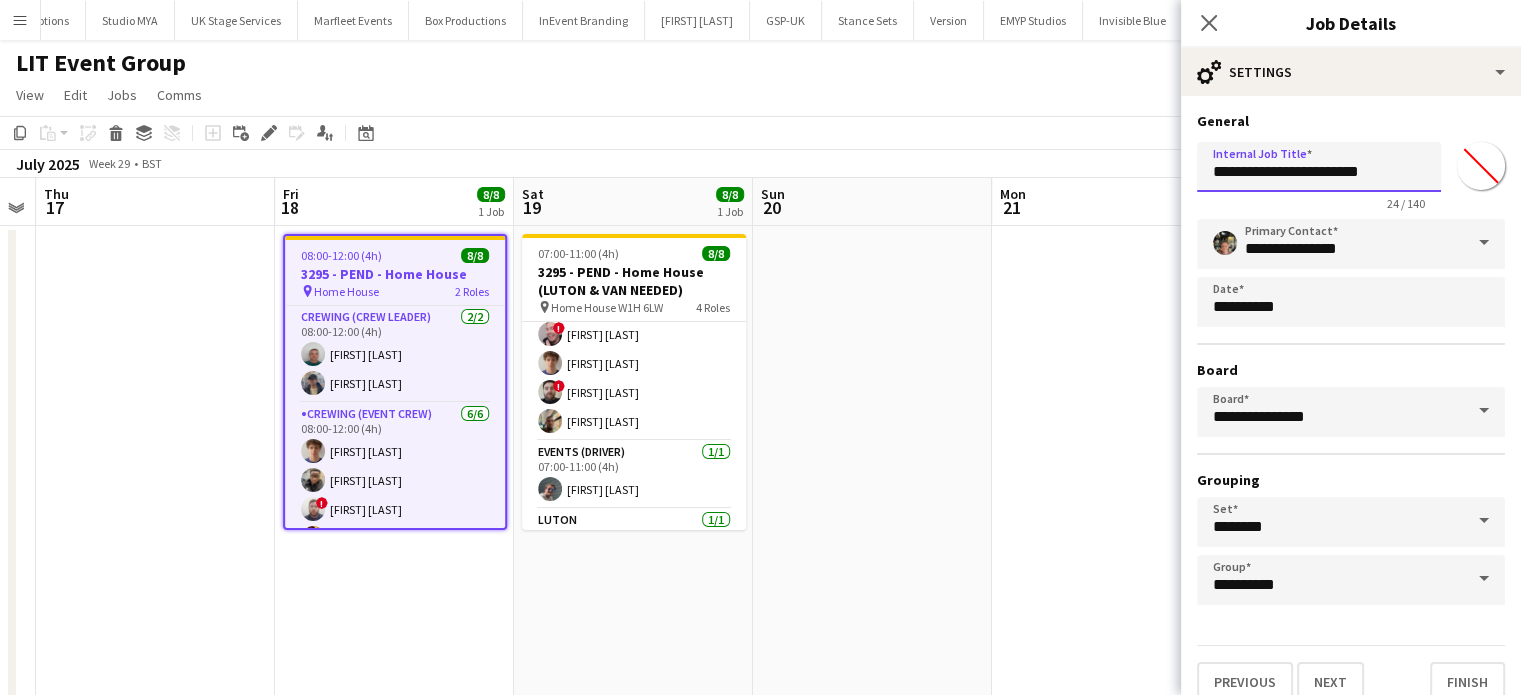 click on "**********" at bounding box center [1319, 167] 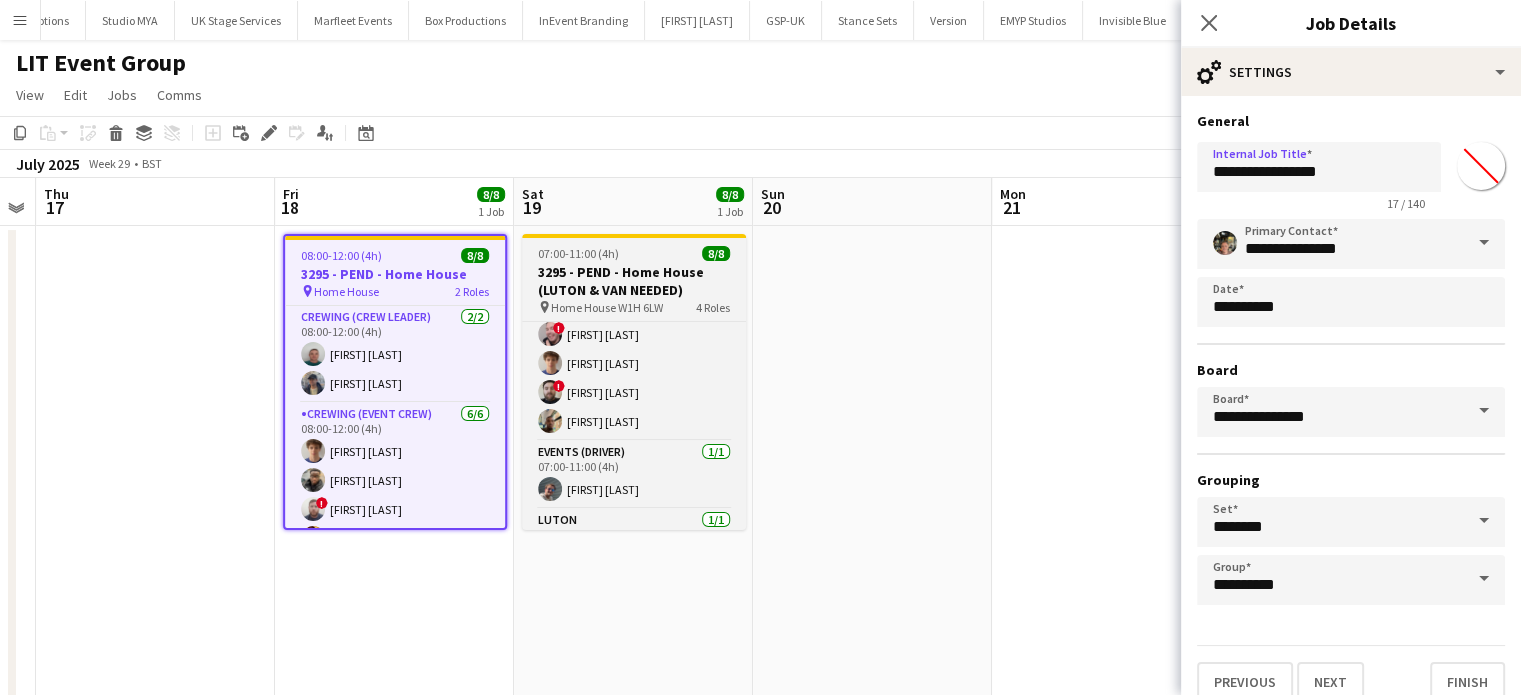 click on "8/8" at bounding box center [716, 253] 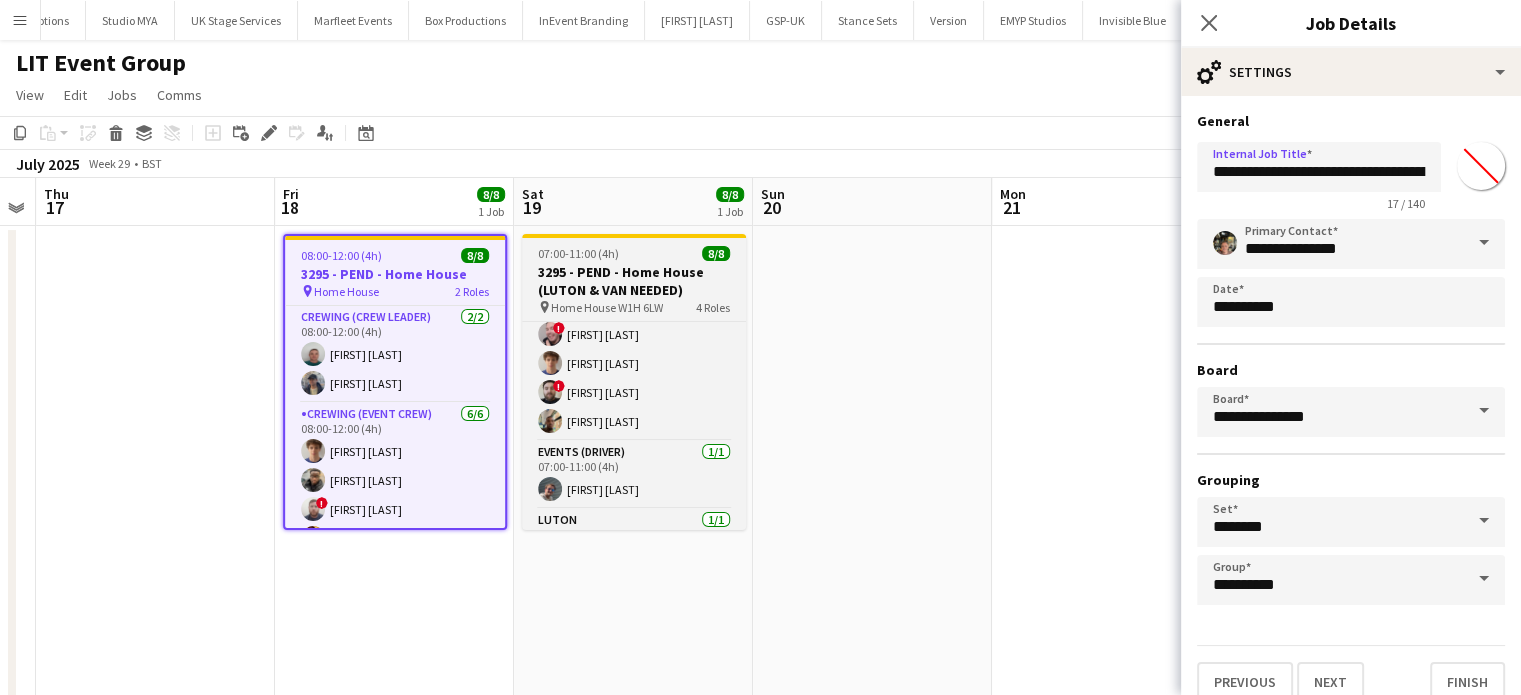 type on "*******" 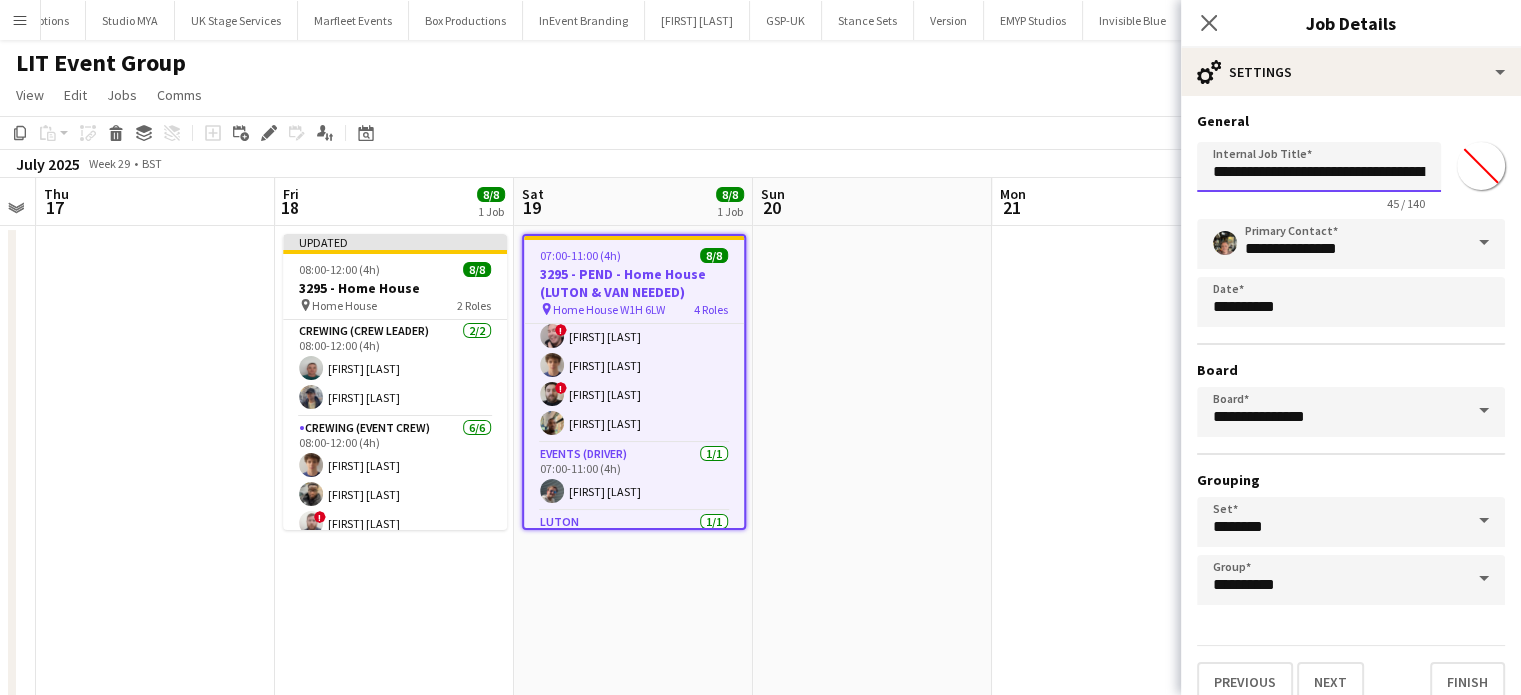 click on "**********" at bounding box center (1319, 167) 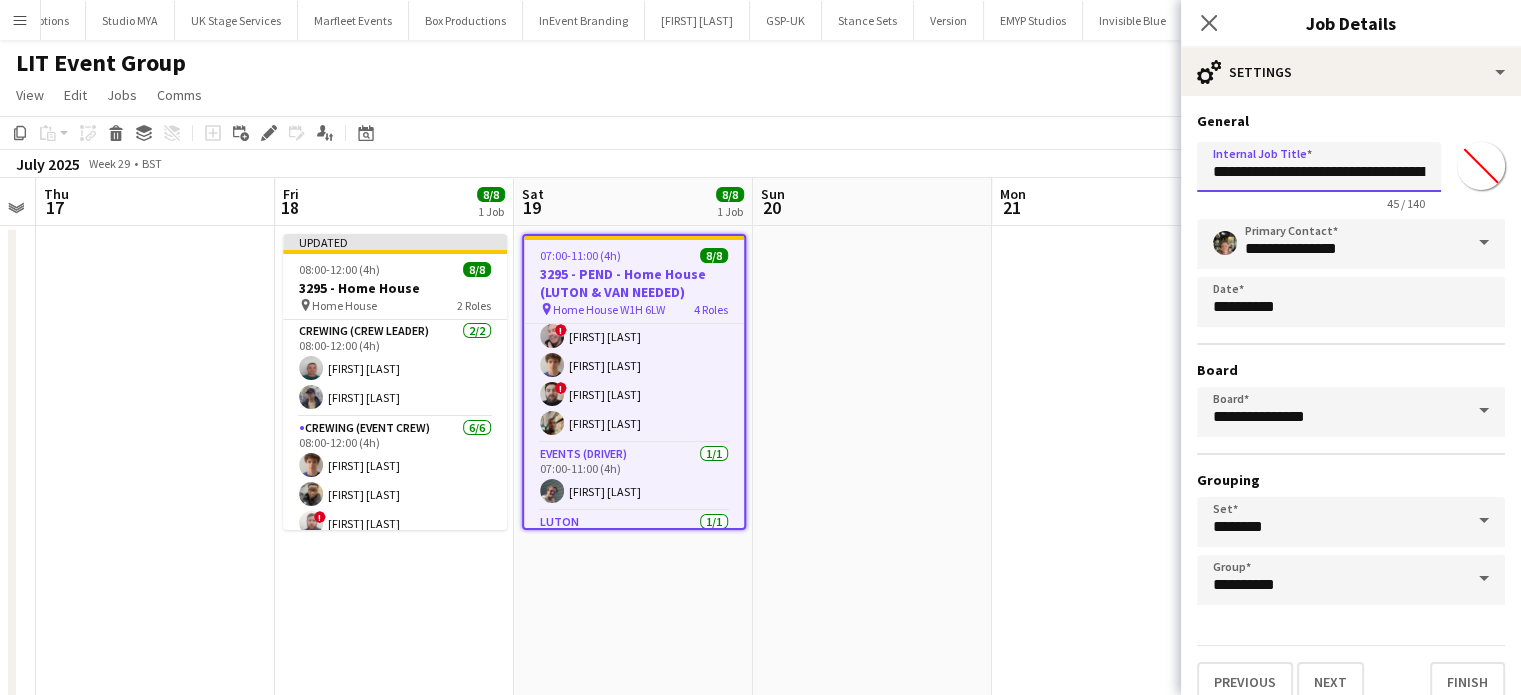 paste 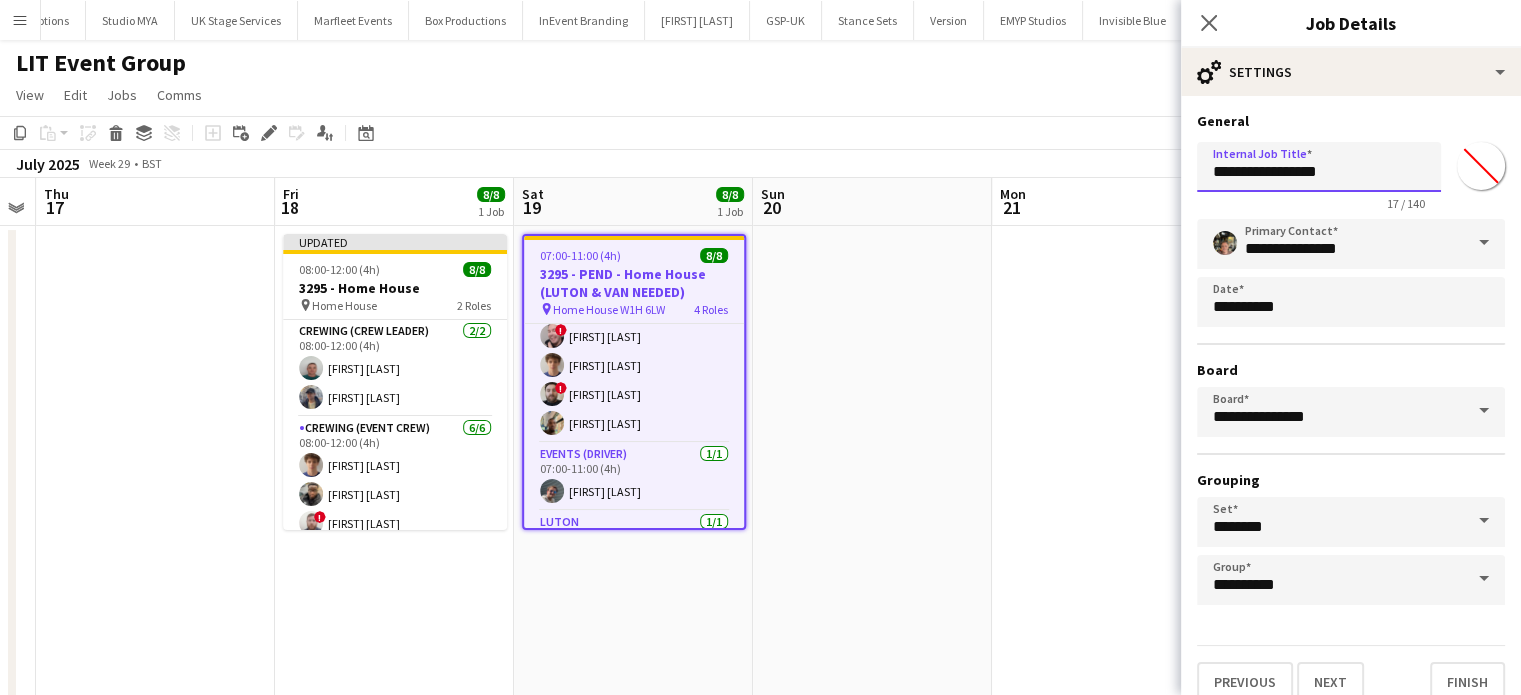 type on "**********" 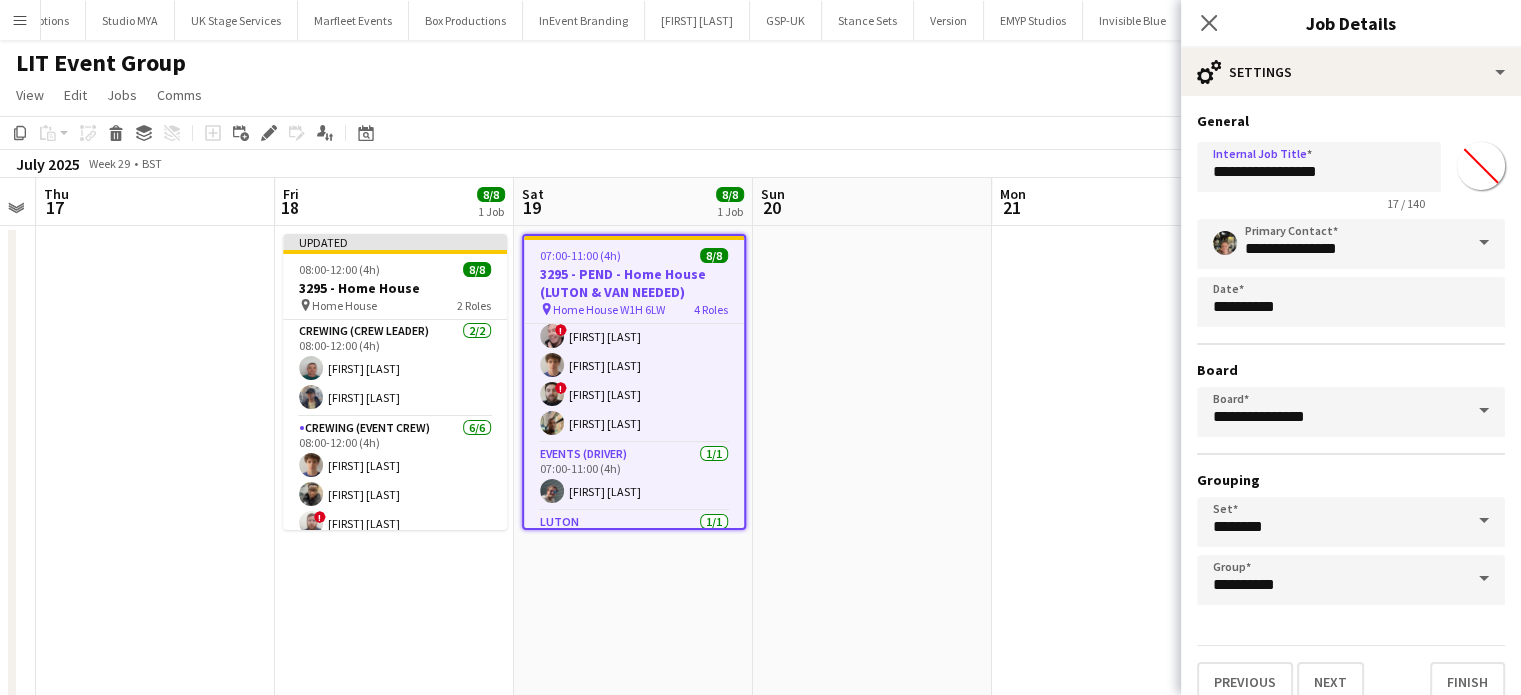 click at bounding box center [872, 529] 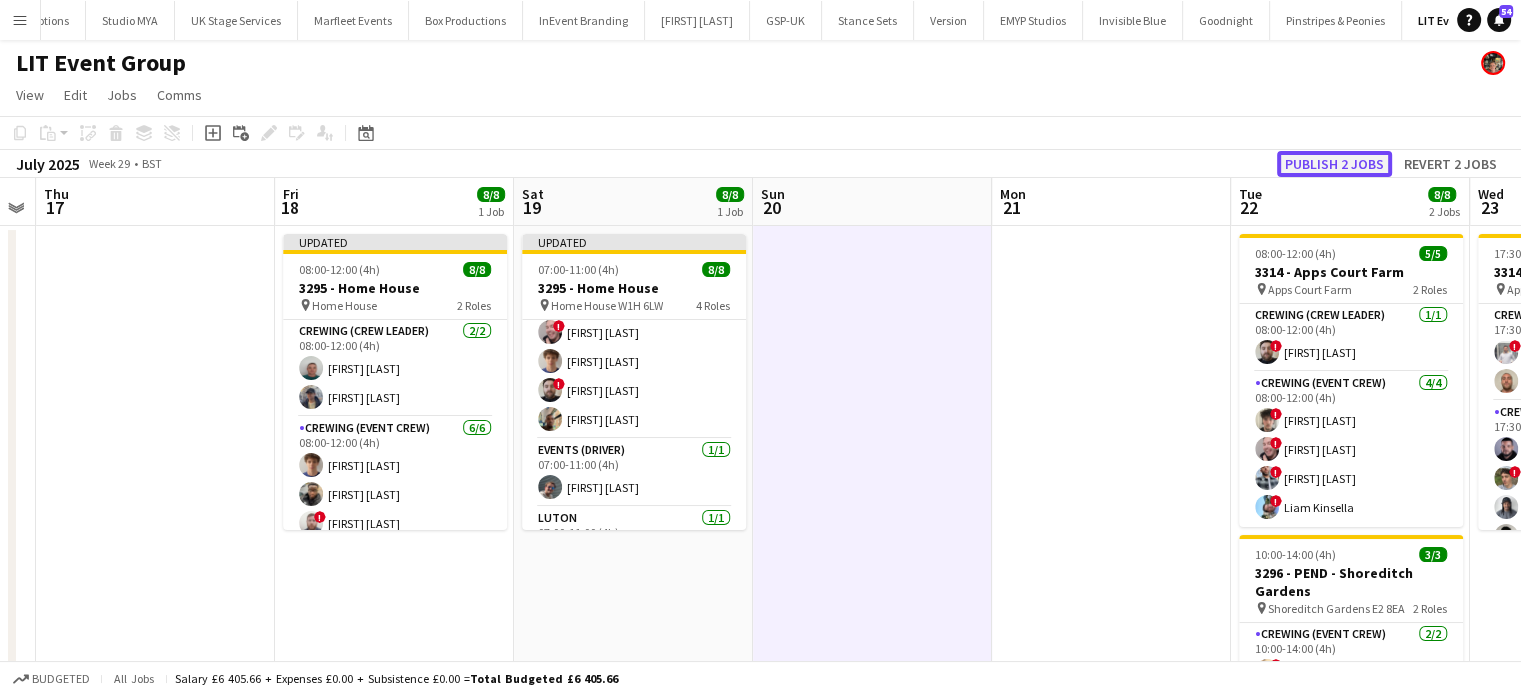 click on "Publish 2 jobs" 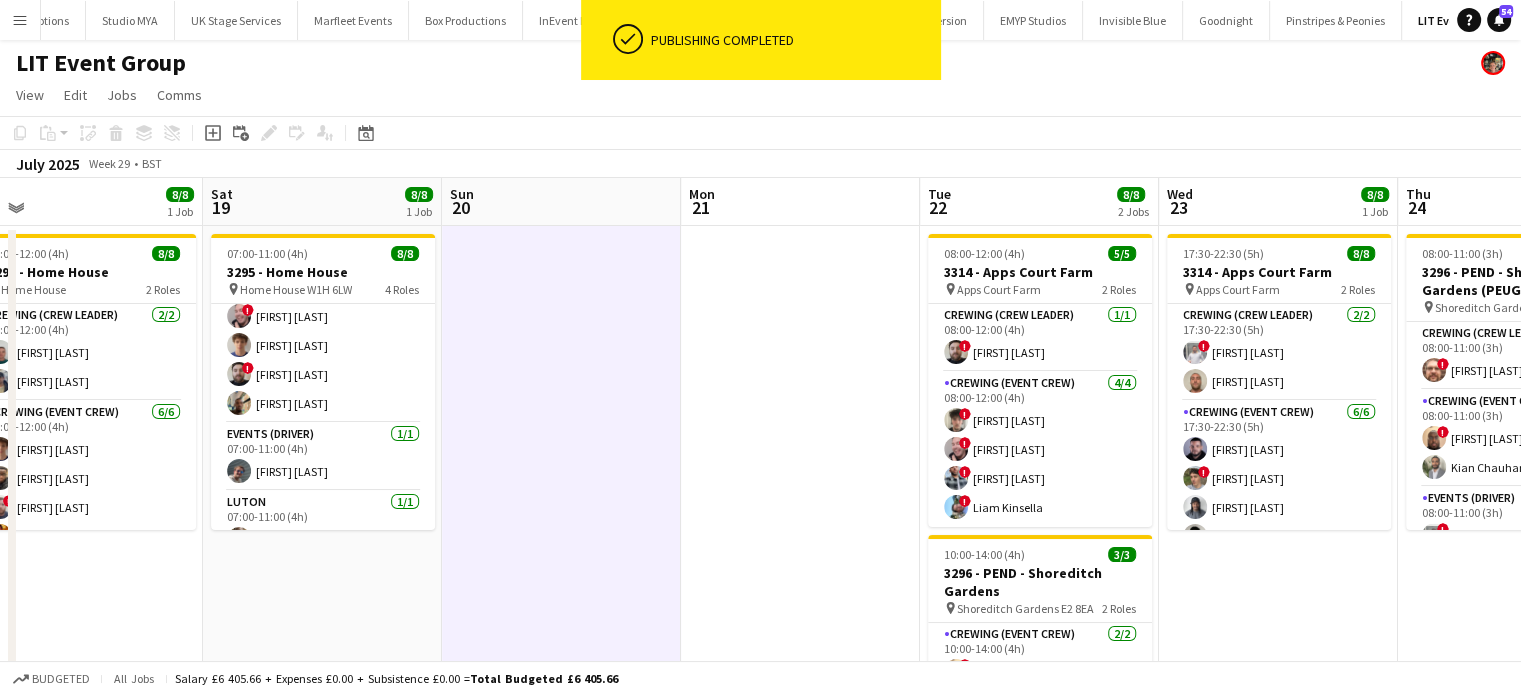 scroll, scrollTop: 0, scrollLeft: 765, axis: horizontal 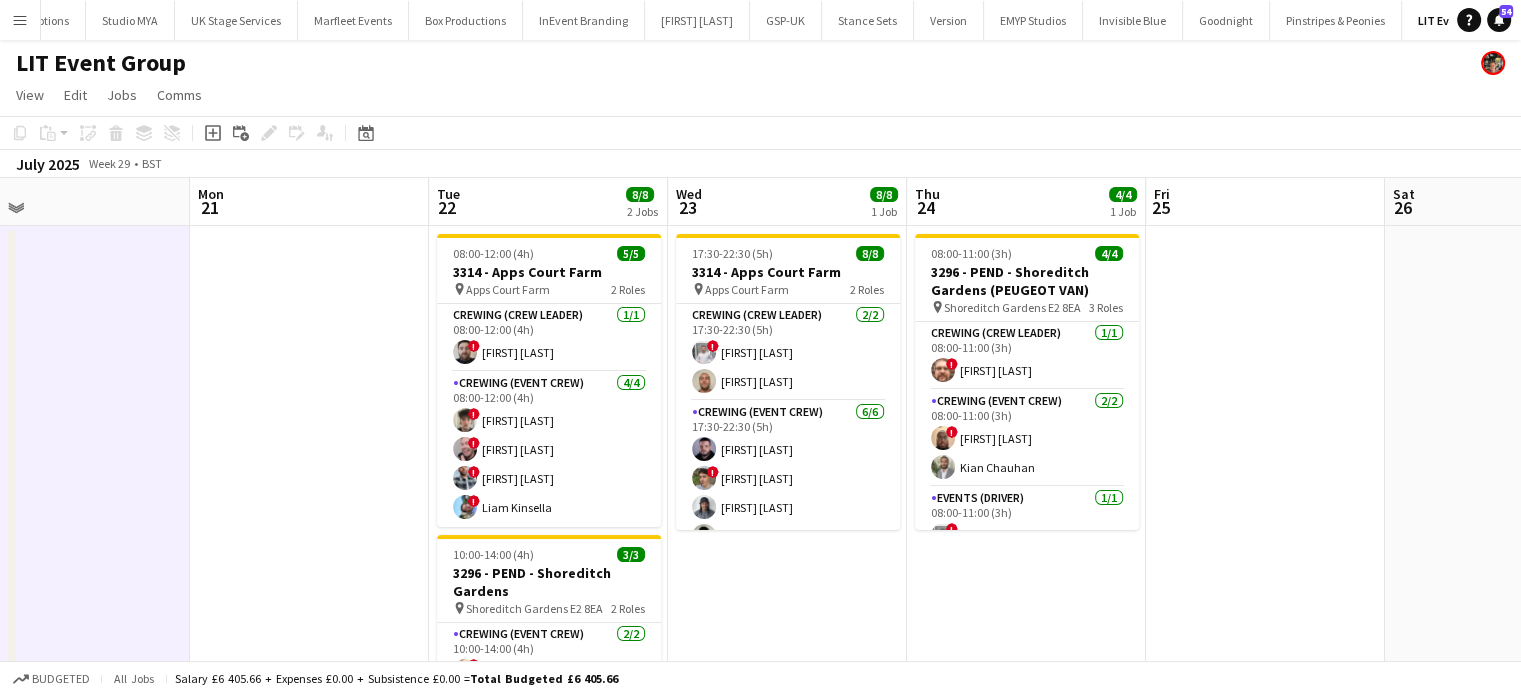click at bounding box center (309, 529) 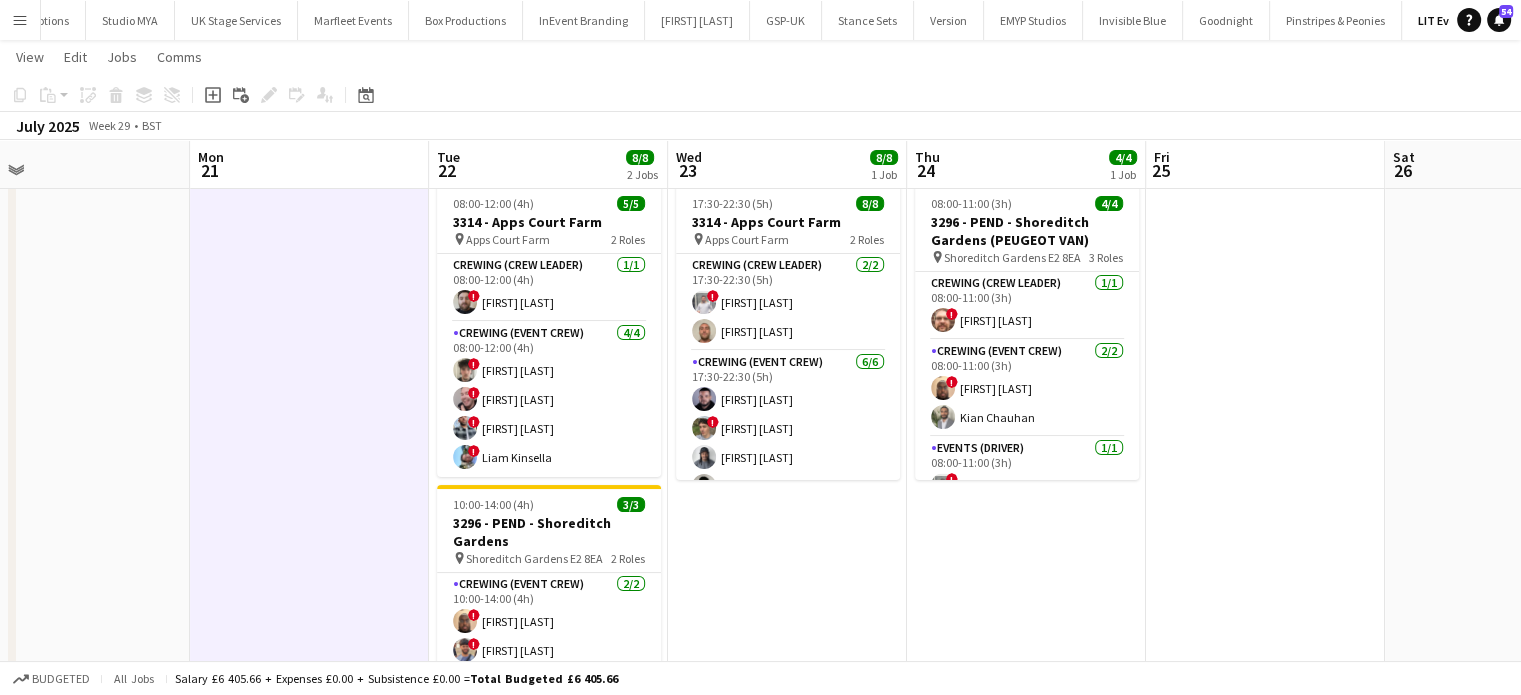 scroll, scrollTop: 0, scrollLeft: 0, axis: both 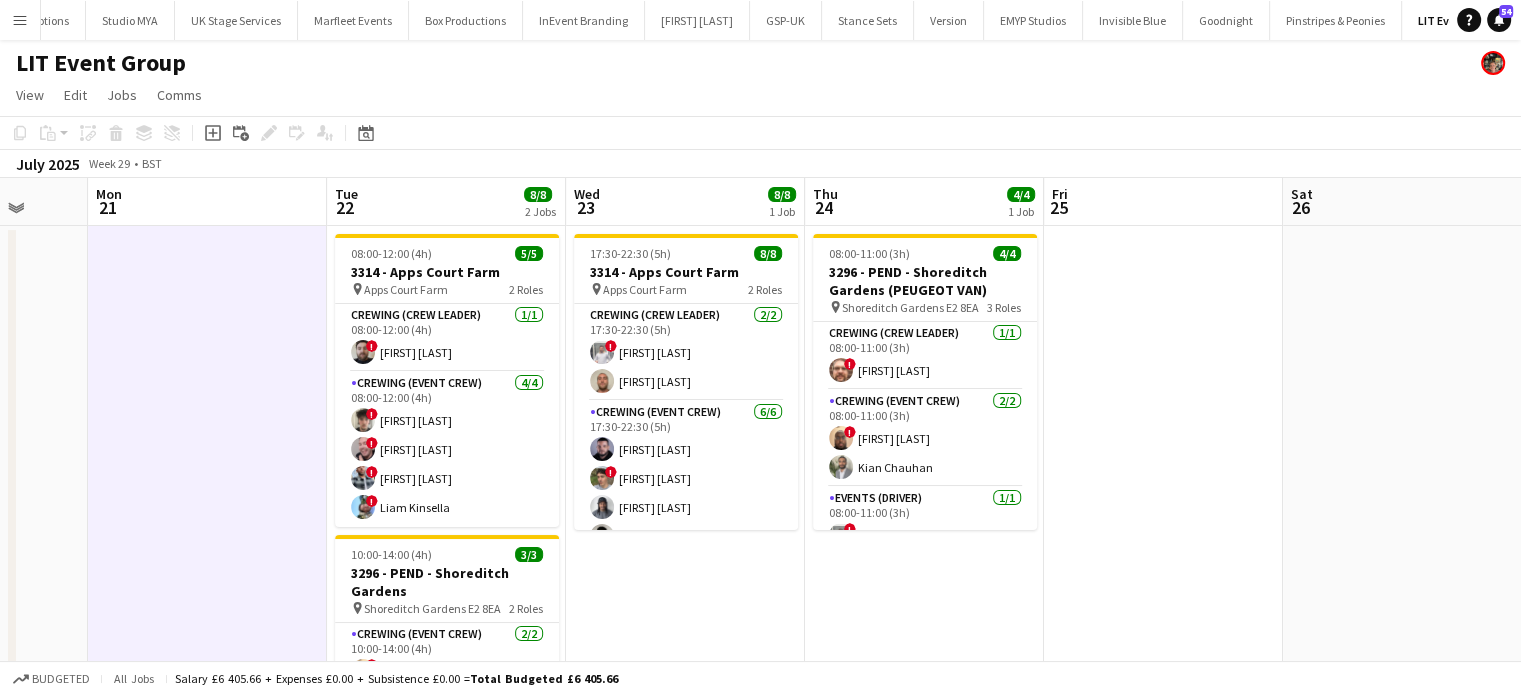 click at bounding box center (207, 529) 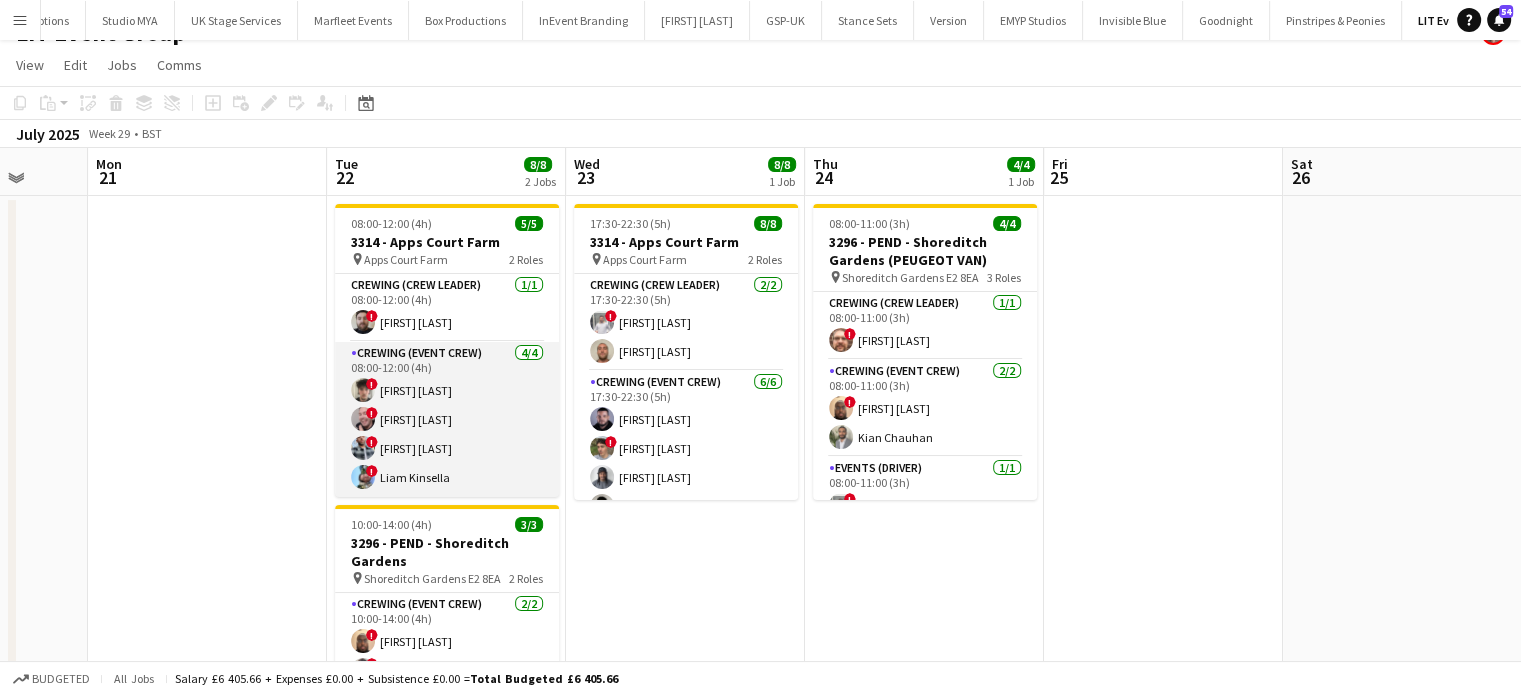 scroll, scrollTop: 32, scrollLeft: 0, axis: vertical 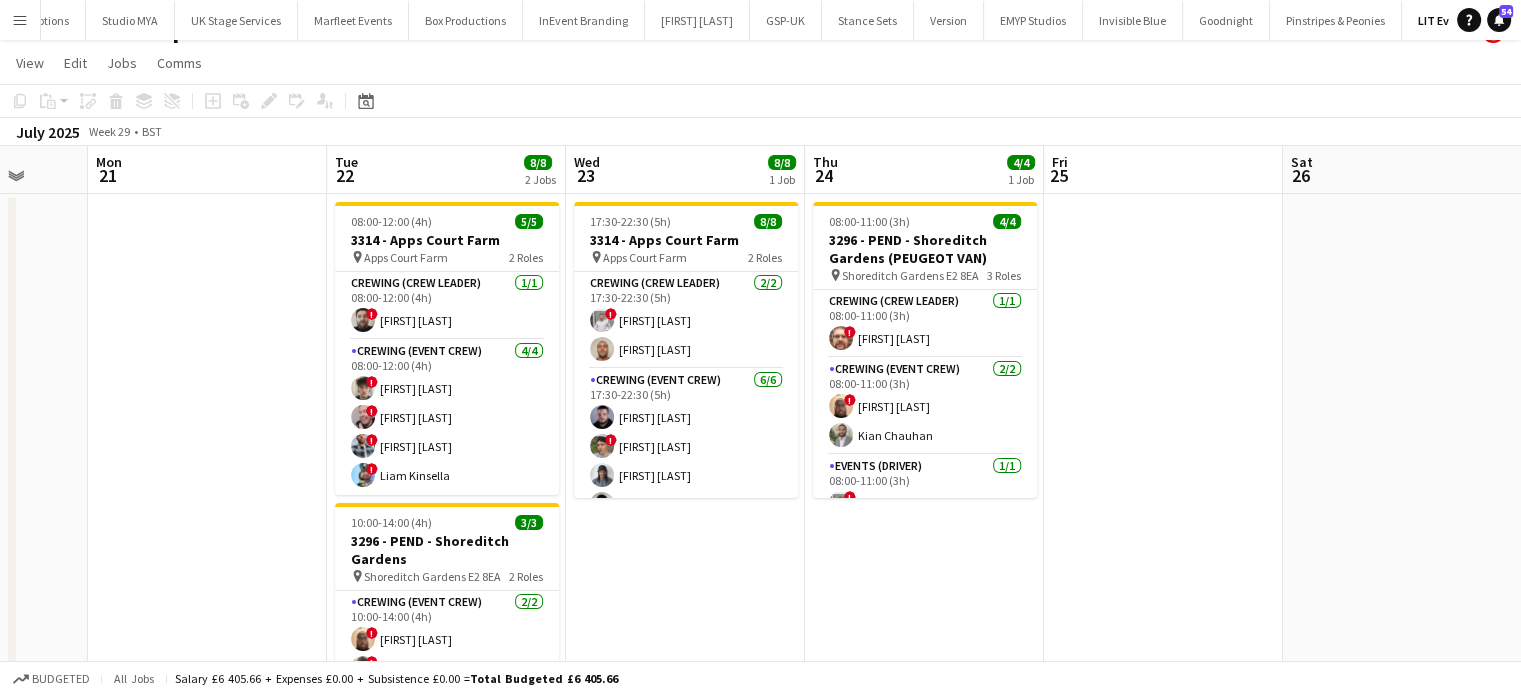 click at bounding box center (207, 497) 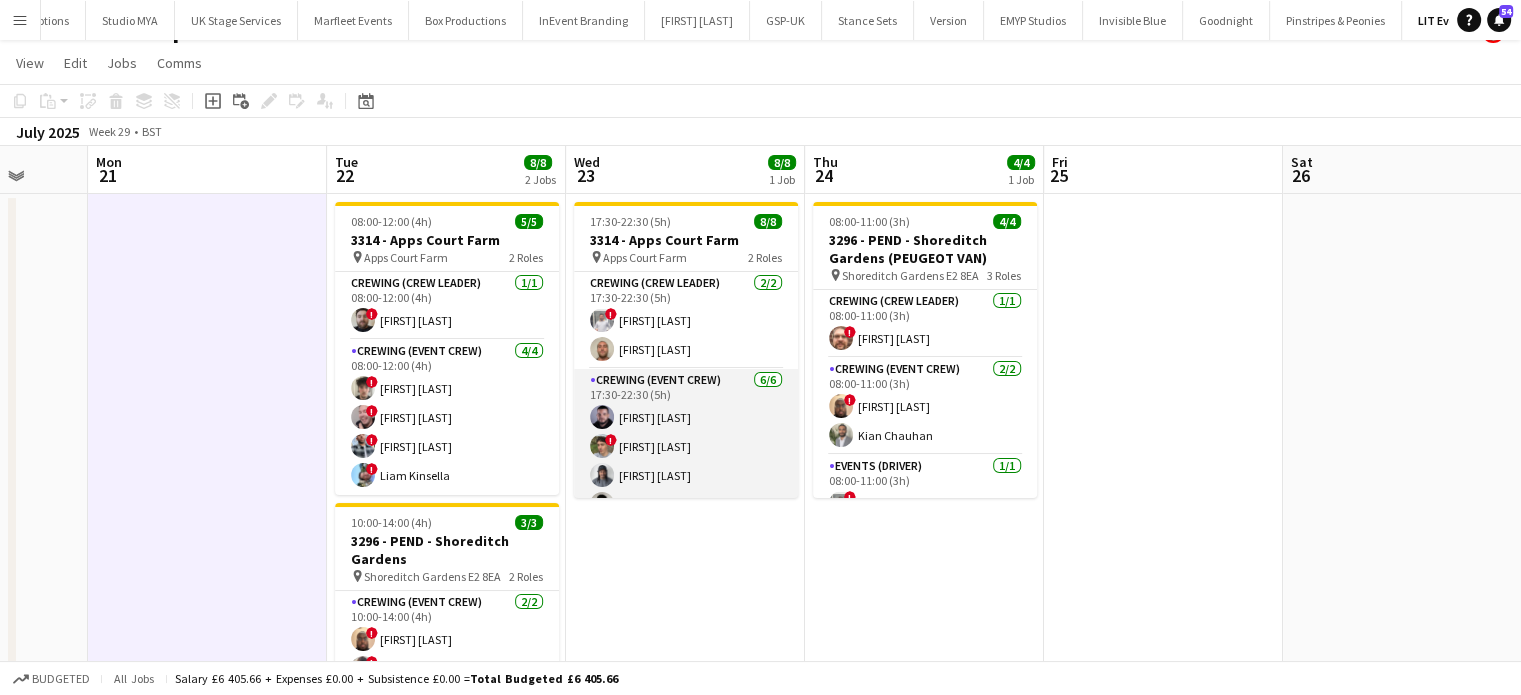 scroll, scrollTop: 0, scrollLeft: 0, axis: both 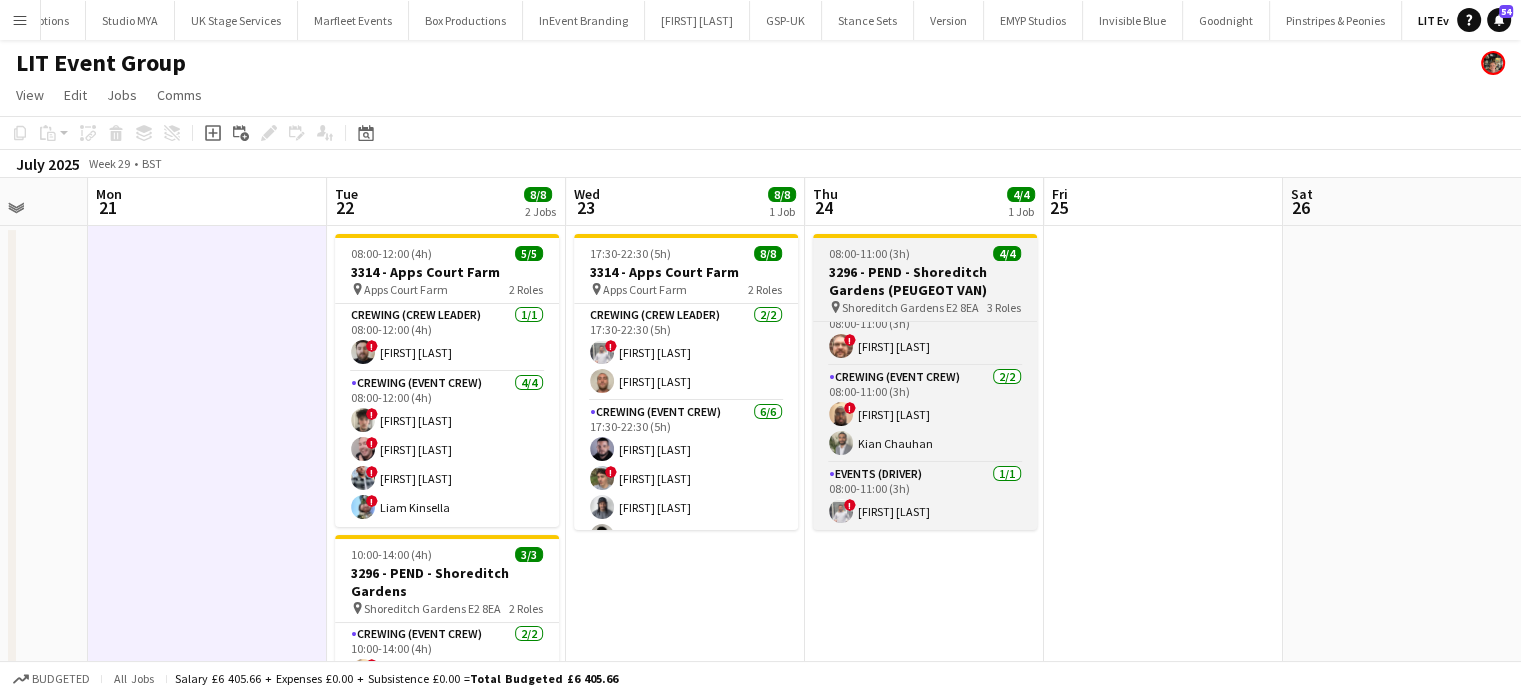 click on "08:00-11:00 (3h)" at bounding box center (869, 253) 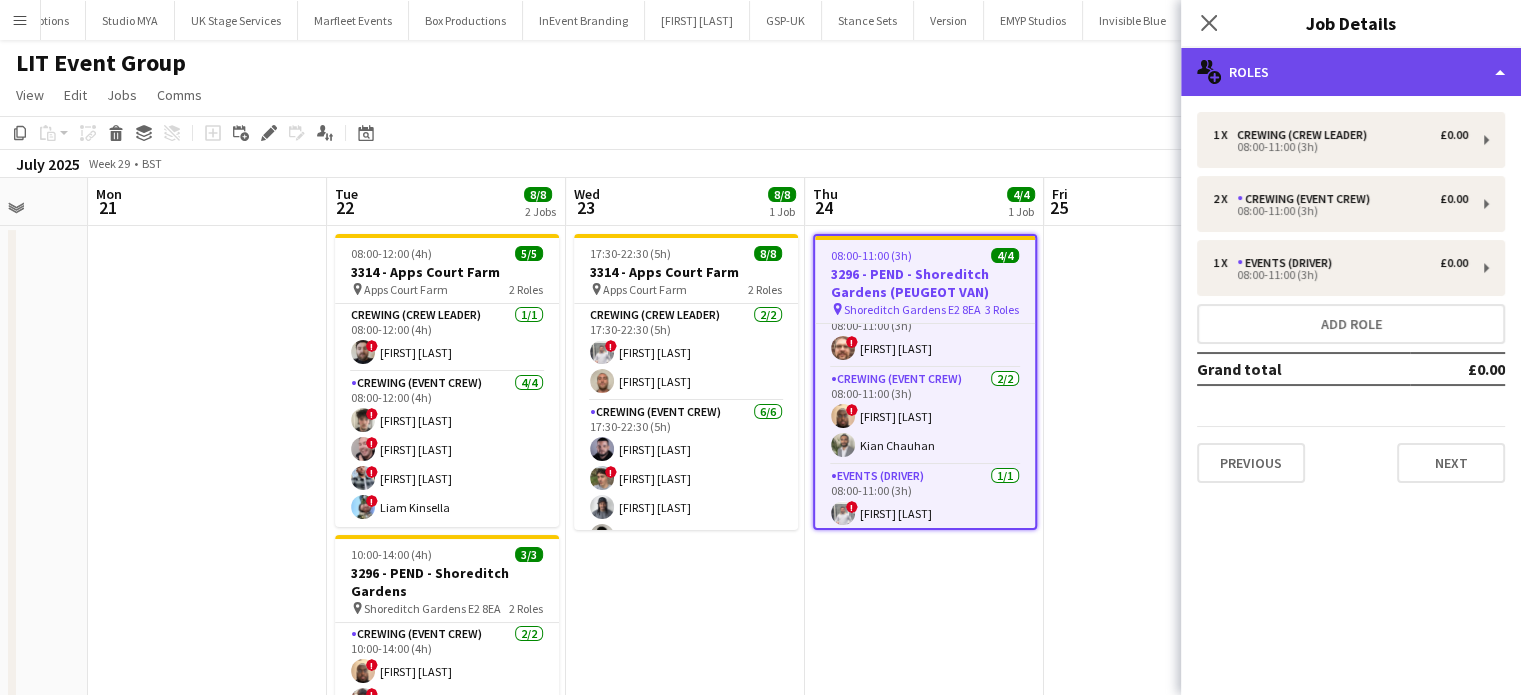 click on "multiple-users-add
Roles" 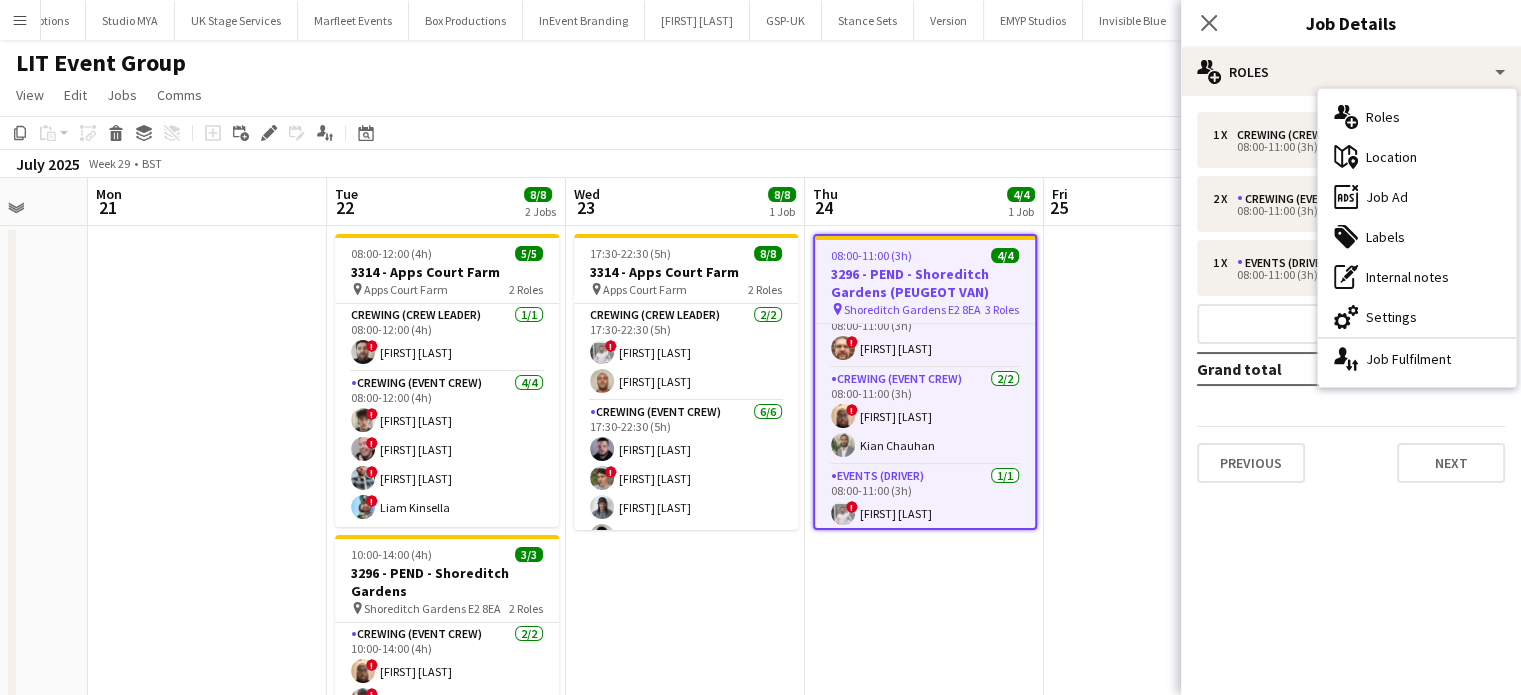 click on "17:30-22:30 (5h)    8/8   3314 - Apps Court Farm
pin
Apps Court Farm   2 Roles   Crewing (Crew Leader)   2/2   17:30-22:30 (5h)
! Graham Rex Stephen Lyle  Crewing (Event Crew)   6/6   17:30-22:30 (5h)
Paul Fisk ! Alistair Redding Kaine Caldeira Tonney Vincent Alexander Caseley Ben Turner" at bounding box center [685, 529] 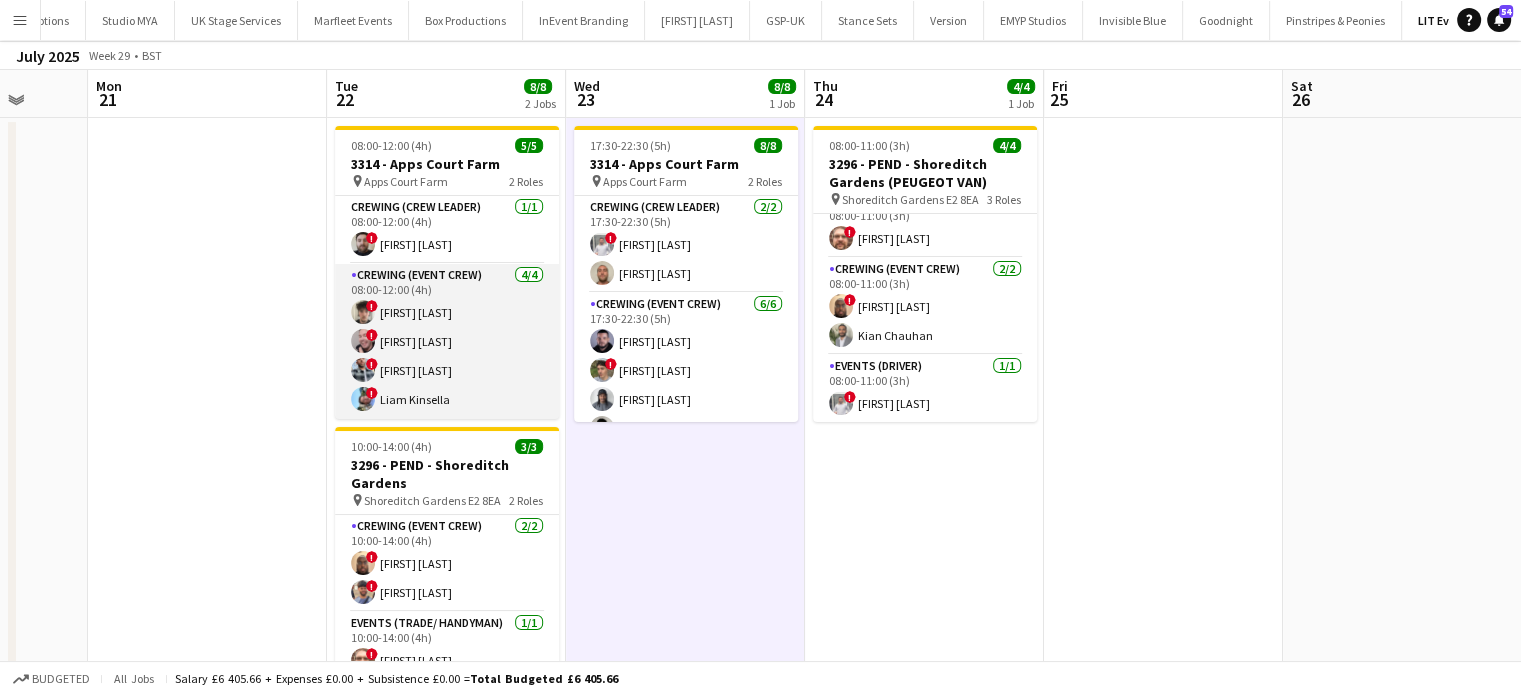 scroll, scrollTop: 3, scrollLeft: 0, axis: vertical 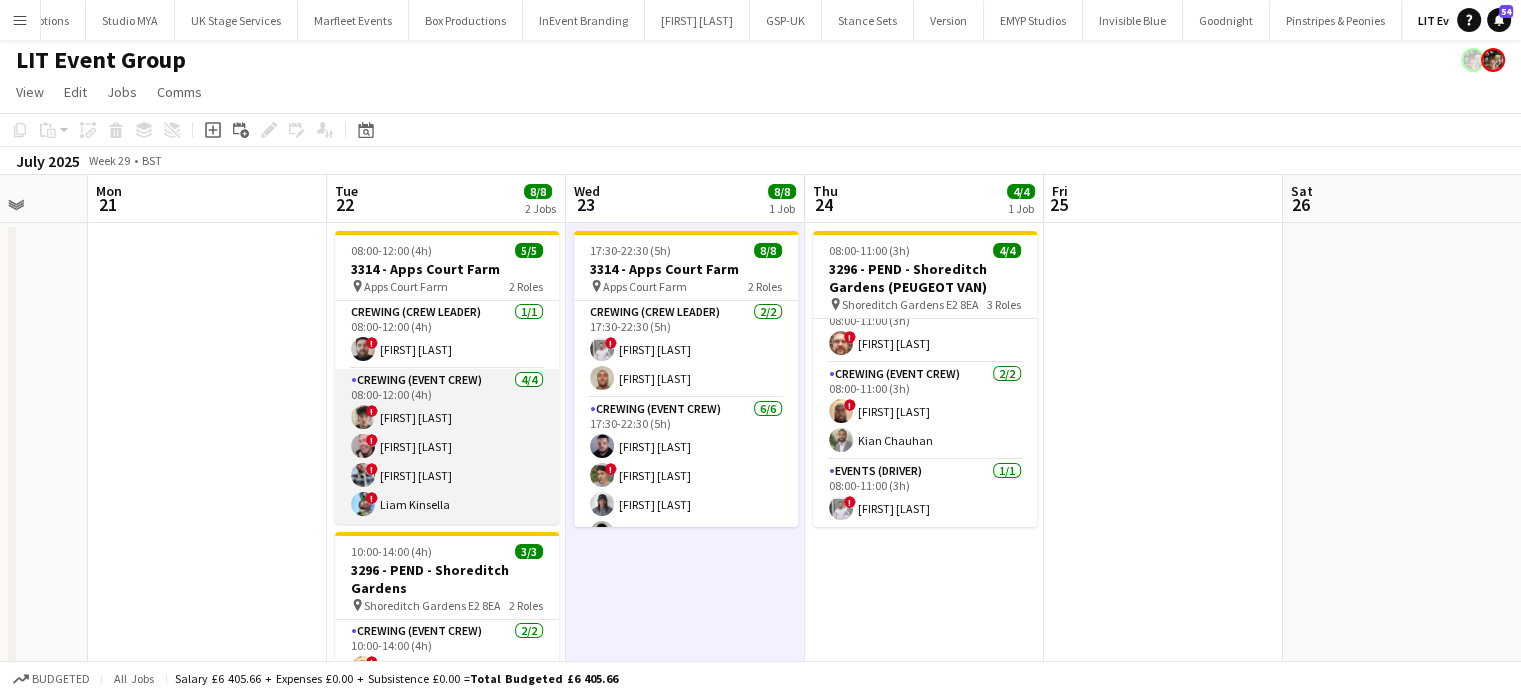 click on "Crewing (Event Crew)   4/4   08:00-12:00 (4h)
! Ben Simpkins ! Eldon Taylor ! Kieran Brooks ! Liam Kinsella" at bounding box center (447, 446) 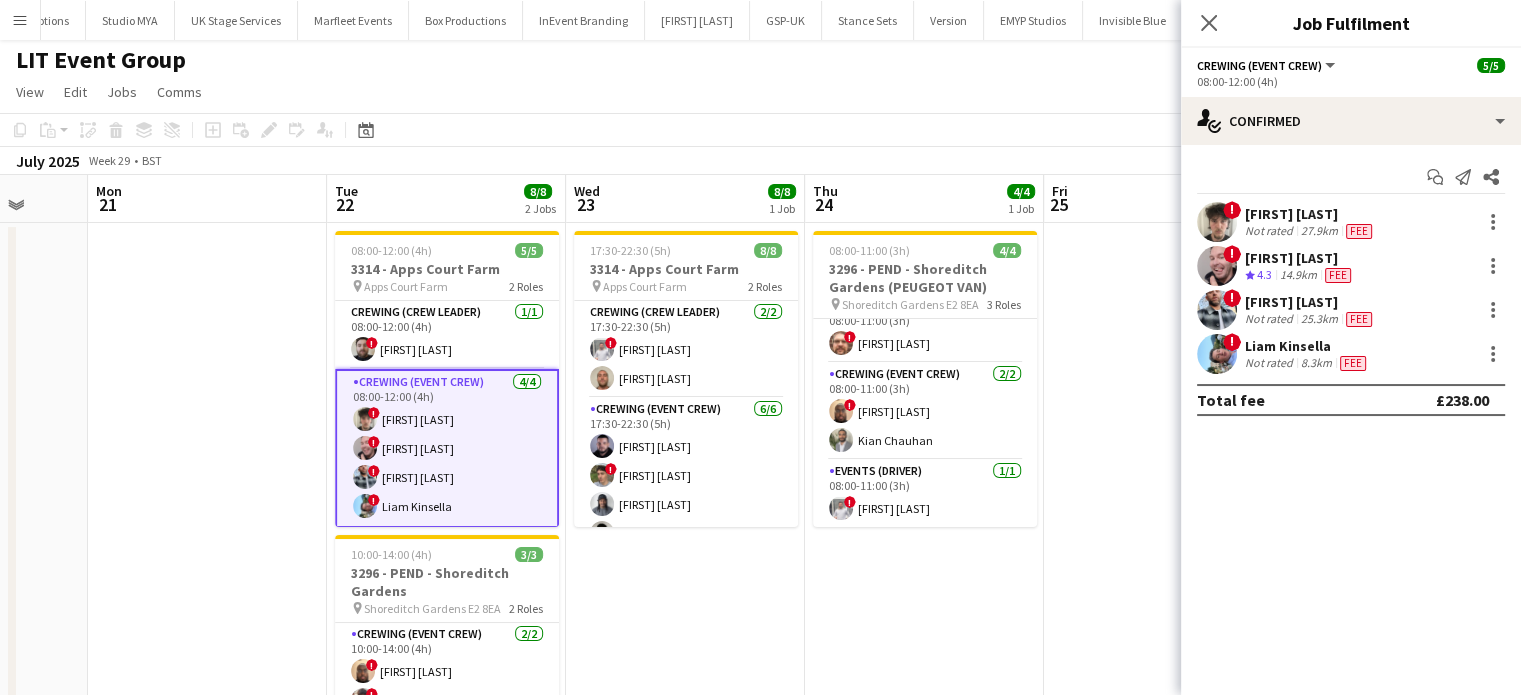 click on "!  Eldon Taylor
Crew rating
4.3   14.9km   Fee" at bounding box center [1351, 266] 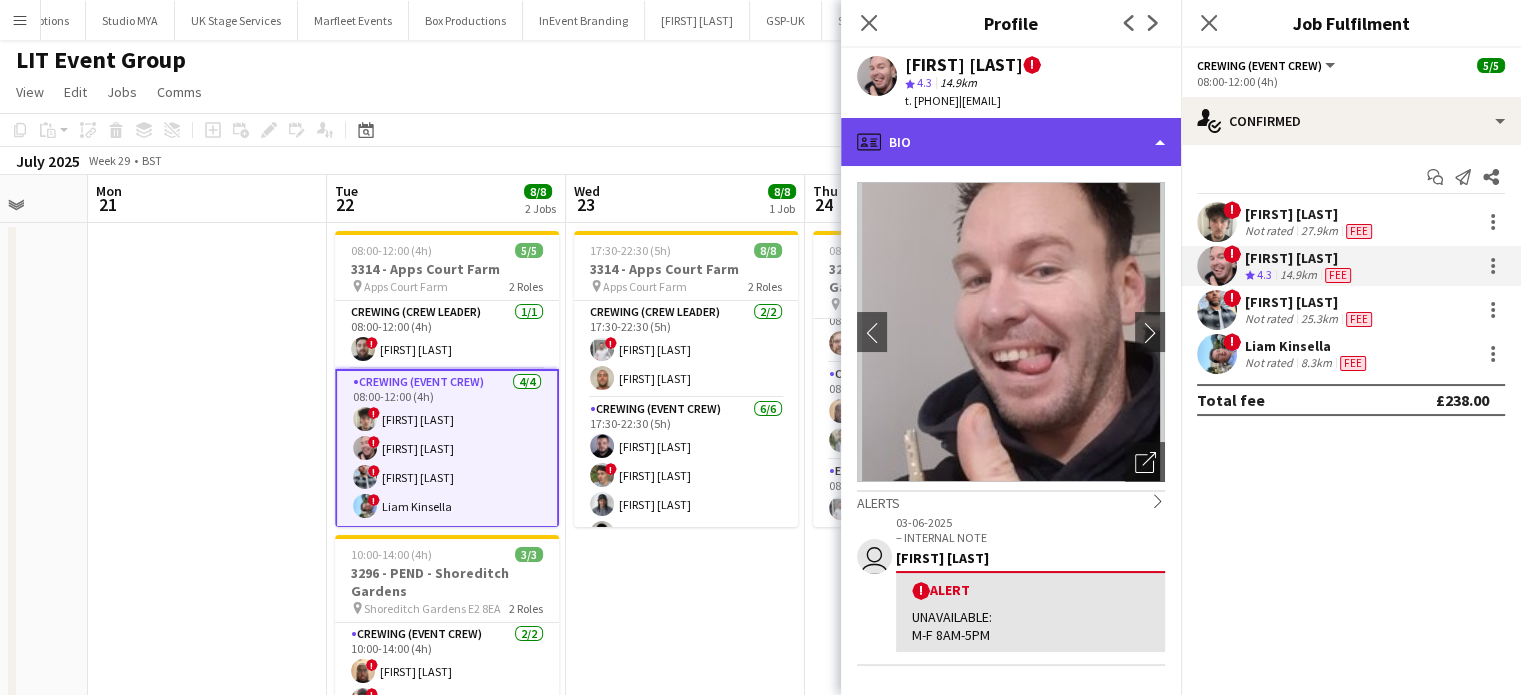 click on "profile
Bio" 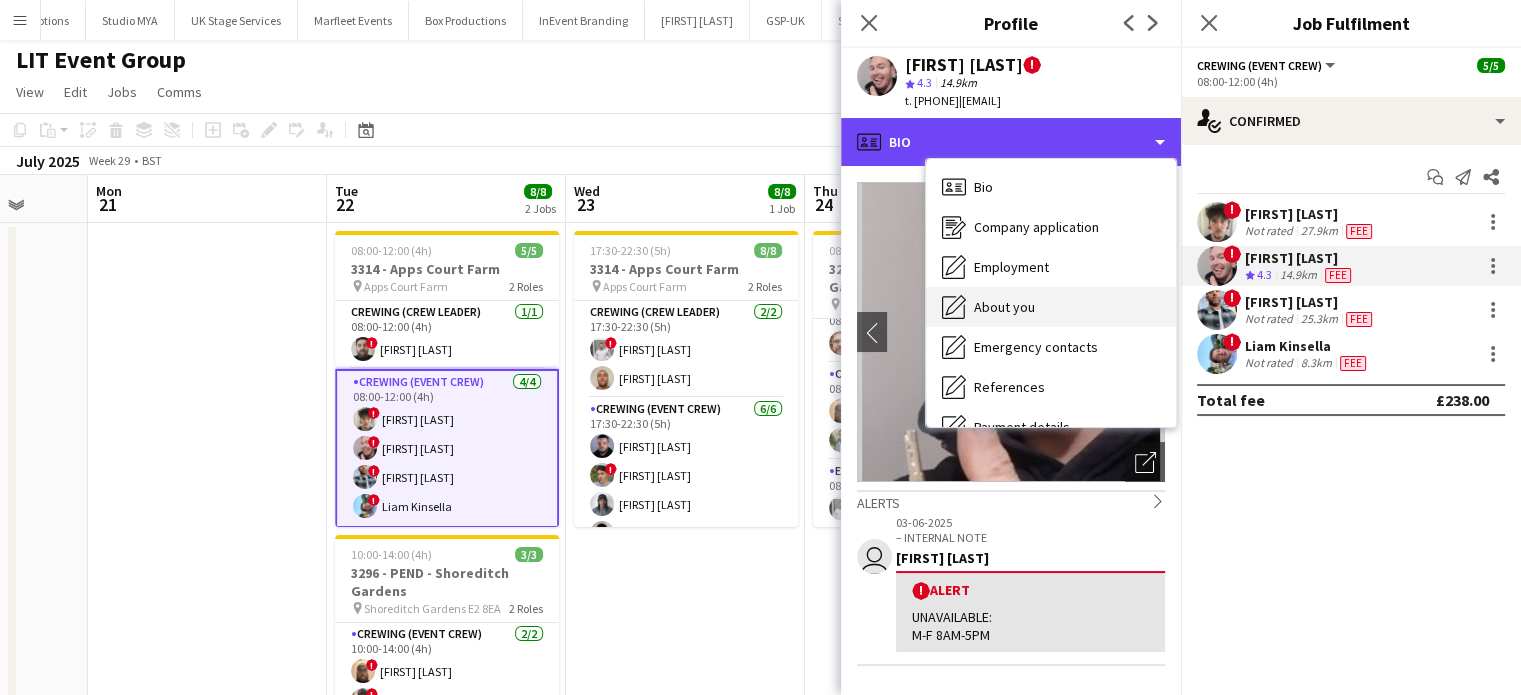 scroll, scrollTop: 388, scrollLeft: 0, axis: vertical 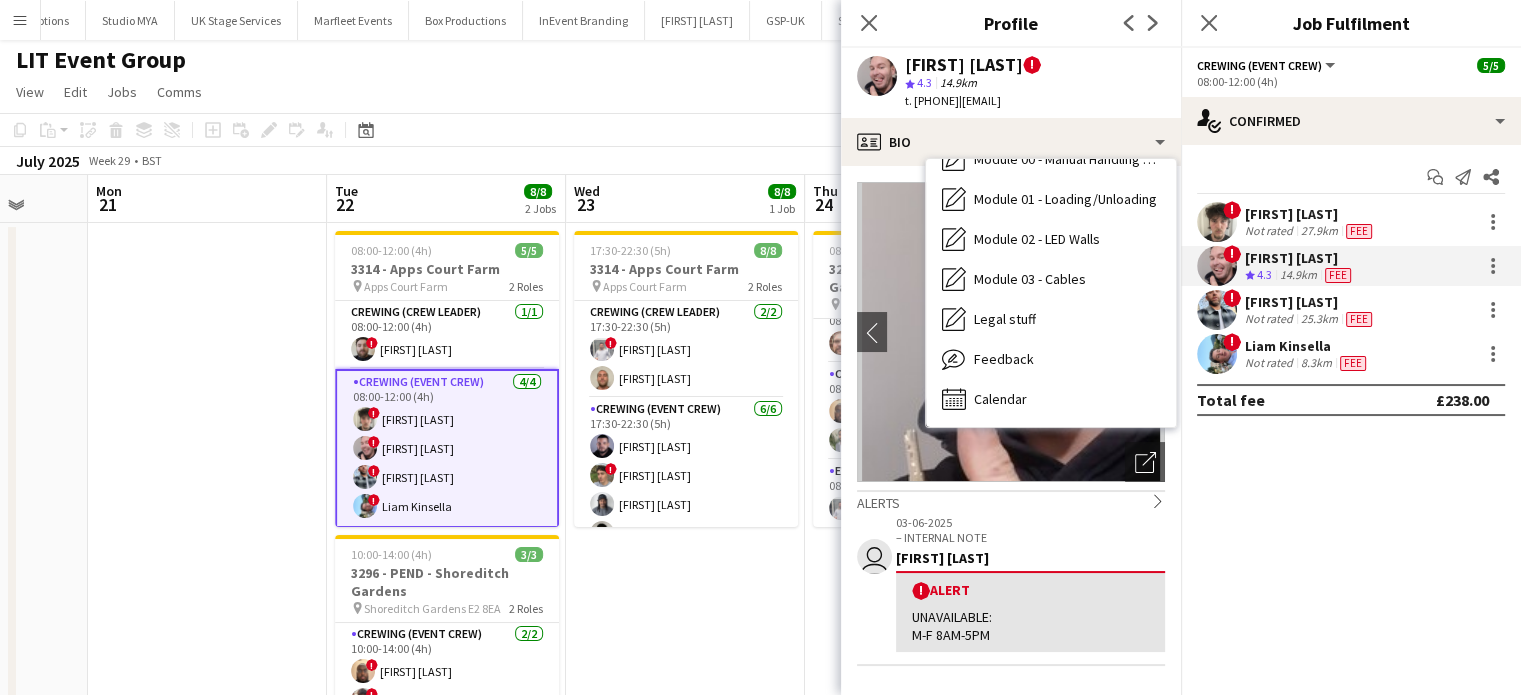 drag, startPoint x: 1035, startPoint y: 385, endPoint x: 1034, endPoint y: 542, distance: 157.00319 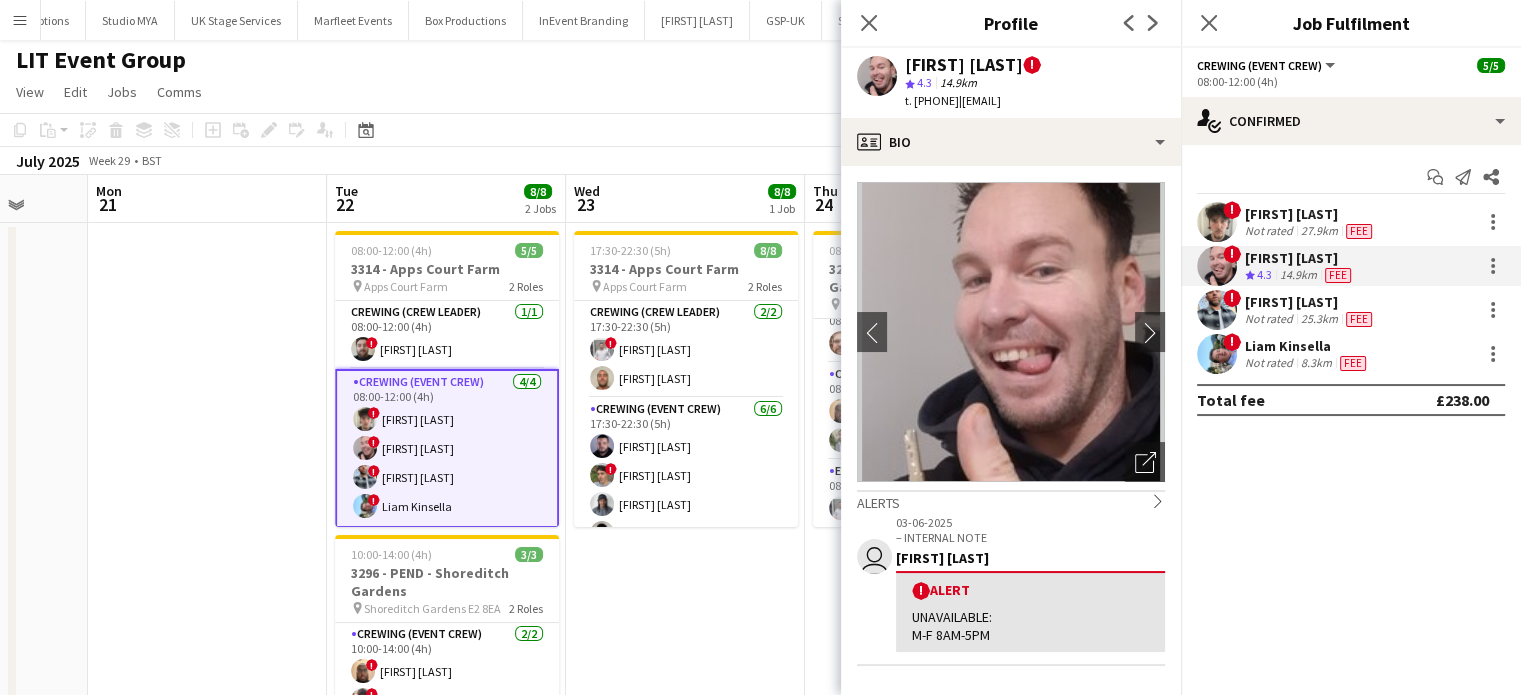 drag, startPoint x: 1034, startPoint y: 542, endPoint x: 1004, endPoint y: 596, distance: 61.77378 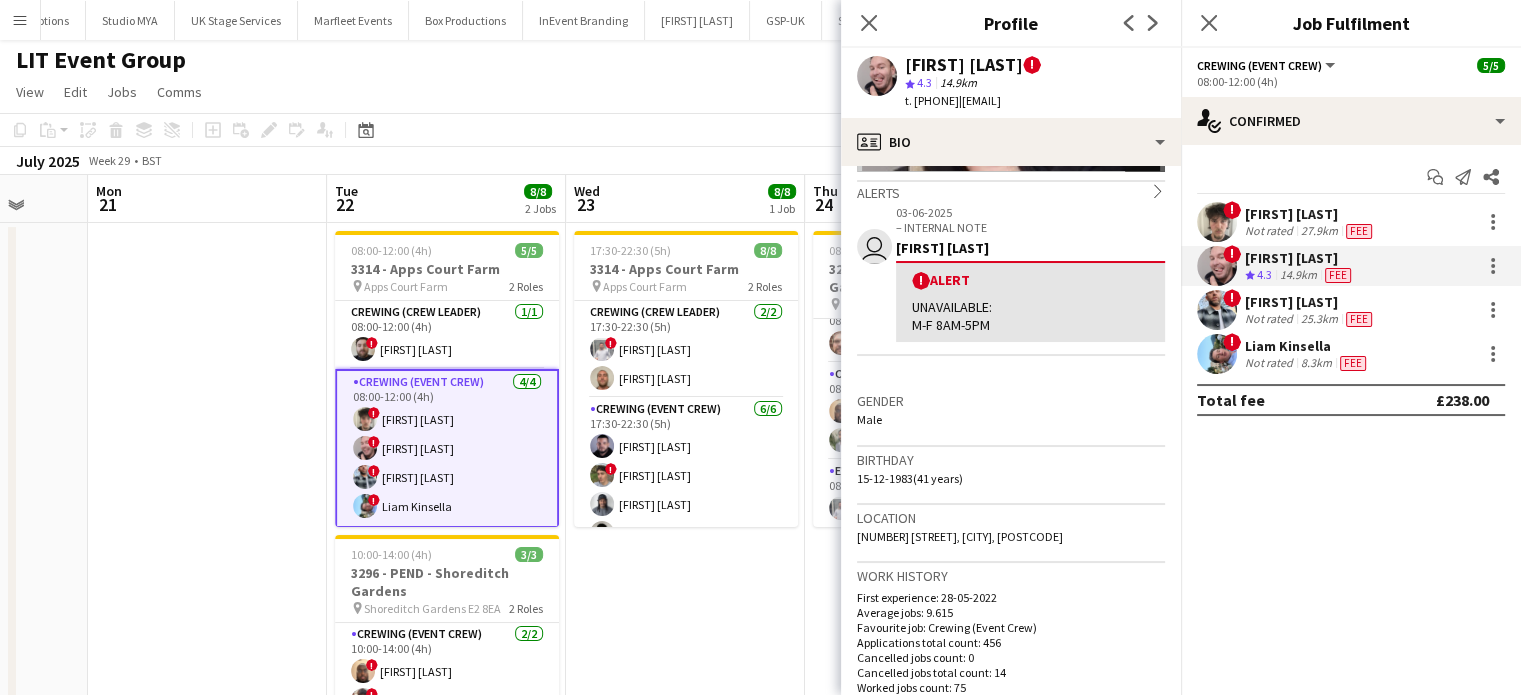 scroll, scrollTop: 312, scrollLeft: 0, axis: vertical 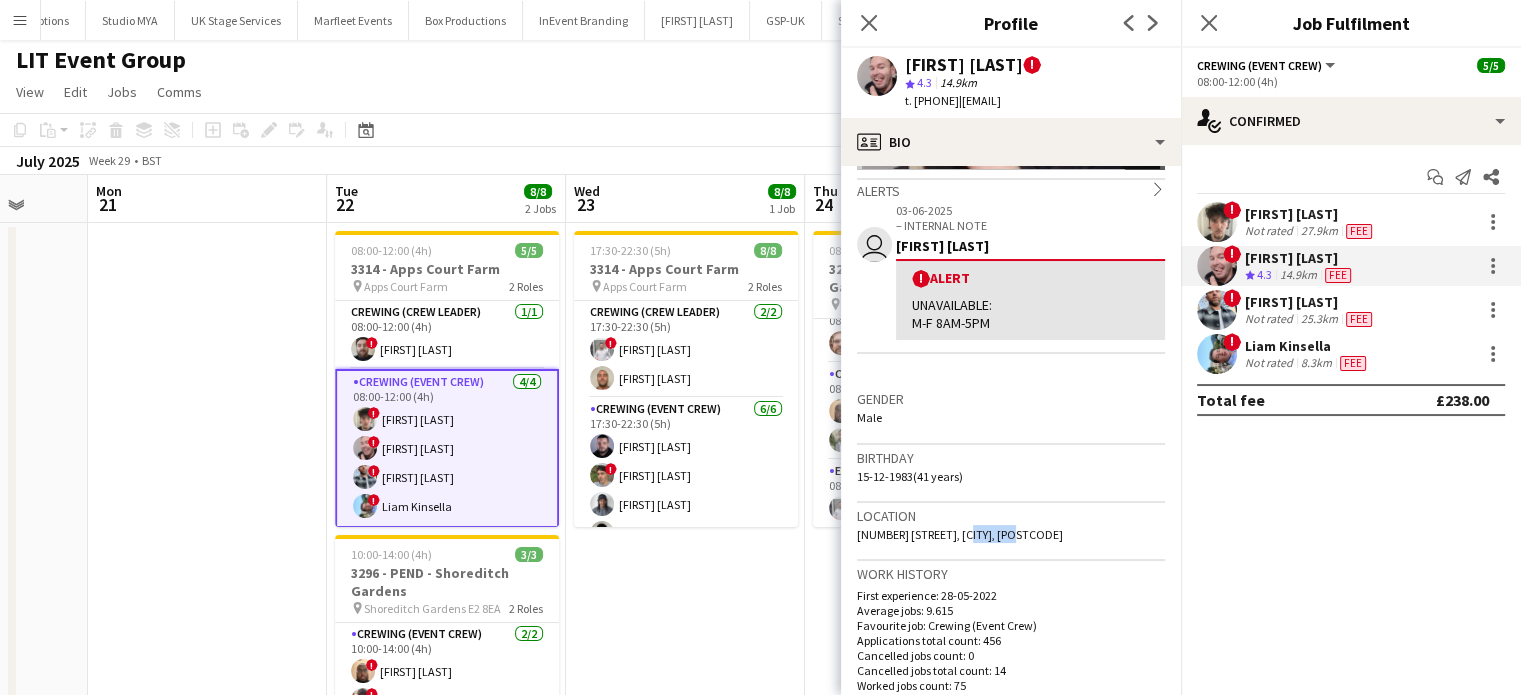 drag, startPoint x: 1028, startPoint y: 527, endPoint x: 967, endPoint y: 539, distance: 62.169125 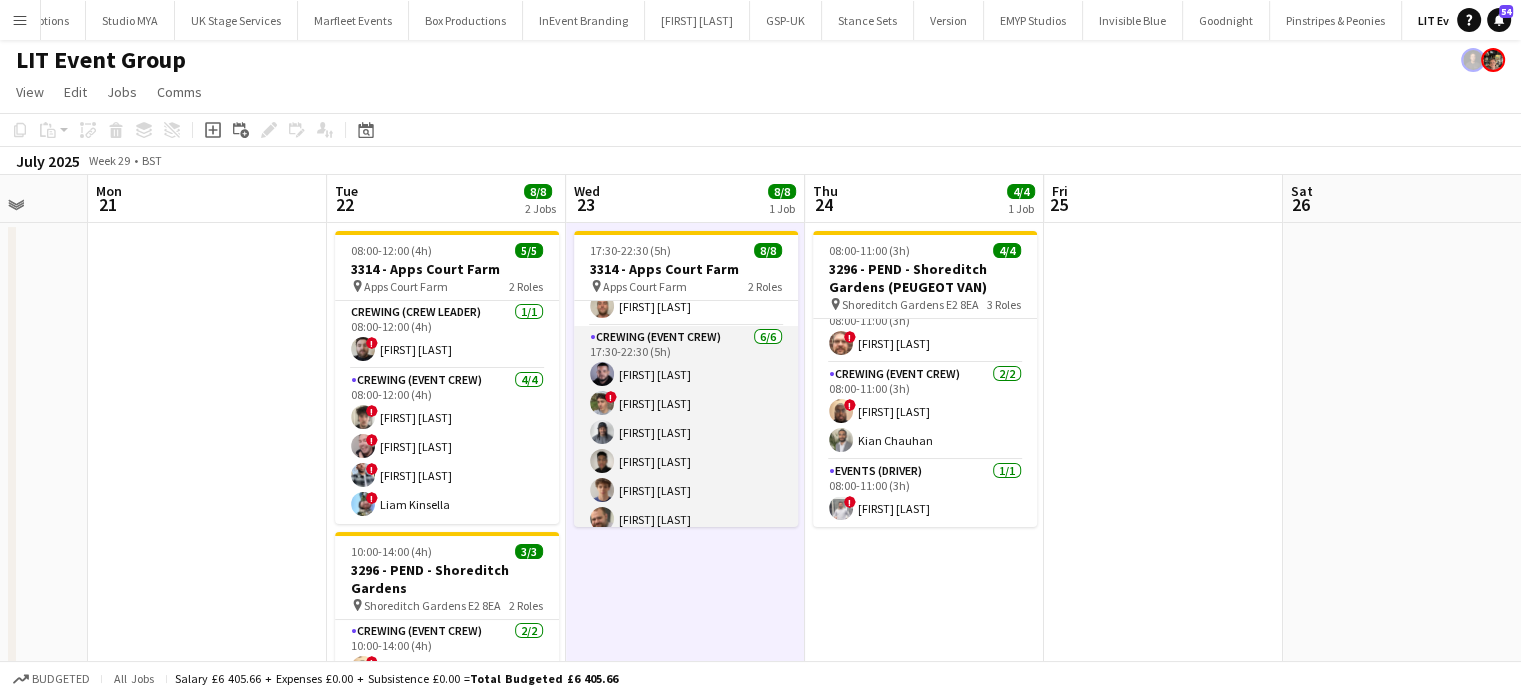 scroll, scrollTop: 84, scrollLeft: 0, axis: vertical 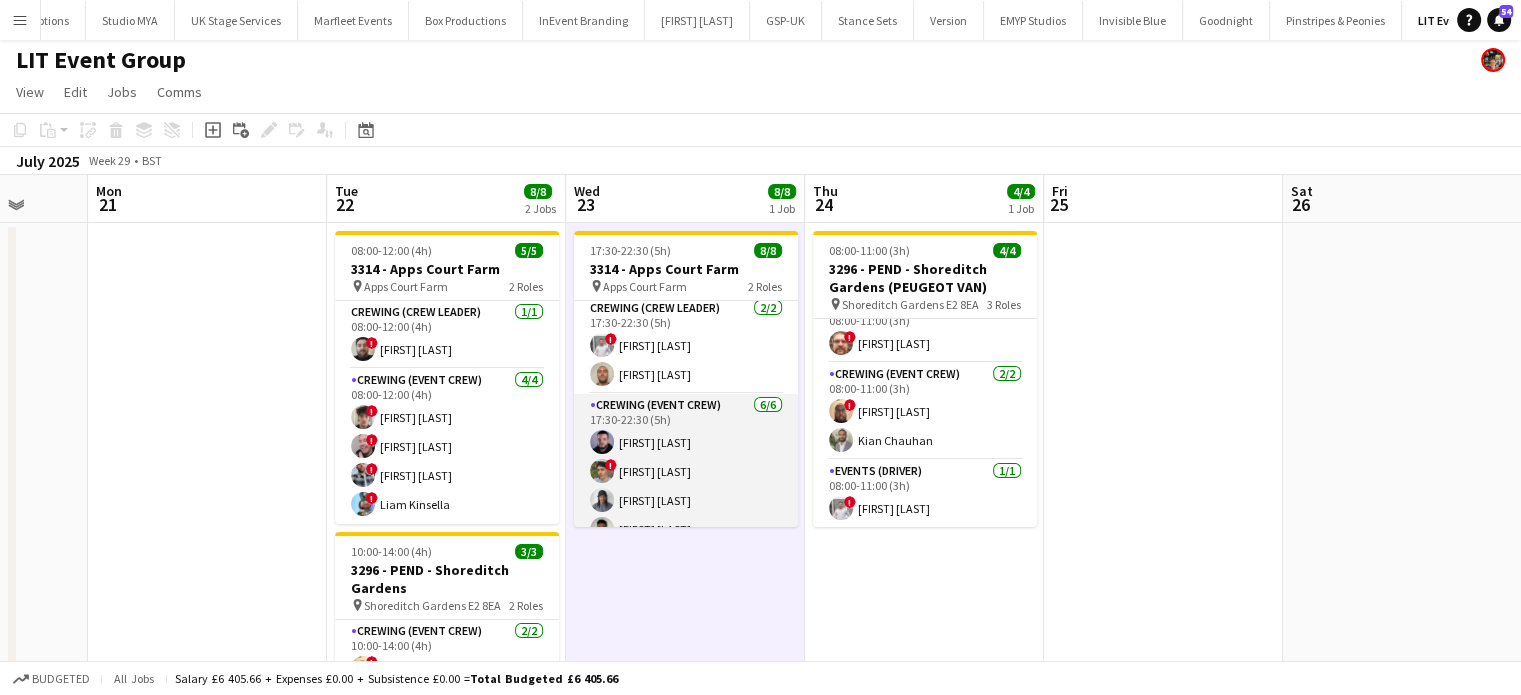 click on "Crewing (Event Crew)   6/6   17:30-22:30 (5h)
Paul Fisk ! Alistair Redding Kaine Caldeira Tonney Vincent Alexander Caseley Ben Turner" at bounding box center [686, 500] 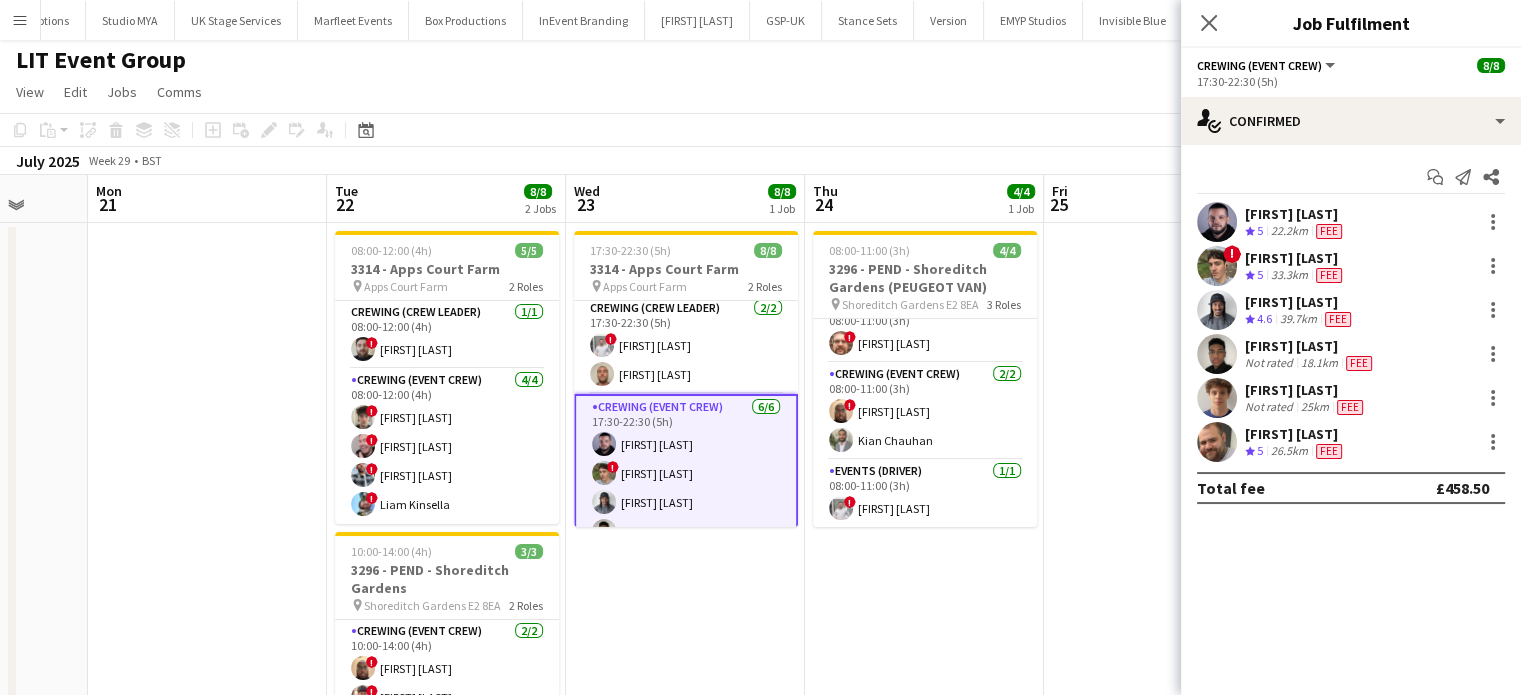 click on "18.1km" at bounding box center (1319, 363) 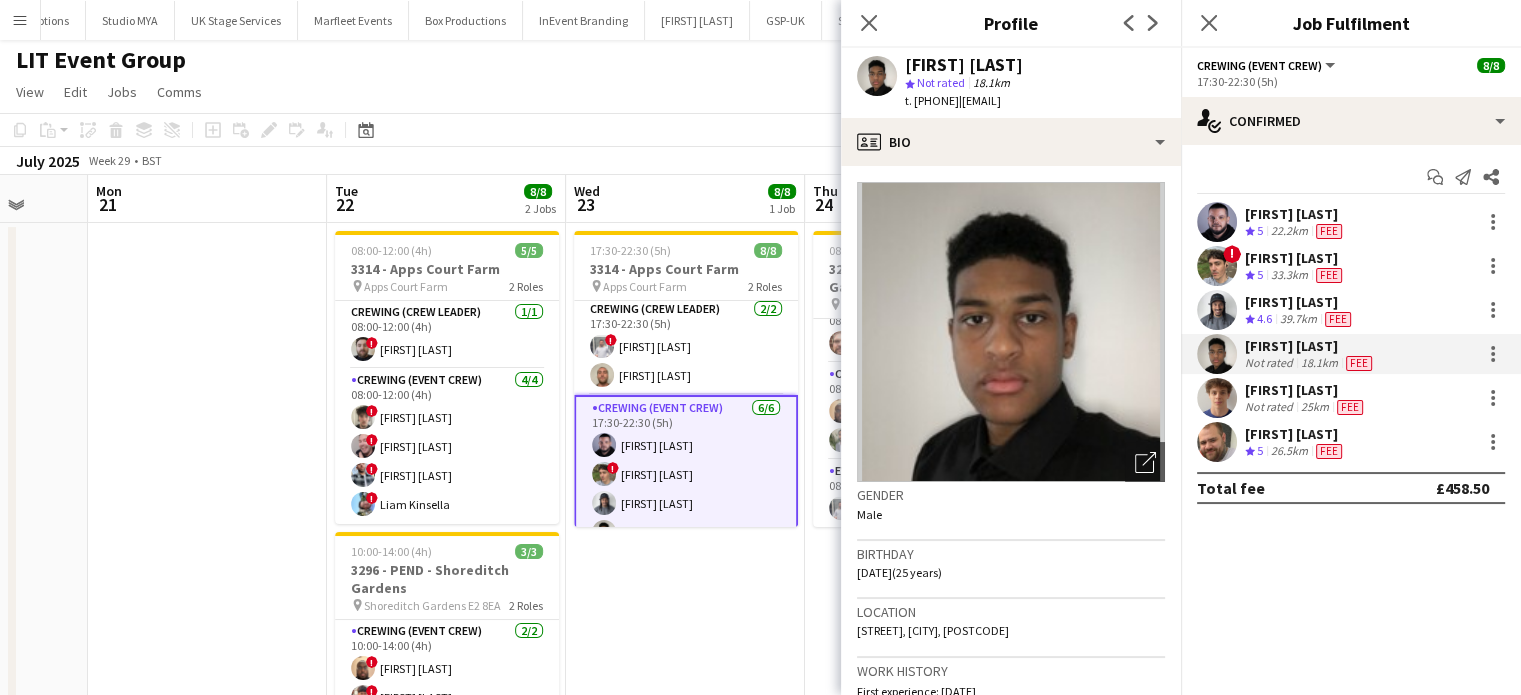 scroll, scrollTop: 0, scrollLeft: 0, axis: both 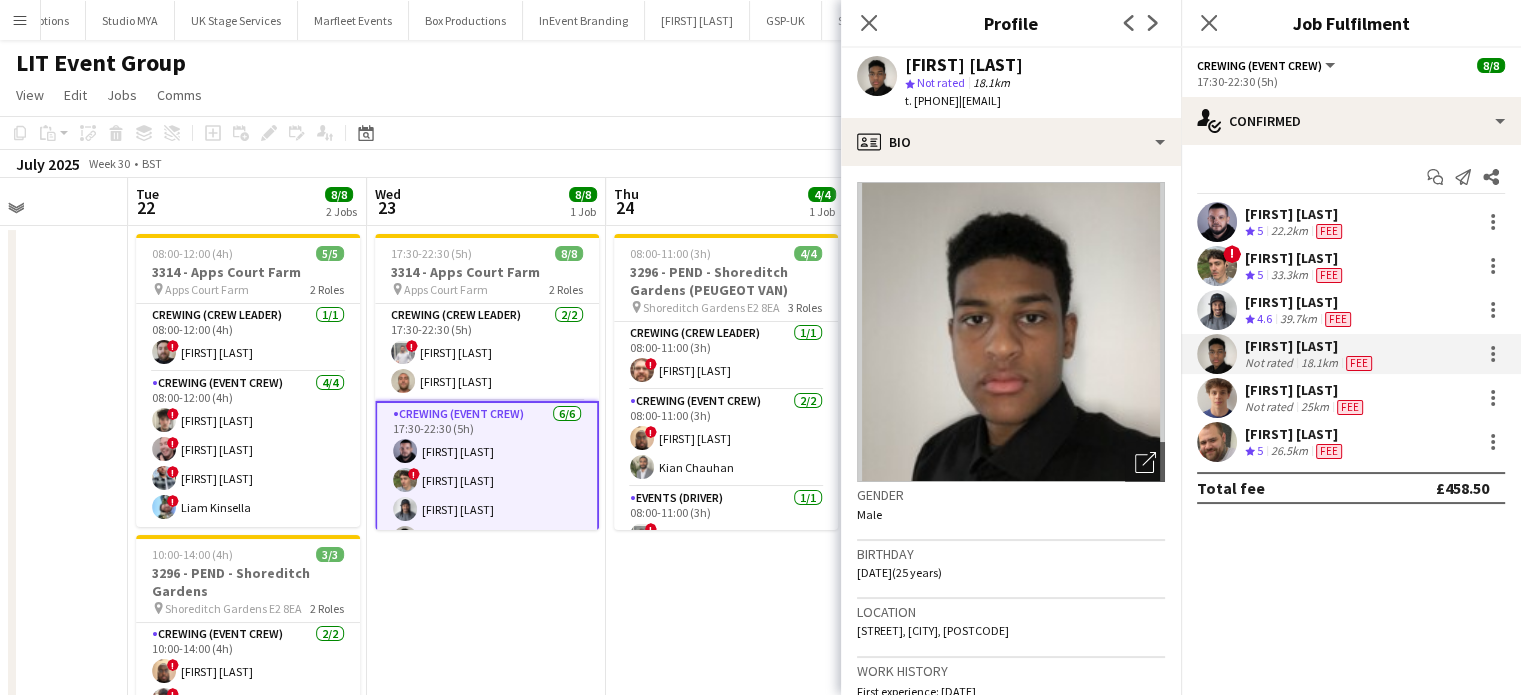 click on "17:30-22:30 (5h)    8/8   3314 - Apps Court Farm
pin
Apps Court Farm   2 Roles   Crewing (Crew Leader)   2/2   17:30-22:30 (5h)
! Graham Rex Stephen Lyle  Crewing (Event Crew)   6/6   17:30-22:30 (5h)
Paul Fisk ! Alistair Redding Kaine Caldeira Tonney Vincent Alexander Caseley Ben Turner" at bounding box center [486, 529] 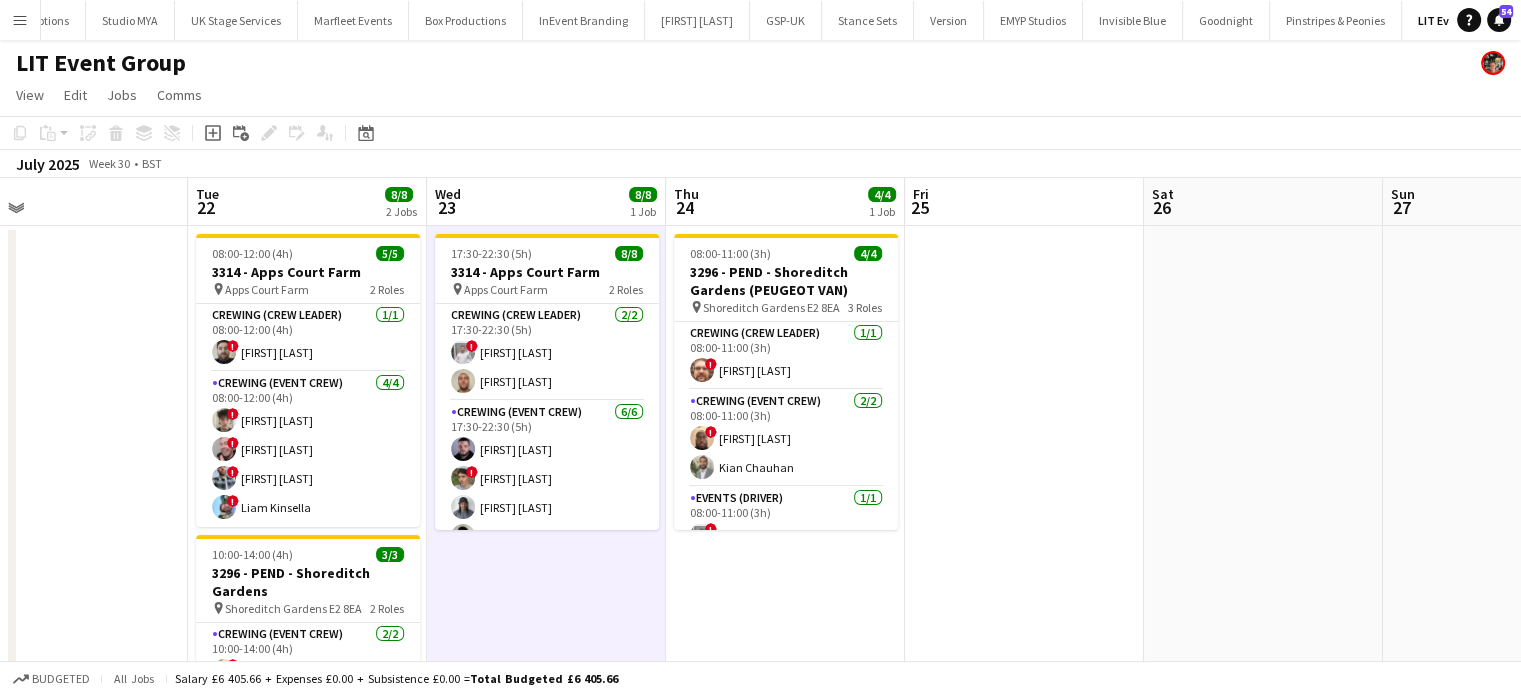 scroll, scrollTop: 0, scrollLeft: 764, axis: horizontal 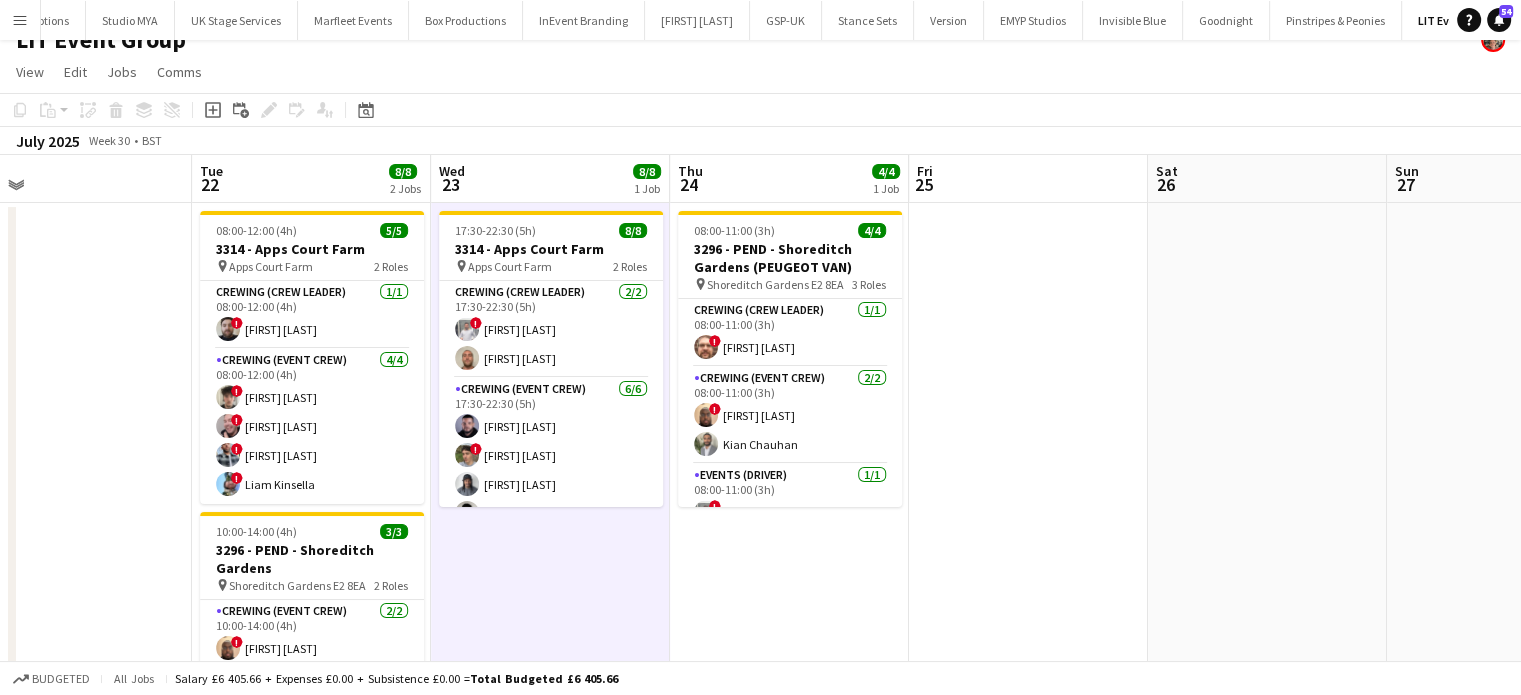 click on "08:00-11:00 (3h)    4/4   3296 - PEND - Shoreditch Gardens (PEUGEOT VAN)
pin
Shoreditch Gardens E2 8EA   3 Roles   Crewing (Crew Leader)   1/1   08:00-11:00 (3h)
! Corey Arnold  Crewing (Event Crew)   2/2   08:00-11:00 (3h)
! Abdirahman Dahir Kian Chauhan  Events (Driver)   1/1   08:00-11:00 (3h)
! Graham Rex" at bounding box center [789, 506] 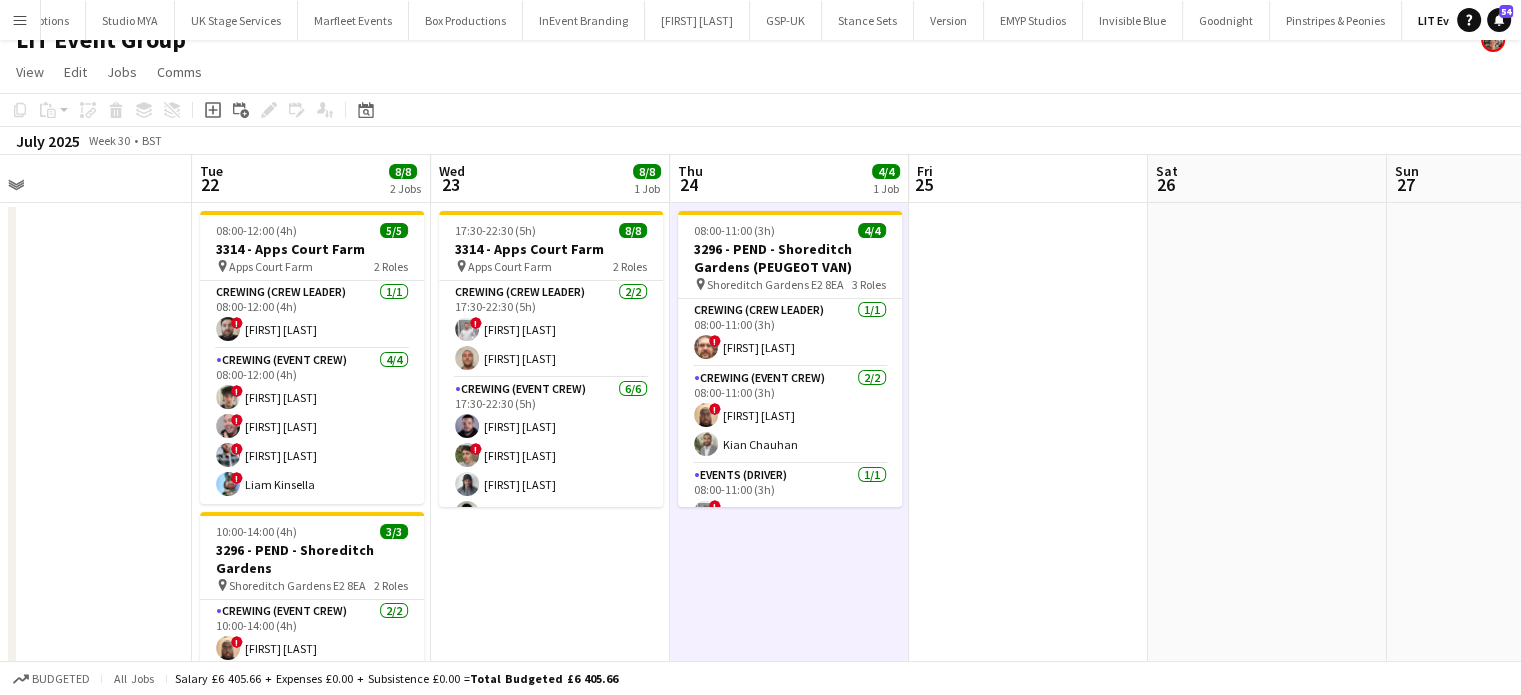 click on "17:30-22:30 (5h)    8/8   3314 - Apps Court Farm
pin
Apps Court Farm   2 Roles   Crewing (Crew Leader)   2/2   17:30-22:30 (5h)
! Graham Rex Stephen Lyle  Crewing (Event Crew)   6/6   17:30-22:30 (5h)
Paul Fisk ! Alistair Redding Kaine Caldeira Tonney Vincent Alexander Caseley Ben Turner" at bounding box center (550, 506) 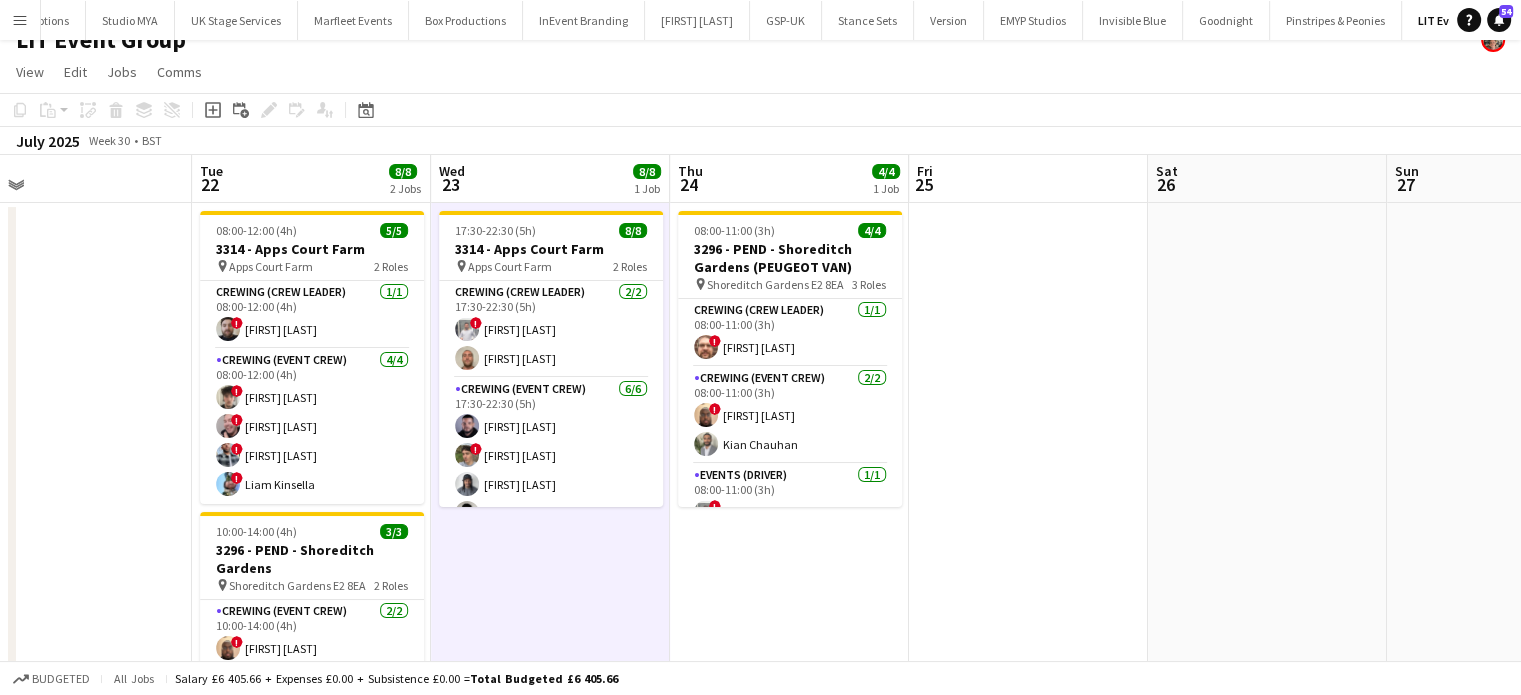 click on "17:30-22:30 (5h)    8/8   3314 - Apps Court Farm
pin
Apps Court Farm   2 Roles   Crewing (Crew Leader)   2/2   17:30-22:30 (5h)
! Graham Rex Stephen Lyle  Crewing (Event Crew)   6/6   17:30-22:30 (5h)
Paul Fisk ! Alistair Redding Kaine Caldeira Tonney Vincent Alexander Caseley Ben Turner" at bounding box center (550, 506) 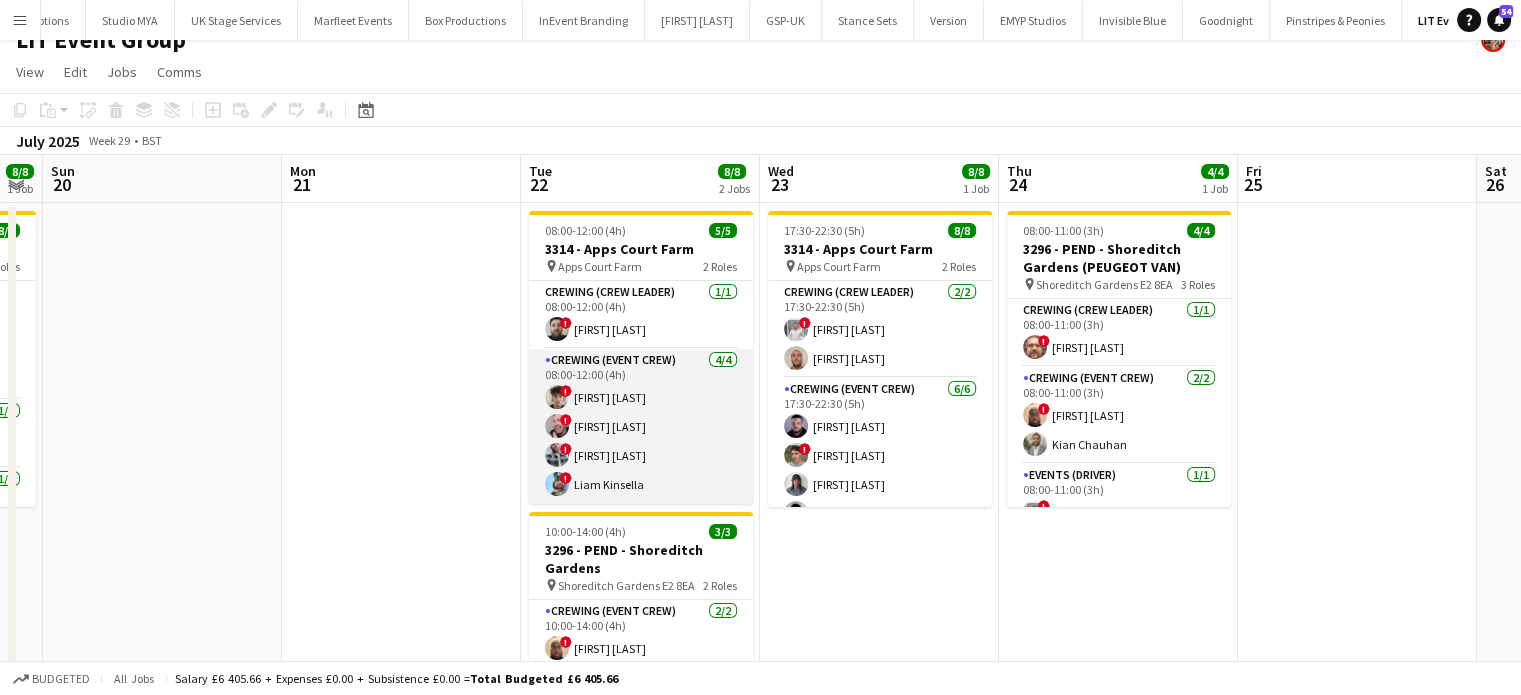 scroll, scrollTop: 0, scrollLeft: 436, axis: horizontal 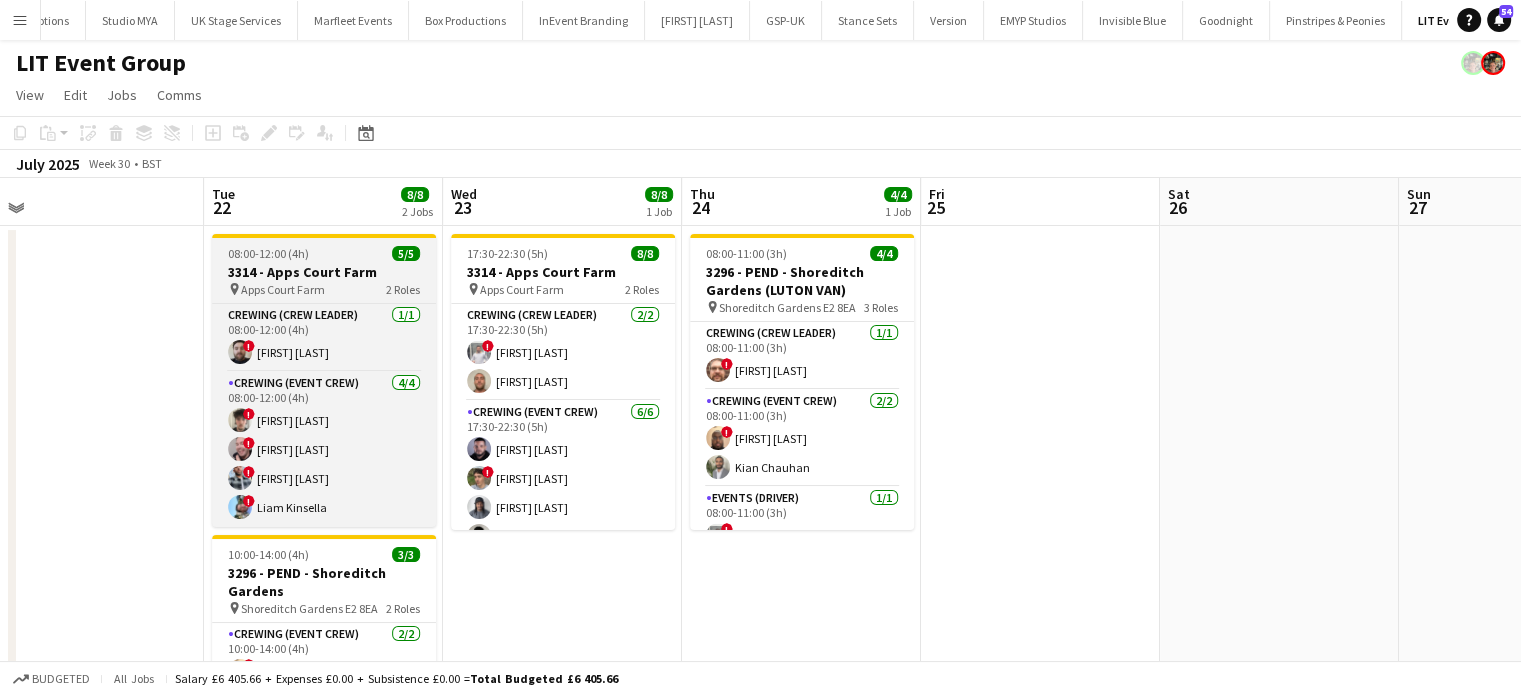 click on "08:00-12:00 (4h)    5/5" at bounding box center [324, 253] 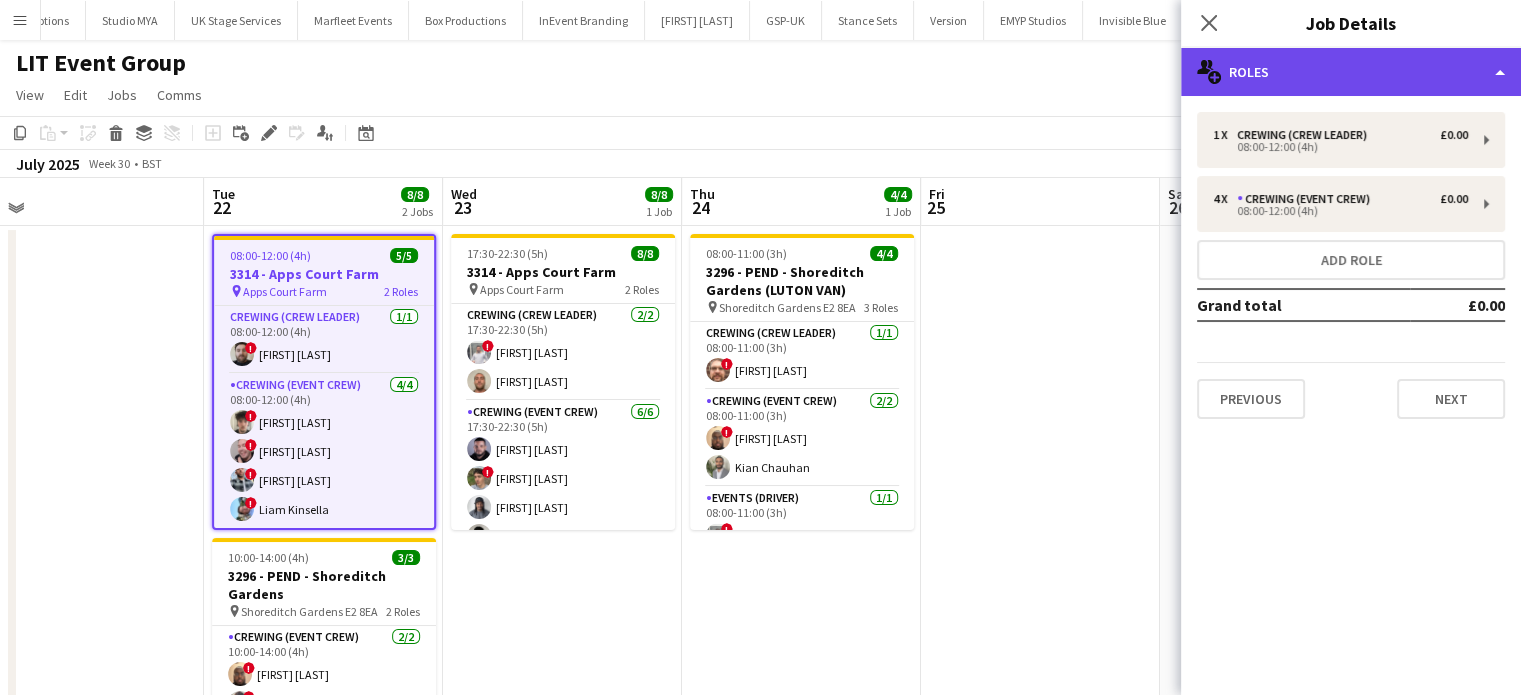 click on "multiple-users-add
Roles" 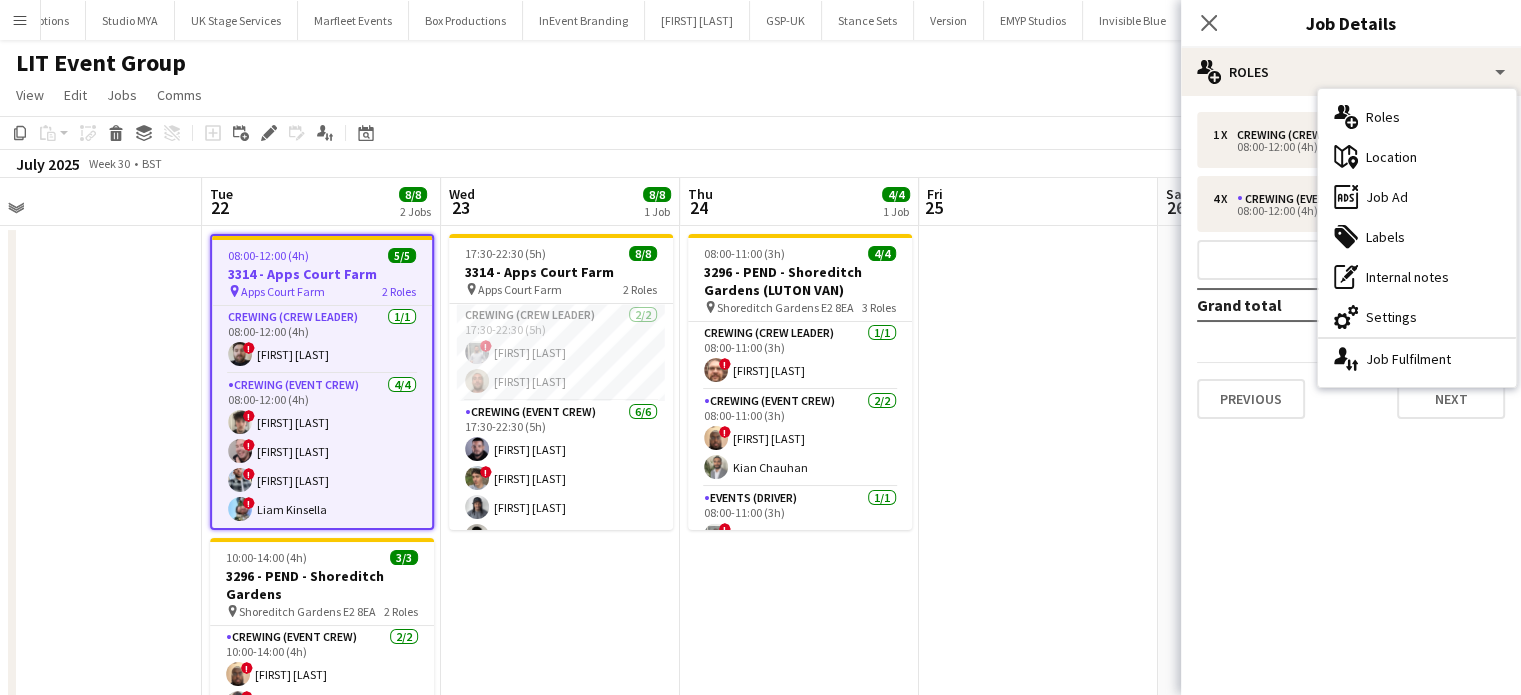 drag, startPoint x: 560, startPoint y: 469, endPoint x: 577, endPoint y: 487, distance: 24.758837 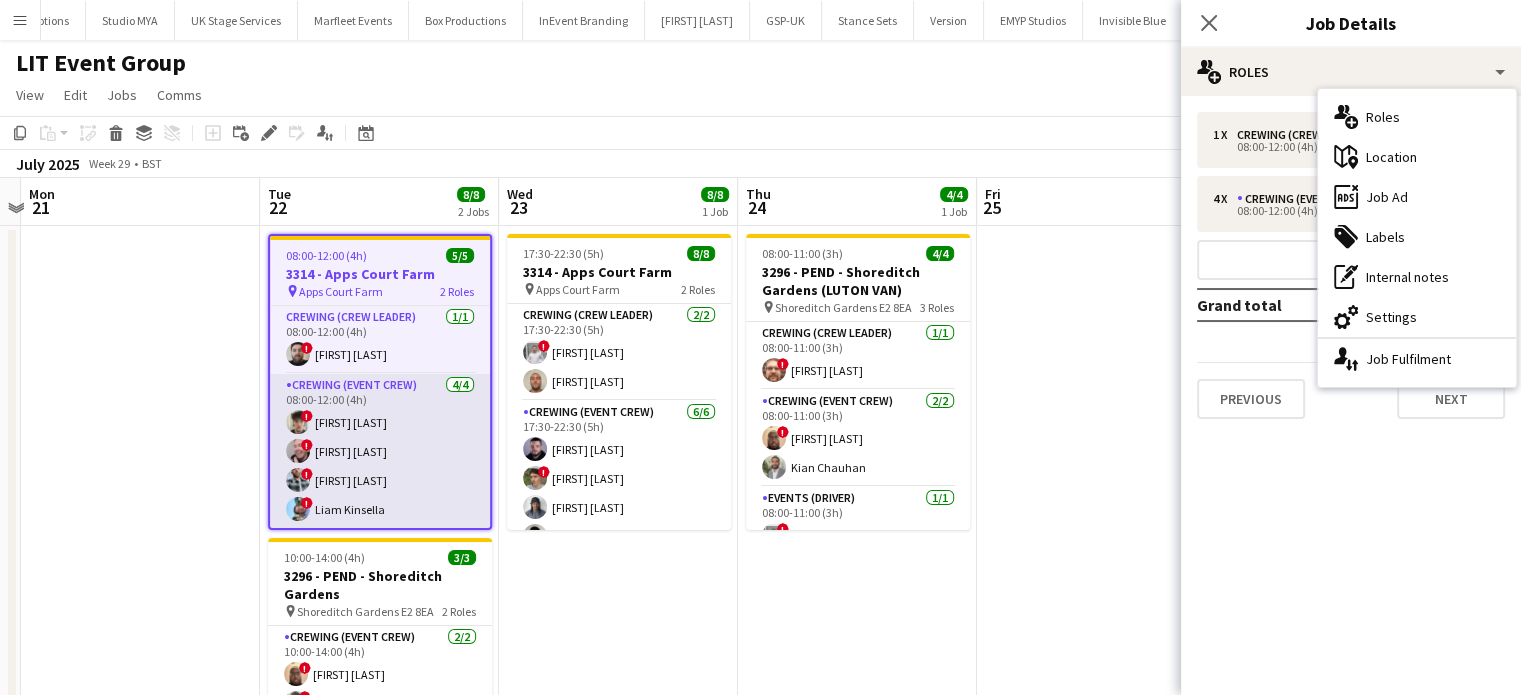 scroll, scrollTop: 0, scrollLeft: 695, axis: horizontal 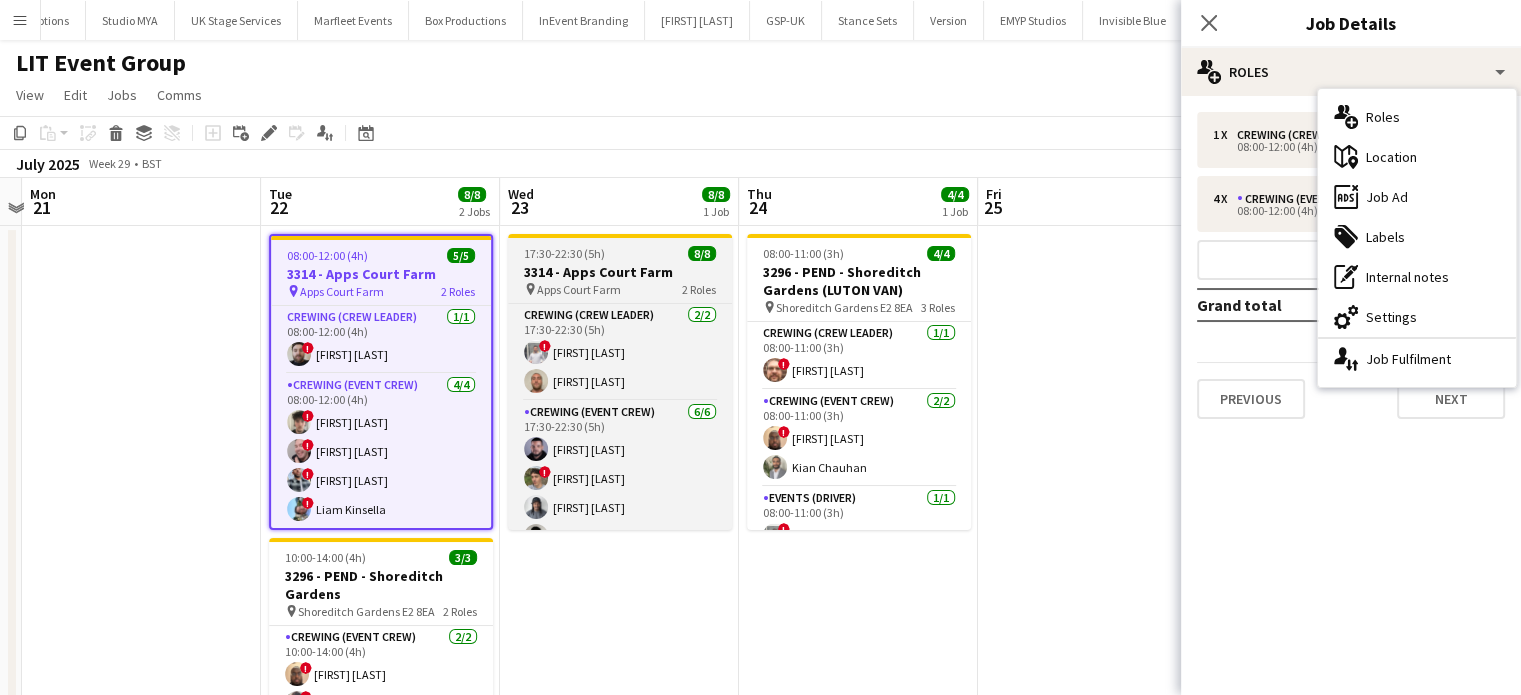click on "17:30-22:30 (5h)    8/8" at bounding box center (620, 253) 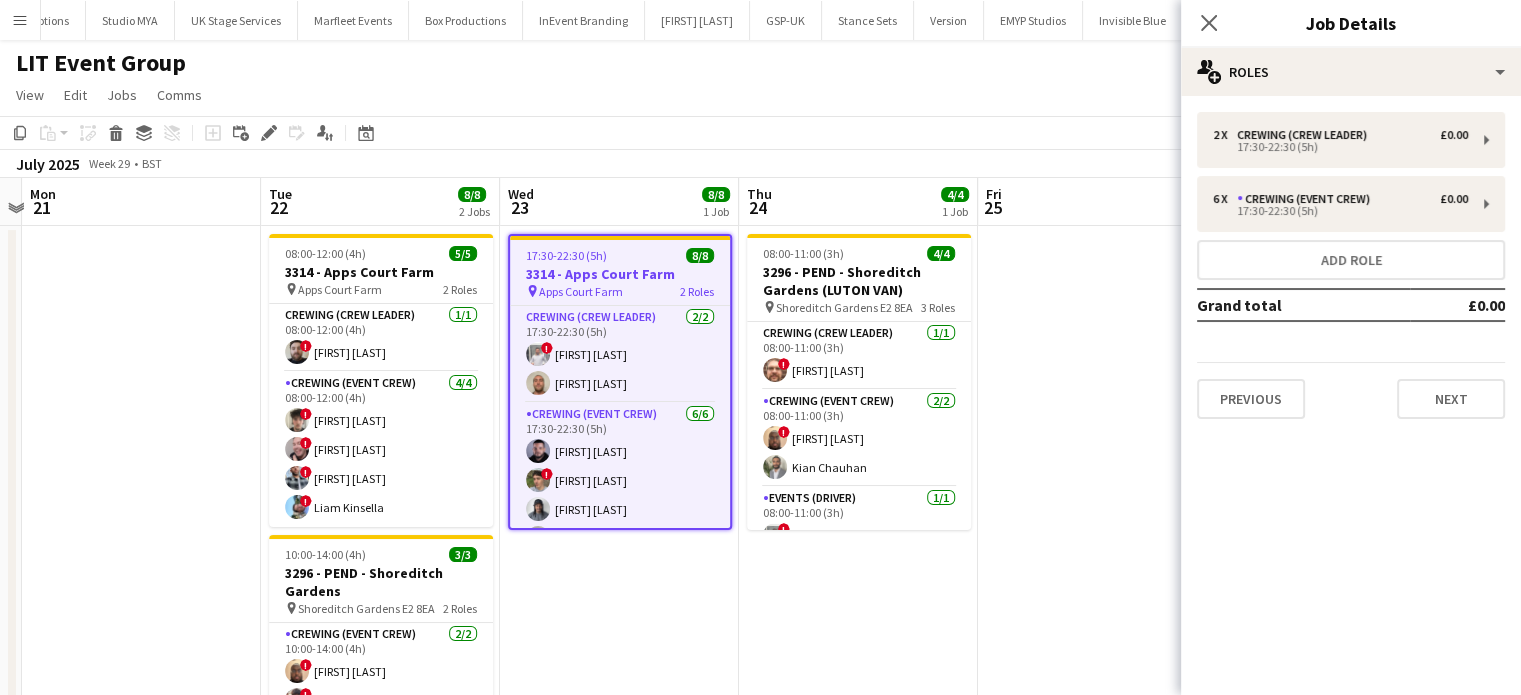 click on "17:30-22:30 (5h)    8/8" at bounding box center [620, 255] 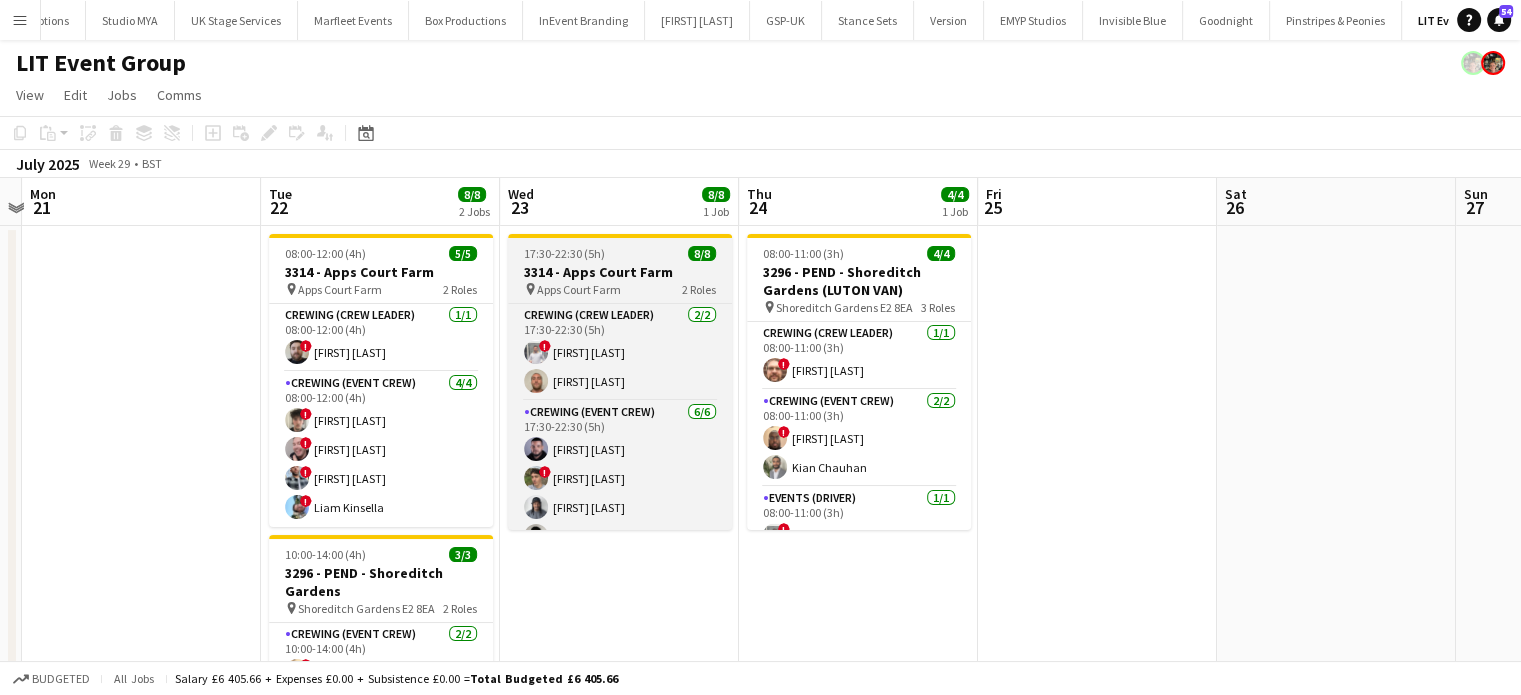 click on "17:30-22:30 (5h)    8/8" at bounding box center [620, 253] 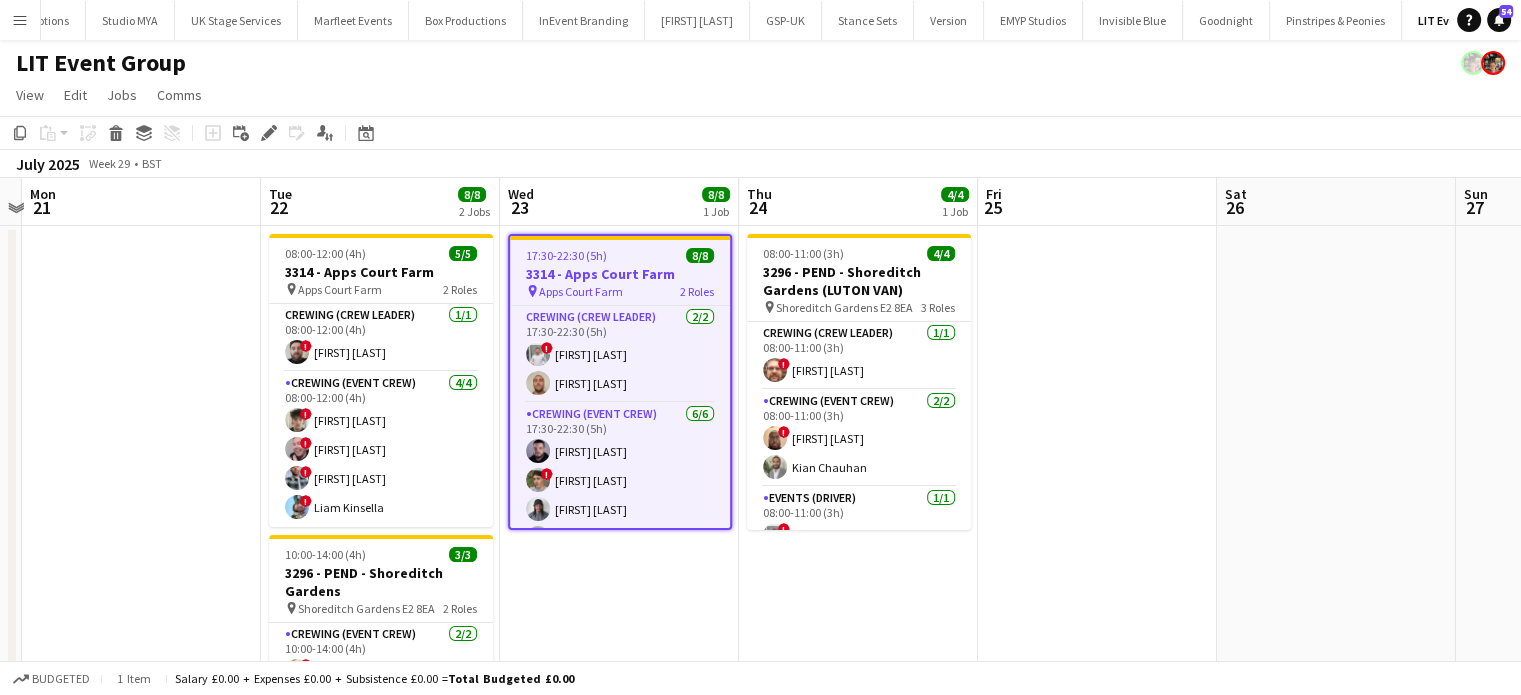 click on "17:30-22:30 (5h)    8/8" at bounding box center (620, 255) 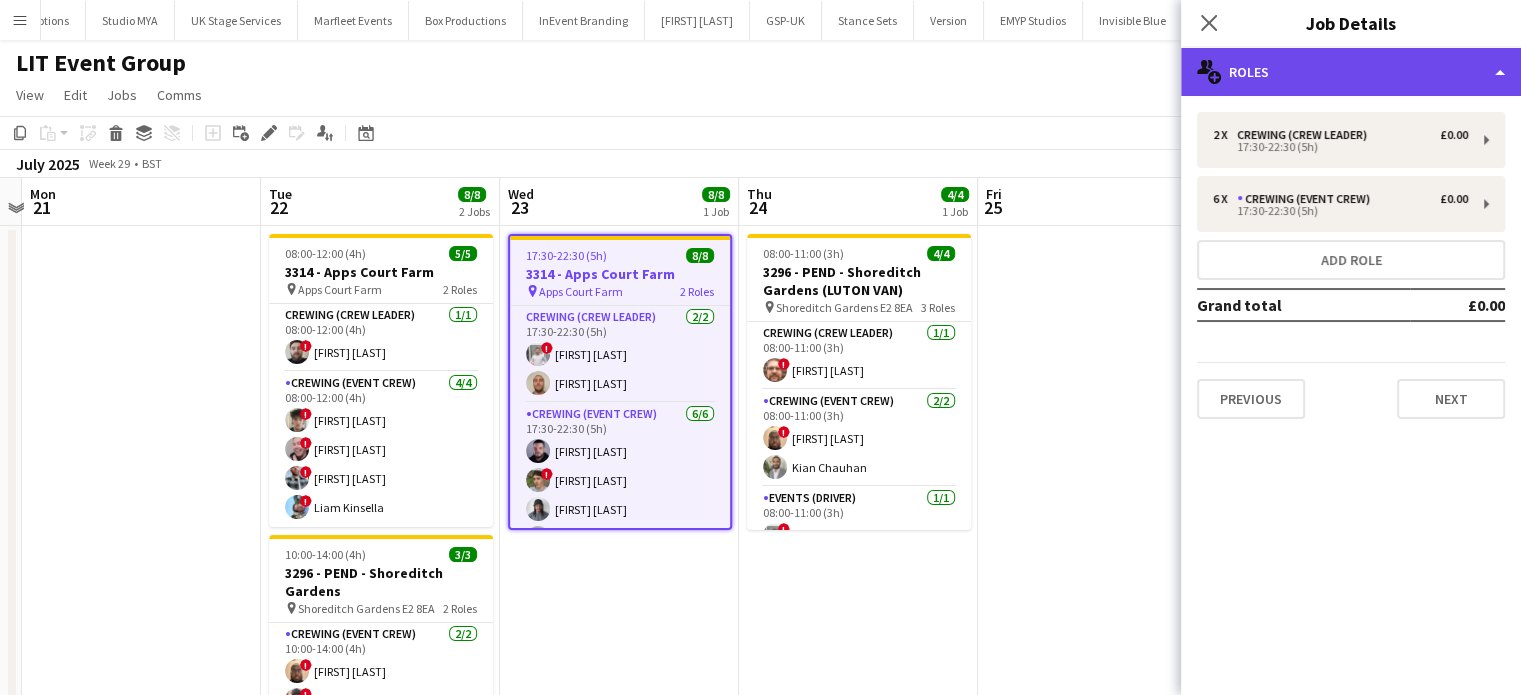 click on "multiple-users-add
Roles" 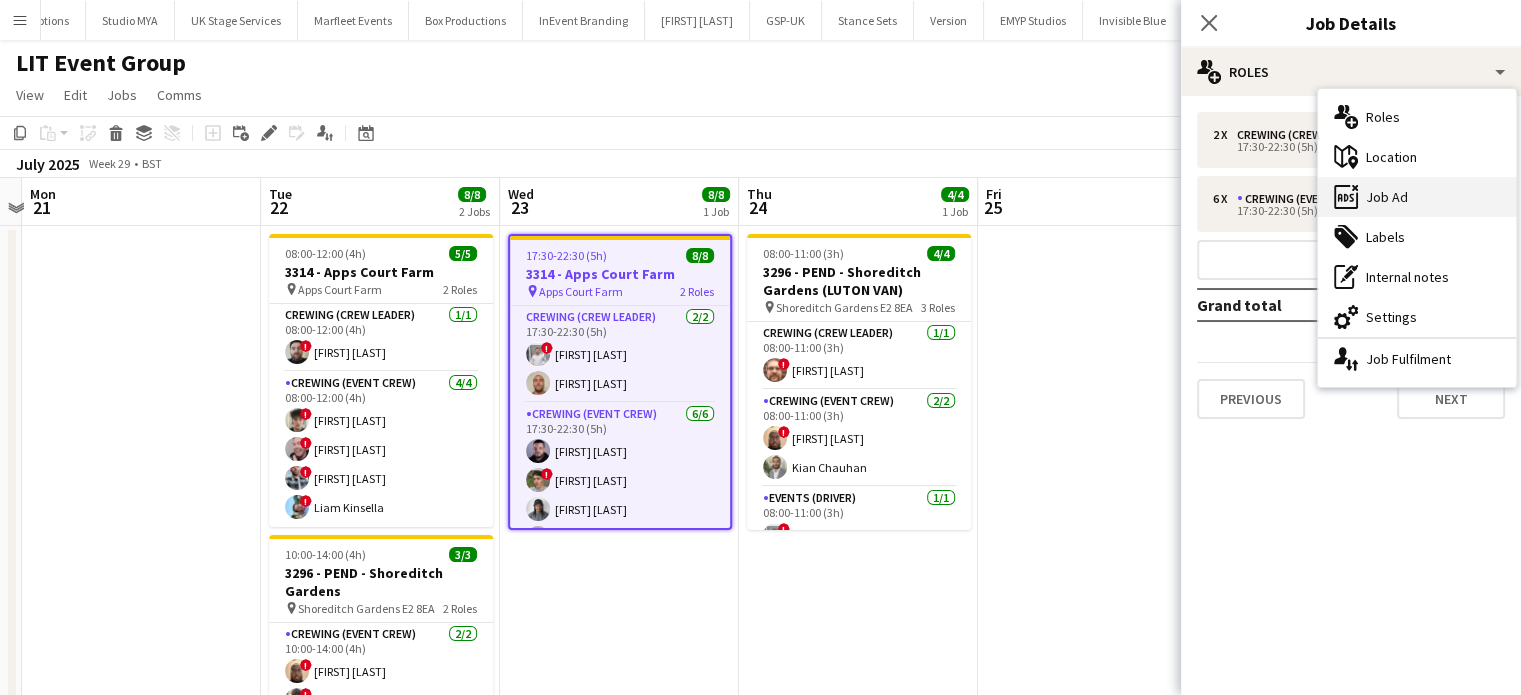 click on "ads-window
Job Ad" at bounding box center [1417, 197] 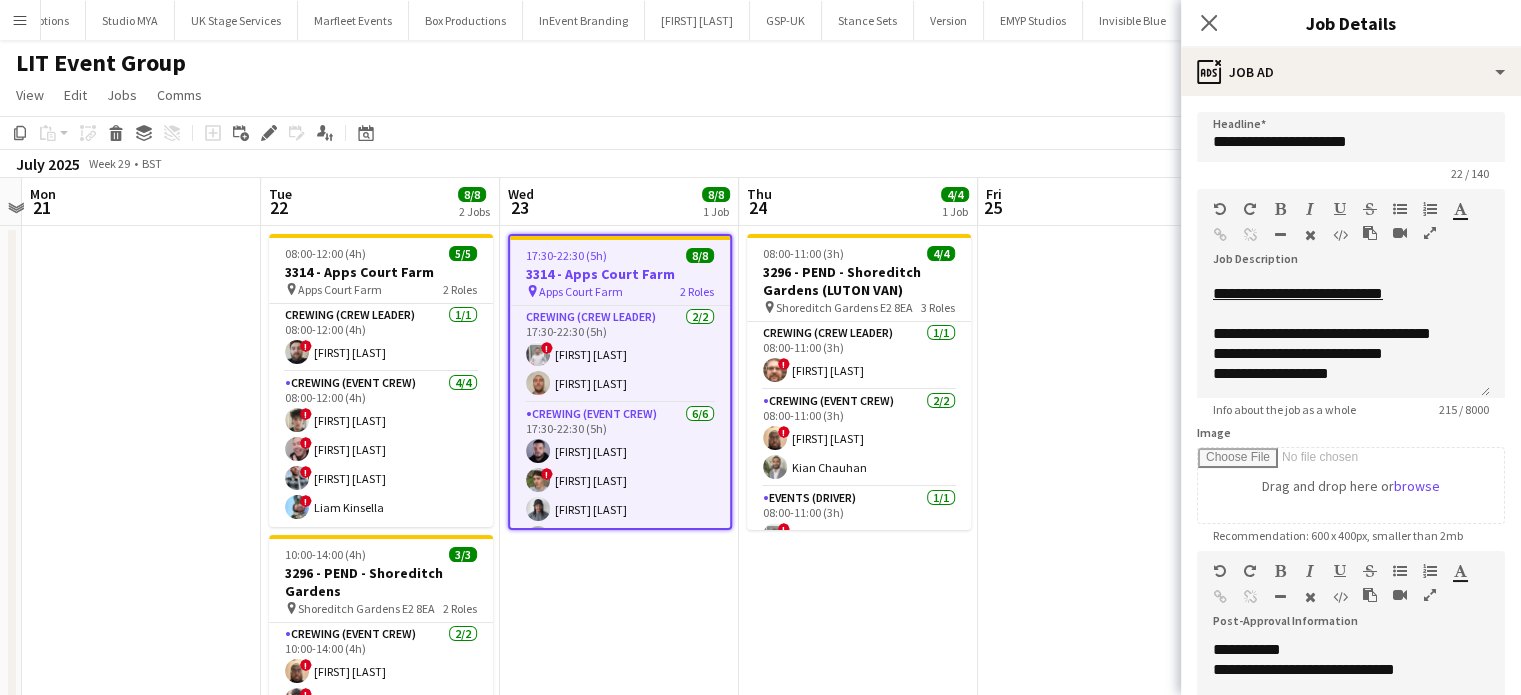 scroll, scrollTop: 156, scrollLeft: 0, axis: vertical 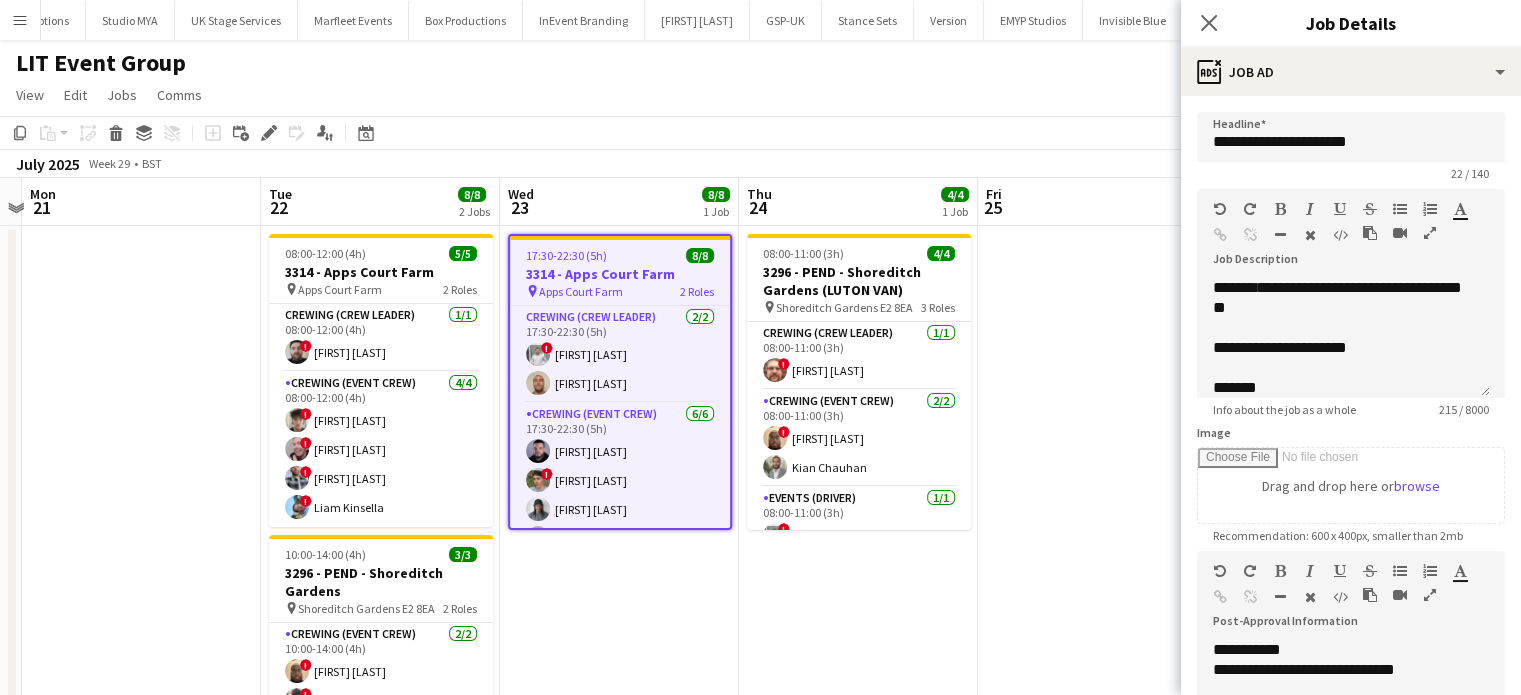 click on "17:30-22:30 (5h)    8/8   3314 - Apps Court Farm
pin
Apps Court Farm   2 Roles   Crewing (Crew Leader)   2/2   17:30-22:30 (5h)
! Graham Rex Stephen Lyle  Crewing (Event Crew)   6/6   17:30-22:30 (5h)
Paul Fisk ! Alistair Redding Kaine Caldeira Tonney Vincent Alexander Caseley Ben Turner" at bounding box center [619, 529] 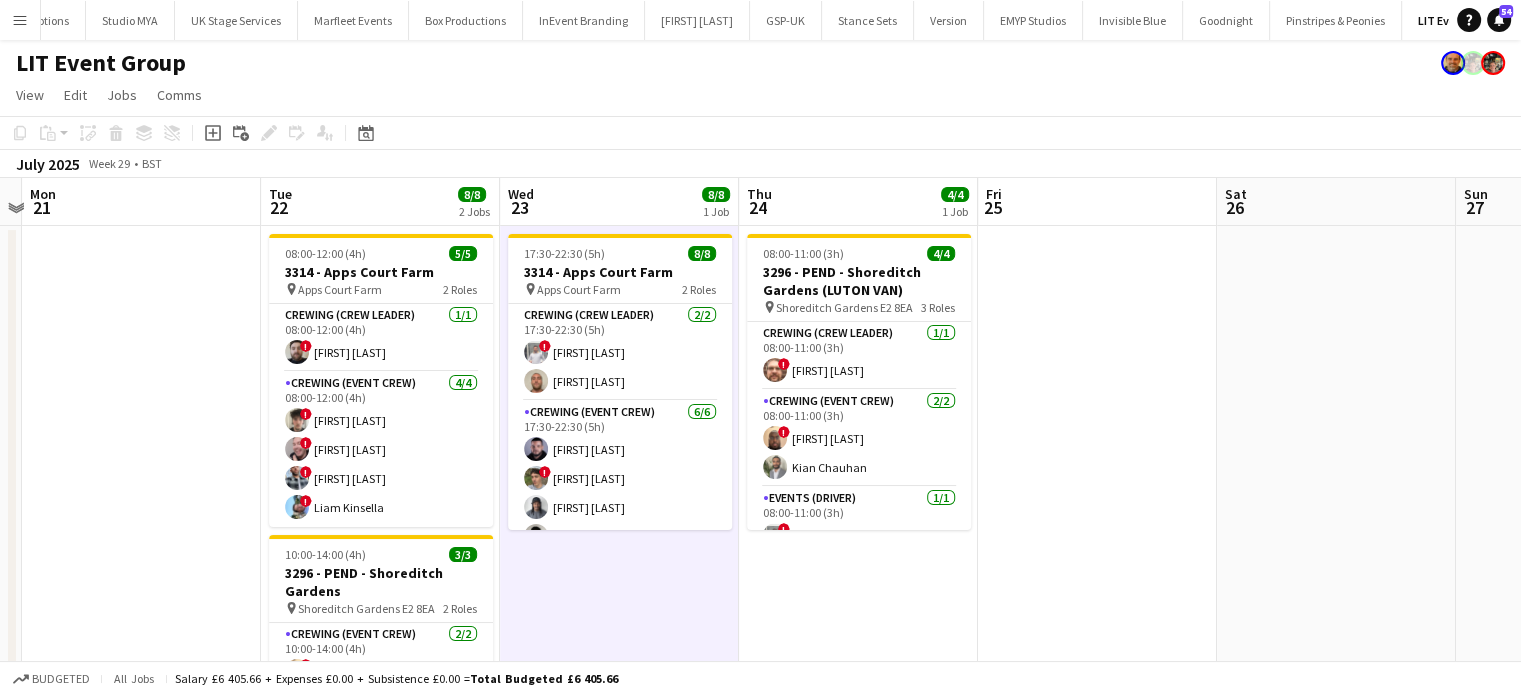 click on "08:00-11:00 (3h)    4/4   3296 - PEND - Shoreditch Gardens (LUTON VAN)
pin
Shoreditch Gardens E2 8EA   3 Roles   Crewing (Crew Leader)   1/1   08:00-11:00 (3h)
! Corey Arnold  Crewing (Event Crew)   2/2   08:00-11:00 (3h)
! Abdirahman Dahir Kian Chauhan  Events (Driver)   1/1   08:00-11:00 (3h)
! Graham Rex" at bounding box center (858, 529) 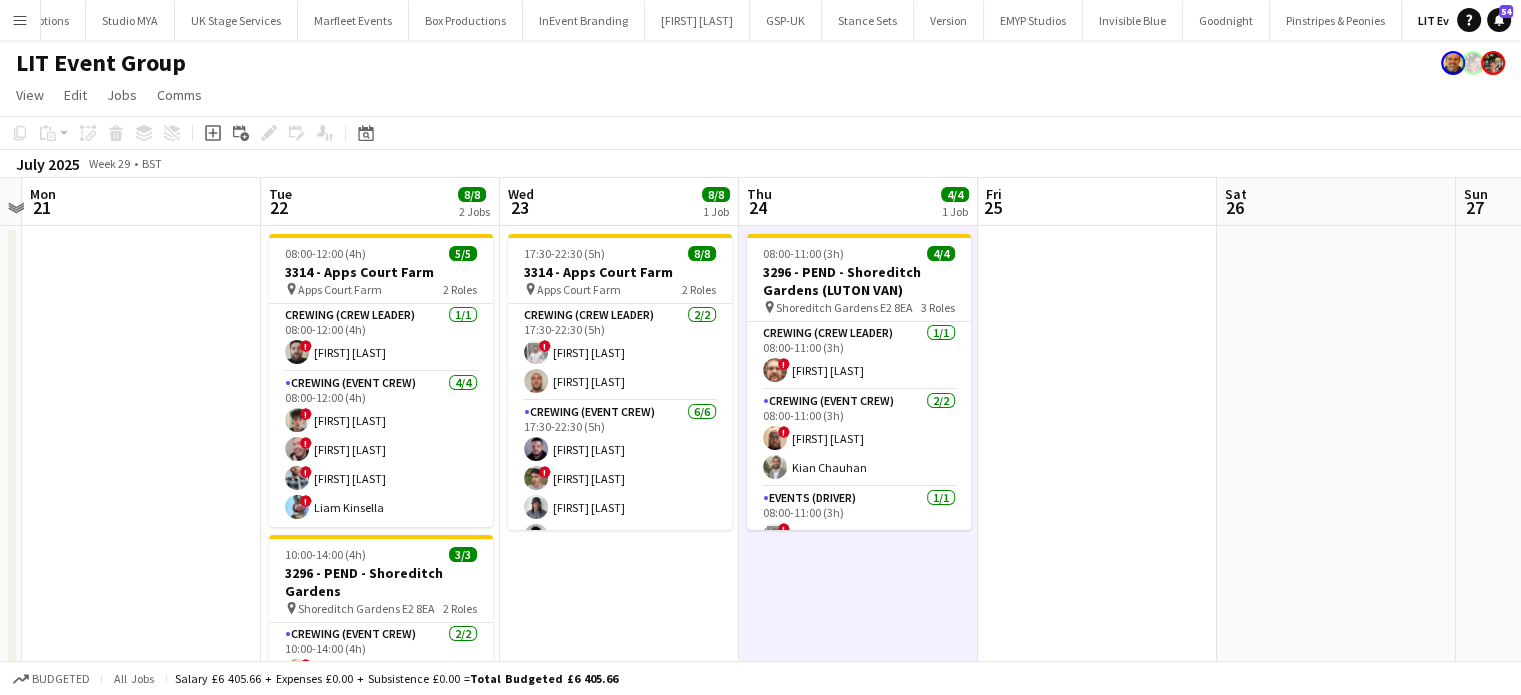 click on "17:30-22:30 (5h)    8/8   3314 - Apps Court Farm
pin
Apps Court Farm   2 Roles   Crewing (Crew Leader)   2/2   17:30-22:30 (5h)
! Graham Rex Stephen Lyle  Crewing (Event Crew)   6/6   17:30-22:30 (5h)
Paul Fisk ! Alistair Redding Kaine Caldeira Tonney Vincent Alexander Caseley Ben Turner" at bounding box center (619, 529) 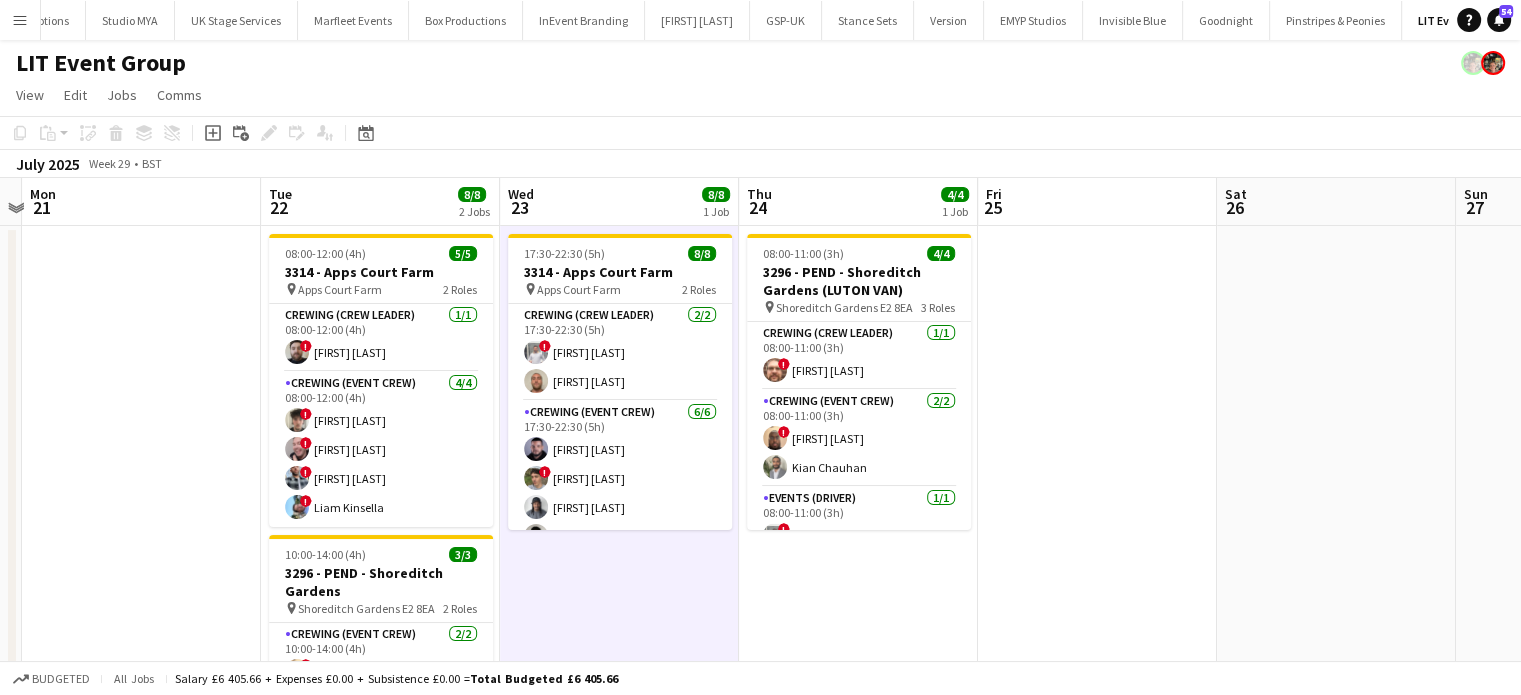 click at bounding box center [141, 529] 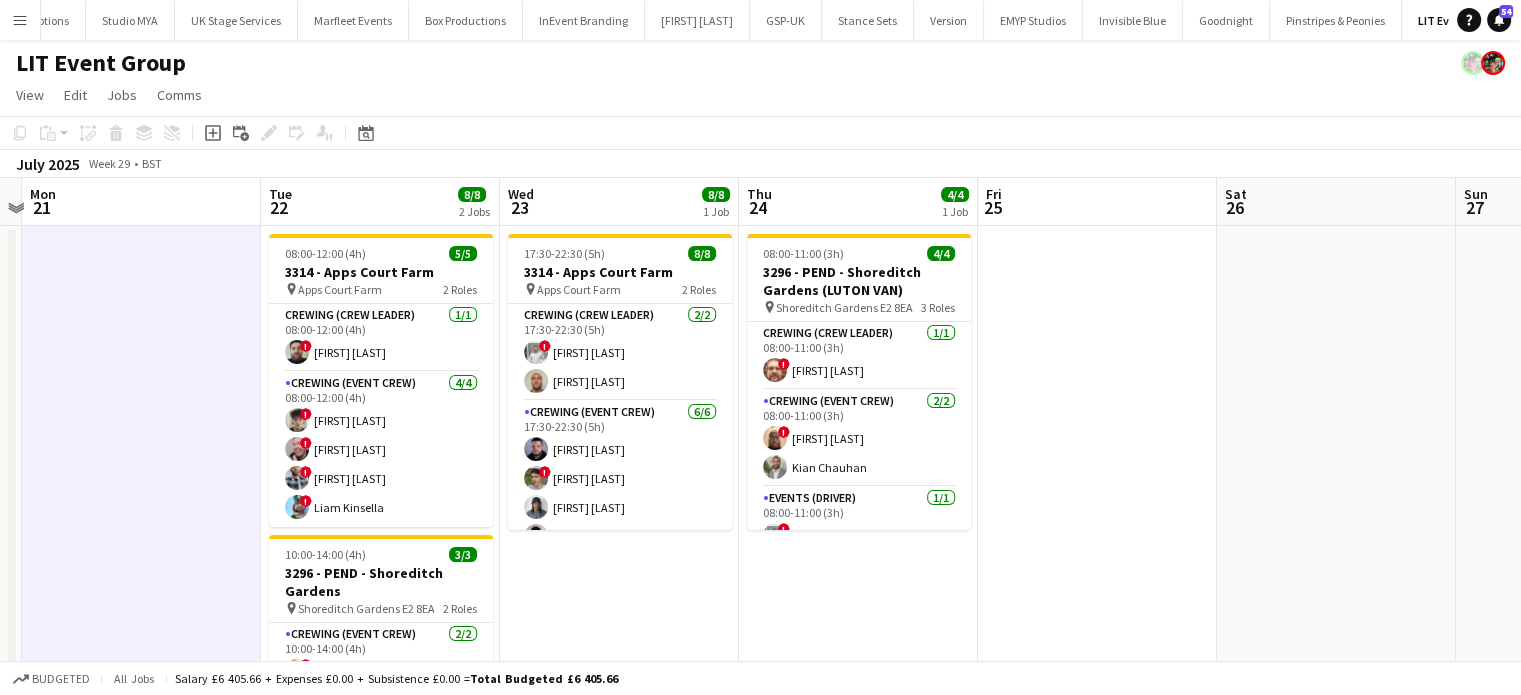 click at bounding box center (141, 529) 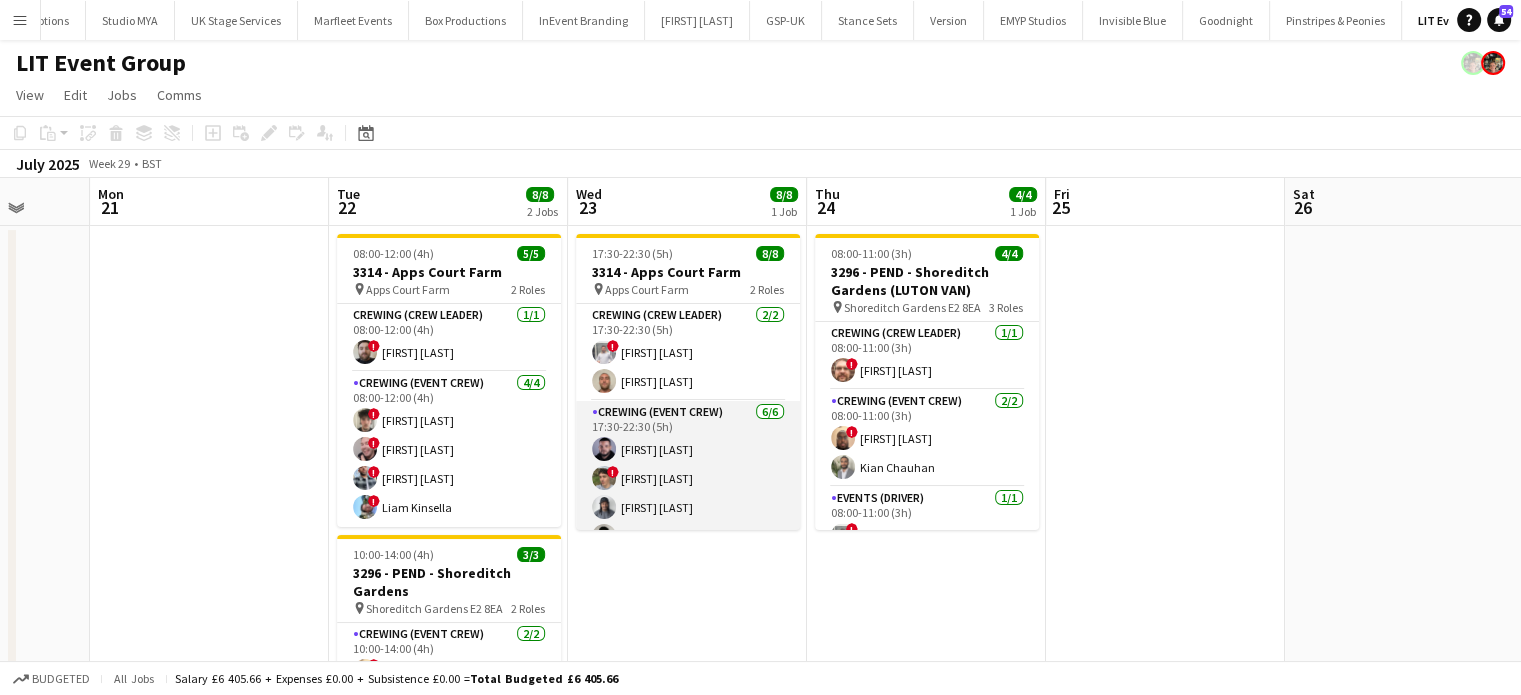scroll, scrollTop: 0, scrollLeft: 622, axis: horizontal 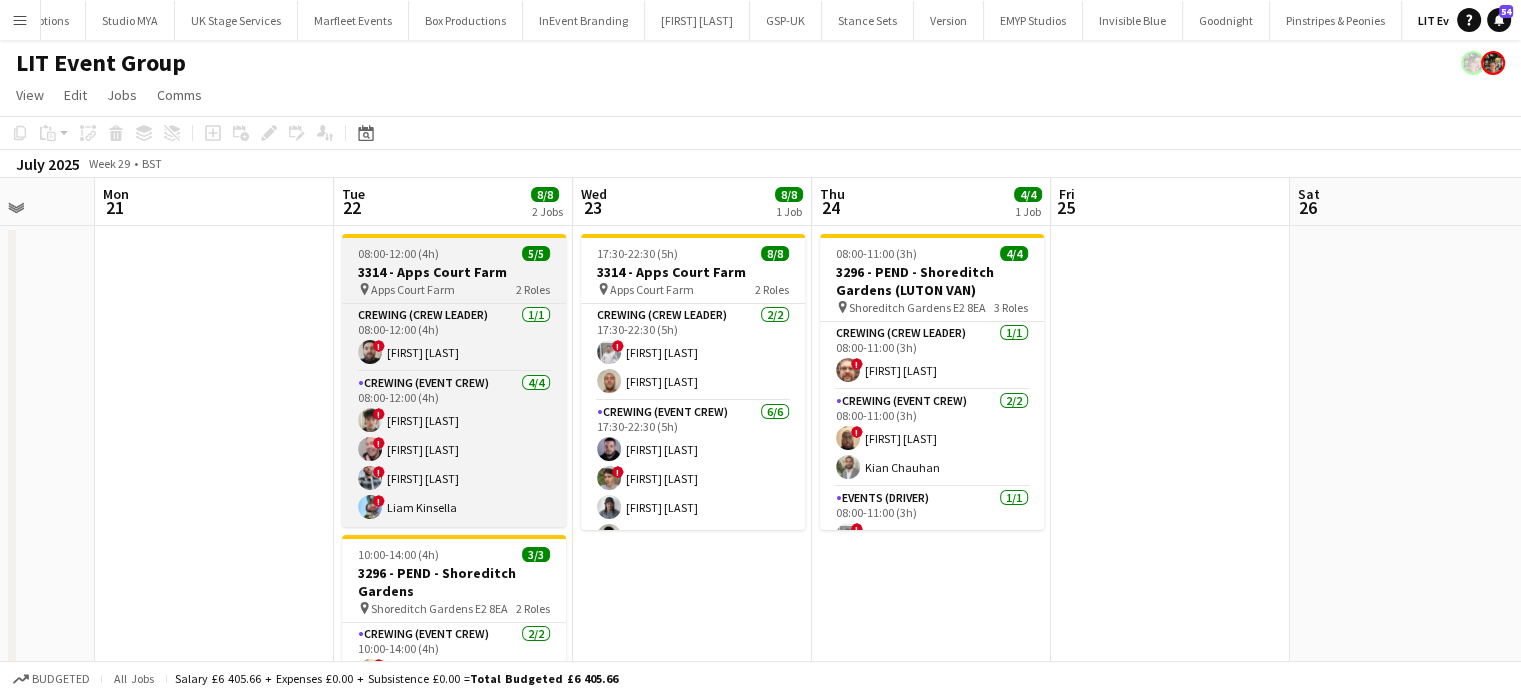 click on "08:00-12:00 (4h)    5/5" at bounding box center [454, 253] 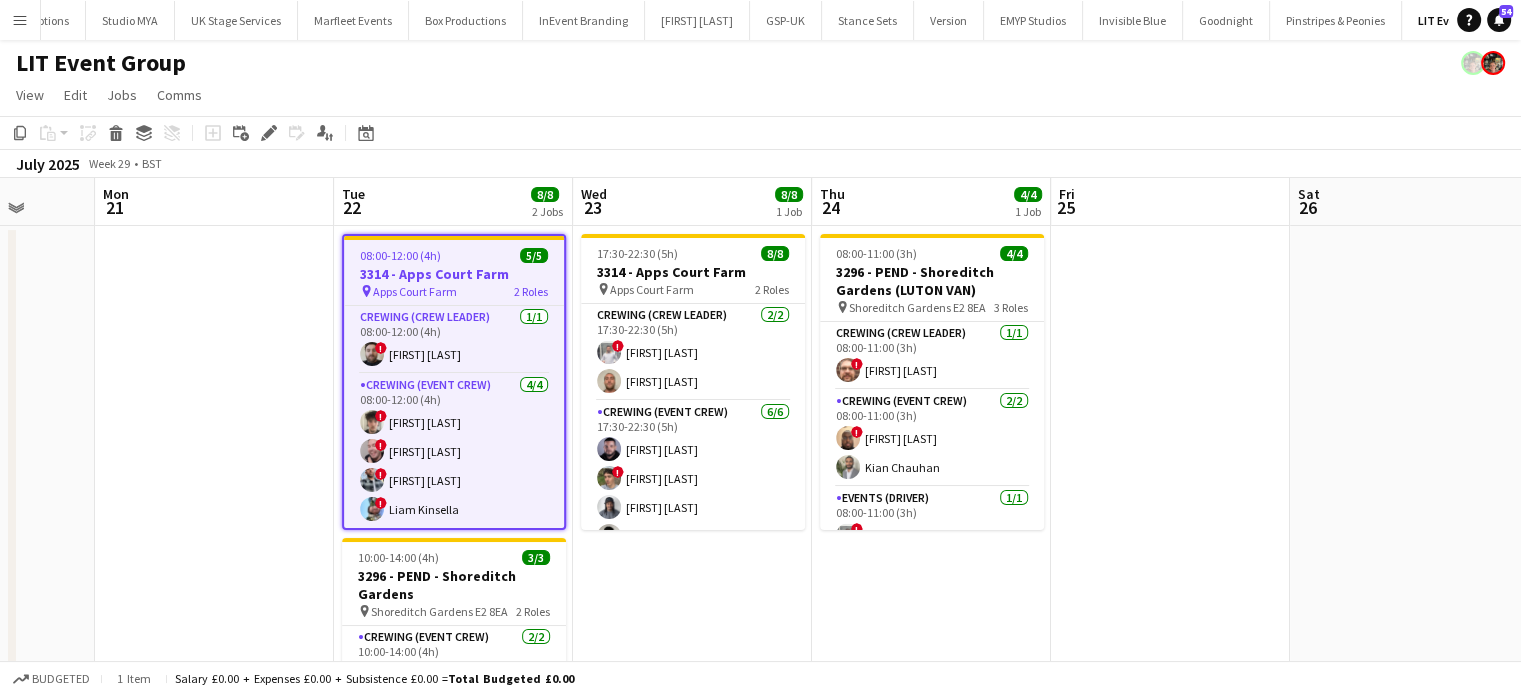 click on "08:00-12:00 (4h)    5/5" at bounding box center [454, 255] 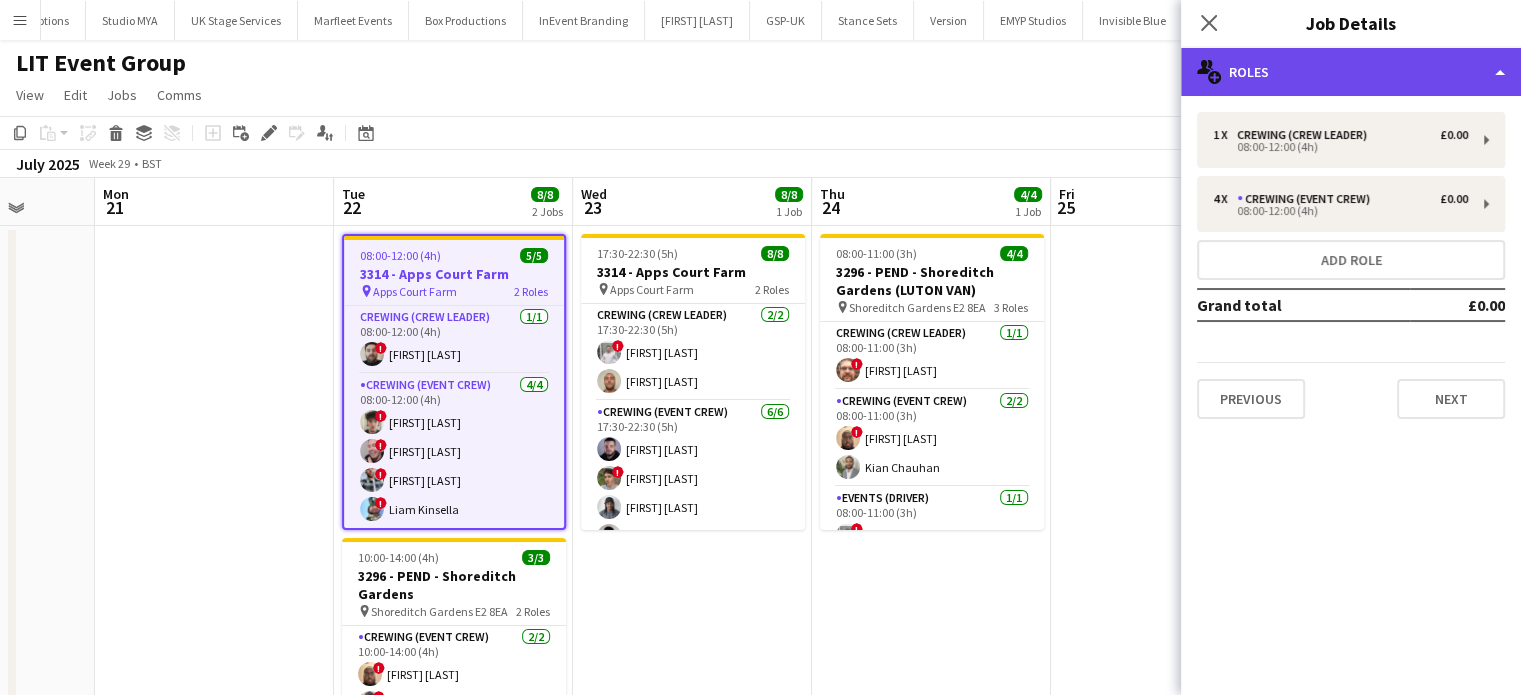click on "multiple-users-add
Roles" 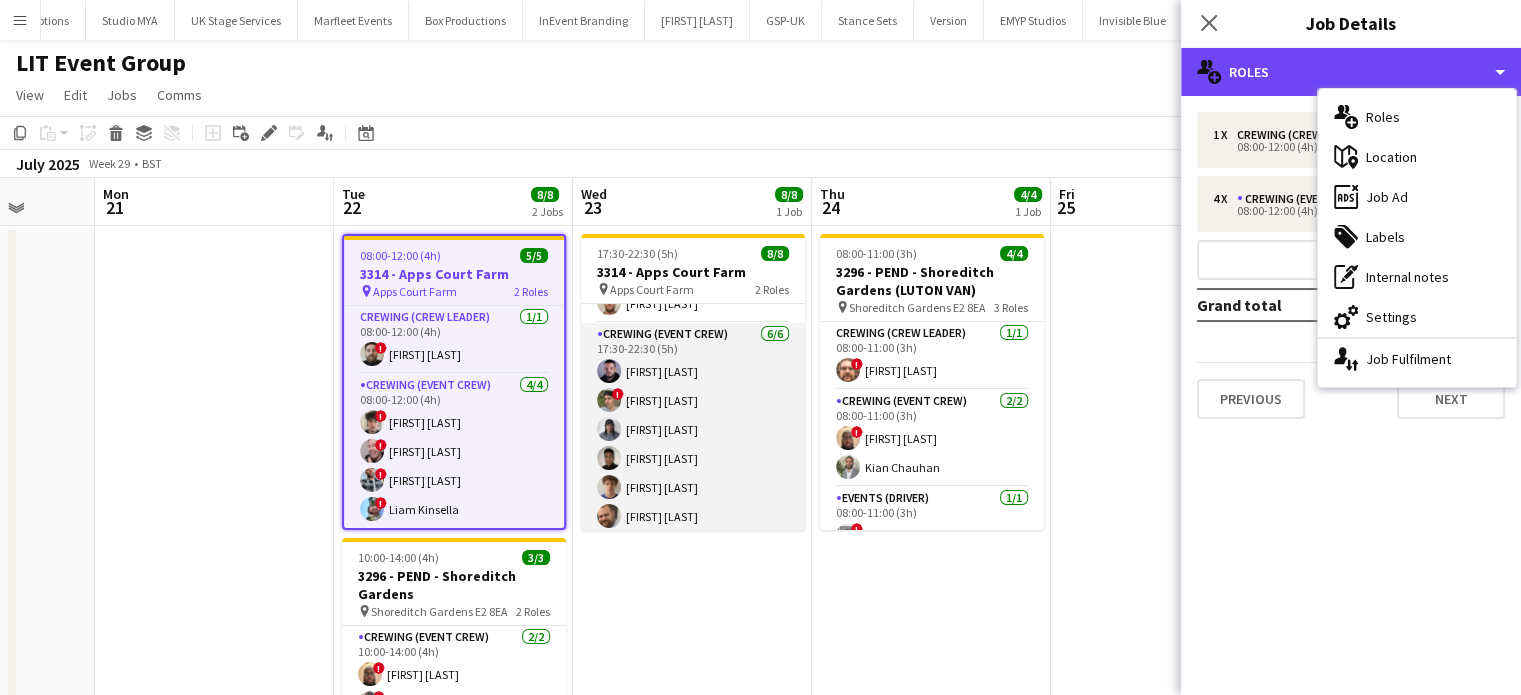 scroll, scrollTop: 84, scrollLeft: 0, axis: vertical 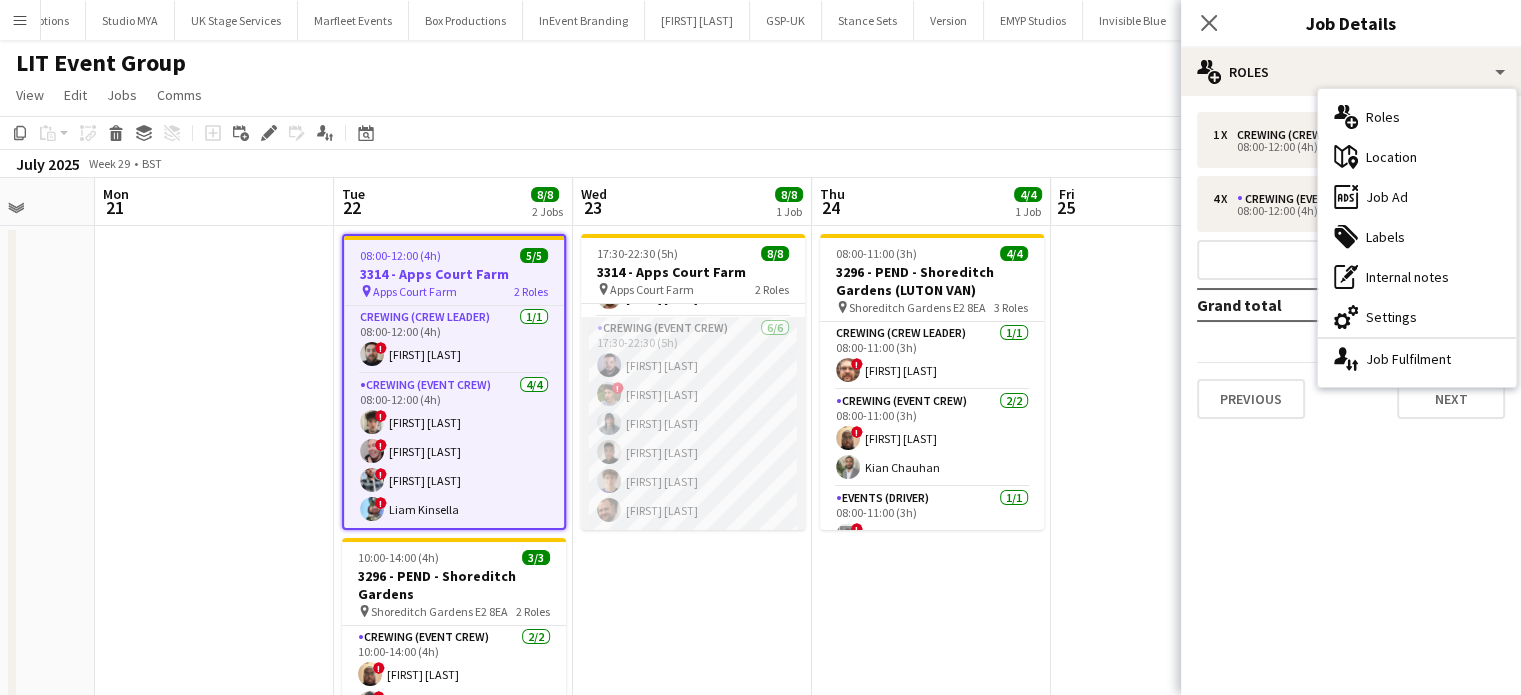 click on "Crewing (Event Crew)   6/6   17:30-22:30 (5h)
Paul Fisk ! Alistair Redding Kaine Caldeira Tonney Vincent Alexander Caseley Ben Turner" at bounding box center [693, 423] 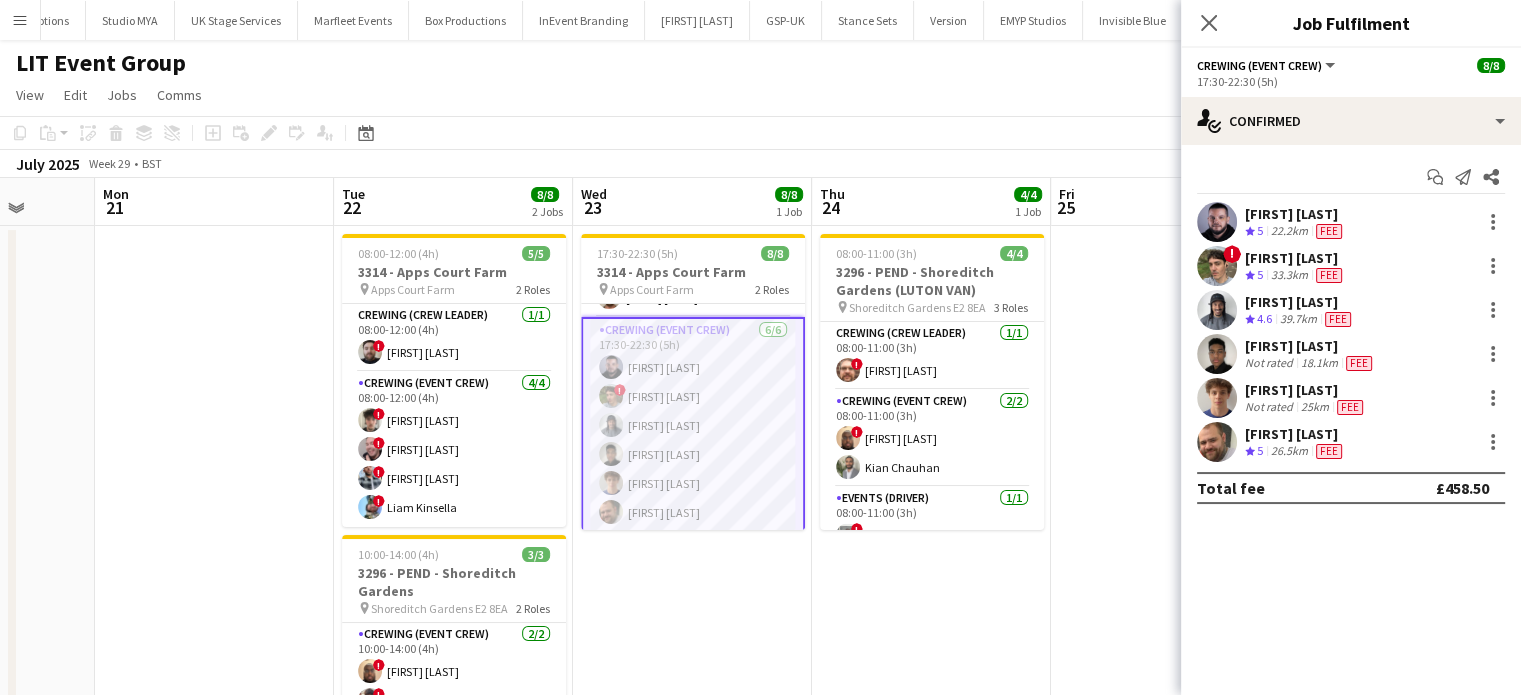 click on "Tonney Vincent   Not rated   18.1km   Fee" at bounding box center [1351, 354] 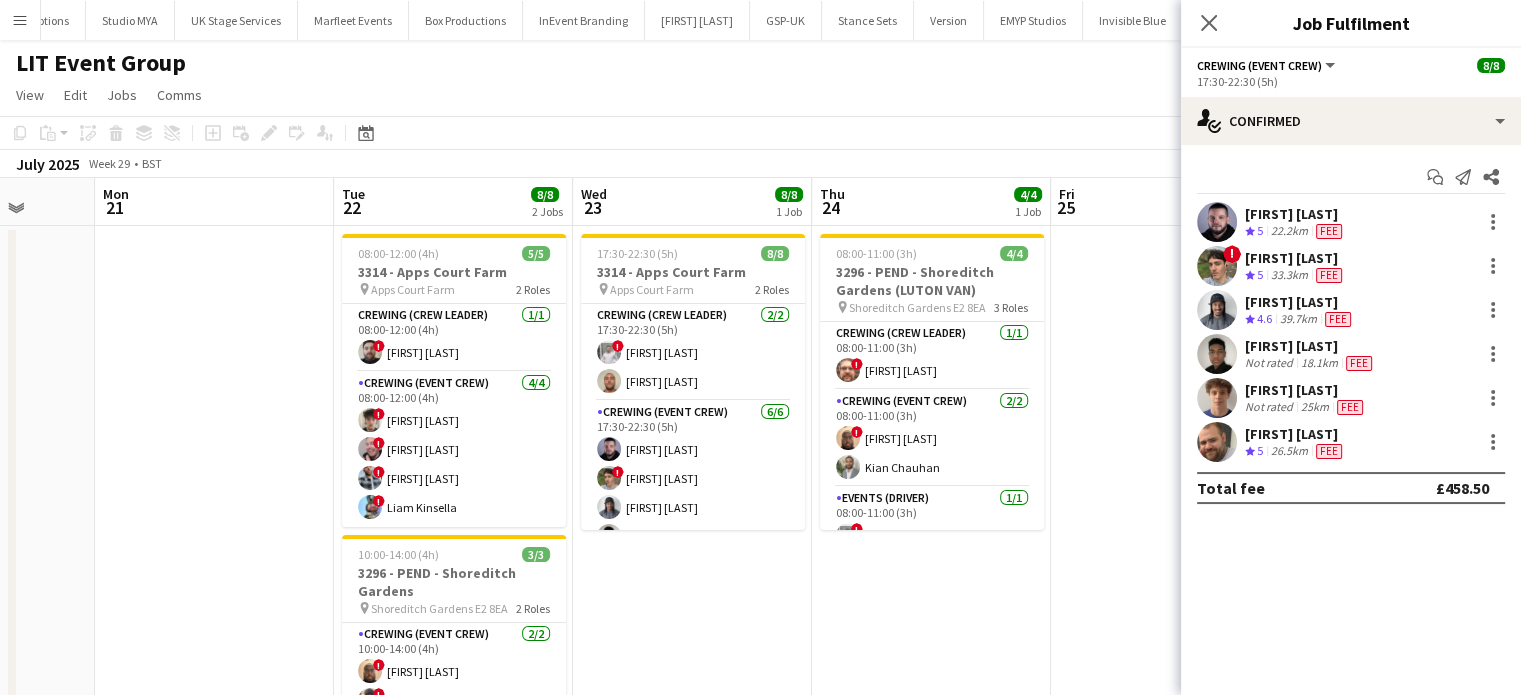 click on "Menu" at bounding box center (20, 20) 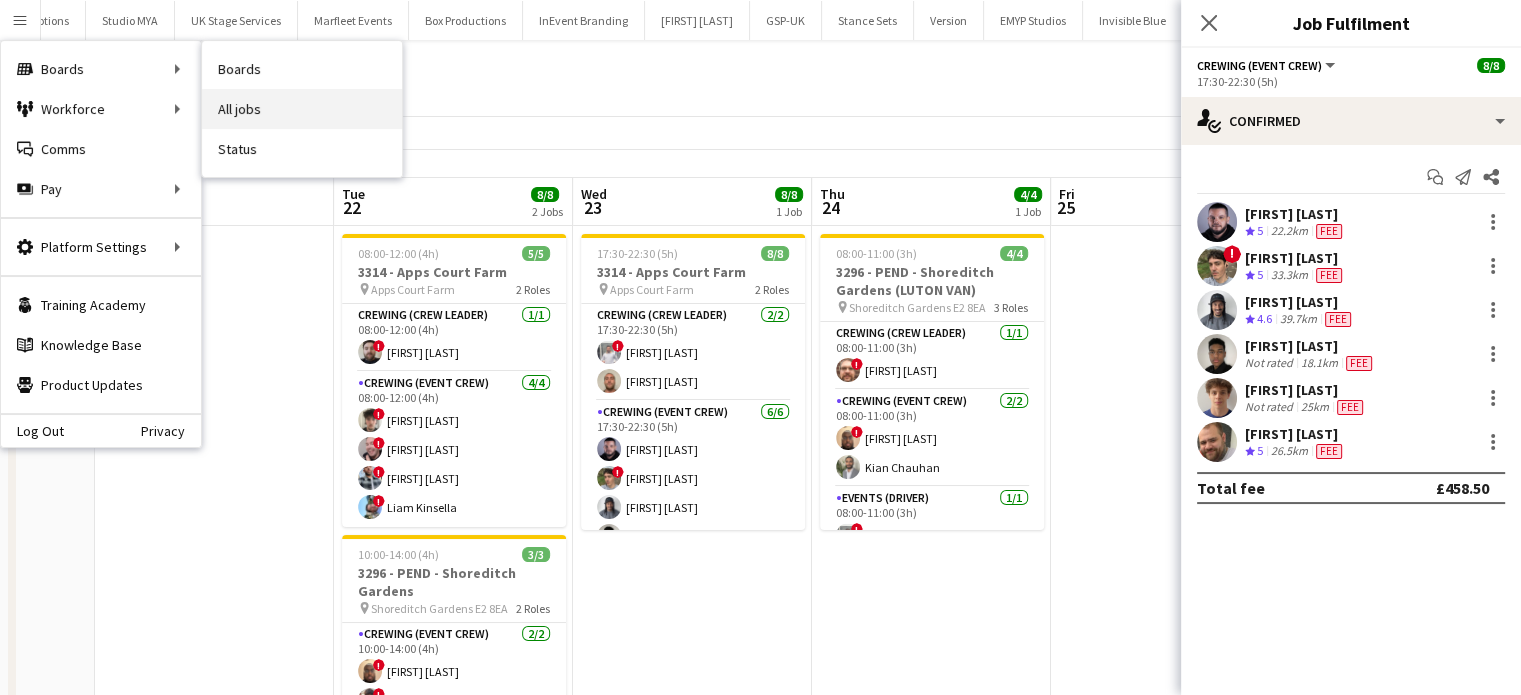 click on "All jobs" at bounding box center (302, 109) 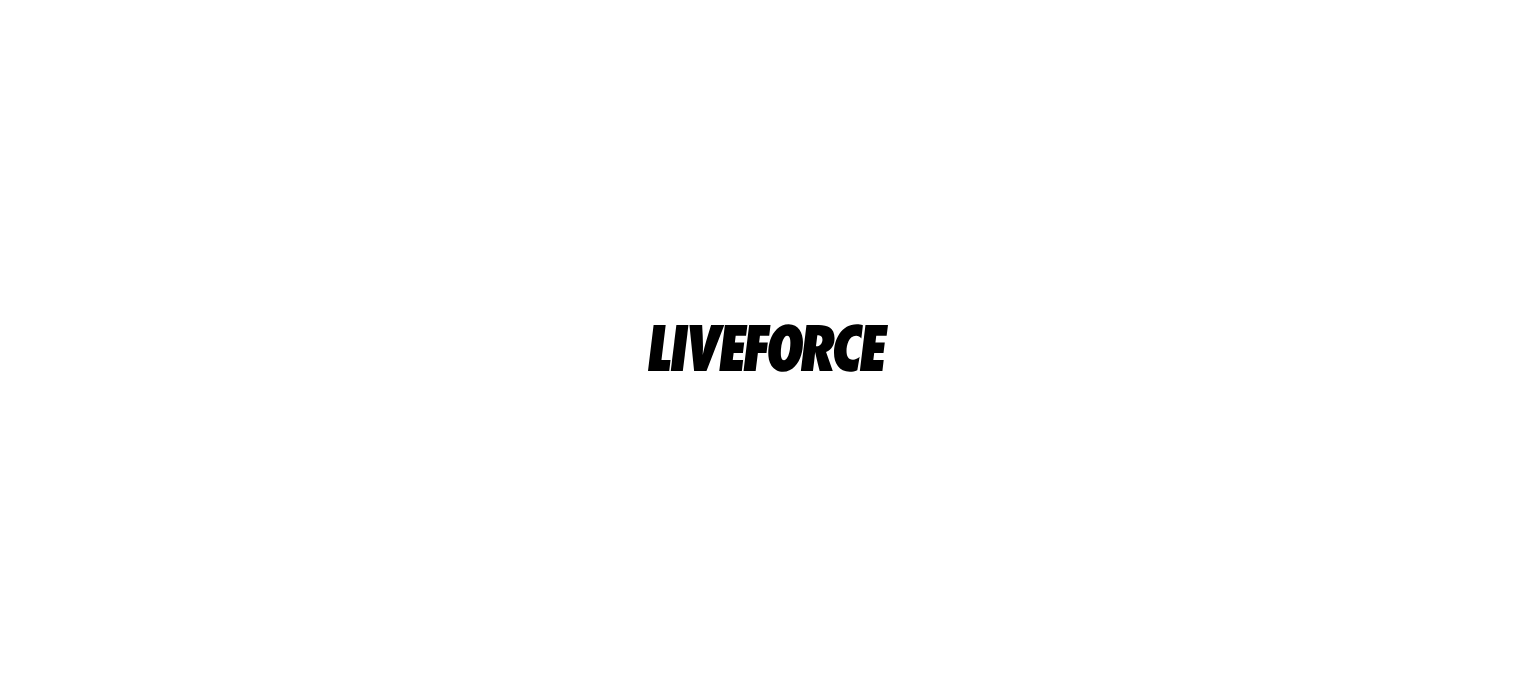 scroll, scrollTop: 0, scrollLeft: 0, axis: both 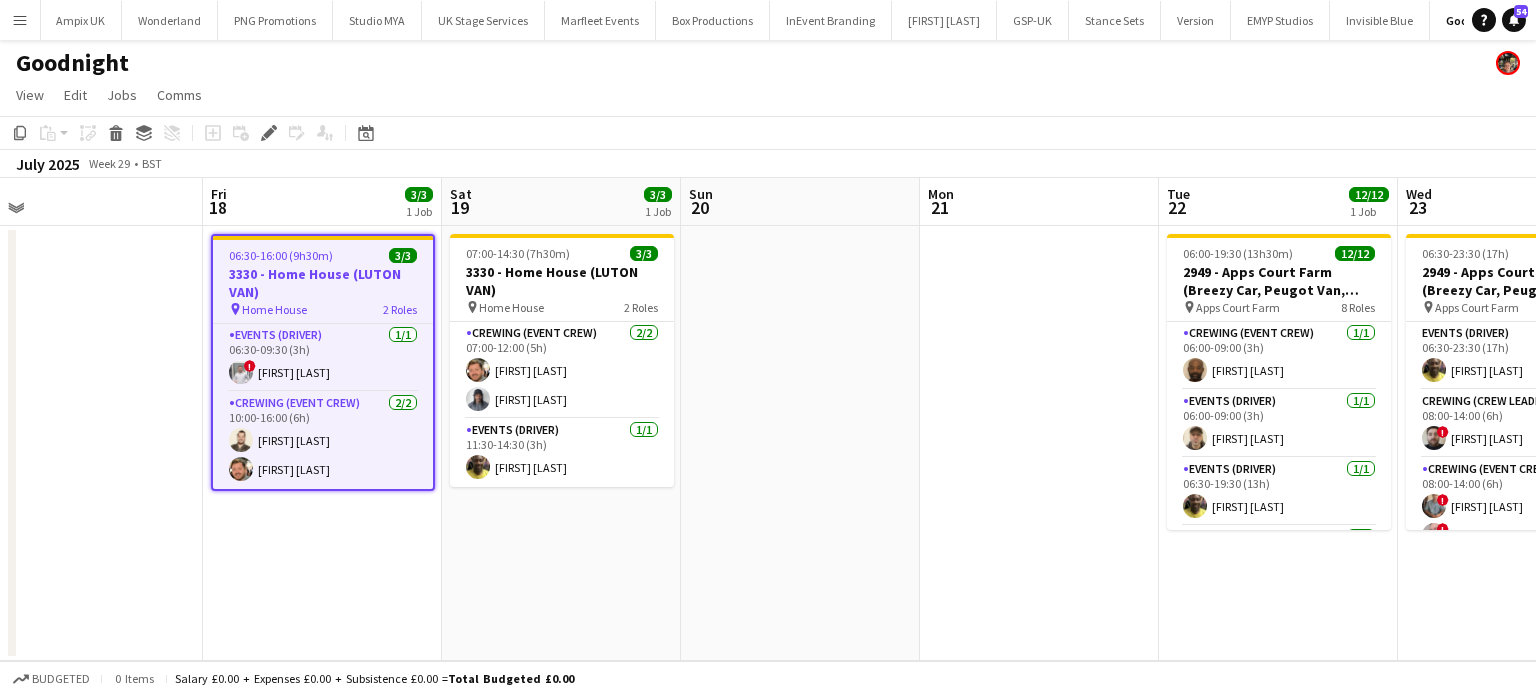 click on "07:00-14:30 (7h30m)    3/3   3330 - Home House (LUTON VAN)
pin
Home House   2 Roles   Crewing (Event Crew)   2/2   07:00-12:00 (5h)
Adam McCarter Kaine Caldeira  Events (Driver)   1/1   11:30-14:30 (3h)
Alphonsus Chucks Mordi" at bounding box center [561, 443] 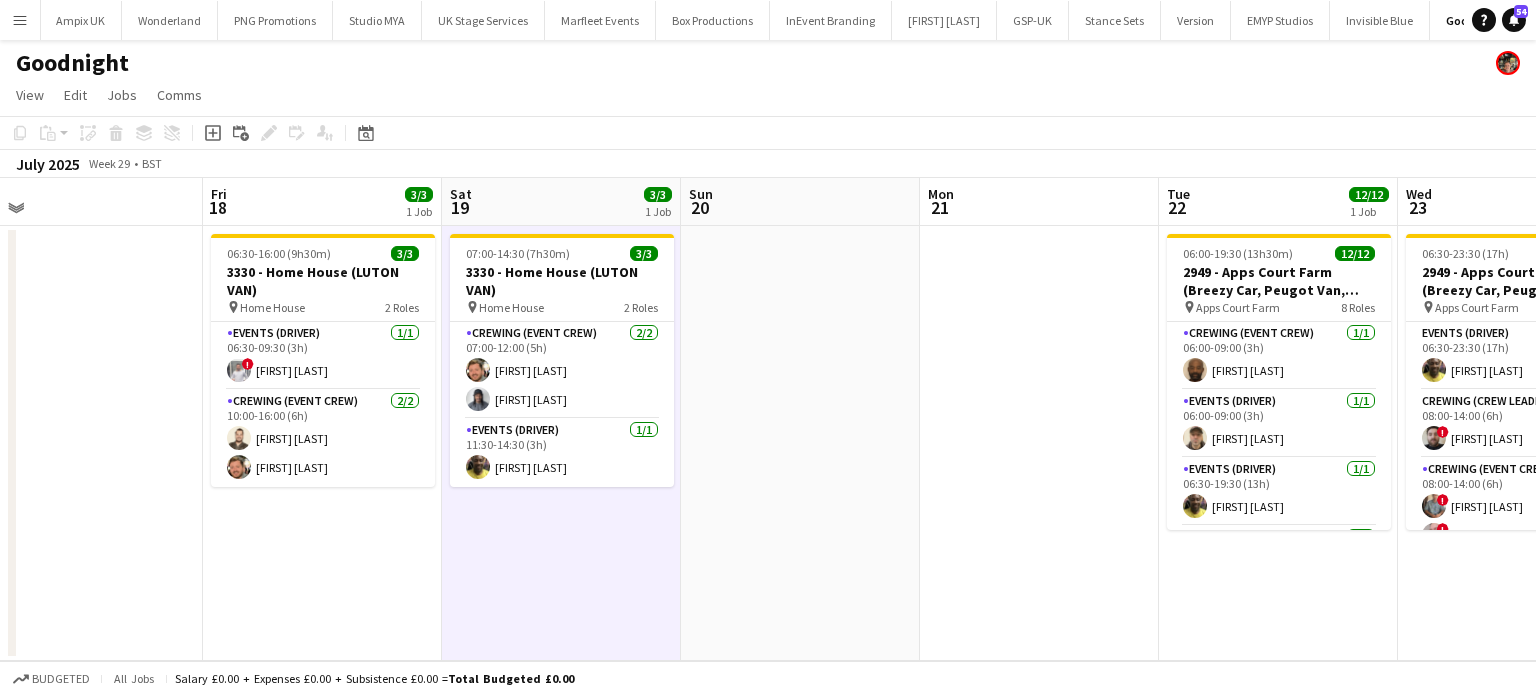 click on "06:30-16:00 (9h30m)    3/3   3330 - Home House (LUTON VAN)
pin
Home House   2 Roles   Events (Driver)   1/1   06:30-09:30 (3h)
! Graham Rex  Crewing (Event Crew)   2/2   10:00-16:00 (6h)
Christopher Lane Adam McCarter" at bounding box center (322, 443) 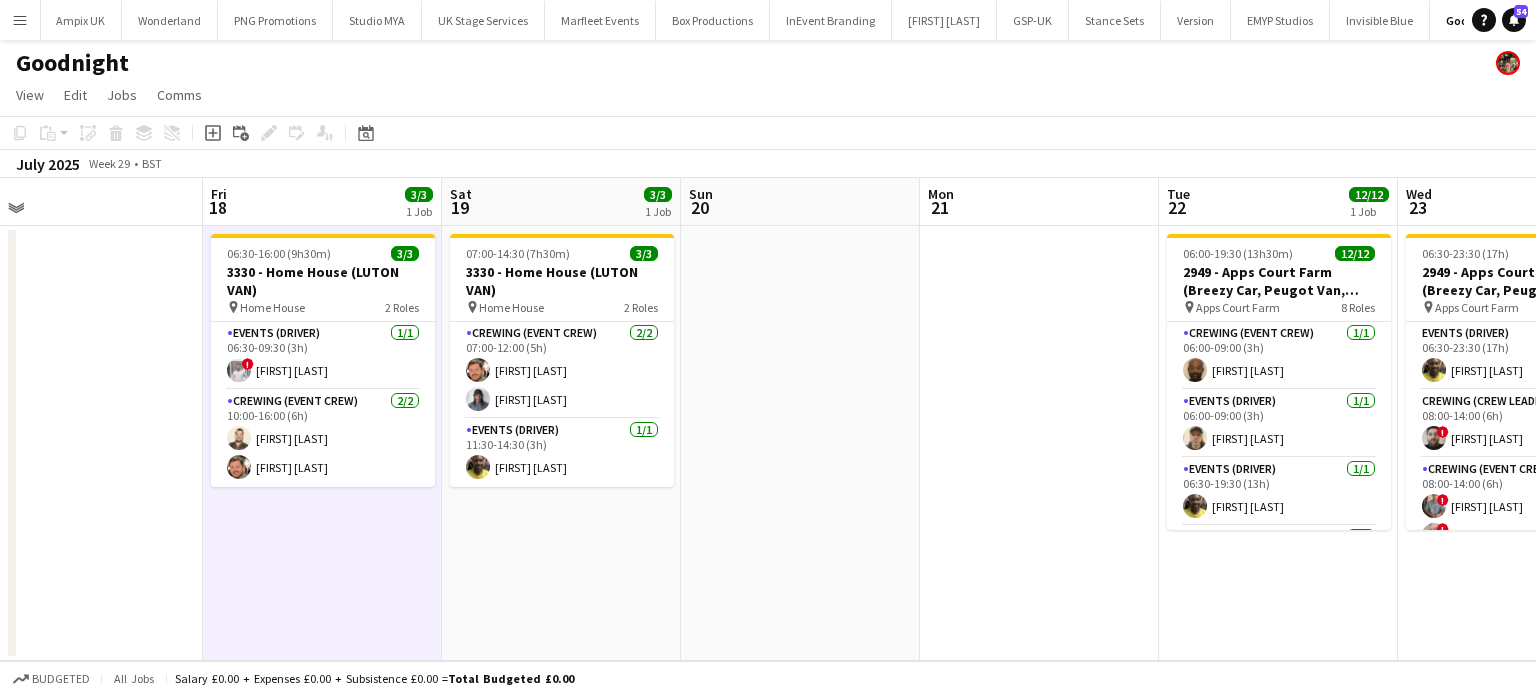 click on "07:00-14:30 (7h30m)    3/3   3330 - Home House (LUTON VAN)
pin
Home House   2 Roles   Crewing (Event Crew)   2/2   07:00-12:00 (5h)
Adam McCarter Kaine Caldeira  Events (Driver)   1/1   11:30-14:30 (3h)
Alphonsus Chucks Mordi" at bounding box center (561, 443) 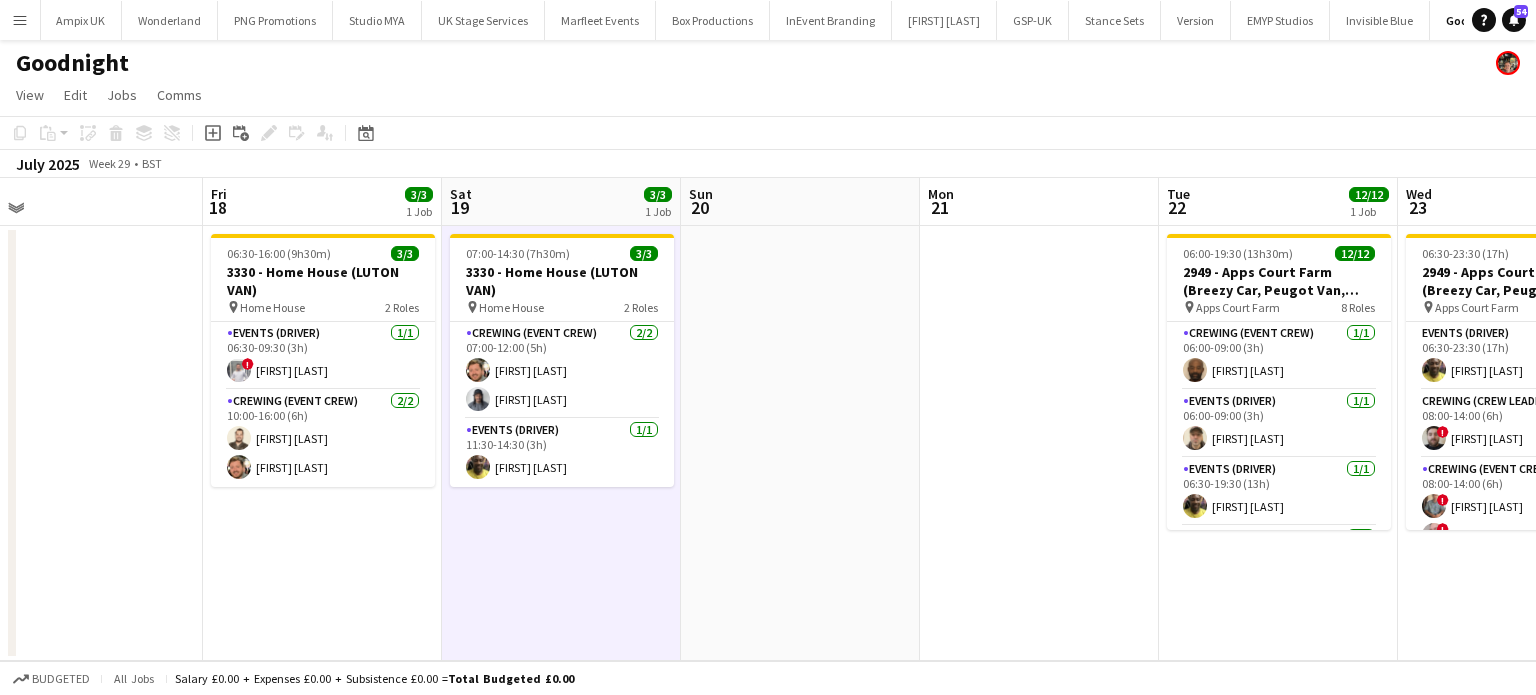 click on "06:30-16:00 (9h30m)    3/3   3330 - Home House (LUTON VAN)
pin
Home House   2 Roles   Events (Driver)   1/1   06:30-09:30 (3h)
! Graham Rex  Crewing (Event Crew)   2/2   10:00-16:00 (6h)
Christopher Lane Adam McCarter" at bounding box center (322, 443) 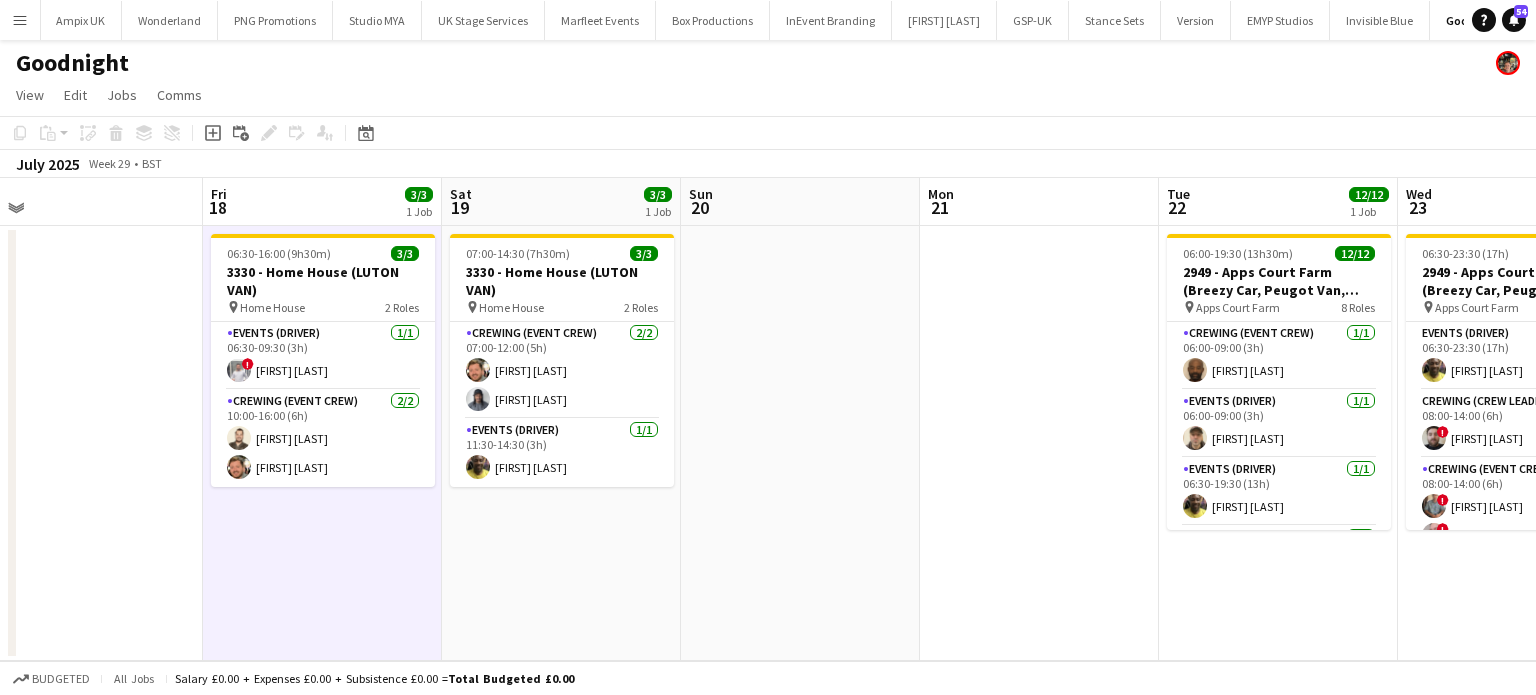 click on "07:00-14:30 (7h30m)    3/3   3330 - Home House (LUTON VAN)
pin
Home House   2 Roles   Crewing (Event Crew)   2/2   07:00-12:00 (5h)
Adam McCarter Kaine Caldeira  Events (Driver)   1/1   11:30-14:30 (3h)
Alphonsus Chucks Mordi" at bounding box center (561, 443) 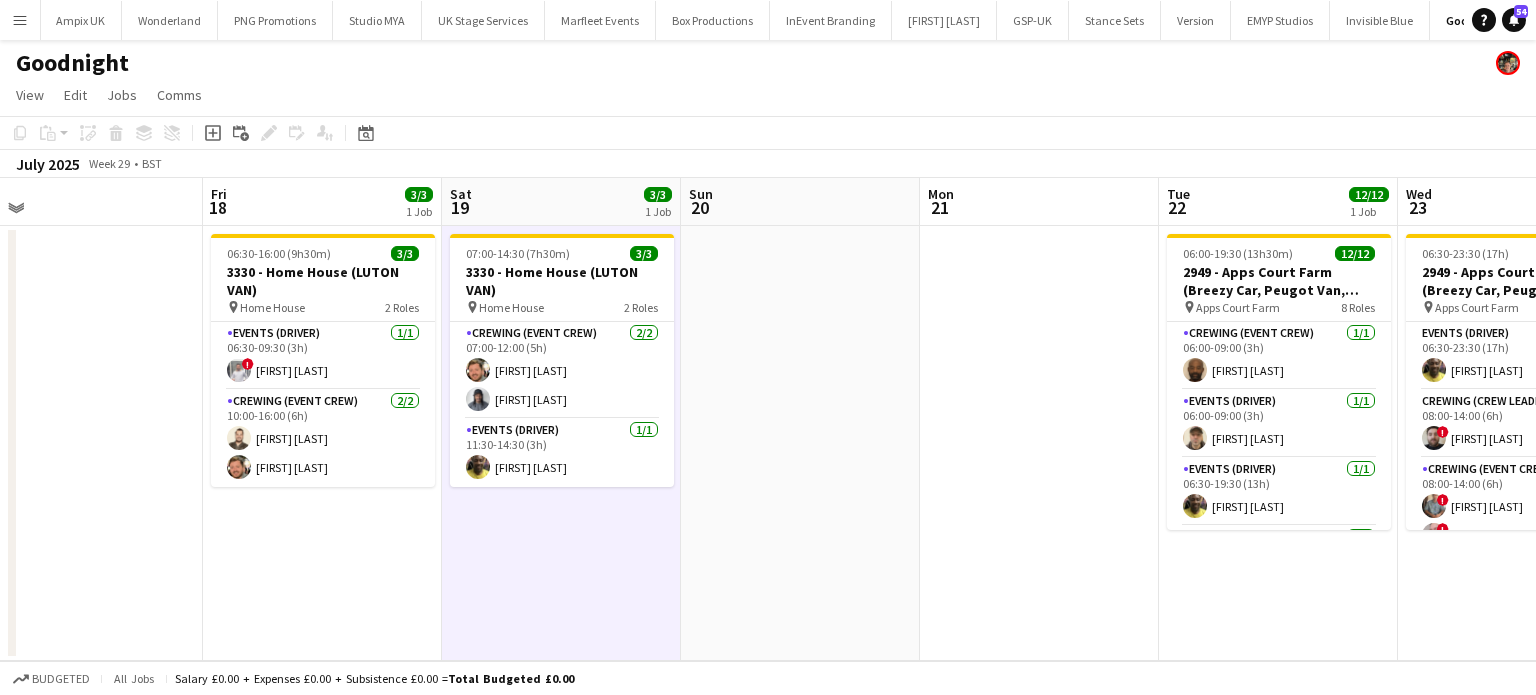 click on "06:30-16:00 (9h30m)    3/3   3330 - Home House (LUTON VAN)
pin
Home House   2 Roles   Events (Driver)   1/1   06:30-09:30 (3h)
! Graham Rex  Crewing (Event Crew)   2/2   10:00-16:00 (6h)
Christopher Lane Adam McCarter" at bounding box center [322, 443] 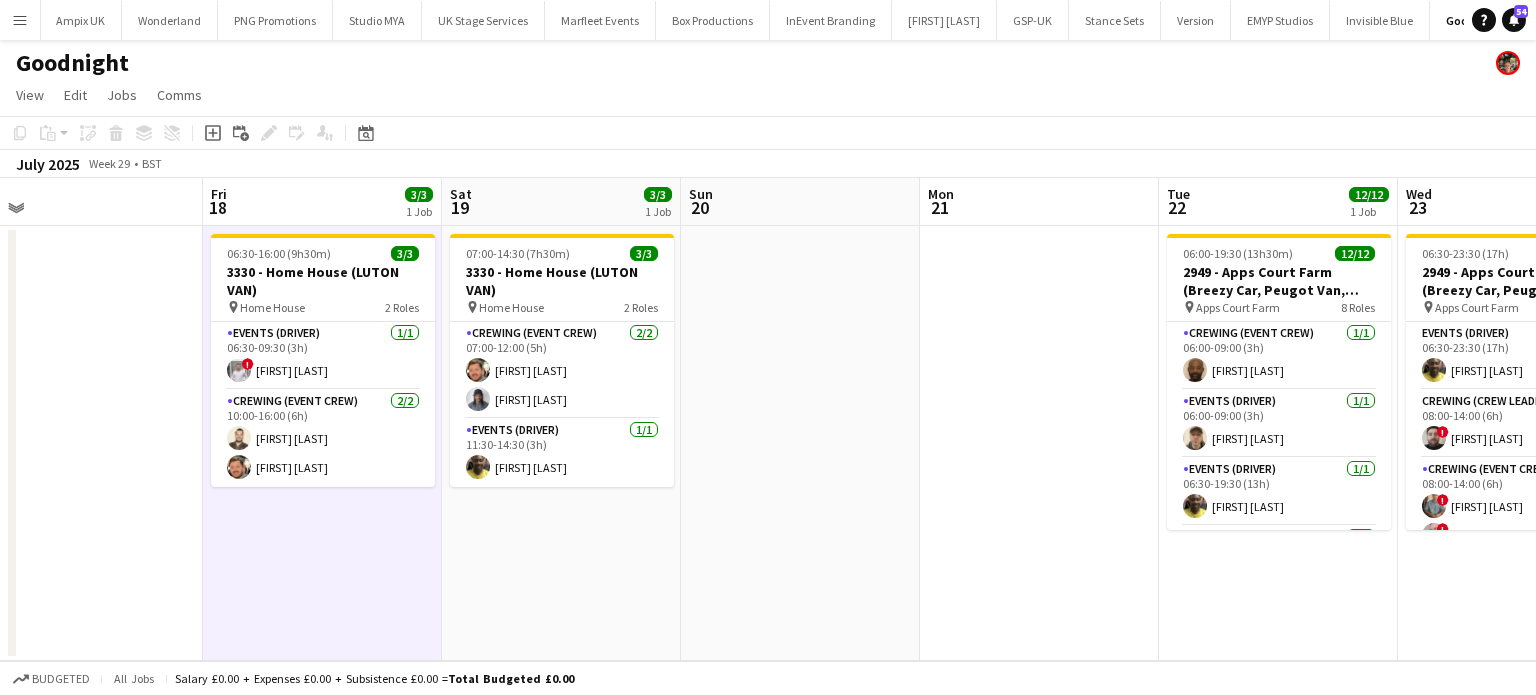 click on "07:00-14:30 (7h30m)    3/3   3330 - Home House (LUTON VAN)
pin
Home House   2 Roles   Crewing (Event Crew)   2/2   07:00-12:00 (5h)
Adam McCarter Kaine Caldeira  Events (Driver)   1/1   11:30-14:30 (3h)
Alphonsus Chucks Mordi" at bounding box center [561, 443] 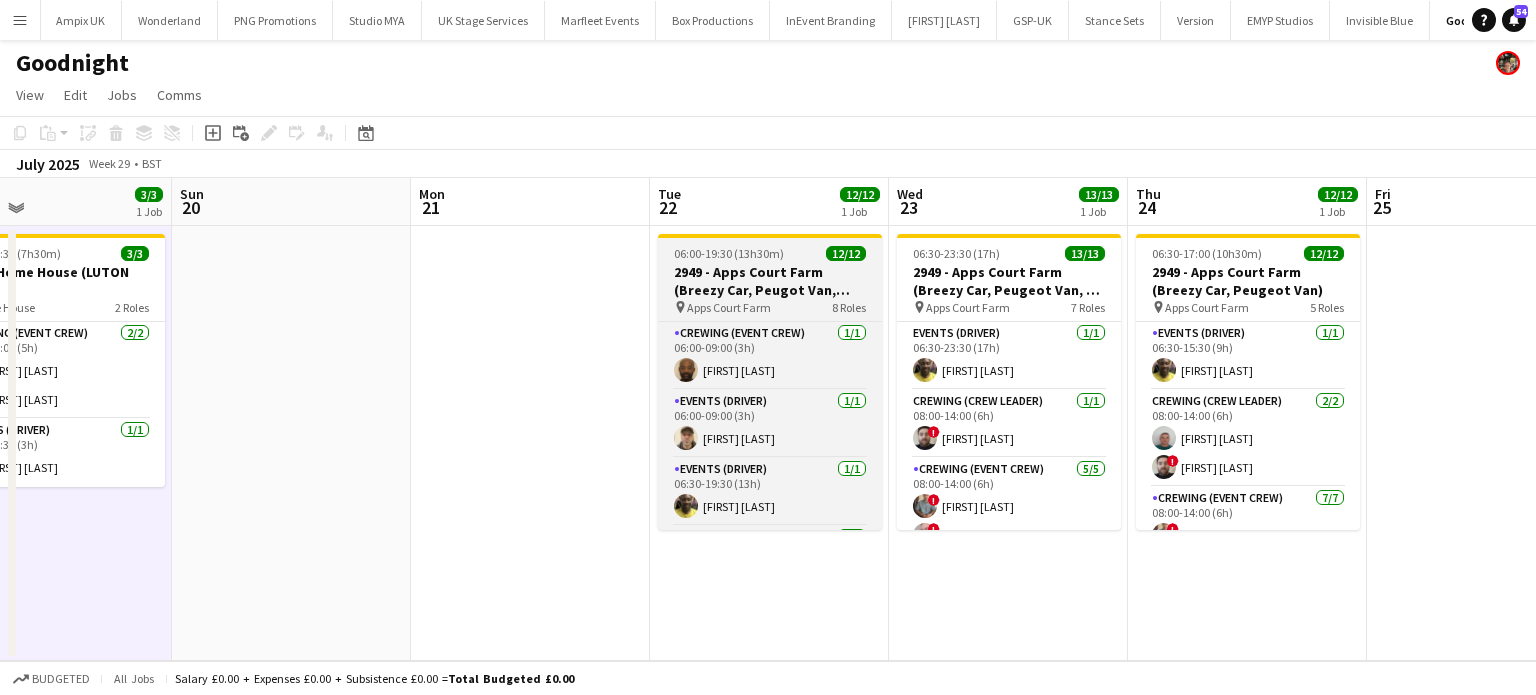 scroll, scrollTop: 0, scrollLeft: 791, axis: horizontal 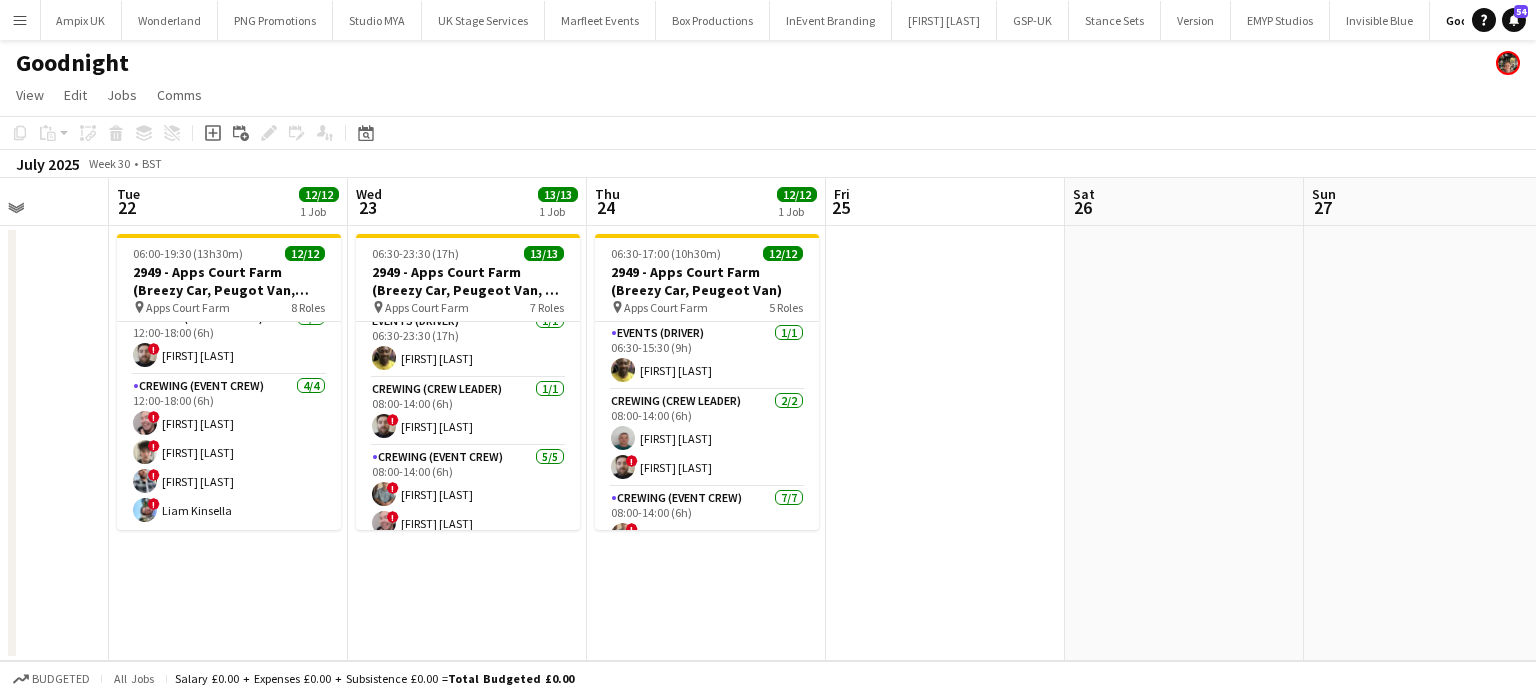 click on "06:30-23:30 (17h)    13/13   2949 - Apps Court Farm (Breezy Car, Peugeot Van, OR hired vehicle)
pin
Apps Court Farm   7 Roles   Events (Driver)   1/1   06:30-23:30 (17h)
Alphonsus Chucks Mordi  Crewing (Crew Leader)   1/1   08:00-14:00 (6h)
! Sergey Dominguez  Crewing (Event Crew)   5/5   08:00-14:00 (6h)
! Daniel Slack ! Eldon Taylor ! Ben Simpkins ! Liam Kinsella Kaine Caldeira  Crewing (Event Crew)   1/1   08:00-17:00 (9h)
Stephen Lyle  Crewing (Crew Leader)   1/1   08:00-22:00 (14h)
Brayden Davison  Forklift/Telehandler operator   1/1   08:00-22:00 (14h)
Christopher Lane  Crewing (Event Crew)   3/3   18:00-22:00 (4h)
! Daniel Slack ! Eldon Taylor ! Sergey Dominguez" at bounding box center [467, 443] 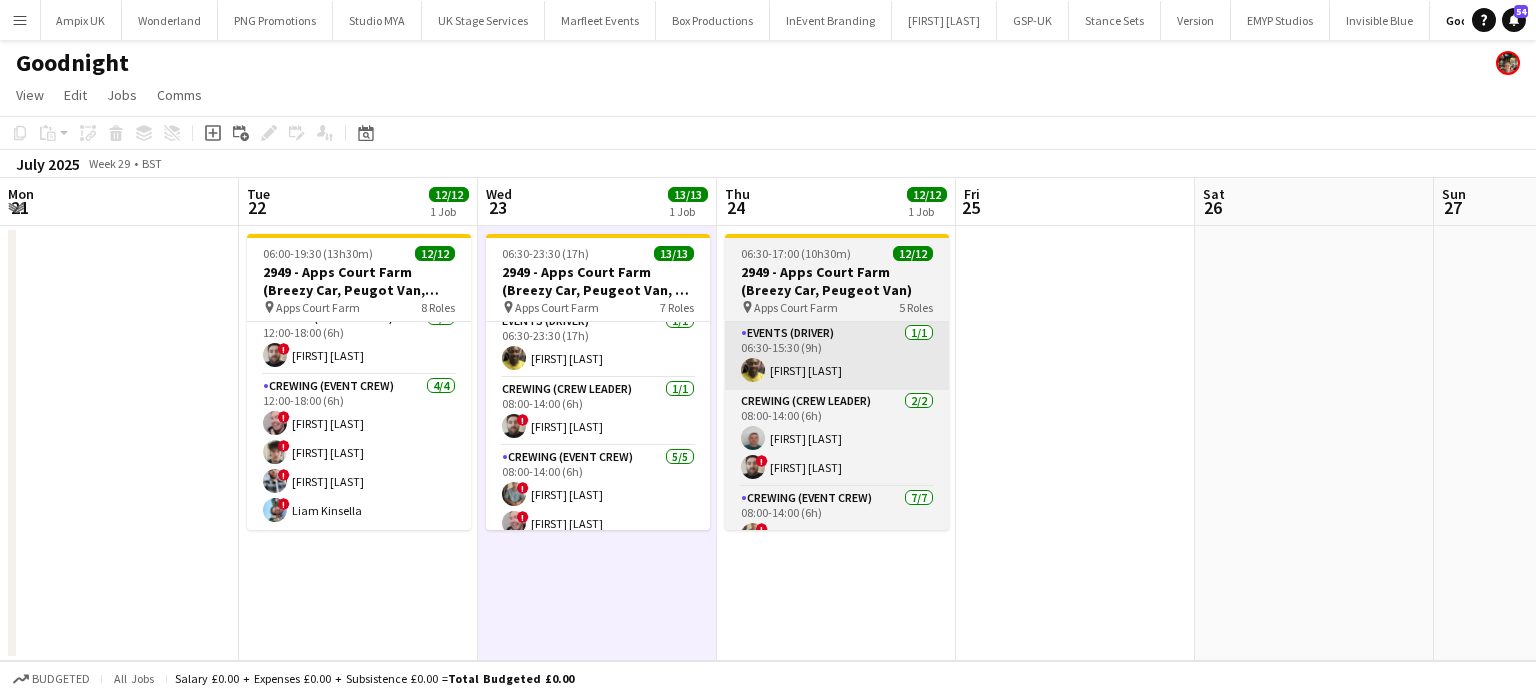 scroll, scrollTop: 0, scrollLeft: 715, axis: horizontal 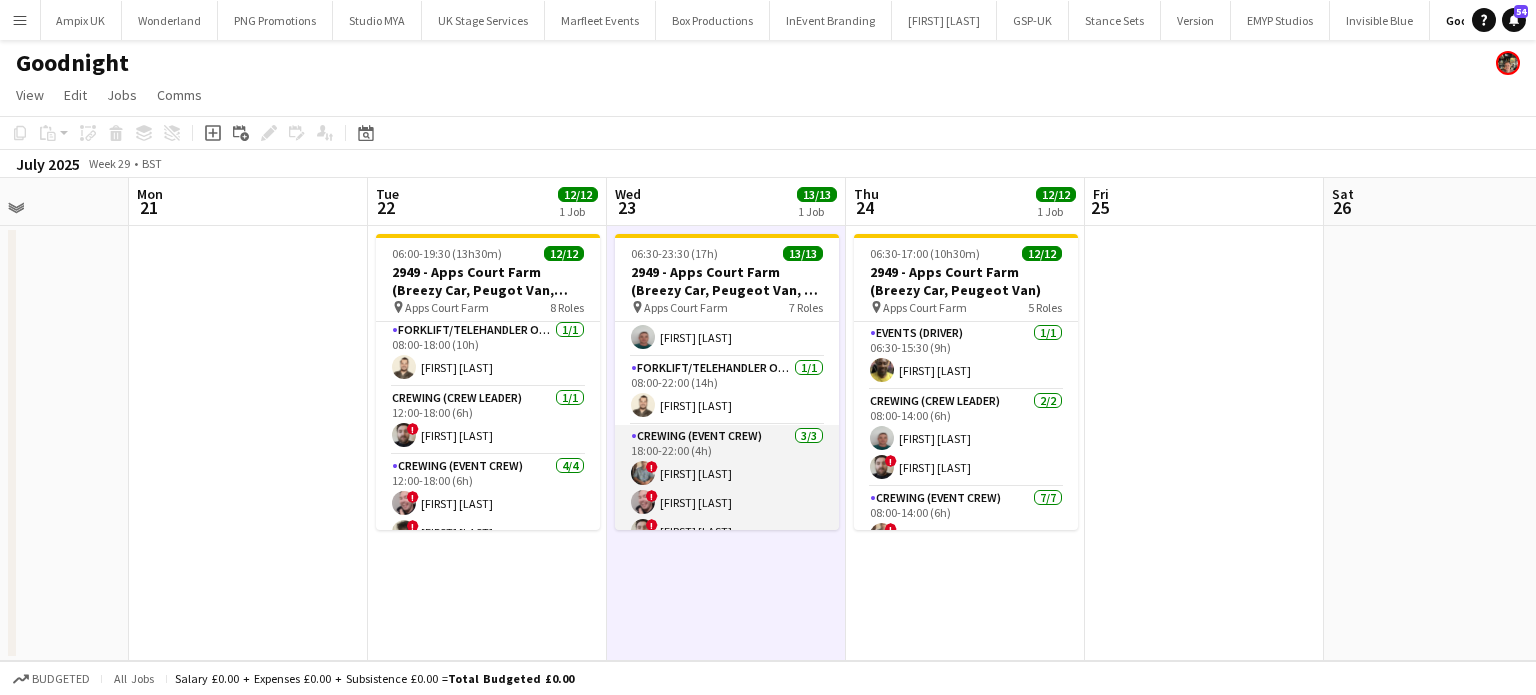 click on "Crewing (Event Crew)   3/3   18:00-22:00 (4h)
! Daniel Slack ! Eldon Taylor ! Sergey Dominguez" at bounding box center (727, 488) 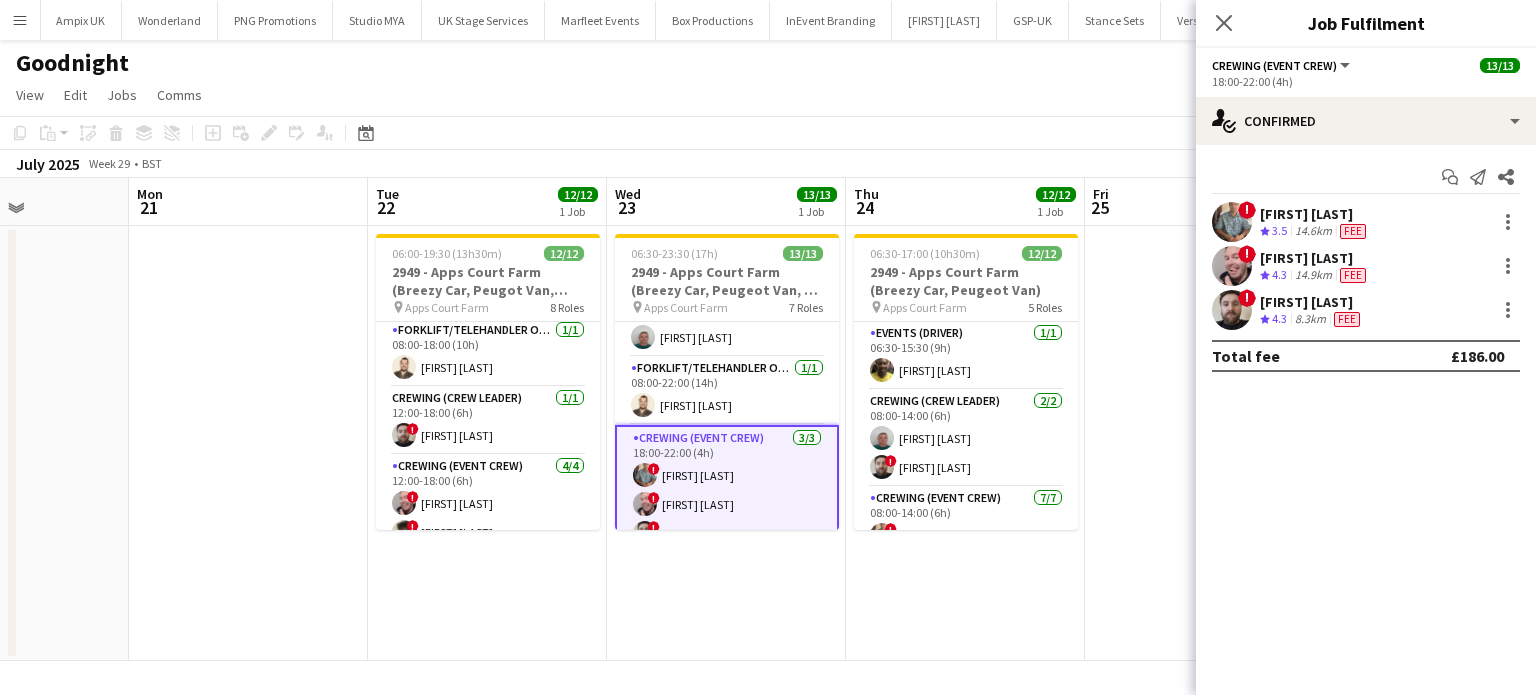 click on "Crewing (Event Crew)   3/3   18:00-22:00 (4h)
! Daniel Slack ! Eldon Taylor ! Sergey Dominguez" at bounding box center [727, 490] 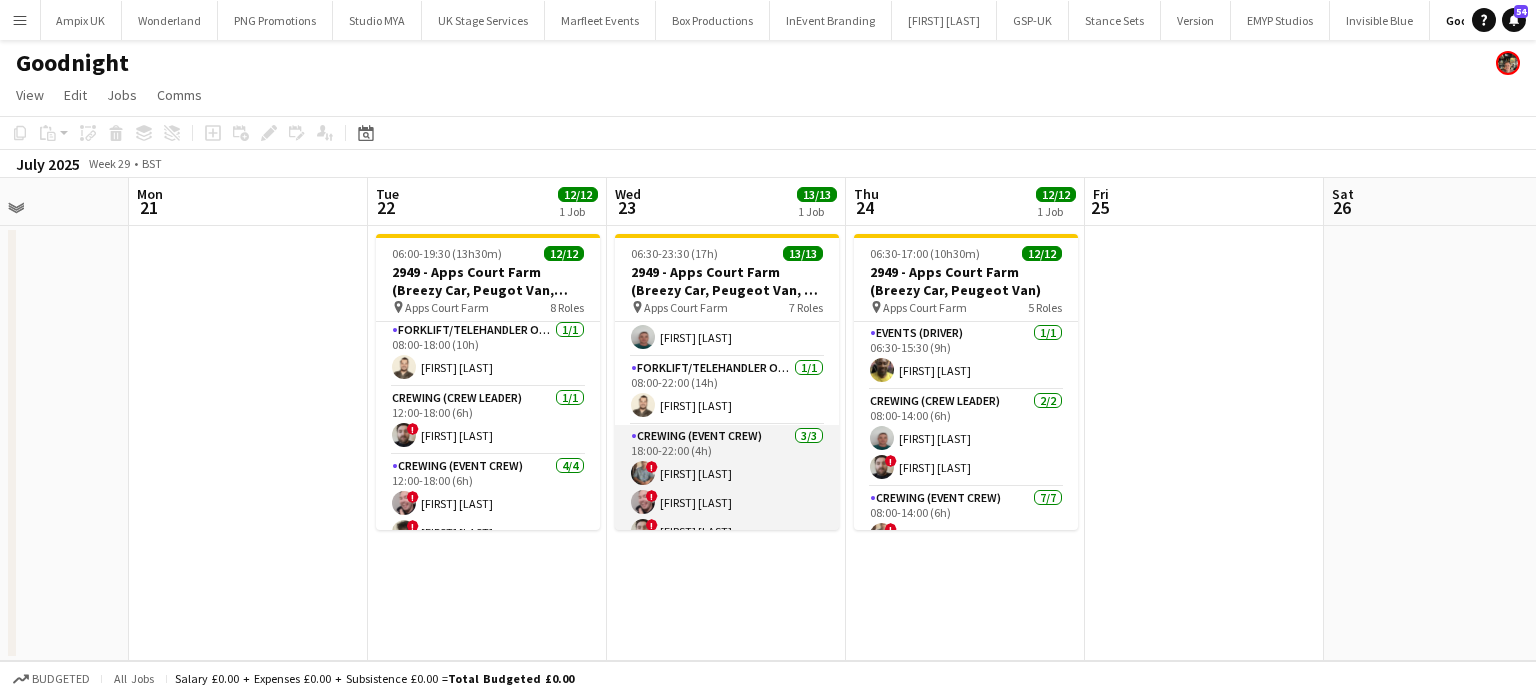 click on "Crewing (Event Crew)   3/3   18:00-22:00 (4h)
! Daniel Slack ! Eldon Taylor ! Sergey Dominguez" at bounding box center (727, 488) 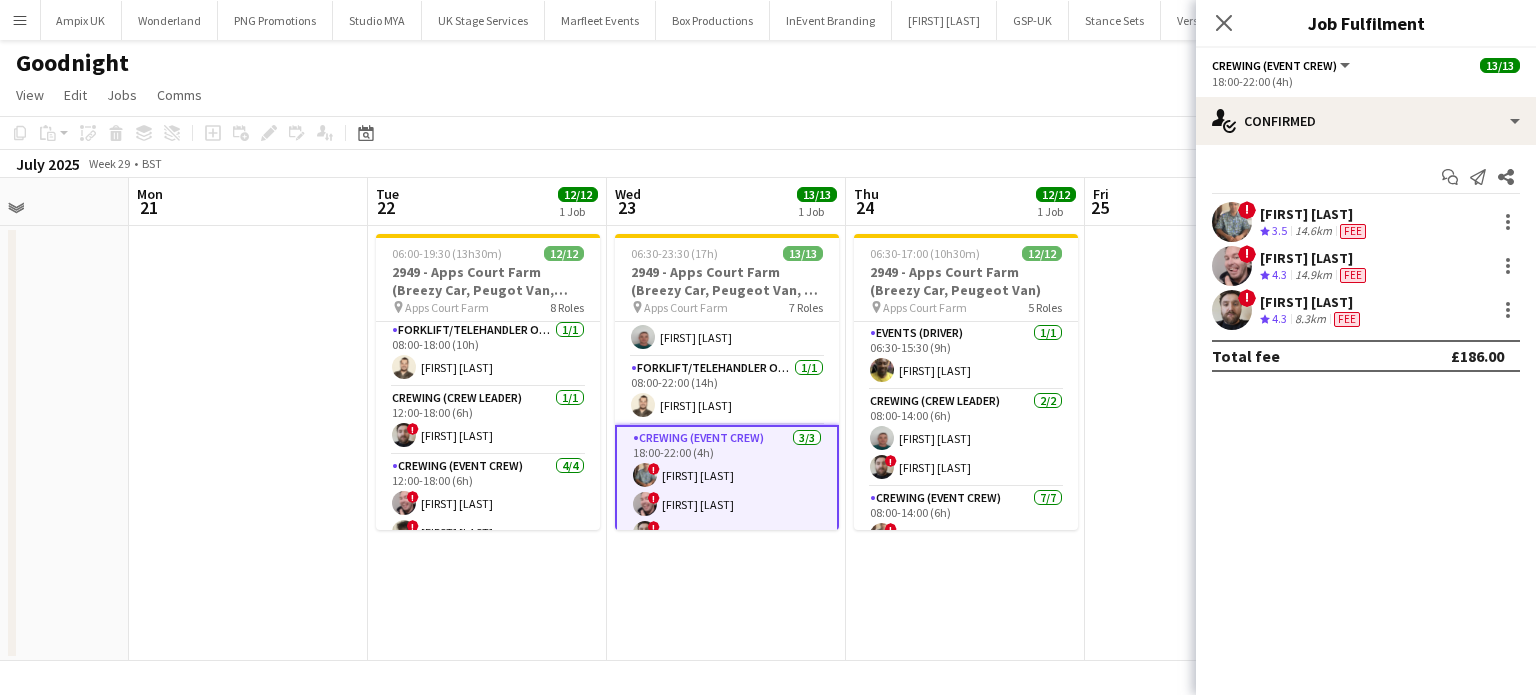 click on "Sergey Dominguez" at bounding box center [1312, 302] 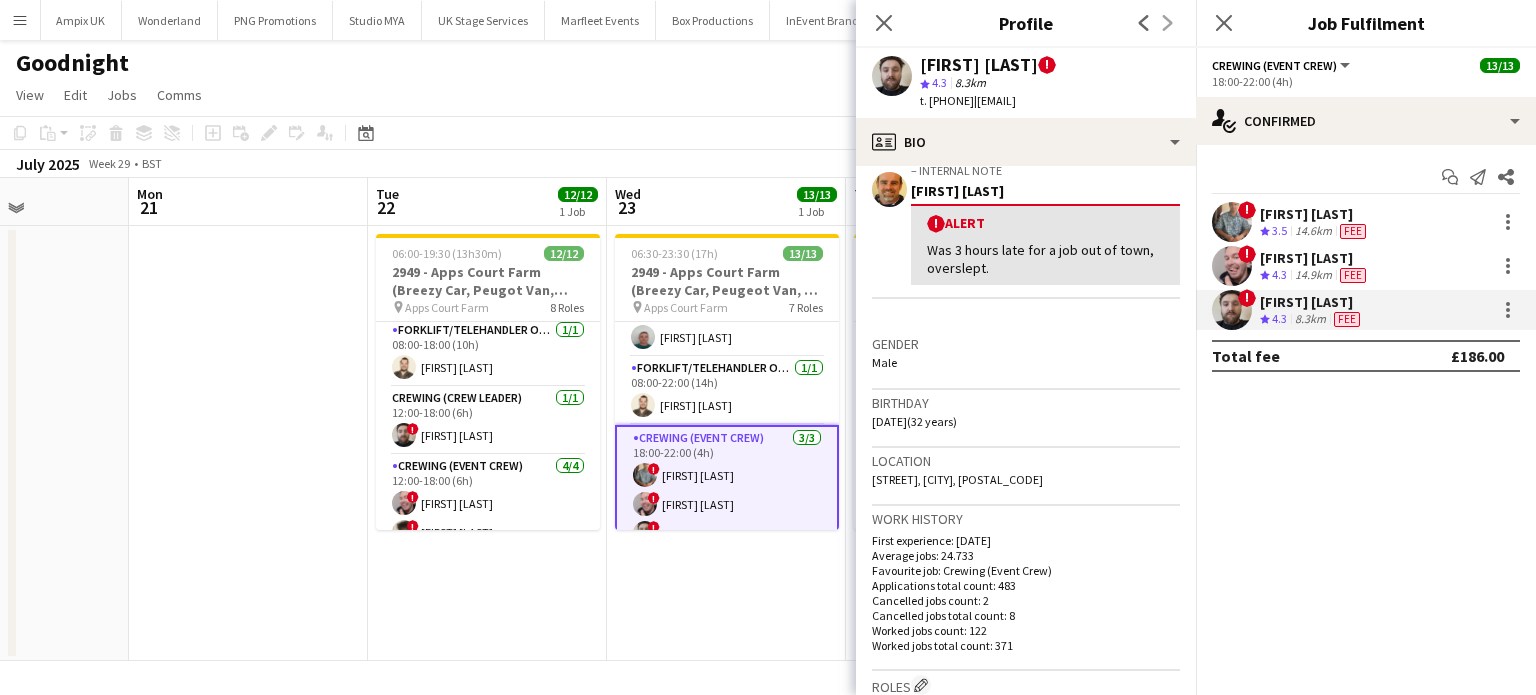 scroll, scrollTop: 364, scrollLeft: 0, axis: vertical 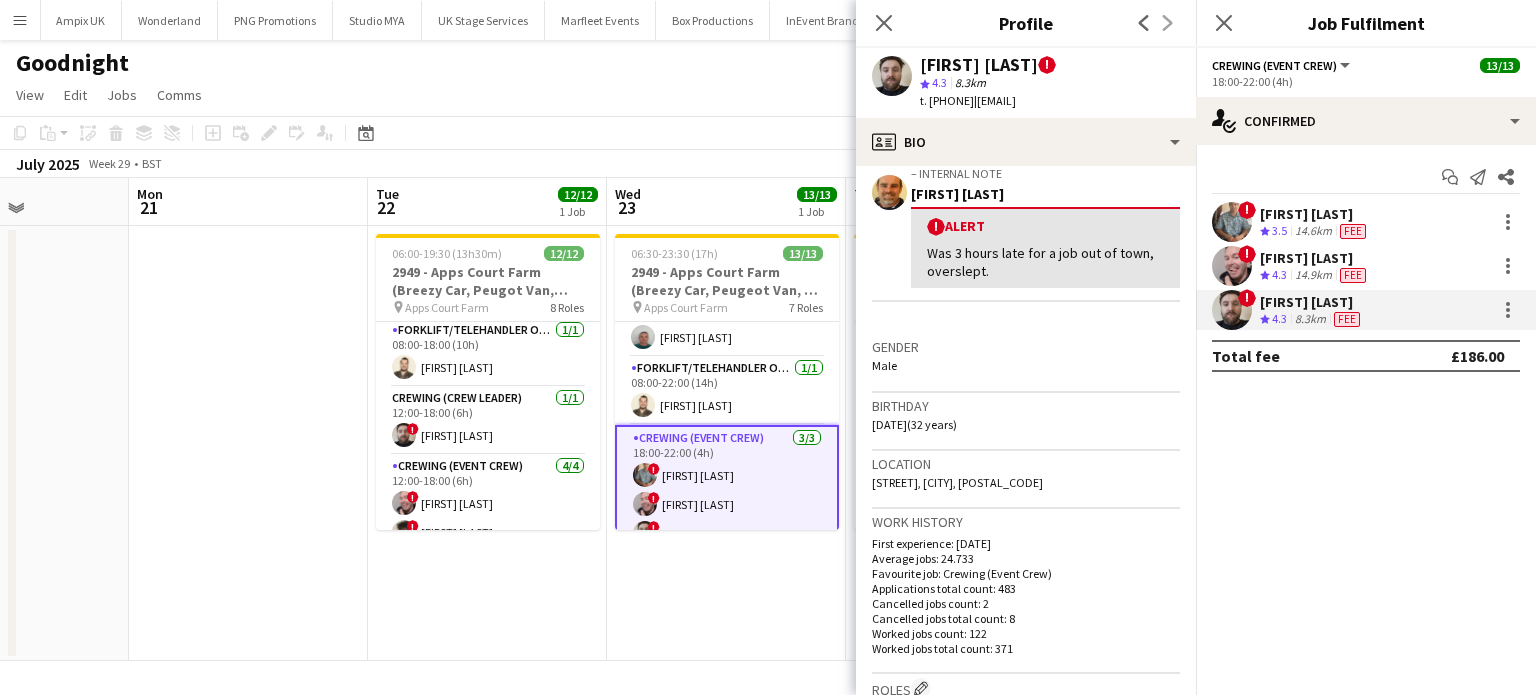 click on "06:30-23:30 (17h)    13/13   2949 - Apps Court Farm (Breezy Car, Peugeot Van, OR hired vehicle)
pin
Apps Court Farm   7 Roles   Events (Driver)   1/1   06:30-23:30 (17h)
Alphonsus Chucks Mordi  Crewing (Crew Leader)   1/1   08:00-14:00 (6h)
! Sergey Dominguez  Crewing (Event Crew)   5/5   08:00-14:00 (6h)
! Daniel Slack ! Eldon Taylor ! Ben Simpkins ! Liam Kinsella Kaine Caldeira  Crewing (Event Crew)   1/1   08:00-17:00 (9h)
Stephen Lyle  Crewing (Crew Leader)   1/1   08:00-22:00 (14h)
Brayden Davison  Forklift/Telehandler operator   1/1   08:00-22:00 (14h)
Christopher Lane  Crewing (Event Crew)   3/3   18:00-22:00 (4h)
! Daniel Slack ! Eldon Taylor ! Sergey Dominguez" at bounding box center [726, 443] 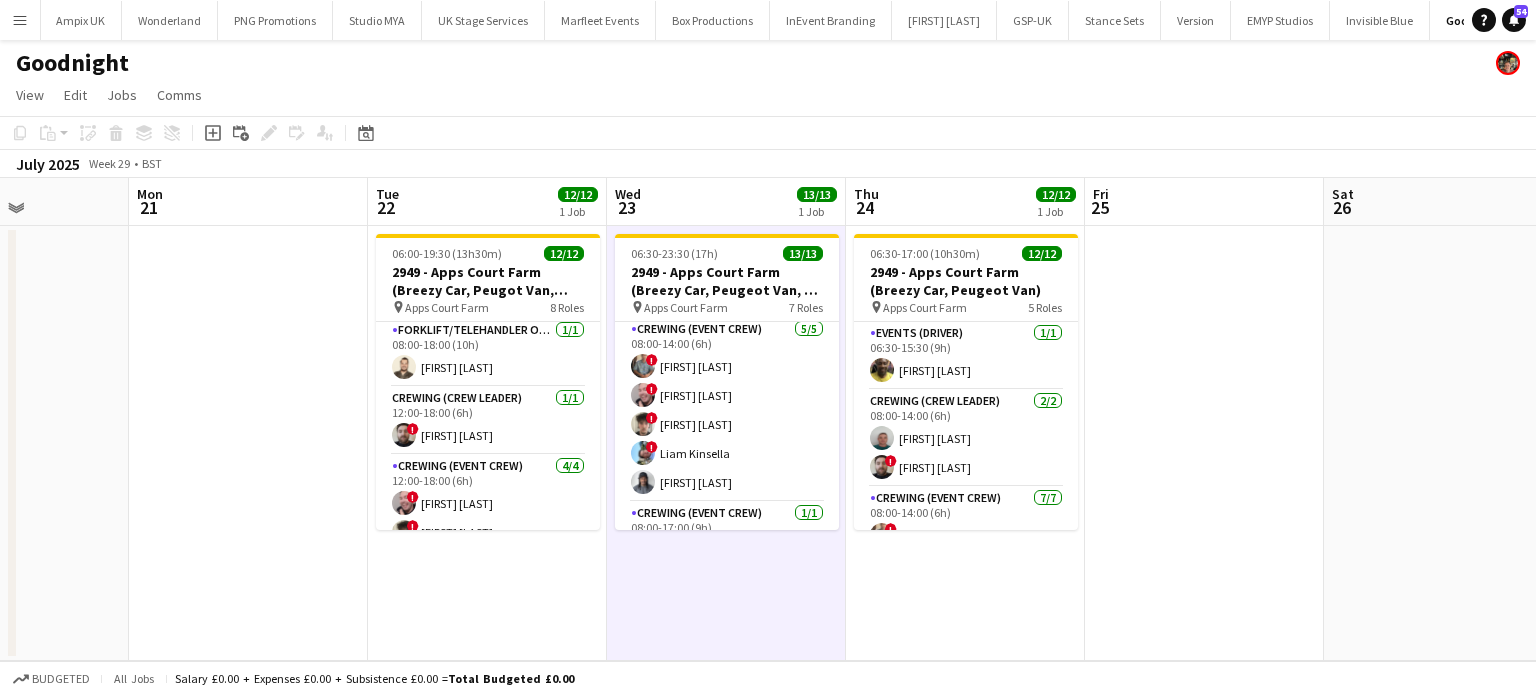scroll, scrollTop: 0, scrollLeft: 0, axis: both 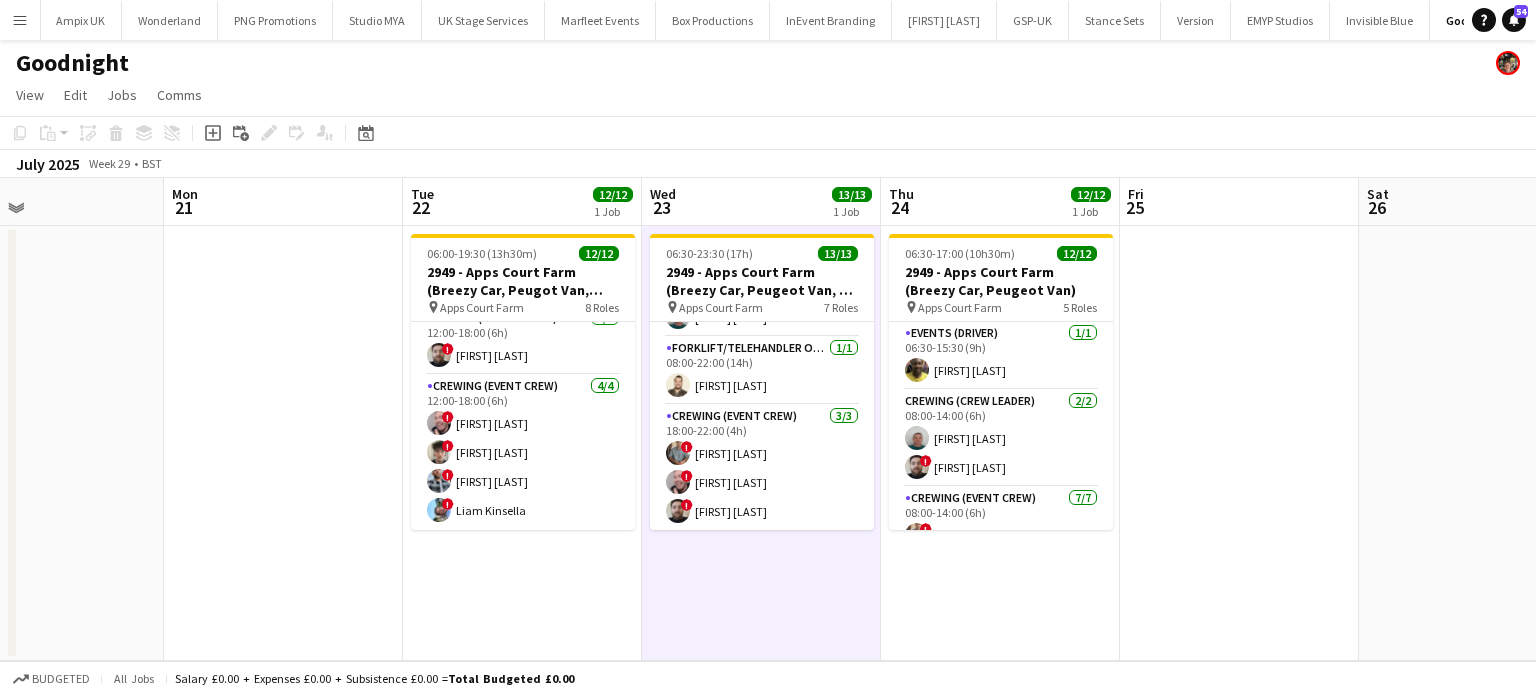 click at bounding box center (44, 443) 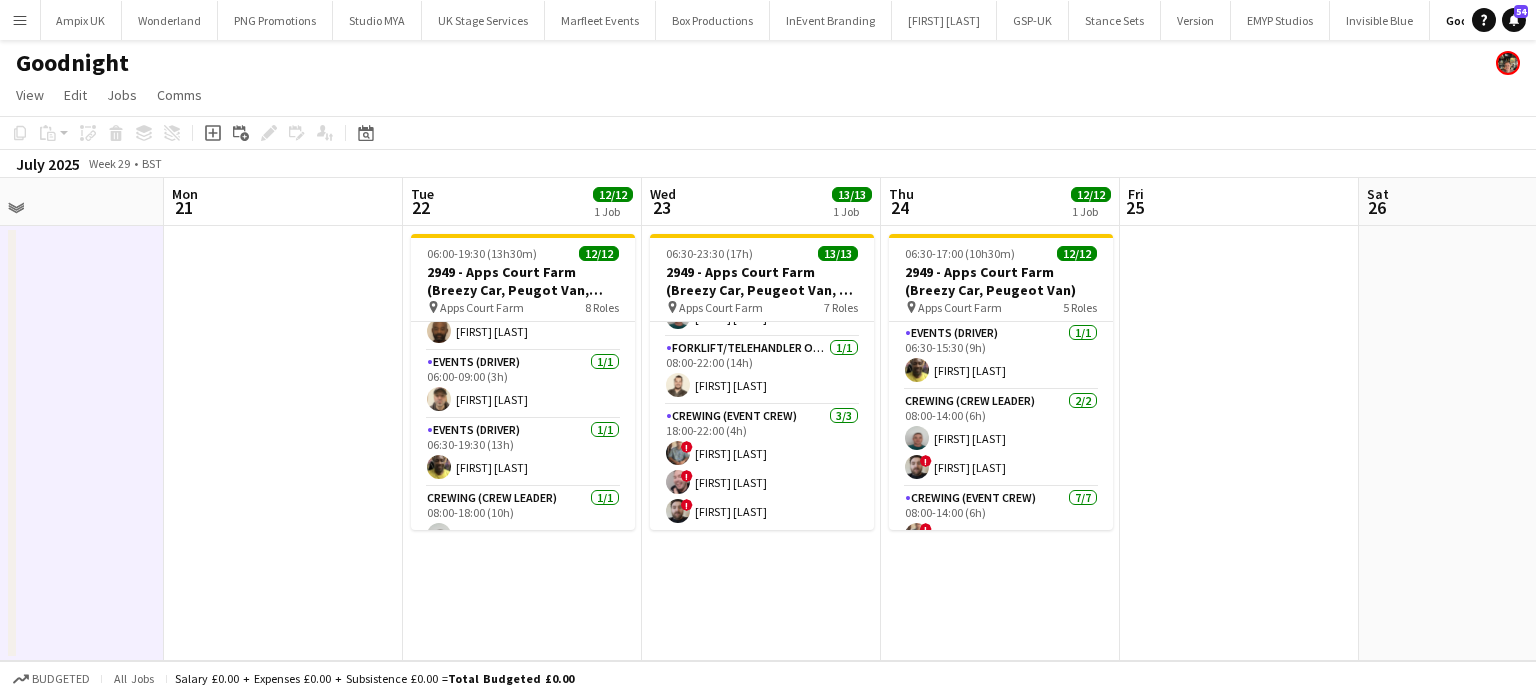 scroll, scrollTop: 0, scrollLeft: 0, axis: both 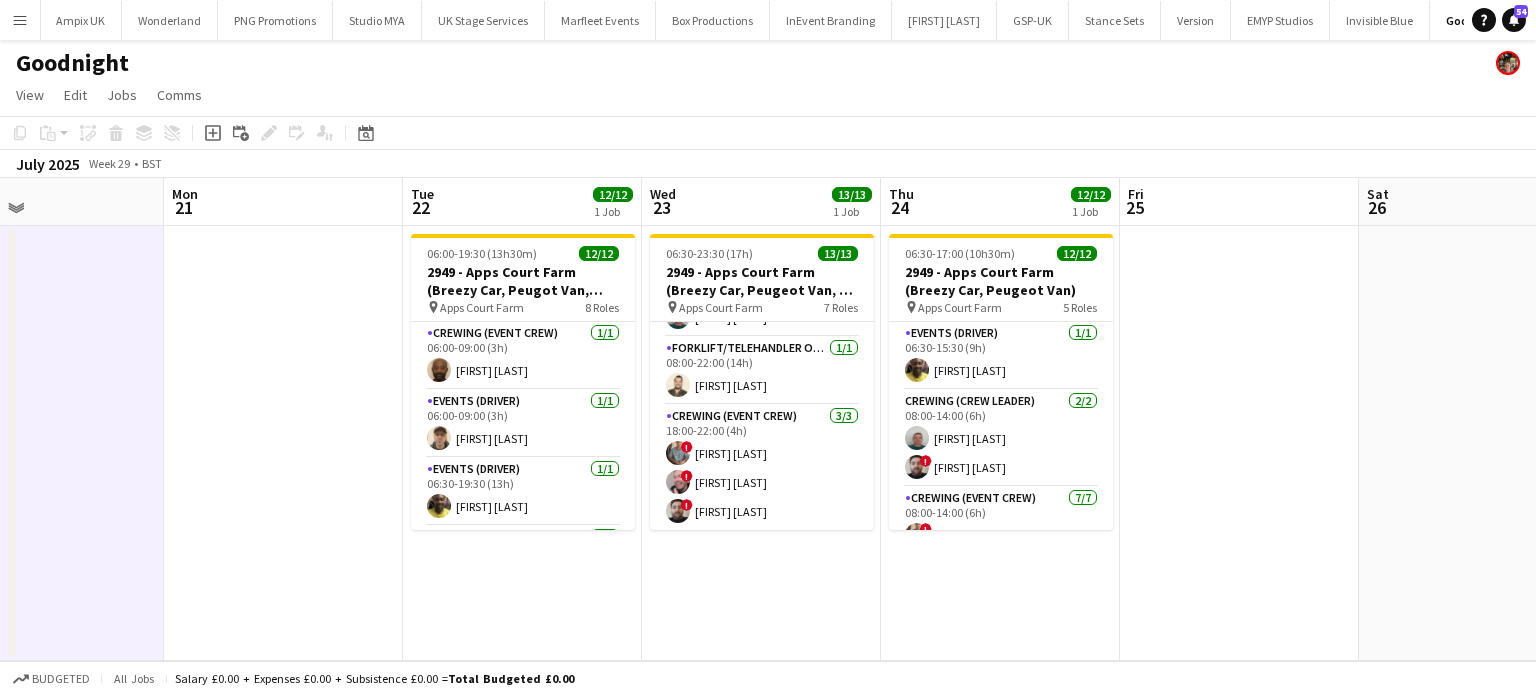 click at bounding box center (283, 443) 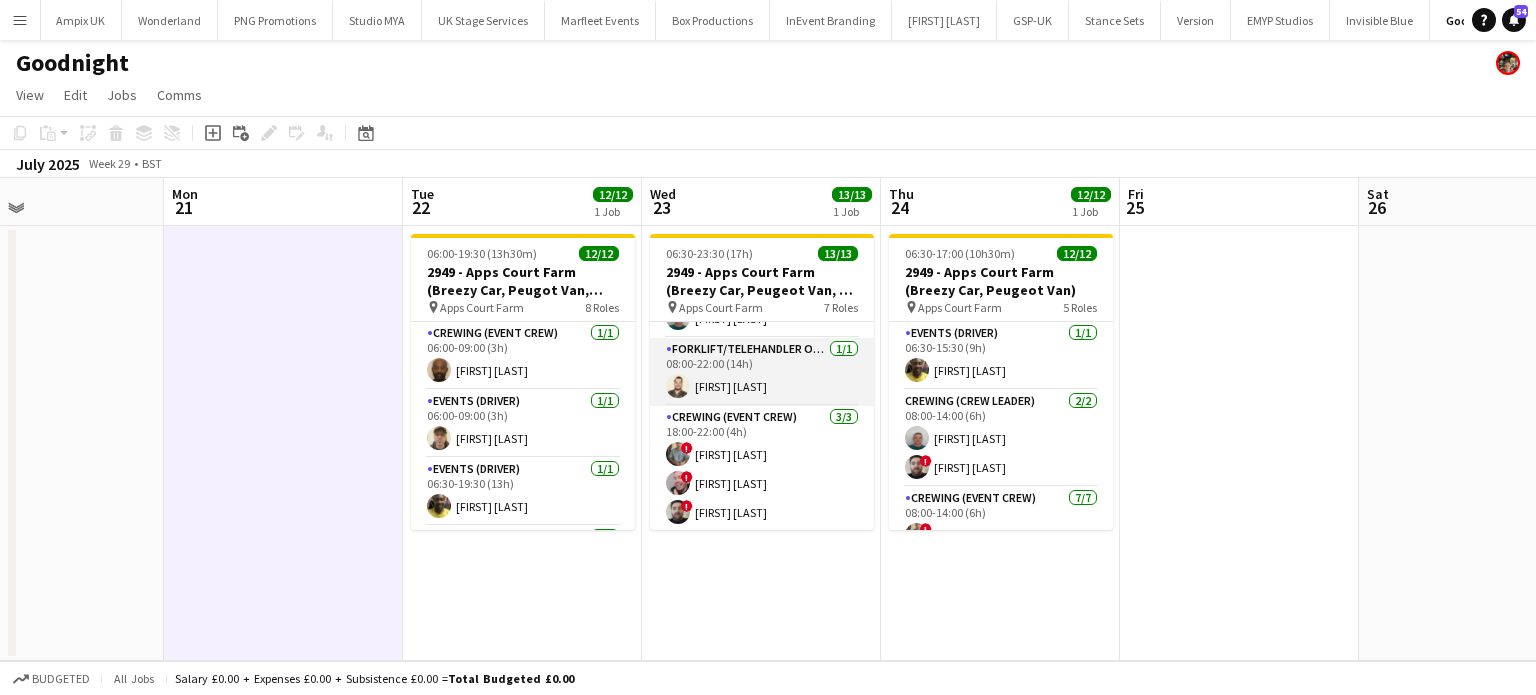 scroll, scrollTop: 441, scrollLeft: 0, axis: vertical 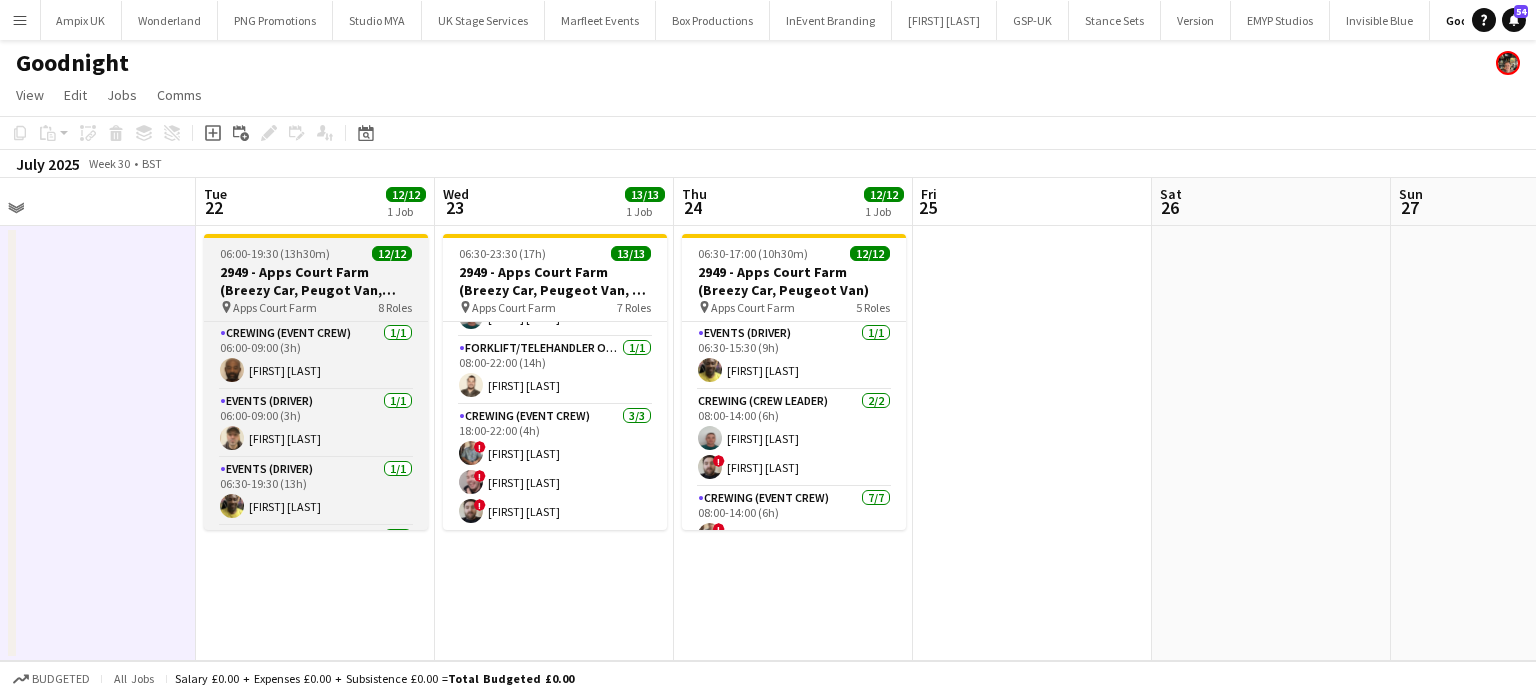 click on "06:00-19:30 (13h30m)    12/12" at bounding box center (316, 253) 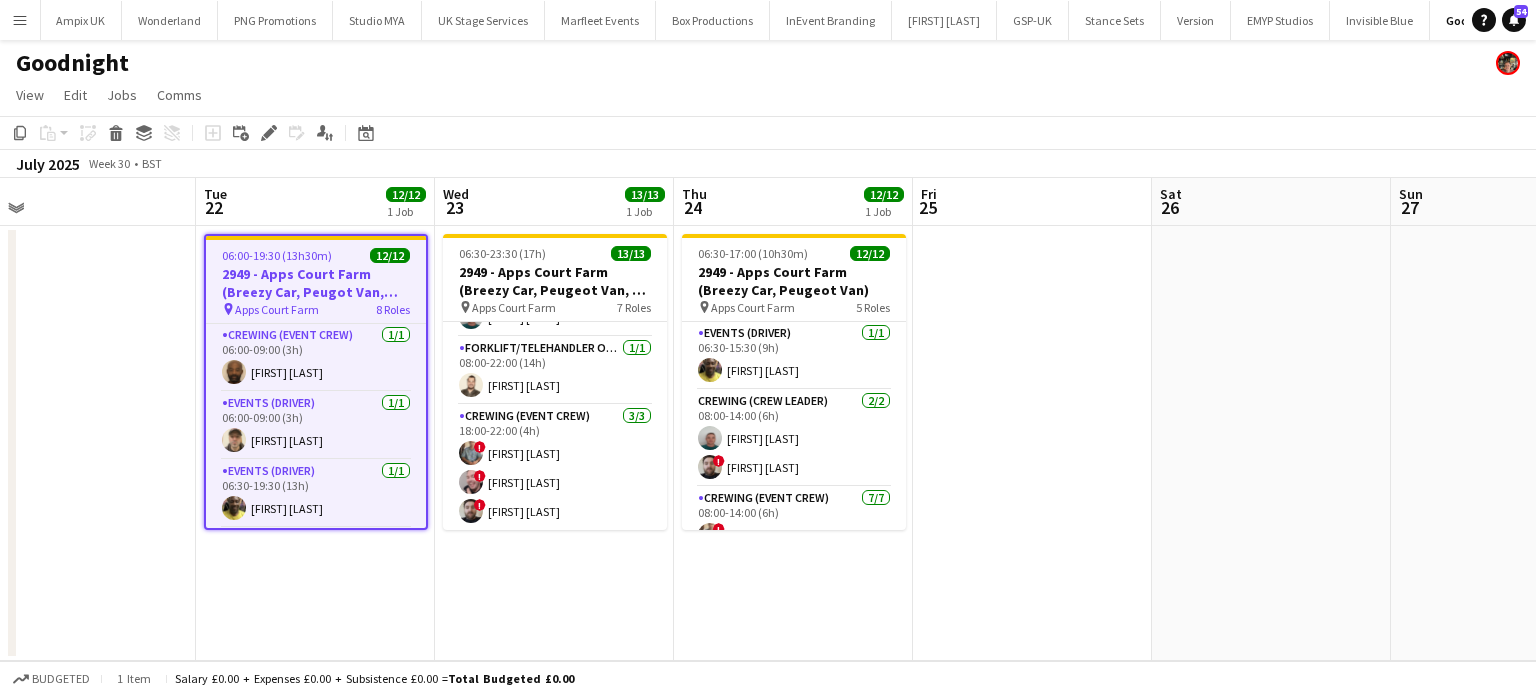 click on "06:00-19:30 (13h30m)    12/12" at bounding box center [316, 255] 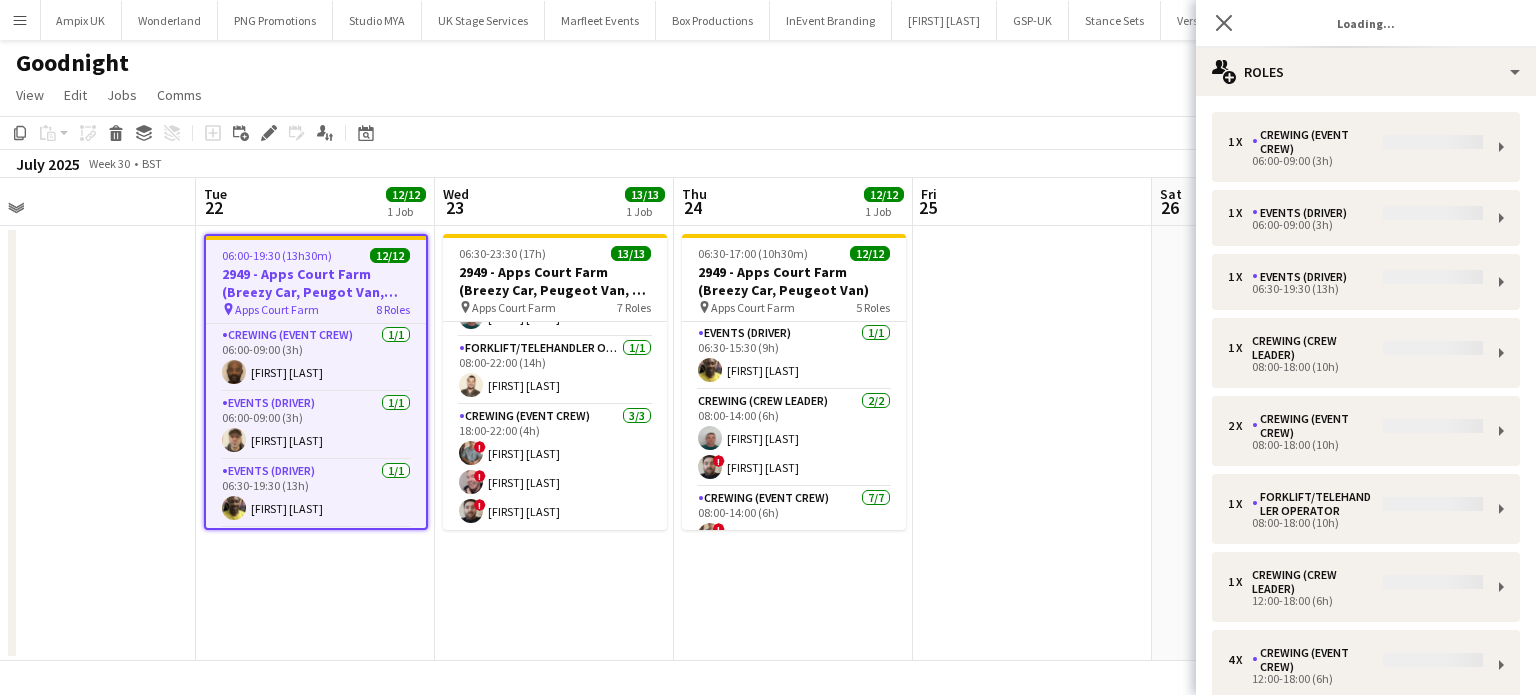 type on "*******" 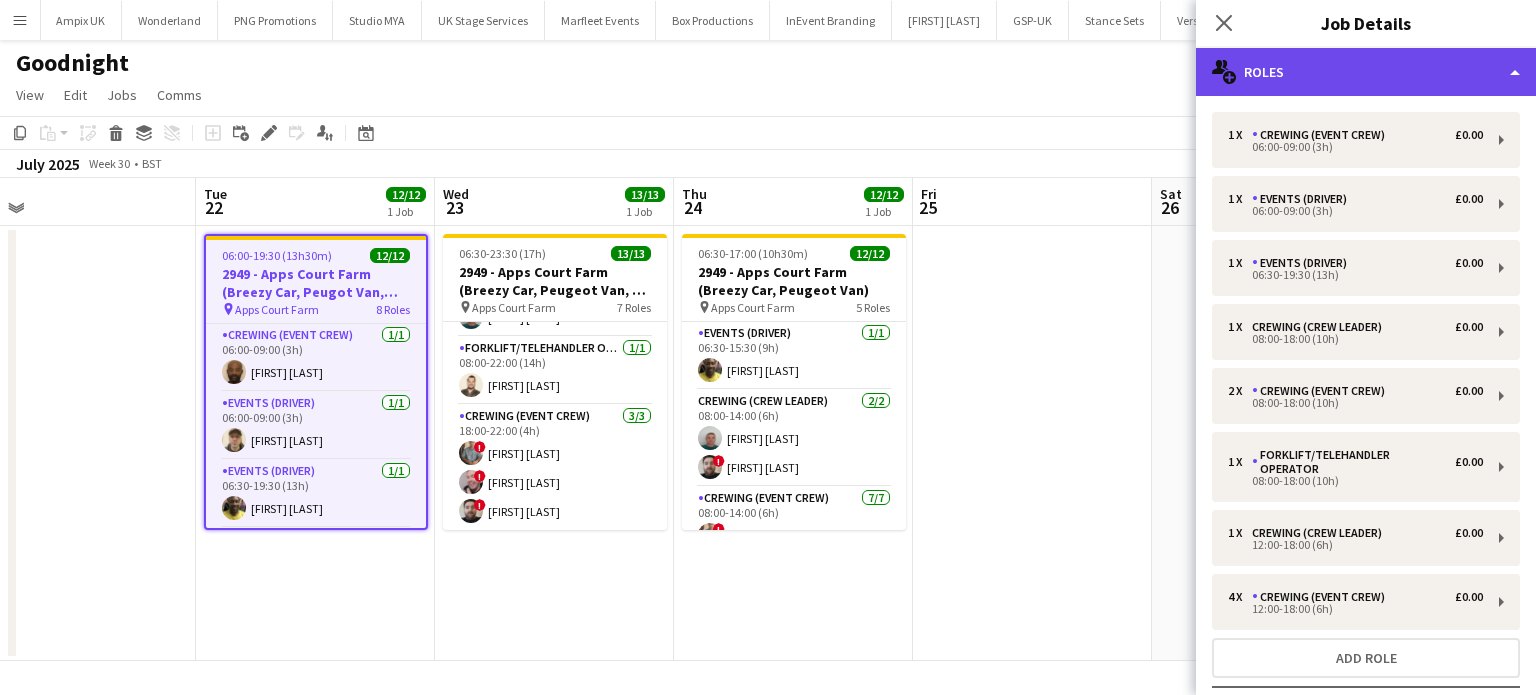 click on "multiple-users-add
Roles" 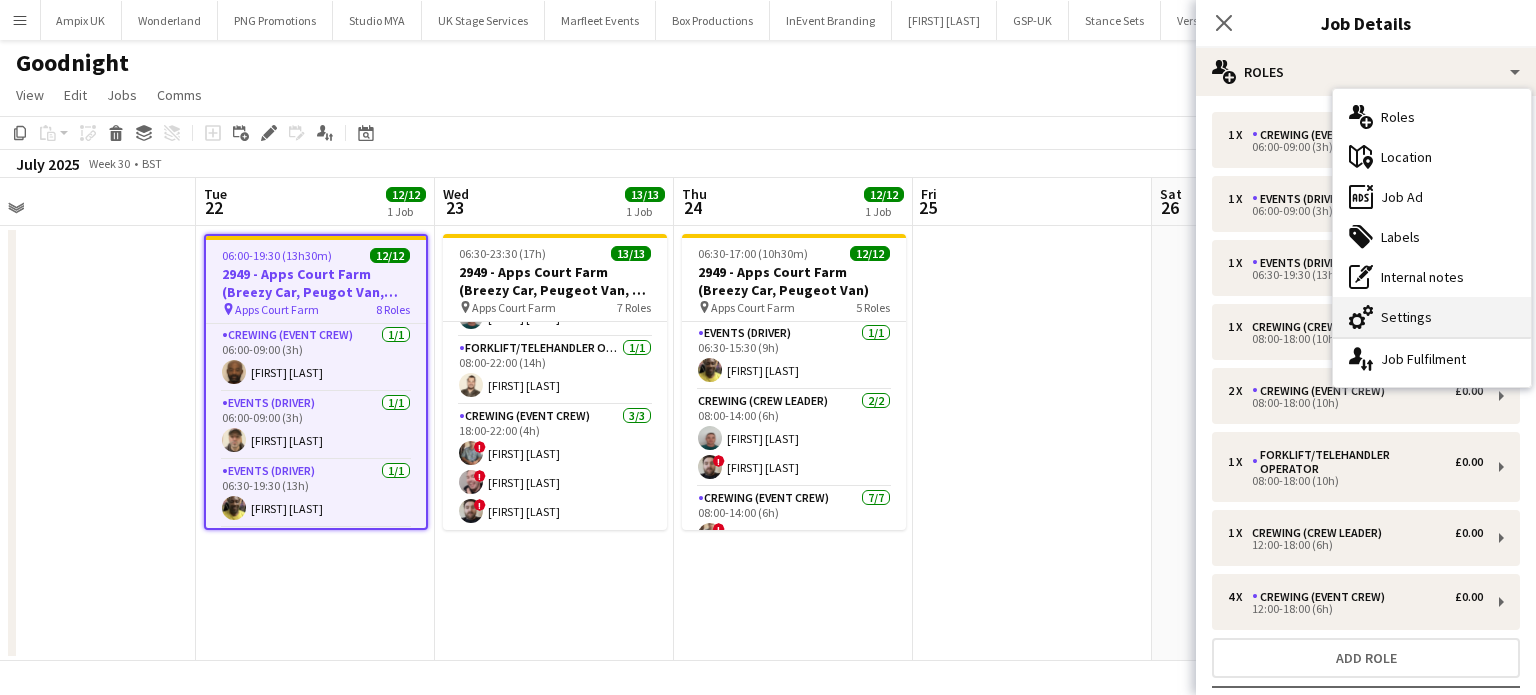 click on "cog-double-3
Settings" at bounding box center [1432, 317] 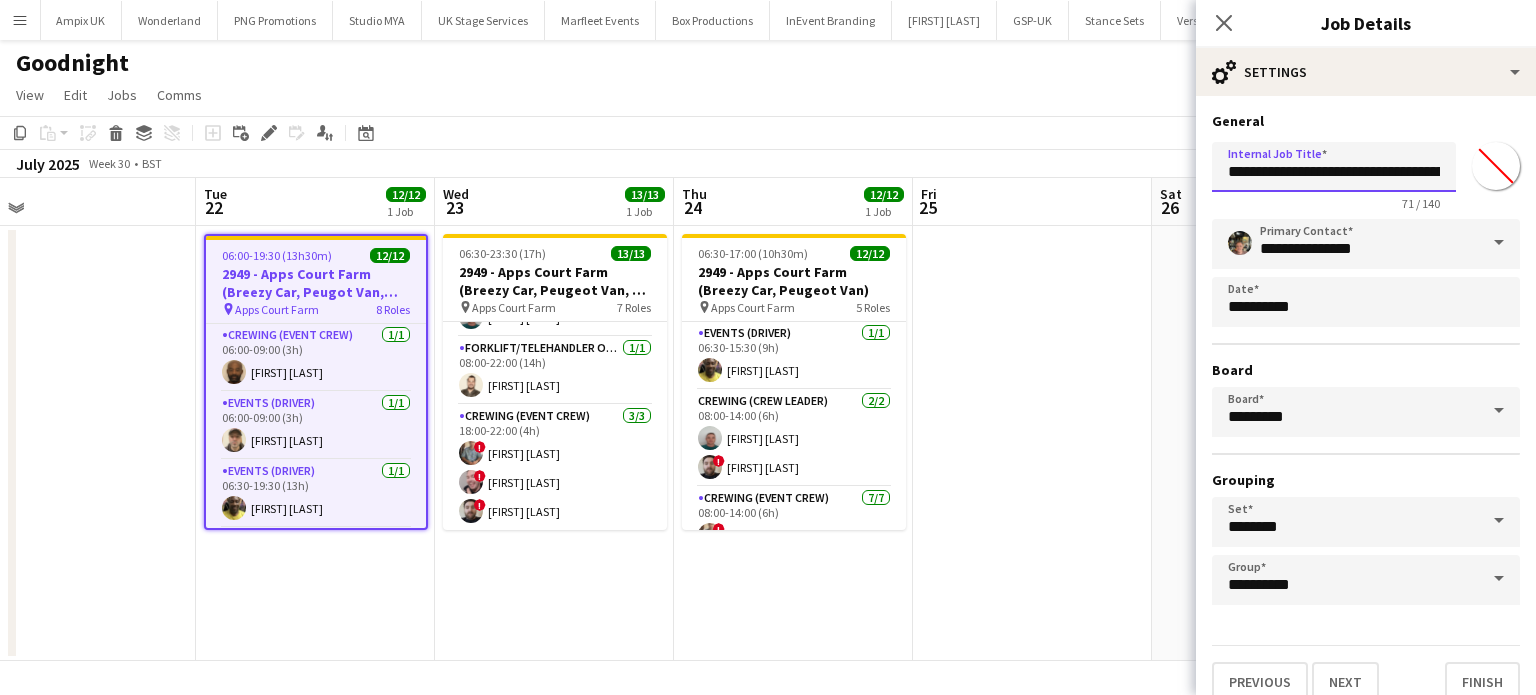 scroll, scrollTop: 0, scrollLeft: 280, axis: horizontal 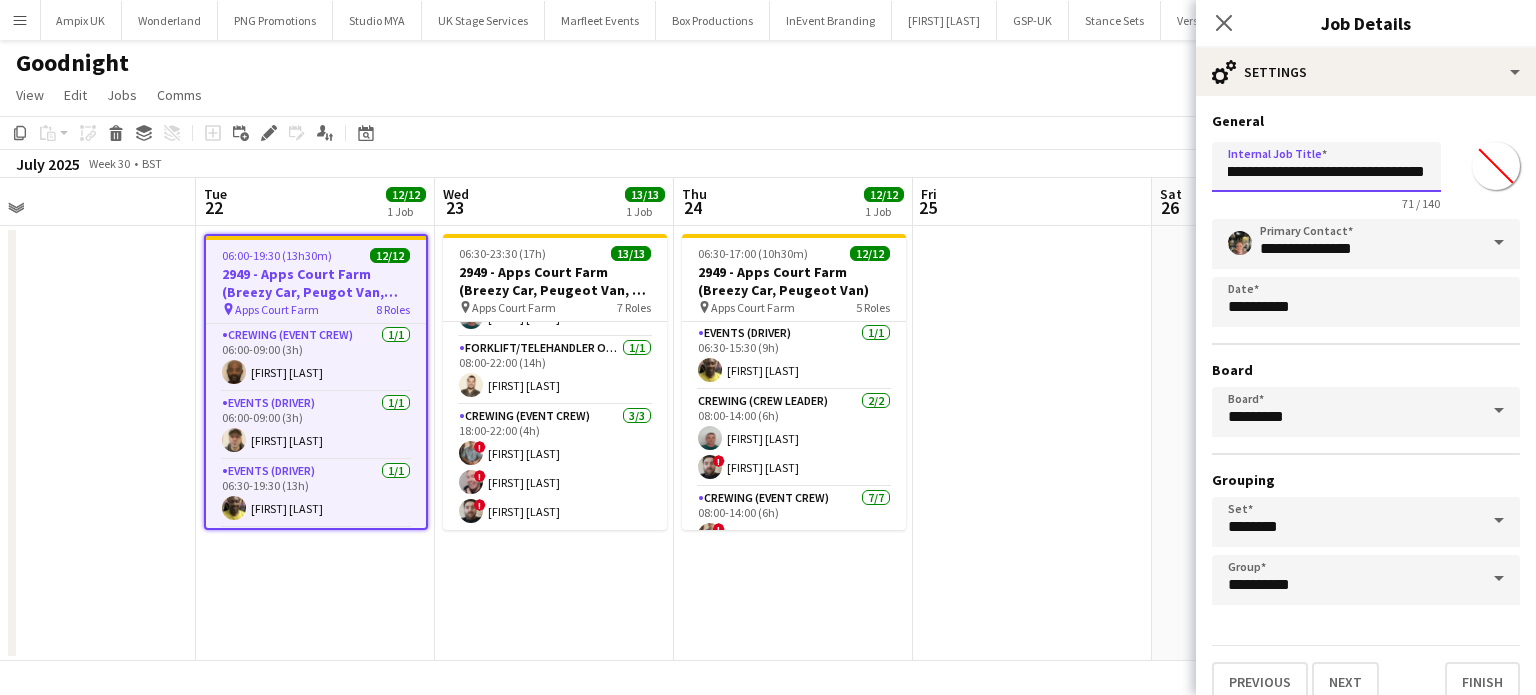 drag, startPoint x: 1324, startPoint y: 168, endPoint x: 1535, endPoint y: 156, distance: 211.34096 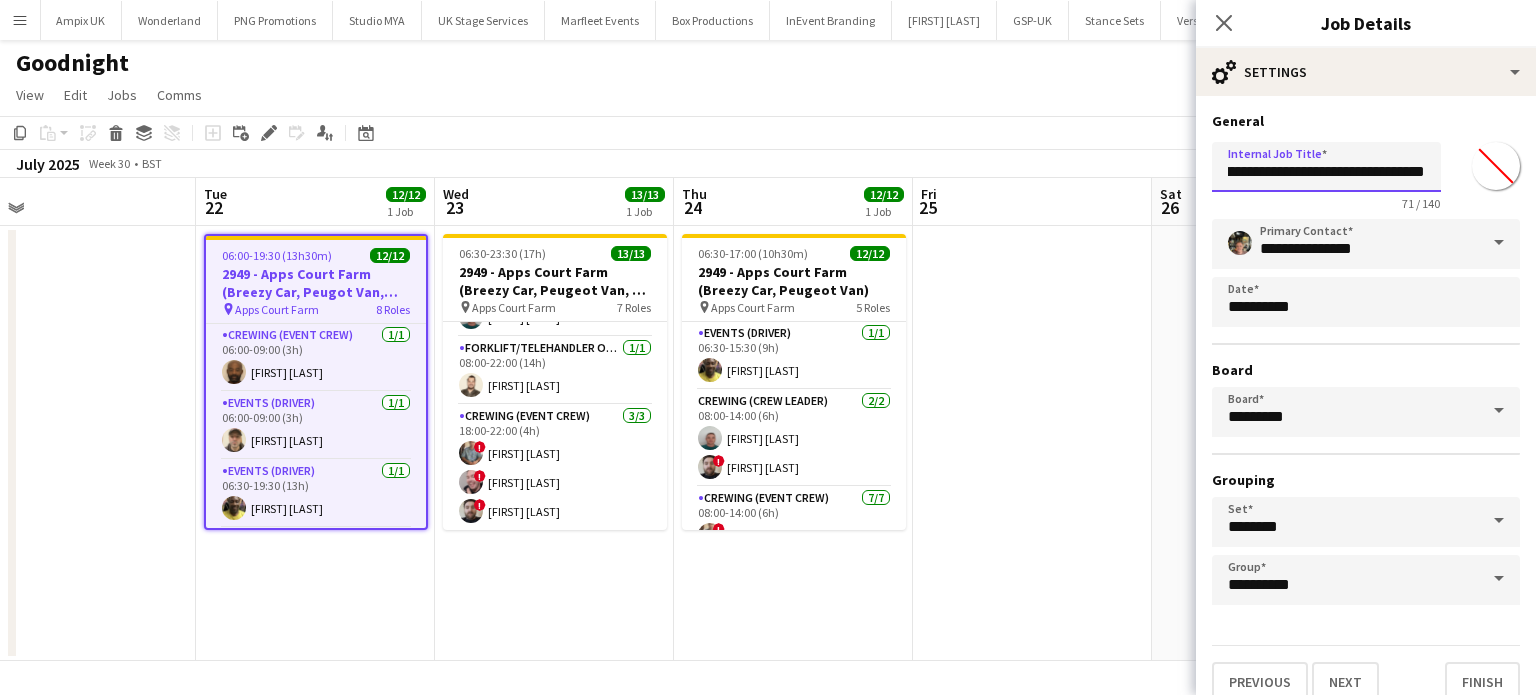 click on "**********" 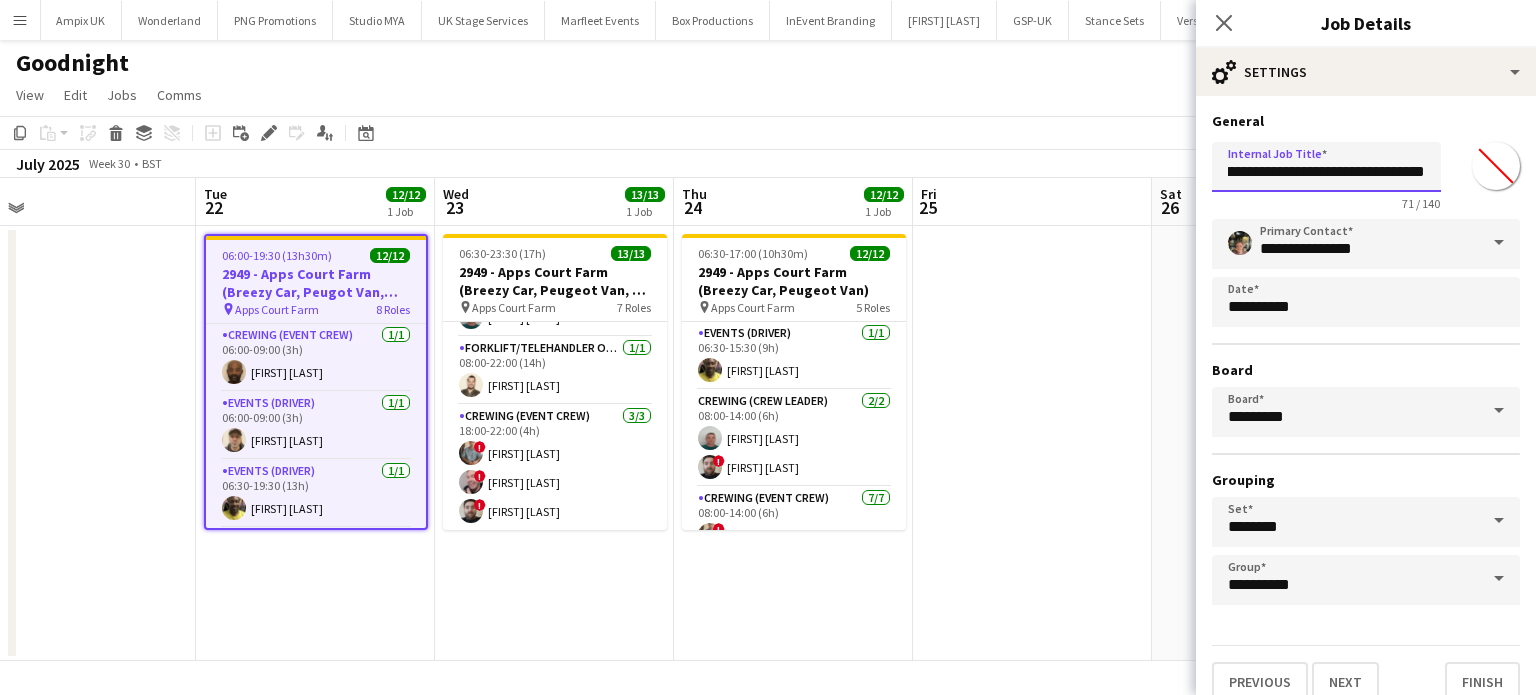 click on "**********" at bounding box center (1326, 167) 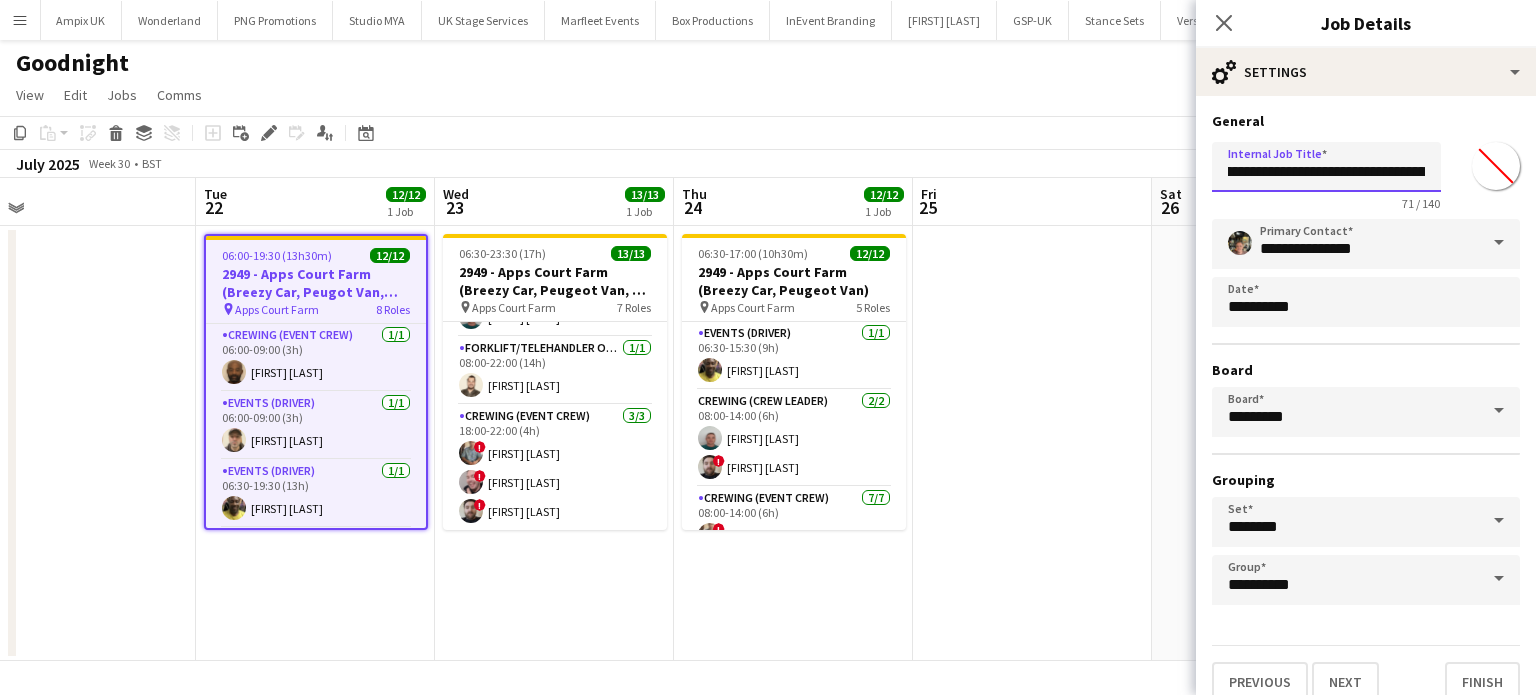 drag, startPoint x: 1286, startPoint y: 173, endPoint x: 1234, endPoint y: 175, distance: 52.03845 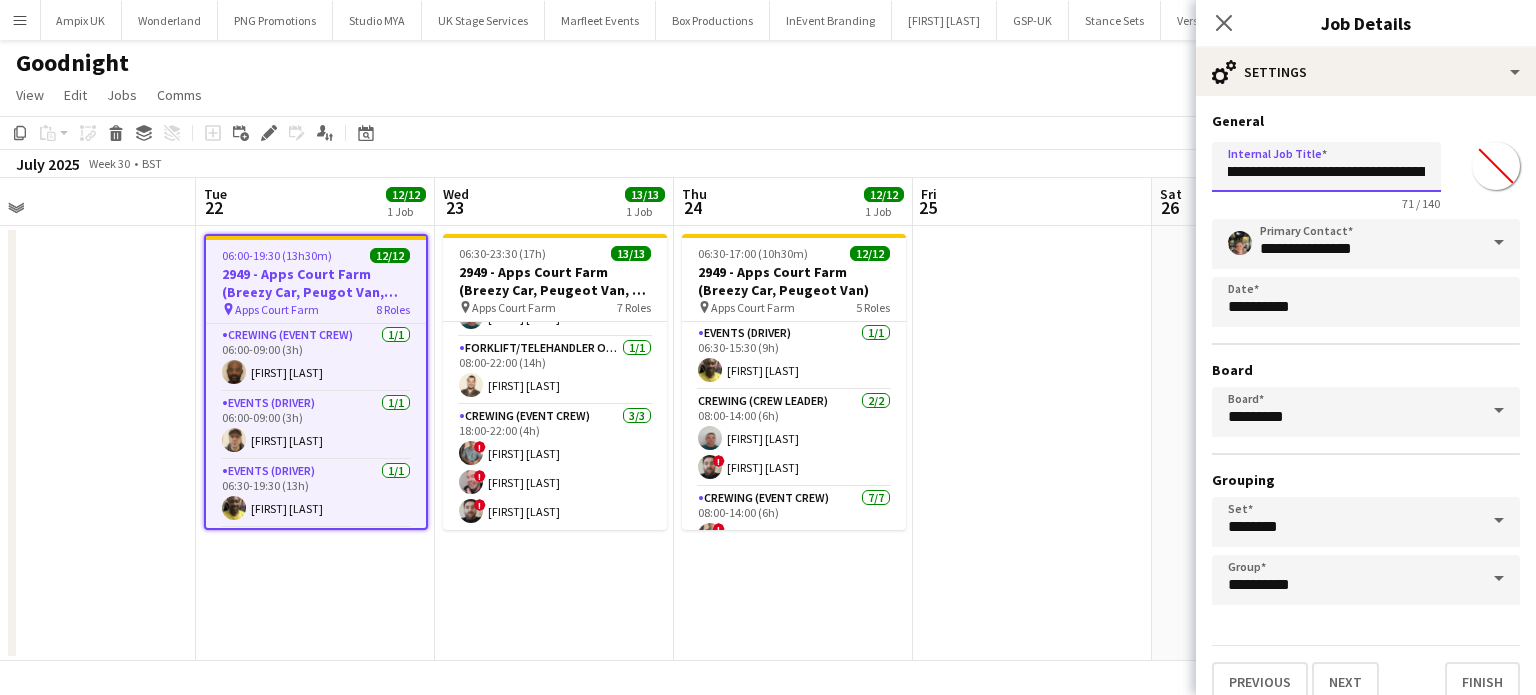 click on "**********" at bounding box center (1326, 167) 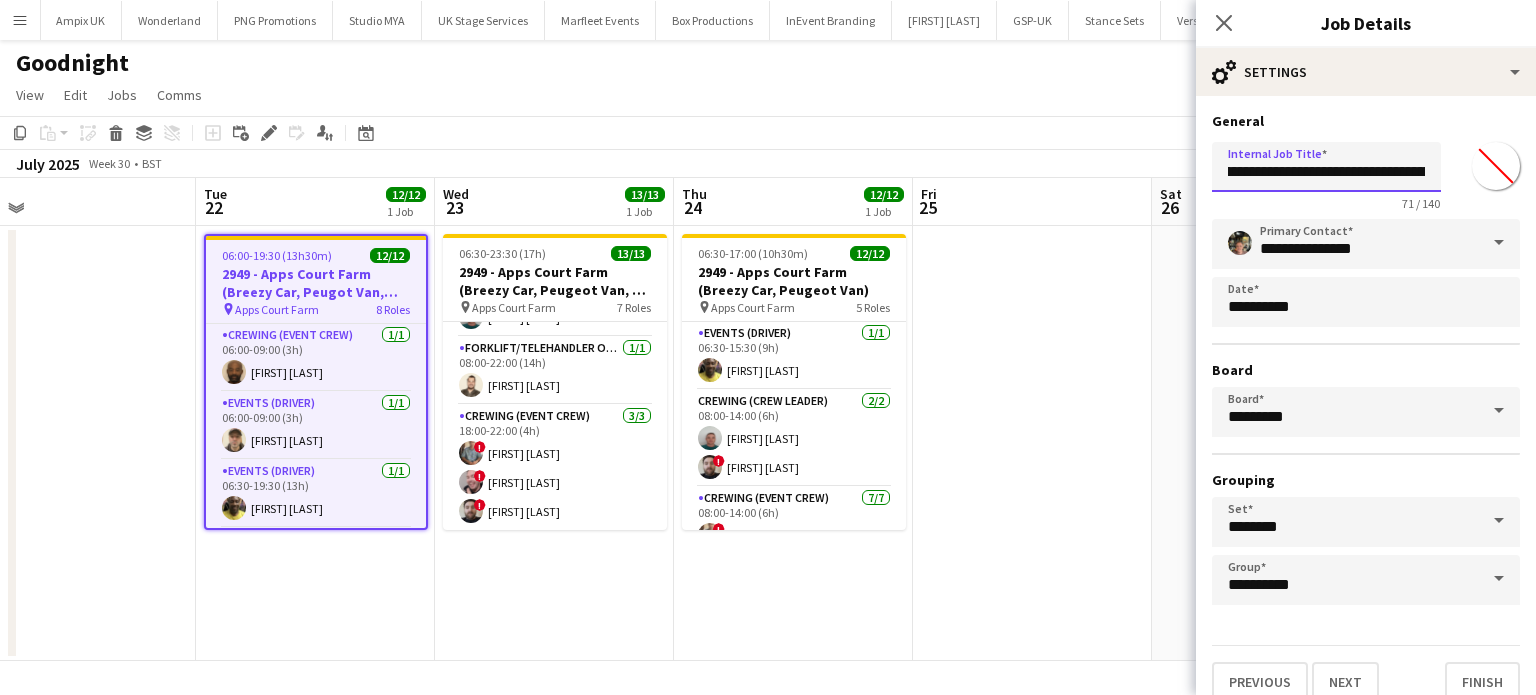 click on "**********" at bounding box center [1326, 167] 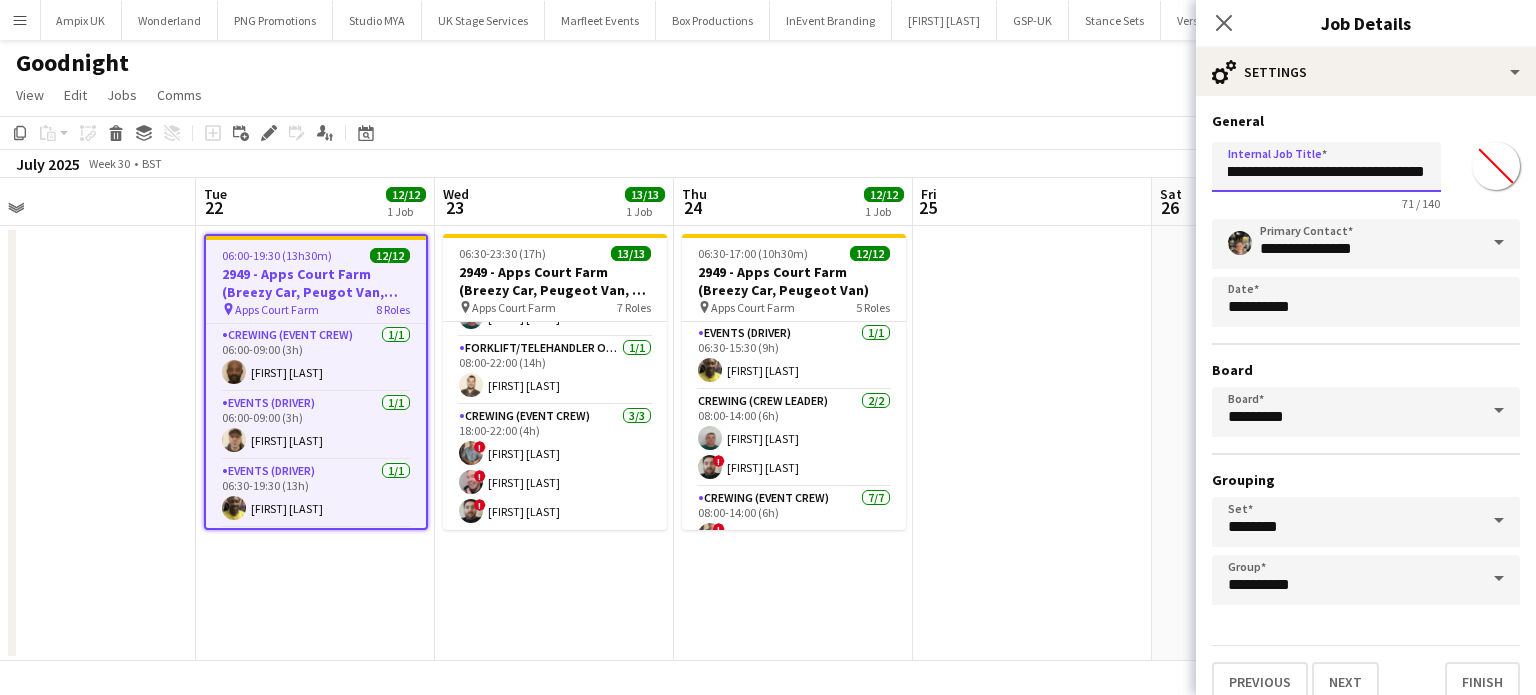 drag, startPoint x: 1348, startPoint y: 169, endPoint x: 1451, endPoint y: 165, distance: 103.077644 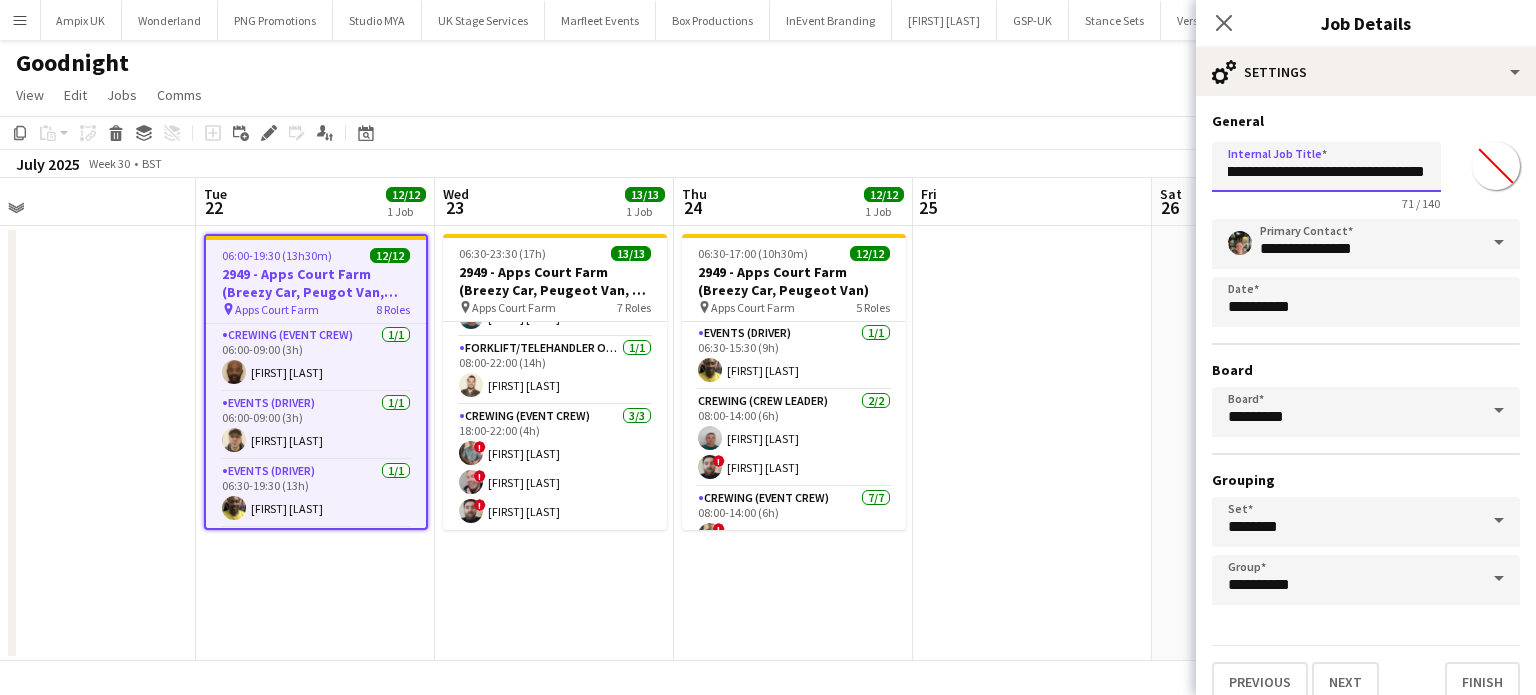 drag, startPoint x: 1272, startPoint y: 171, endPoint x: 1422, endPoint y: 169, distance: 150.01334 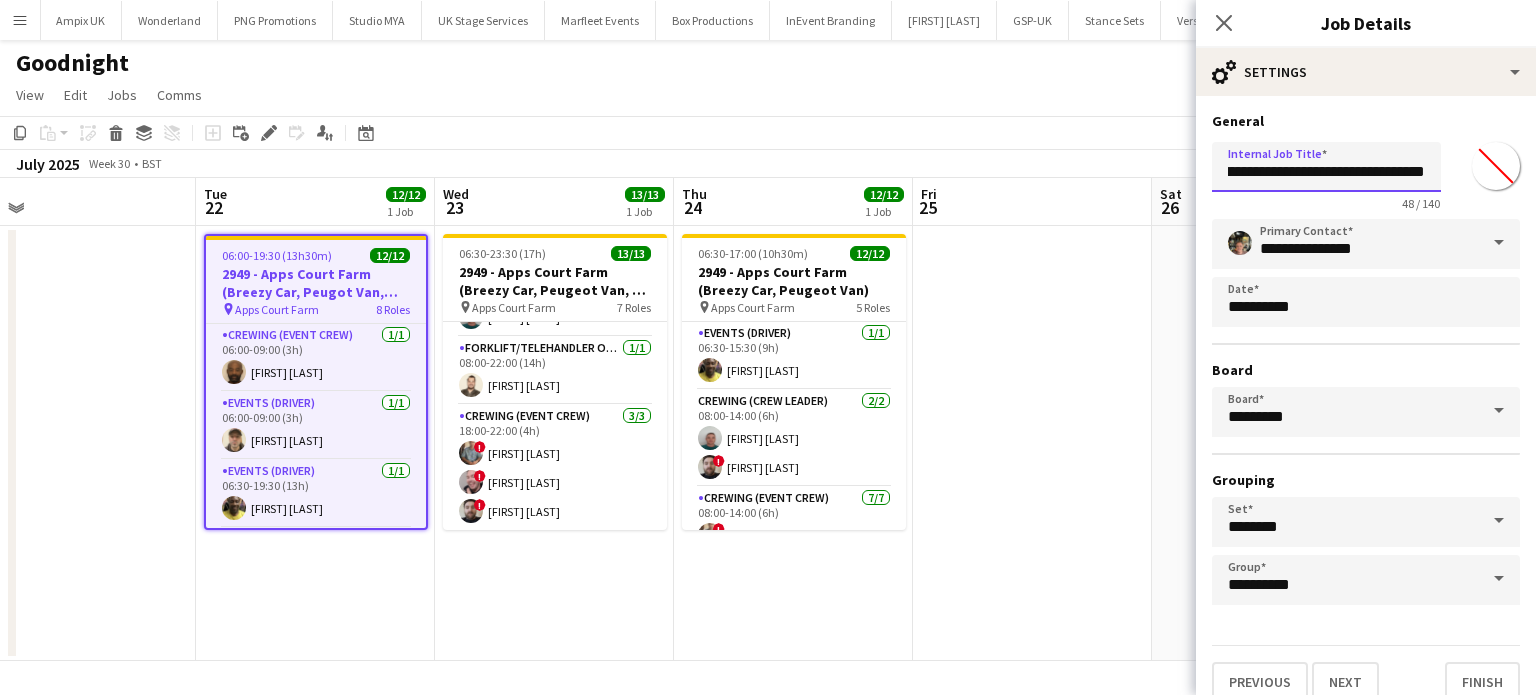 scroll, scrollTop: 0, scrollLeft: 122, axis: horizontal 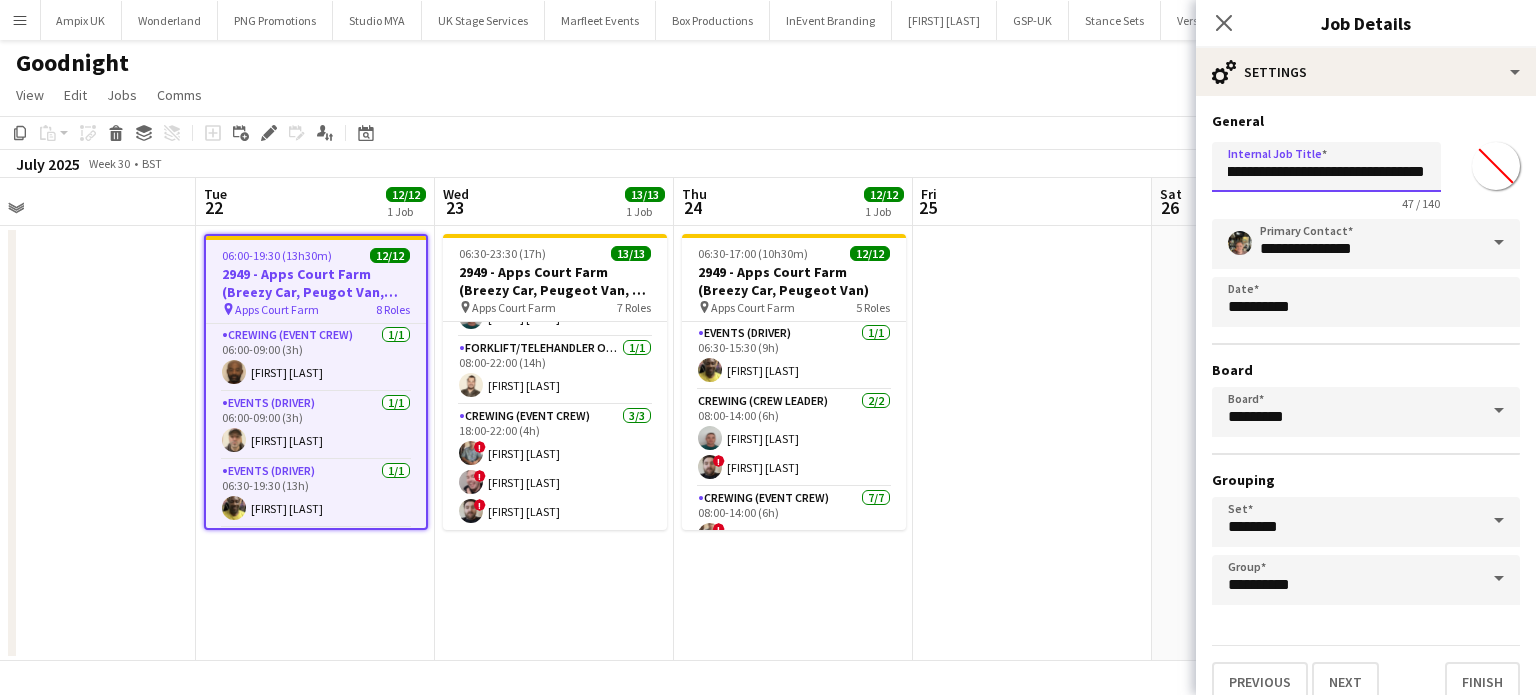 type on "**********" 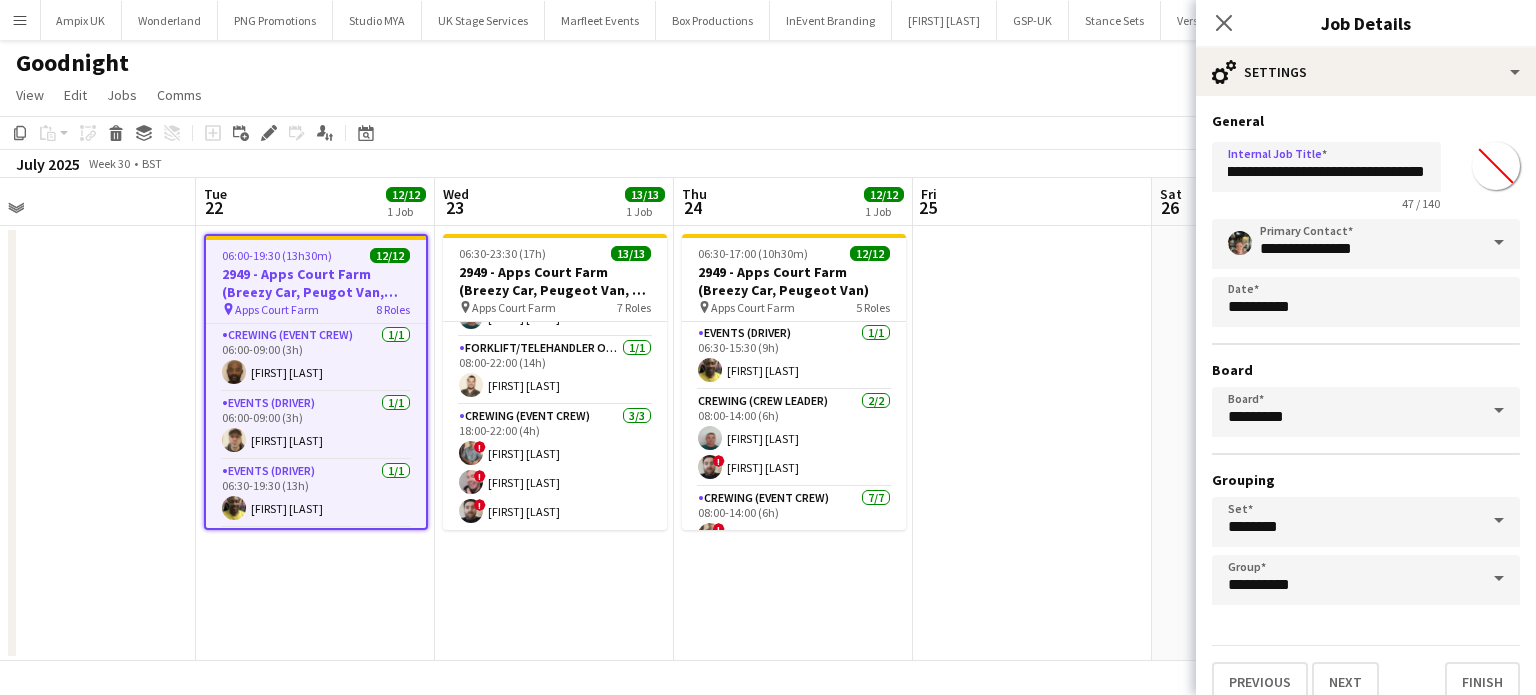 click on "06:00-19:30 (13h30m)    12/12   2949 - Apps Court Farm (Breezy Car, Peugot Van, Luton OR hired vehicle)
pin
Apps Court Farm   8 Roles   Crewing (Event Crew)   1/1   06:00-09:00 (3h)
Kevin Olanrewaju  Events (Driver)   1/1   06:00-09:00 (3h)
Daniel Ben-Haim  Events (Driver)   1/1   06:30-19:30 (13h)
Alphonsus Chucks Mordi  Crewing (Crew Leader)   1/1   08:00-18:00 (10h)
Brayden Davison  Crewing (Event Crew)   2/2   08:00-18:00 (10h)
! Daniel Slack Stephen Lyle  Forklift/Telehandler operator   1/1   08:00-18:00 (10h)
Christopher Lane  Crewing (Crew Leader)   1/1   12:00-18:00 (6h)
! Sergey Dominguez  Crewing (Event Crew)   4/4   12:00-18:00 (6h)
! Eldon Taylor ! Ben Simpkins ! Kieran Brooks ! Liam Kinsella" at bounding box center [315, 443] 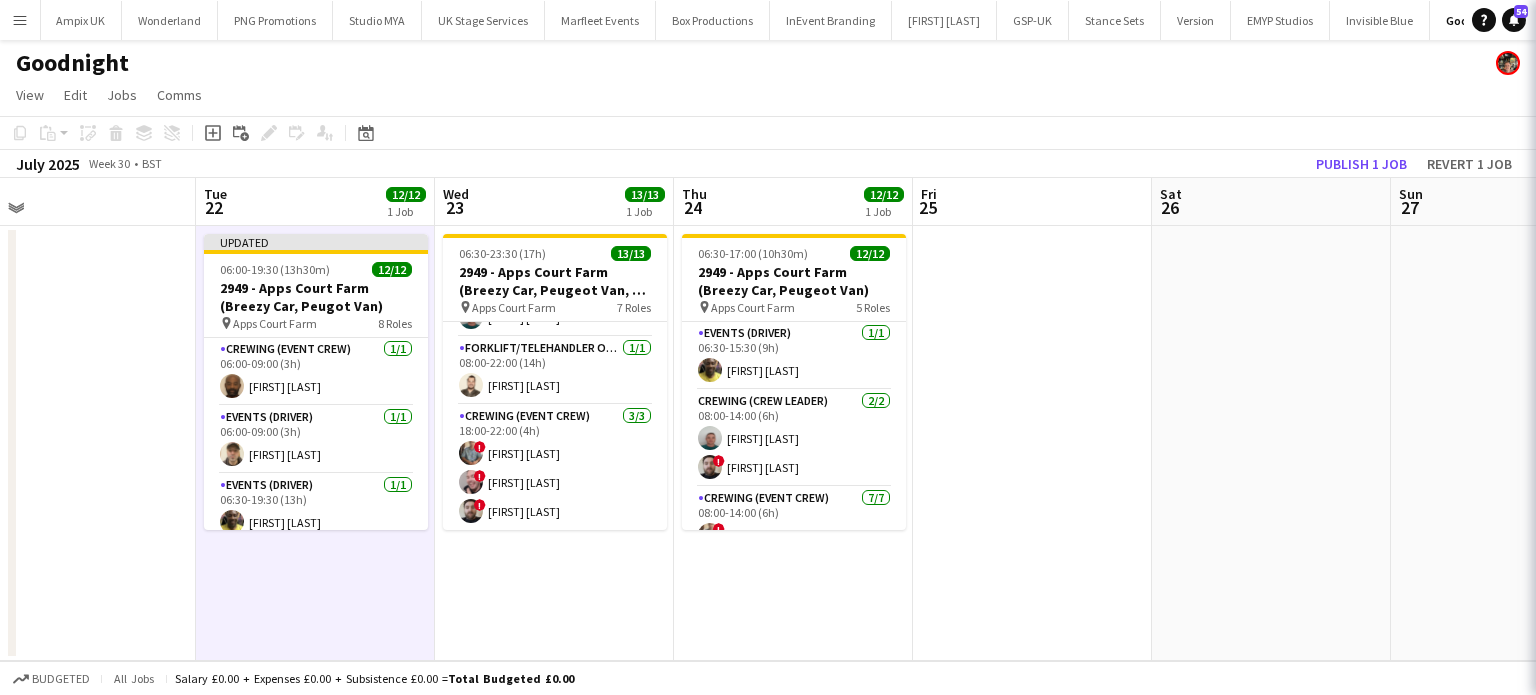 scroll, scrollTop: 0, scrollLeft: 0, axis: both 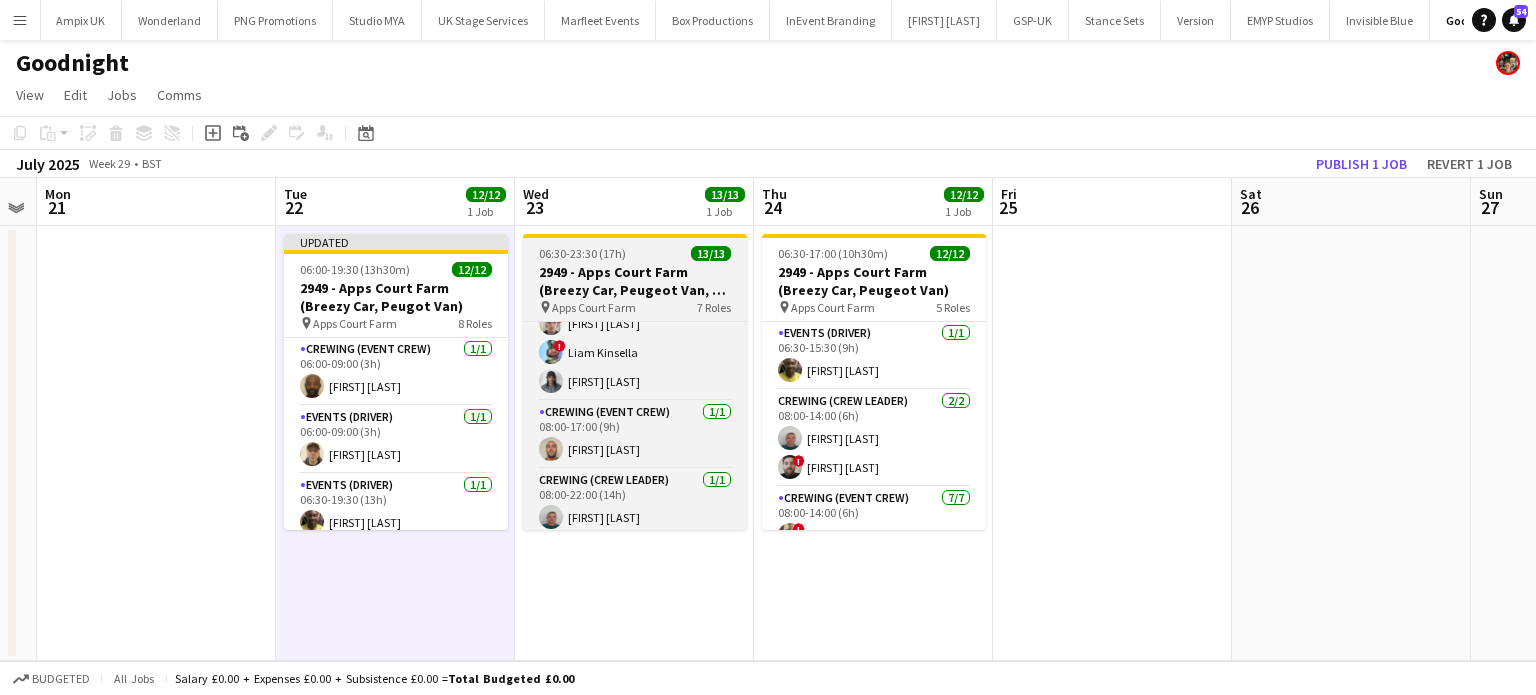 click on "06:30-23:30 (17h)    13/13   2949 - Apps Court Farm (Breezy Car, Peugeot Van, OR hired vehicle)
pin
Apps Court Farm   7 Roles   Events (Driver)   1/1   06:30-23:30 (17h)
Alphonsus Chucks Mordi  Crewing (Crew Leader)   1/1   08:00-14:00 (6h)
! Sergey Dominguez  Crewing (Event Crew)   5/5   08:00-14:00 (6h)
! Daniel Slack ! Eldon Taylor ! Ben Simpkins ! Liam Kinsella Kaine Caldeira  Crewing (Event Crew)   1/1   08:00-17:00 (9h)
Stephen Lyle  Crewing (Crew Leader)   1/1   08:00-22:00 (14h)
Brayden Davison  Forklift/Telehandler operator   1/1   08:00-22:00 (14h)
Christopher Lane  Crewing (Event Crew)   3/3   18:00-22:00 (4h)
! Daniel Slack ! Eldon Taylor ! Sergey Dominguez" at bounding box center [635, 382] 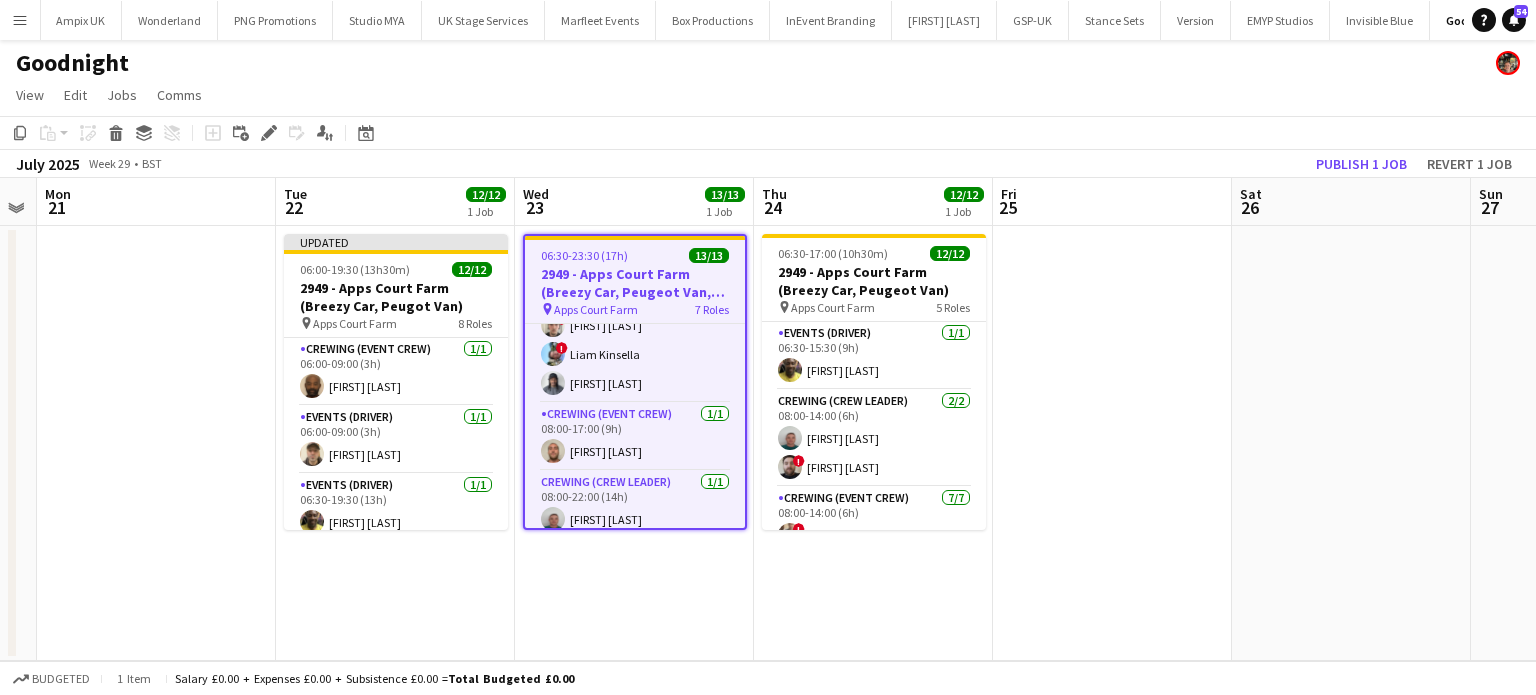 click on "06:30-23:30 (17h)    13/13" at bounding box center [635, 255] 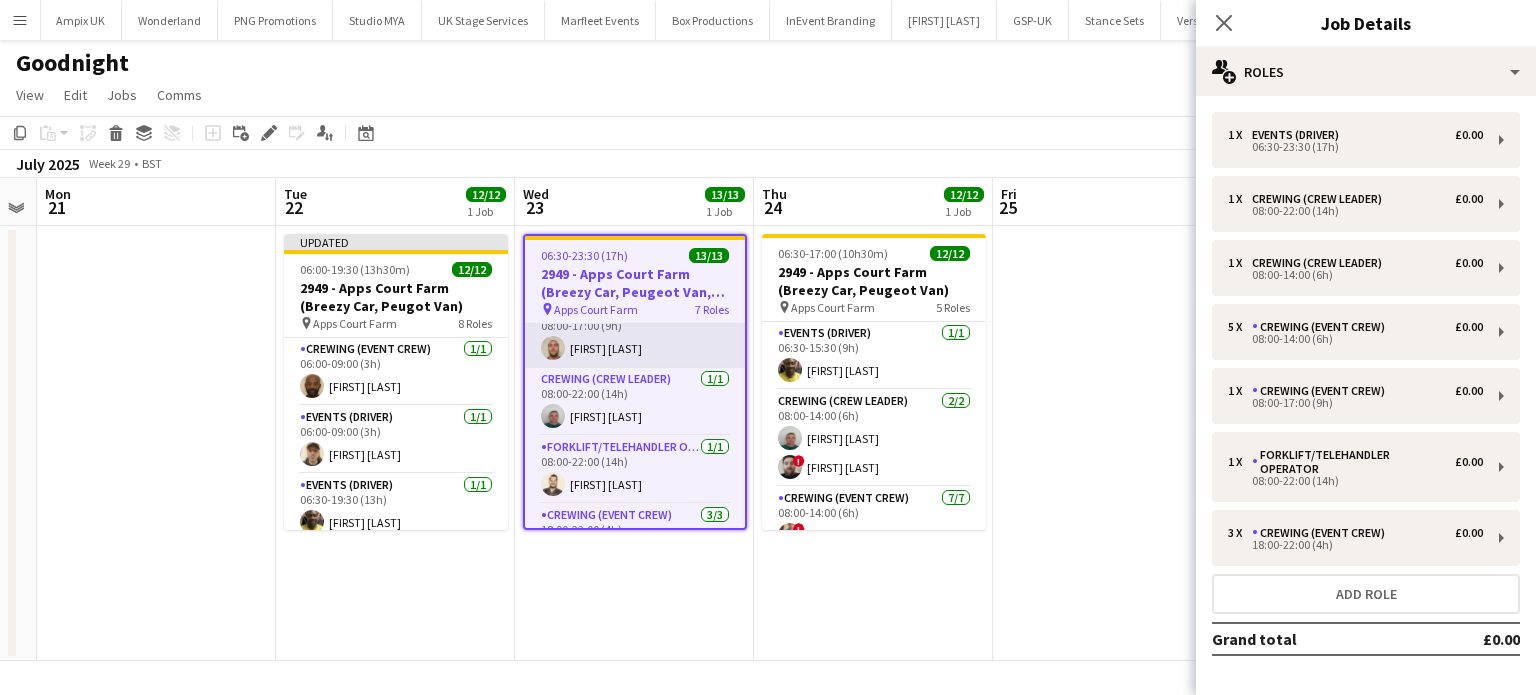 scroll, scrollTop: 444, scrollLeft: 0, axis: vertical 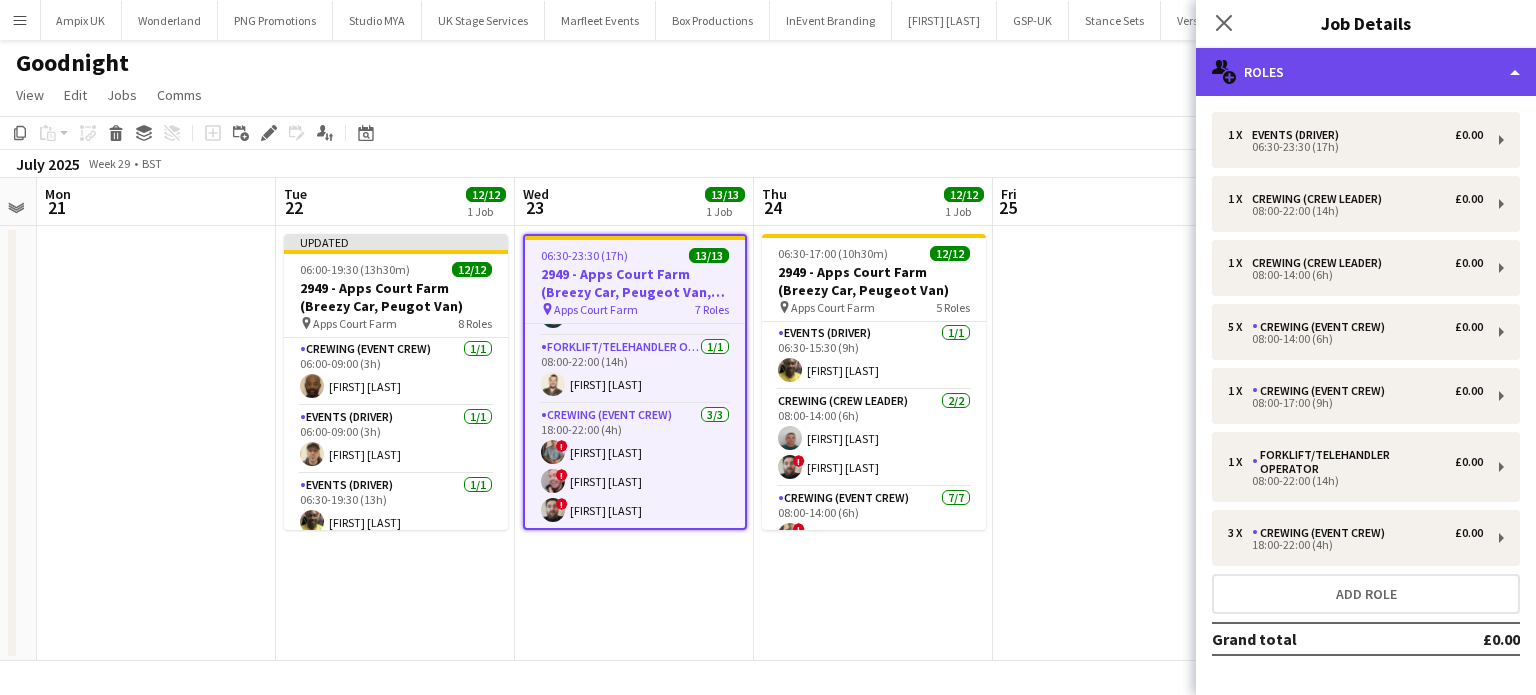 click on "multiple-users-add
Roles" 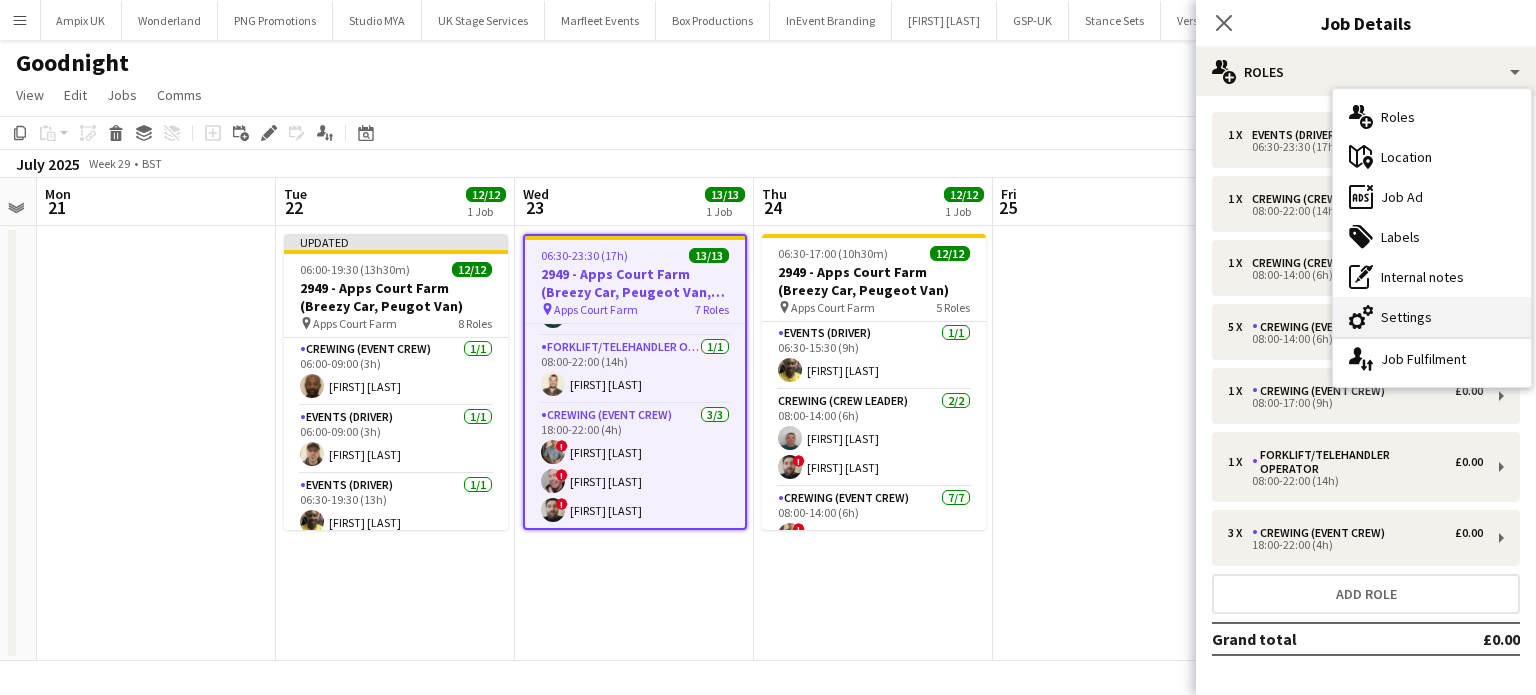 click on "cog-double-3
Settings" at bounding box center (1432, 317) 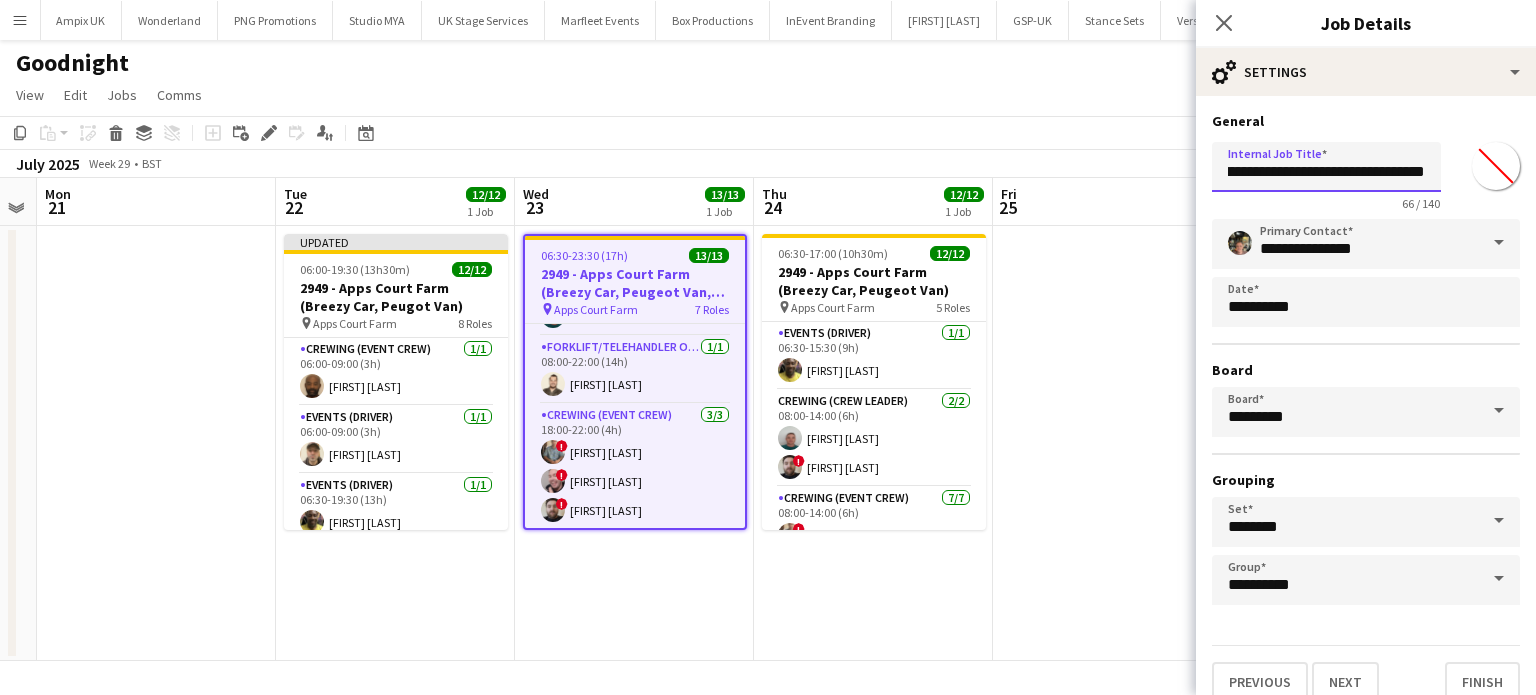 scroll, scrollTop: 0, scrollLeft: 245, axis: horizontal 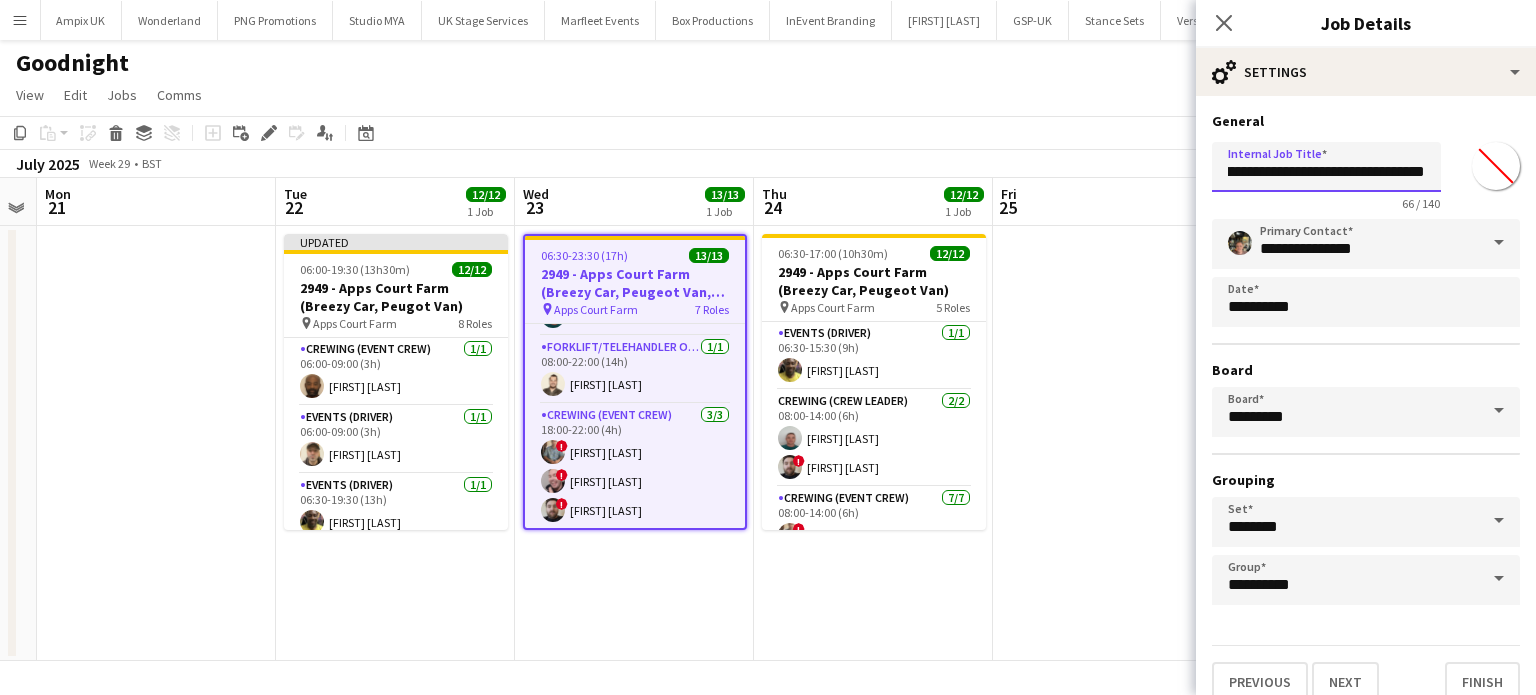 drag, startPoint x: 1401, startPoint y: 172, endPoint x: 1462, endPoint y: 175, distance: 61.073727 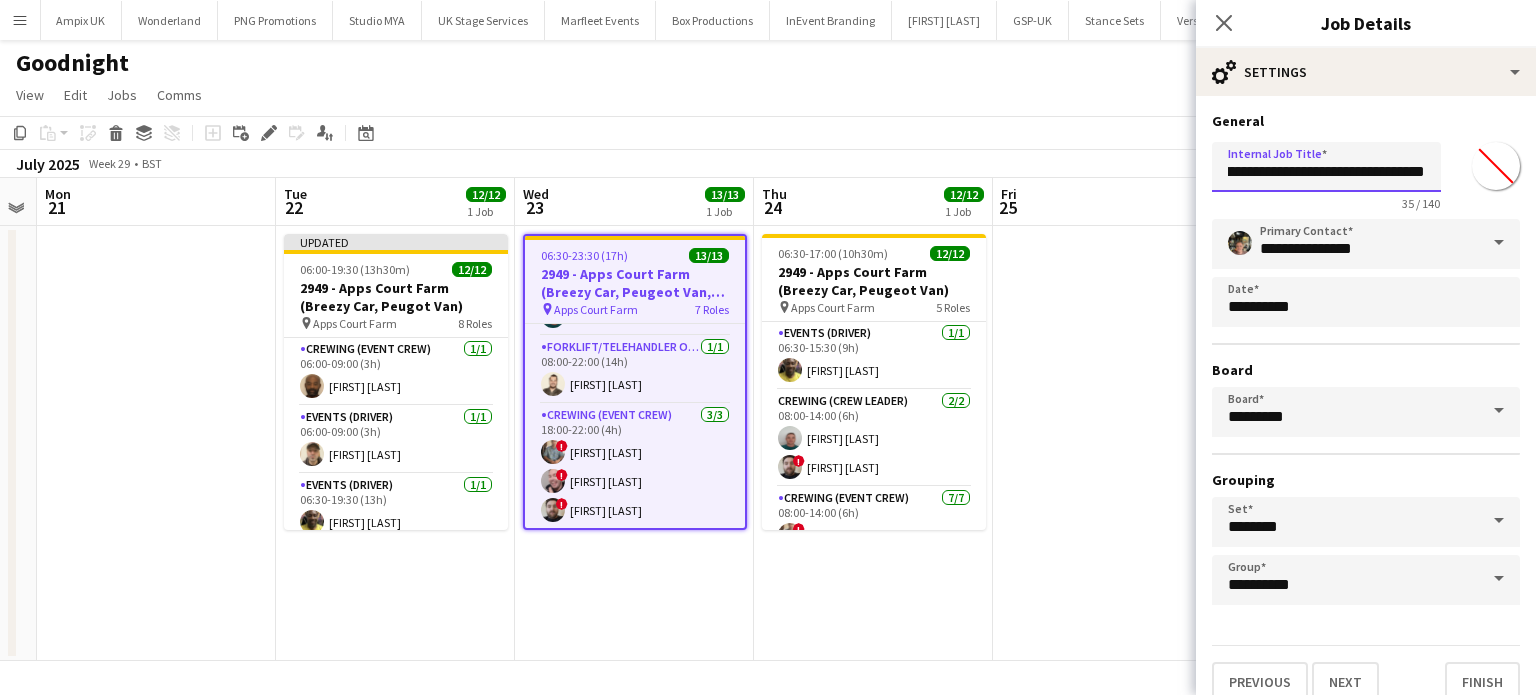scroll, scrollTop: 0, scrollLeft: 41, axis: horizontal 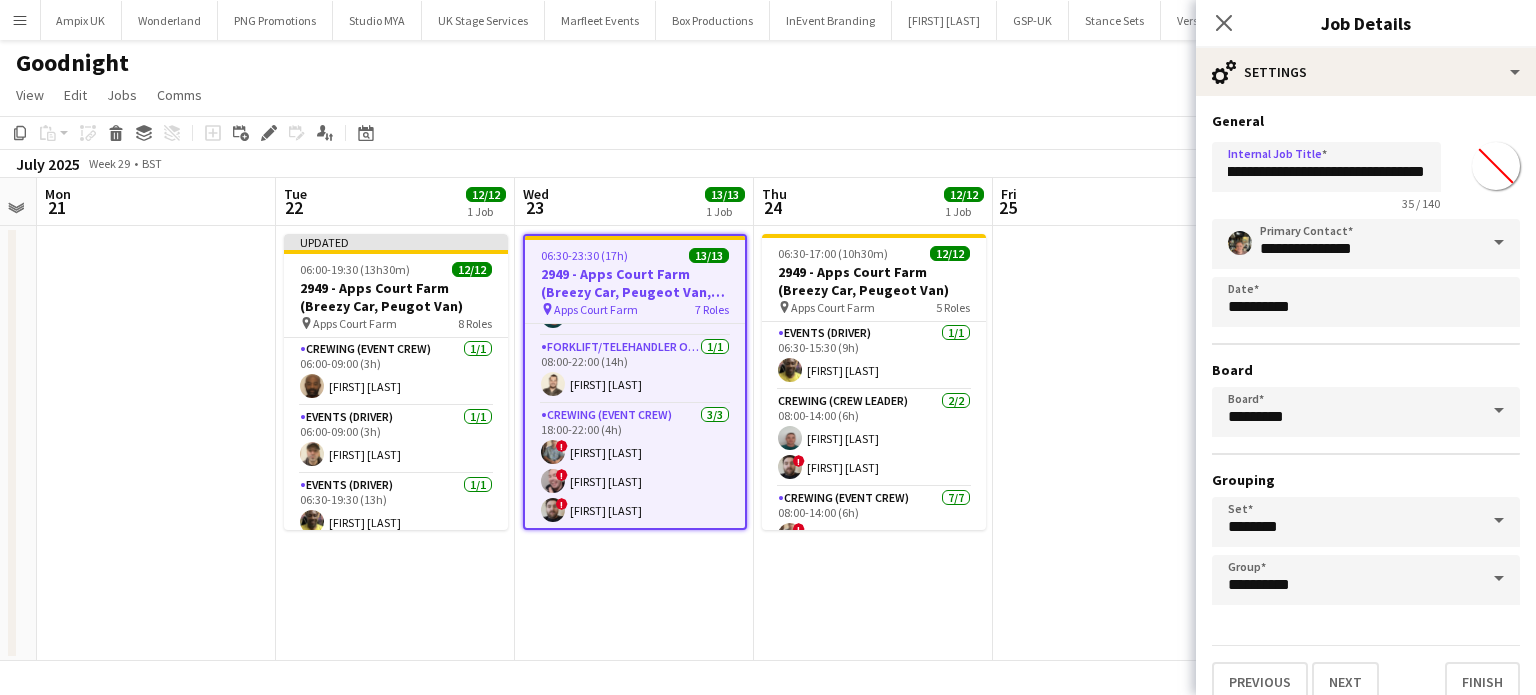 click on "06:30-23:30 (17h)    13/13   2949 - Apps Court Farm (Breezy Car, Peugeot Van, OR hired vehicle)
pin
Apps Court Farm   7 Roles   Events (Driver)   1/1   06:30-23:30 (17h)
Alphonsus Chucks Mordi  Crewing (Crew Leader)   1/1   08:00-14:00 (6h)
! Sergey Dominguez  Crewing (Event Crew)   5/5   08:00-14:00 (6h)
! Daniel Slack ! Eldon Taylor ! Ben Simpkins ! Liam Kinsella Kaine Caldeira  Crewing (Event Crew)   1/1   08:00-17:00 (9h)
Stephen Lyle  Crewing (Crew Leader)   1/1   08:00-22:00 (14h)
Brayden Davison  Forklift/Telehandler operator   1/1   08:00-22:00 (14h)
Christopher Lane  Crewing (Event Crew)   3/3   18:00-22:00 (4h)
! Daniel Slack ! Eldon Taylor ! Sergey Dominguez" at bounding box center [634, 443] 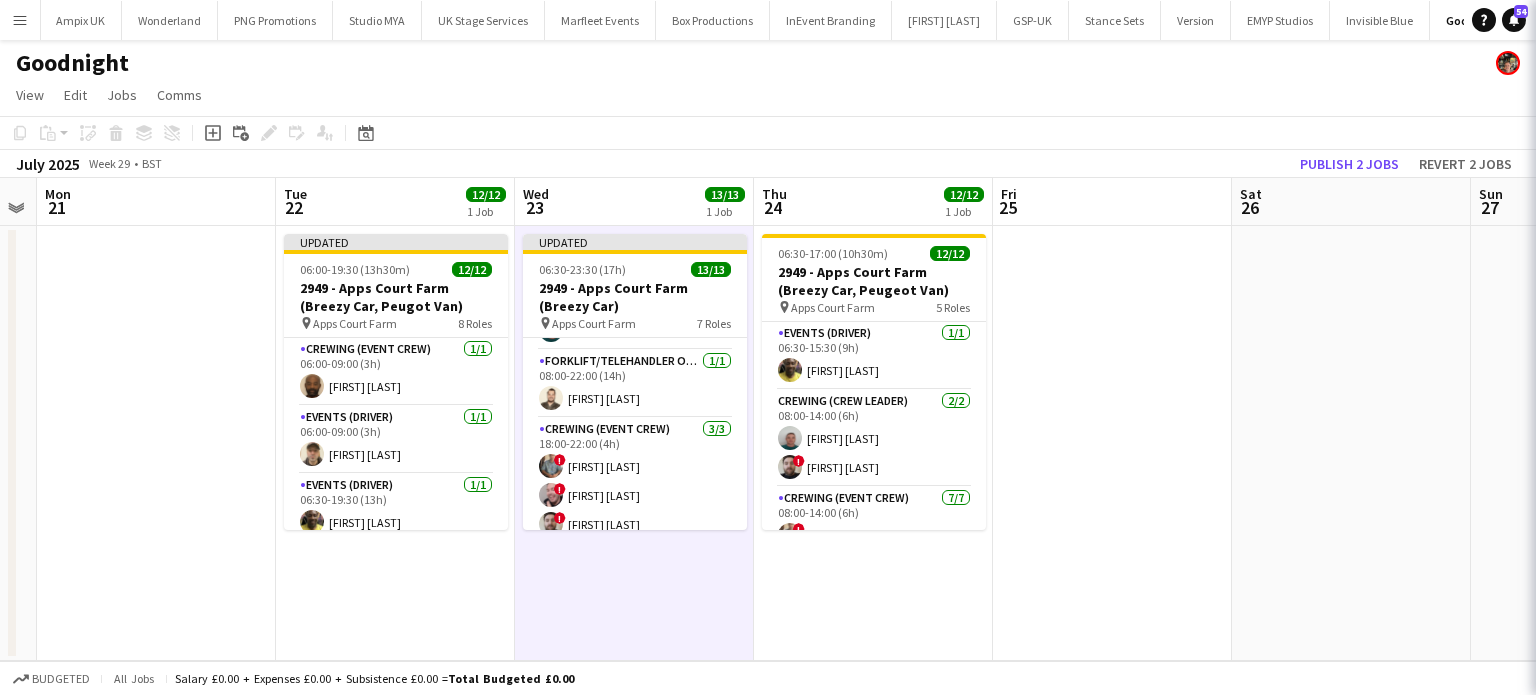 scroll, scrollTop: 0, scrollLeft: 0, axis: both 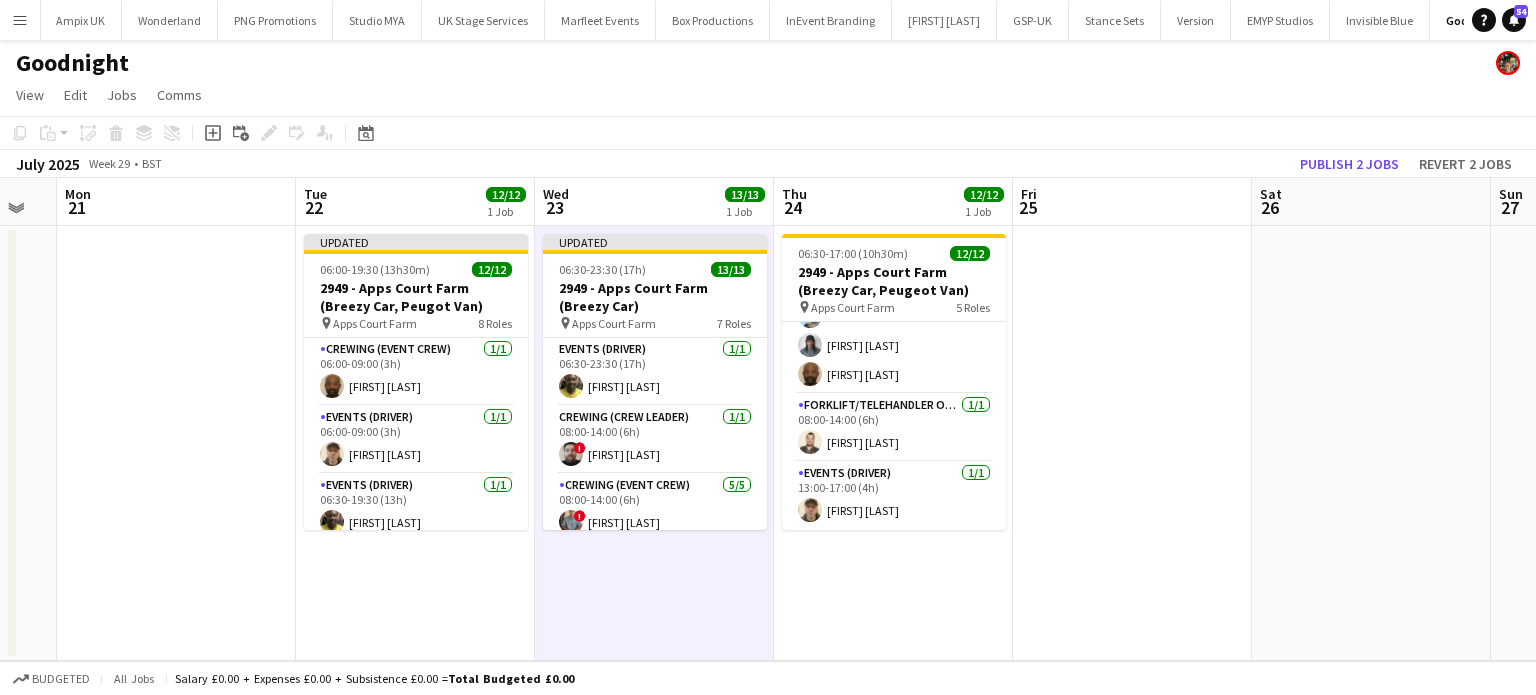 click on "Updated   06:30-23:30 (17h)    13/13   2949 - Apps Court Farm (Breezy Car)
pin
Apps Court Farm   7 Roles   Events (Driver)   1/1   06:30-23:30 (17h)
Alphonsus Chucks Mordi  Crewing (Crew Leader)   1/1   08:00-14:00 (6h)
! Sergey Dominguez  Crewing (Event Crew)   5/5   08:00-14:00 (6h)
! Daniel Slack ! Eldon Taylor ! Ben Simpkins ! Liam Kinsella Kaine Caldeira  Crewing (Event Crew)   1/1   08:00-17:00 (9h)
Stephen Lyle  Crewing (Crew Leader)   1/1   08:00-22:00 (14h)
Brayden Davison  Forklift/Telehandler operator   1/1   08:00-22:00 (14h)
Christopher Lane  Crewing (Event Crew)   3/3   18:00-22:00 (4h)
! Daniel Slack ! Eldon Taylor ! Sergey Dominguez" at bounding box center [654, 443] 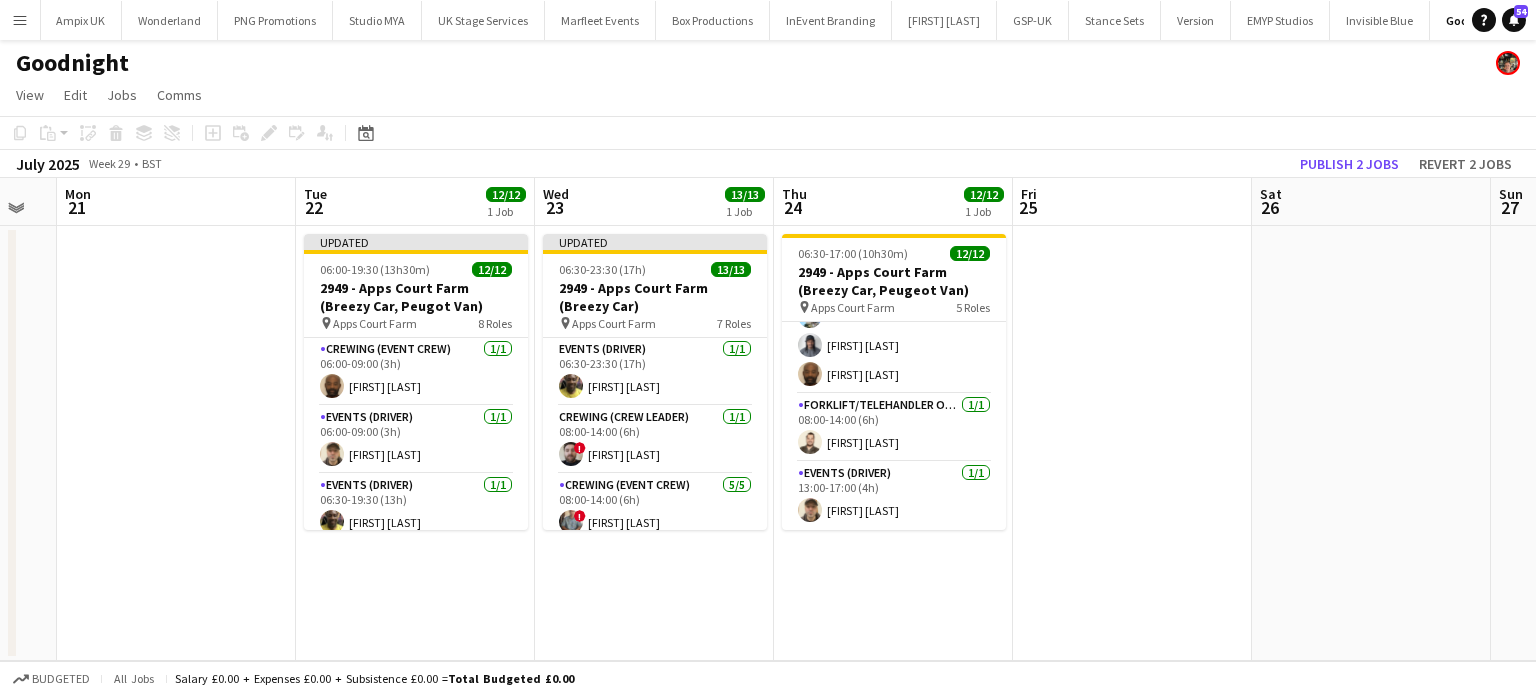 click on "Updated   06:30-23:30 (17h)    13/13   2949 - Apps Court Farm (Breezy Car)
pin
Apps Court Farm   7 Roles   Events (Driver)   1/1   06:30-23:30 (17h)
Alphonsus Chucks Mordi  Crewing (Crew Leader)   1/1   08:00-14:00 (6h)
! Sergey Dominguez  Crewing (Event Crew)   5/5   08:00-14:00 (6h)
! Daniel Slack ! Eldon Taylor ! Ben Simpkins ! Liam Kinsella Kaine Caldeira  Crewing (Event Crew)   1/1   08:00-17:00 (9h)
Stephen Lyle  Crewing (Crew Leader)   1/1   08:00-22:00 (14h)
Brayden Davison  Forklift/Telehandler operator   1/1   08:00-22:00 (14h)
Christopher Lane  Crewing (Event Crew)   3/3   18:00-22:00 (4h)
! Daniel Slack ! Eldon Taylor ! Sergey Dominguez" at bounding box center (654, 443) 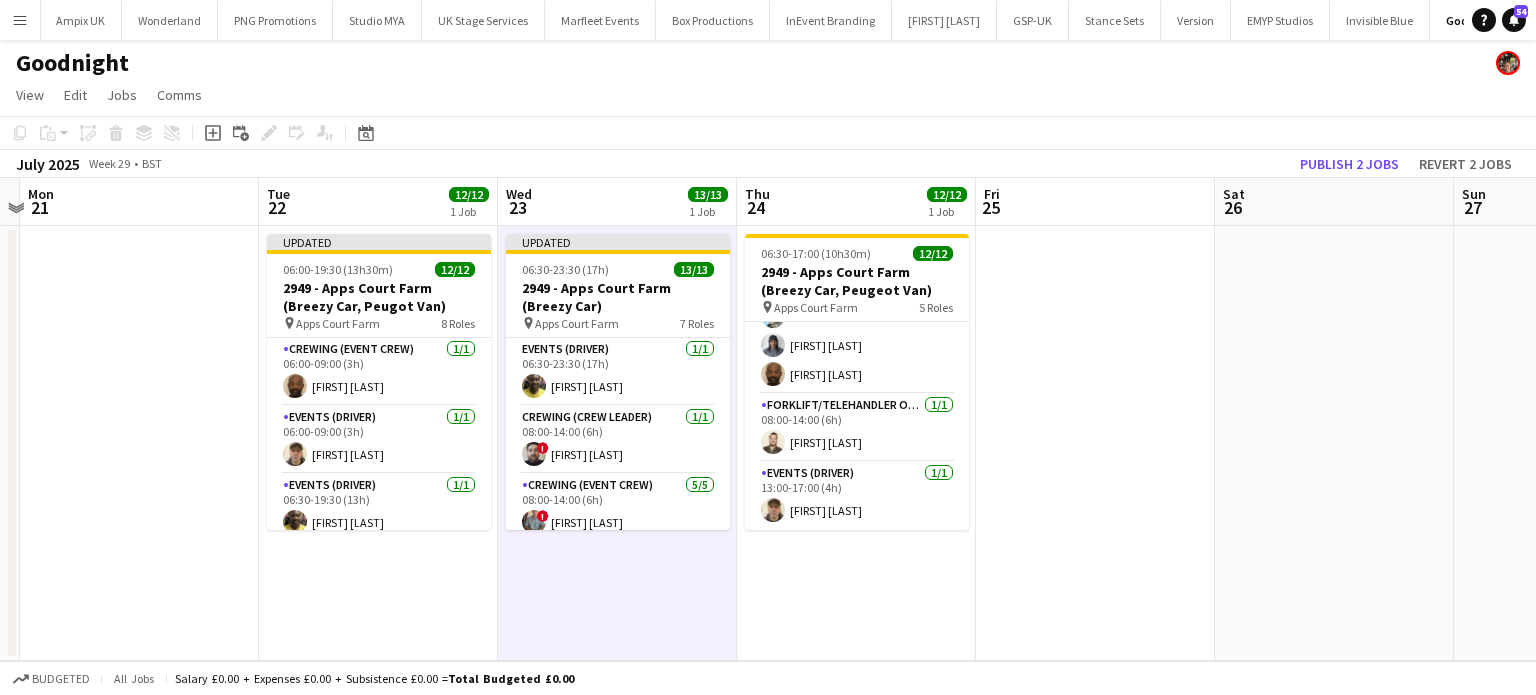 scroll, scrollTop: 0, scrollLeft: 700, axis: horizontal 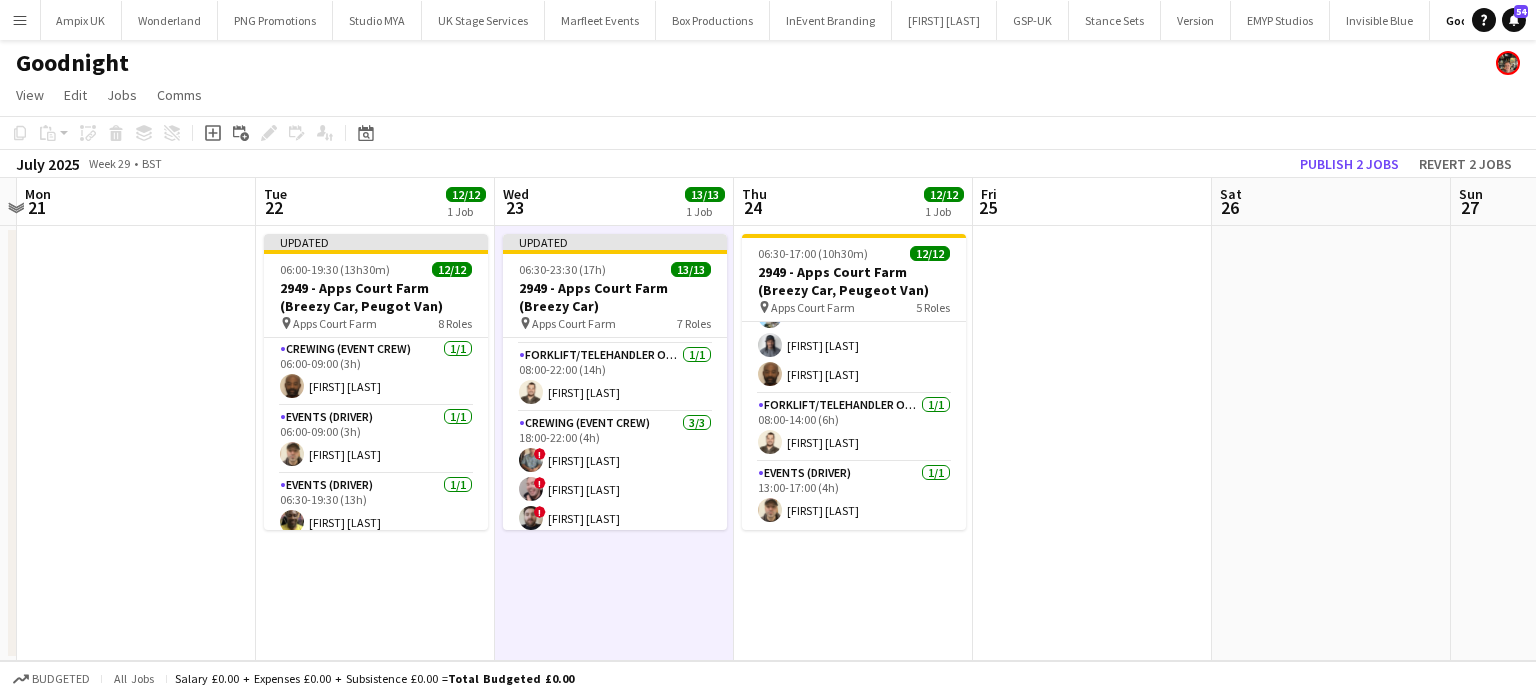 click on "Updated   06:00-19:30 (13h30m)    12/12   2949 - Apps Court Farm (Breezy Car, Peugot Van)
pin
Apps Court Farm   8 Roles   Crewing (Event Crew)   1/1   06:00-09:00 (3h)
Kevin Olanrewaju  Events (Driver)   1/1   06:00-09:00 (3h)
Daniel Ben-Haim  Events (Driver)   1/1   06:30-19:30 (13h)
Alphonsus Chucks Mordi  Crewing (Crew Leader)   1/1   08:00-18:00 (10h)
Brayden Davison  Crewing (Event Crew)   2/2   08:00-18:00 (10h)
! Daniel Slack Stephen Lyle  Forklift/Telehandler operator   1/1   08:00-18:00 (10h)
Christopher Lane  Crewing (Crew Leader)   1/1   12:00-18:00 (6h)
! Sergey Dominguez  Crewing (Event Crew)   4/4   12:00-18:00 (6h)
! Eldon Taylor ! Ben Simpkins ! Kieran Brooks ! Liam Kinsella" at bounding box center [375, 443] 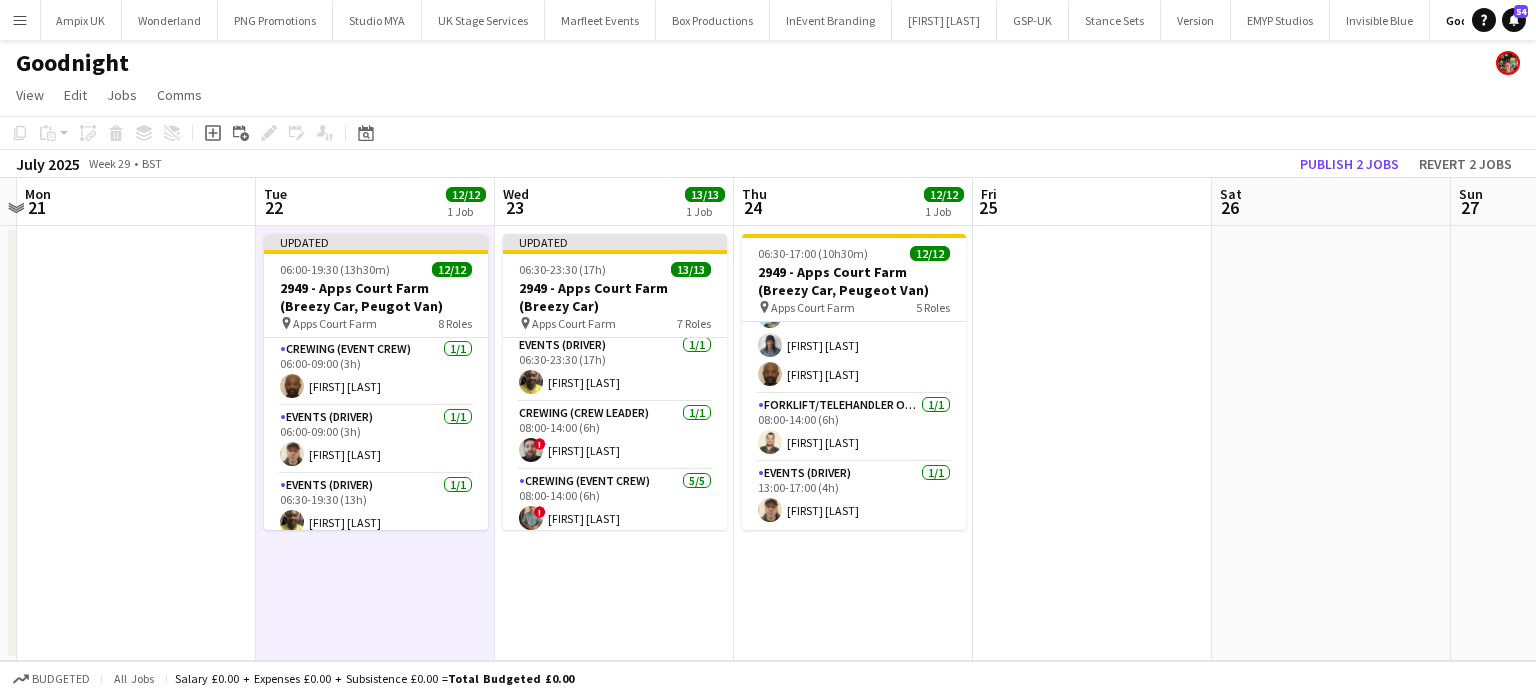 scroll, scrollTop: 0, scrollLeft: 0, axis: both 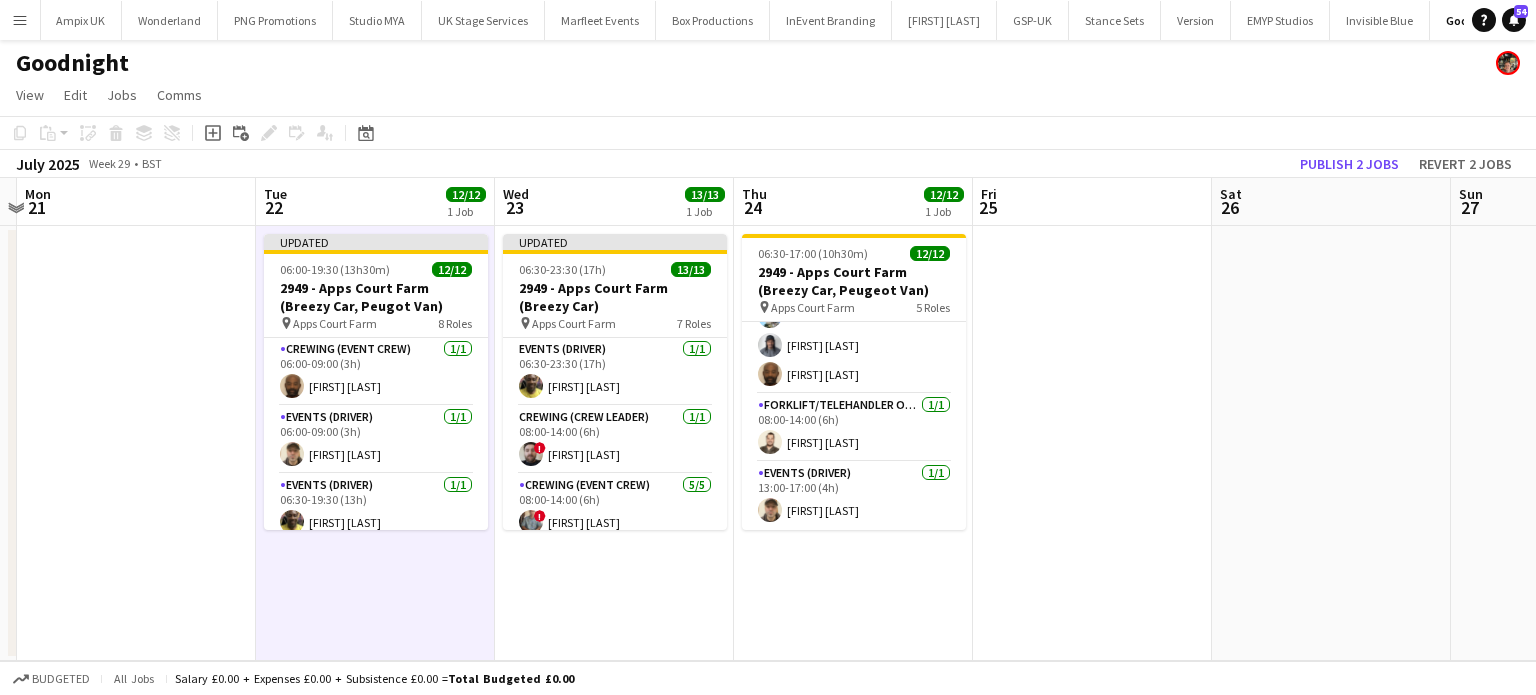 click on "Updated   06:30-23:30 (17h)    13/13   2949 - Apps Court Farm (Breezy Car)
pin
Apps Court Farm   7 Roles   Events (Driver)   1/1   06:30-23:30 (17h)
Alphonsus Chucks Mordi  Crewing (Crew Leader)   1/1   08:00-14:00 (6h)
! Sergey Dominguez  Crewing (Event Crew)   5/5   08:00-14:00 (6h)
! Daniel Slack ! Eldon Taylor ! Ben Simpkins ! Liam Kinsella Kaine Caldeira  Crewing (Event Crew)   1/1   08:00-17:00 (9h)
Stephen Lyle  Crewing (Crew Leader)   1/1   08:00-22:00 (14h)
Brayden Davison  Forklift/Telehandler operator   1/1   08:00-22:00 (14h)
Christopher Lane  Crewing (Event Crew)   3/3   18:00-22:00 (4h)
! Daniel Slack ! Eldon Taylor ! Sergey Dominguez" at bounding box center (614, 443) 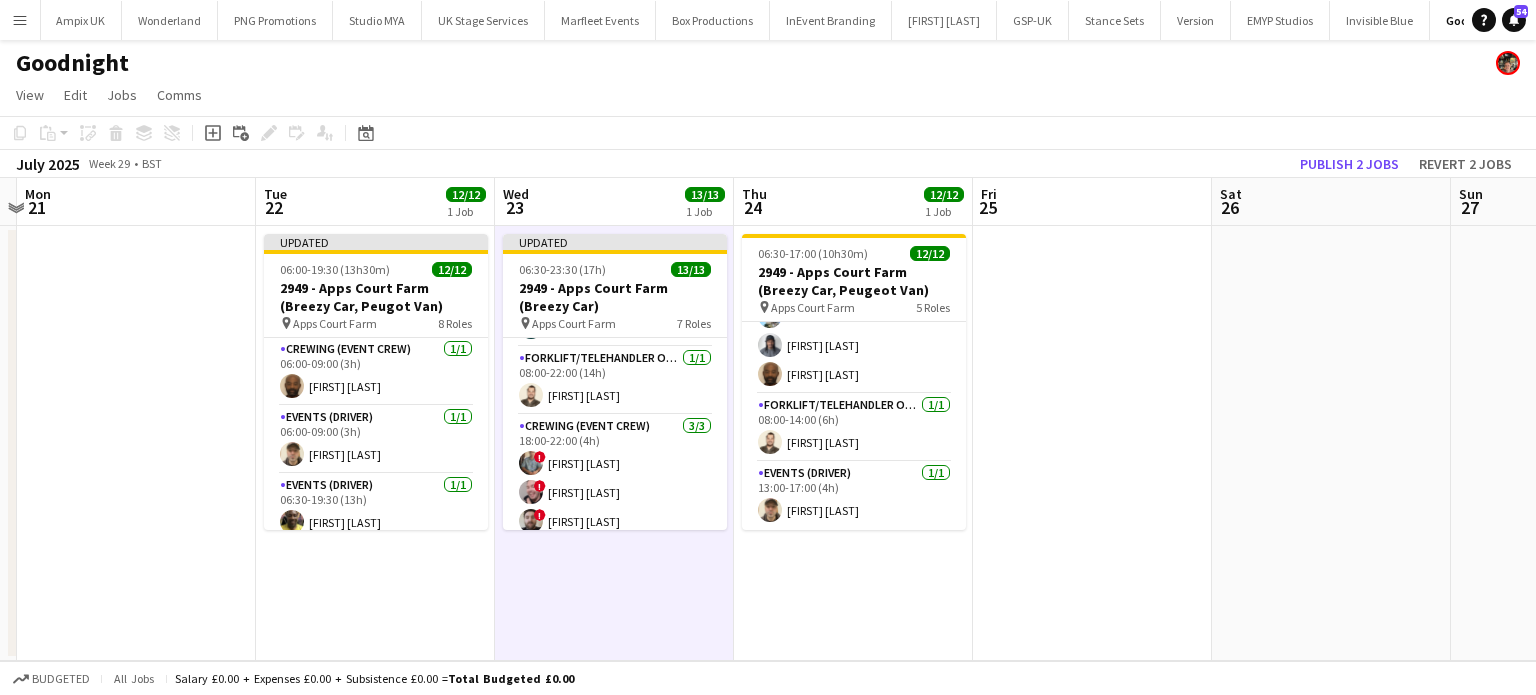 scroll, scrollTop: 457, scrollLeft: 0, axis: vertical 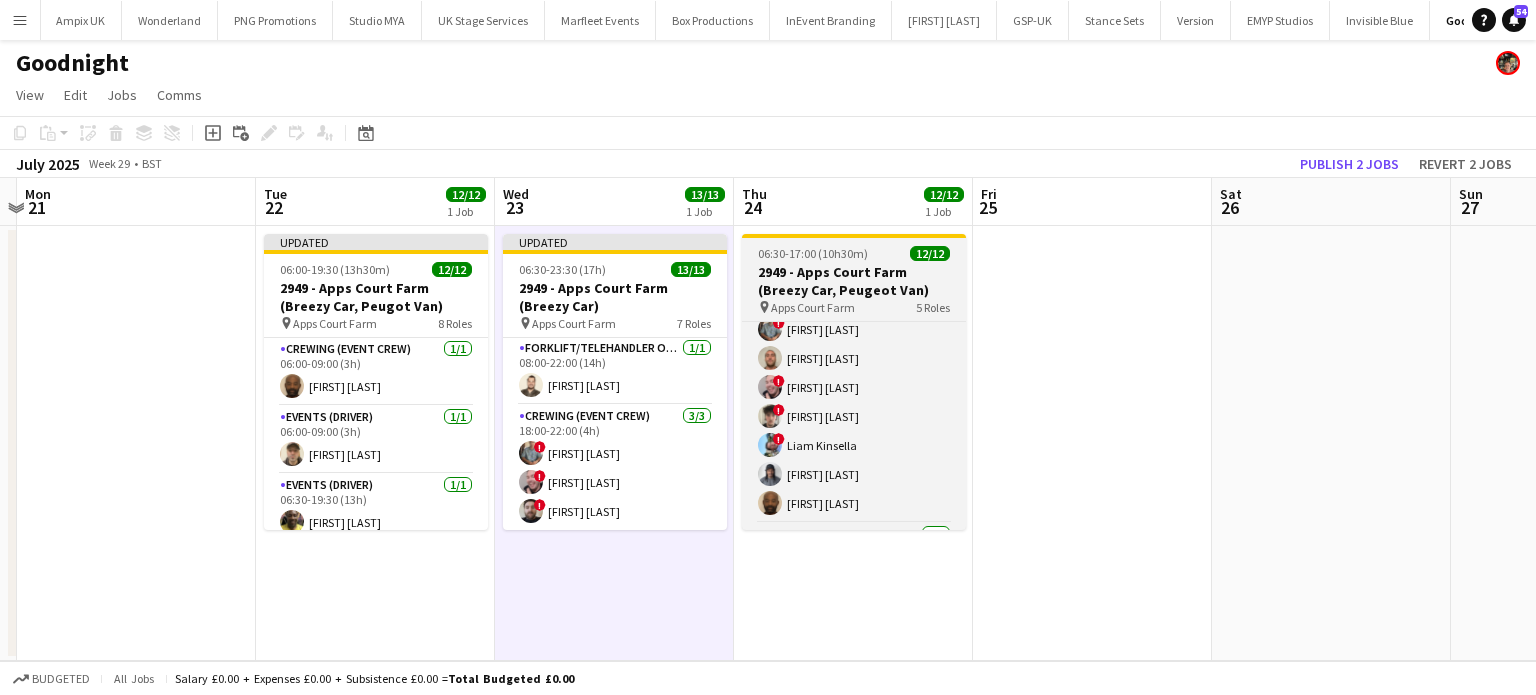 click on "2949 - Apps Court Farm (Breezy Car, Peugeot Van)" at bounding box center (854, 281) 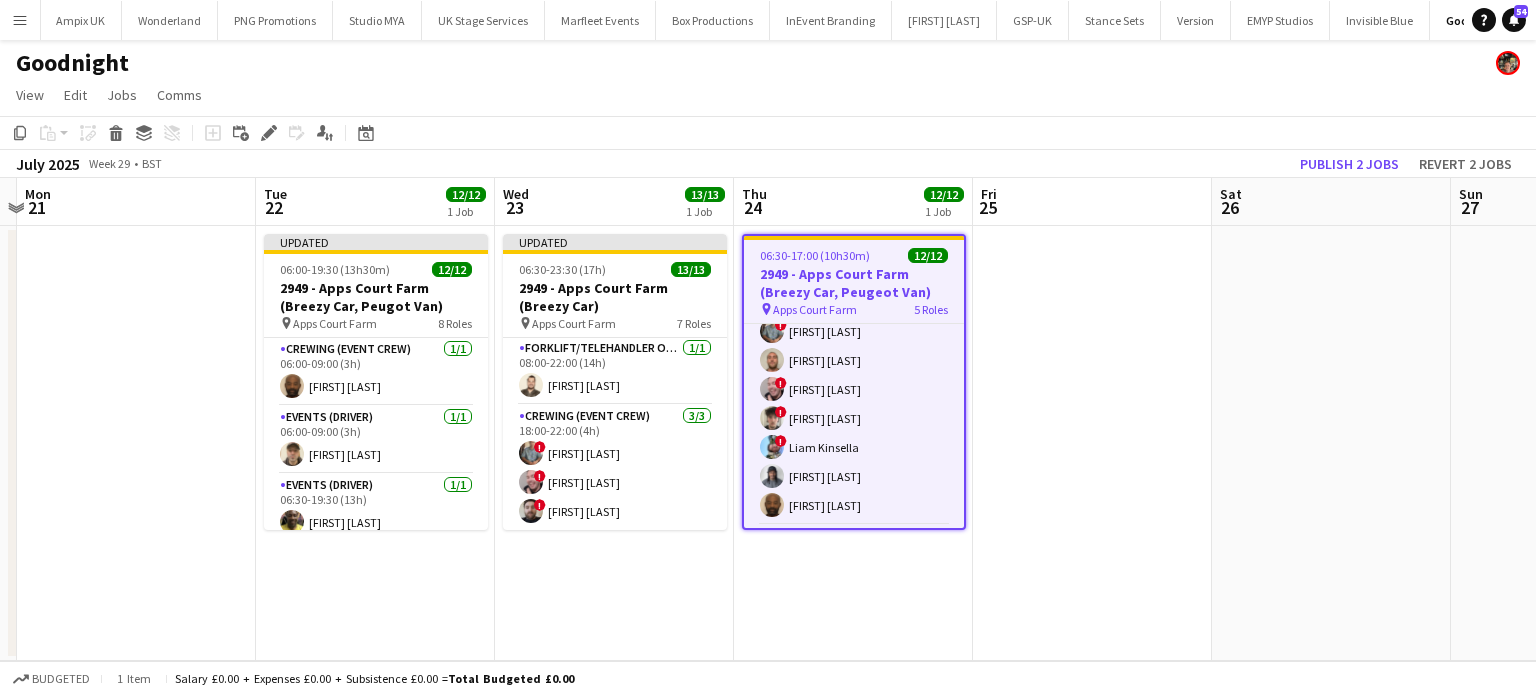 click on "06:30-17:00 (10h30m)    12/12   2949 - Apps Court Farm (Breezy Car, Peugeot Van)
pin
Apps Court Farm   5 Roles   Events (Driver)   1/1   06:30-15:30 (9h)
Alphonsus Chucks Mordi  Crewing (Crew Leader)   2/2   08:00-14:00 (6h)
Brayden Davison ! Sergey Dominguez  Crewing (Event Crew)   7/7   08:00-14:00 (6h)
! Daniel Slack Stephen Lyle ! Eldon Taylor ! Ben Simpkins ! Liam Kinsella Kaine Caldeira Kevin Olanrewaju  Forklift/Telehandler operator   1/1   08:00-14:00 (6h)
Christopher Lane  Events (Driver)   1/1   13:00-17:00 (4h)
Daniel Ben-Haim" at bounding box center [854, 382] 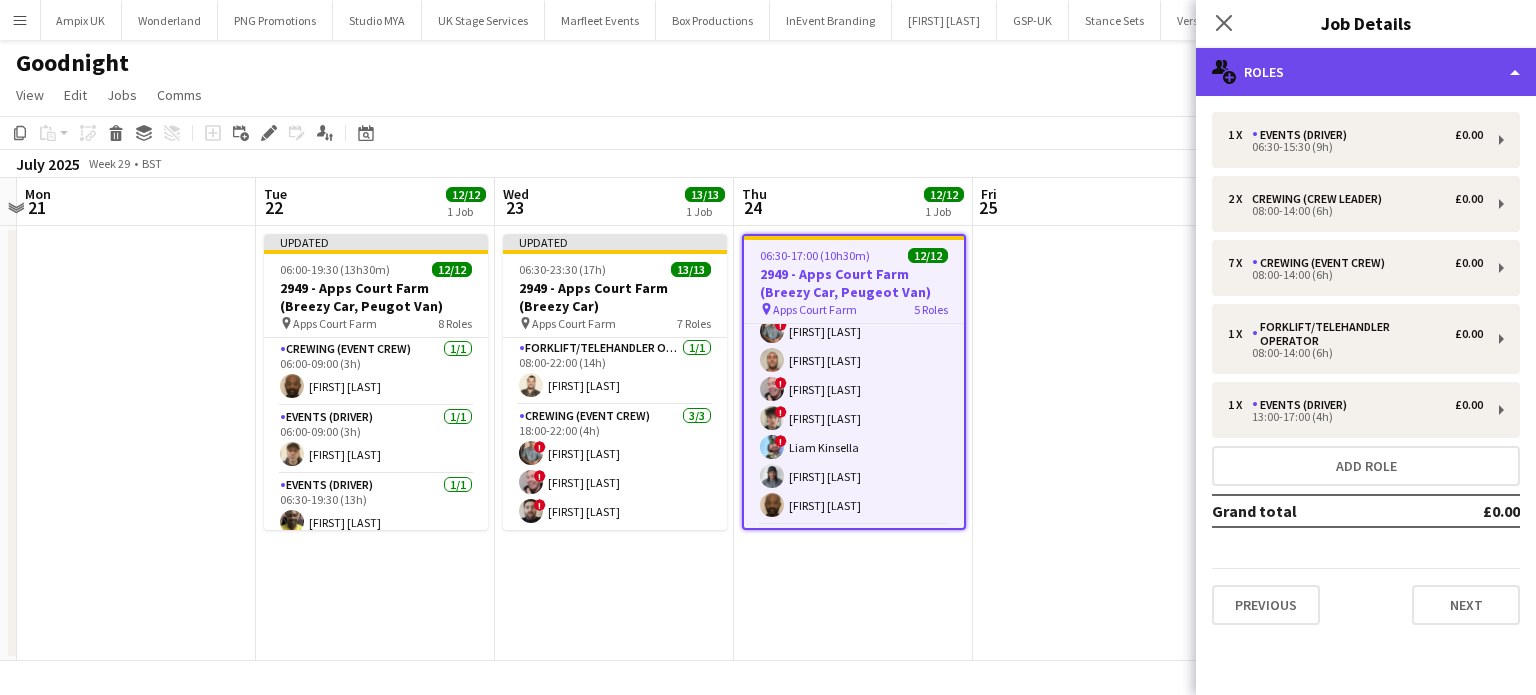 click on "multiple-users-add
Roles" 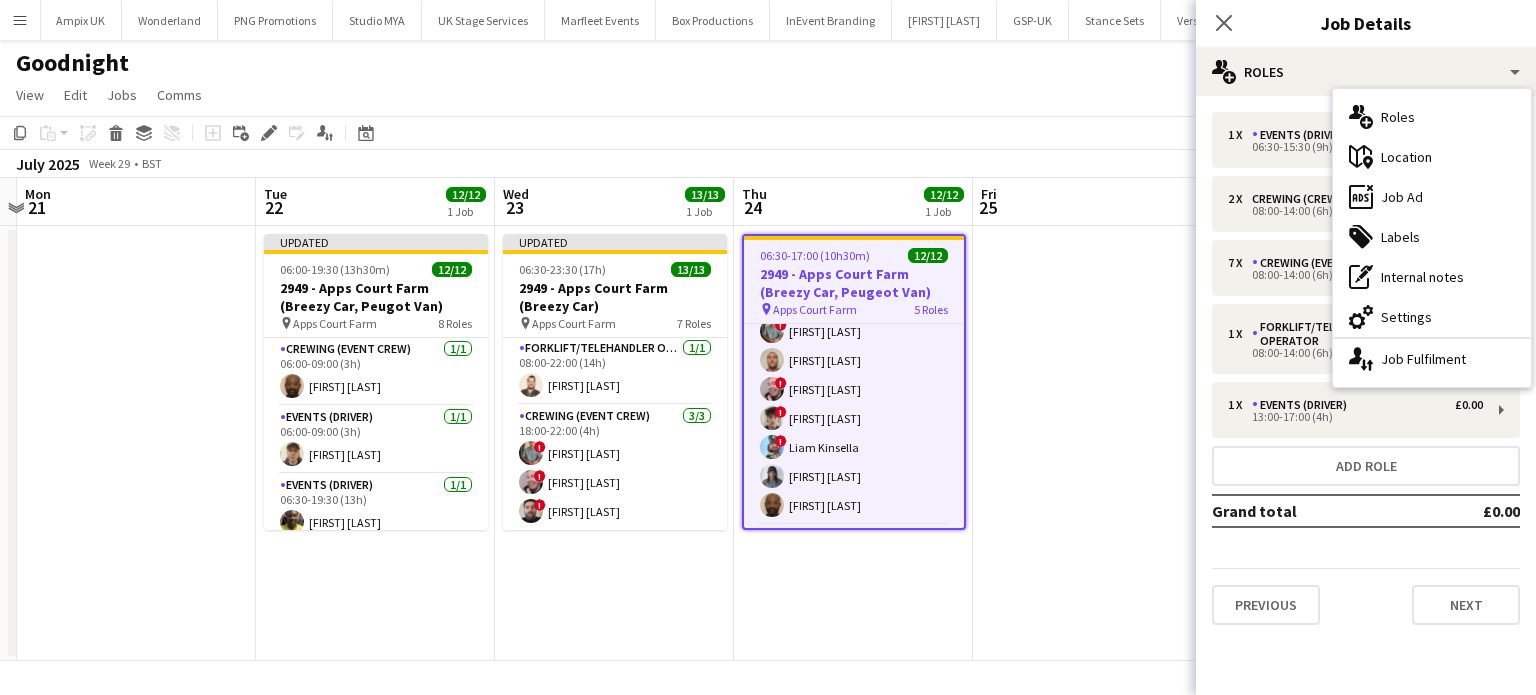 click at bounding box center (1092, 443) 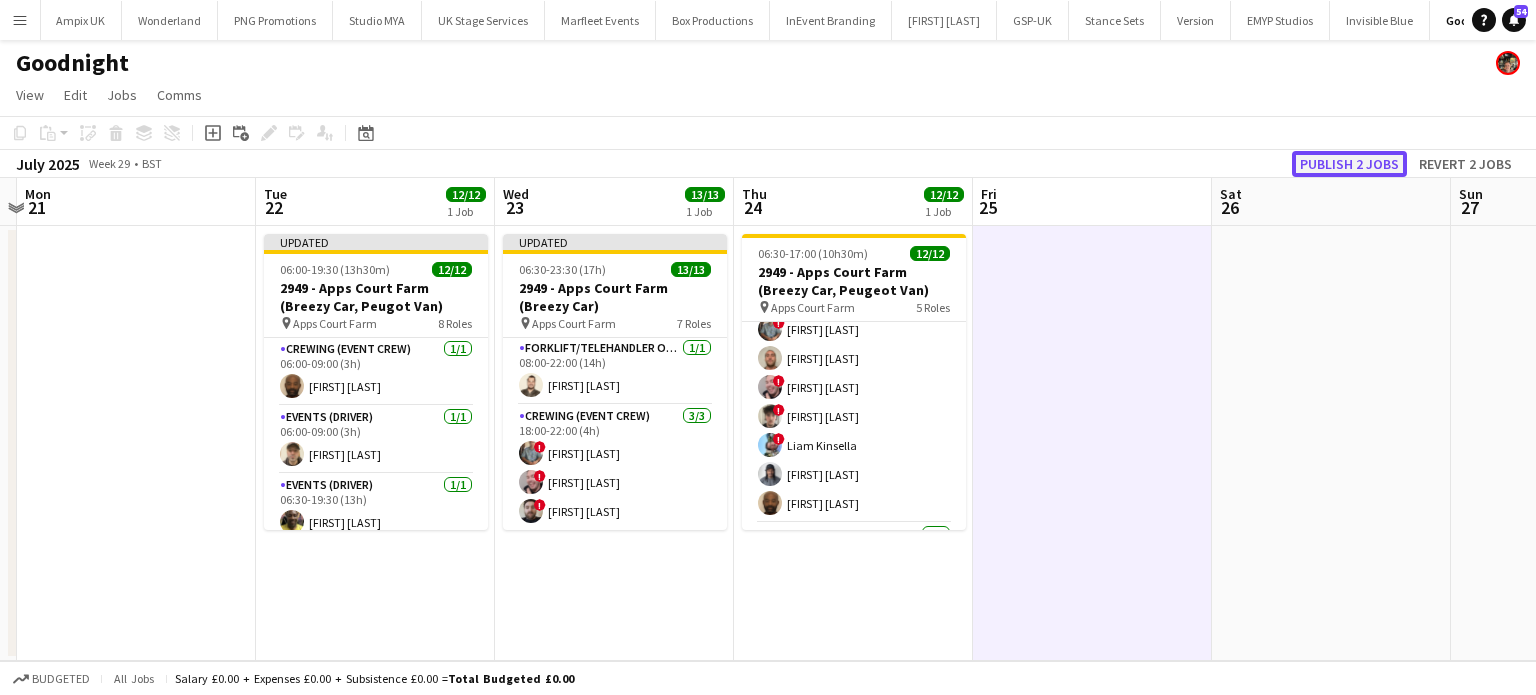 click on "Publish 2 jobs" 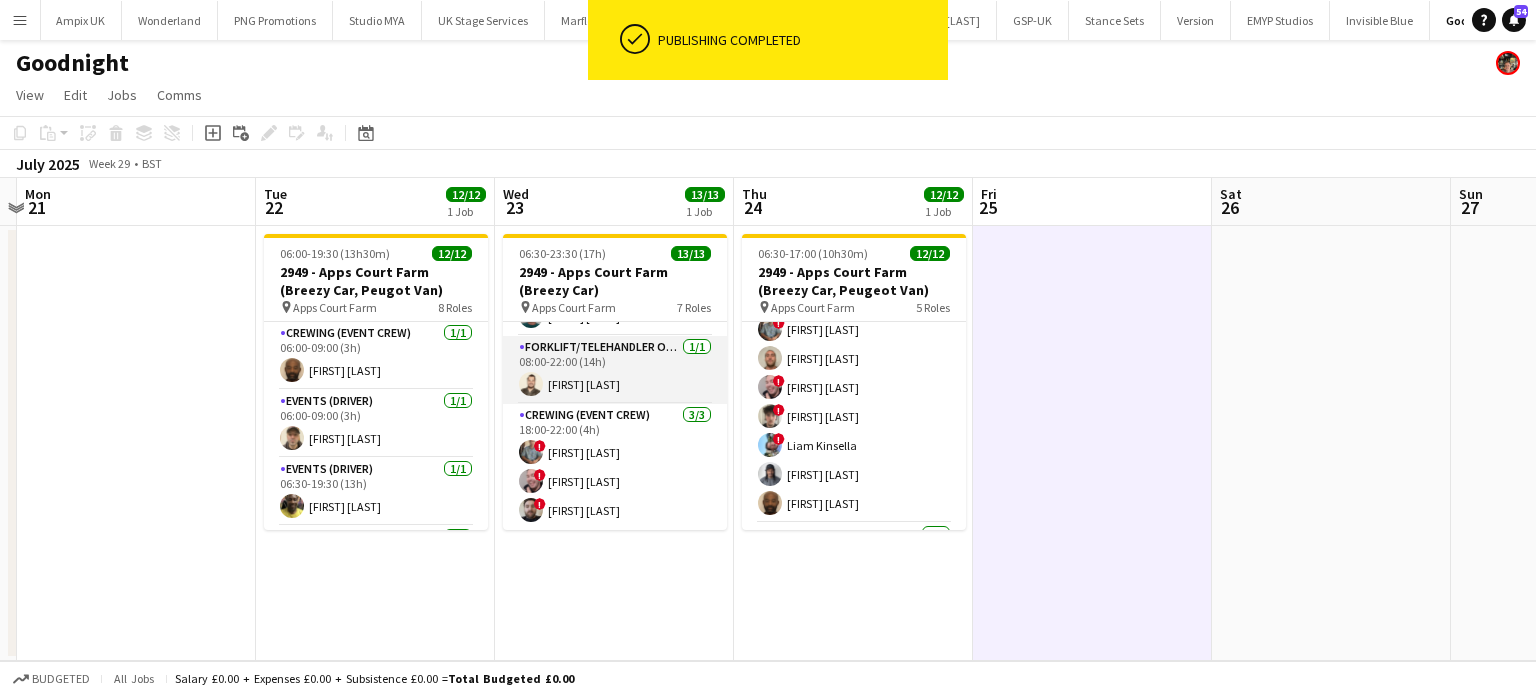scroll, scrollTop: 441, scrollLeft: 0, axis: vertical 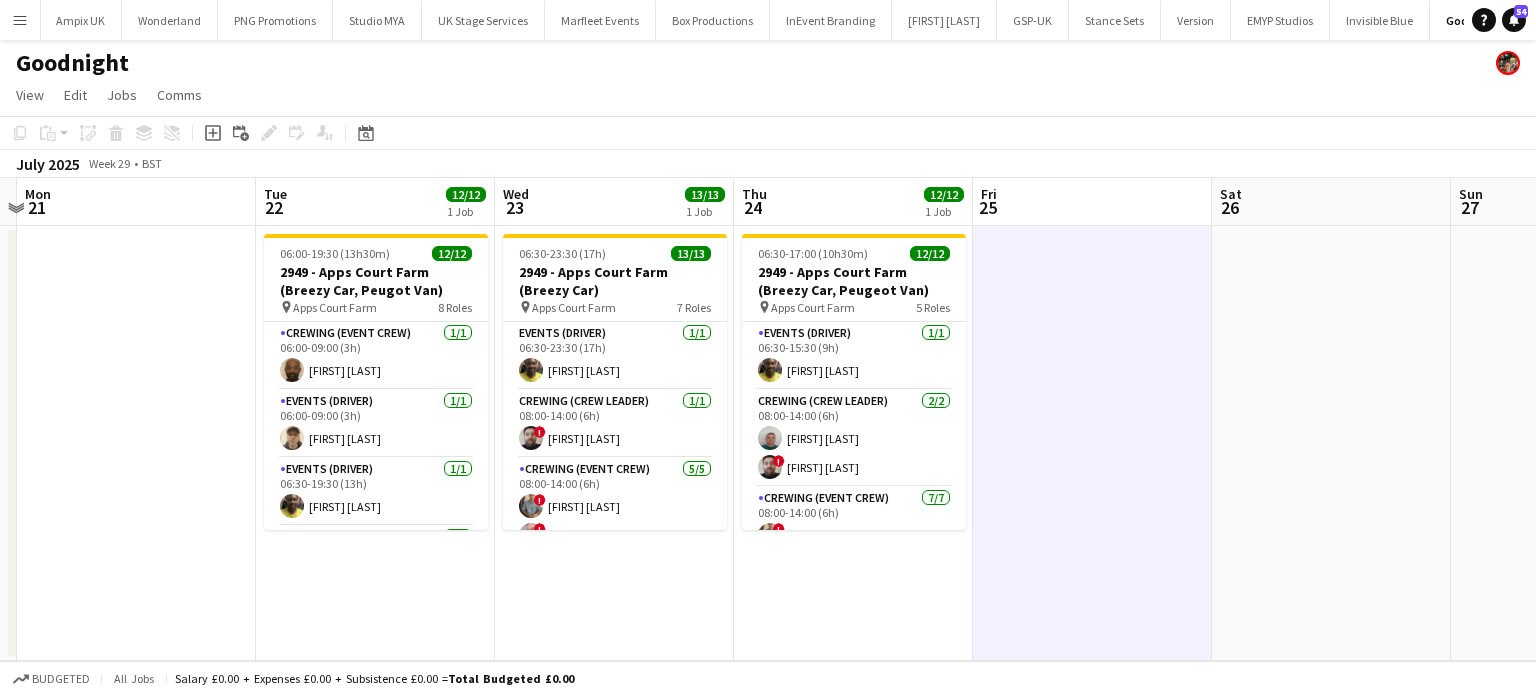 click on "06:30-23:30 (17h)    13/13   2949 - Apps Court Farm (Breezy Car)
pin
Apps Court Farm   7 Roles   Events (Driver)   1/1   06:30-23:30 (17h)
Alphonsus Chucks Mordi  Crewing (Crew Leader)   1/1   08:00-14:00 (6h)
! Sergey Dominguez  Crewing (Event Crew)   5/5   08:00-14:00 (6h)
! Daniel Slack ! Eldon Taylor ! Ben Simpkins ! Liam Kinsella Kaine Caldeira  Crewing (Event Crew)   1/1   08:00-17:00 (9h)
Stephen Lyle  Crewing (Crew Leader)   1/1   08:00-22:00 (14h)
Brayden Davison  Forklift/Telehandler operator   1/1   08:00-22:00 (14h)
Christopher Lane  Crewing (Event Crew)   3/3   18:00-22:00 (4h)
! Daniel Slack ! Eldon Taylor ! Sergey Dominguez" at bounding box center (614, 443) 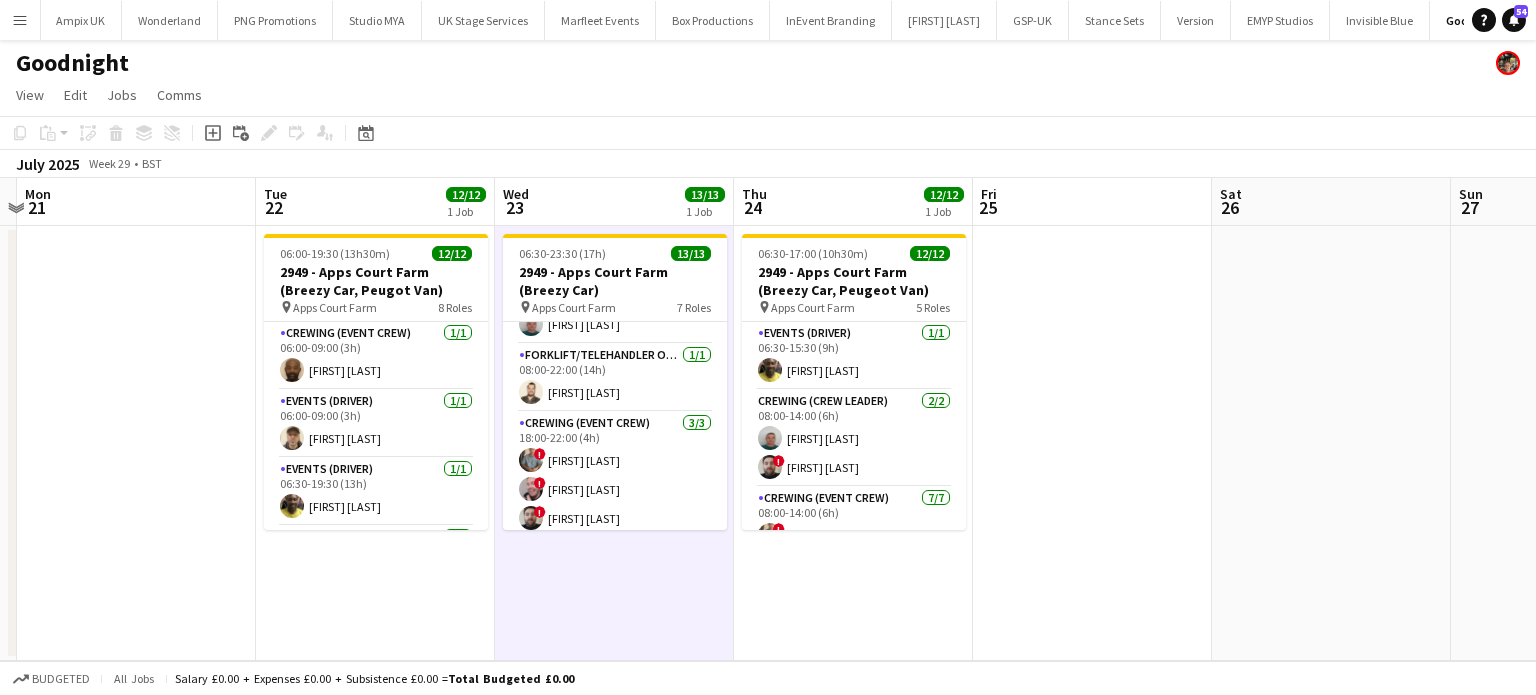 scroll, scrollTop: 441, scrollLeft: 0, axis: vertical 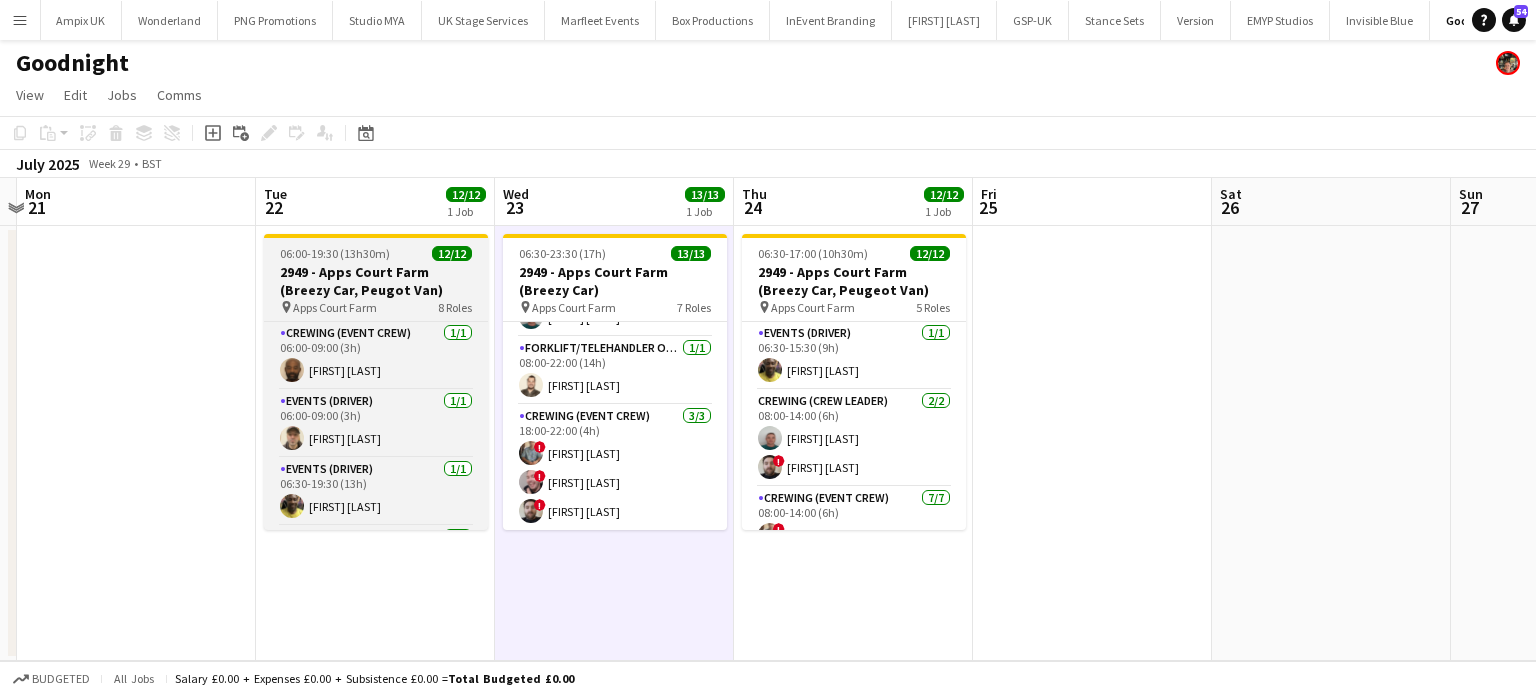 click on "06:00-19:30 (13h30m)" at bounding box center [335, 253] 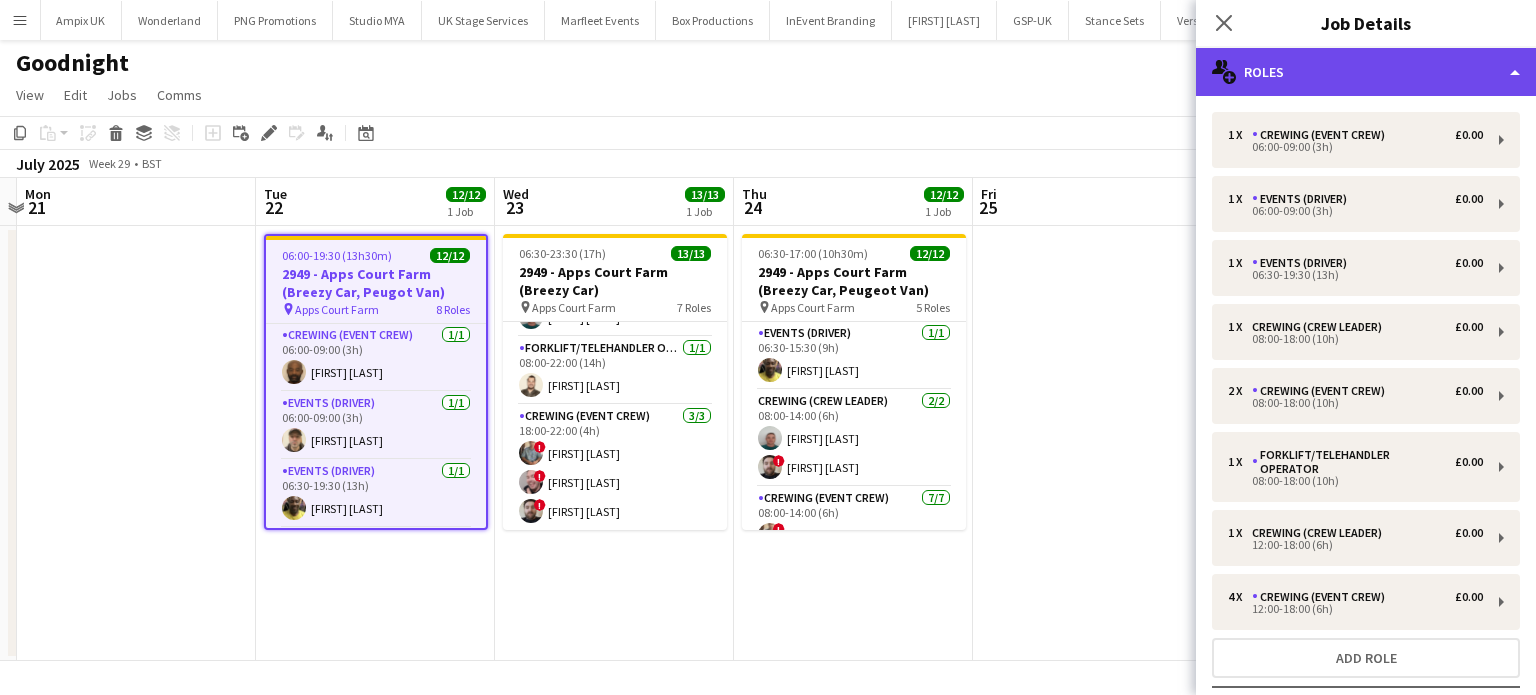 click on "multiple-users-add
Roles" 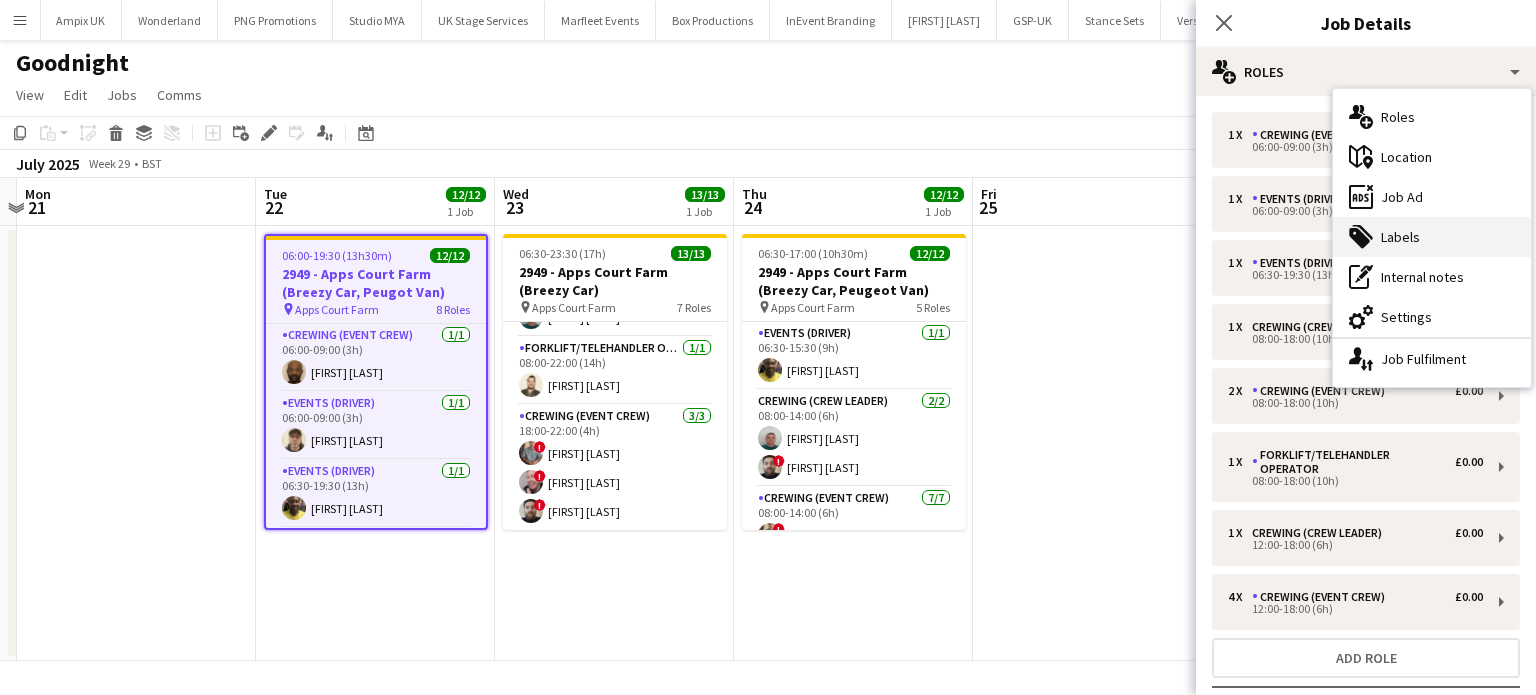 click on "tags-double
Labels" at bounding box center [1432, 237] 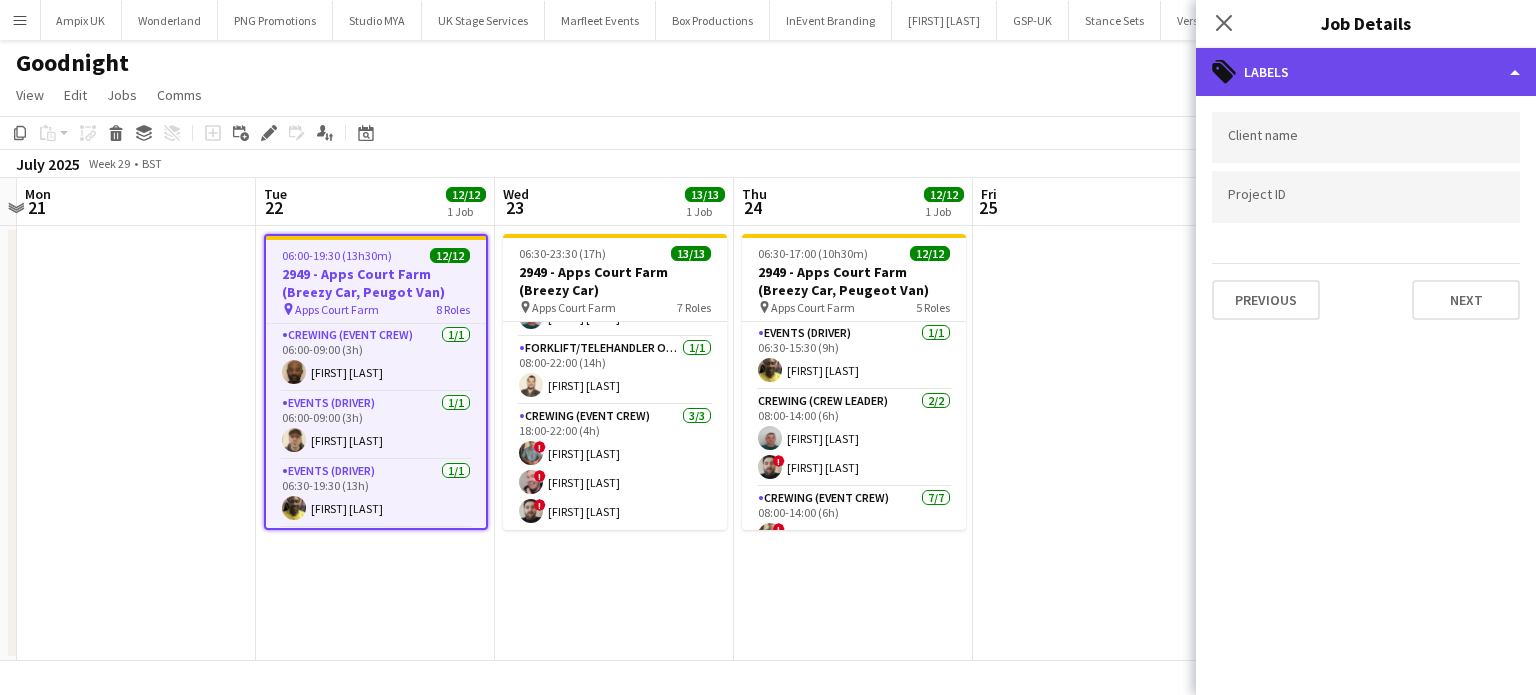 click on "tags-double
Labels" 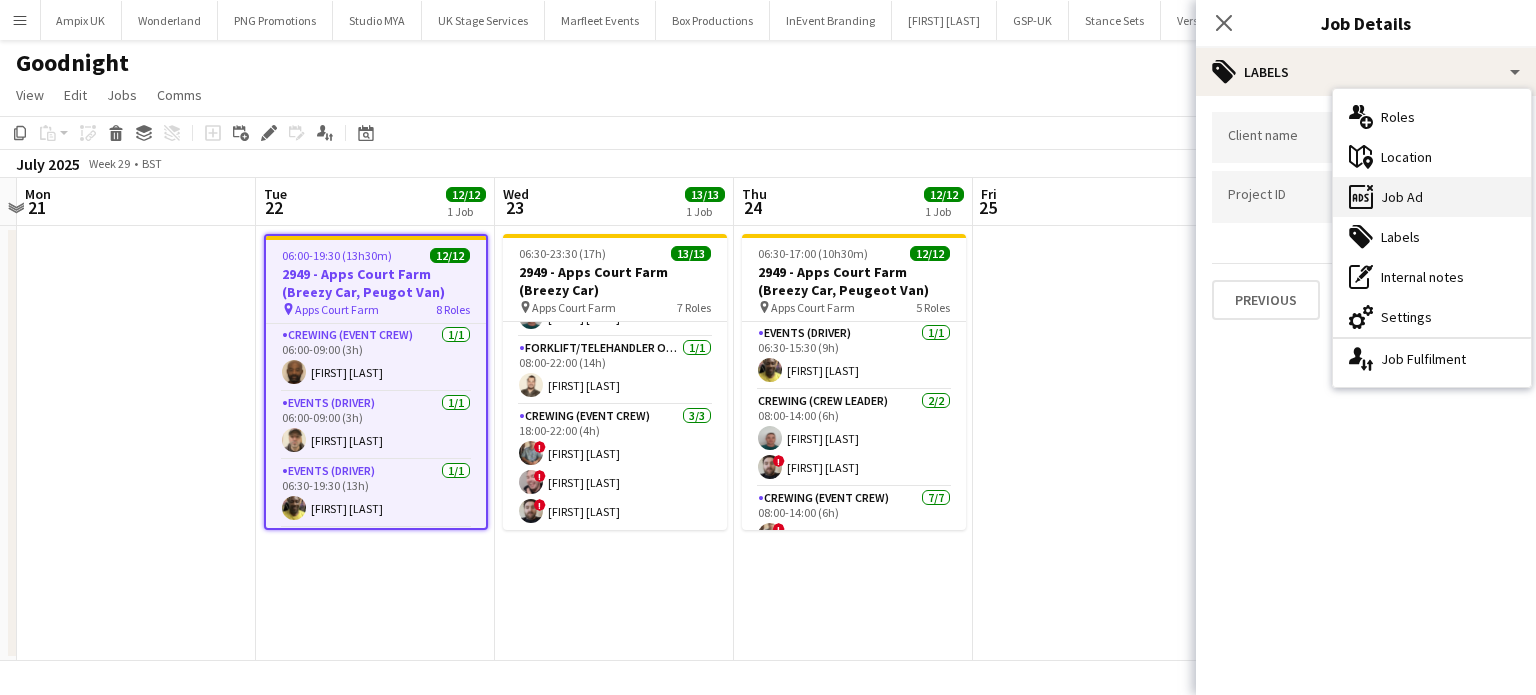click on "ads-window
Job Ad" at bounding box center (1432, 197) 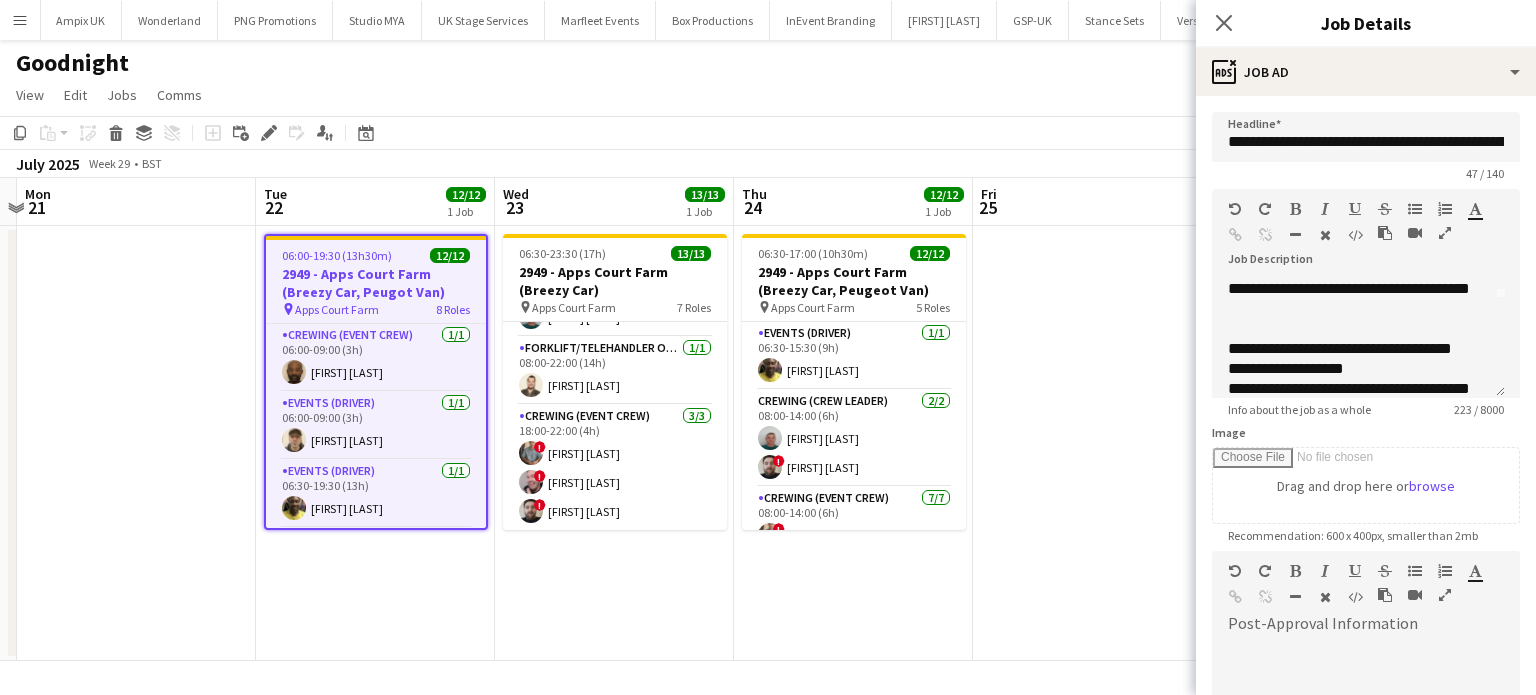 scroll, scrollTop: 136, scrollLeft: 0, axis: vertical 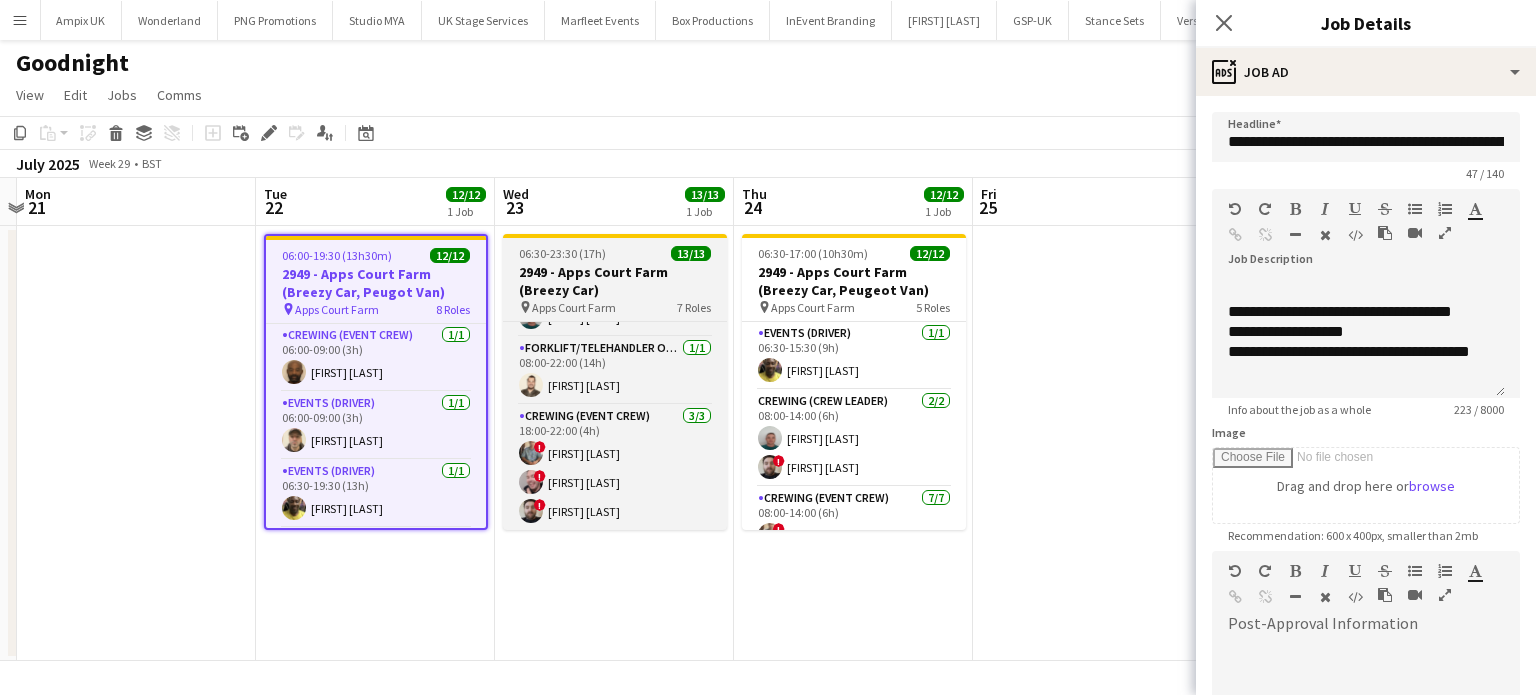 click on "06:30-23:30 (17h)    13/13" at bounding box center (615, 253) 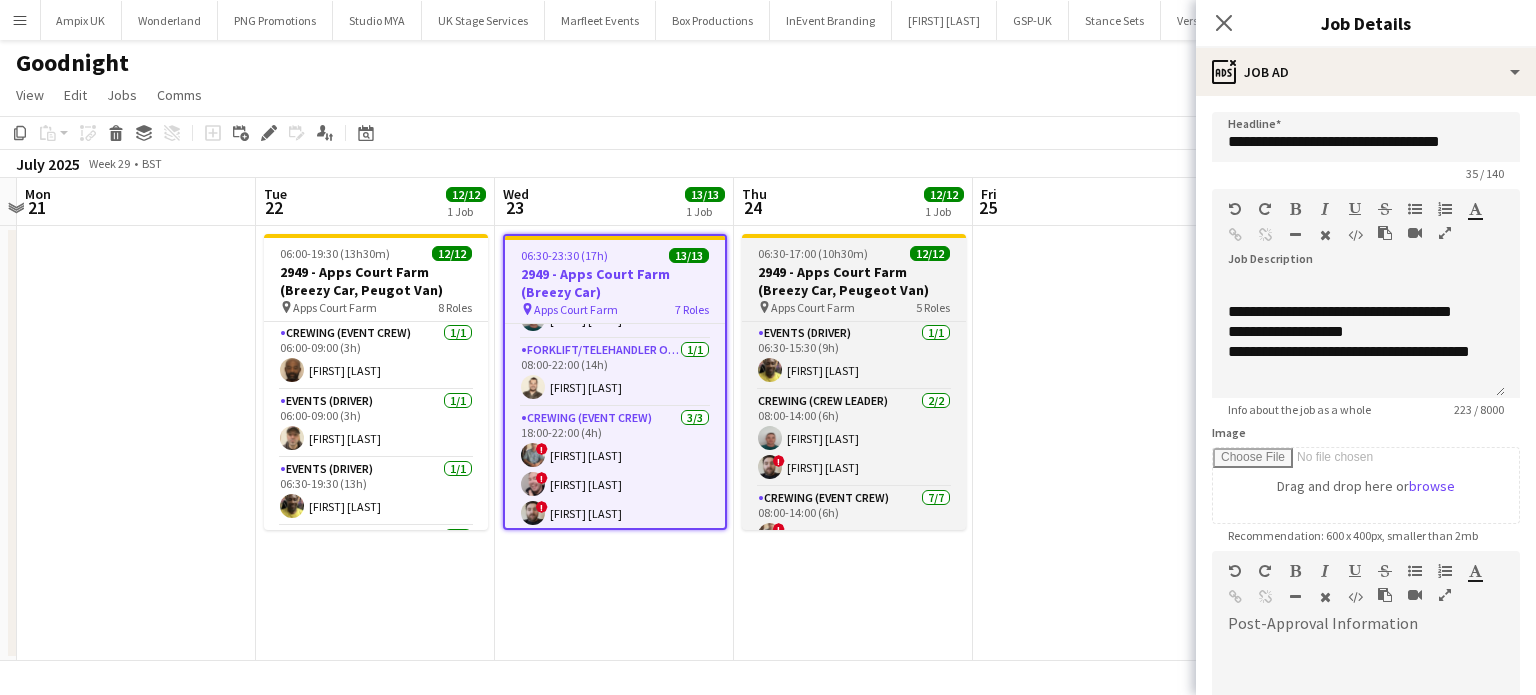 click on "06:30-17:00 (10h30m)    12/12" at bounding box center (854, 253) 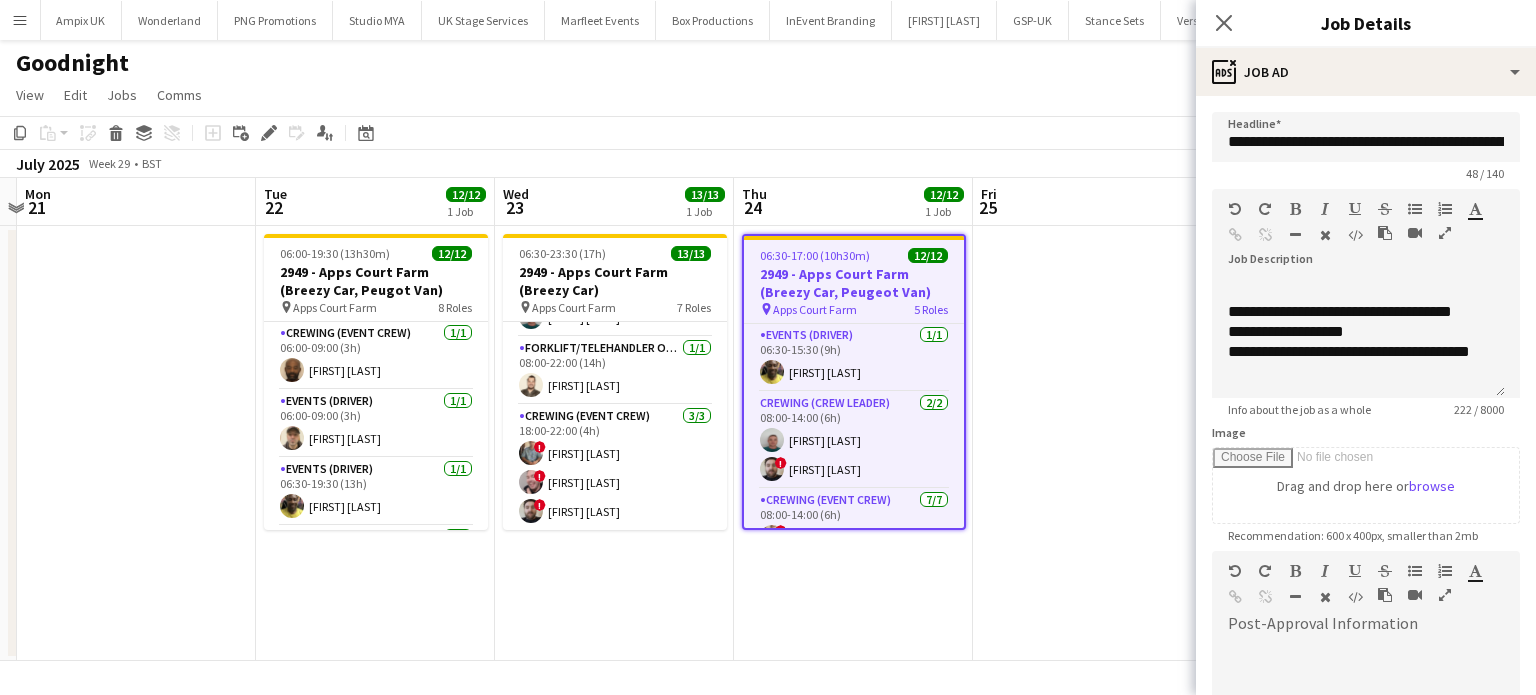click on "06:30-23:30 (17h)    13/13   2949 - Apps Court Farm (Breezy Car)
pin
Apps Court Farm   7 Roles   Events (Driver)   1/1   06:30-23:30 (17h)
Alphonsus Chucks Mordi  Crewing (Crew Leader)   1/1   08:00-14:00 (6h)
! Sergey Dominguez  Crewing (Event Crew)   5/5   08:00-14:00 (6h)
! Daniel Slack ! Eldon Taylor ! Ben Simpkins ! Liam Kinsella Kaine Caldeira  Crewing (Event Crew)   1/1   08:00-17:00 (9h)
Stephen Lyle  Crewing (Crew Leader)   1/1   08:00-22:00 (14h)
Brayden Davison  Forklift/Telehandler operator   1/1   08:00-22:00 (14h)
Christopher Lane  Crewing (Event Crew)   3/3   18:00-22:00 (4h)
! Daniel Slack ! Eldon Taylor ! Sergey Dominguez" at bounding box center (614, 443) 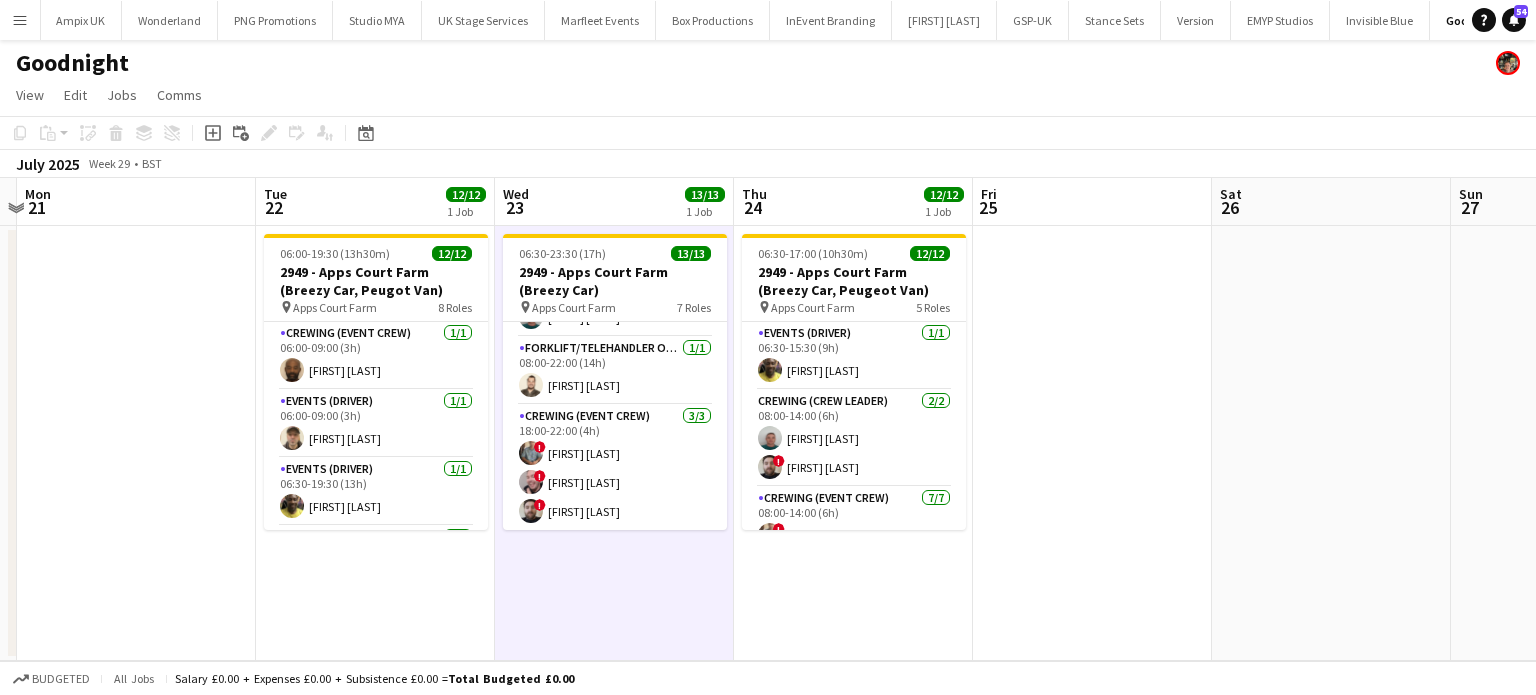 click on "06:30-23:30 (17h)    13/13   2949 - Apps Court Farm (Breezy Car)
pin
Apps Court Farm   7 Roles   Events (Driver)   1/1   06:30-23:30 (17h)
Alphonsus Chucks Mordi  Crewing (Crew Leader)   1/1   08:00-14:00 (6h)
! Sergey Dominguez  Crewing (Event Crew)   5/5   08:00-14:00 (6h)
! Daniel Slack ! Eldon Taylor ! Ben Simpkins ! Liam Kinsella Kaine Caldeira  Crewing (Event Crew)   1/1   08:00-17:00 (9h)
Stephen Lyle  Crewing (Crew Leader)   1/1   08:00-22:00 (14h)
Brayden Davison  Forklift/Telehandler operator   1/1   08:00-22:00 (14h)
Christopher Lane  Crewing (Event Crew)   3/3   18:00-22:00 (4h)
! Daniel Slack ! Eldon Taylor ! Sergey Dominguez" at bounding box center [614, 443] 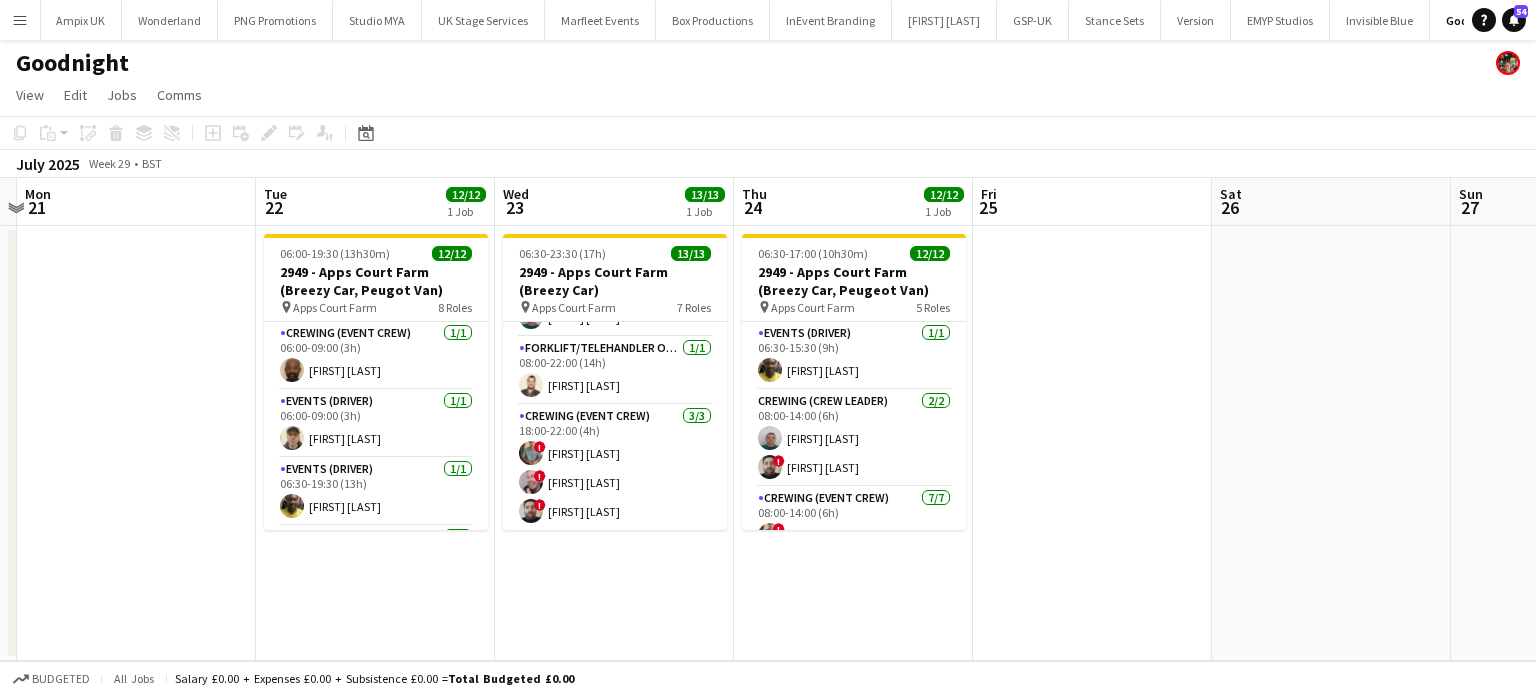 click on "06:30-23:30 (17h)    13/13   2949 - Apps Court Farm (Breezy Car)
pin
Apps Court Farm   7 Roles   Events (Driver)   1/1   06:30-23:30 (17h)
Alphonsus Chucks Mordi  Crewing (Crew Leader)   1/1   08:00-14:00 (6h)
! Sergey Dominguez  Crewing (Event Crew)   5/5   08:00-14:00 (6h)
! Daniel Slack ! Eldon Taylor ! Ben Simpkins ! Liam Kinsella Kaine Caldeira  Crewing (Event Crew)   1/1   08:00-17:00 (9h)
Stephen Lyle  Crewing (Crew Leader)   1/1   08:00-22:00 (14h)
Brayden Davison  Forklift/Telehandler operator   1/1   08:00-22:00 (14h)
Christopher Lane  Crewing (Event Crew)   3/3   18:00-22:00 (4h)
! Daniel Slack ! Eldon Taylor ! Sergey Dominguez" at bounding box center (614, 443) 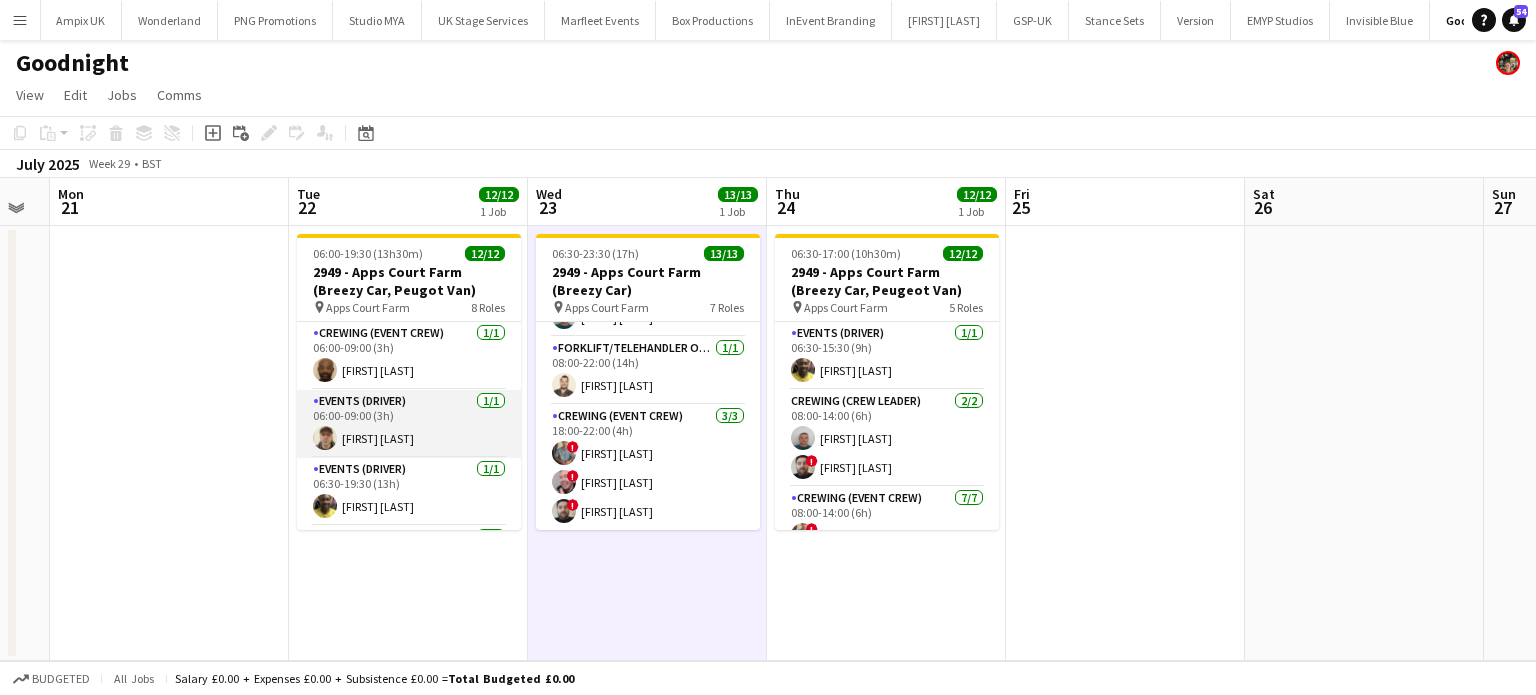 scroll, scrollTop: 0, scrollLeft: 668, axis: horizontal 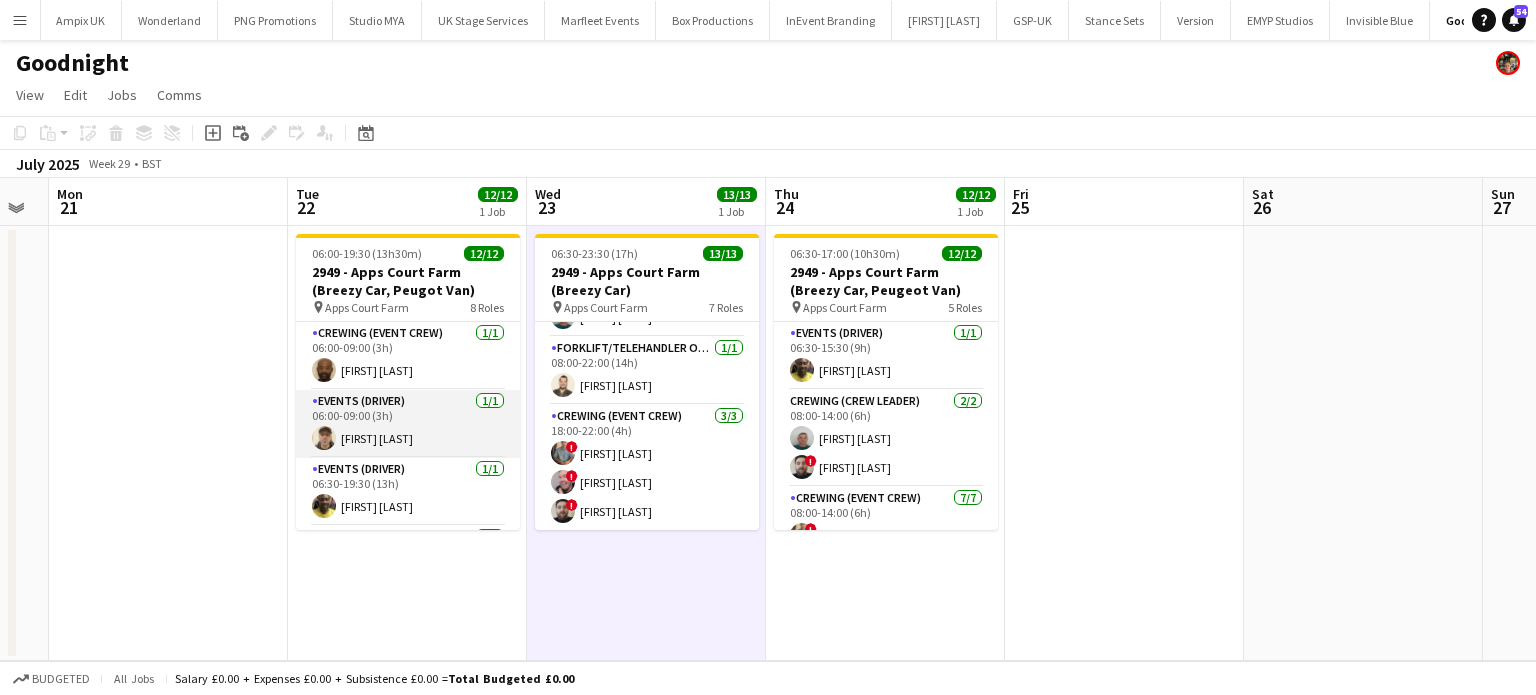 click on "Events (Driver)   1/1   06:00-09:00 (3h)
Daniel Ben-Haim" at bounding box center (408, 424) 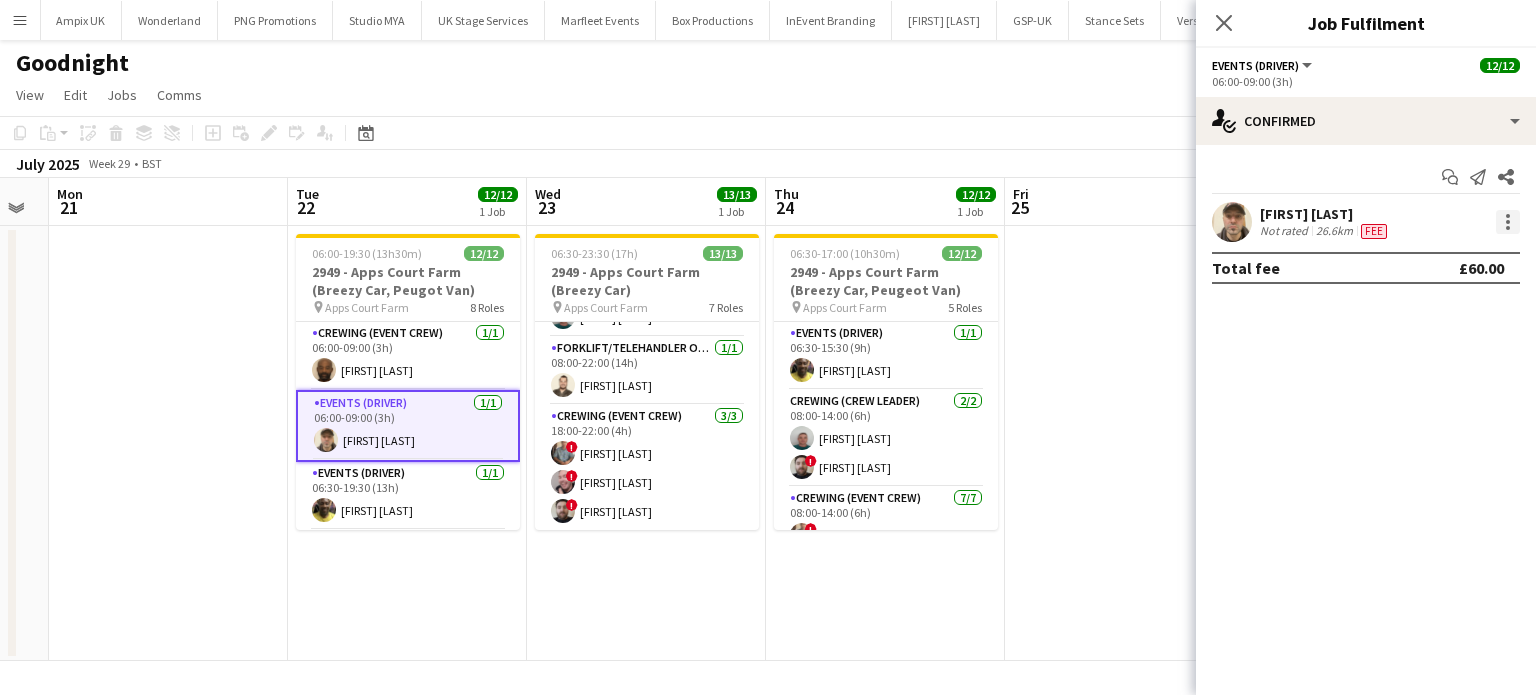click at bounding box center [1508, 222] 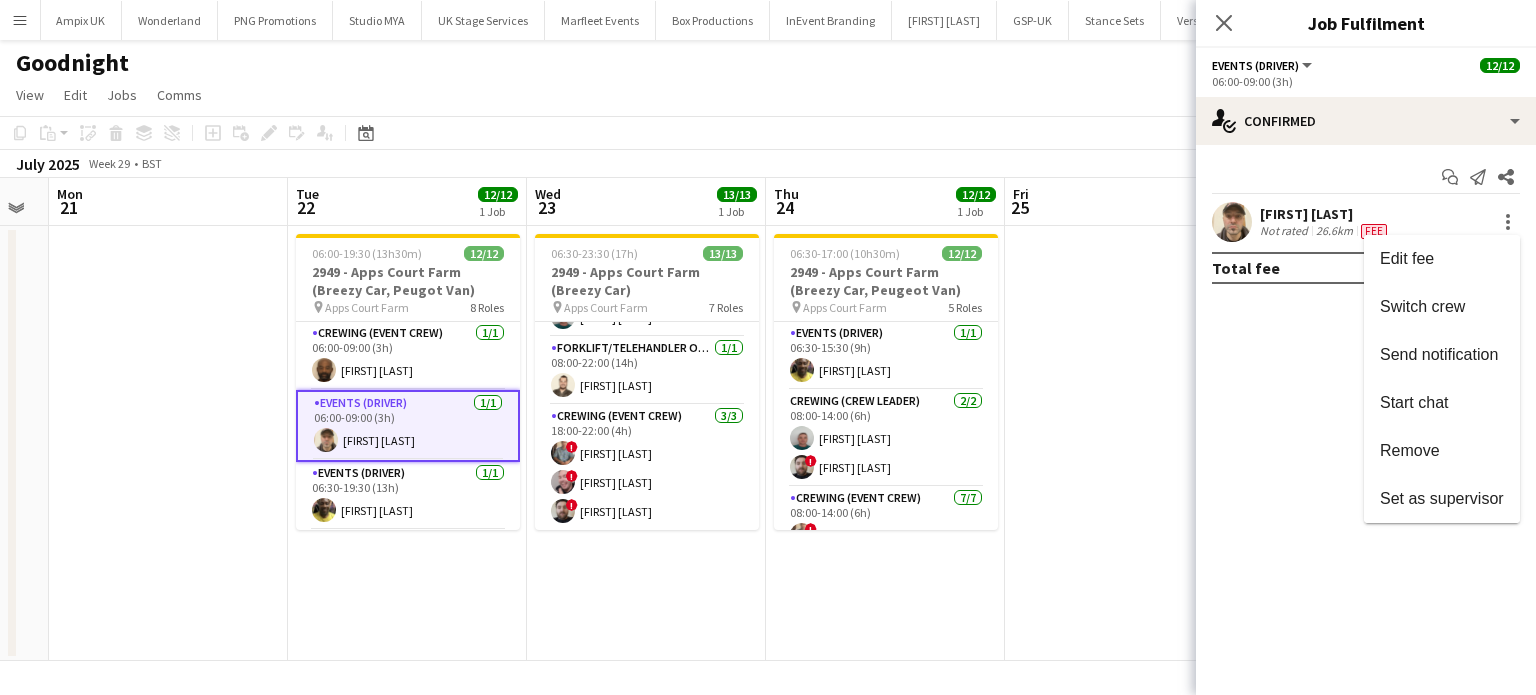 click at bounding box center [768, 347] 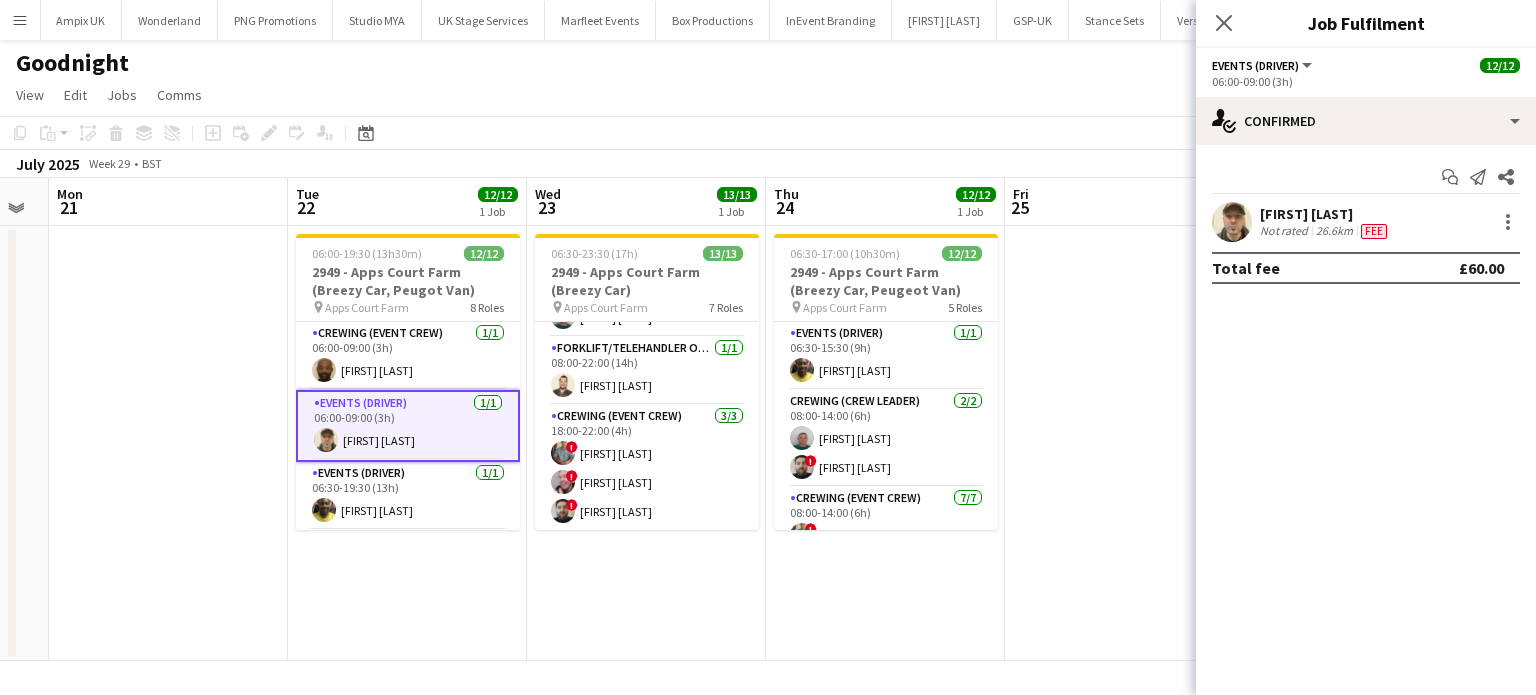 click on "06:30-23:30 (17h)    13/13   2949 - Apps Court Farm (Breezy Car)
pin
Apps Court Farm   7 Roles   Events (Driver)   1/1   06:30-23:30 (17h)
Alphonsus Chucks Mordi  Crewing (Crew Leader)   1/1   08:00-14:00 (6h)
! Sergey Dominguez  Crewing (Event Crew)   5/5   08:00-14:00 (6h)
! Daniel Slack ! Eldon Taylor ! Ben Simpkins ! Liam Kinsella Kaine Caldeira  Crewing (Event Crew)   1/1   08:00-17:00 (9h)
Stephen Lyle  Crewing (Crew Leader)   1/1   08:00-22:00 (14h)
Brayden Davison  Forklift/Telehandler operator   1/1   08:00-22:00 (14h)
Christopher Lane  Crewing (Event Crew)   3/3   18:00-22:00 (4h)
! Daniel Slack ! Eldon Taylor ! Sergey Dominguez" at bounding box center [646, 443] 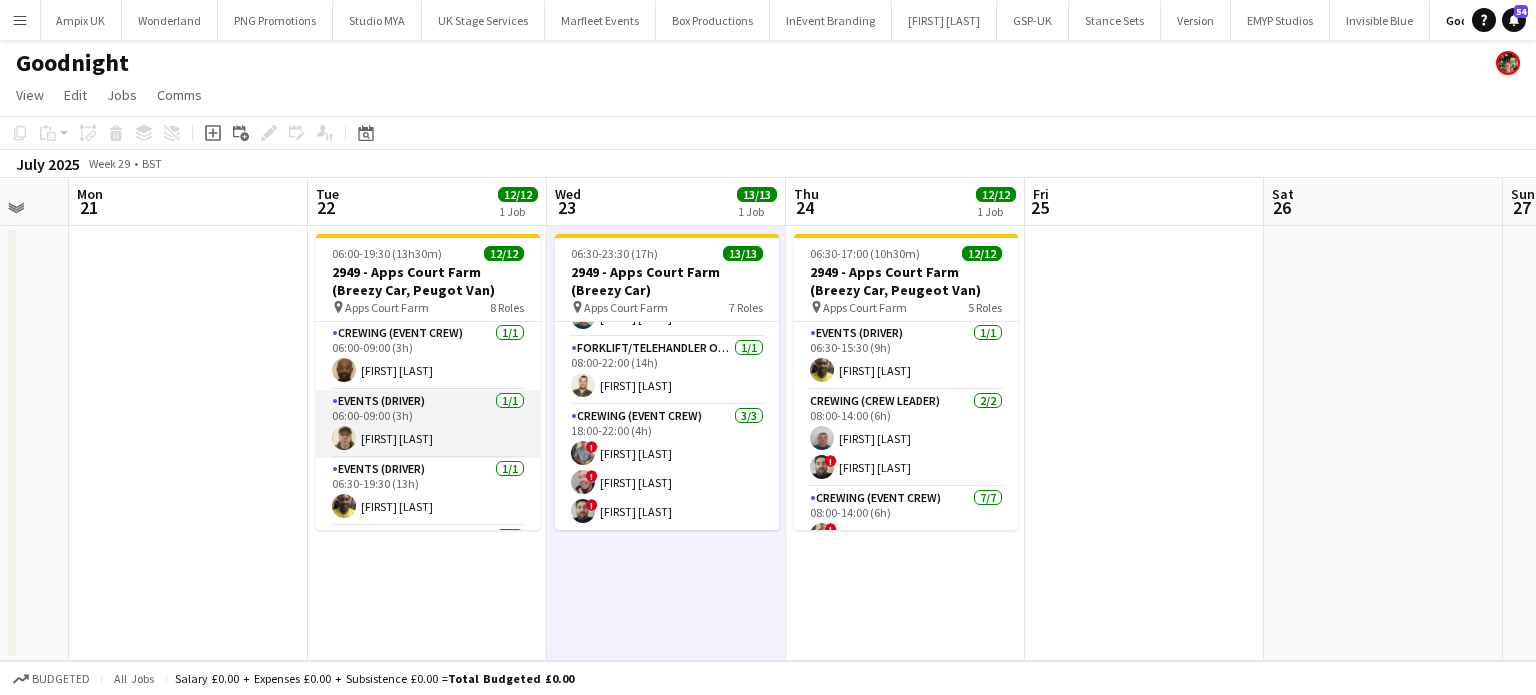 scroll, scrollTop: 0, scrollLeft: 646, axis: horizontal 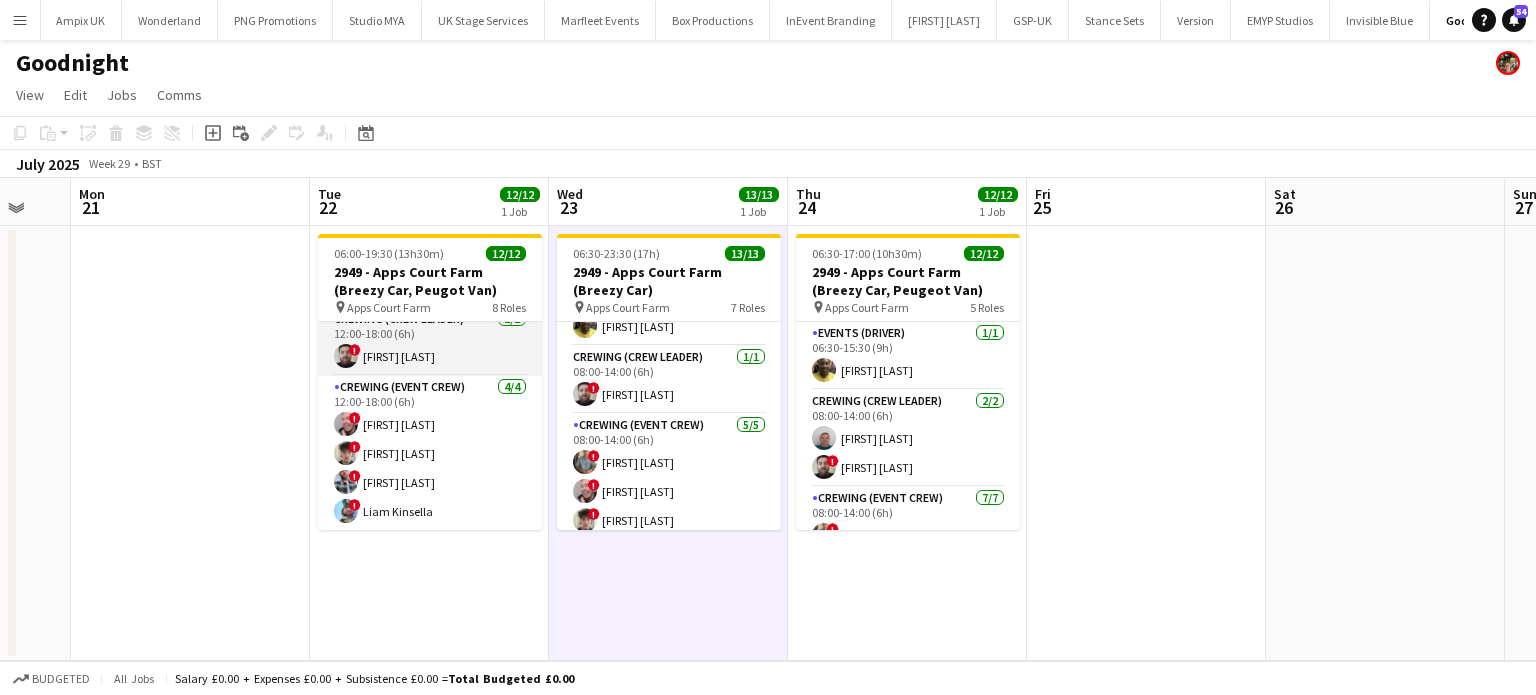 click on "Crewing (Crew Leader)   1/1   12:00-18:00 (6h)
! Sergey Dominguez" at bounding box center [430, 342] 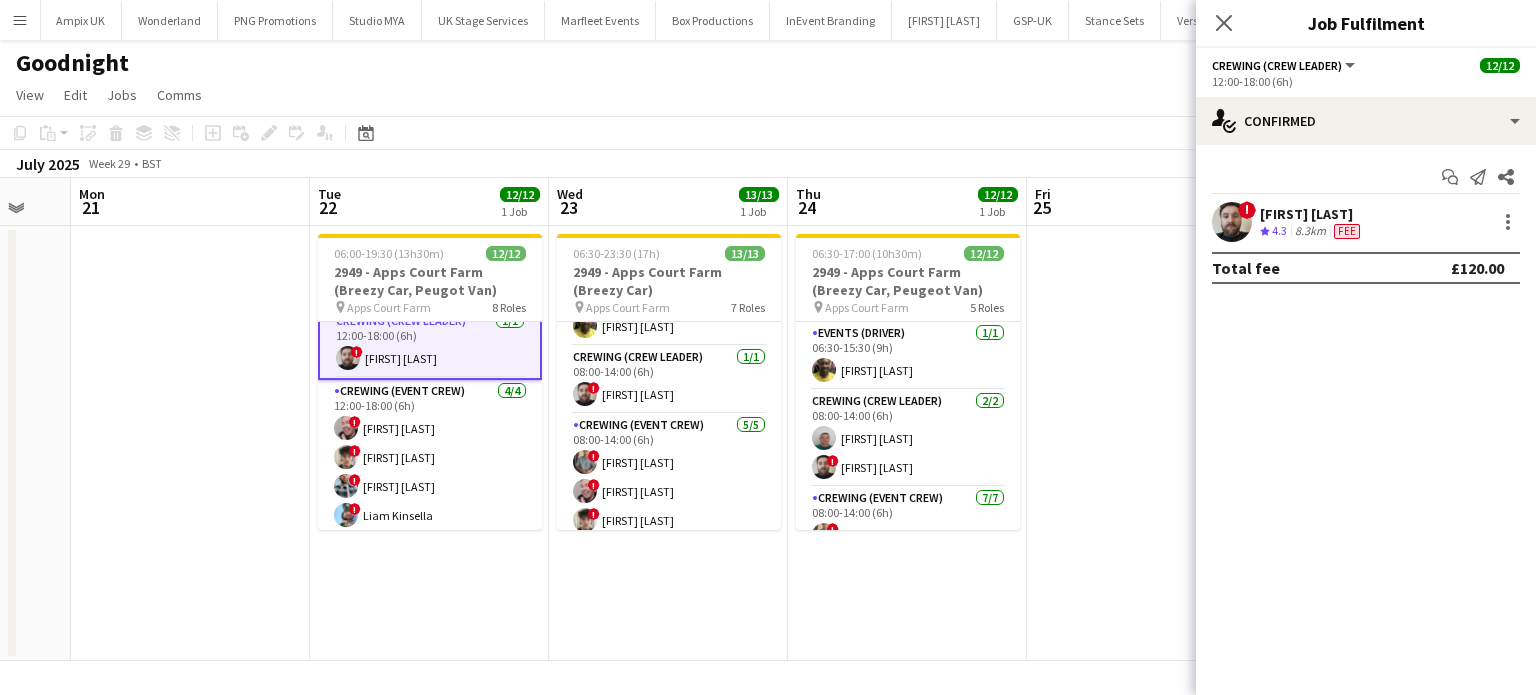 scroll, scrollTop: 452, scrollLeft: 0, axis: vertical 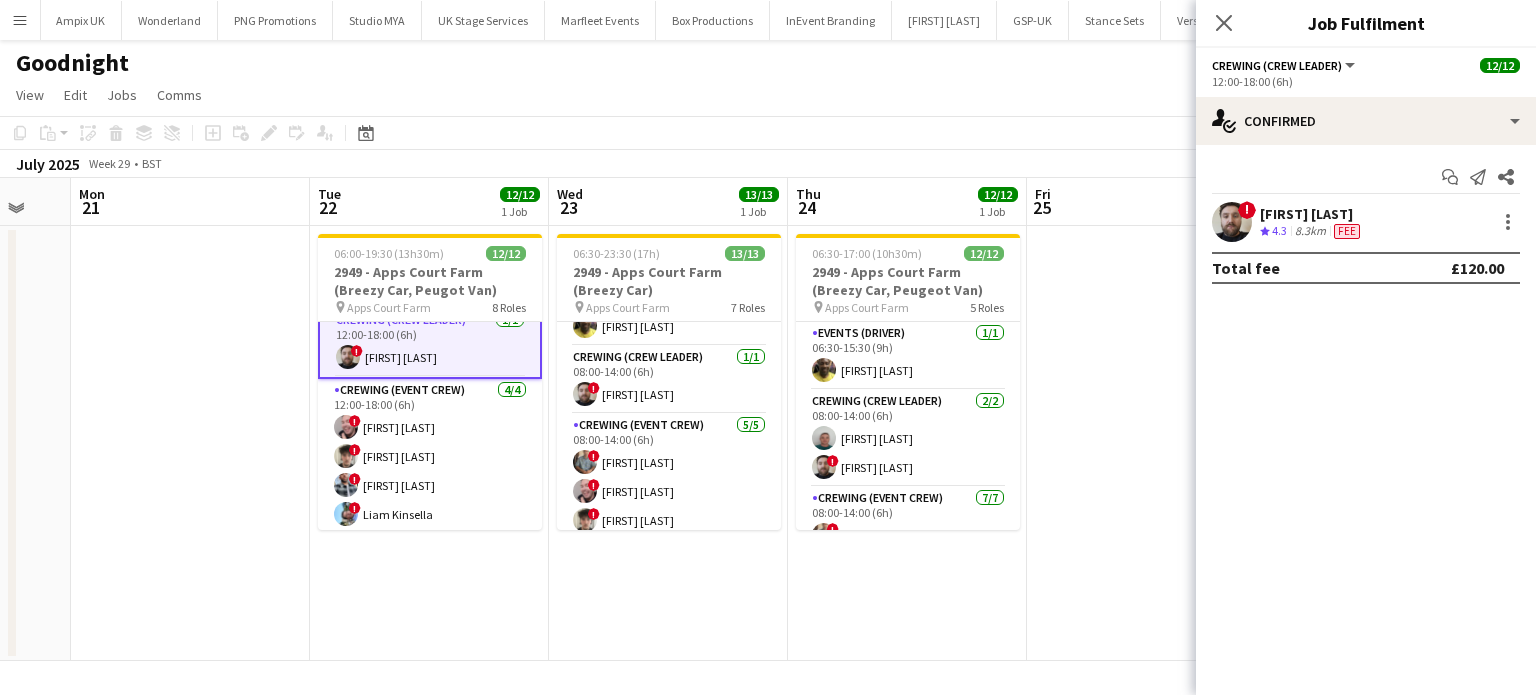 click on "Sergey Dominguez" at bounding box center [1312, 214] 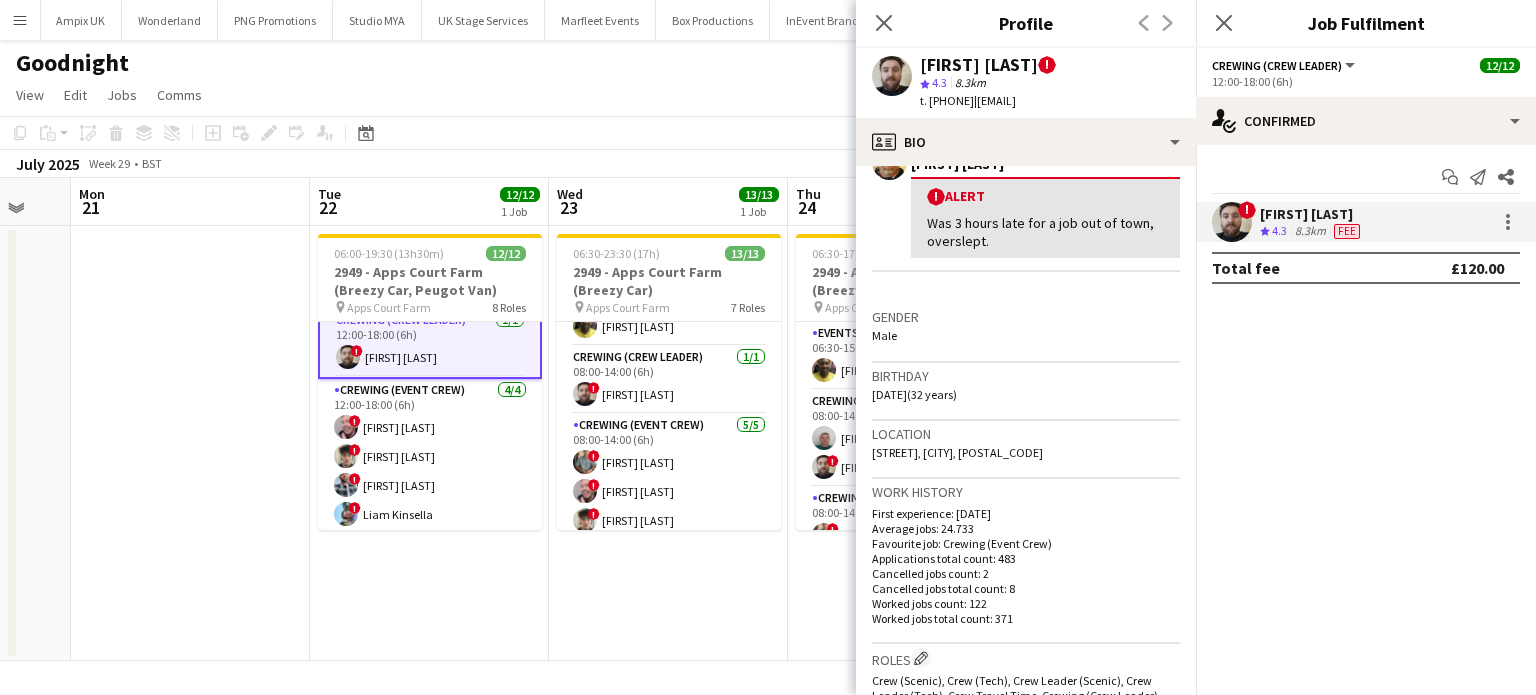 scroll, scrollTop: 395, scrollLeft: 0, axis: vertical 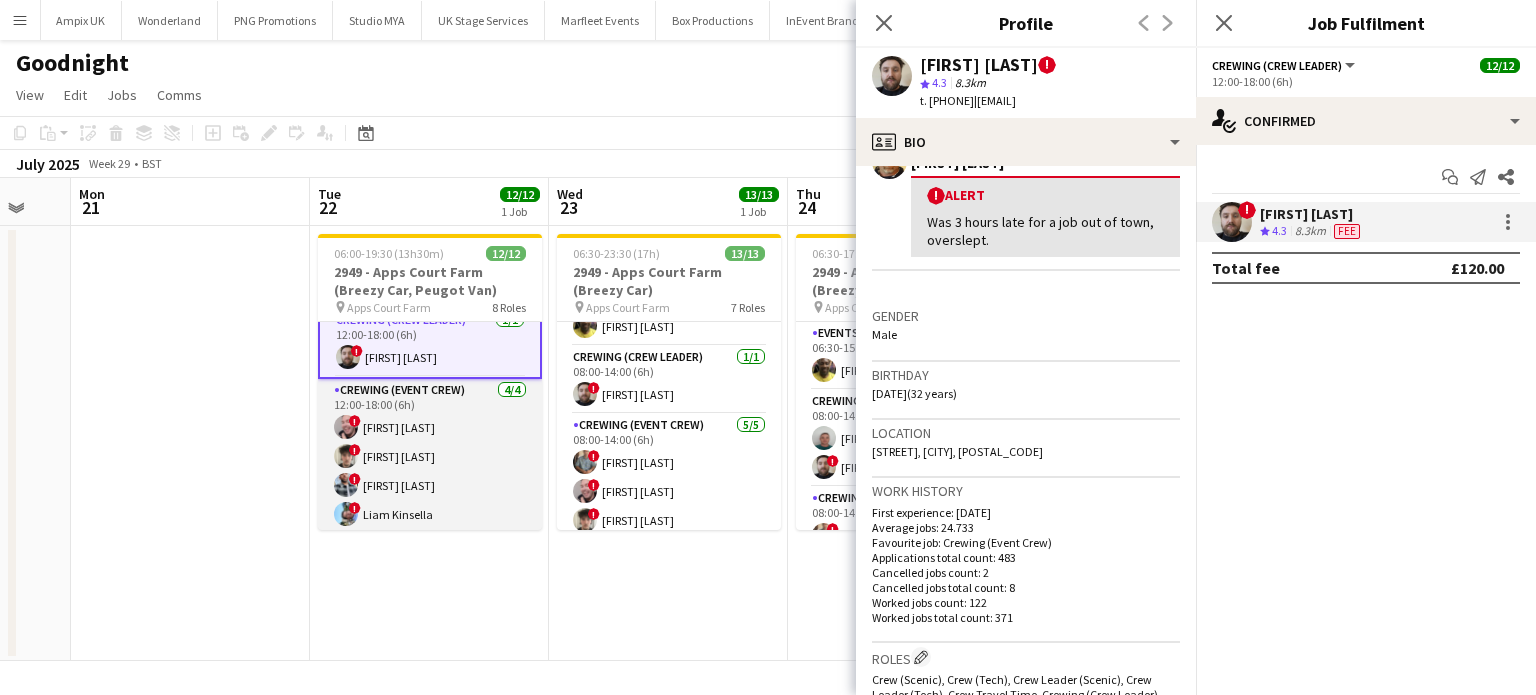 click on "Crewing (Event Crew)   4/4   12:00-18:00 (6h)
! Eldon Taylor ! Ben Simpkins ! Kieran Brooks ! Liam Kinsella" at bounding box center (430, 456) 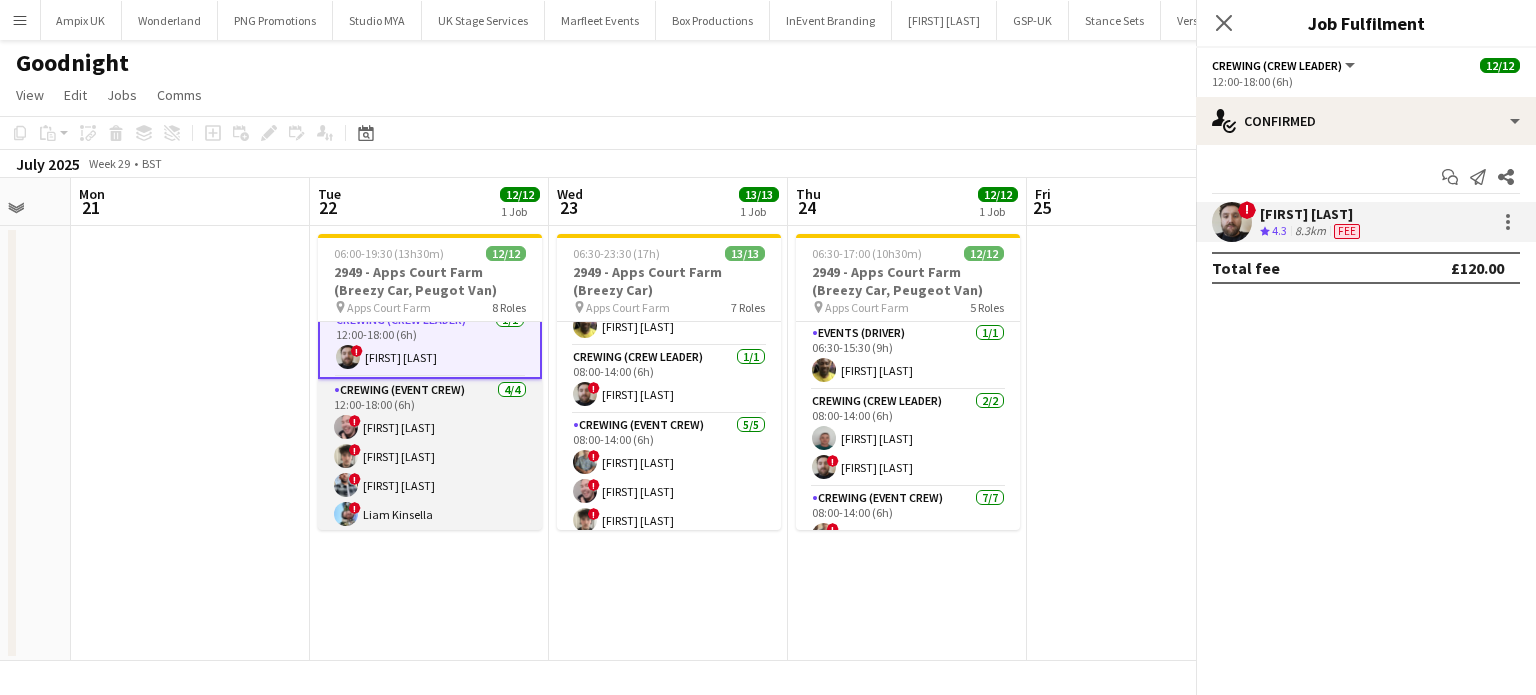 scroll, scrollTop: 451, scrollLeft: 0, axis: vertical 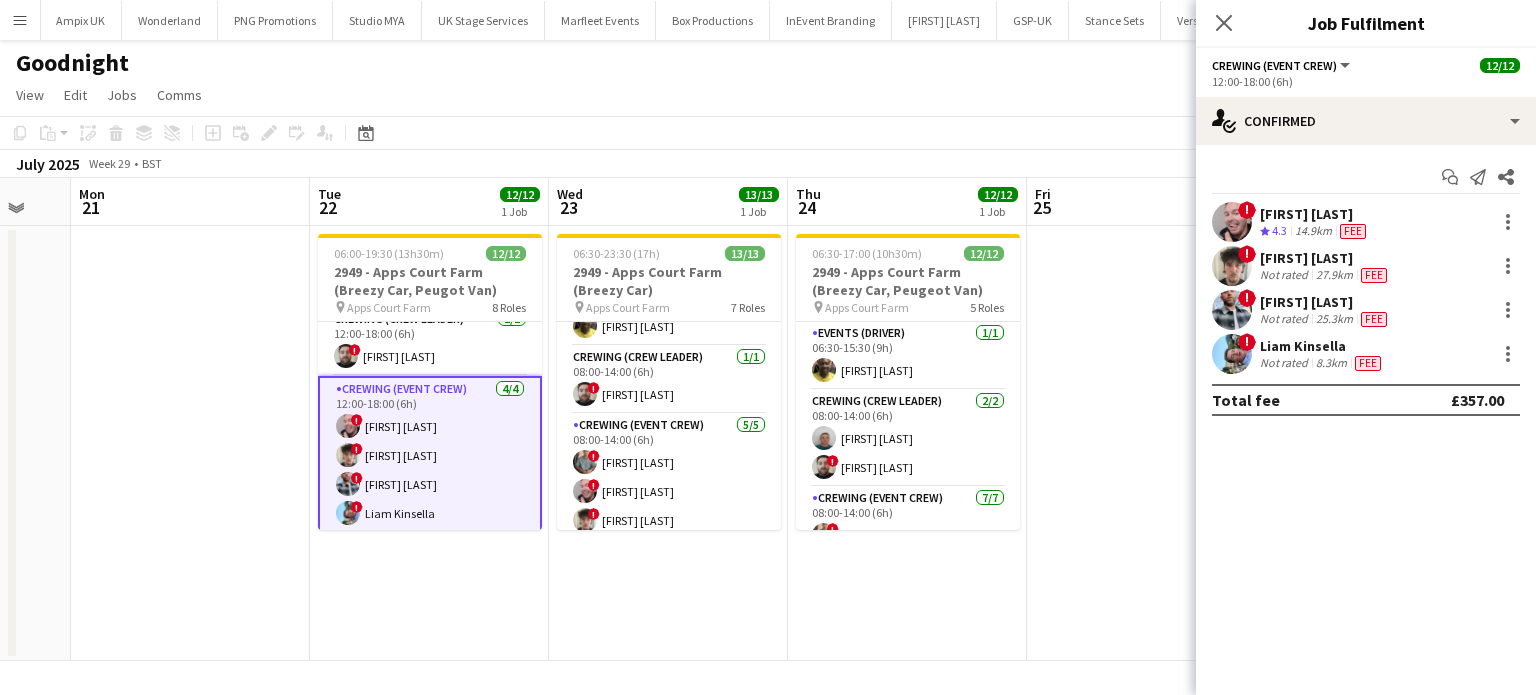 click on "Crewing (Event Crew)   4/4   12:00-18:00 (6h)
! Eldon Taylor ! Ben Simpkins ! Kieran Brooks ! Liam Kinsella" at bounding box center [430, 455] 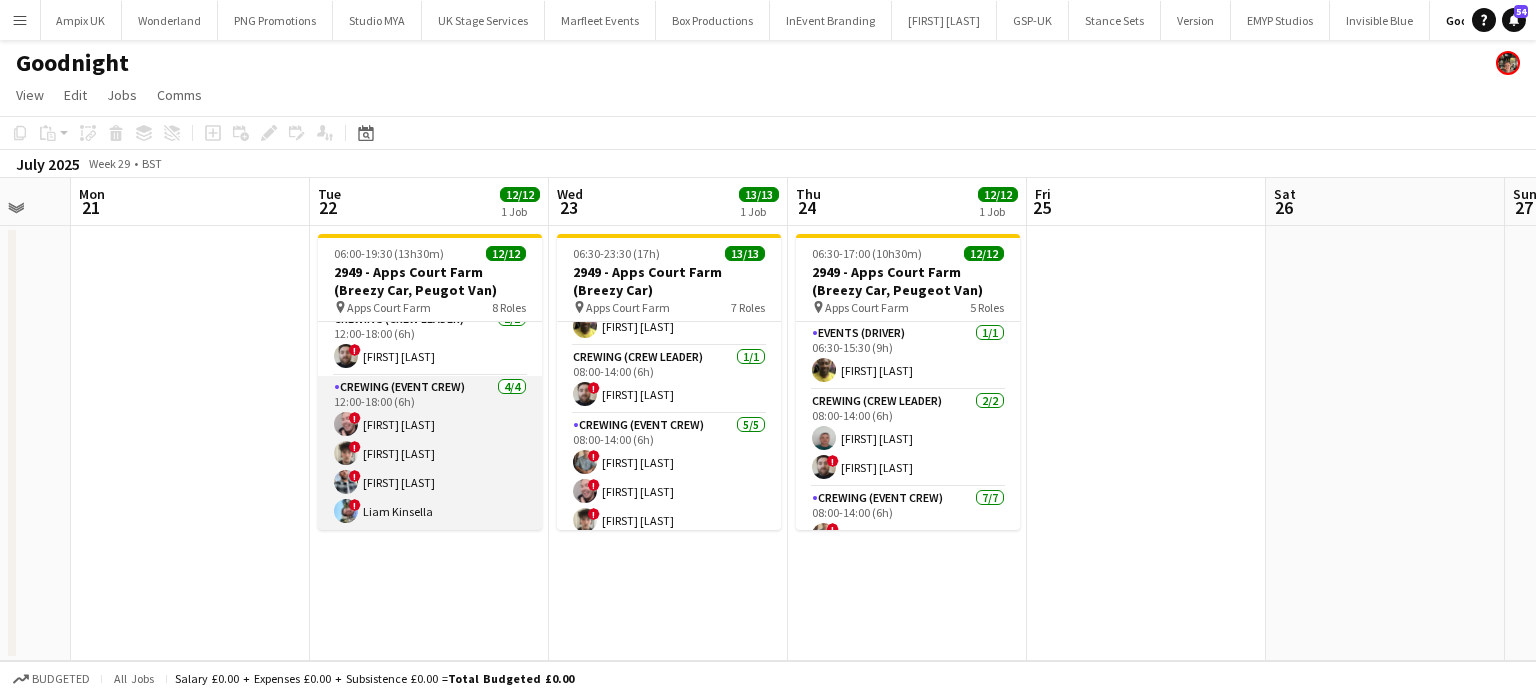 click on "Crewing (Event Crew)   4/4   12:00-18:00 (6h)
! Eldon Taylor ! Ben Simpkins ! Kieran Brooks ! Liam Kinsella" at bounding box center (430, 453) 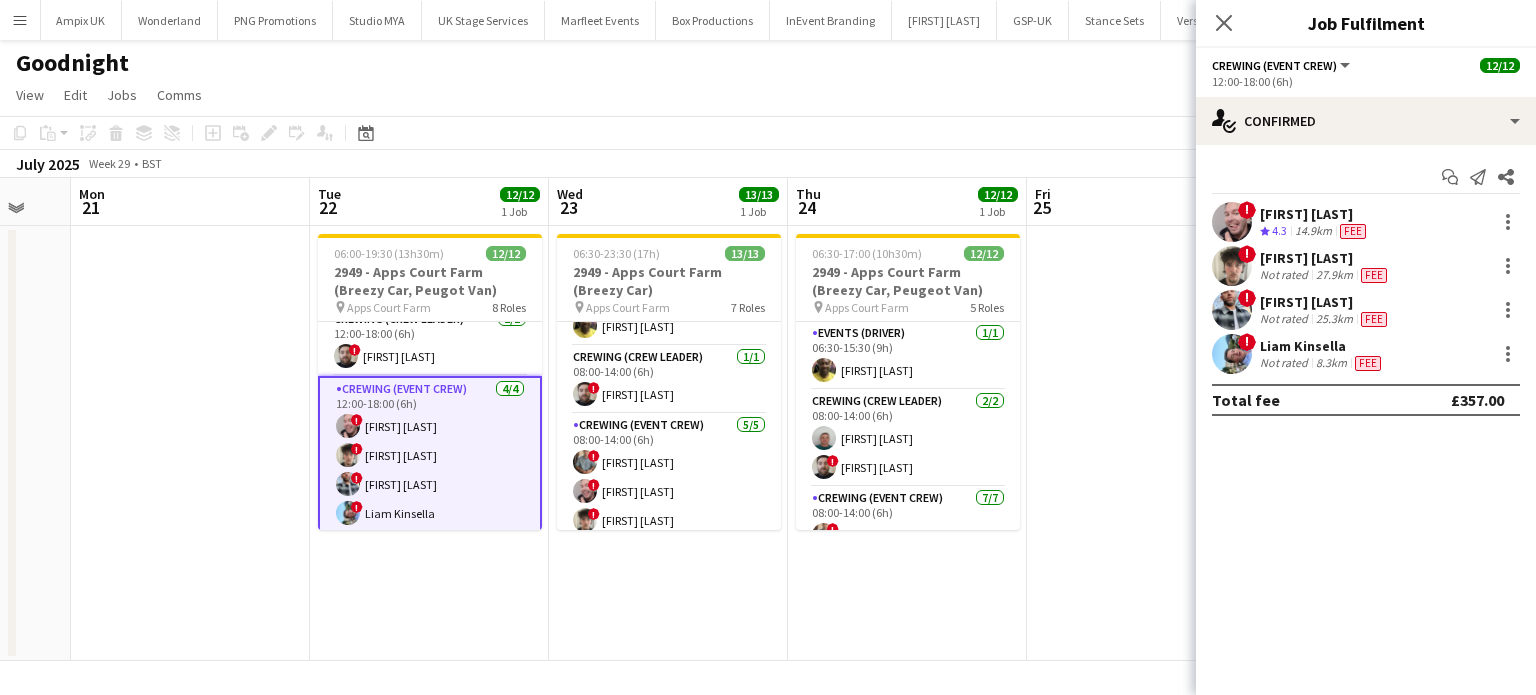 click on "25.3km" at bounding box center [1334, 319] 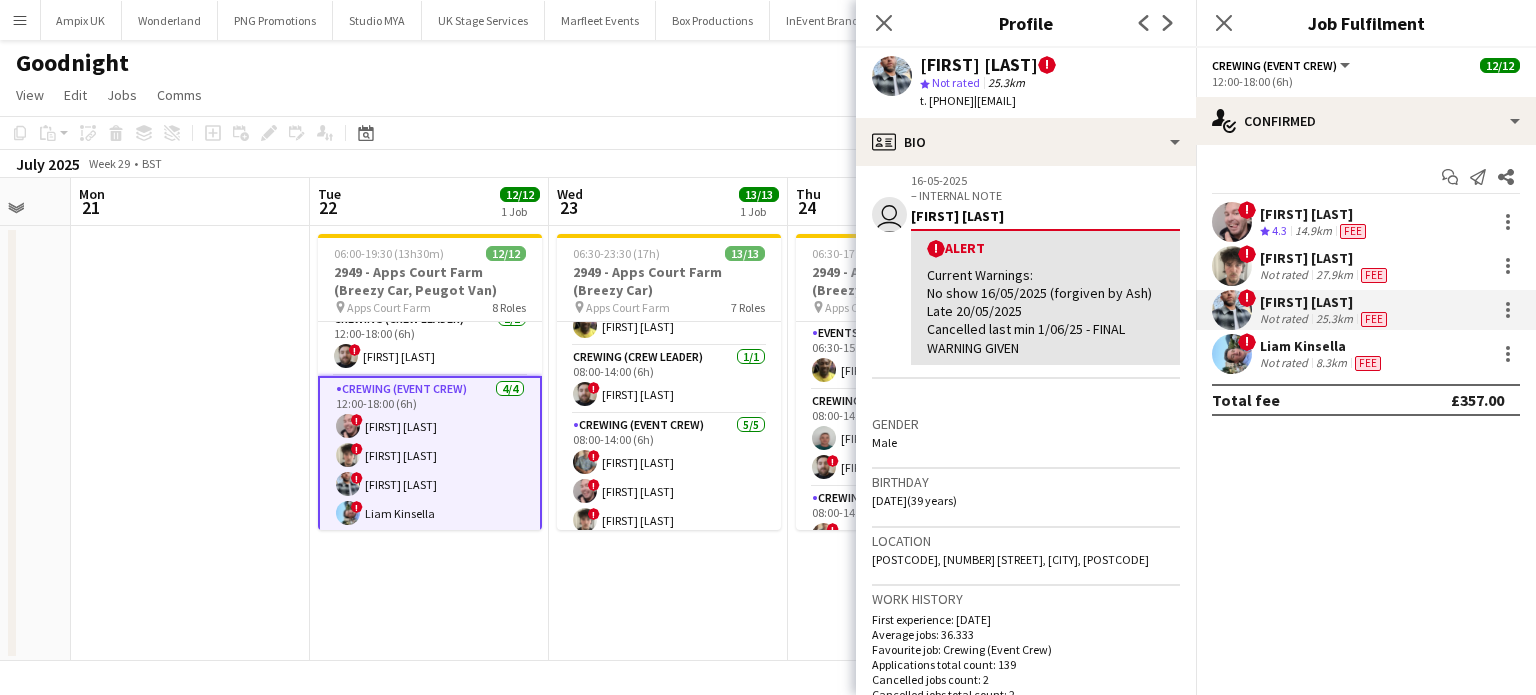 scroll, scrollTop: 340, scrollLeft: 0, axis: vertical 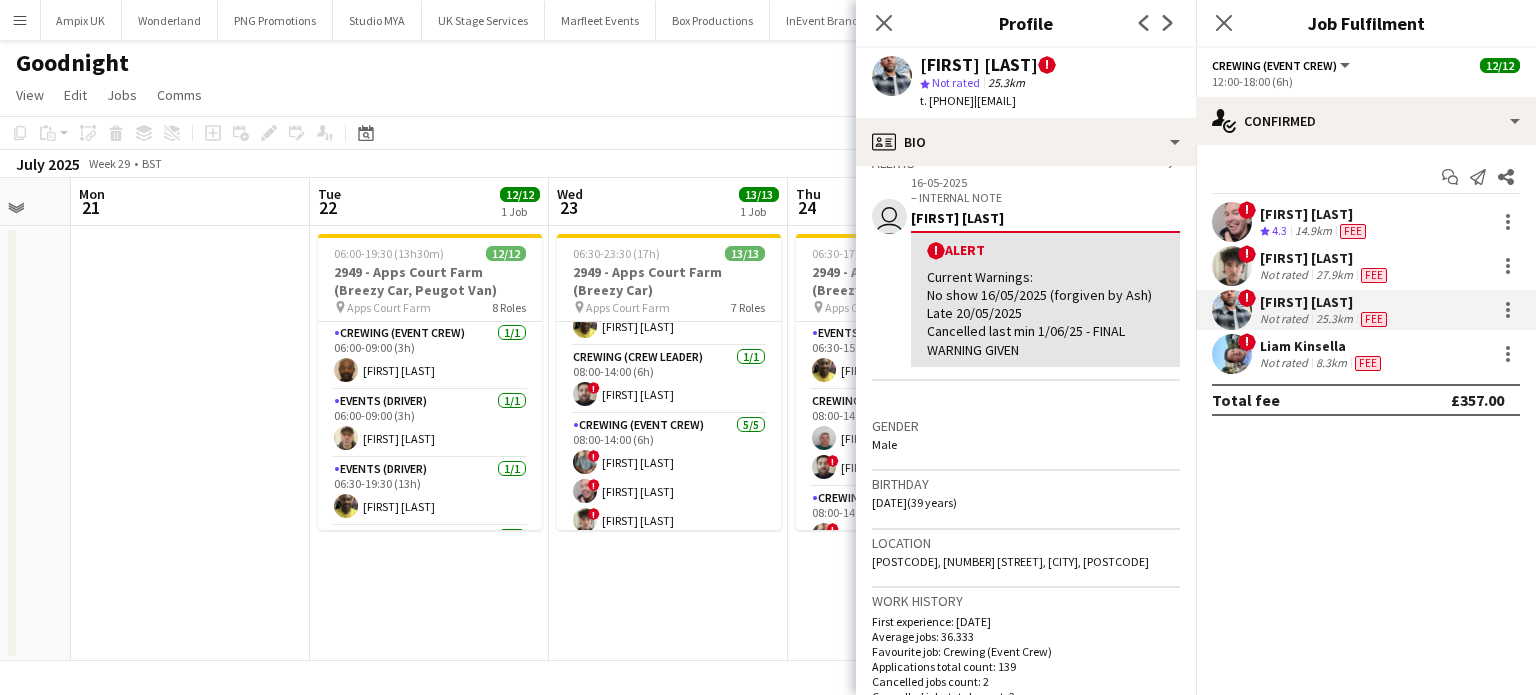 click at bounding box center [190, 443] 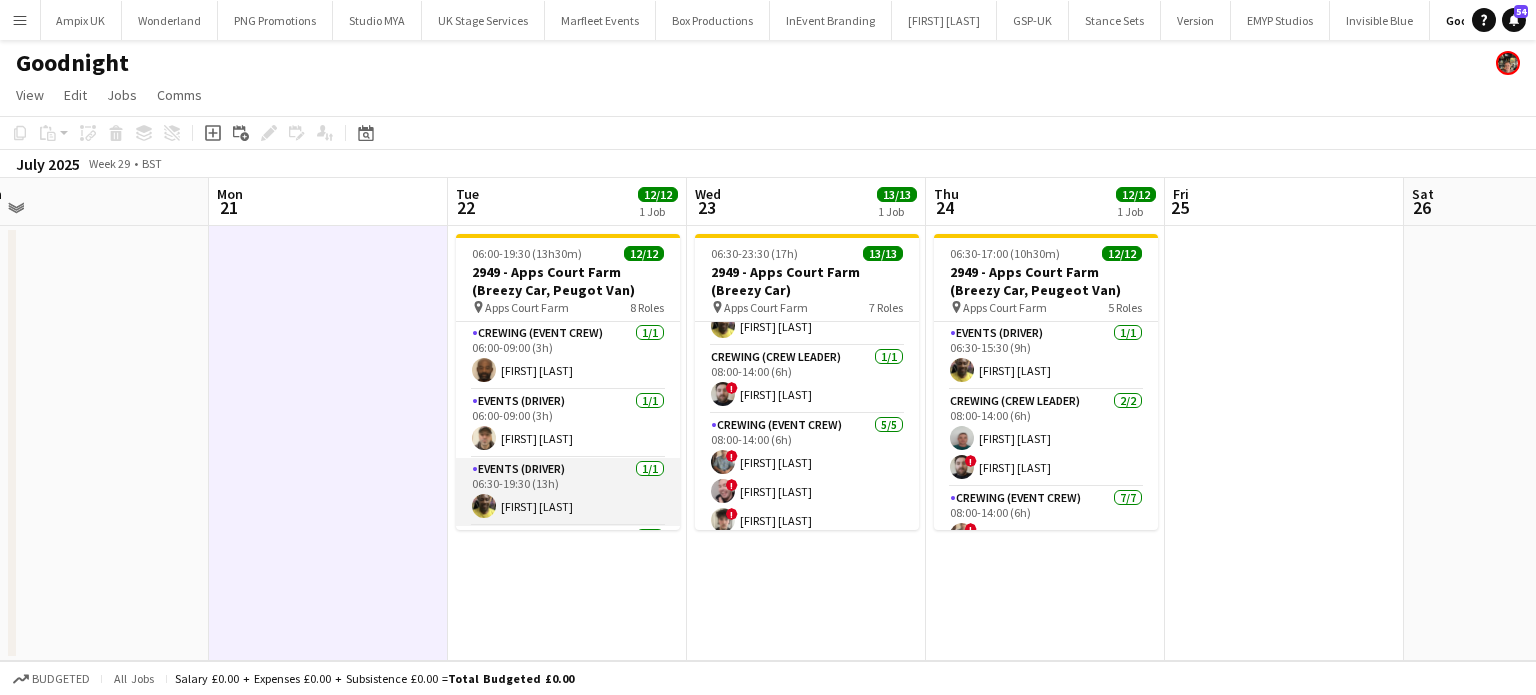 scroll, scrollTop: 0, scrollLeft: 496, axis: horizontal 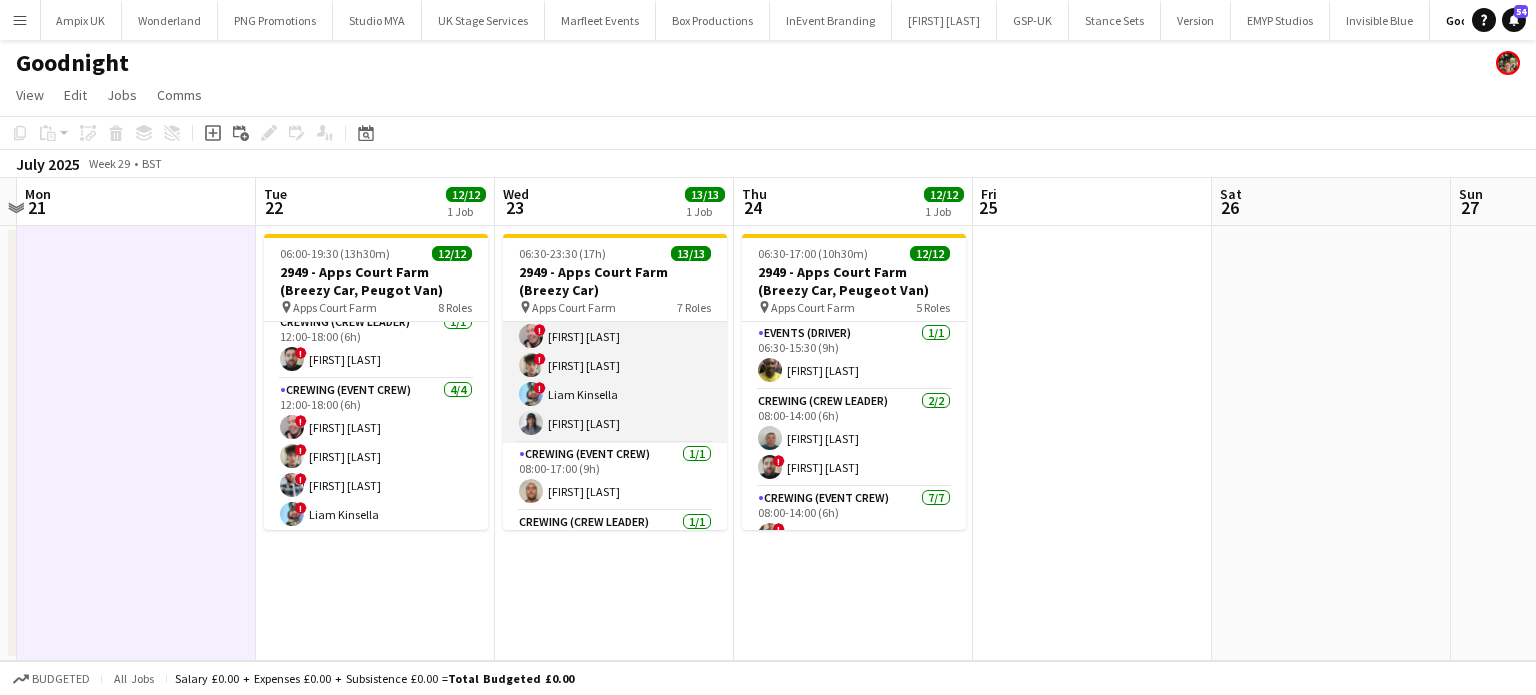 click on "Crewing (Event Crew)   5/5   08:00-14:00 (6h)
! Daniel Slack ! Eldon Taylor ! Ben Simpkins ! Liam Kinsella Kaine Caldeira" at bounding box center (615, 351) 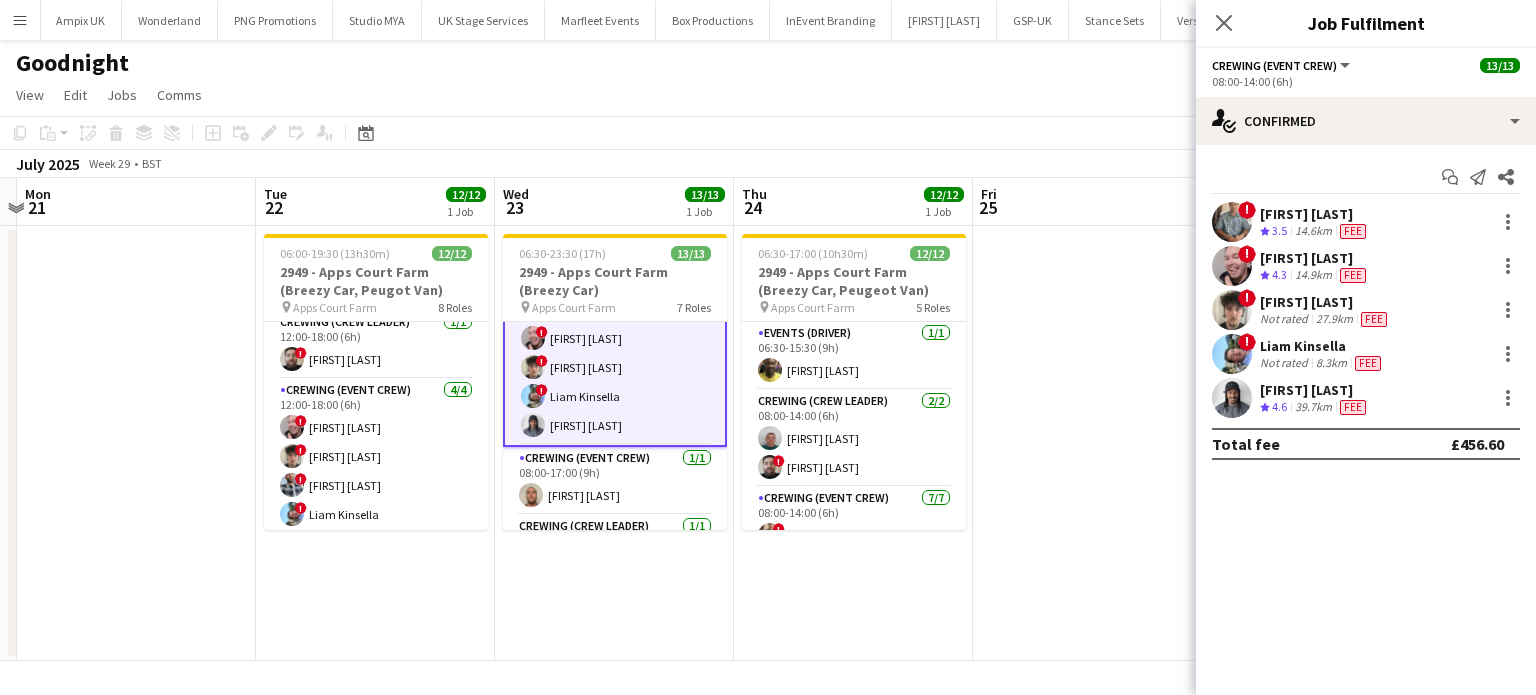 scroll, scrollTop: 200, scrollLeft: 0, axis: vertical 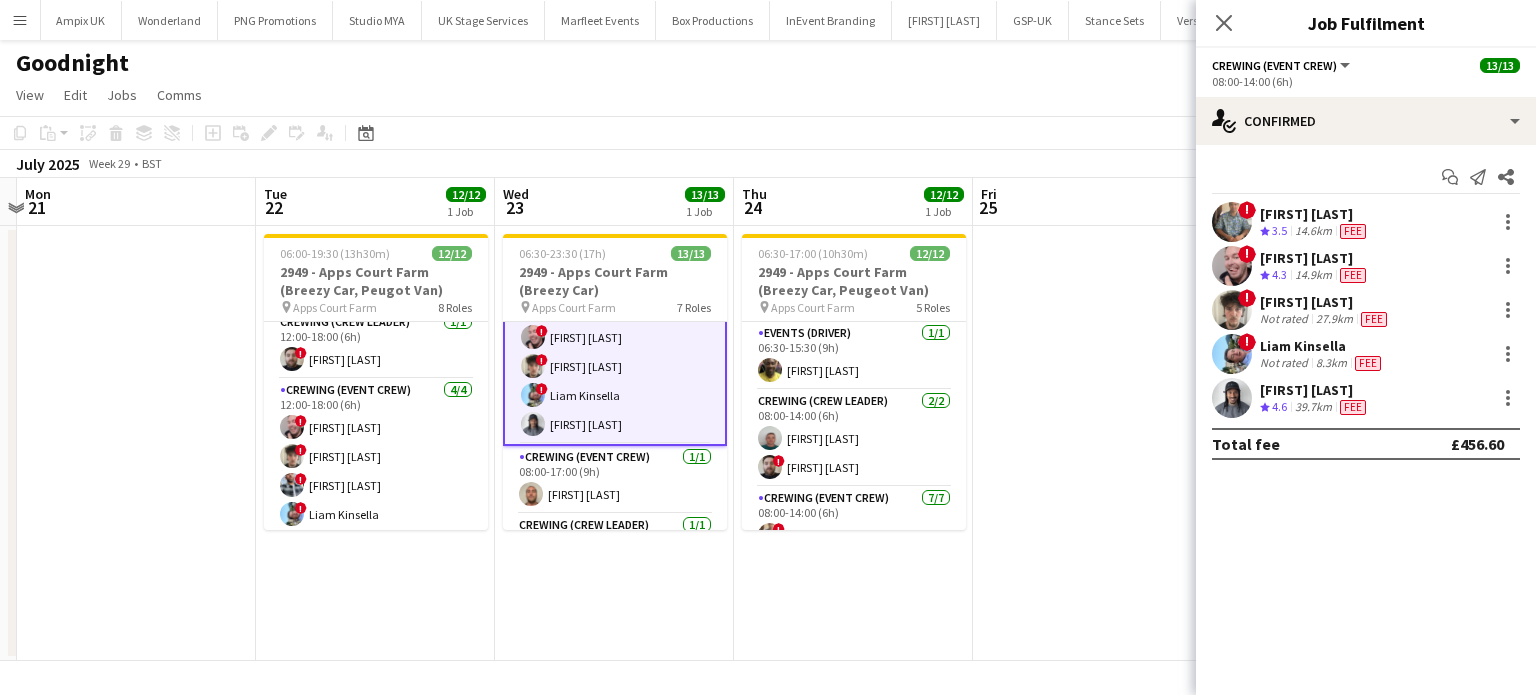 click on "Liam Kinsella" at bounding box center [1322, 346] 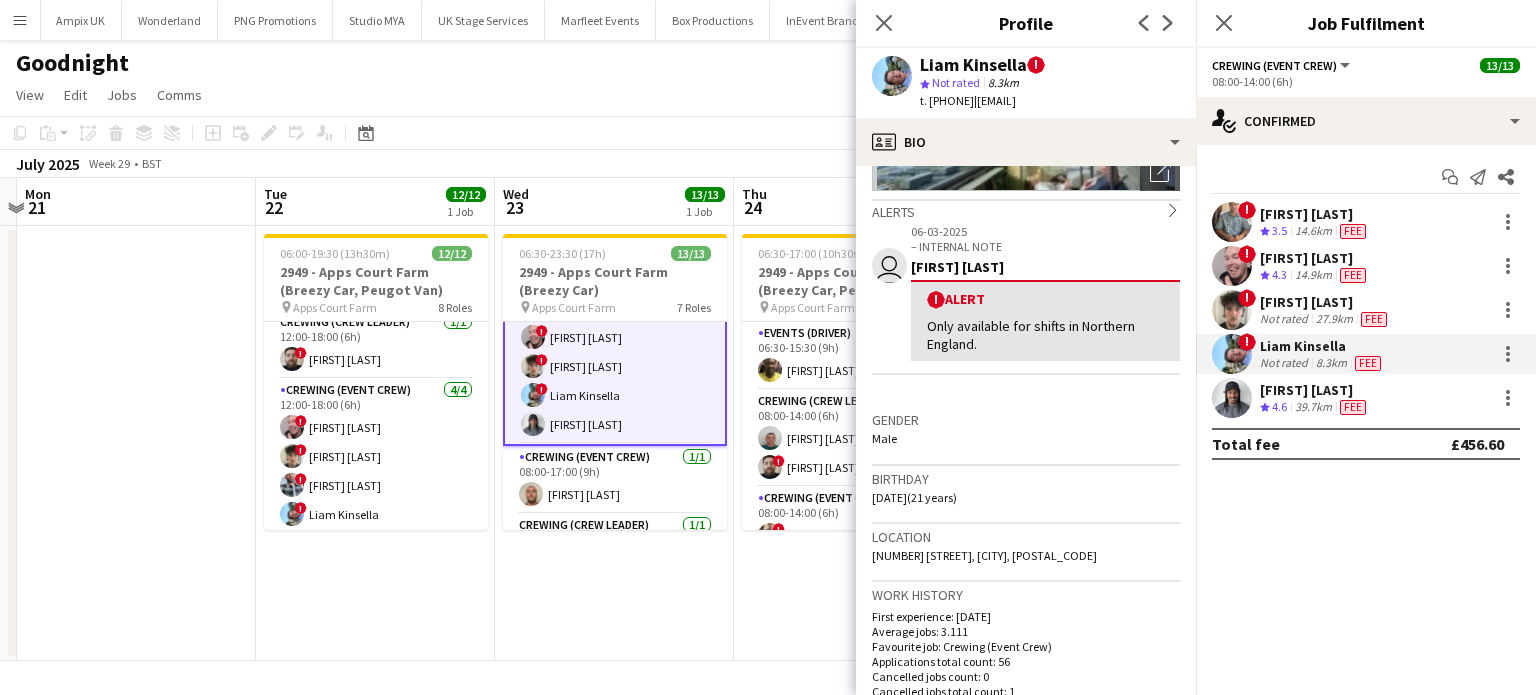 scroll, scrollTop: 290, scrollLeft: 0, axis: vertical 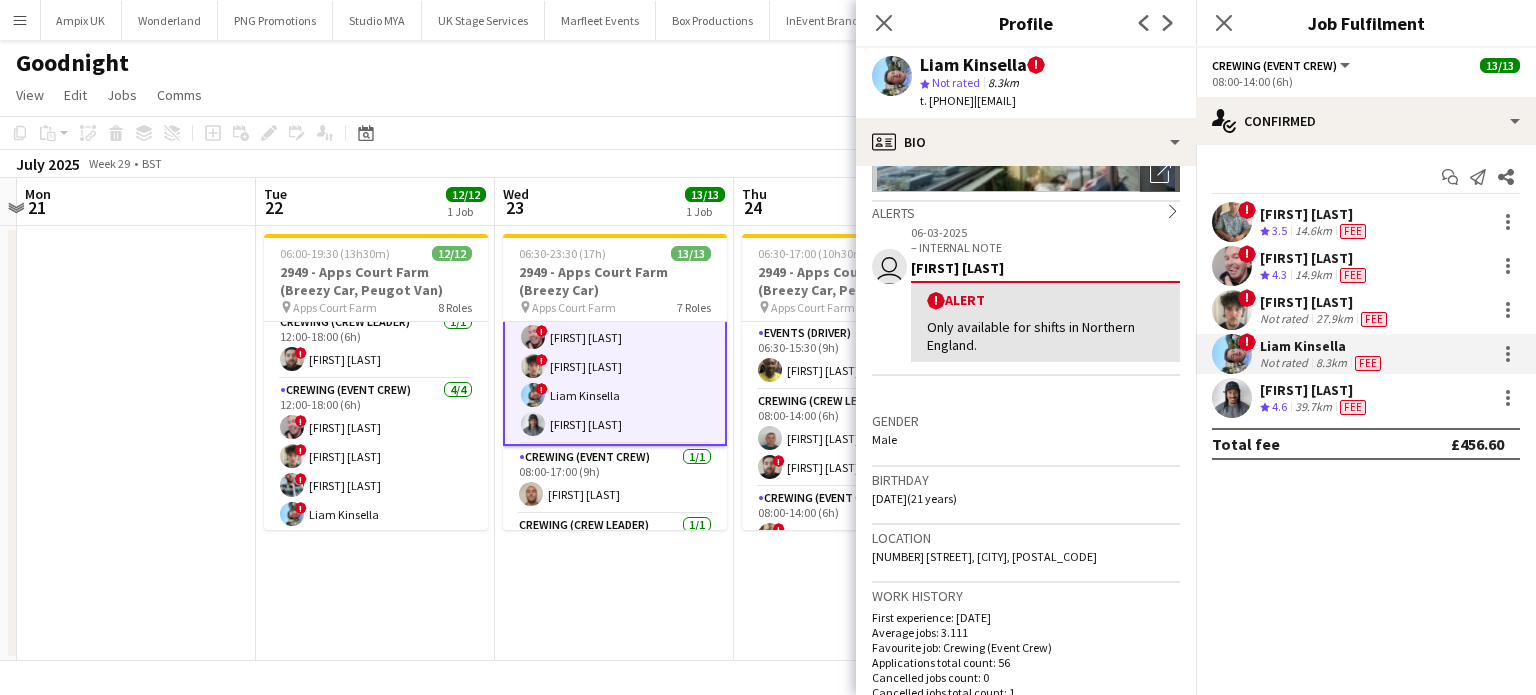 click on "06:30-23:30 (17h)    13/13   2949 - Apps Court Farm (Breezy Car)
pin
Apps Court Farm   7 Roles   Events (Driver)   1/1   06:30-23:30 (17h)
Alphonsus Chucks Mordi  Crewing (Crew Leader)   1/1   08:00-14:00 (6h)
! Sergey Dominguez  Crewing (Event Crew)   5/5   08:00-14:00 (6h)
! Daniel Slack ! Eldon Taylor ! Ben Simpkins ! Liam Kinsella Kaine Caldeira  Crewing (Event Crew)   1/1   08:00-17:00 (9h)
Stephen Lyle  Crewing (Crew Leader)   1/1   08:00-22:00 (14h)
Brayden Davison  Forklift/Telehandler operator   1/1   08:00-22:00 (14h)
Christopher Lane  Crewing (Event Crew)   3/3   18:00-22:00 (4h)
! Daniel Slack ! Eldon Taylor ! Sergey Dominguez" at bounding box center [614, 443] 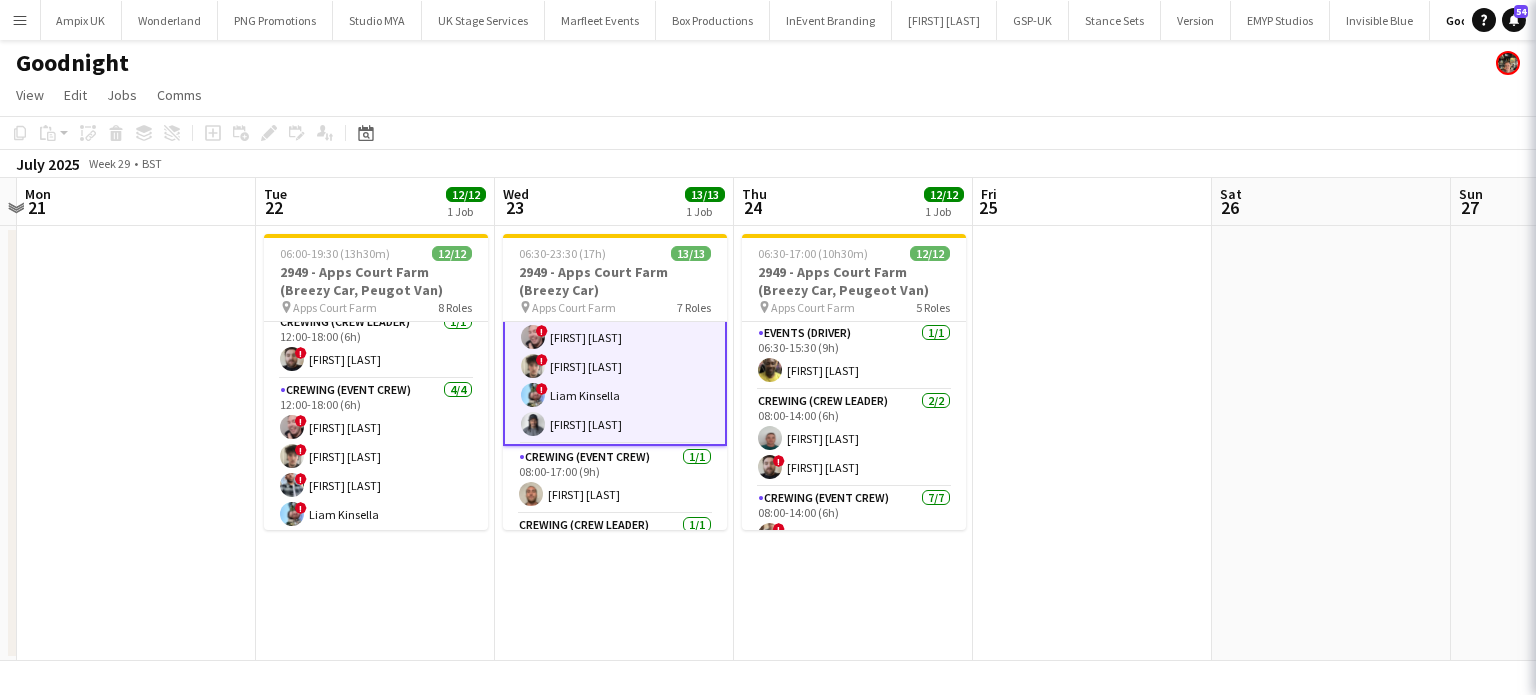 scroll, scrollTop: 199, scrollLeft: 0, axis: vertical 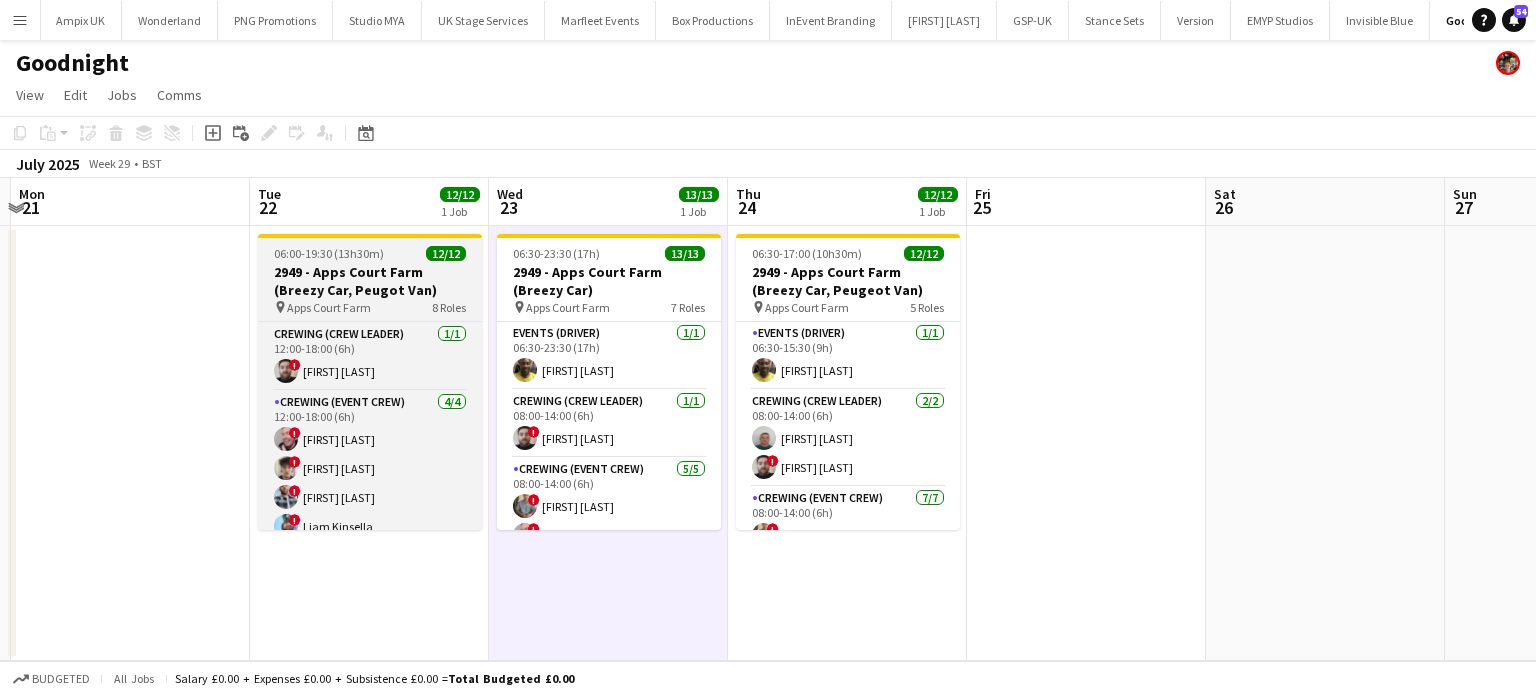 click on "06:00-19:30 (13h30m)" at bounding box center (329, 253) 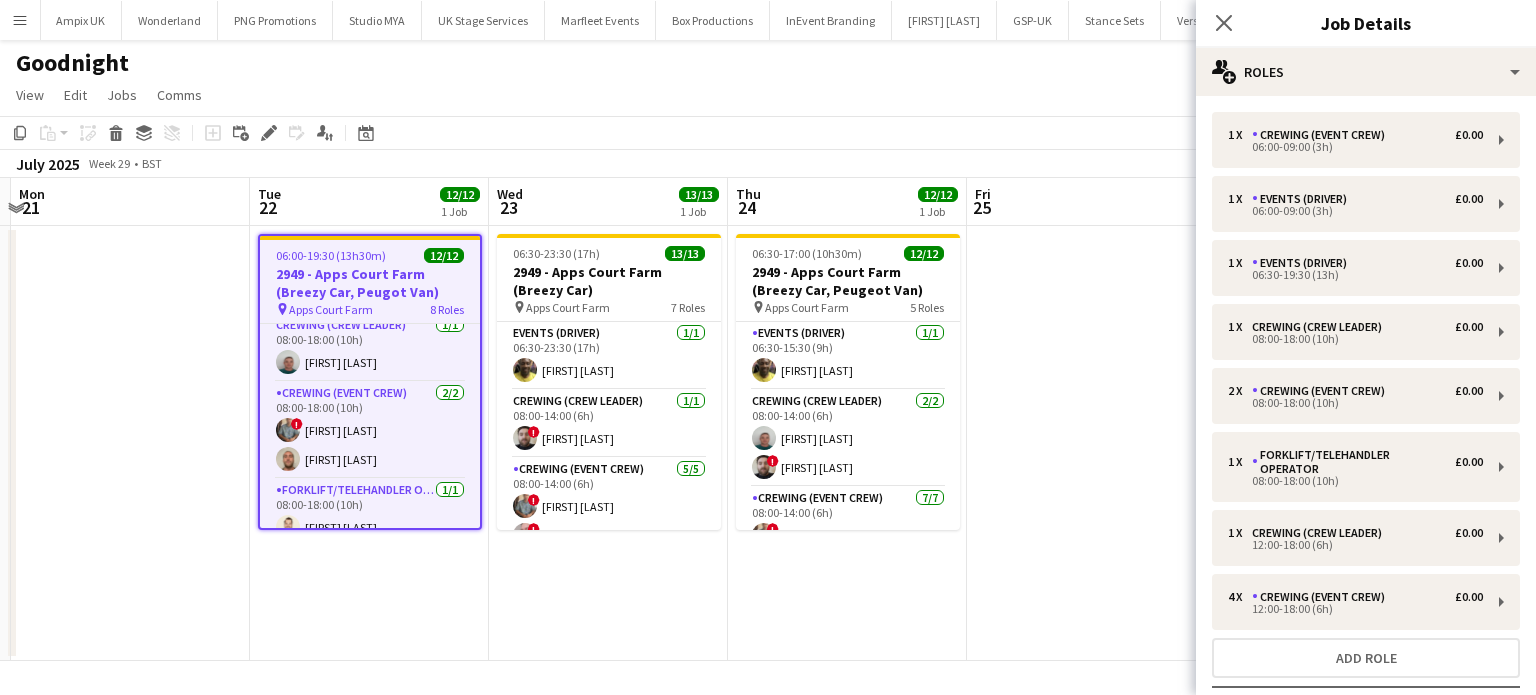 scroll, scrollTop: 220, scrollLeft: 0, axis: vertical 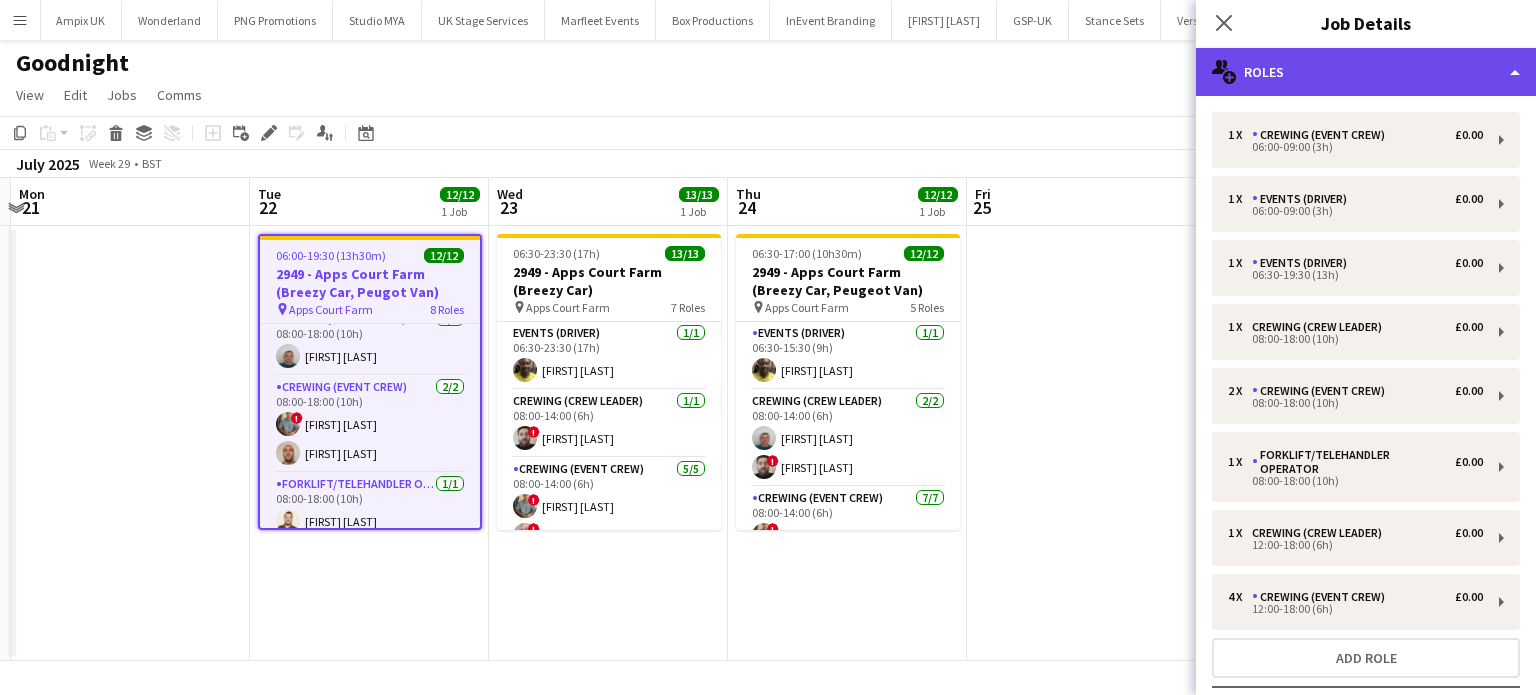 click on "multiple-users-add
Roles" 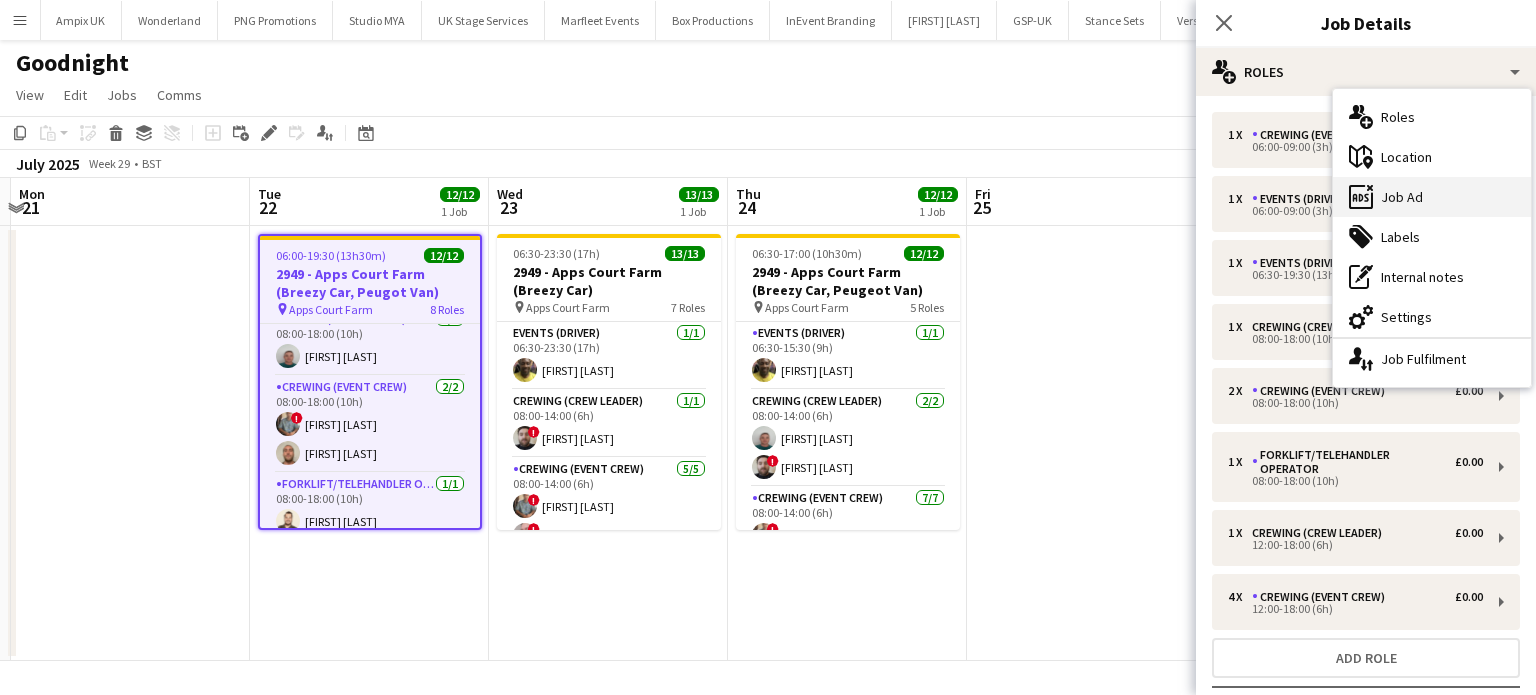 click on "ads-window
Job Ad" at bounding box center [1432, 197] 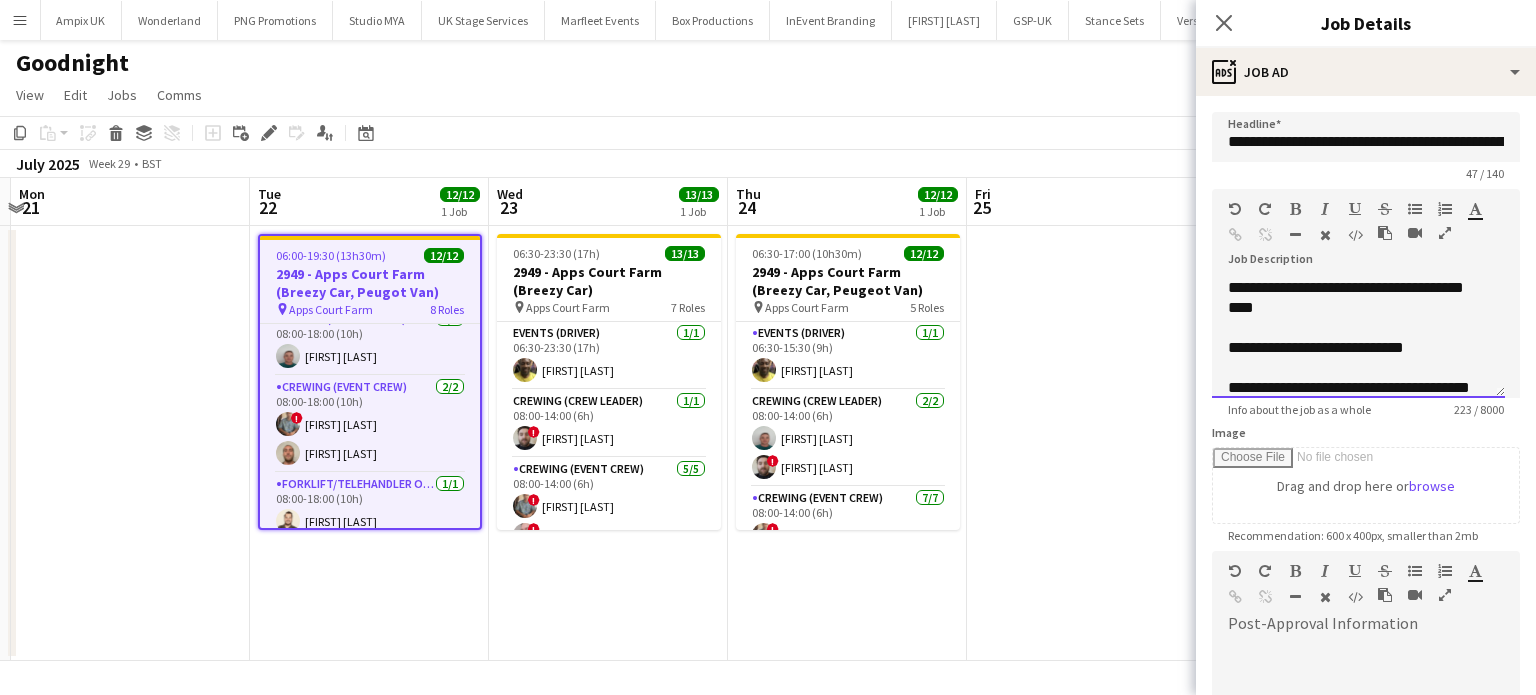 click at bounding box center (1358, 328) 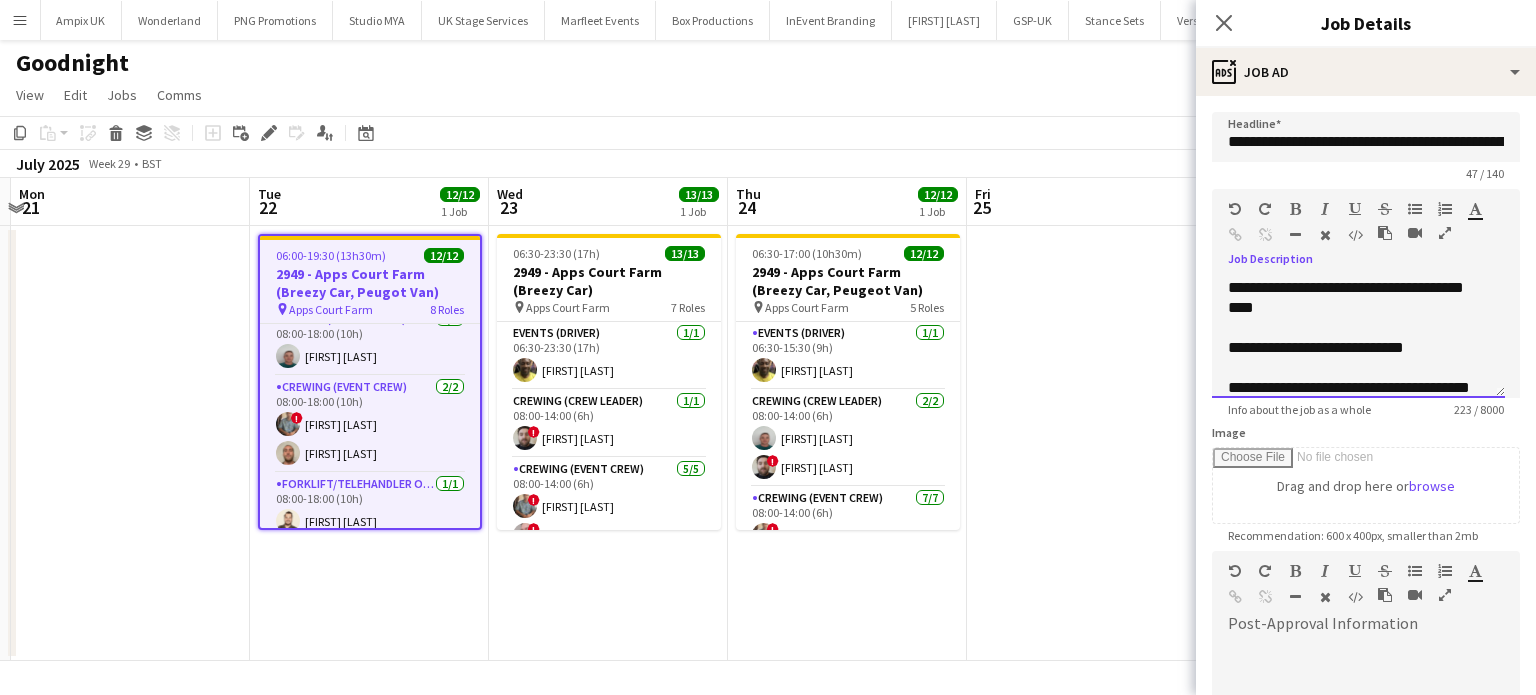 type 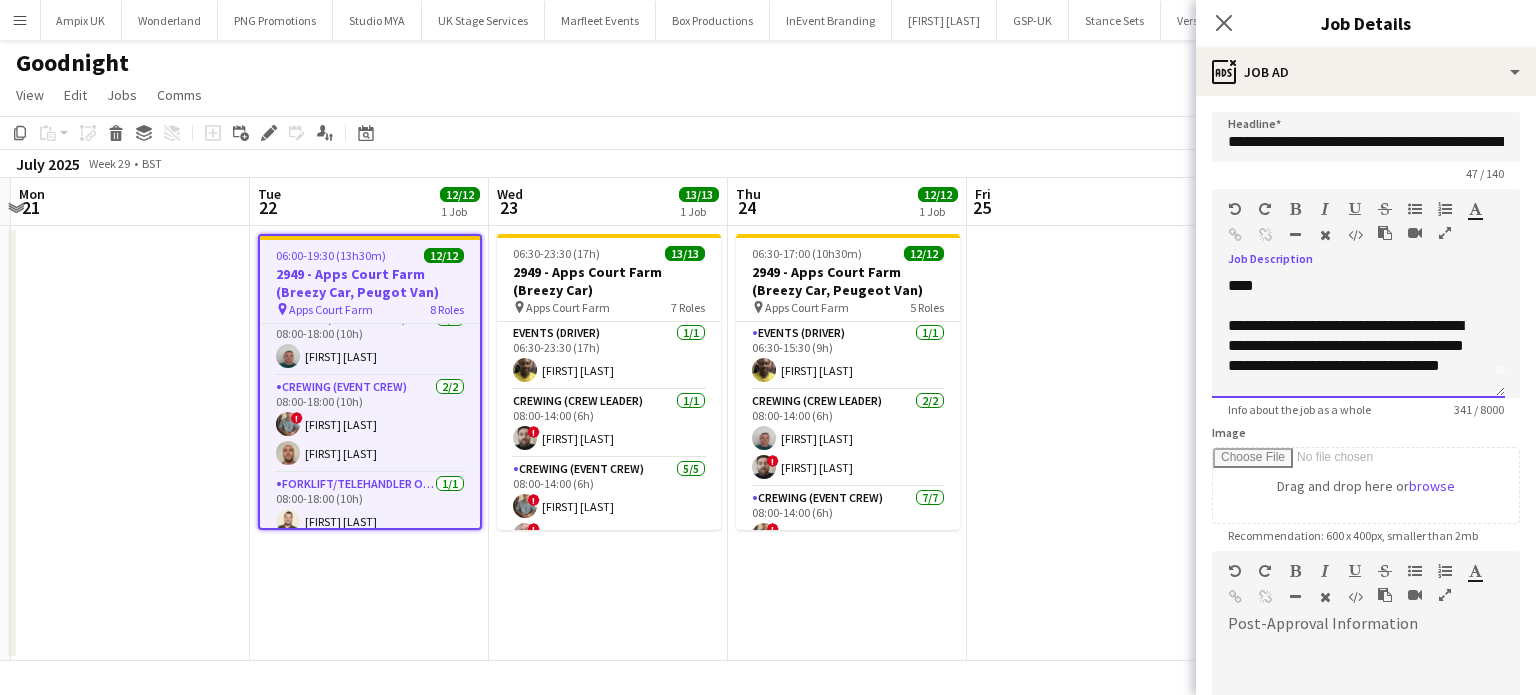 scroll, scrollTop: 42, scrollLeft: 0, axis: vertical 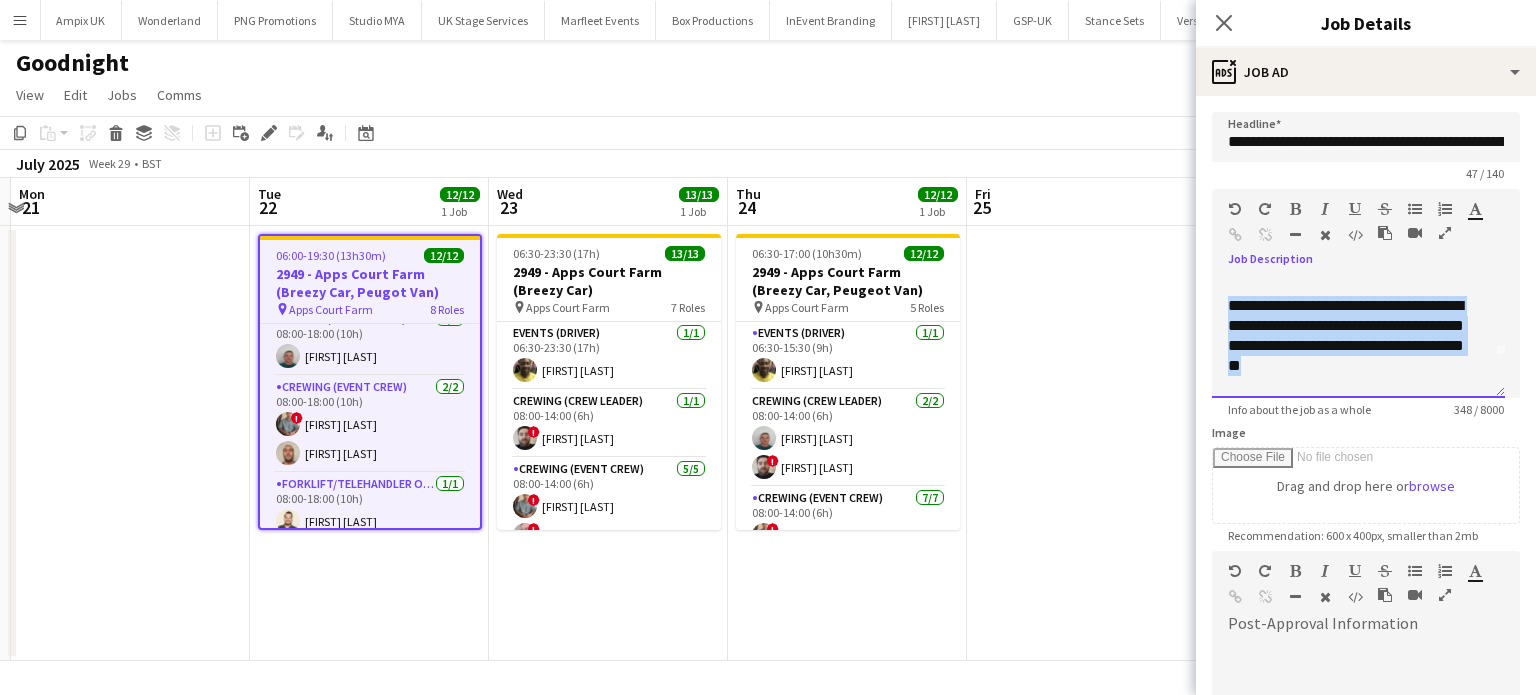 click on "**********" at bounding box center (1351, 346) 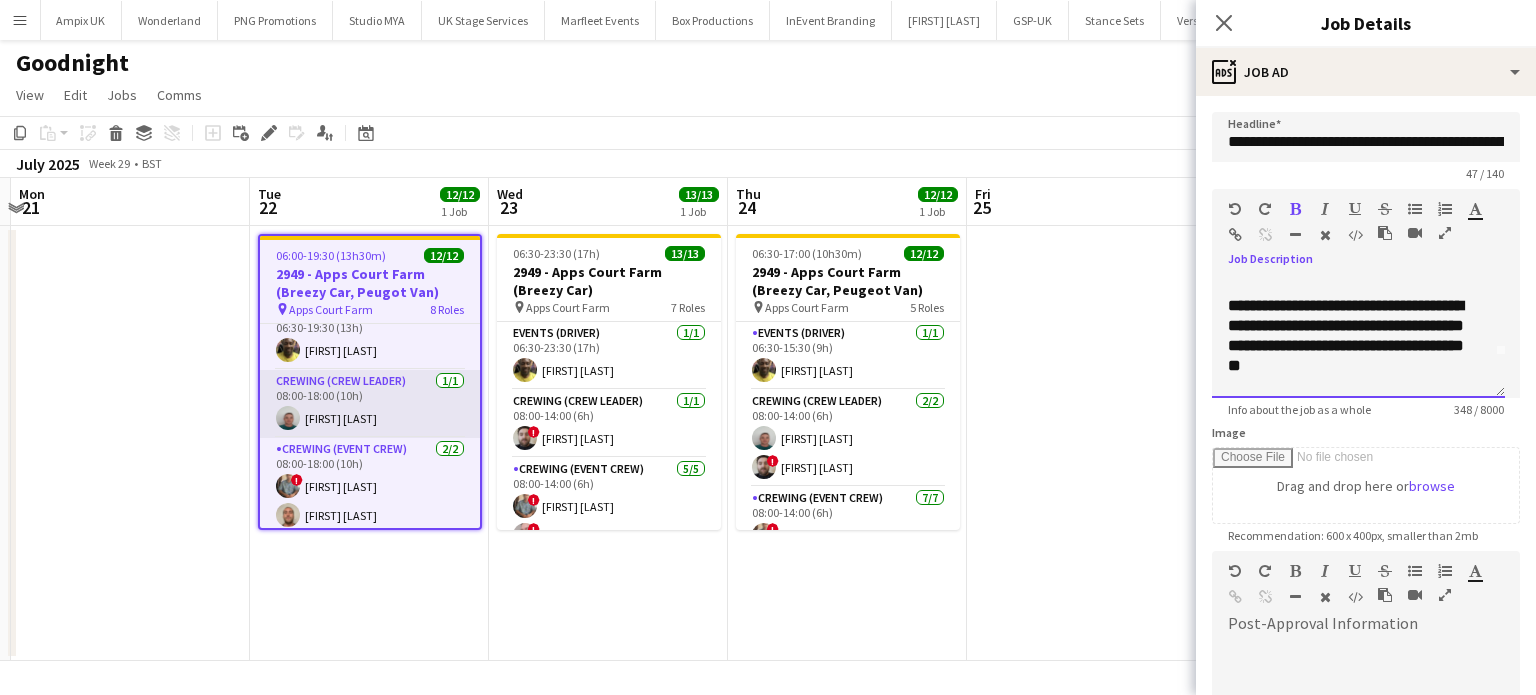 scroll, scrollTop: 156, scrollLeft: 0, axis: vertical 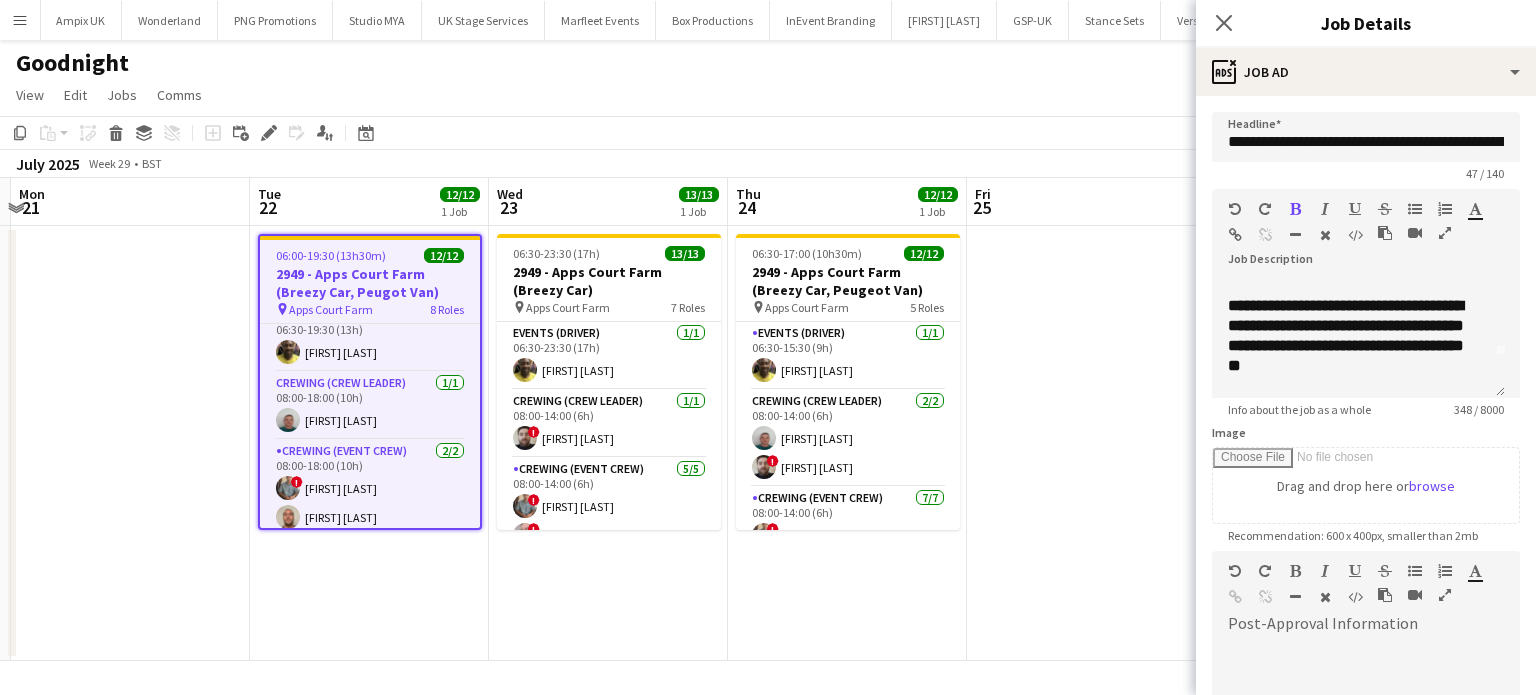 click on "06:30-23:30 (17h)    13/13   2949 - Apps Court Farm (Breezy Car)
pin
Apps Court Farm   7 Roles   Events (Driver)   1/1   06:30-23:30 (17h)
Alphonsus Chucks Mordi  Crewing (Crew Leader)   1/1   08:00-14:00 (6h)
! Sergey Dominguez  Crewing (Event Crew)   5/5   08:00-14:00 (6h)
! Daniel Slack ! Eldon Taylor ! Ben Simpkins ! Liam Kinsella Kaine Caldeira  Crewing (Event Crew)   1/1   08:00-17:00 (9h)
Stephen Lyle  Crewing (Crew Leader)   1/1   08:00-22:00 (14h)
Brayden Davison  Forklift/Telehandler operator   1/1   08:00-22:00 (14h)
Christopher Lane  Crewing (Event Crew)   3/3   18:00-22:00 (4h)
! Daniel Slack ! Eldon Taylor ! Sergey Dominguez" at bounding box center [608, 443] 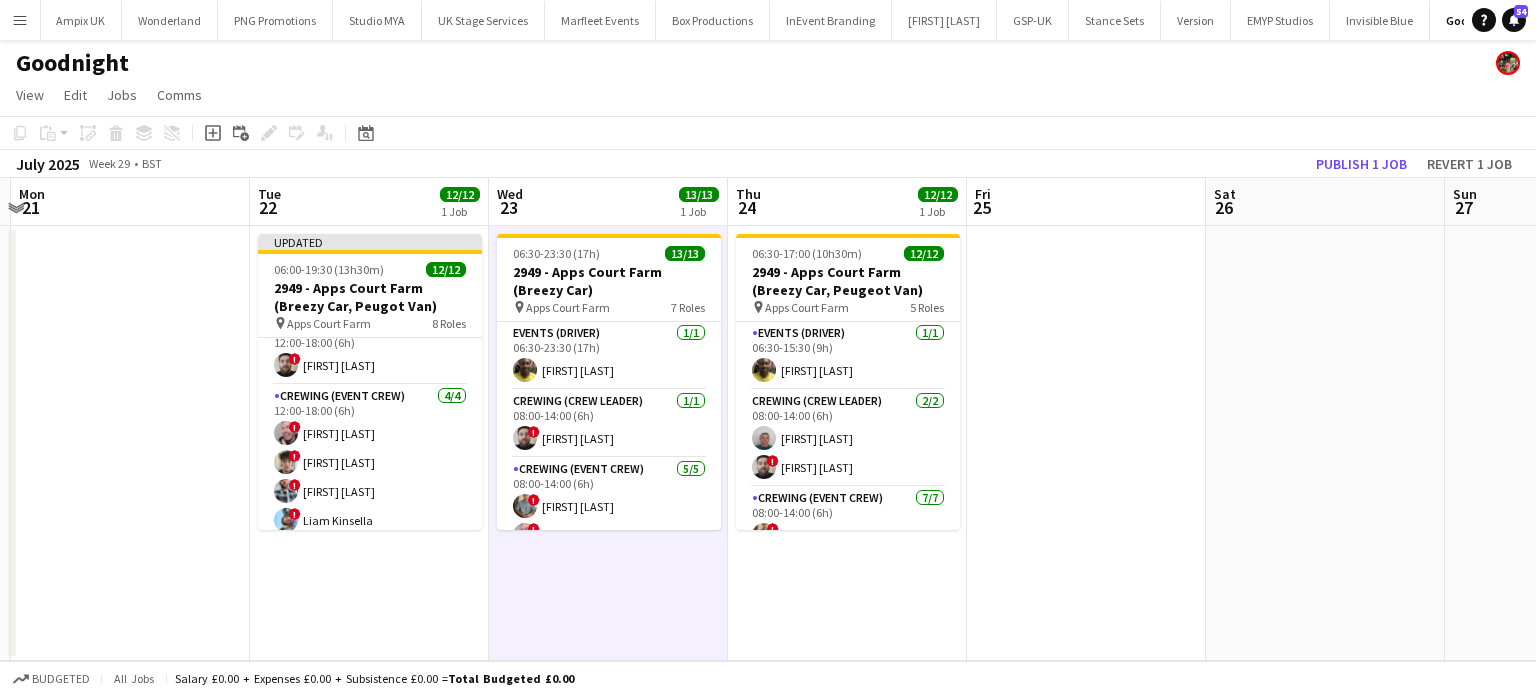 scroll, scrollTop: 468, scrollLeft: 0, axis: vertical 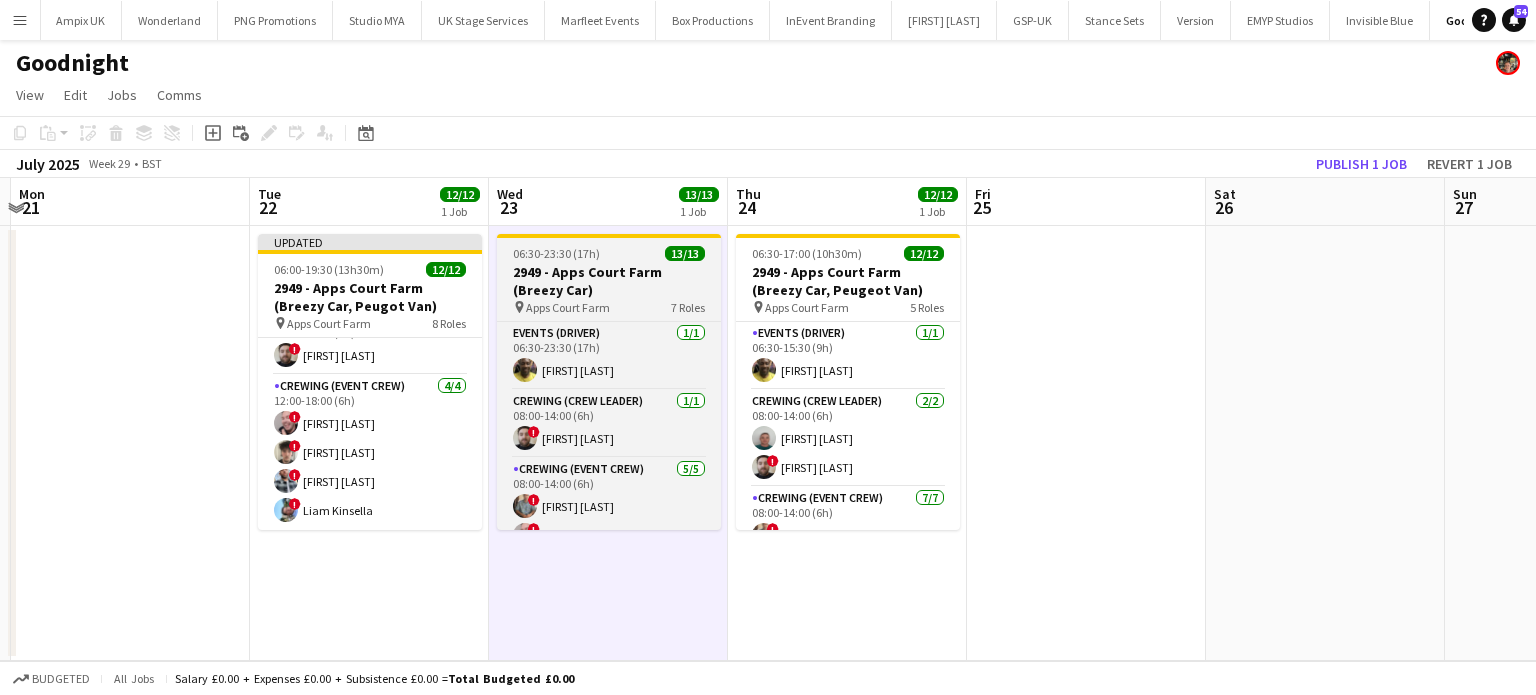 click on "06:30-23:30 (17h)" at bounding box center (556, 253) 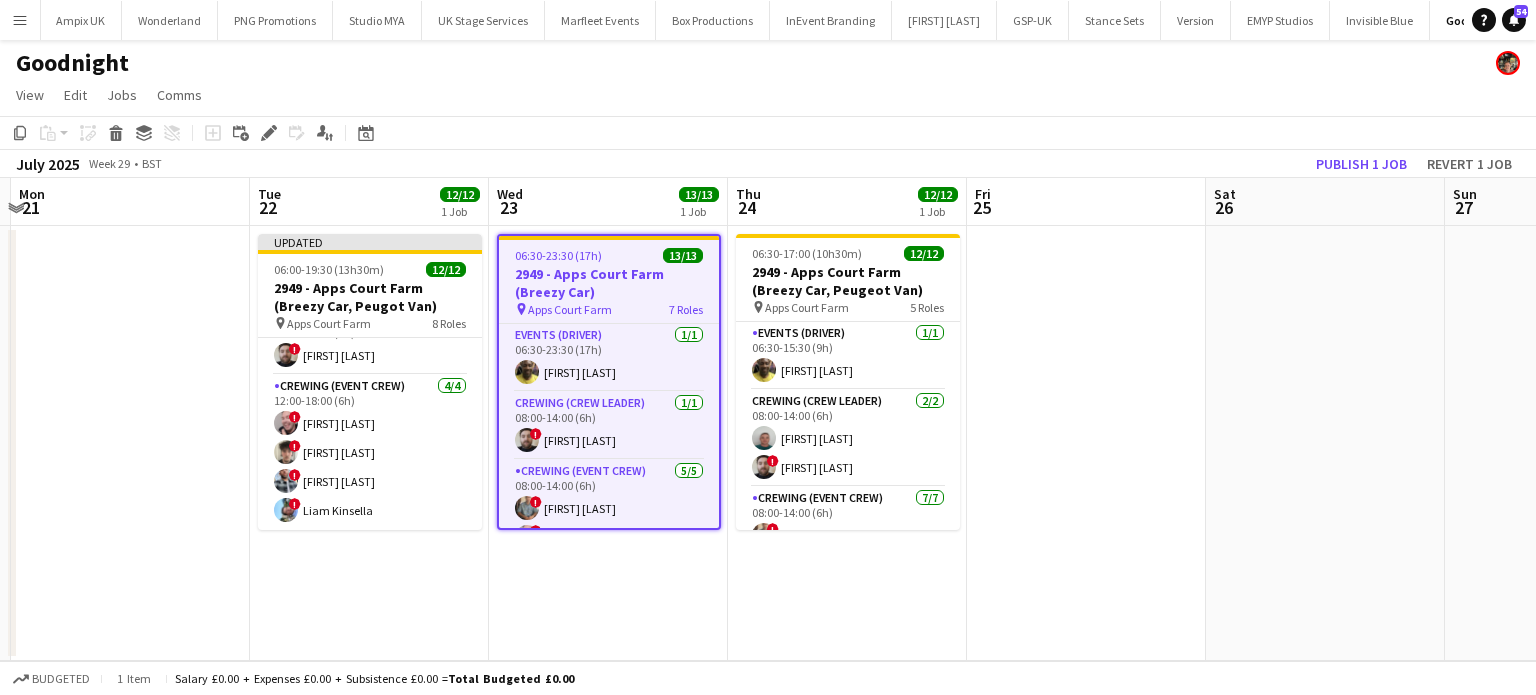 click on "06:30-23:30 (17h)" at bounding box center [558, 255] 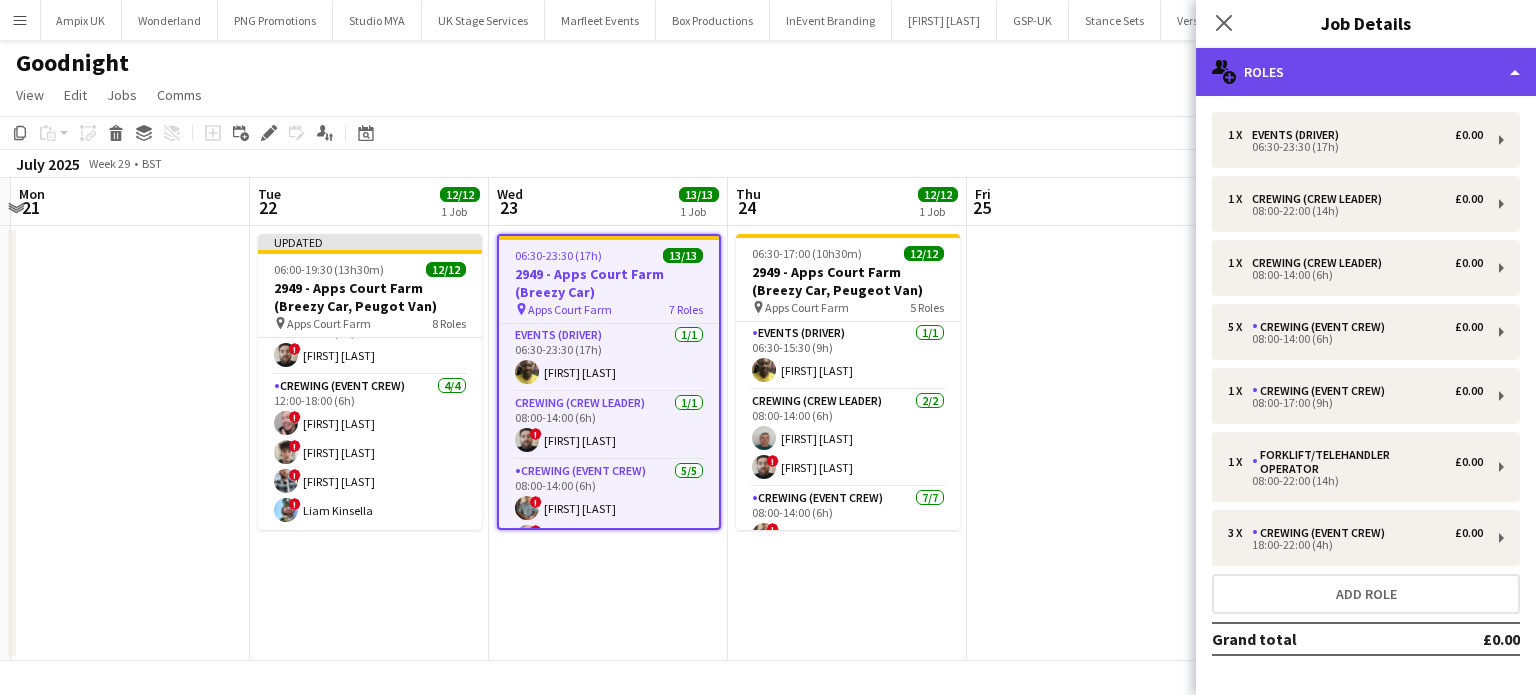 click on "multiple-users-add
Roles" 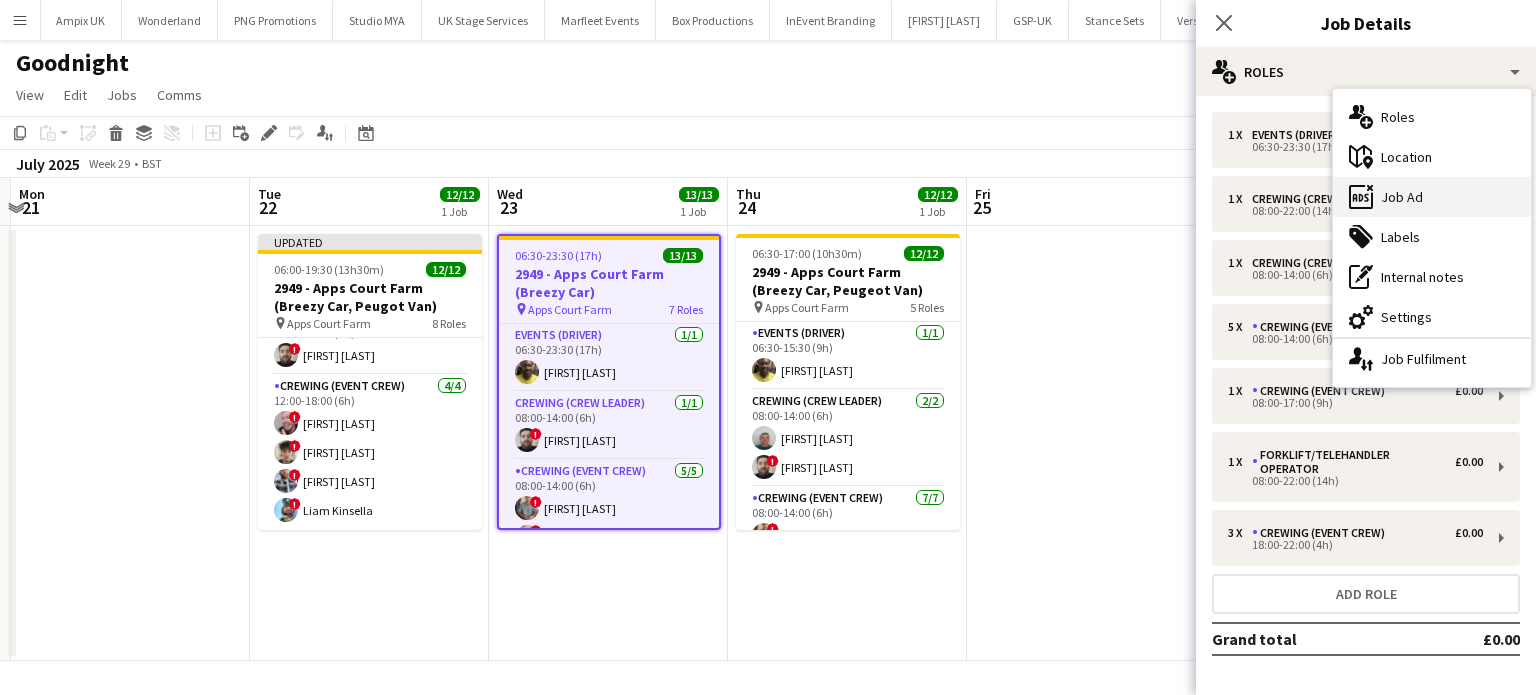 click on "ads-window
Job Ad" at bounding box center (1432, 197) 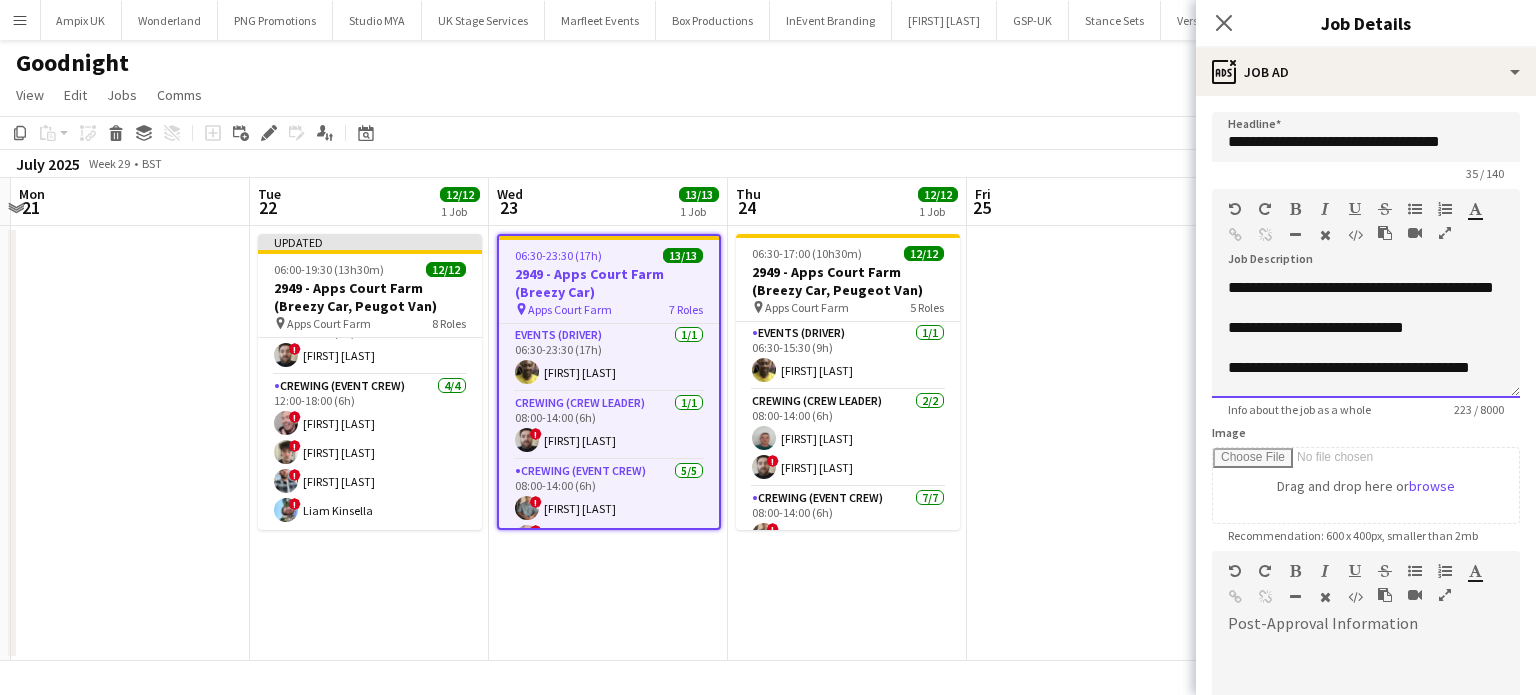 click at bounding box center (1366, 308) 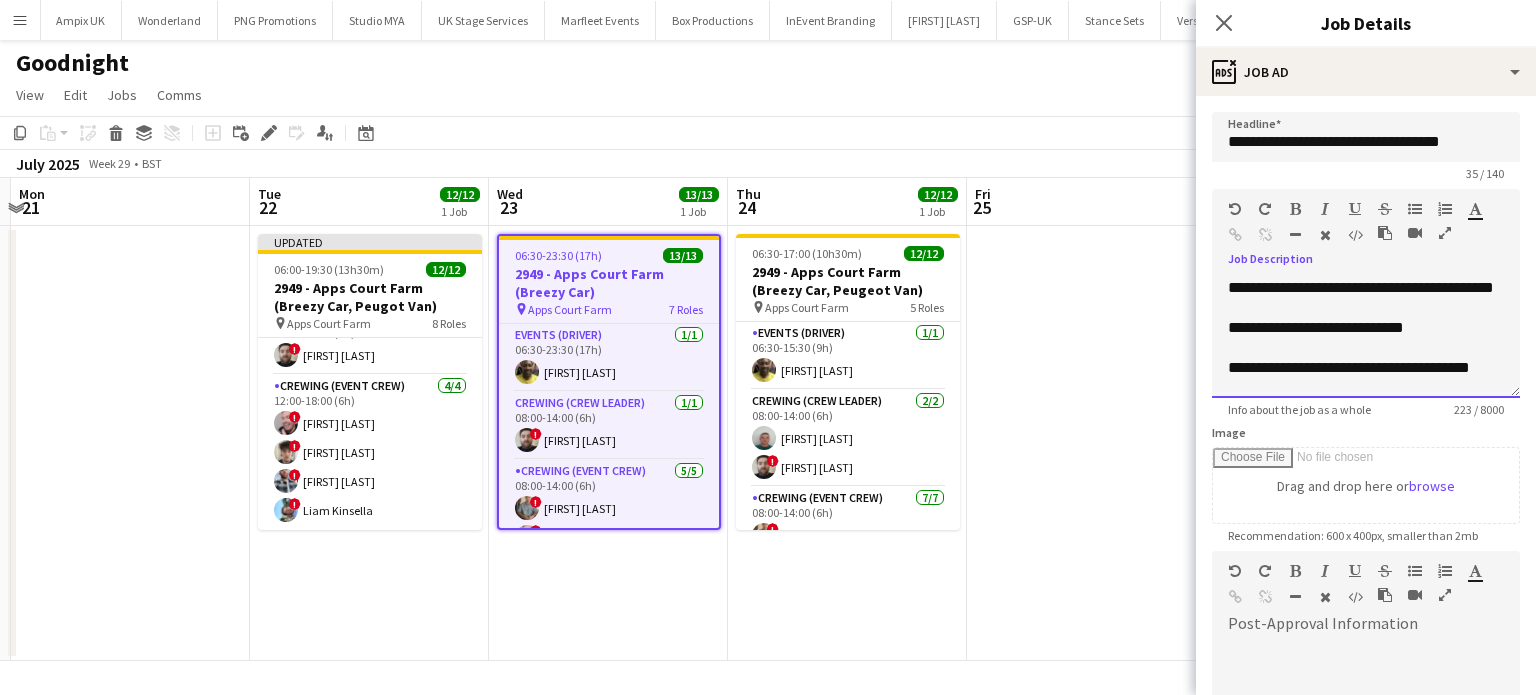 type 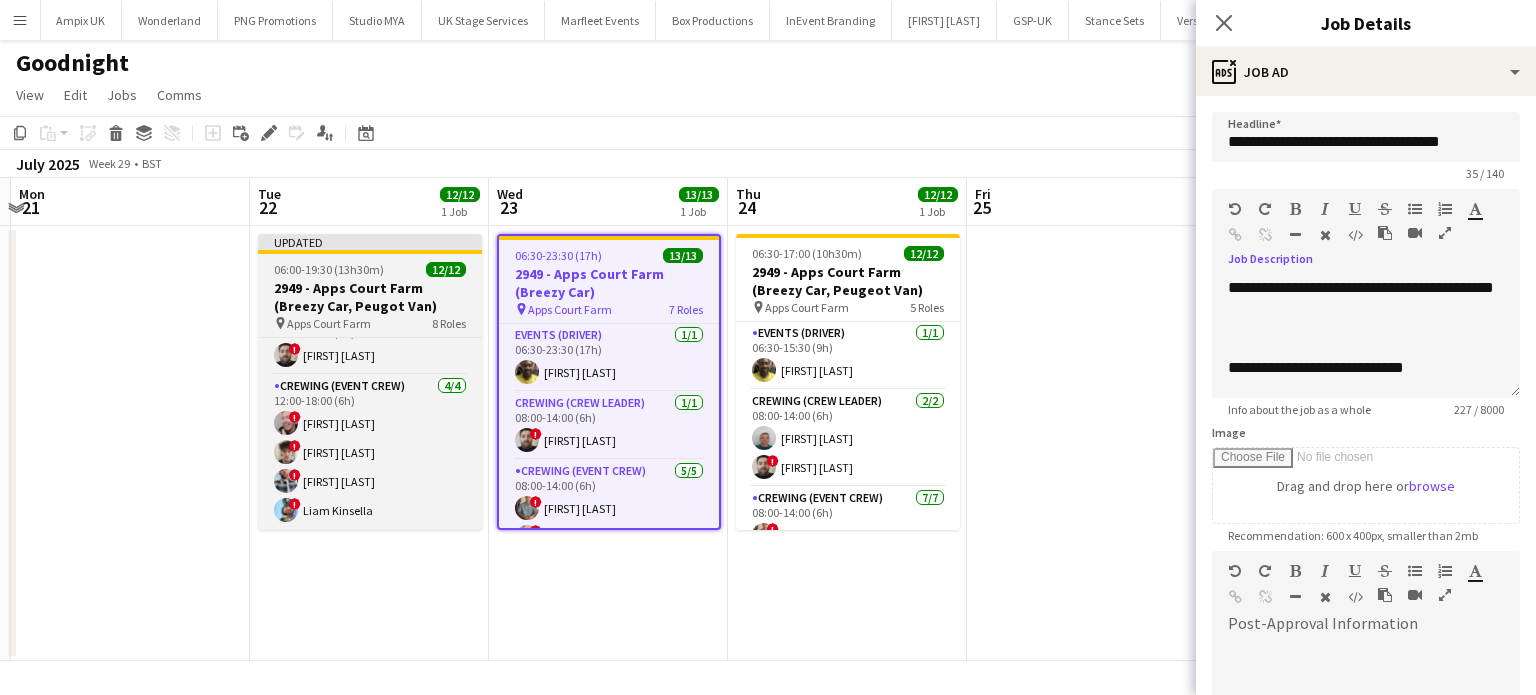 click on "06:00-19:30 (13h30m)    12/12" at bounding box center (370, 269) 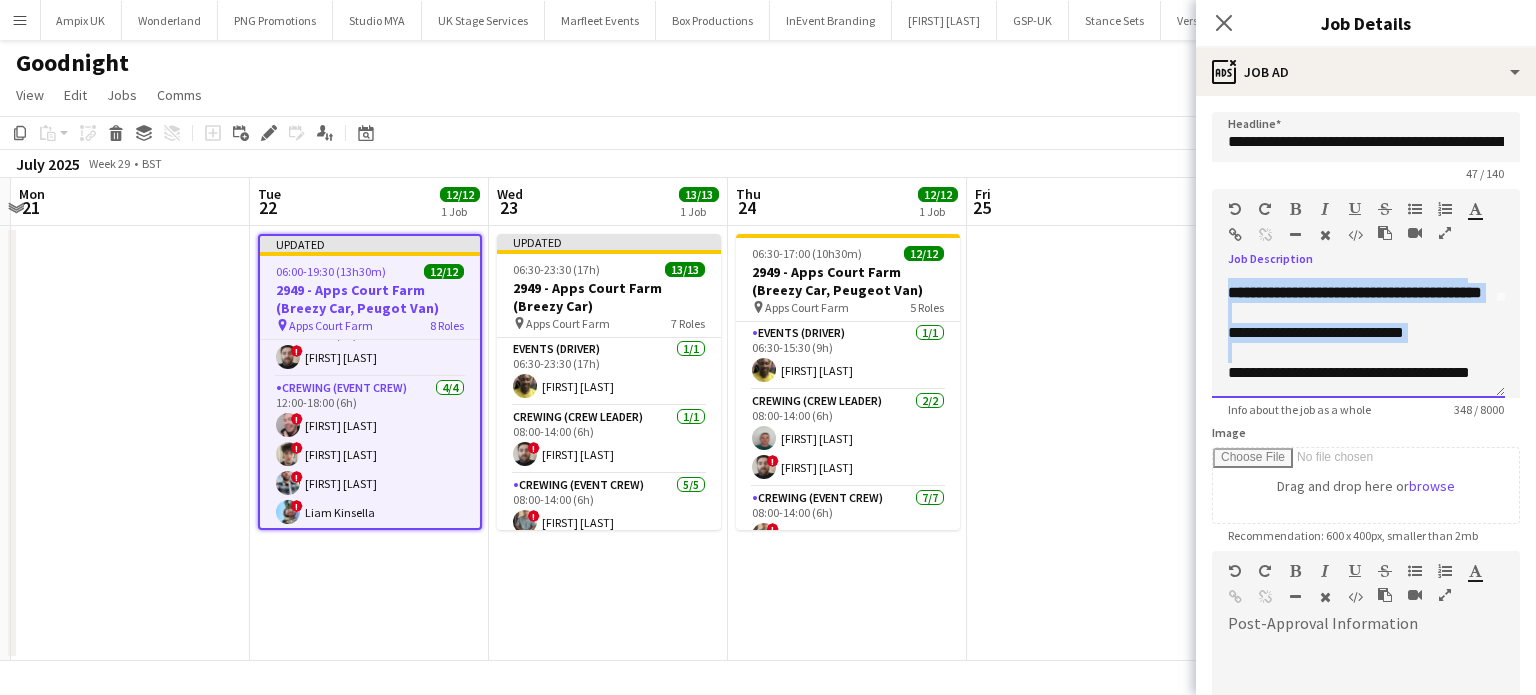 scroll, scrollTop: 115, scrollLeft: 0, axis: vertical 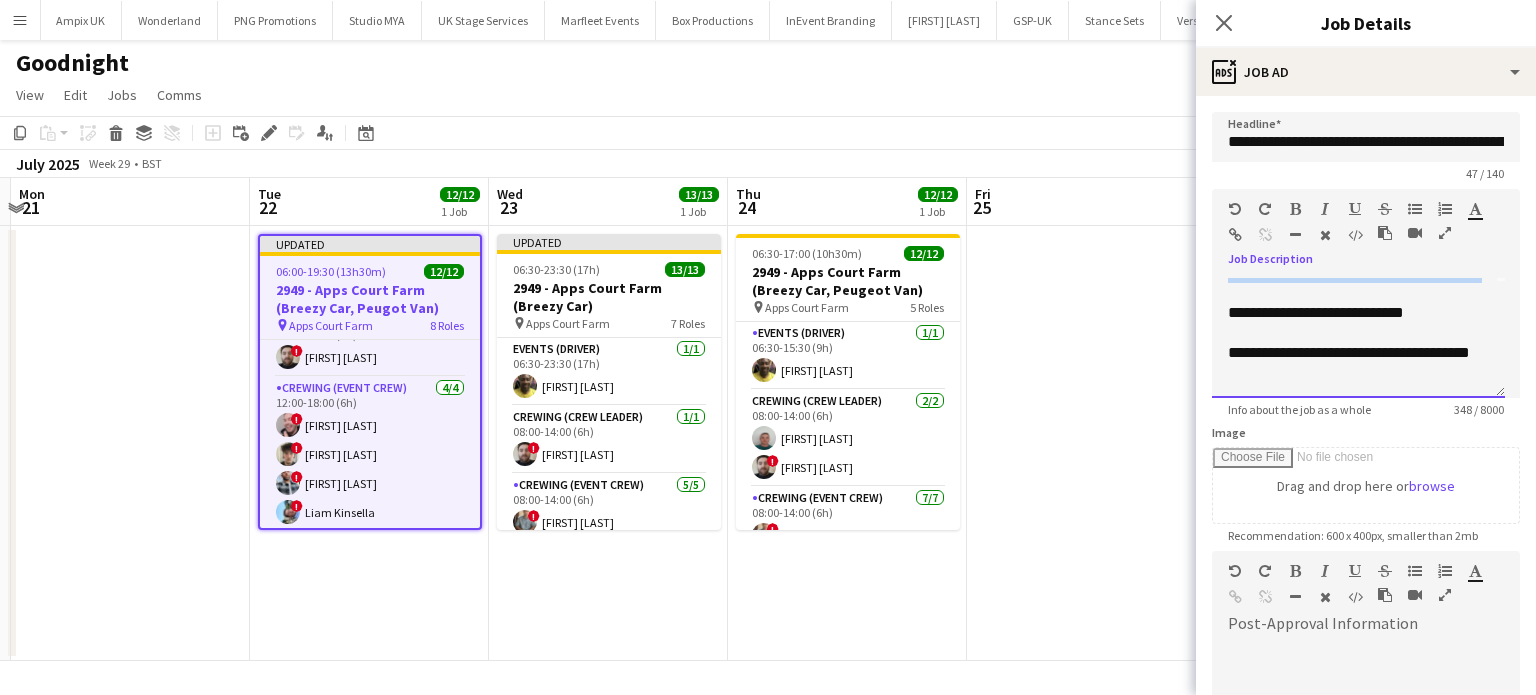 drag, startPoint x: 1225, startPoint y: 347, endPoint x: 1416, endPoint y: 319, distance: 193.04144 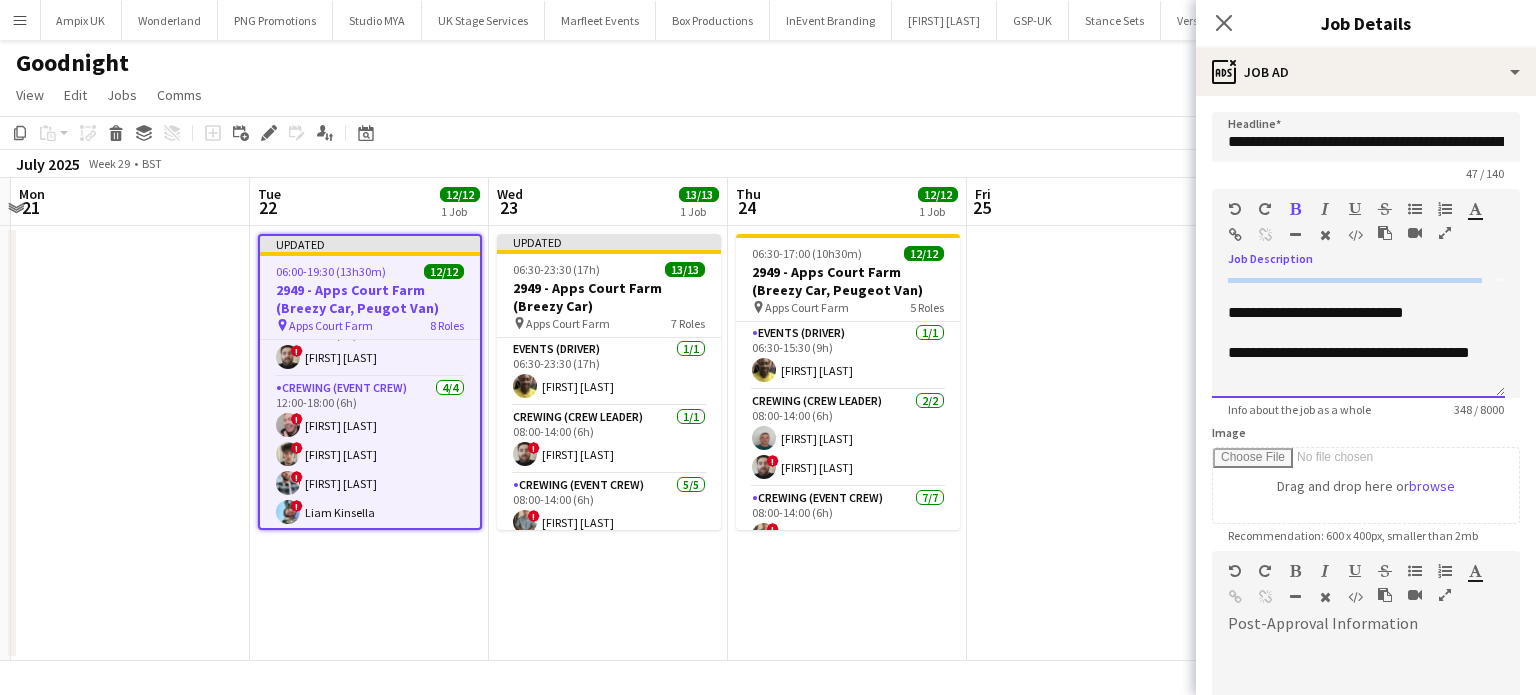 copy on "**********" 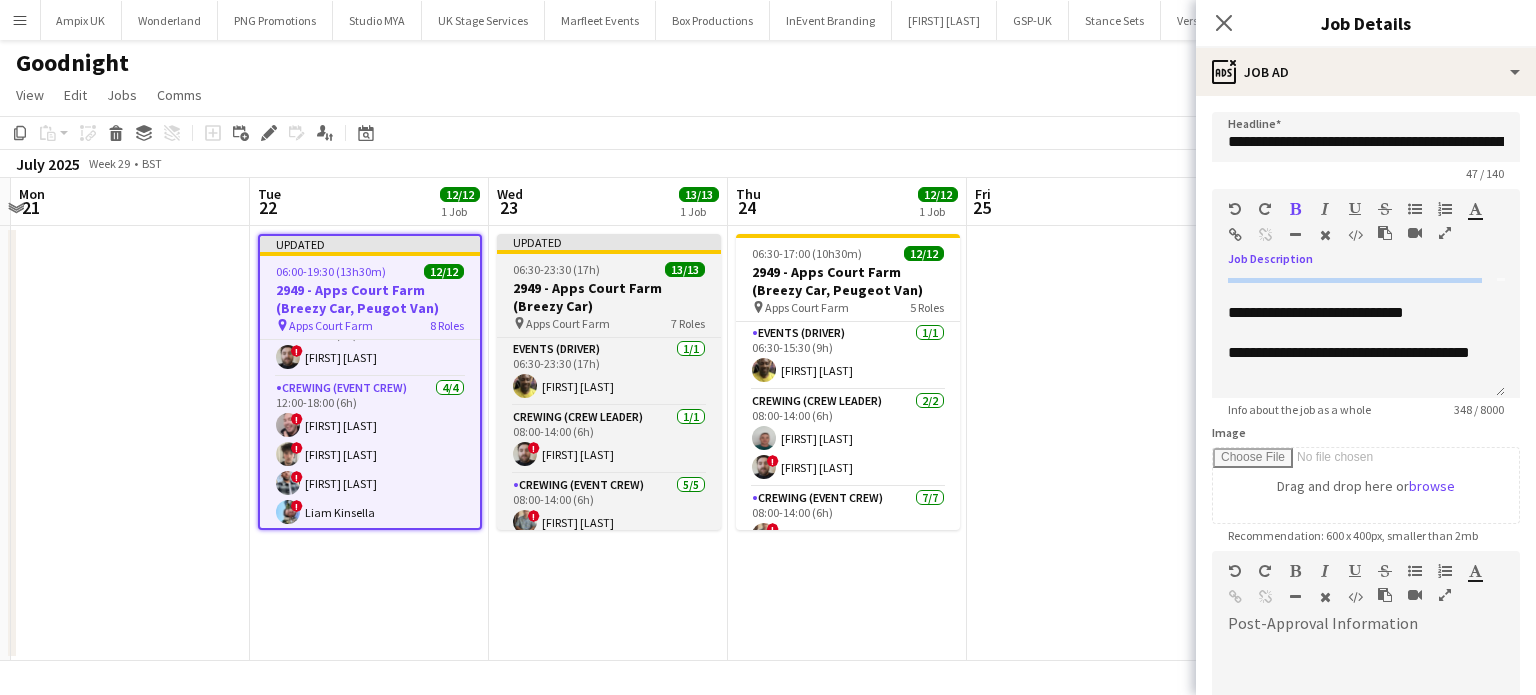 click on "06:30-23:30 (17h)    13/13" at bounding box center [609, 269] 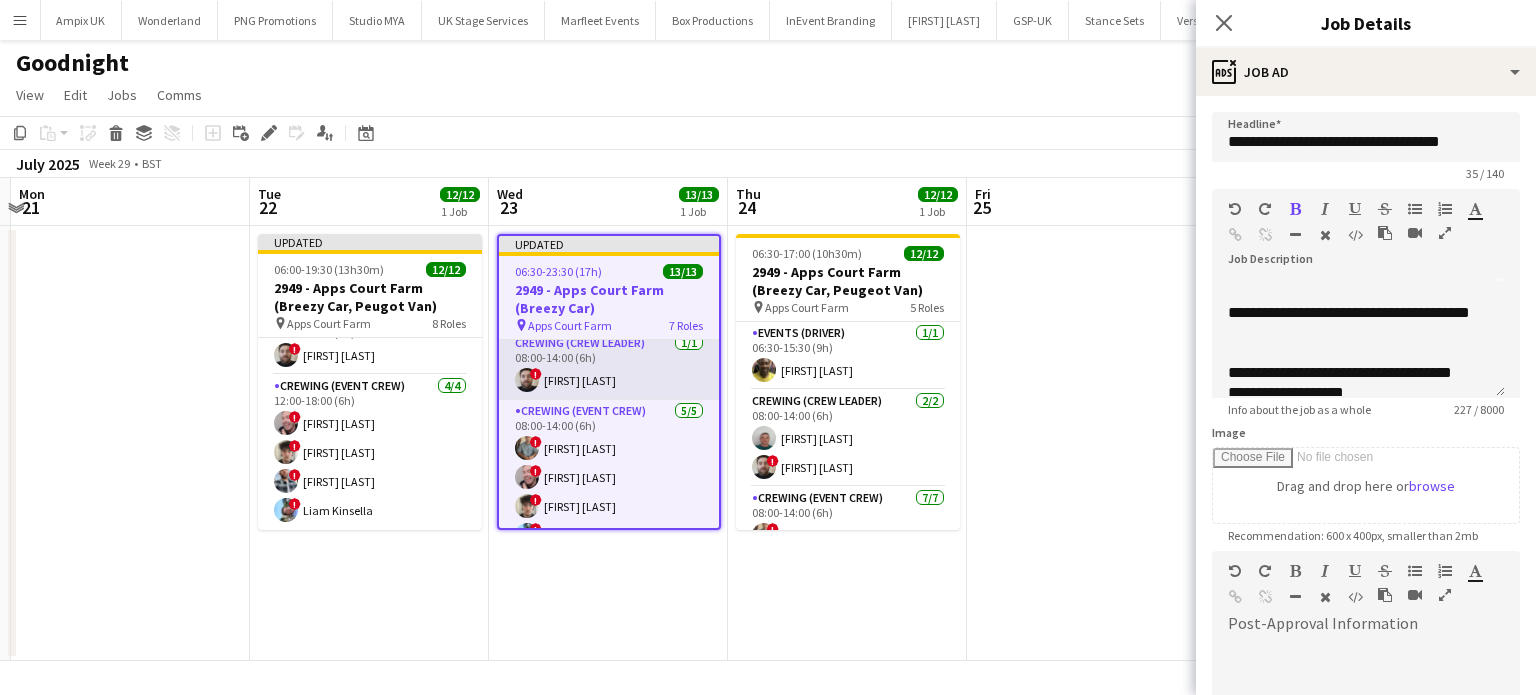 scroll, scrollTop: 0, scrollLeft: 0, axis: both 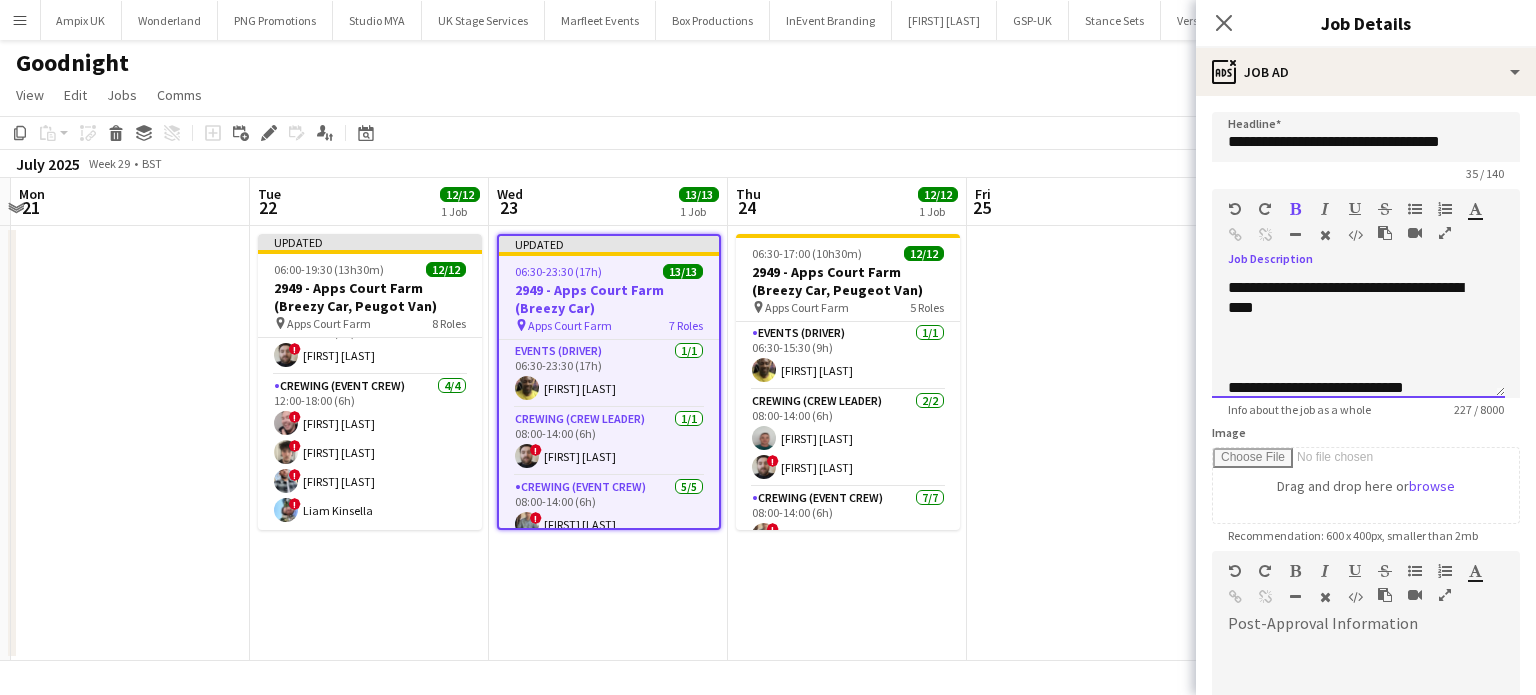 click at bounding box center [1358, 348] 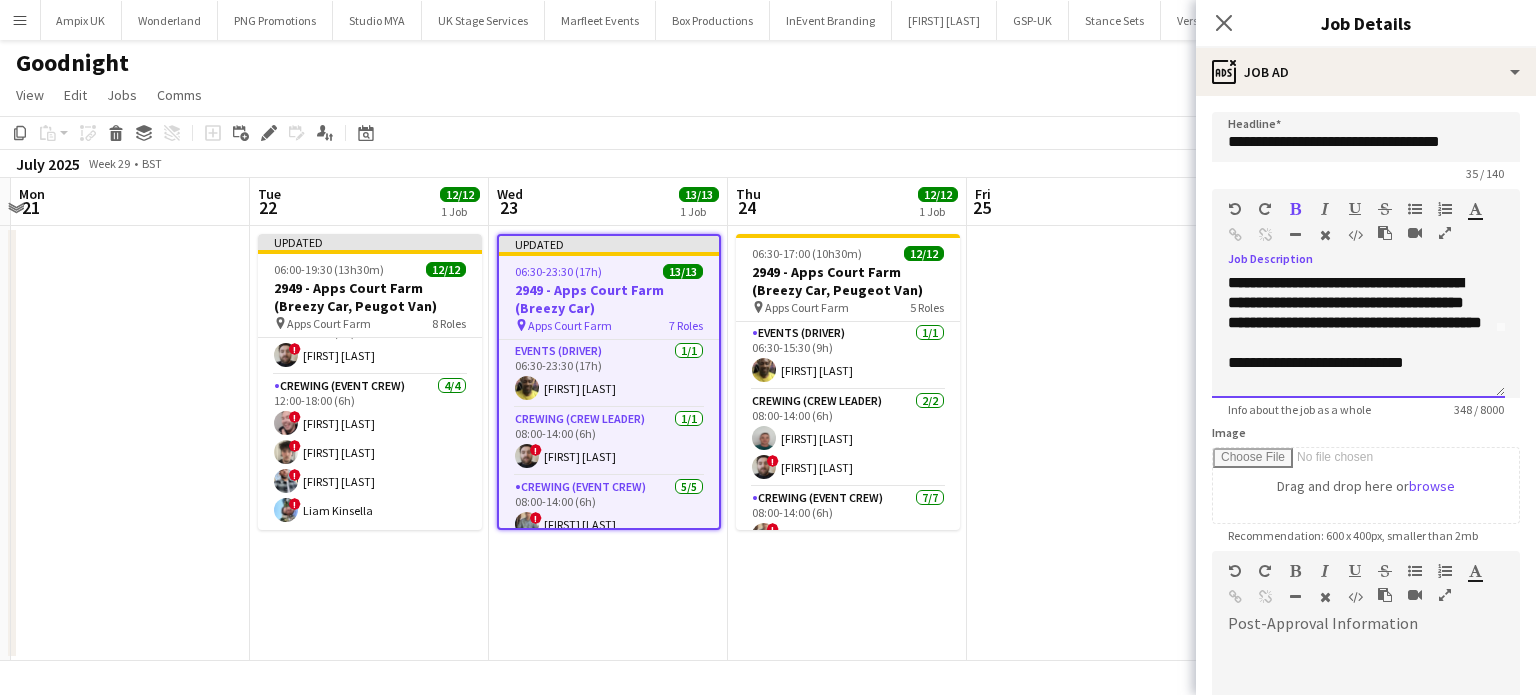 scroll, scrollTop: 64, scrollLeft: 0, axis: vertical 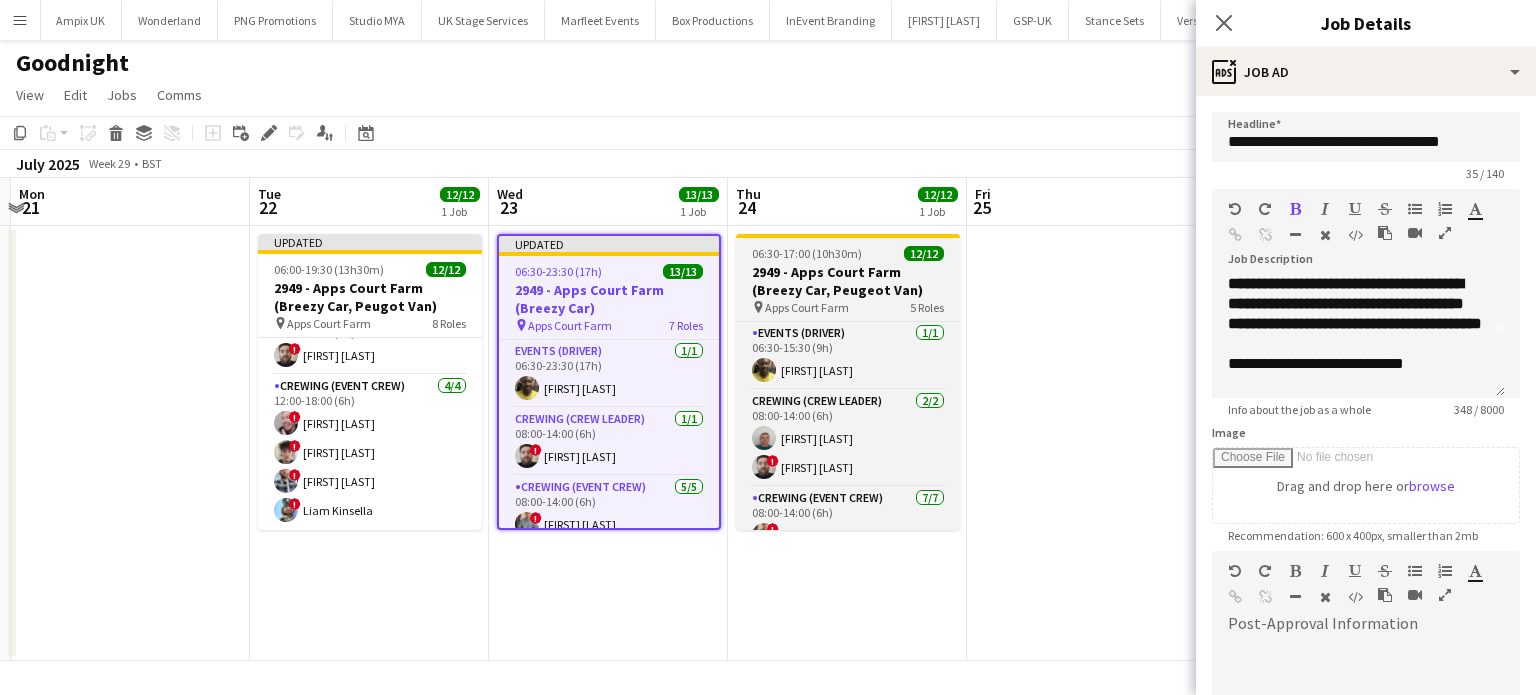 click on "06:30-17:00 (10h30m)" at bounding box center [807, 253] 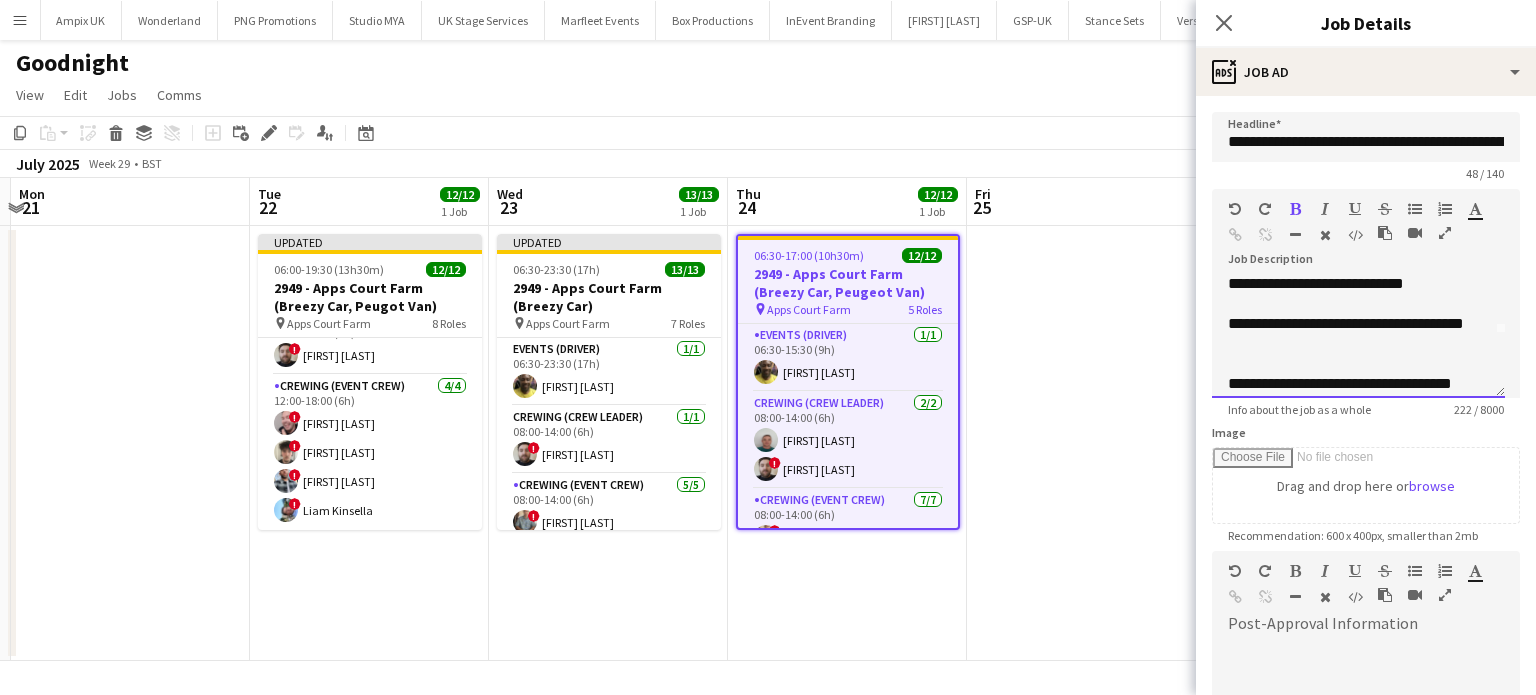click at bounding box center [1358, 304] 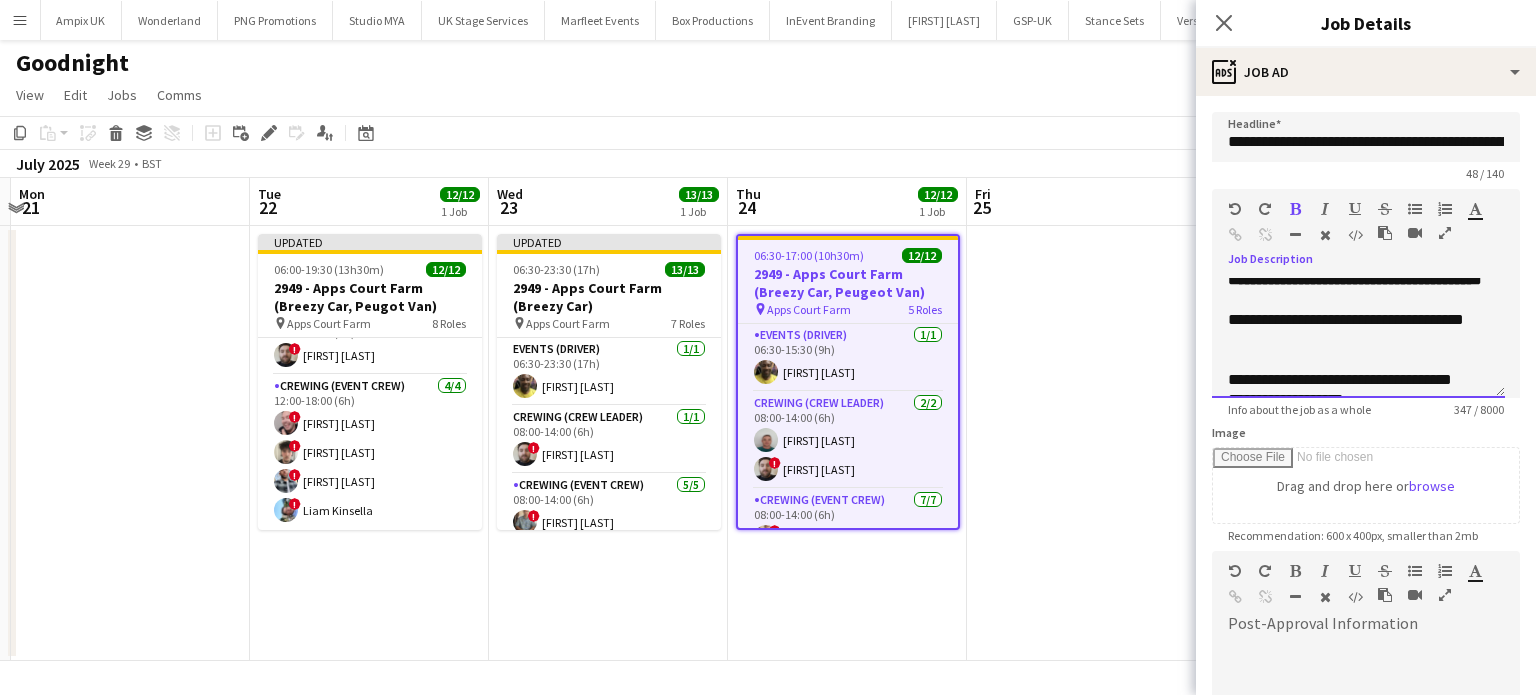 scroll, scrollTop: 150, scrollLeft: 0, axis: vertical 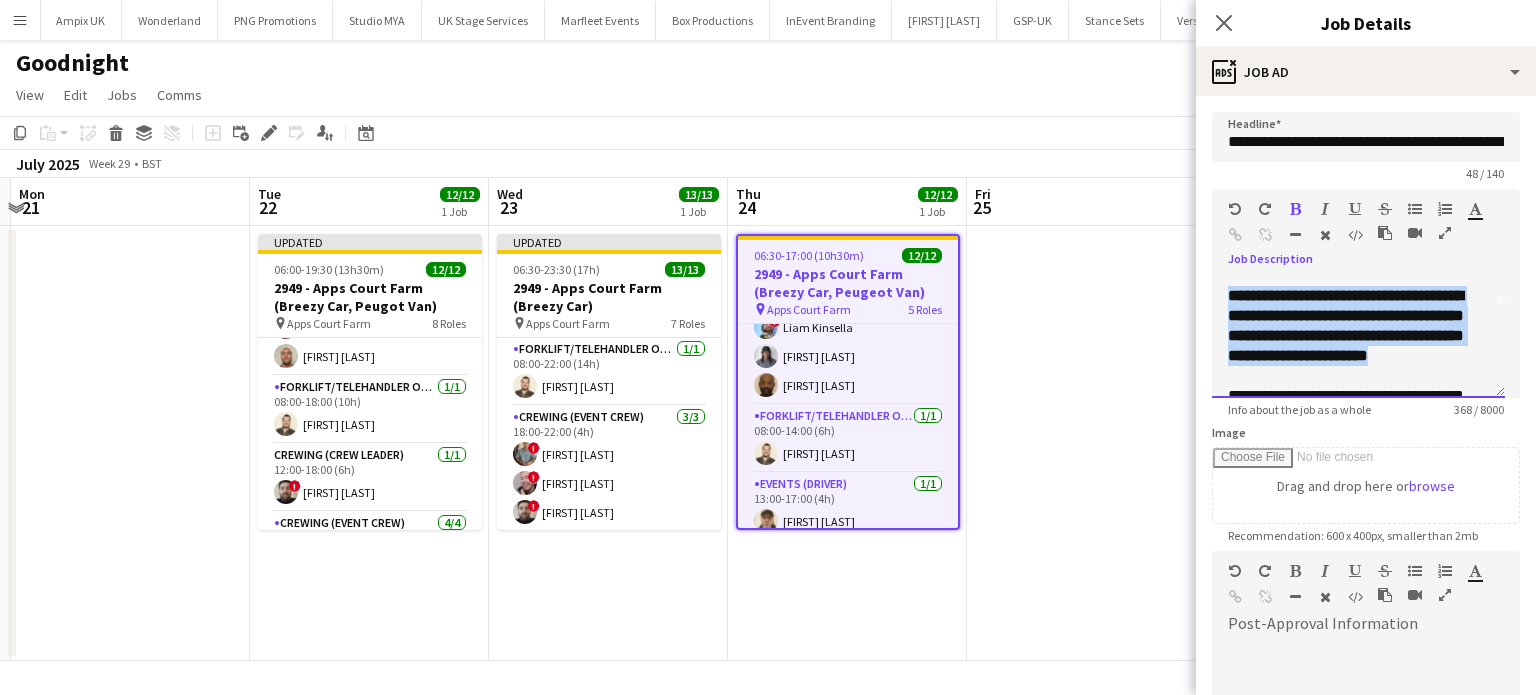 click on "**********" at bounding box center (1346, 325) 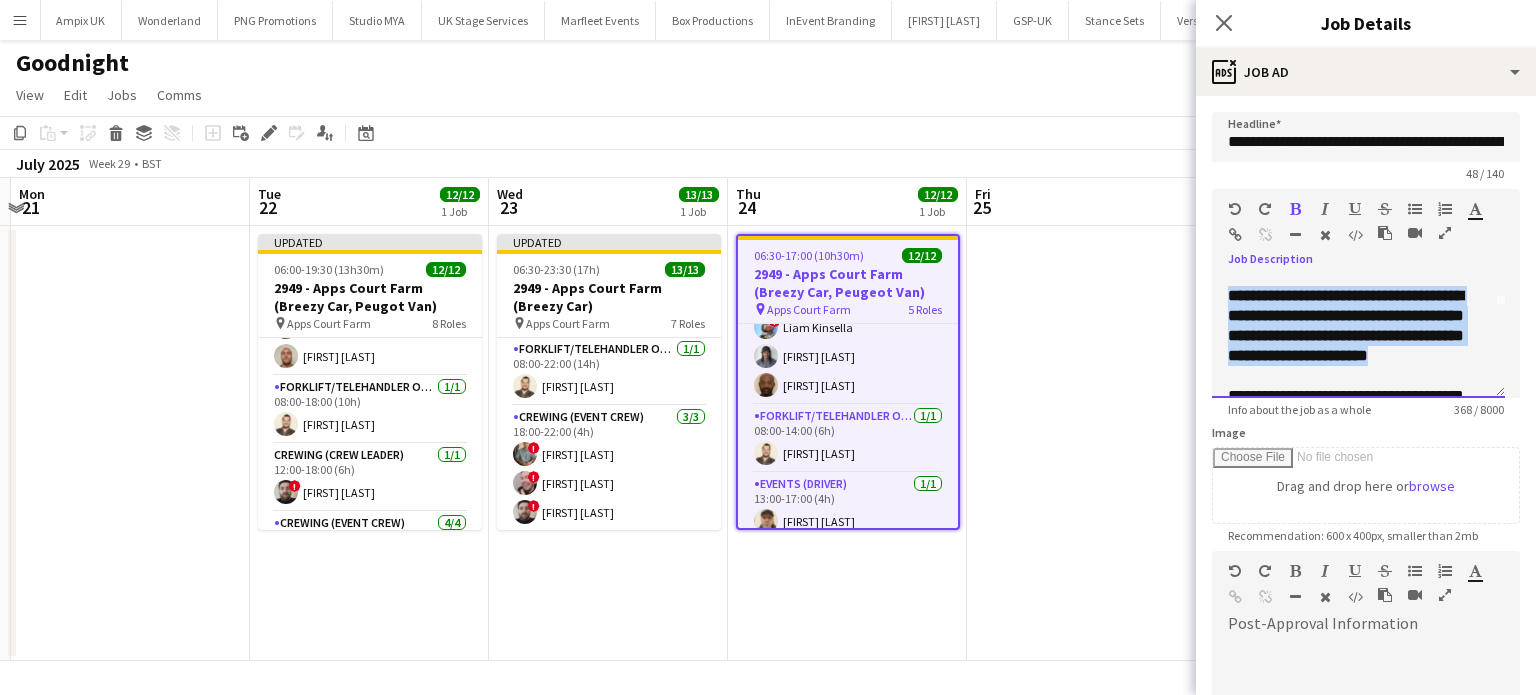 copy on "**********" 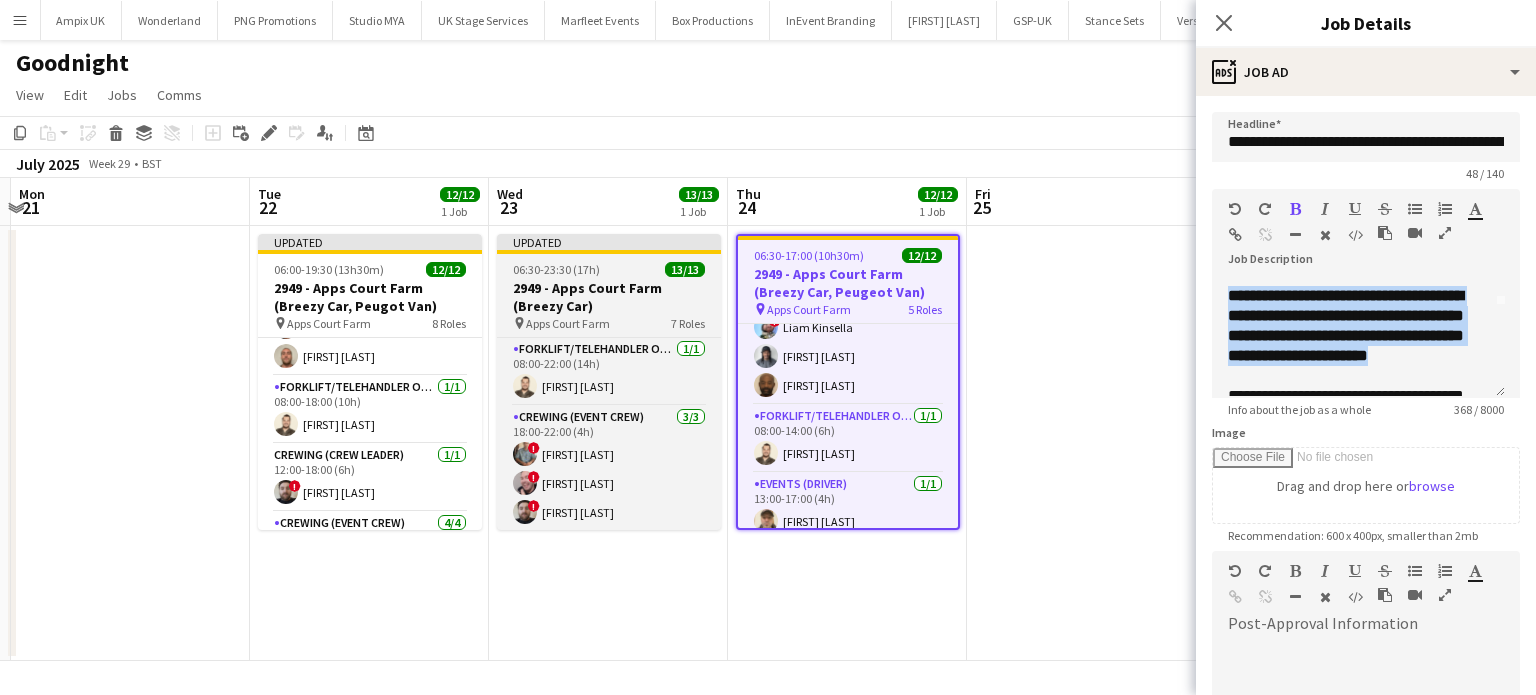 click on "06:30-23:30 (17h)    13/13" at bounding box center [609, 269] 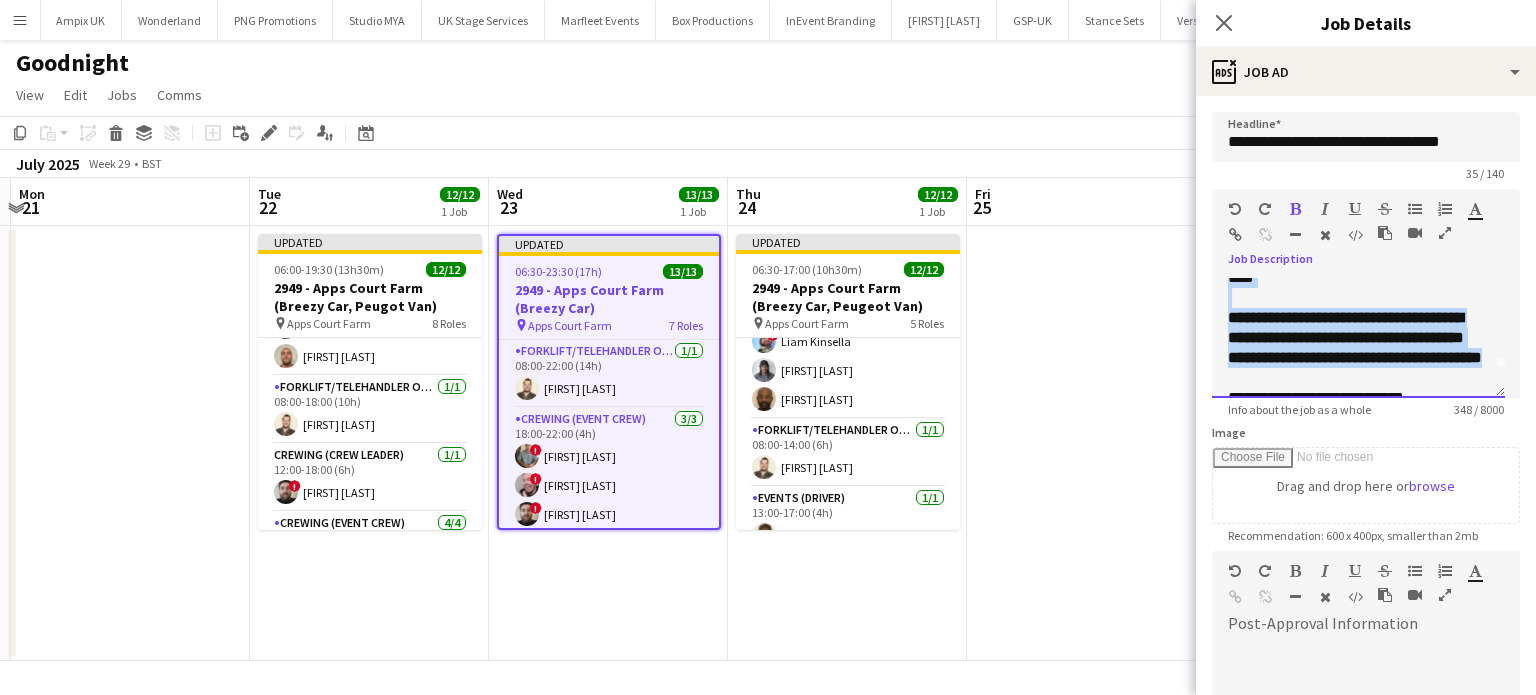 scroll, scrollTop: 0, scrollLeft: 0, axis: both 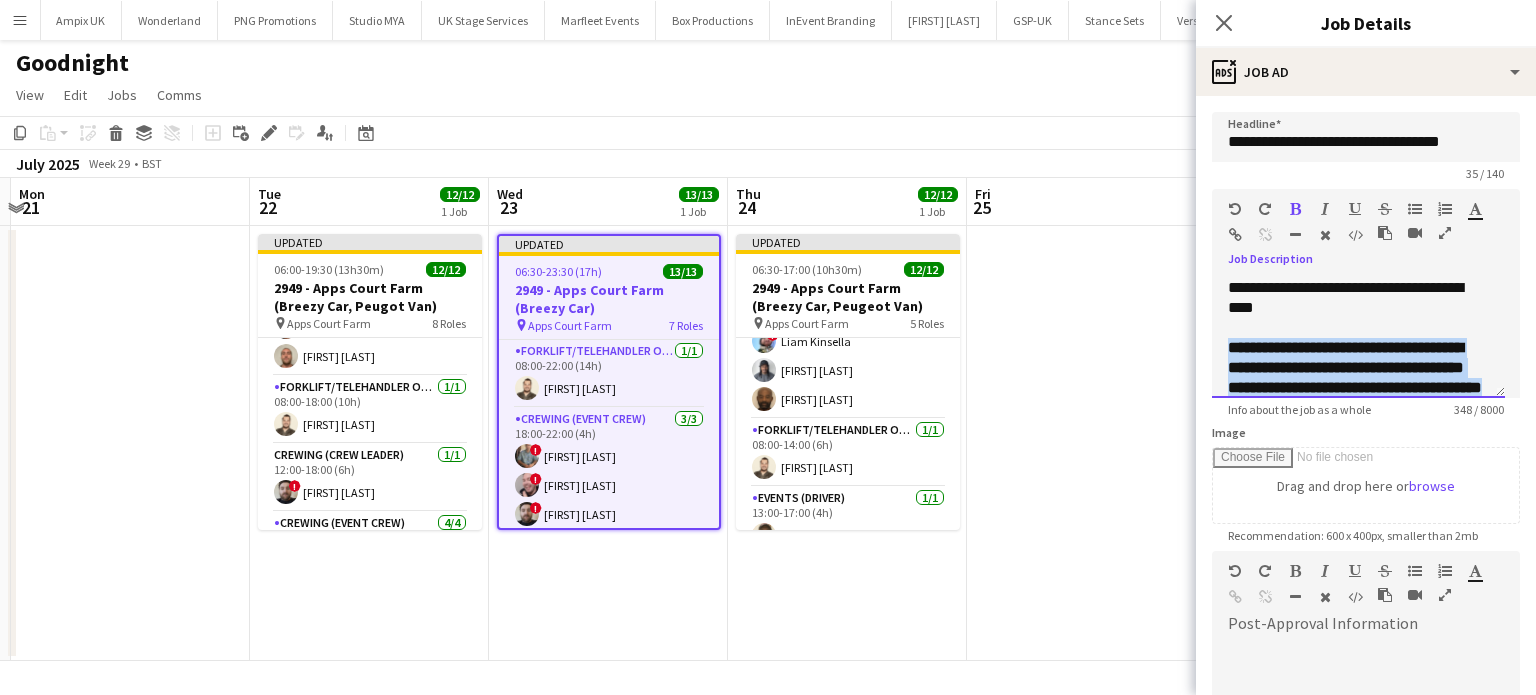 drag, startPoint x: 1320, startPoint y: 331, endPoint x: 1228, endPoint y: 342, distance: 92.65527 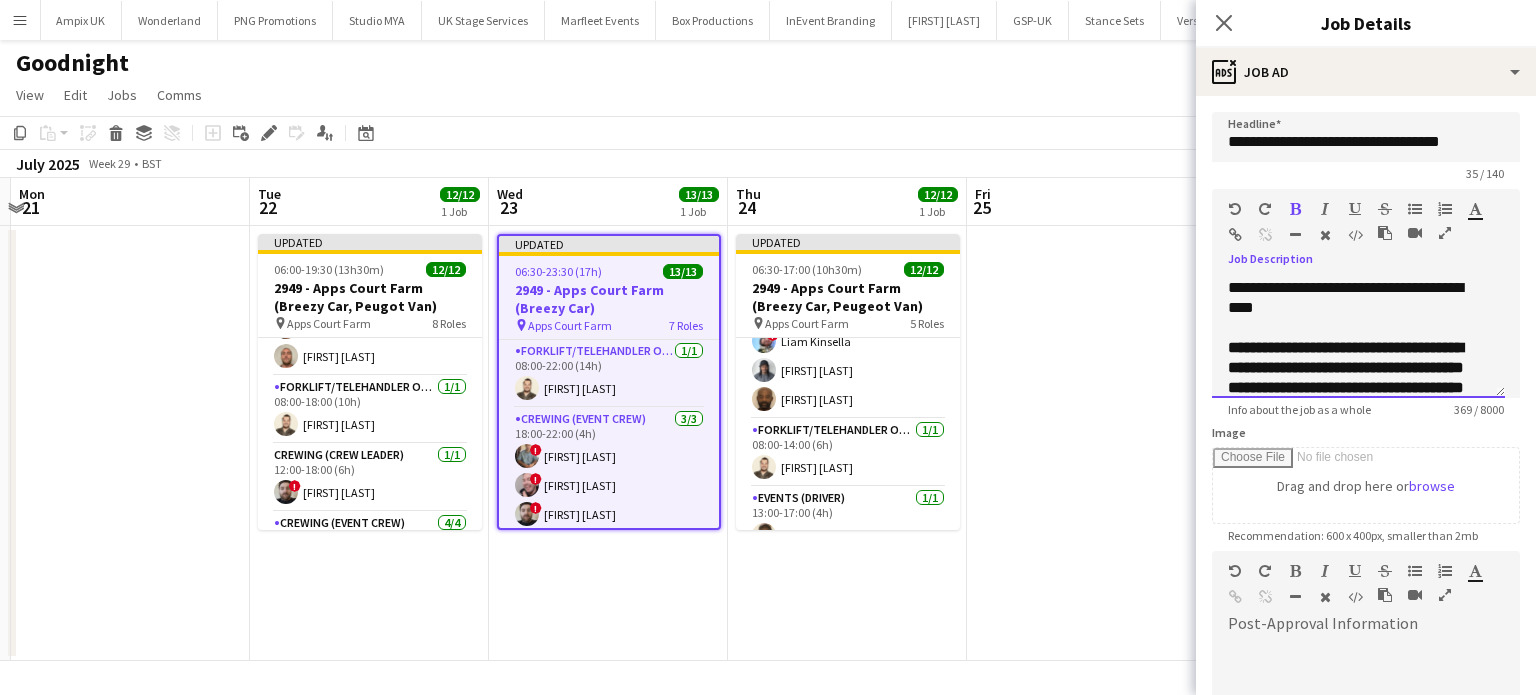 scroll, scrollTop: 42, scrollLeft: 0, axis: vertical 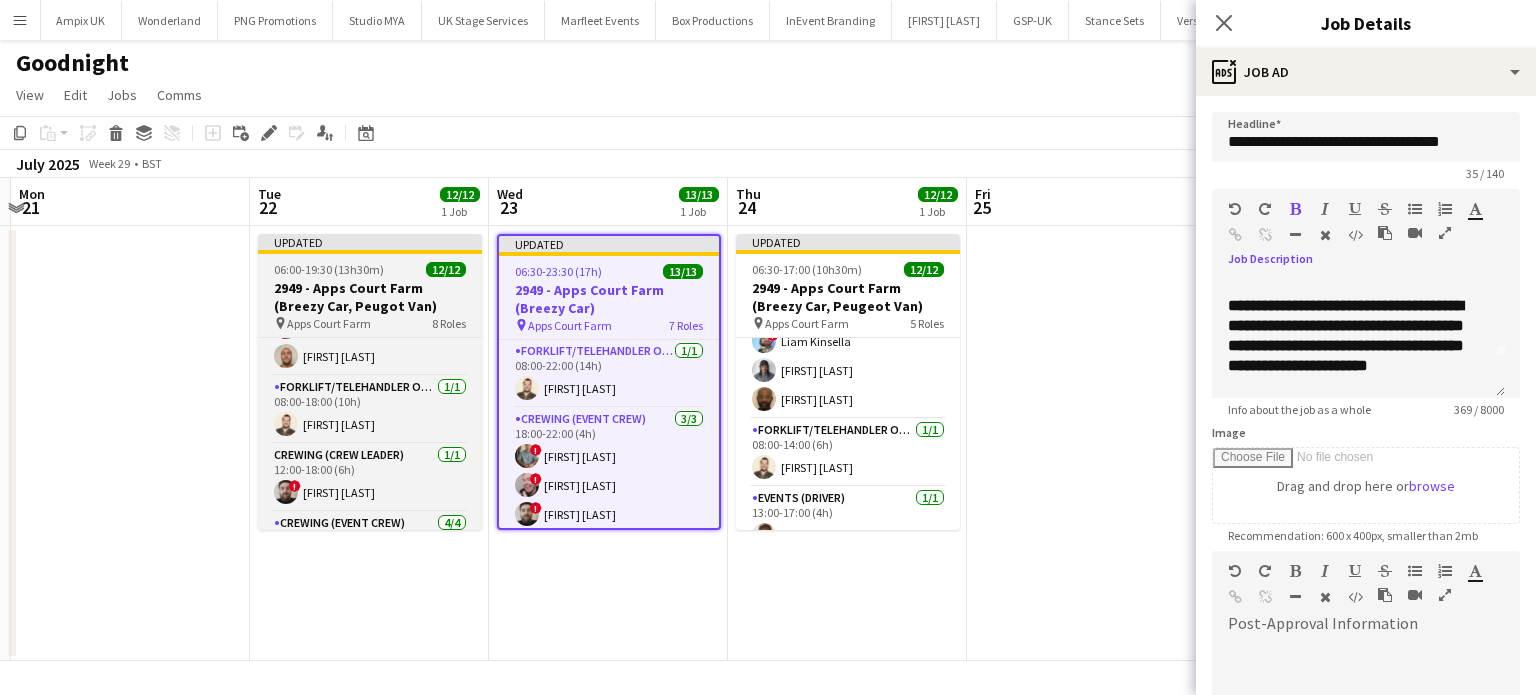 click on "06:00-19:30 (13h30m)    12/12" at bounding box center [370, 269] 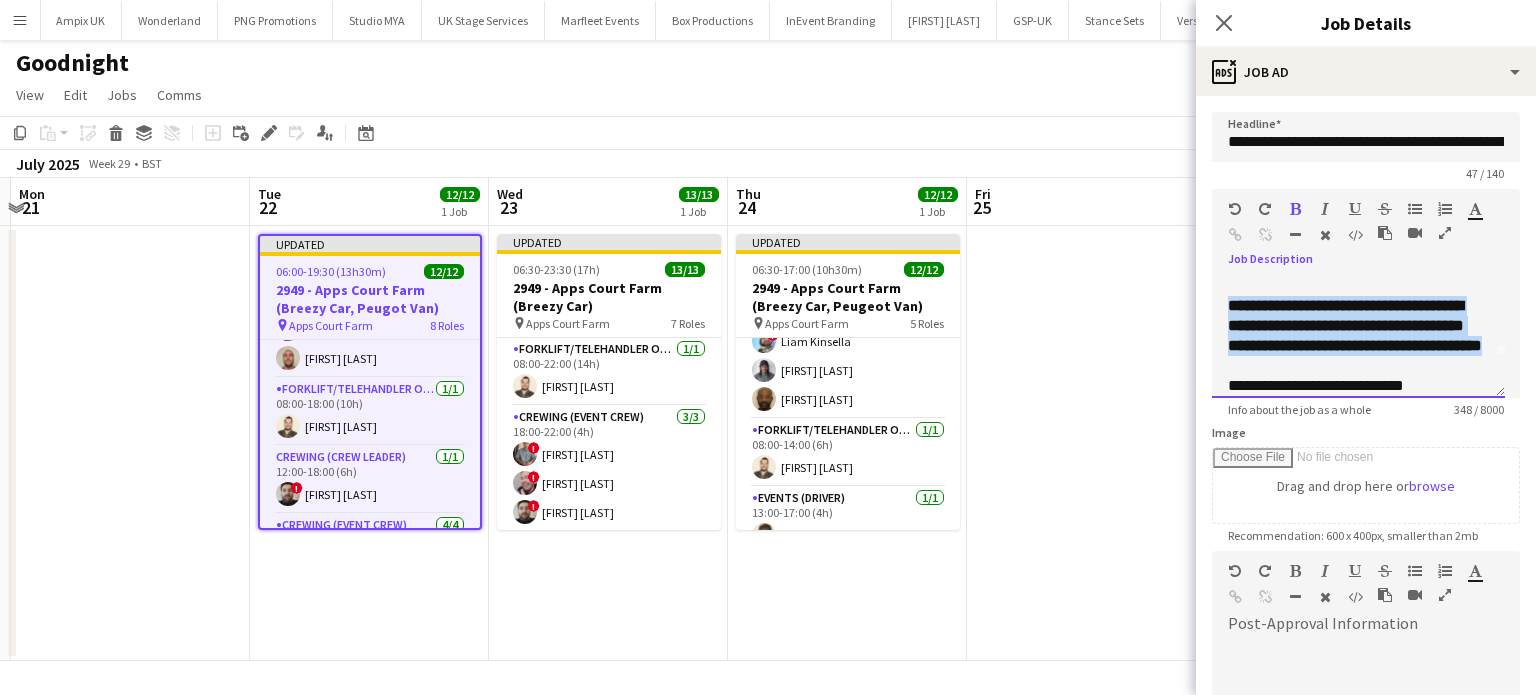 drag, startPoint x: 1330, startPoint y: 375, endPoint x: 1227, endPoint y: 308, distance: 122.87392 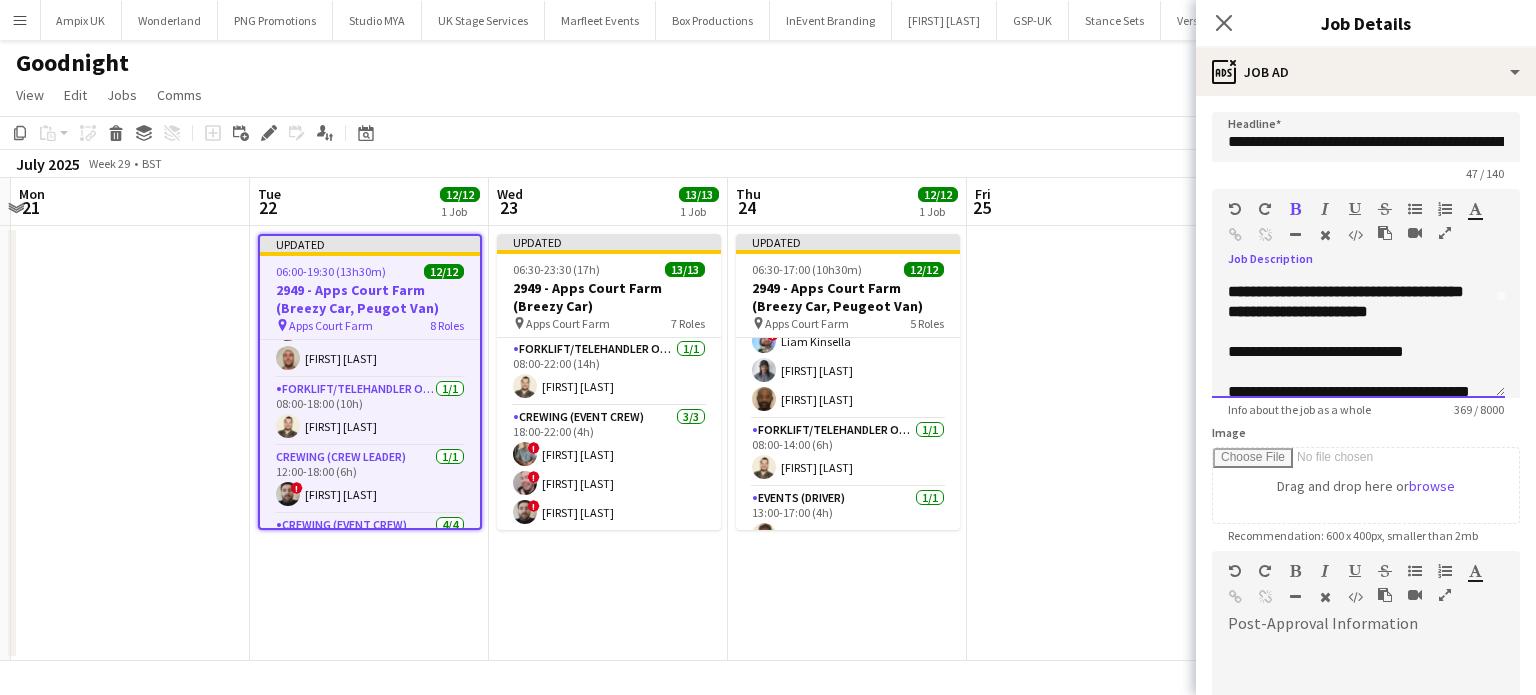scroll, scrollTop: 98, scrollLeft: 0, axis: vertical 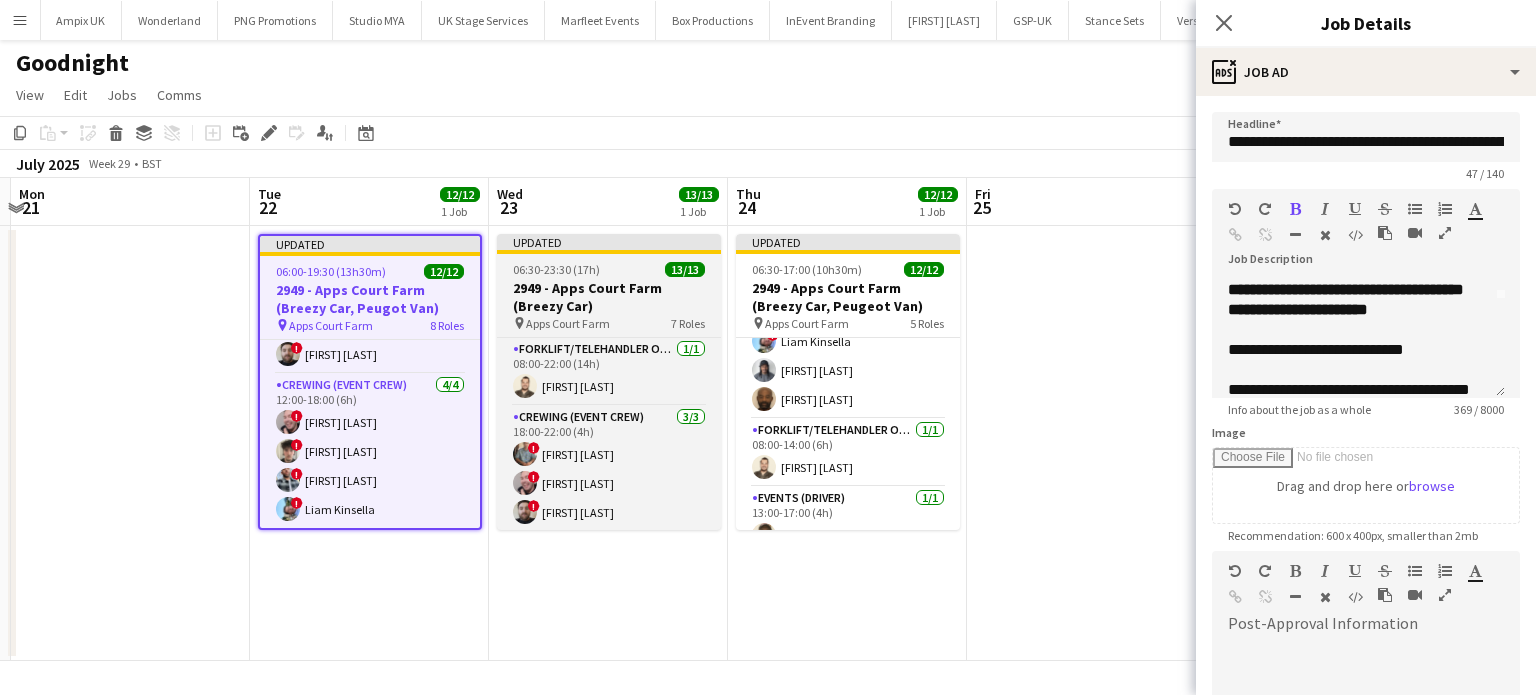 click on "06:30-23:30 (17h)    13/13" at bounding box center (609, 269) 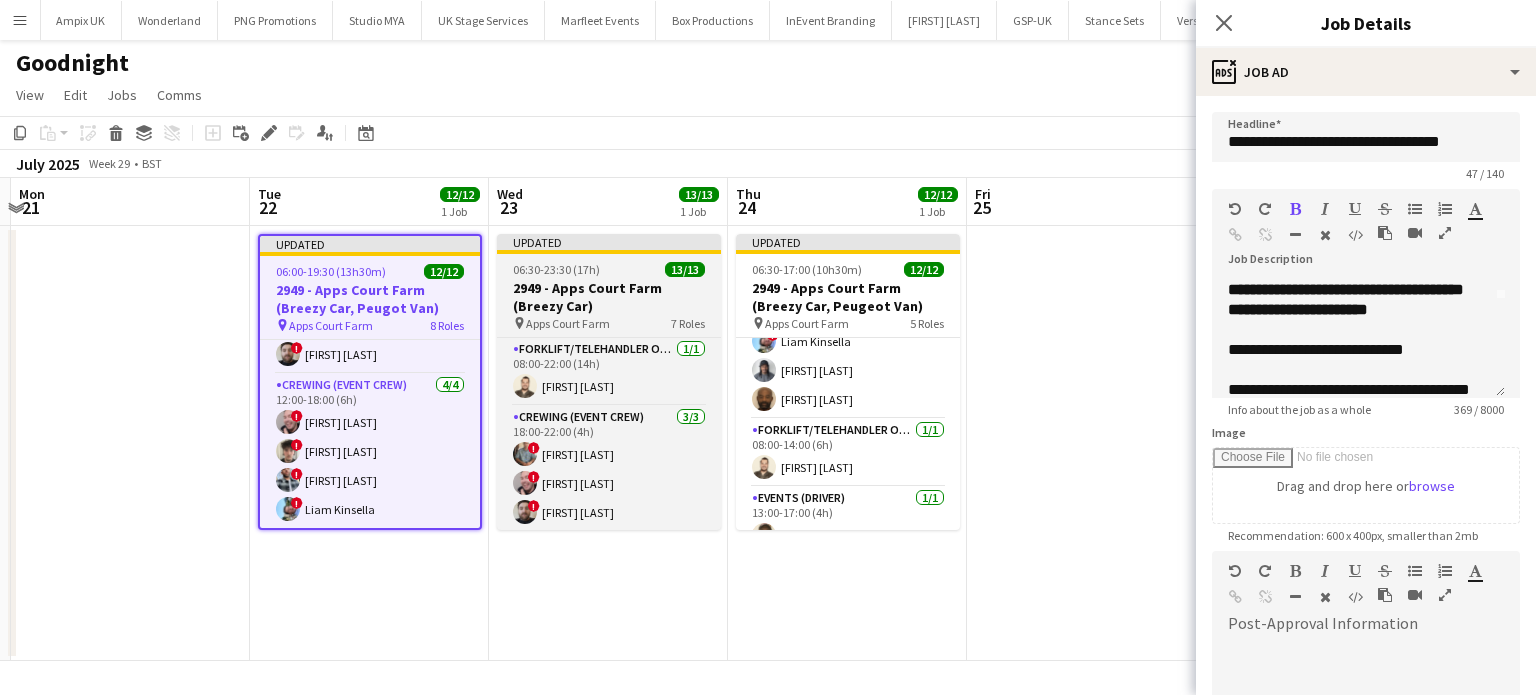 scroll, scrollTop: 468, scrollLeft: 0, axis: vertical 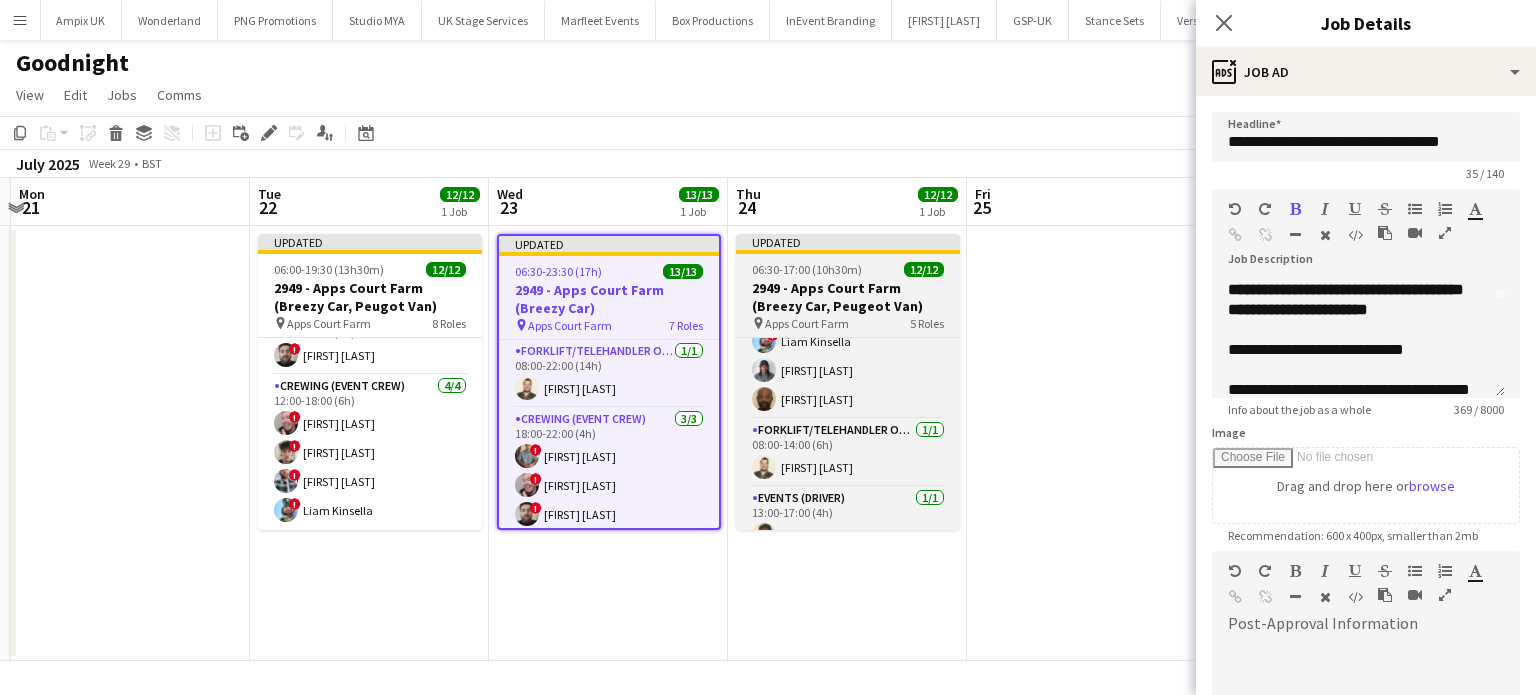 click on "Updated   06:30-17:00 (10h30m)    12/12   2949 - Apps Court Farm (Breezy Car, Peugeot Van)
pin
Apps Court Farm   5 Roles   Events (Driver)   1/1   06:30-15:30 (9h)
Alphonsus Chucks Mordi  Crewing (Crew Leader)   2/2   08:00-14:00 (6h)
Brayden Davison ! Sergey Dominguez  Crewing (Event Crew)   7/7   08:00-14:00 (6h)
! Daniel Slack Stephen Lyle ! Eldon Taylor ! Ben Simpkins ! Liam Kinsella Kaine Caldeira Kevin Olanrewaju  Forklift/Telehandler operator   1/1   08:00-14:00 (6h)
Christopher Lane  Events (Driver)   1/1   13:00-17:00 (4h)
Daniel Ben-Haim" at bounding box center [848, 382] 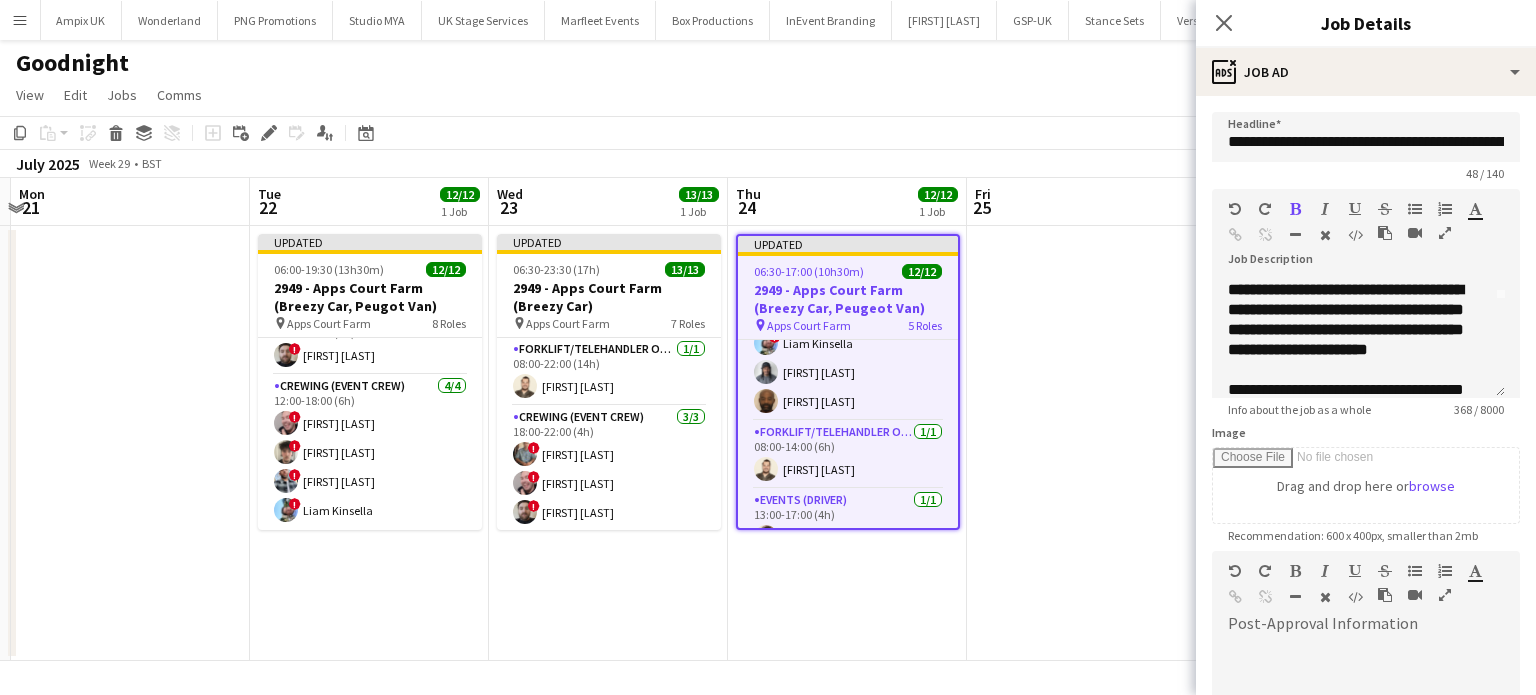 click at bounding box center (1086, 443) 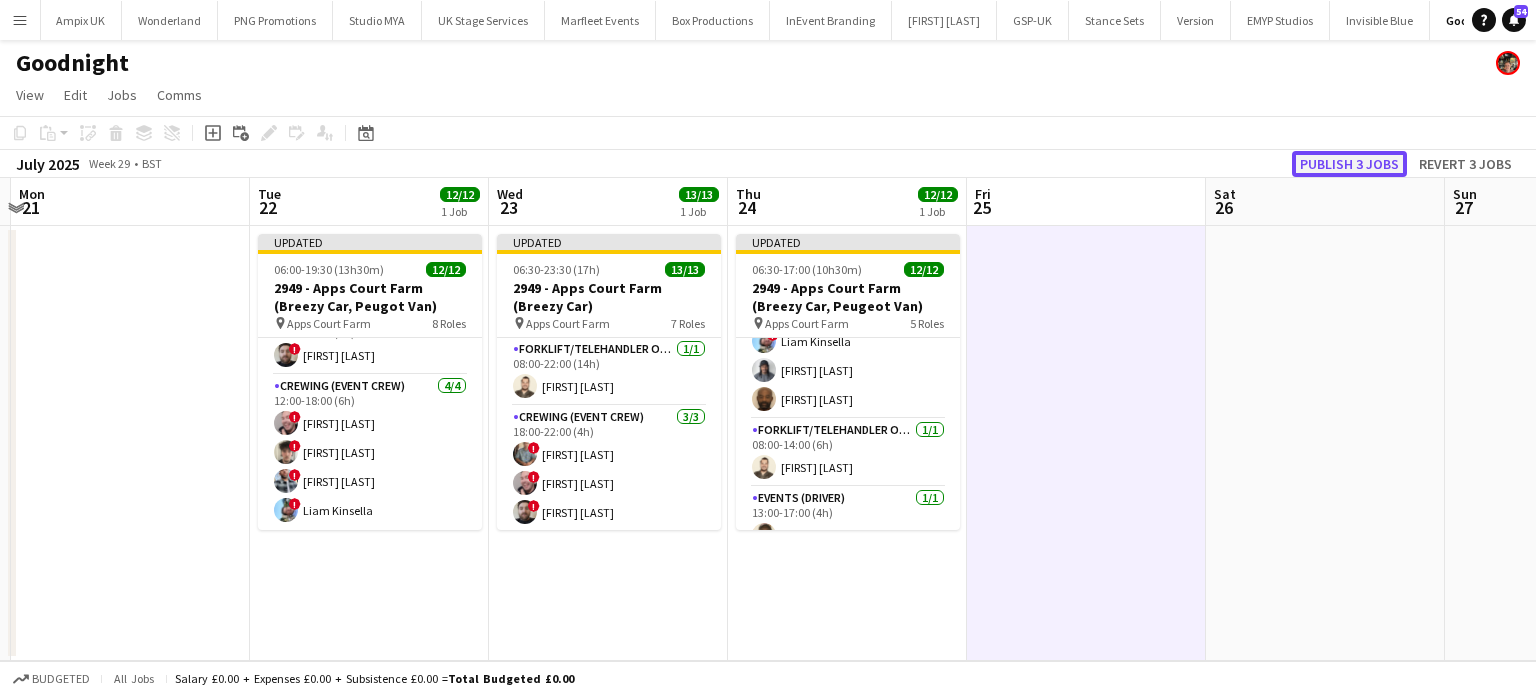 click on "Publish 3 jobs" 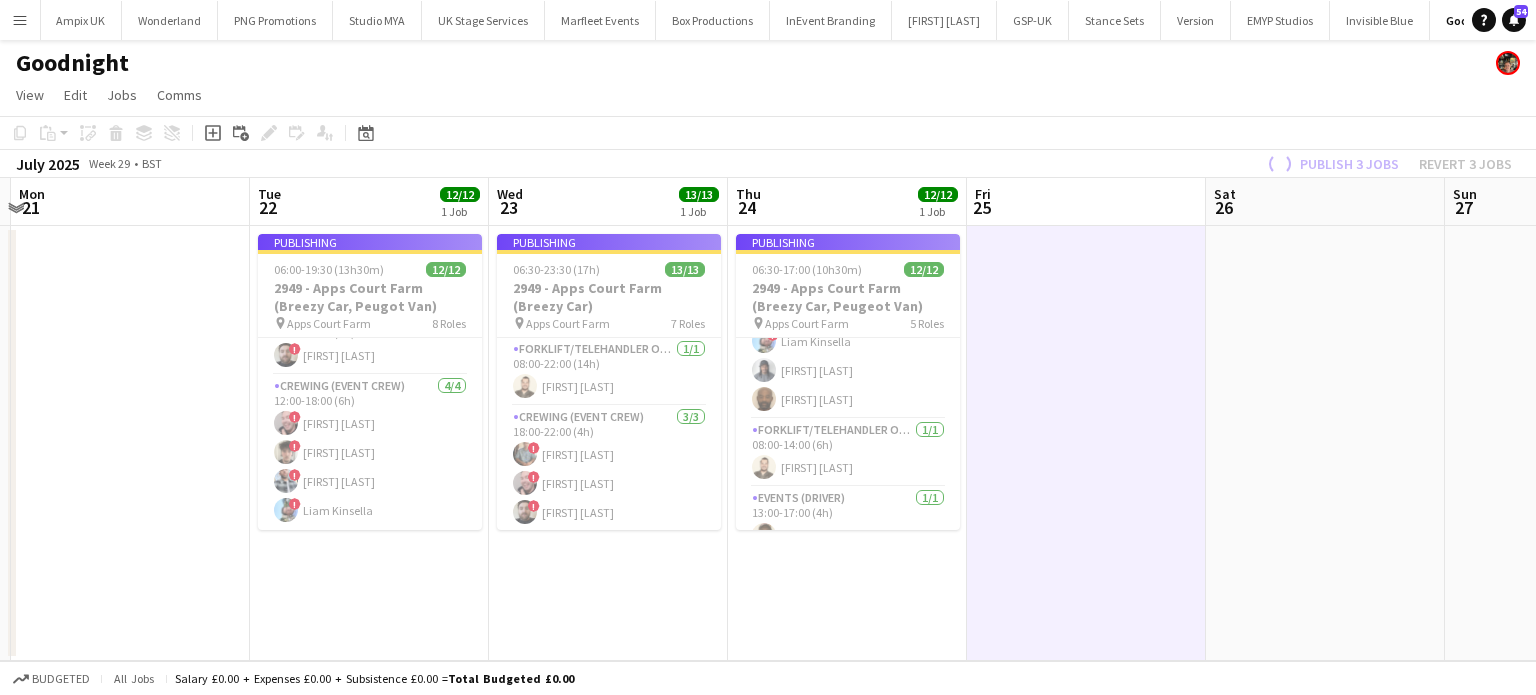 scroll, scrollTop: 452, scrollLeft: 0, axis: vertical 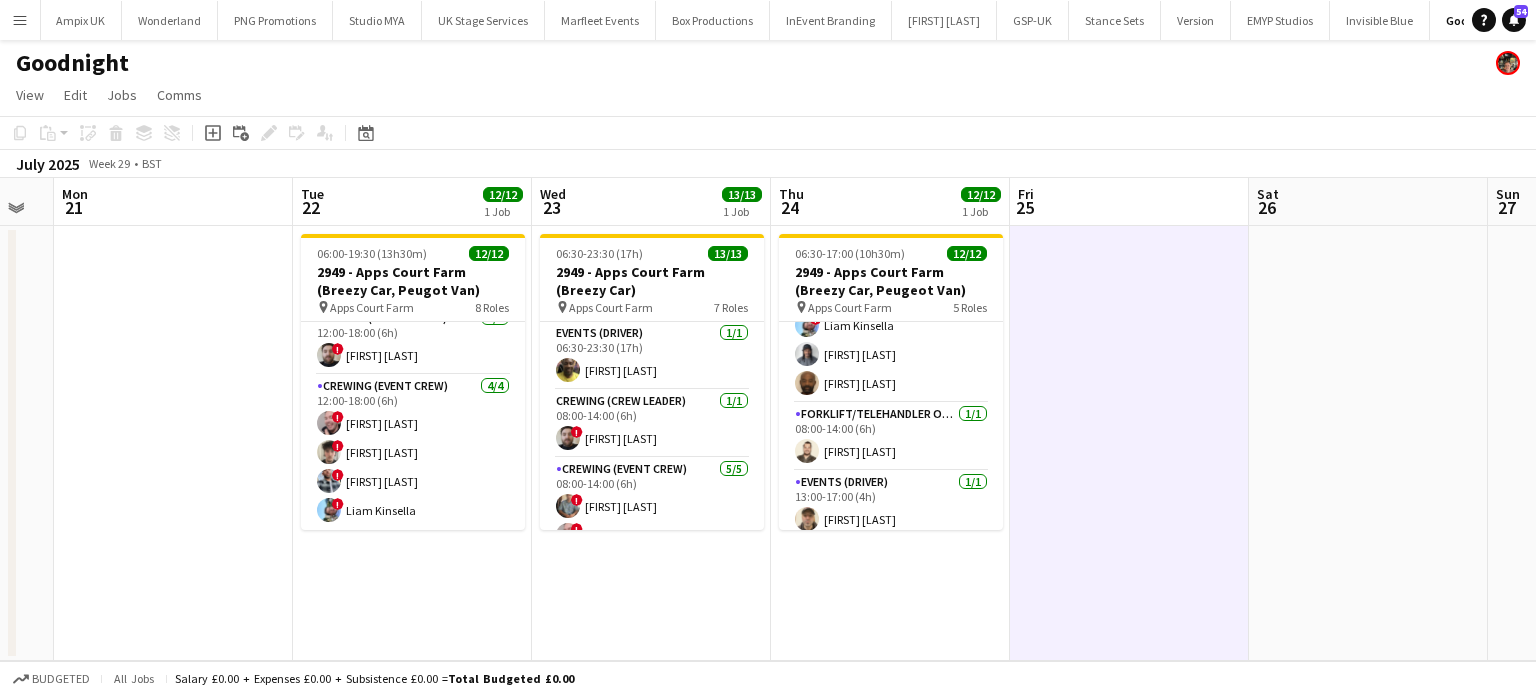 drag, startPoint x: 404, startPoint y: 443, endPoint x: 271, endPoint y: 475, distance: 136.79547 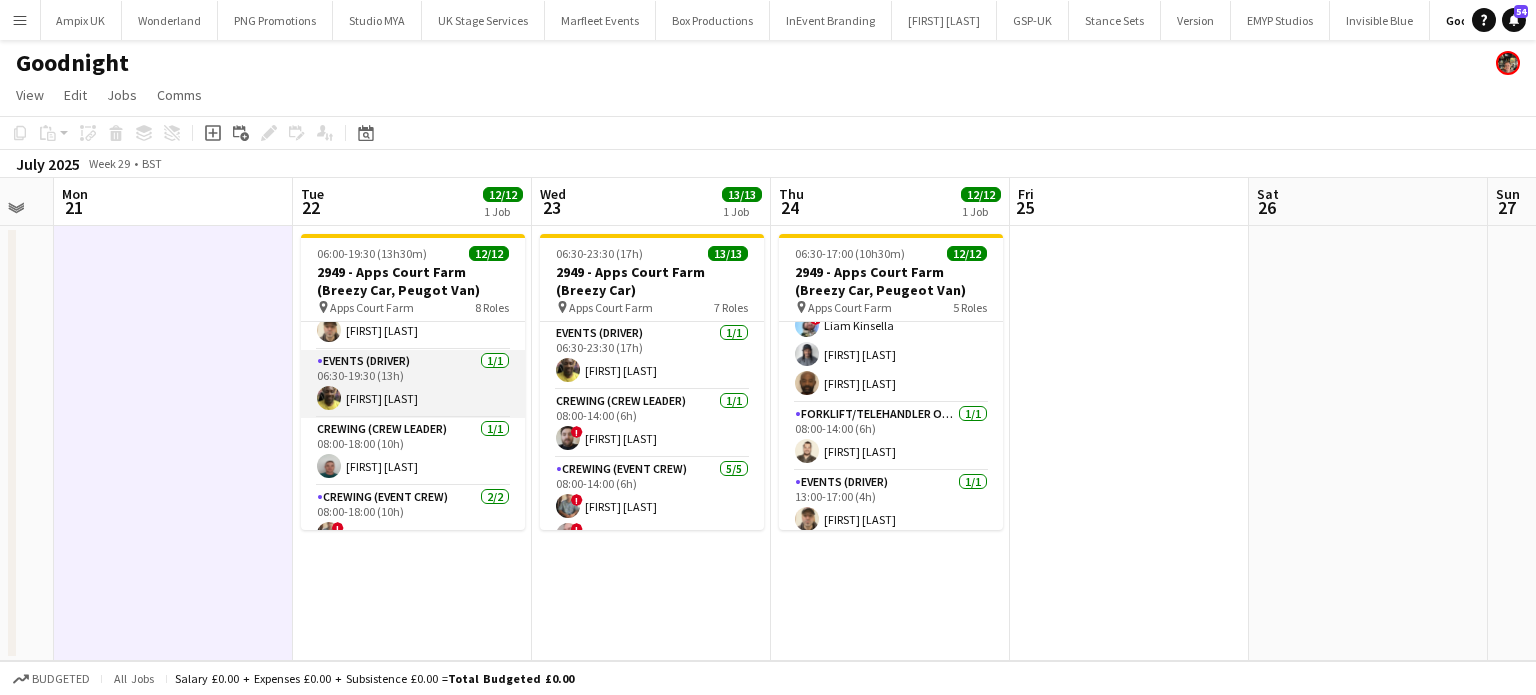 scroll, scrollTop: 0, scrollLeft: 0, axis: both 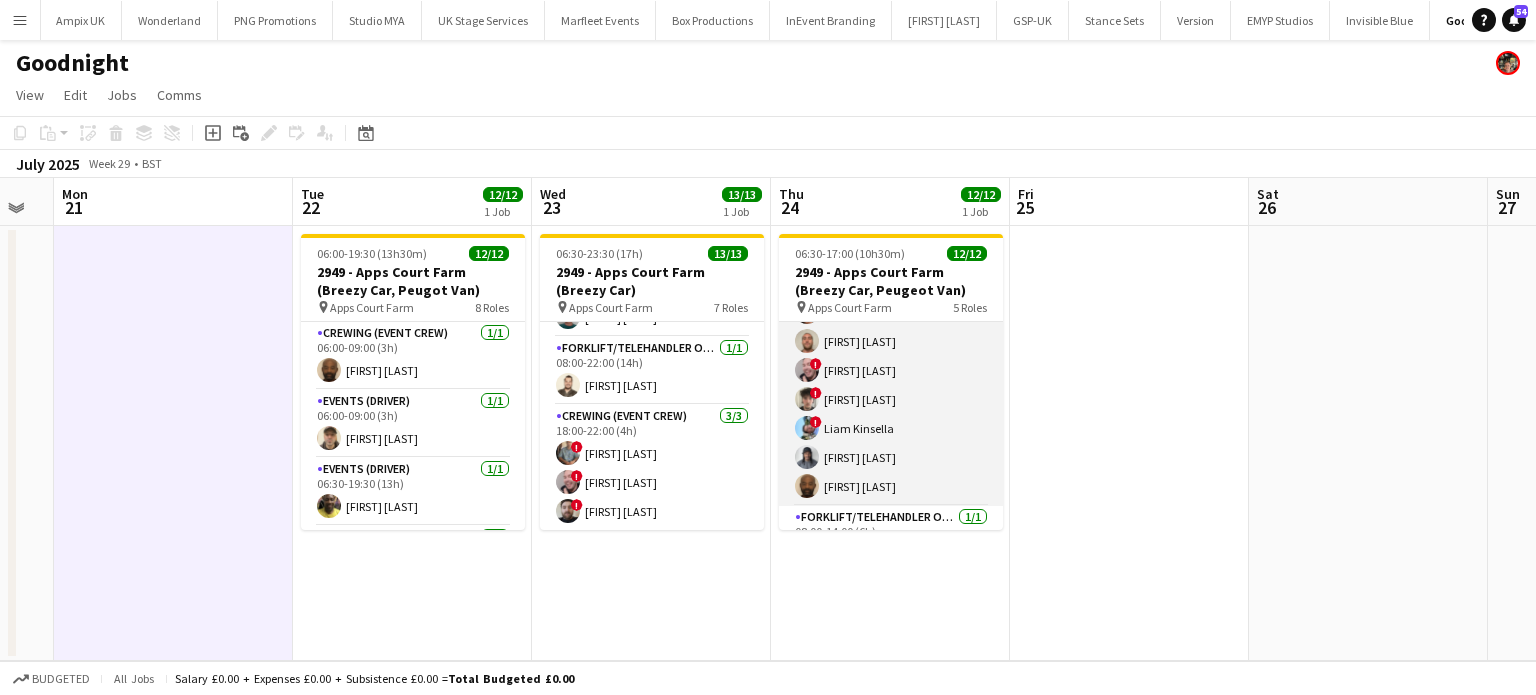 click on "Crewing (Event Crew)   7/7   08:00-14:00 (6h)
! Daniel Slack Stephen Lyle ! Eldon Taylor ! Ben Simpkins ! Liam Kinsella Kaine Caldeira Kevin Olanrewaju" at bounding box center [891, 385] 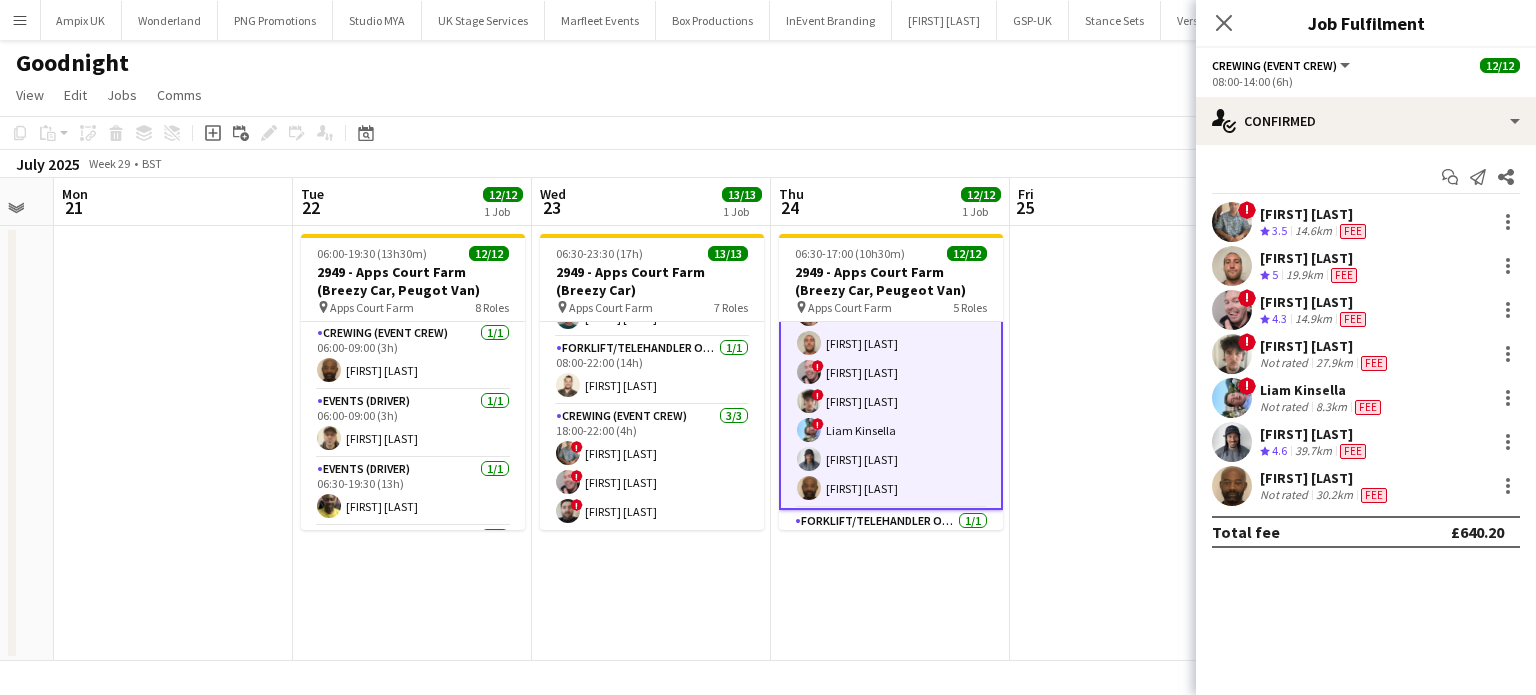 scroll, scrollTop: 224, scrollLeft: 0, axis: vertical 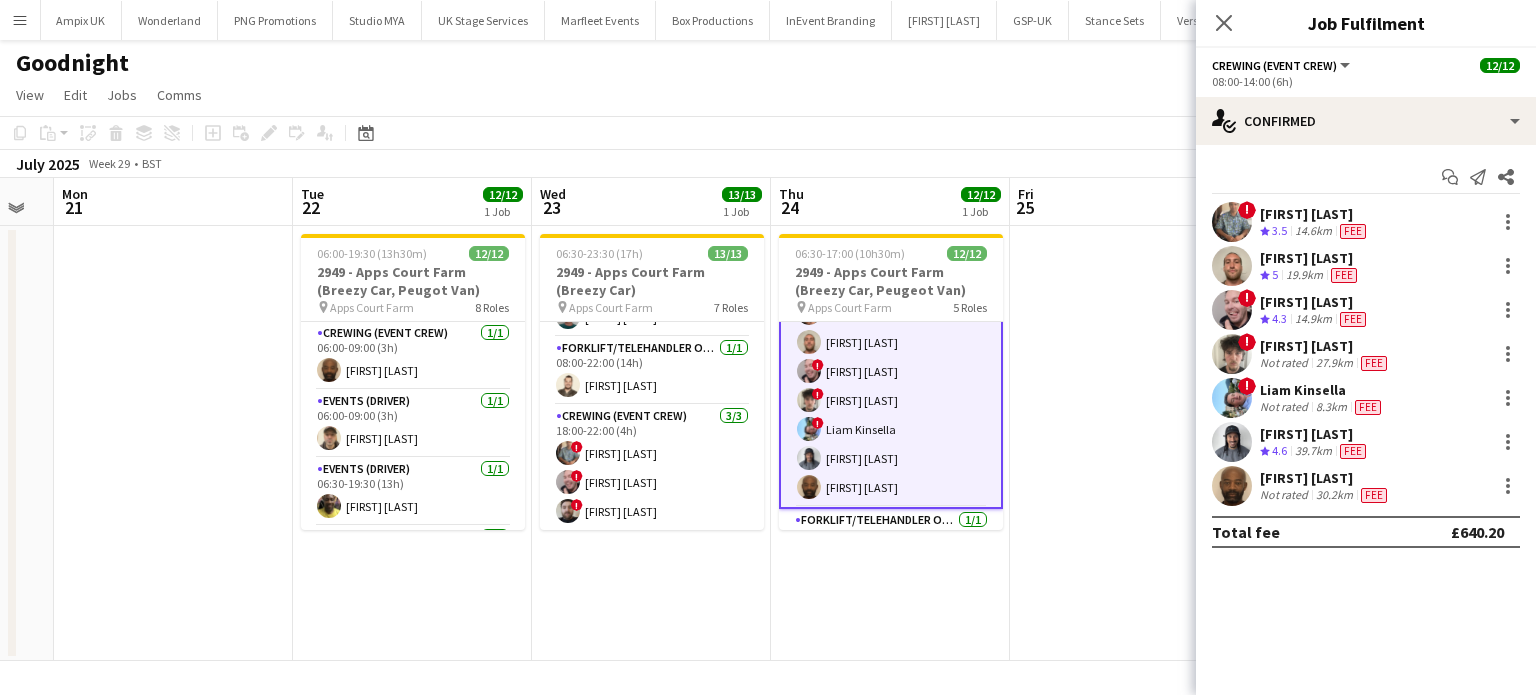 click on "Kevin Olanrewaju" at bounding box center (1325, 478) 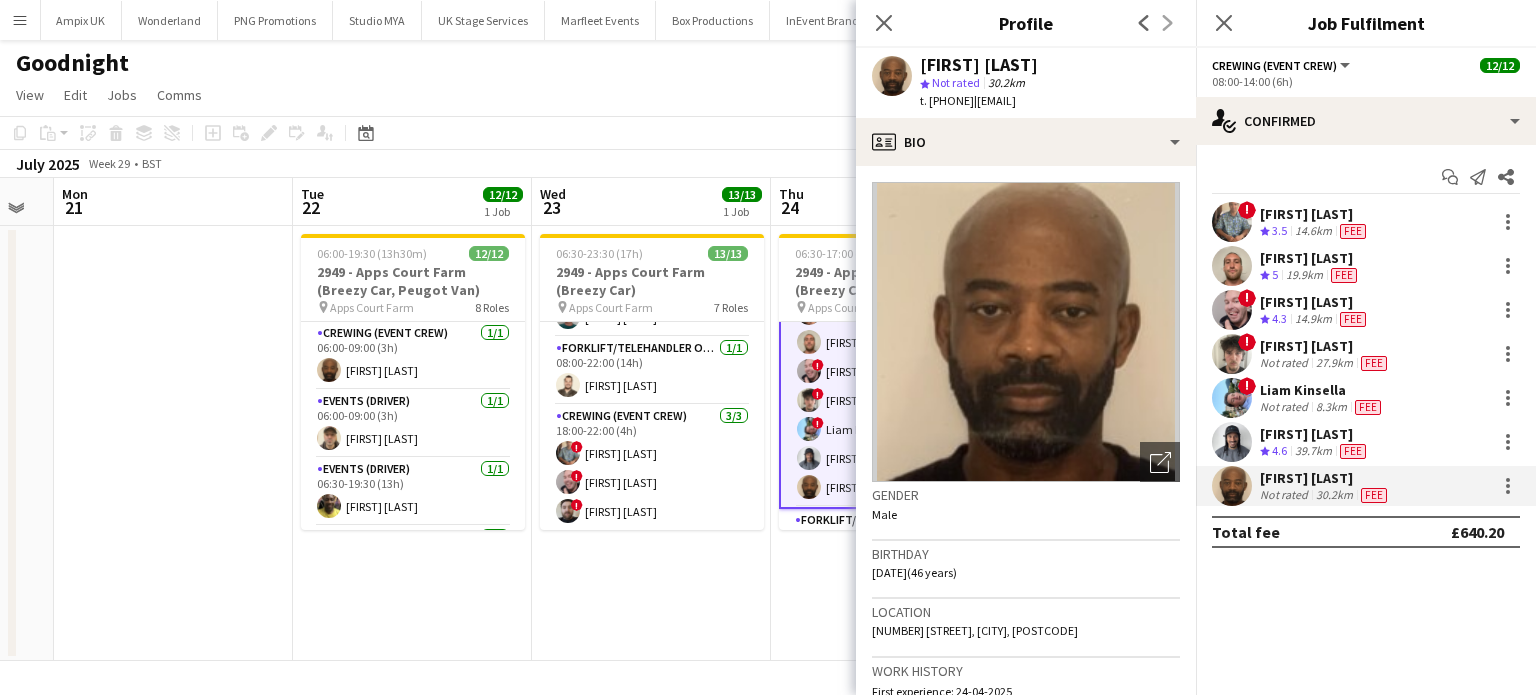 click on "28a Pedro Street, London, E5 0BW" 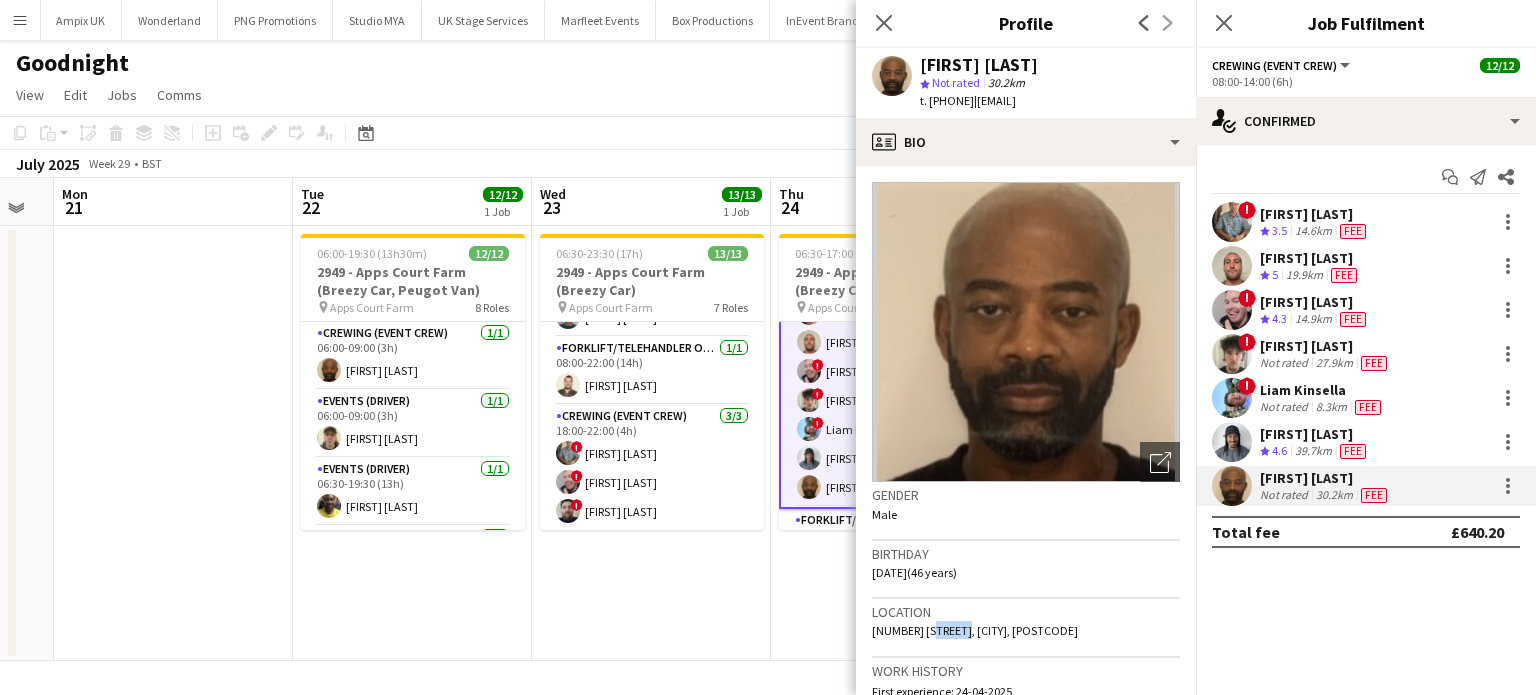 click on "28a Pedro Street, London, E5 0BW" 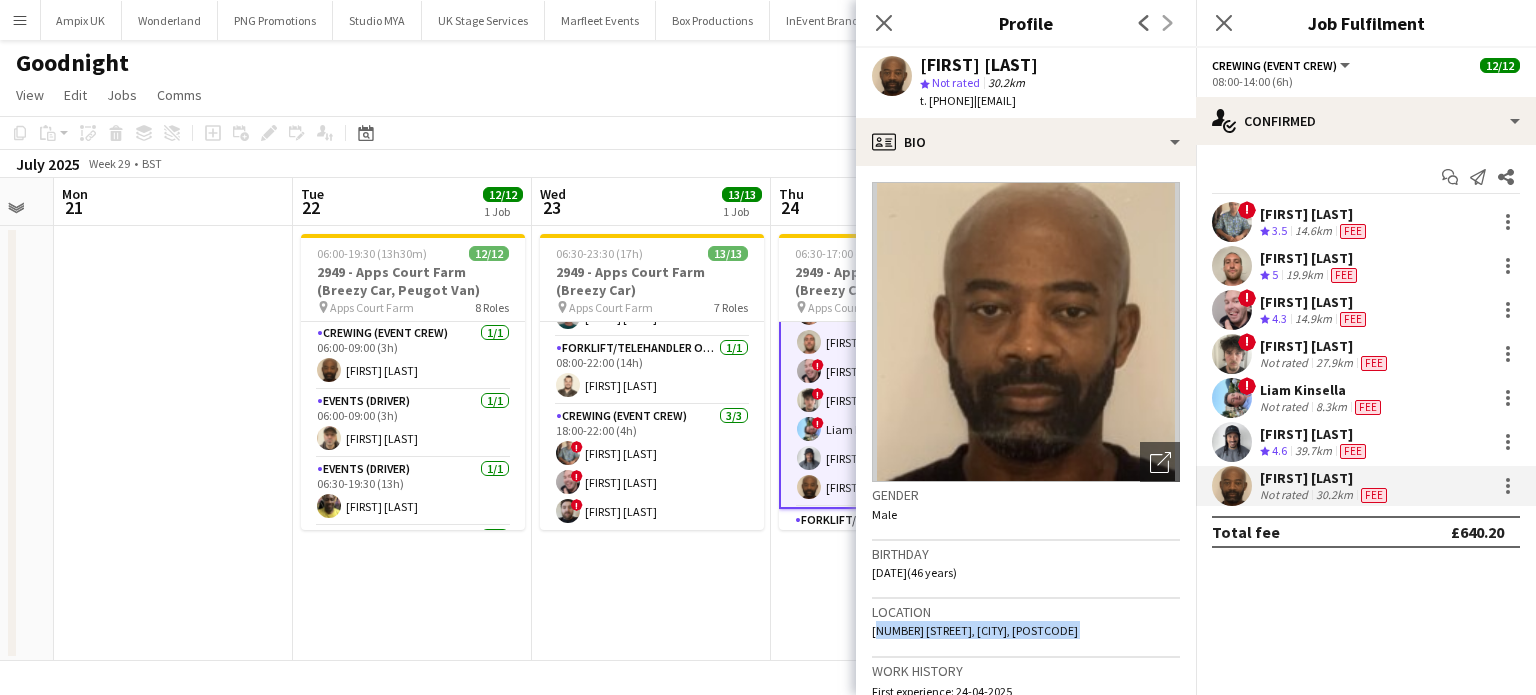 click on "28a Pedro Street, London, E5 0BW" 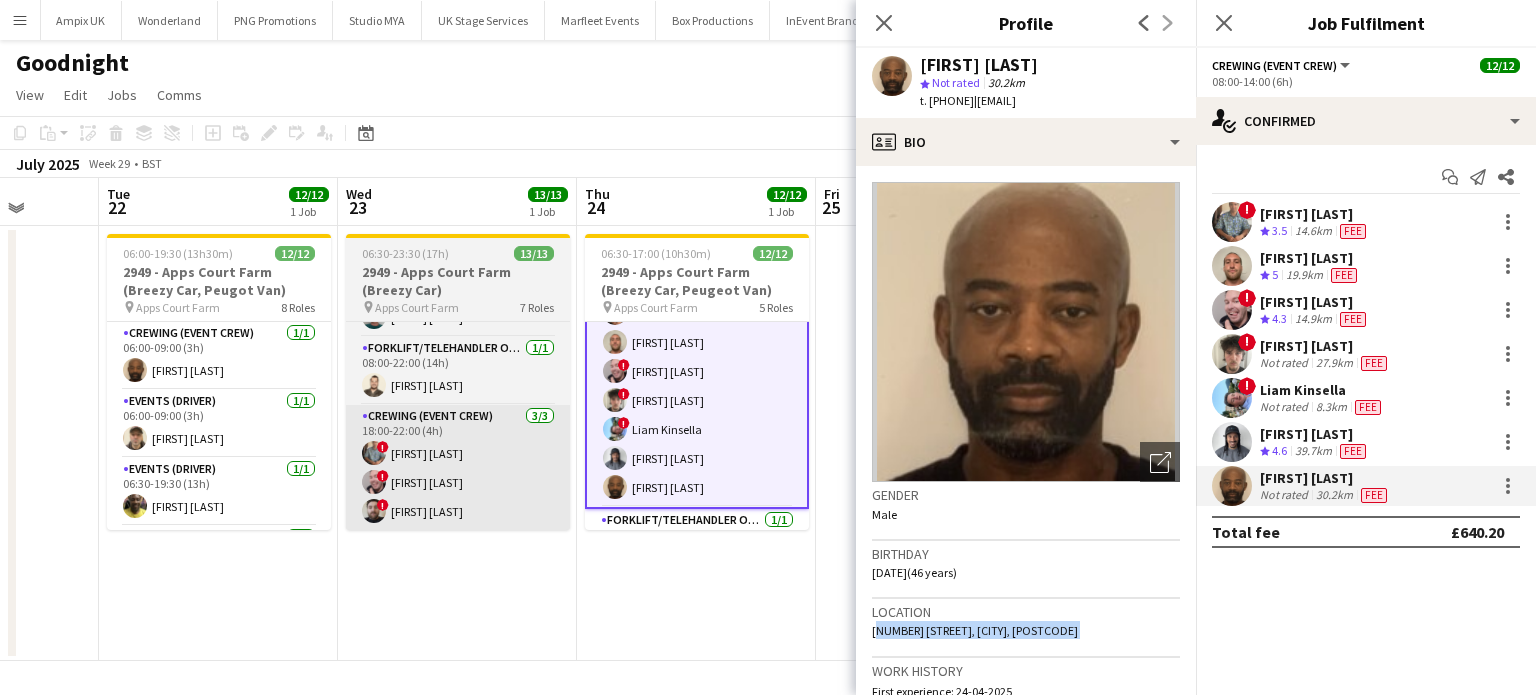 scroll, scrollTop: 0, scrollLeft: 620, axis: horizontal 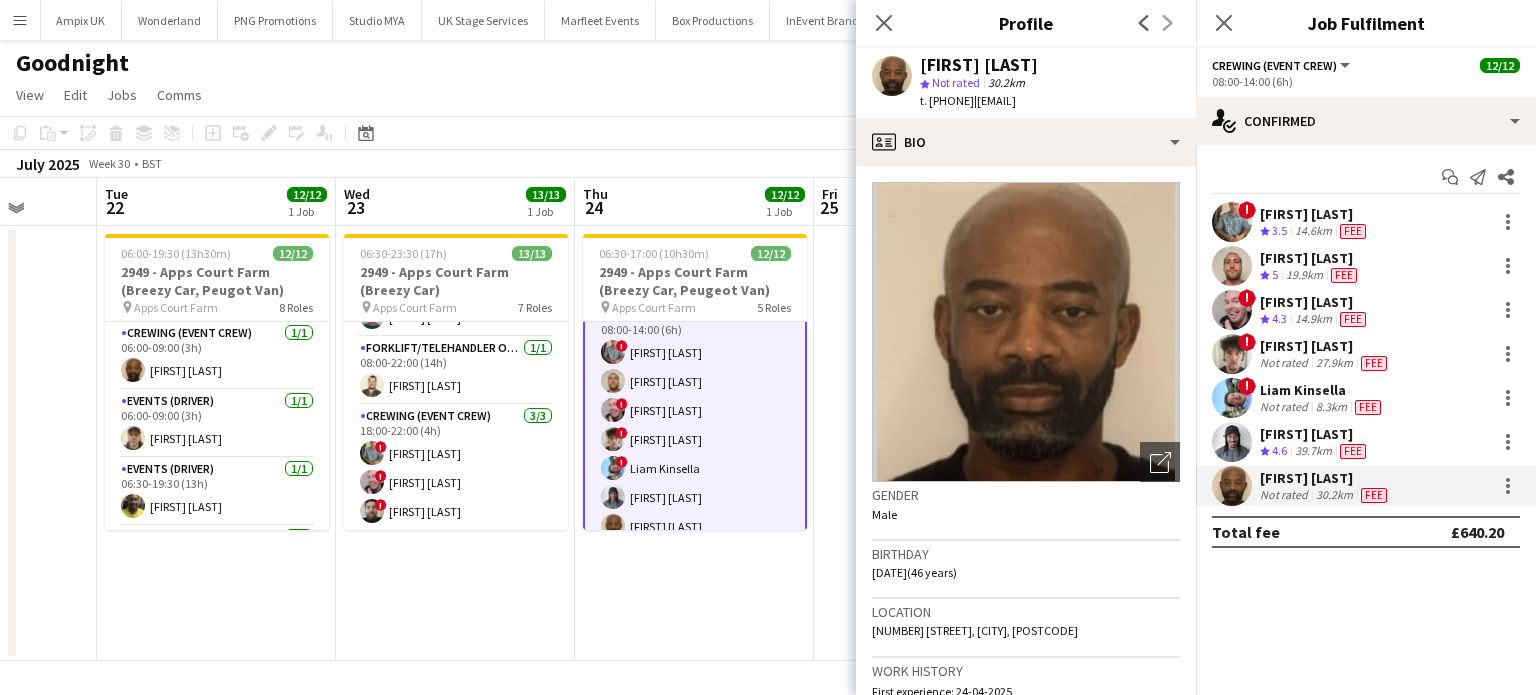 click on "!  Ben Simpkins   Not rated   27.9km   Fee" at bounding box center [1366, 354] 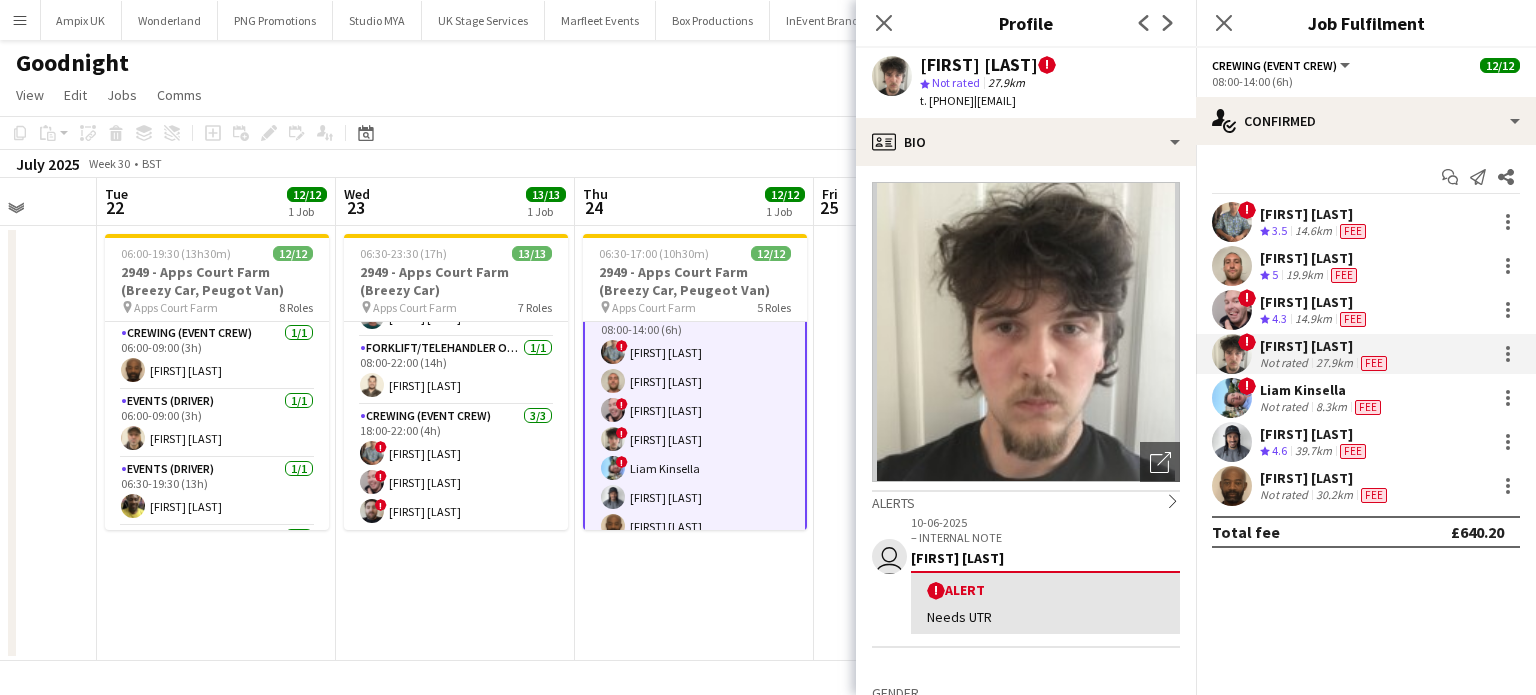 drag, startPoint x: 1243, startPoint y: 430, endPoint x: 1221, endPoint y: 430, distance: 22 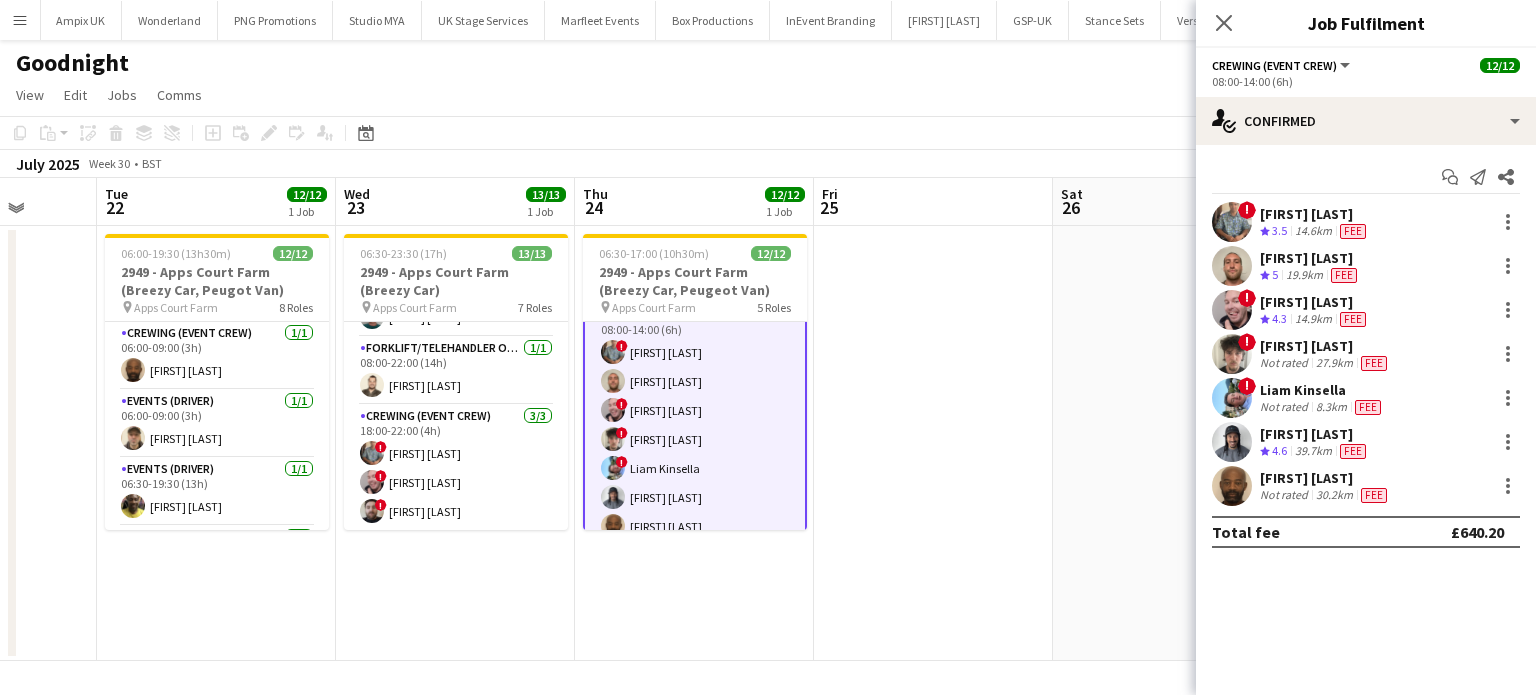 click on "!  Ben Simpkins   Not rated   27.9km   Fee" at bounding box center [1366, 354] 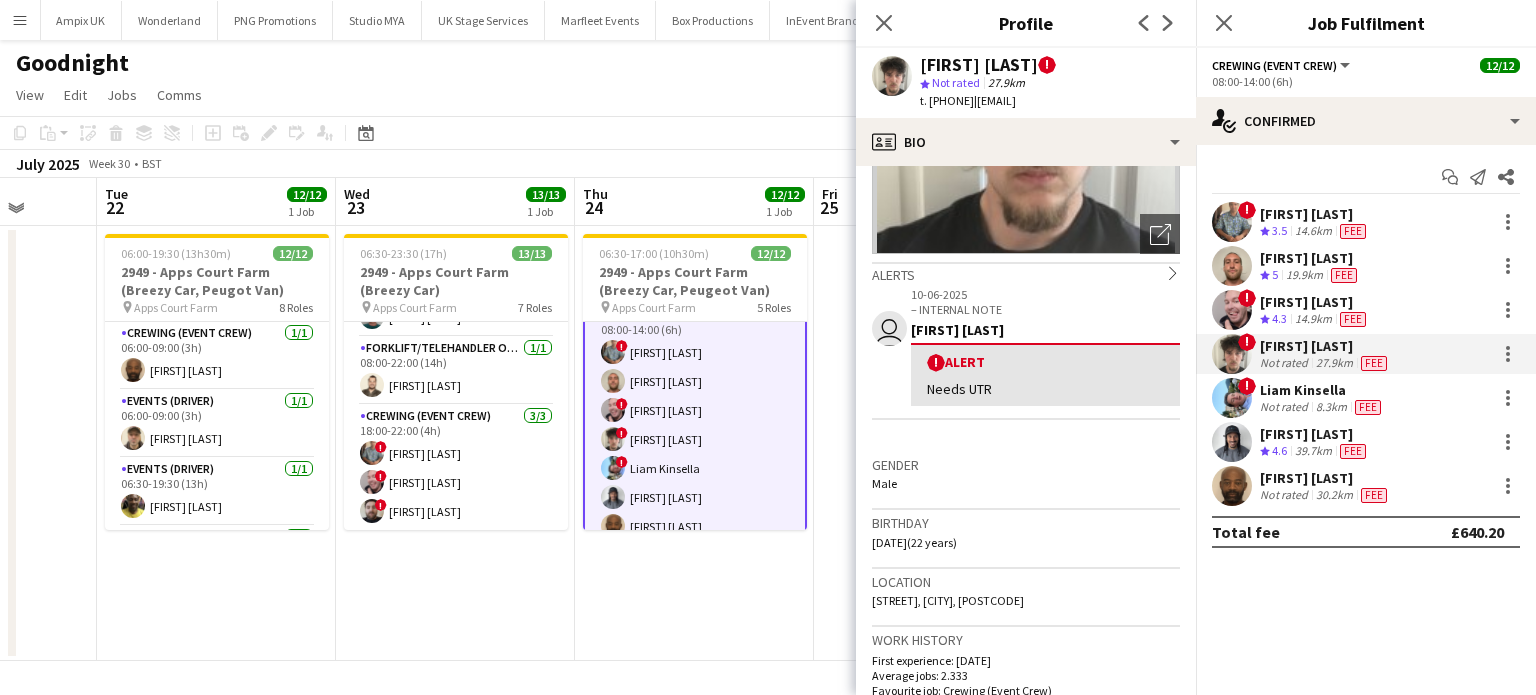 scroll, scrollTop: 231, scrollLeft: 0, axis: vertical 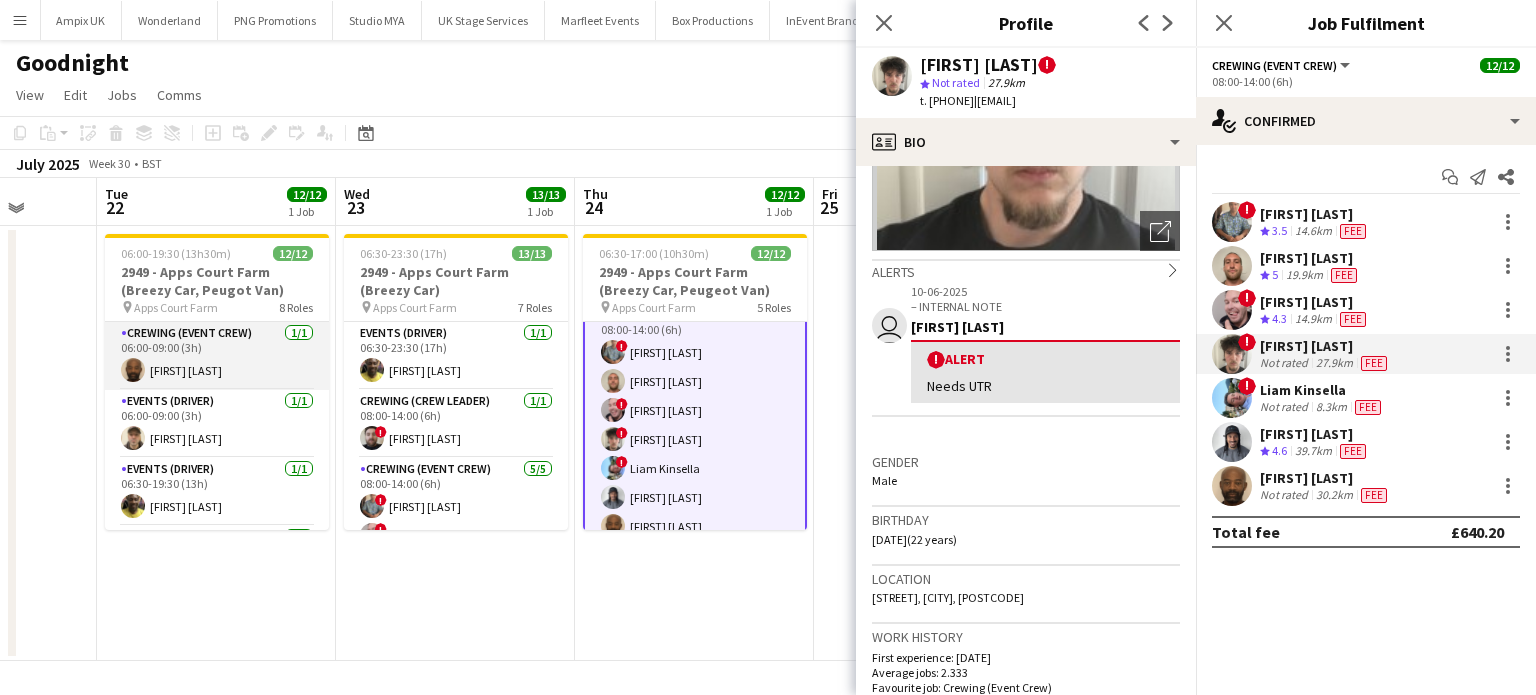 click on "Crewing (Event Crew)   1/1   06:00-09:00 (3h)
Kevin Olanrewaju" at bounding box center (217, 356) 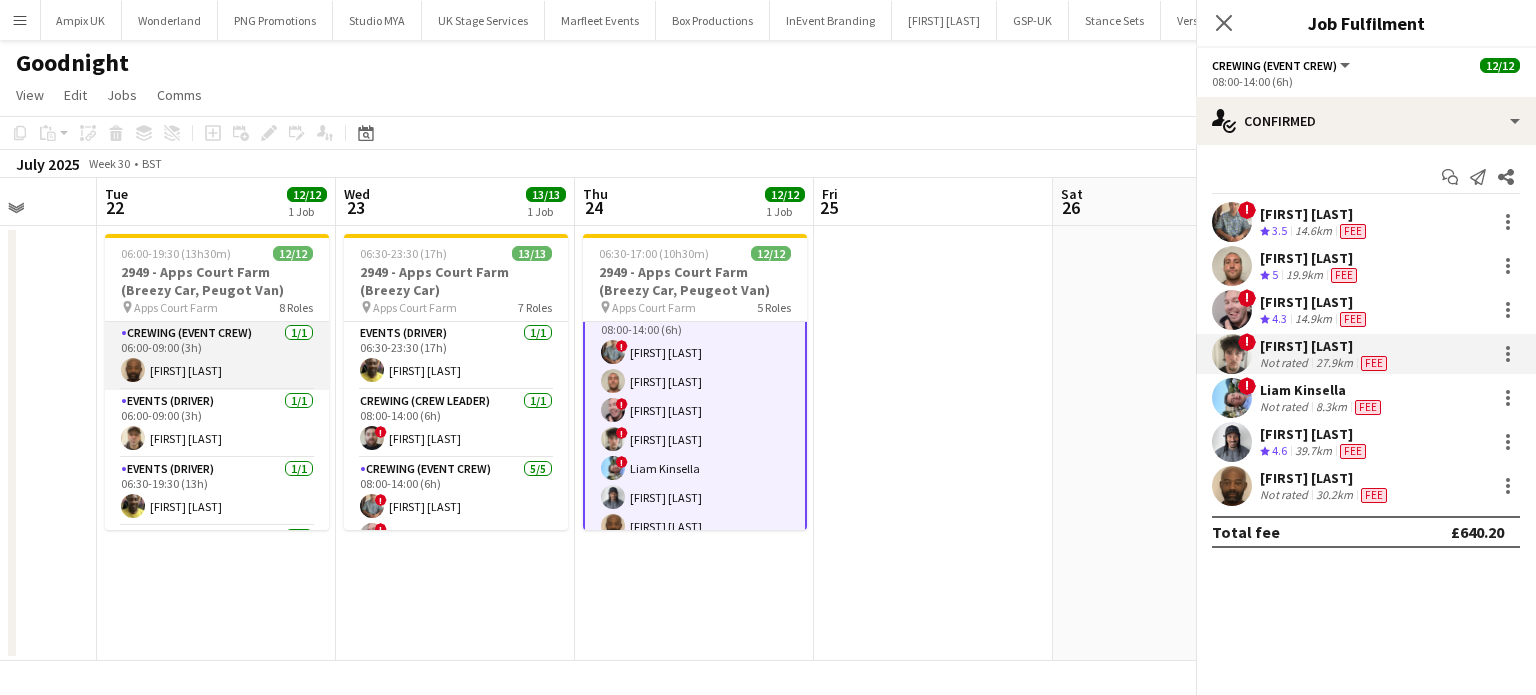 scroll, scrollTop: 184, scrollLeft: 0, axis: vertical 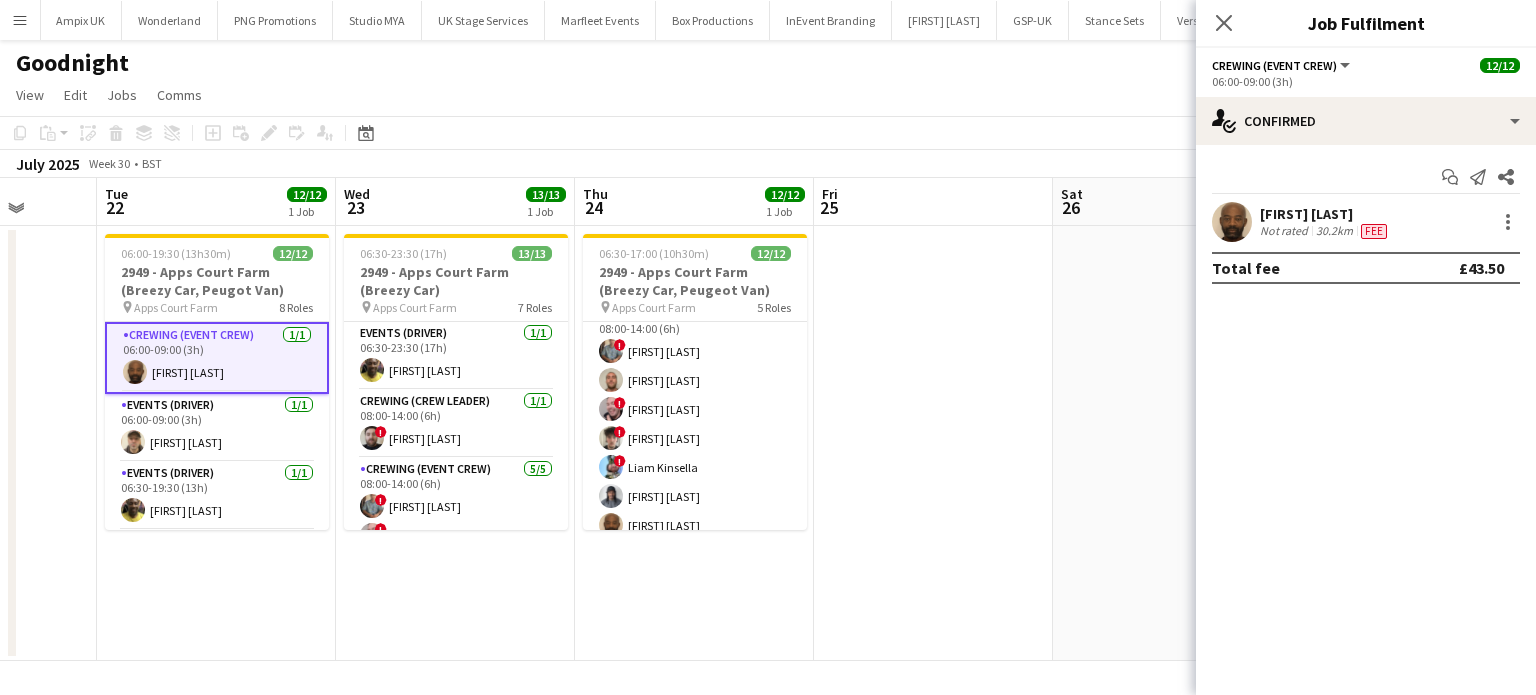 click at bounding box center (1232, 222) 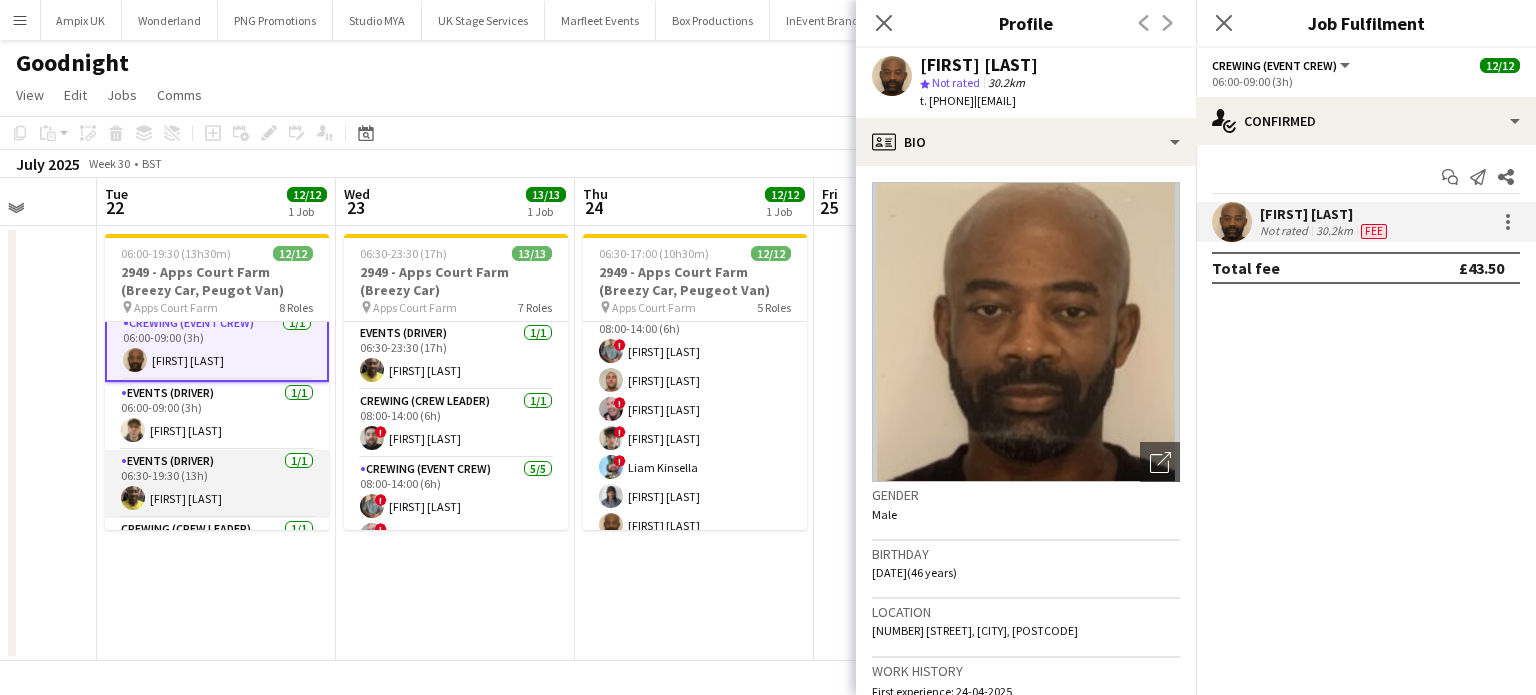 click at bounding box center [133, 498] 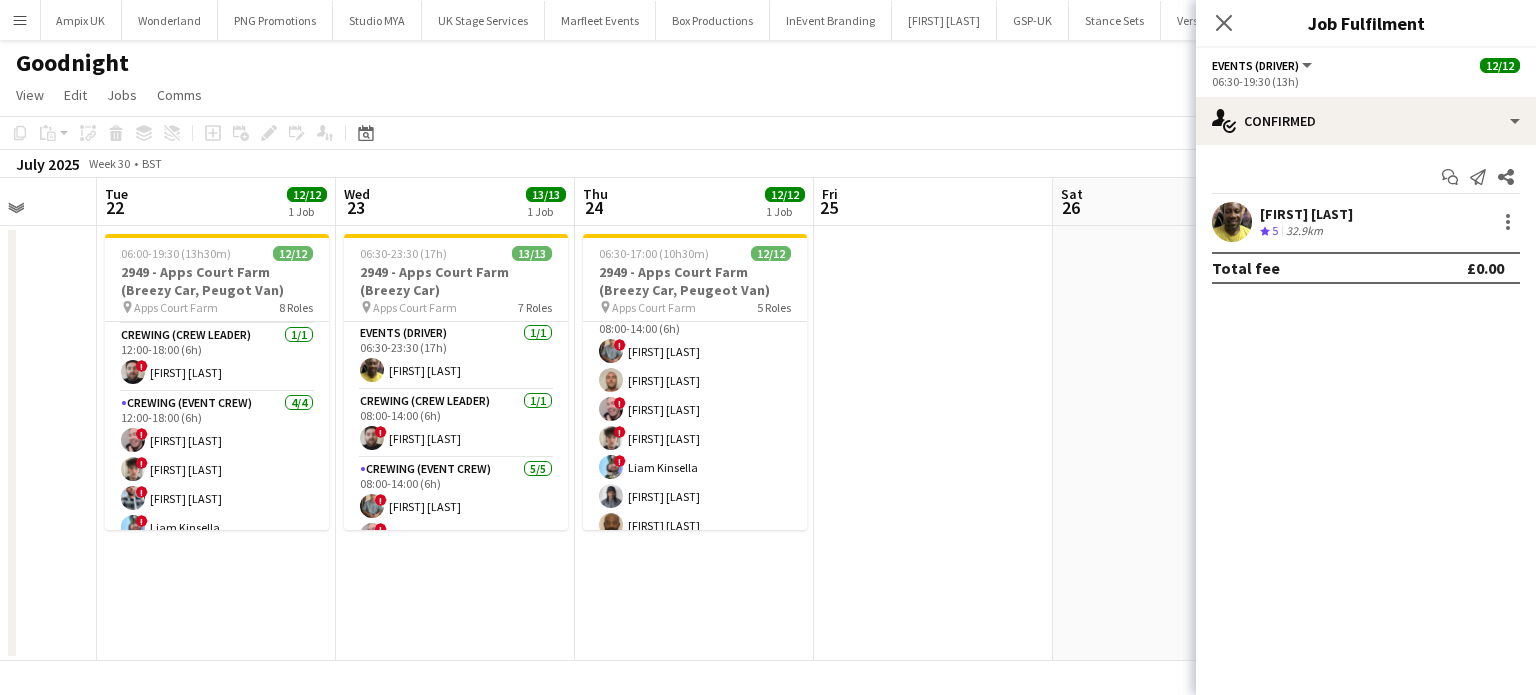 scroll, scrollTop: 455, scrollLeft: 0, axis: vertical 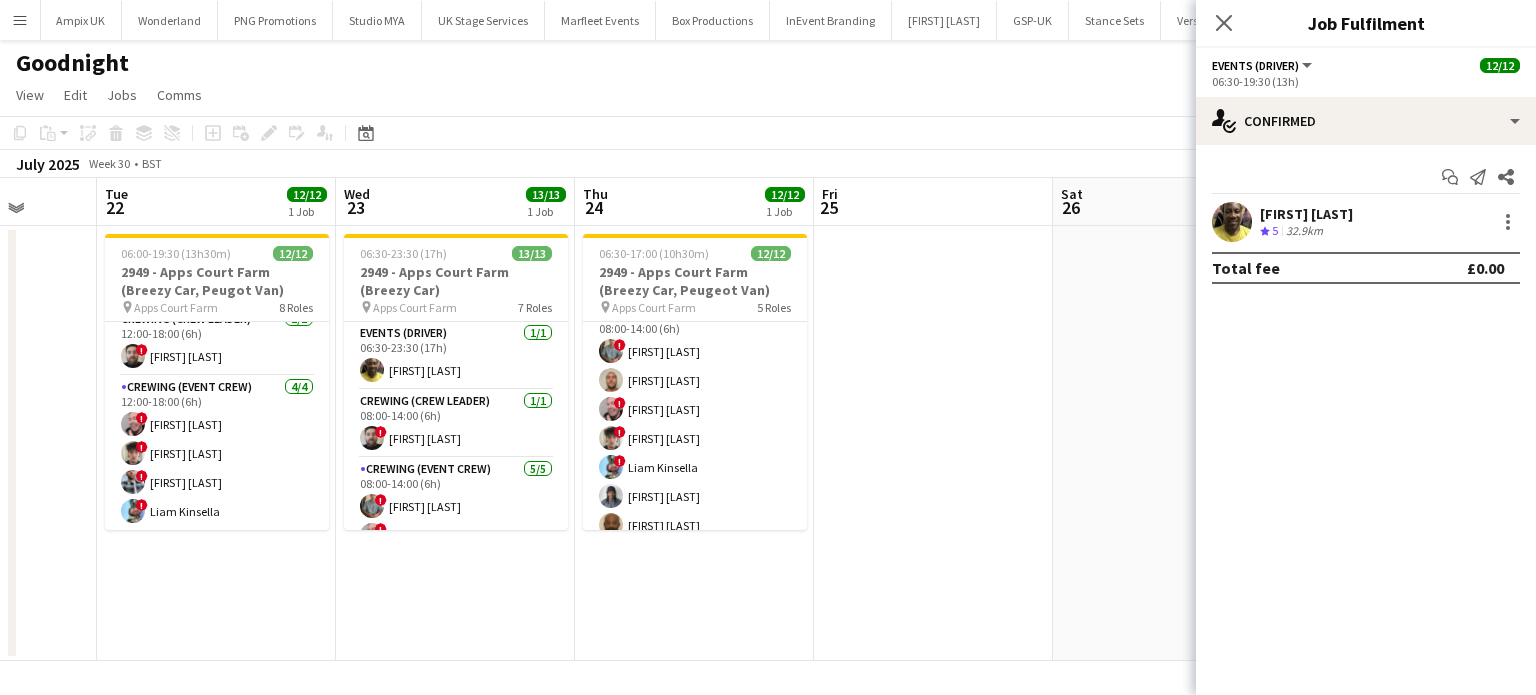 click on "Crewing (Event Crew)   4/4   12:00-18:00 (6h)
! Eldon Taylor ! Ben Simpkins ! Kieran Brooks ! Liam Kinsella" at bounding box center [217, 453] 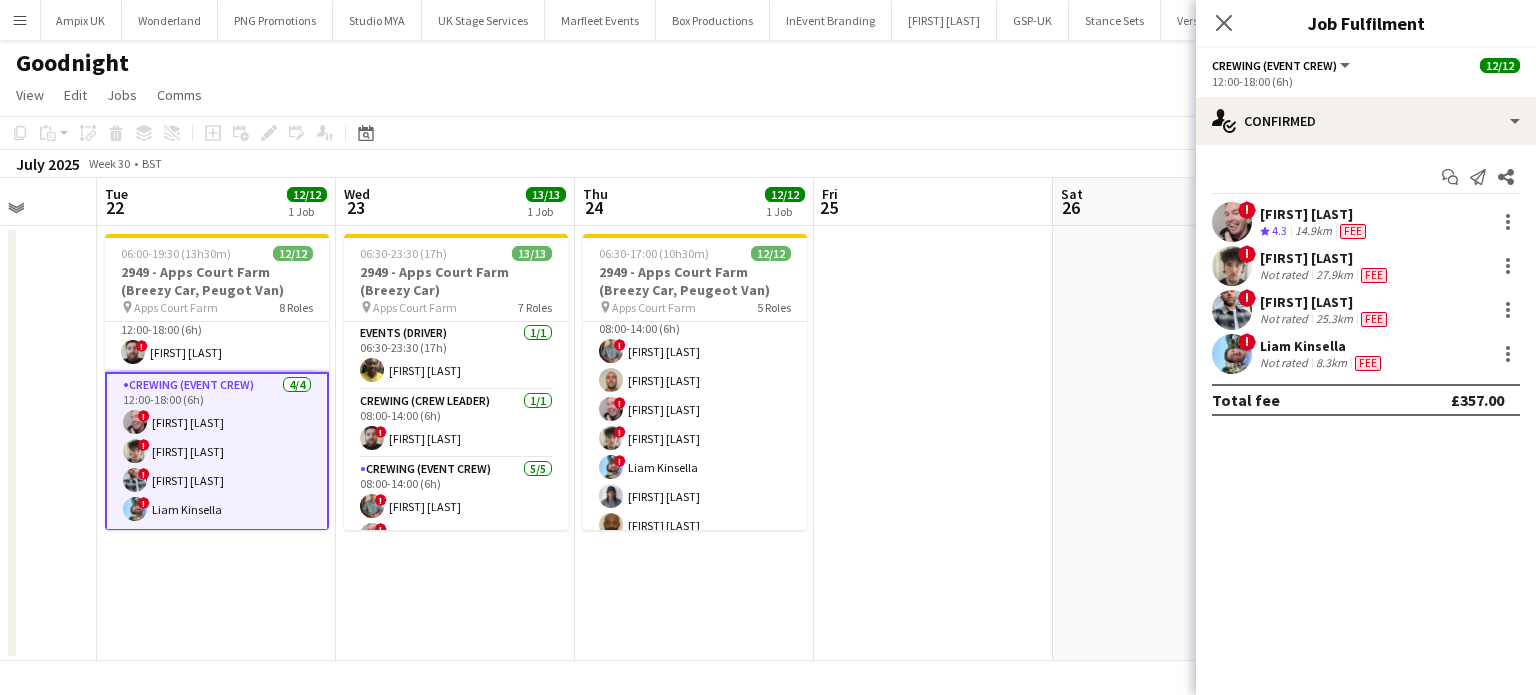 scroll, scrollTop: 452, scrollLeft: 0, axis: vertical 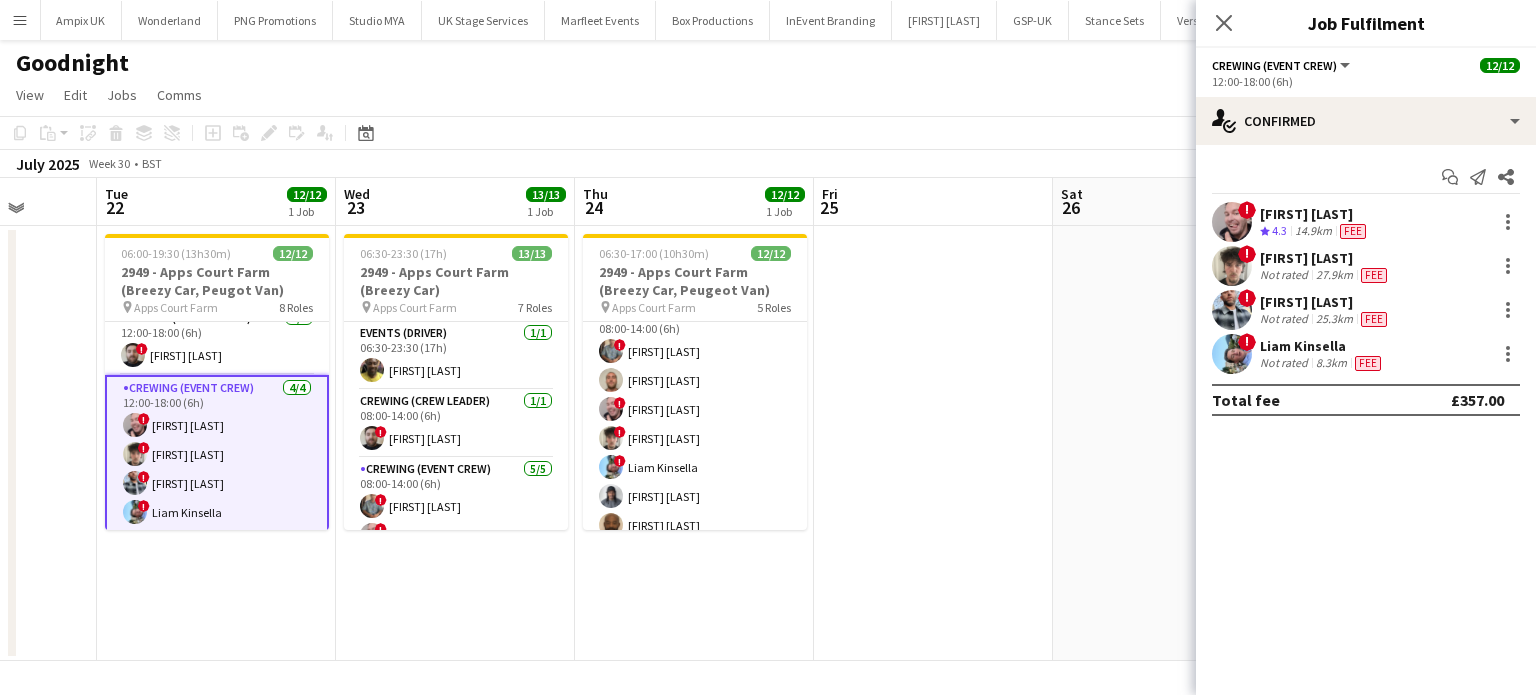 click on "27.9km" at bounding box center [1334, 275] 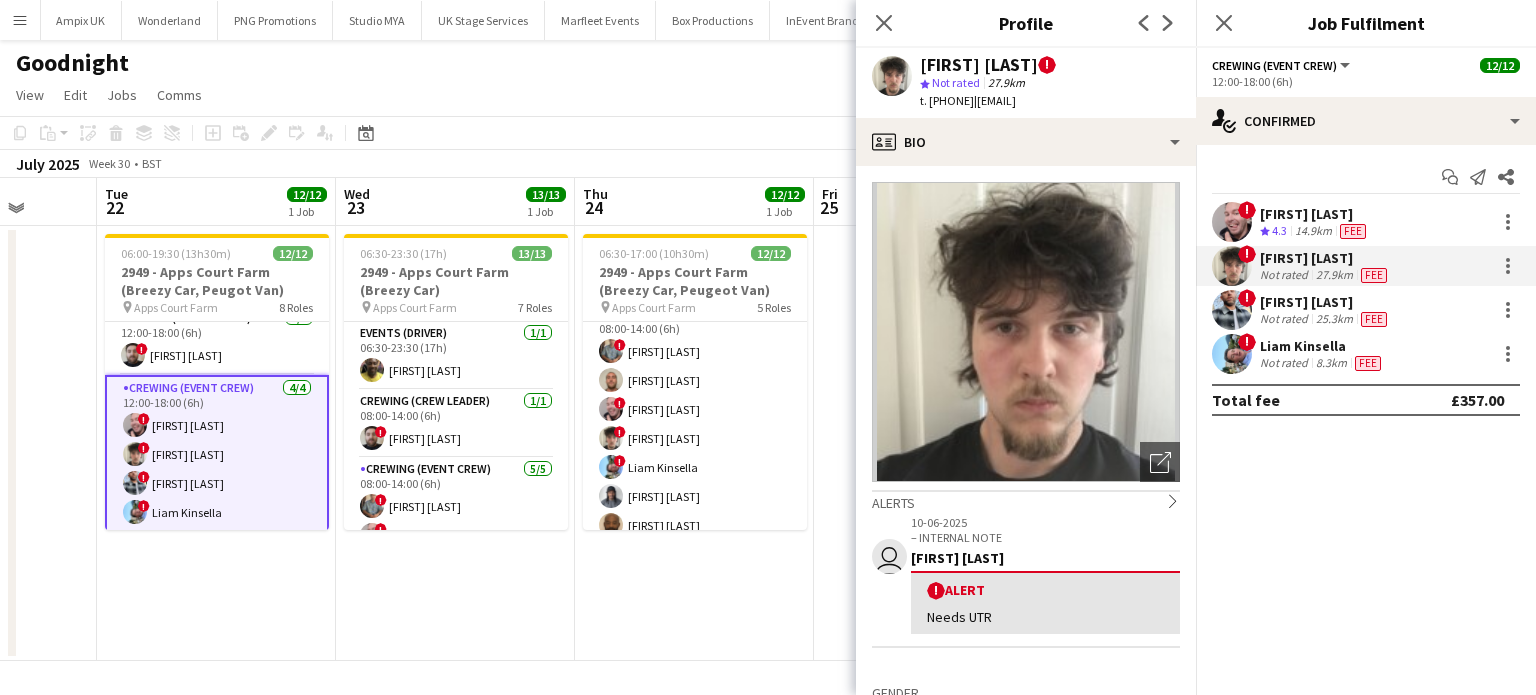 click on "06:00-19:30 (13h30m)    12/12   2949 - Apps Court Farm (Breezy Car, Peugot Van)
pin
Apps Court Farm   8 Roles   Crewing (Event Crew)   1/1   06:00-09:00 (3h)
Kevin Olanrewaju  Events (Driver)   1/1   06:00-09:00 (3h)
Daniel Ben-Haim  Events (Driver)   1/1   06:30-19:30 (13h)
Alphonsus Chucks Mordi  Crewing (Crew Leader)   1/1   08:00-18:00 (10h)
Brayden Davison  Crewing (Event Crew)   2/2   08:00-18:00 (10h)
! Daniel Slack Stephen Lyle  Forklift/Telehandler operator   1/1   08:00-18:00 (10h)
Christopher Lane  Crewing (Crew Leader)   1/1   12:00-18:00 (6h)
! Sergey Dominguez  Crewing (Event Crew)   4/4   12:00-18:00 (6h)
! Eldon Taylor ! Ben Simpkins ! Kieran Brooks ! Liam Kinsella" at bounding box center [216, 443] 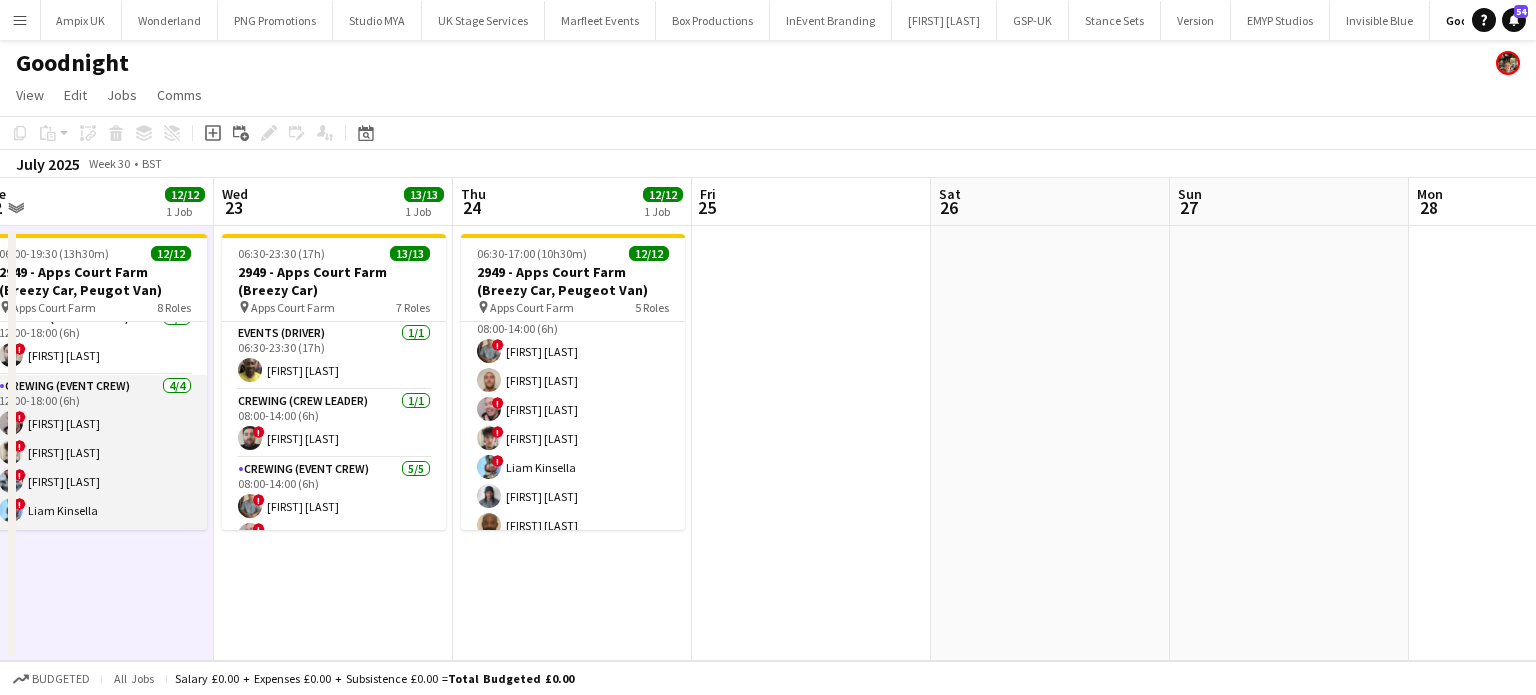 scroll, scrollTop: 0, scrollLeft: 744, axis: horizontal 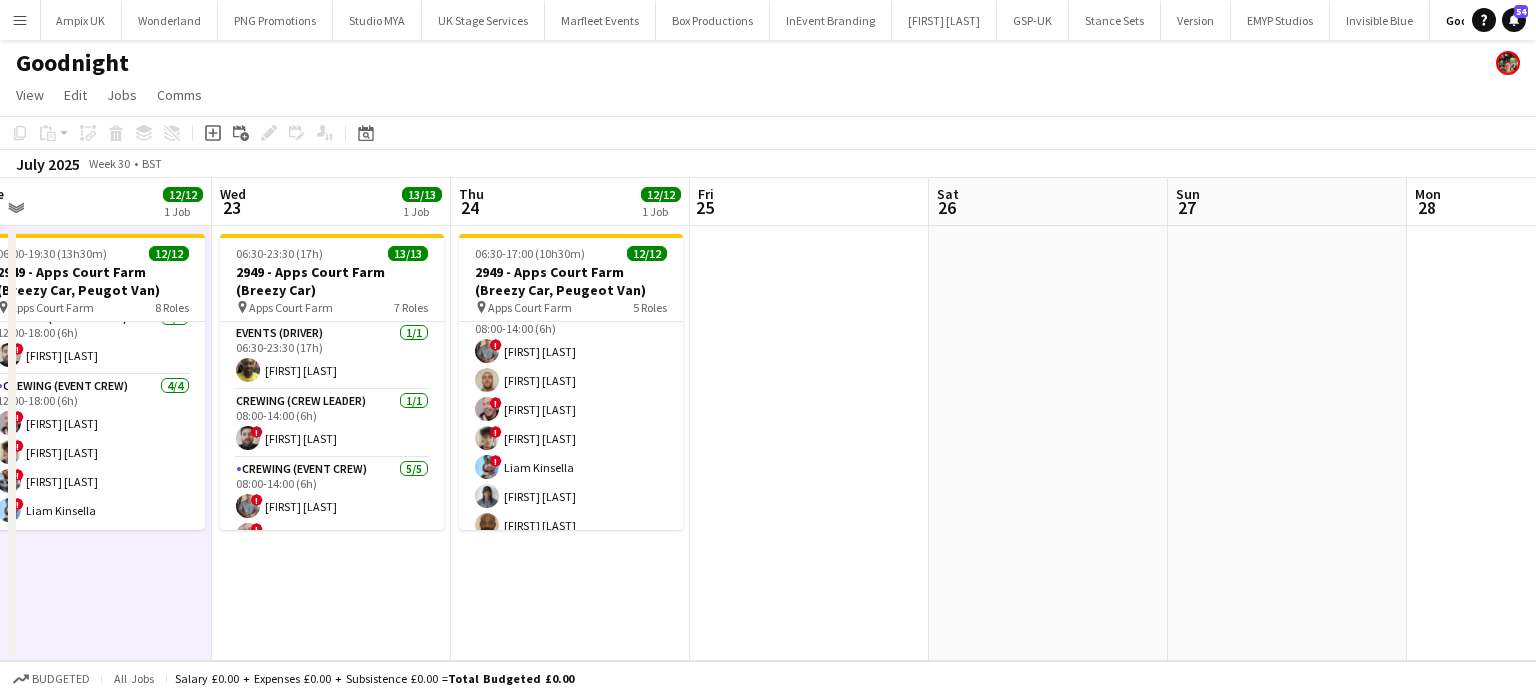 click on "06:30-23:30 (17h)    13/13   2949 - Apps Court Farm (Breezy Car)
pin
Apps Court Farm   7 Roles   Events (Driver)   1/1   06:30-23:30 (17h)
Alphonsus Chucks Mordi  Crewing (Crew Leader)   1/1   08:00-14:00 (6h)
! Sergey Dominguez  Crewing (Event Crew)   5/5   08:00-14:00 (6h)
! Daniel Slack ! Eldon Taylor ! Ben Simpkins ! Liam Kinsella Kaine Caldeira  Crewing (Event Crew)   1/1   08:00-17:00 (9h)
Stephen Lyle  Crewing (Crew Leader)   1/1   08:00-22:00 (14h)
Brayden Davison  Forklift/Telehandler operator   1/1   08:00-22:00 (14h)
Christopher Lane  Crewing (Event Crew)   3/3   18:00-22:00 (4h)
! Daniel Slack ! Eldon Taylor ! Sergey Dominguez" at bounding box center (331, 443) 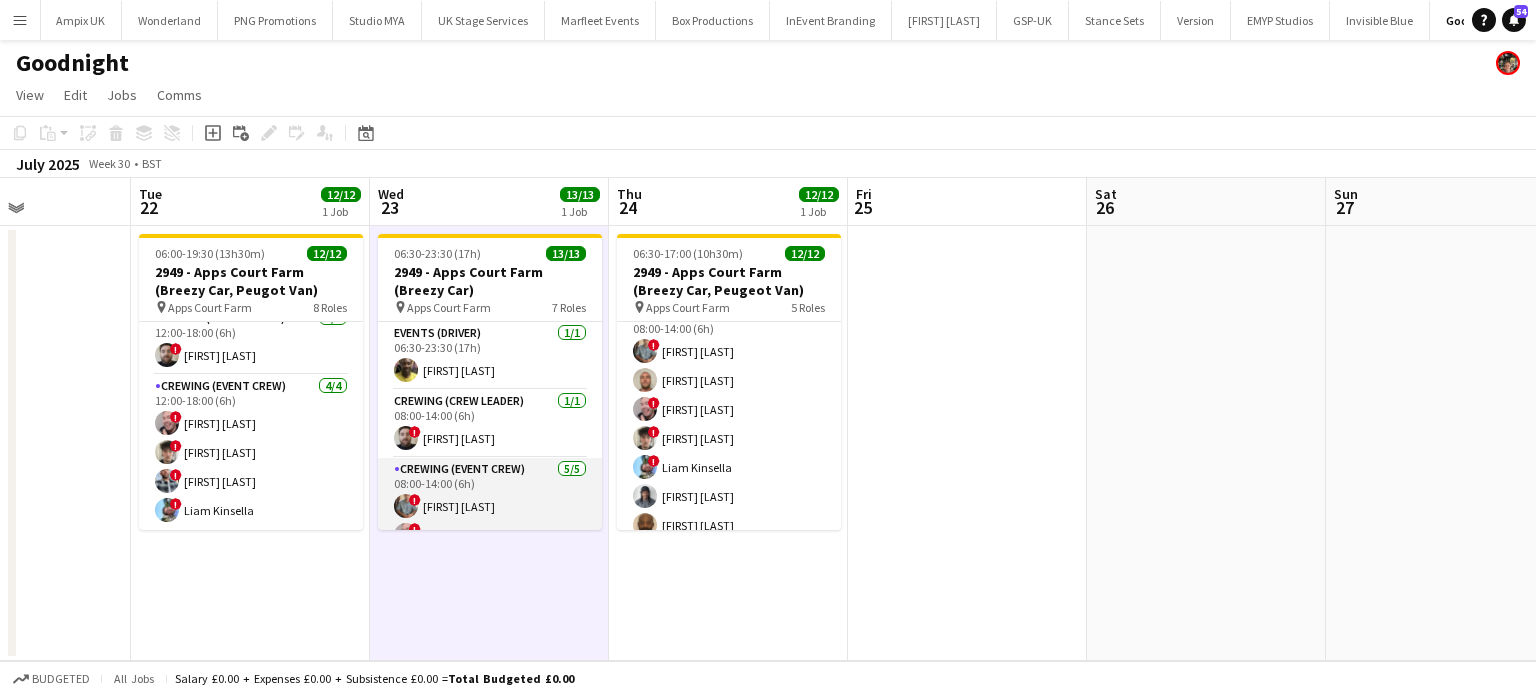 scroll, scrollTop: 0, scrollLeft: 583, axis: horizontal 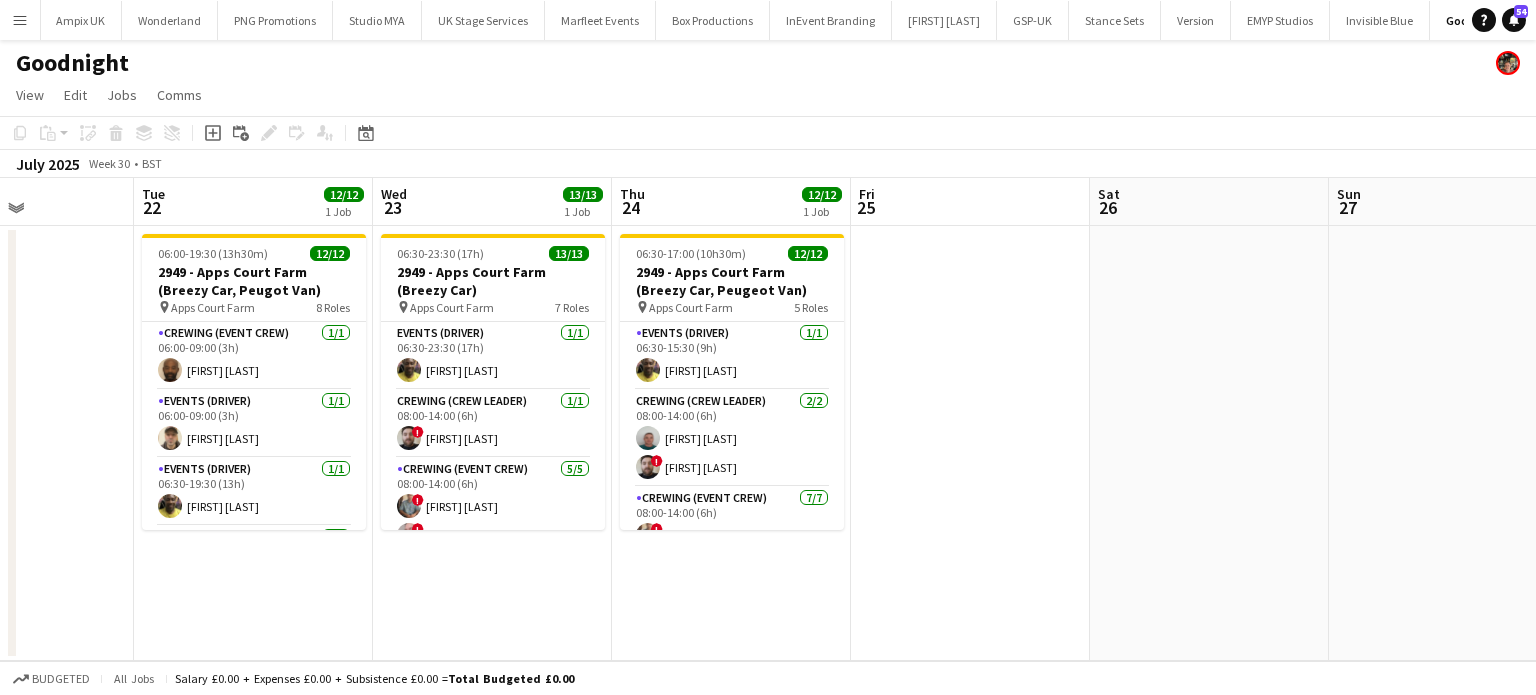 click on "06:00-19:30 (13h30m)    12/12   2949 - Apps Court Farm (Breezy Car, Peugot Van)
pin
Apps Court Farm   8 Roles   Crewing (Event Crew)   1/1   06:00-09:00 (3h)
Kevin Olanrewaju  Events (Driver)   1/1   06:00-09:00 (3h)
Daniel Ben-Haim  Events (Driver)   1/1   06:30-19:30 (13h)
Alphonsus Chucks Mordi  Crewing (Crew Leader)   1/1   08:00-18:00 (10h)
Brayden Davison  Crewing (Event Crew)   2/2   08:00-18:00 (10h)
! Daniel Slack Stephen Lyle  Forklift/Telehandler operator   1/1   08:00-18:00 (10h)
Christopher Lane  Crewing (Crew Leader)   1/1   12:00-18:00 (6h)
! Sergey Dominguez  Crewing (Event Crew)   4/4   12:00-18:00 (6h)
! Eldon Taylor ! Ben Simpkins ! Kieran Brooks ! Liam Kinsella" at bounding box center (253, 443) 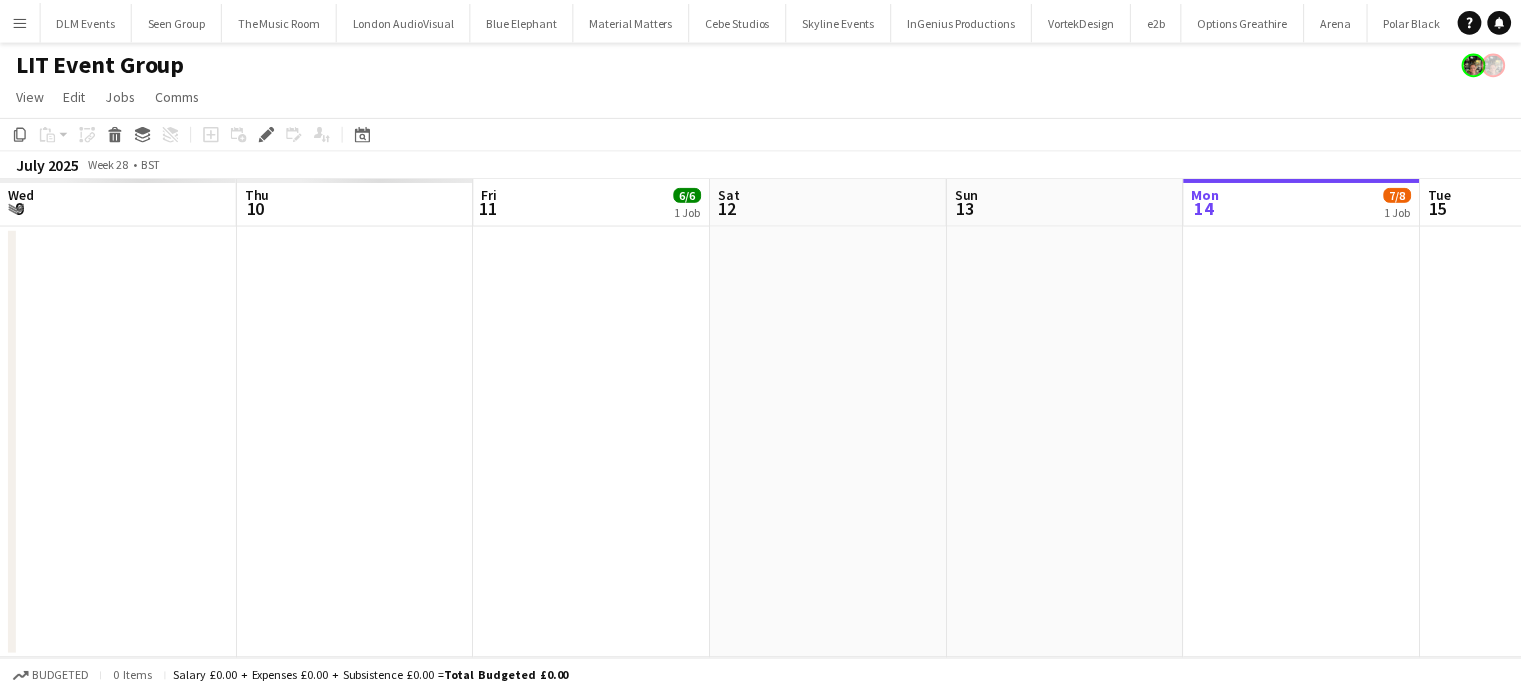 scroll, scrollTop: 0, scrollLeft: 0, axis: both 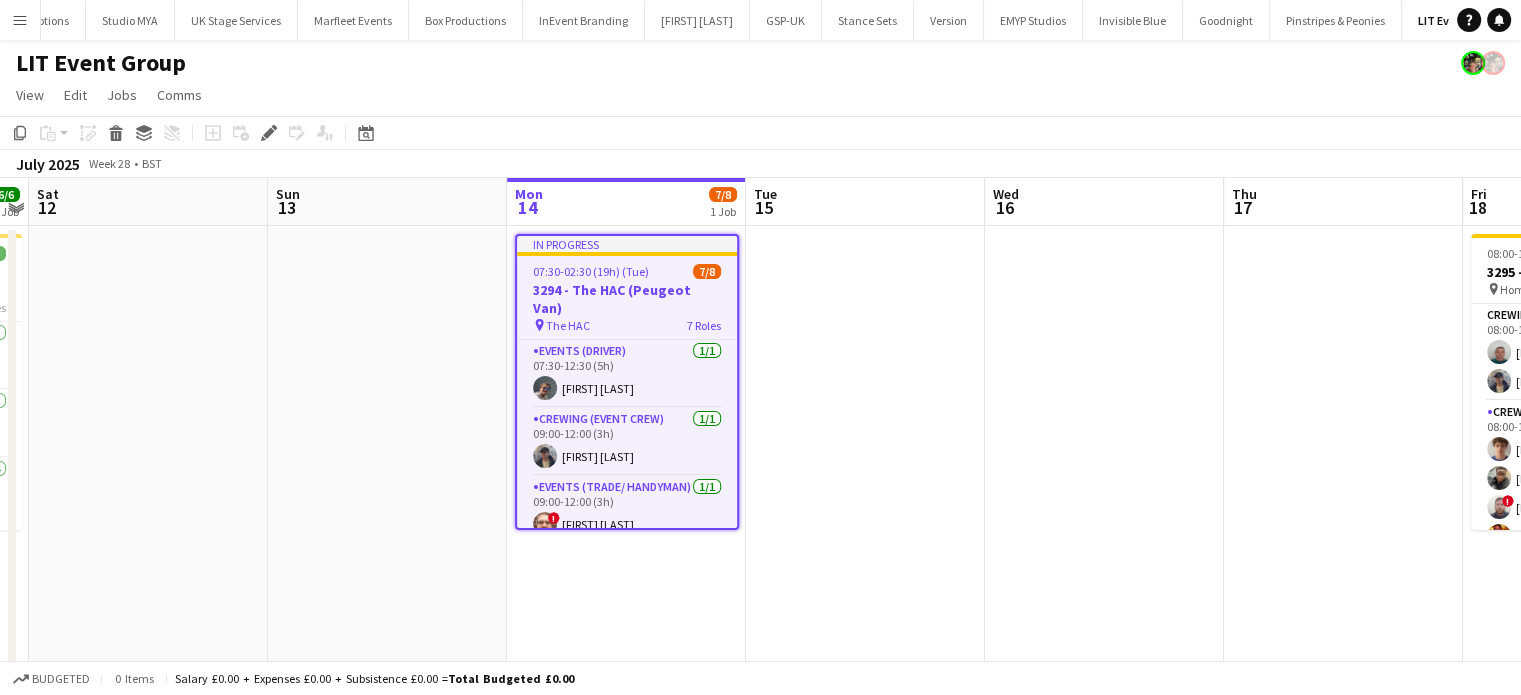 click on "In progress   07:30-02:30 (19h) (Tue)   7/8   3294 - The HAC (Peugeot Van)
pin
The HAC   7 Roles   Events (Driver)   1/1   07:30-12:30 (5h)
[FIRST] [LAST]  Crewing (Event Crew)   1/1   09:00-12:00 (3h)
[FIRST] [LAST]  Events (Trade/ Handyman)   1/1   09:00-12:00 (3h)
! [FIRST] [LAST]  Events (Driver)   2I   0/1   21:30-02:30 (5h)
single-neutral-actions
Crewing (Crew Leader)   1/1   22:00-02:00 (4h)
[FIRST] [LAST]  Crewing (Event Crew)   2/2   22:00-02:00 (4h)
[FIRST] [LAST] [FIRST] [LAST]  Events (Driver)   1/1   22:00-02:00 (4h)
[FIRST] [LAST] [FIRST] [LAST]" at bounding box center (627, 382) 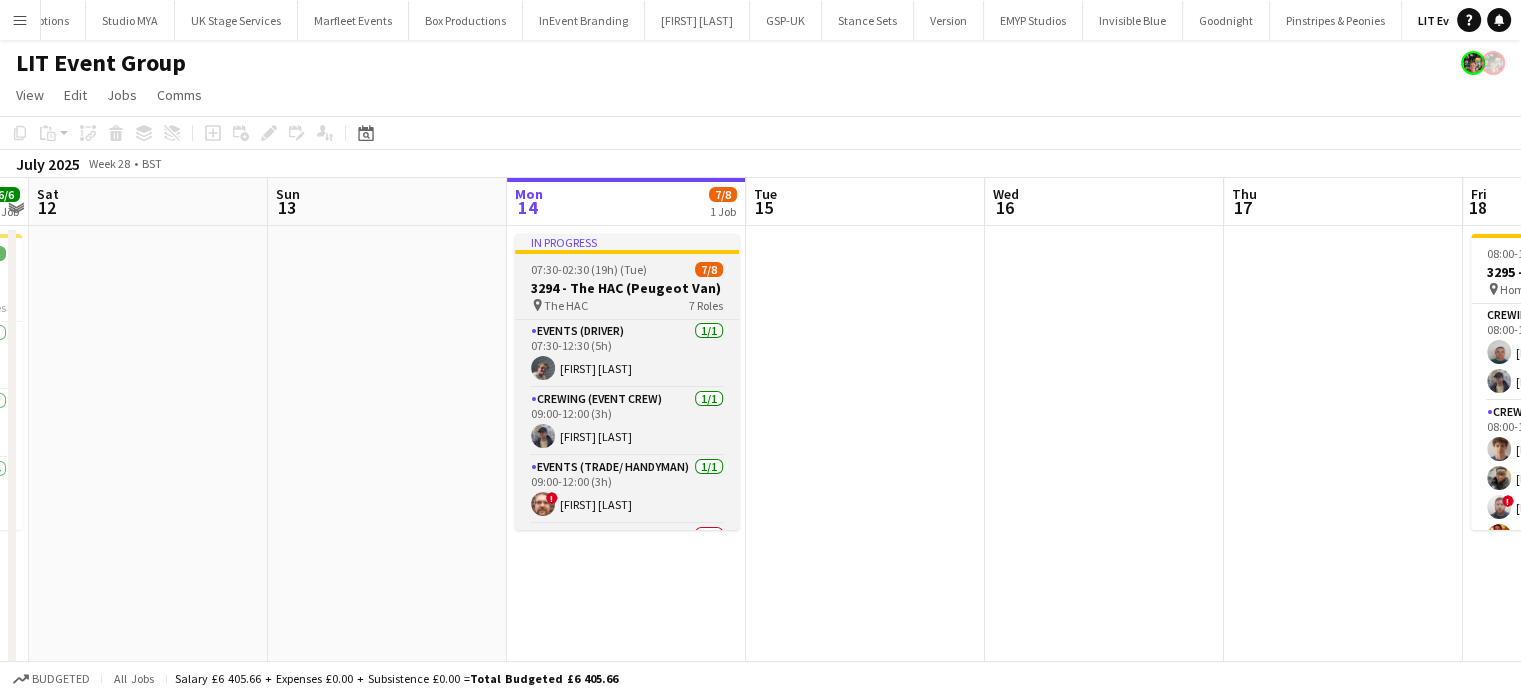 click on "In progress   07:30-02:30 (19h) (Tue)   7/8   3294 - The HAC (Peugeot Van)
pin
The HAC   7 Roles   Events (Driver)   1/1   07:30-12:30 (5h)
Nicholas Swanton  Crewing (Event Crew)   1/1   09:00-12:00 (3h)
William Connor  Events (Trade/ Handyman)   1/1   09:00-12:00 (3h)
! Corey Arnold  Events (Driver)   2I   0/1   21:30-02:30 (5h)
single-neutral-actions
Crewing (Crew Leader)   1/1   22:00-02:00 (4h)
William Connor  Crewing (Event Crew)   2/2   22:00-02:00 (4h)
Alfie Williamson Papa Opoku-Adjei  Events (Driver)   1/1   22:00-02:00 (4h)
Alphonsus Chucks Mordi" at bounding box center (627, 382) 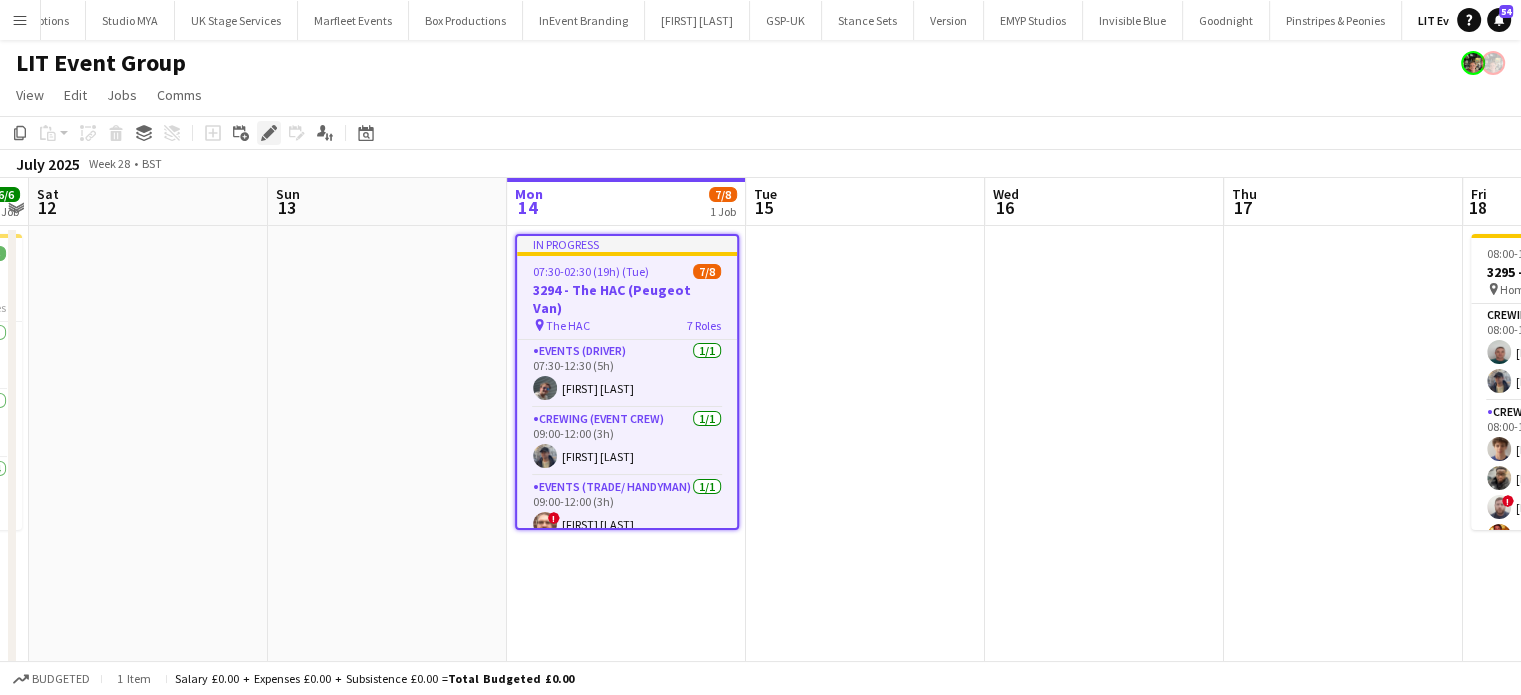 click on "Edit" 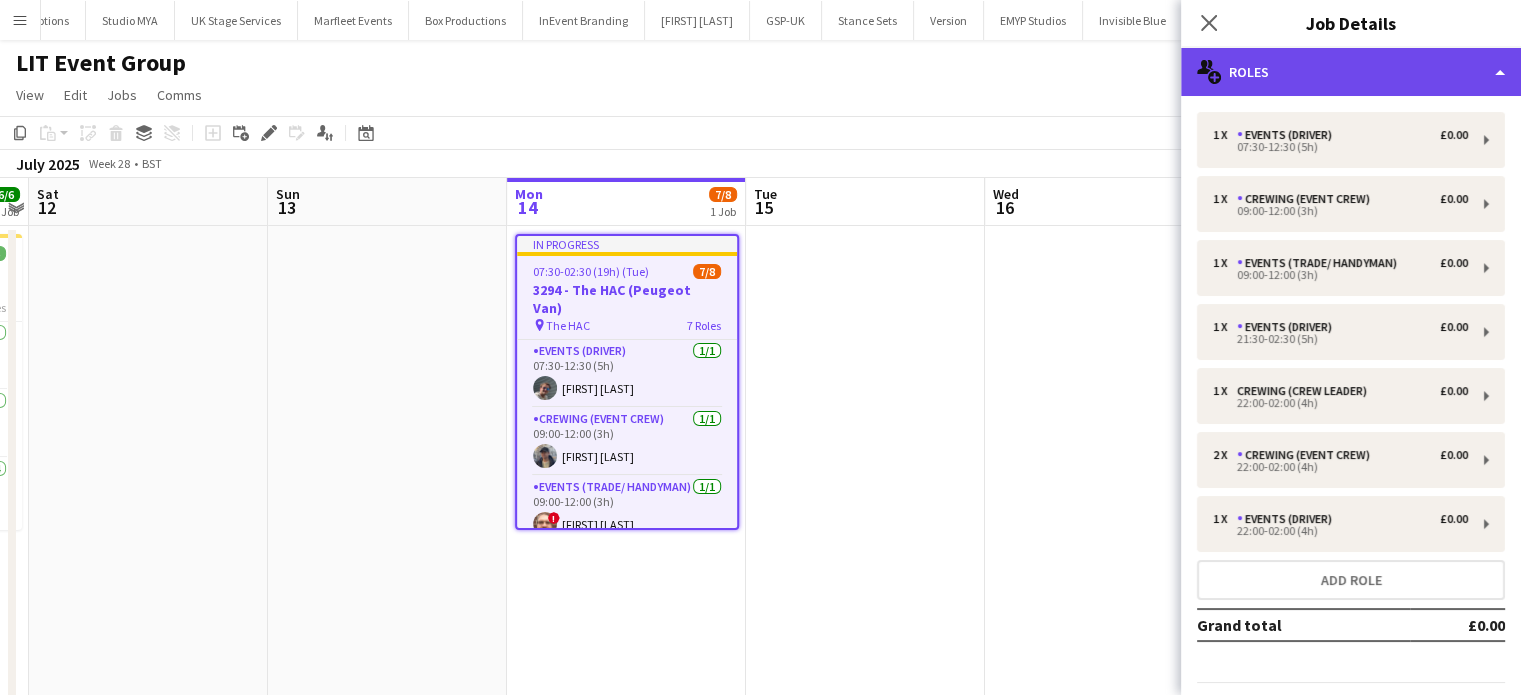 click on "multiple-users-add
Roles" 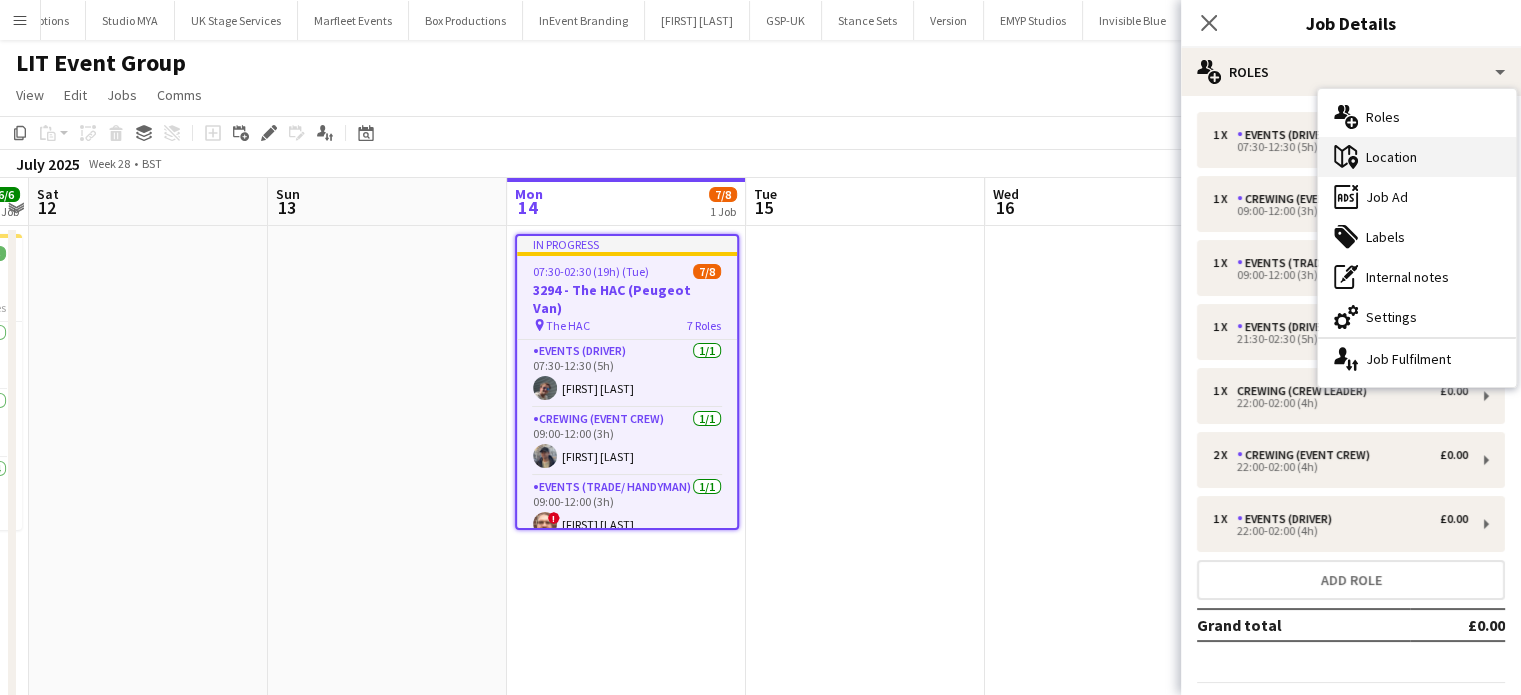 click on "maps-pin-1
Location" at bounding box center [1417, 157] 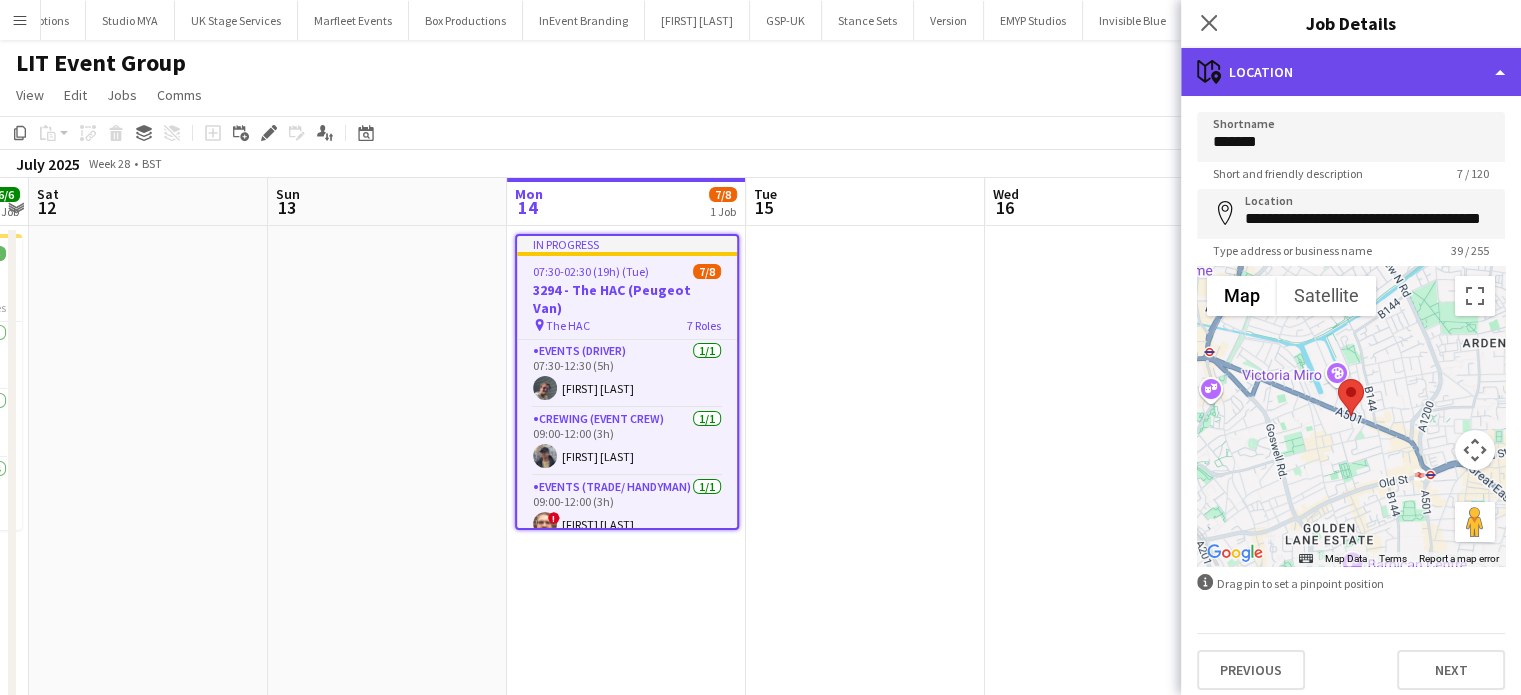 click on "maps-pin-1
Location" 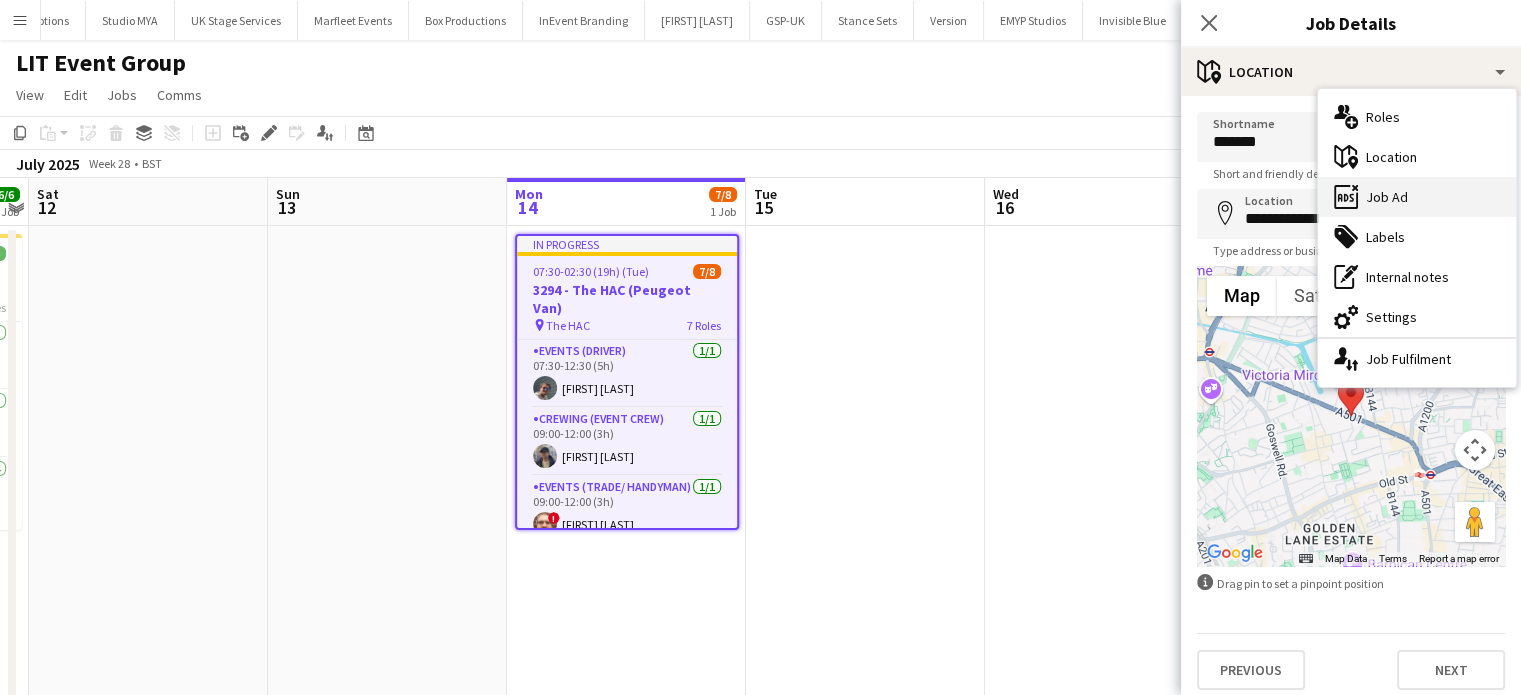 click on "ads-window
Job Ad" at bounding box center [1417, 197] 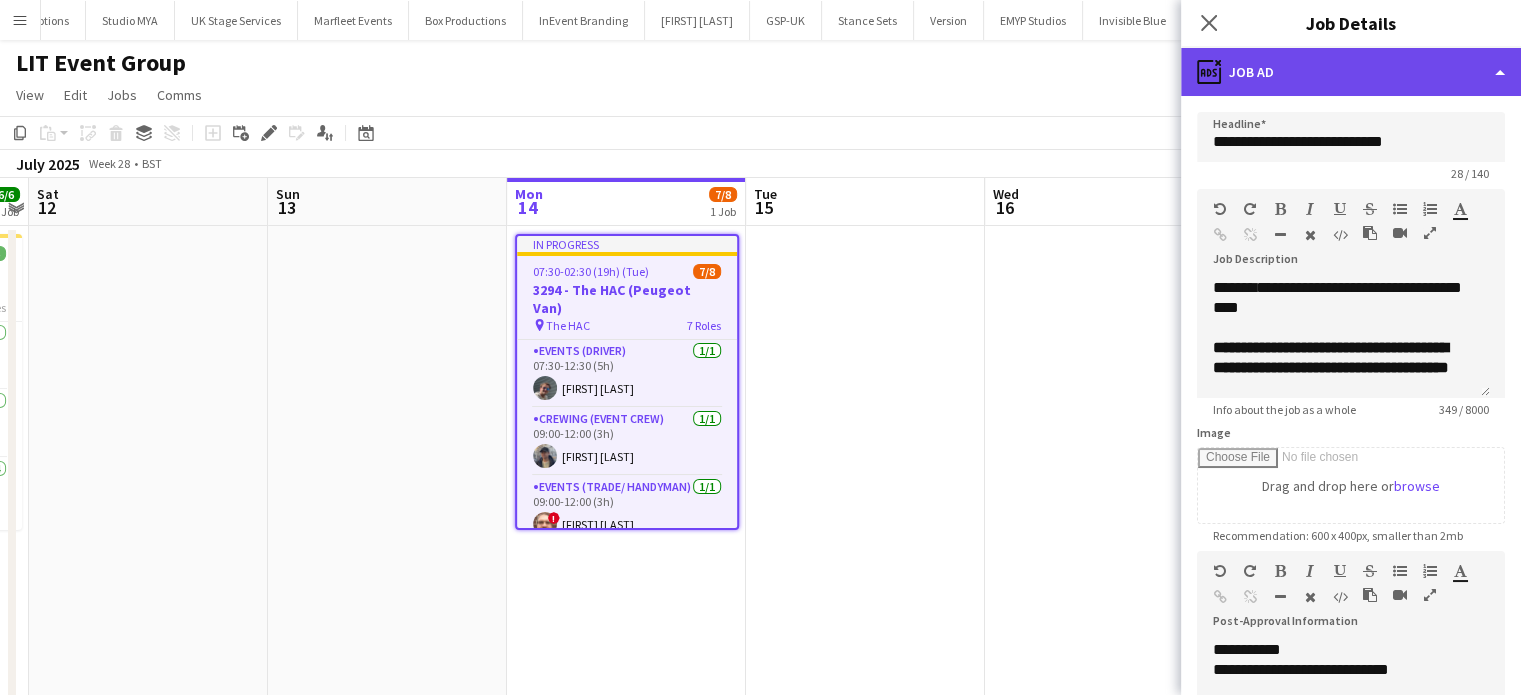 click on "ads-window
Job Ad" 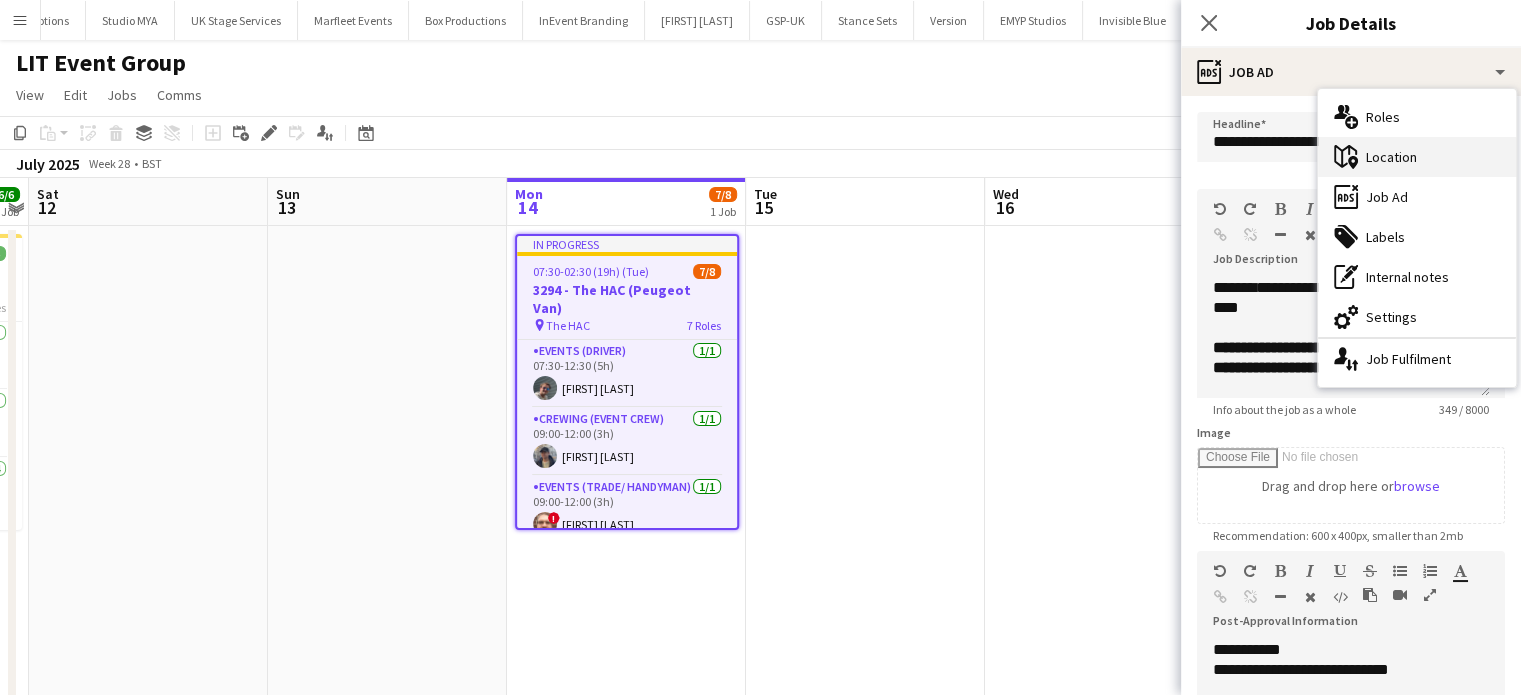 click on "maps-pin-1
Location" at bounding box center (1417, 157) 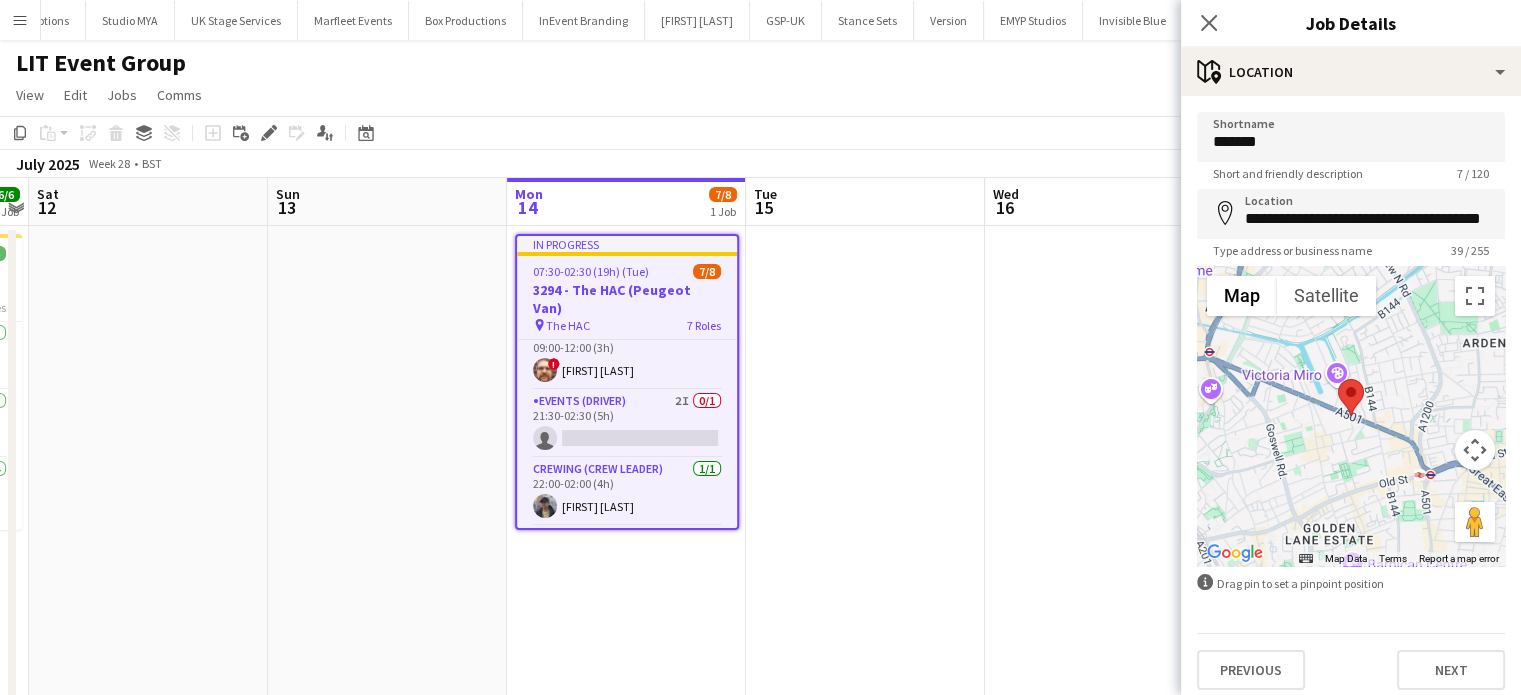 scroll, scrollTop: 152, scrollLeft: 0, axis: vertical 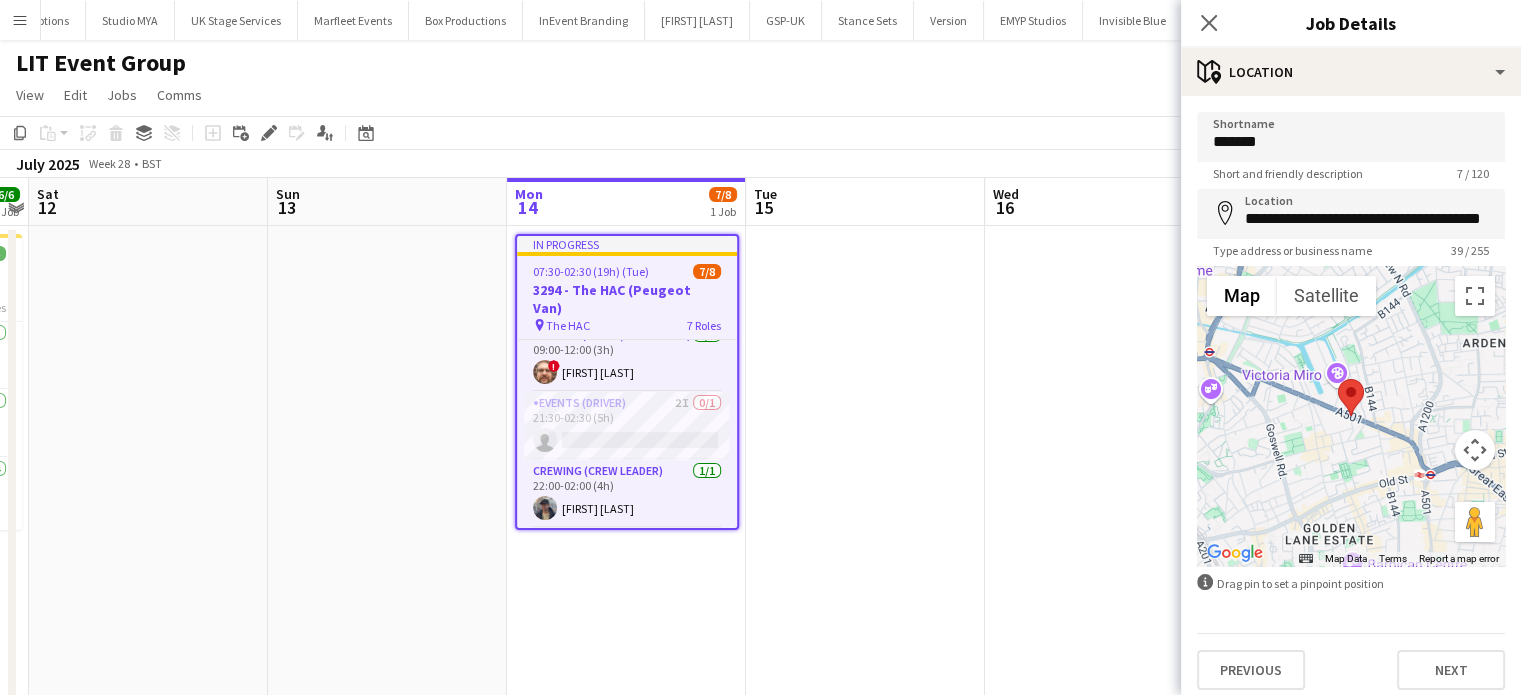 click at bounding box center [387, 529] 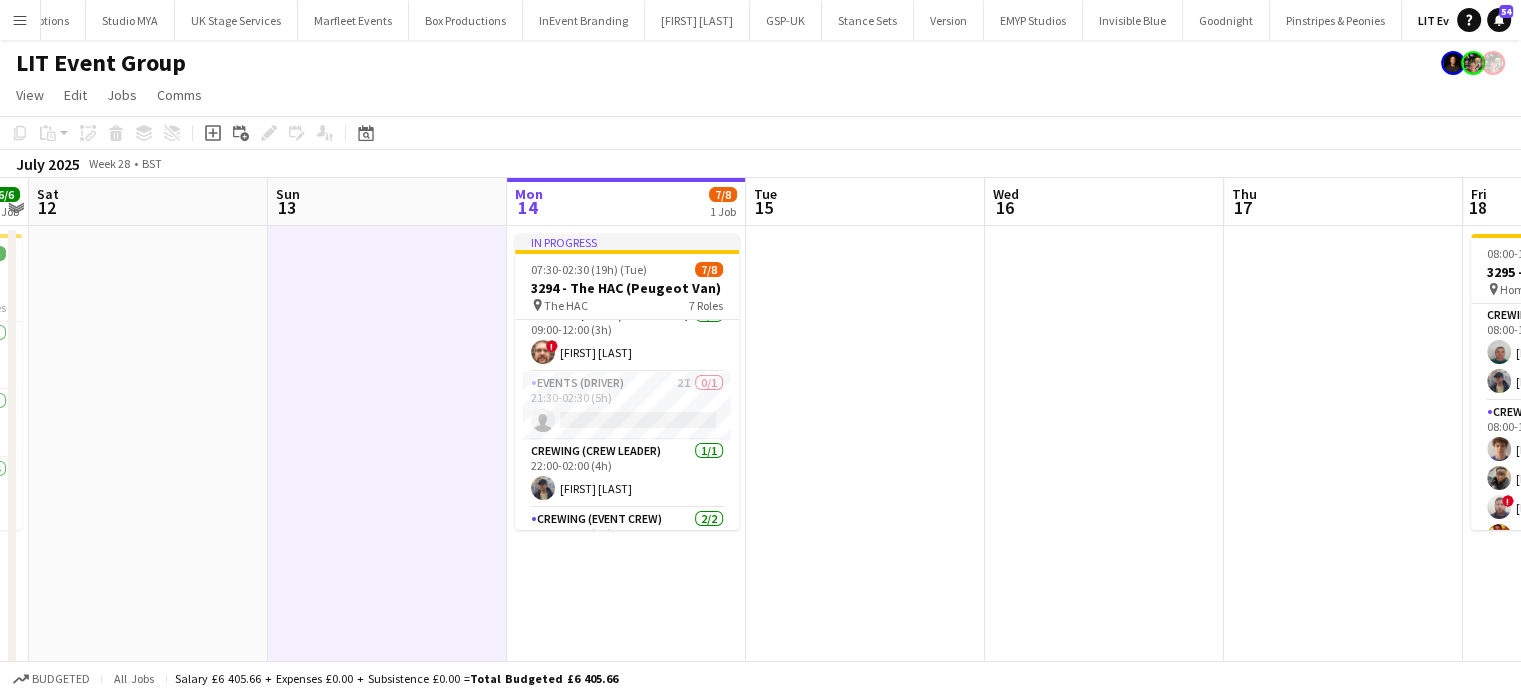 click on "Events (Driver)   2I   0/1   21:30-02:30 (5h)
single-neutral-actions" at bounding box center [627, 406] 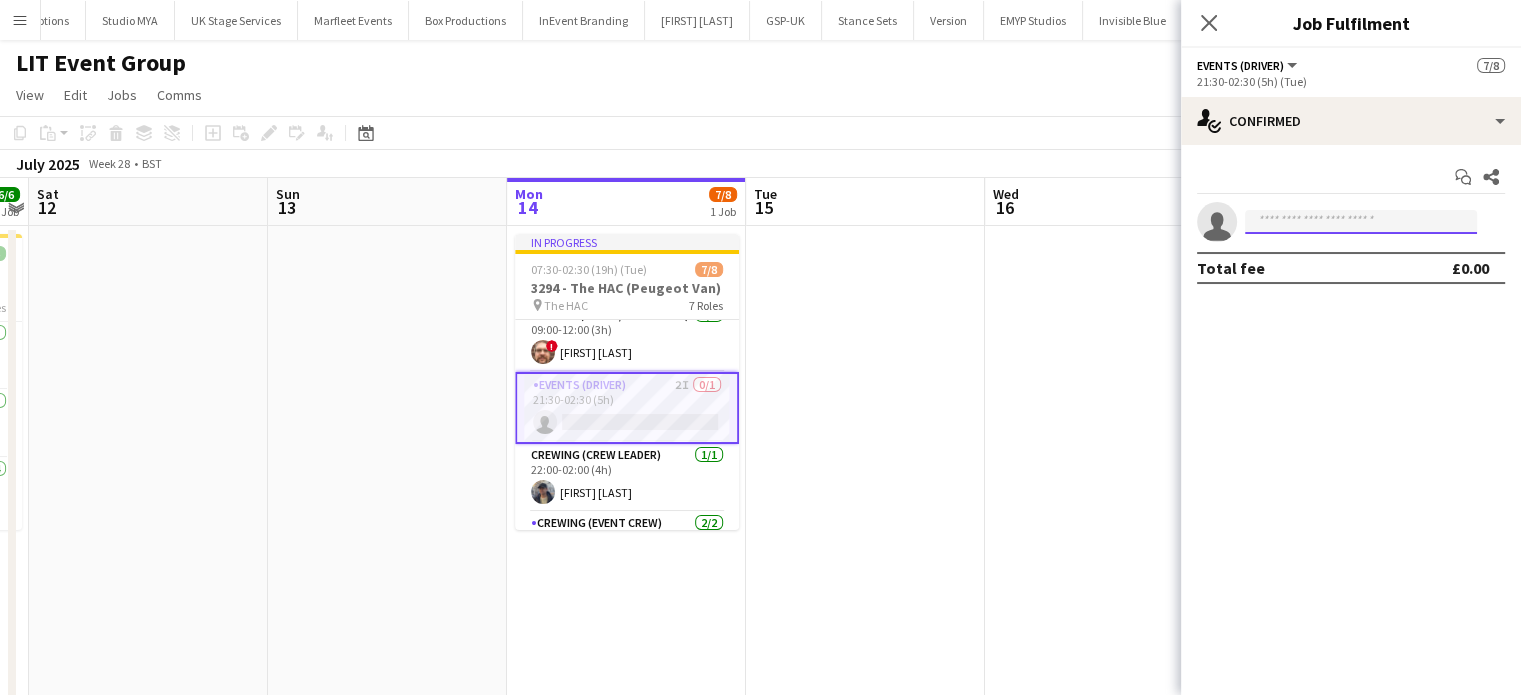 click at bounding box center (1361, 222) 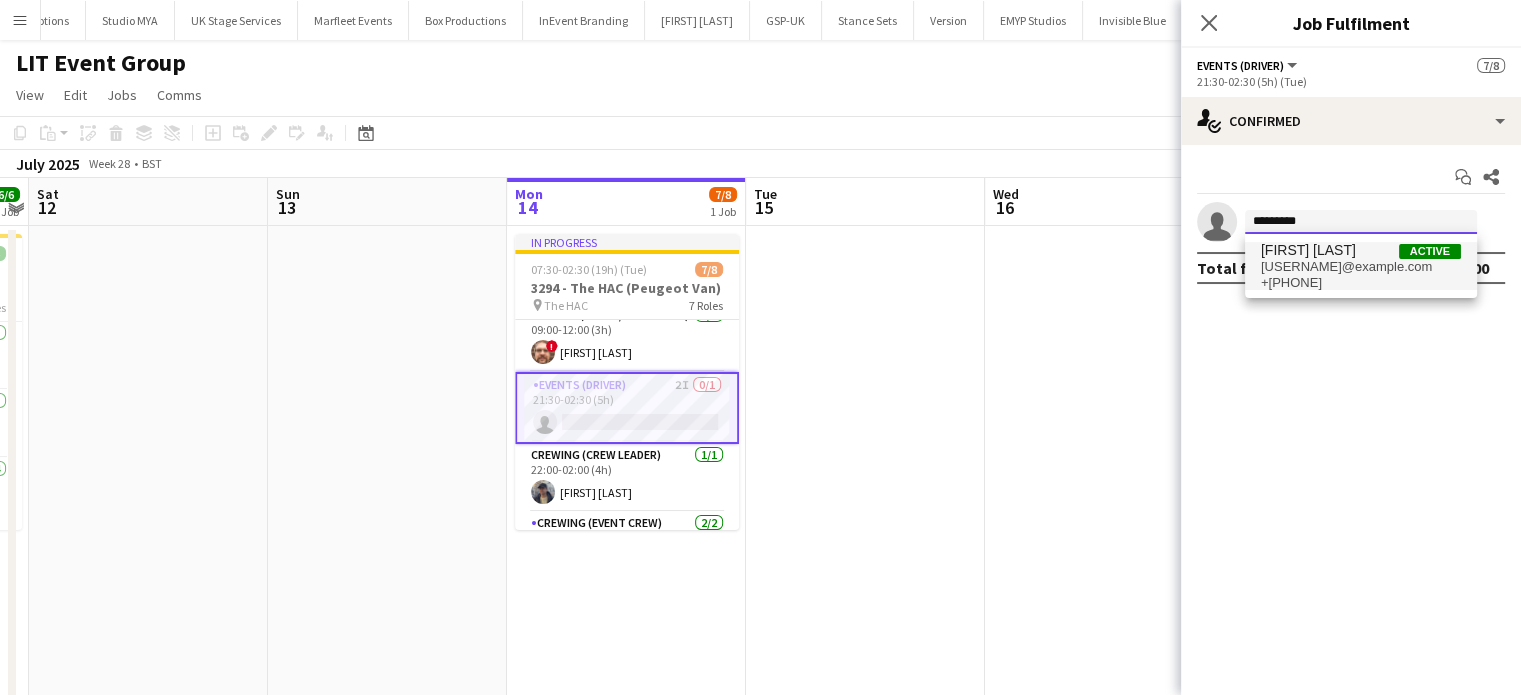 type on "*********" 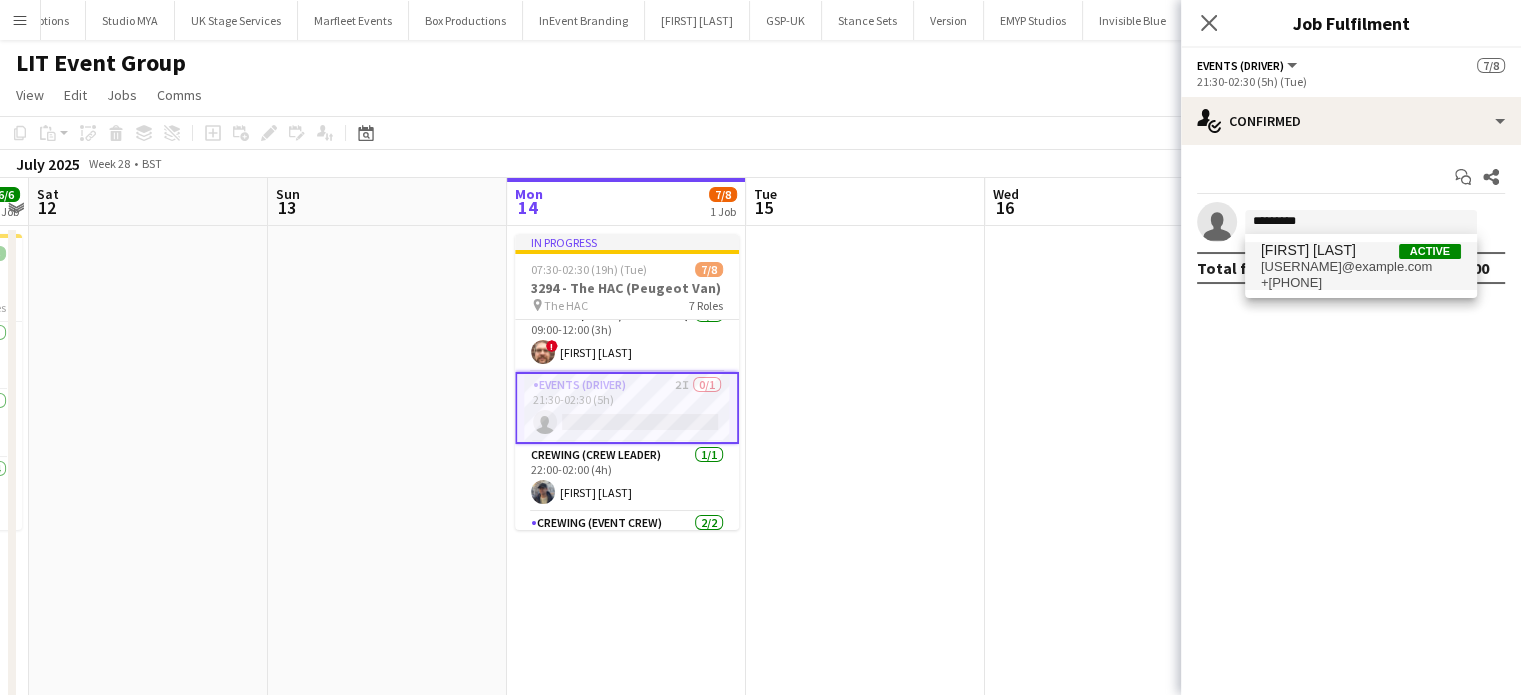click on "samkermode@icloud.com" at bounding box center [1361, 267] 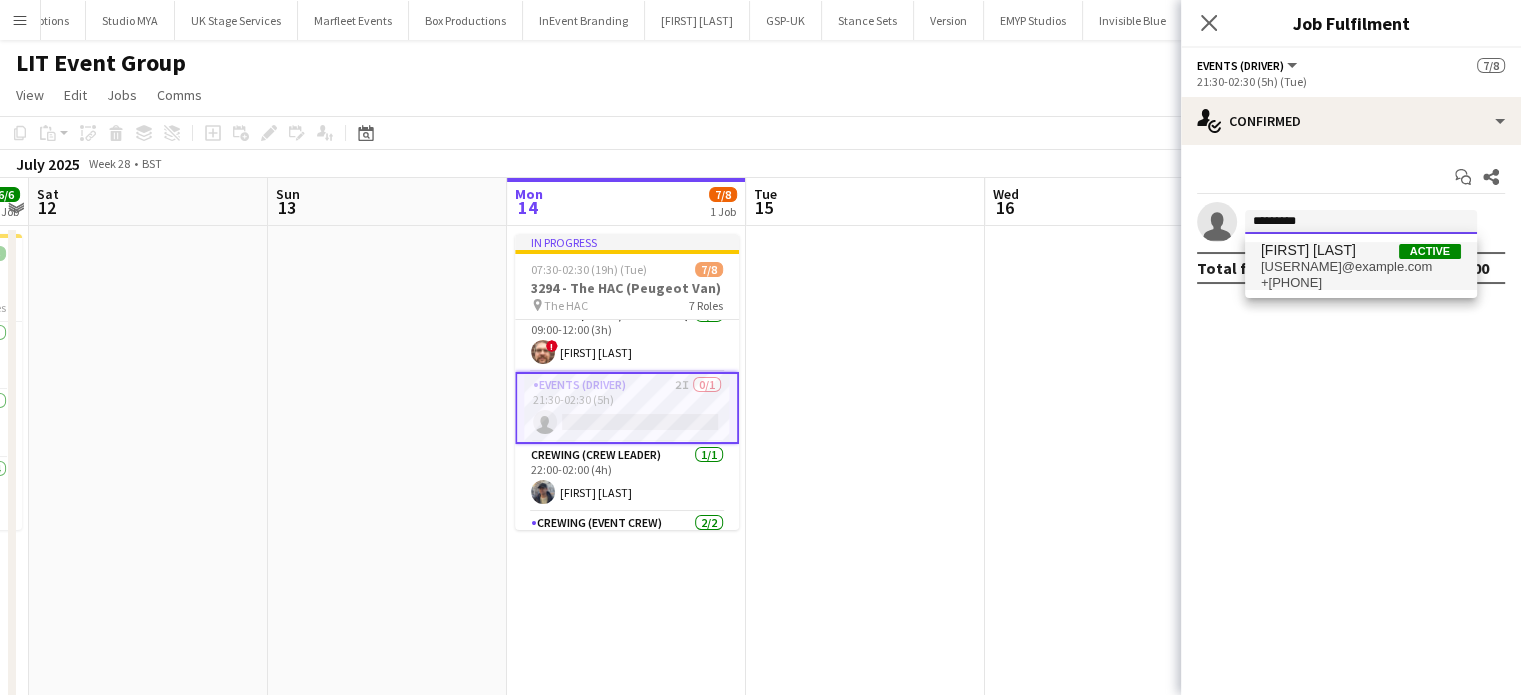 type 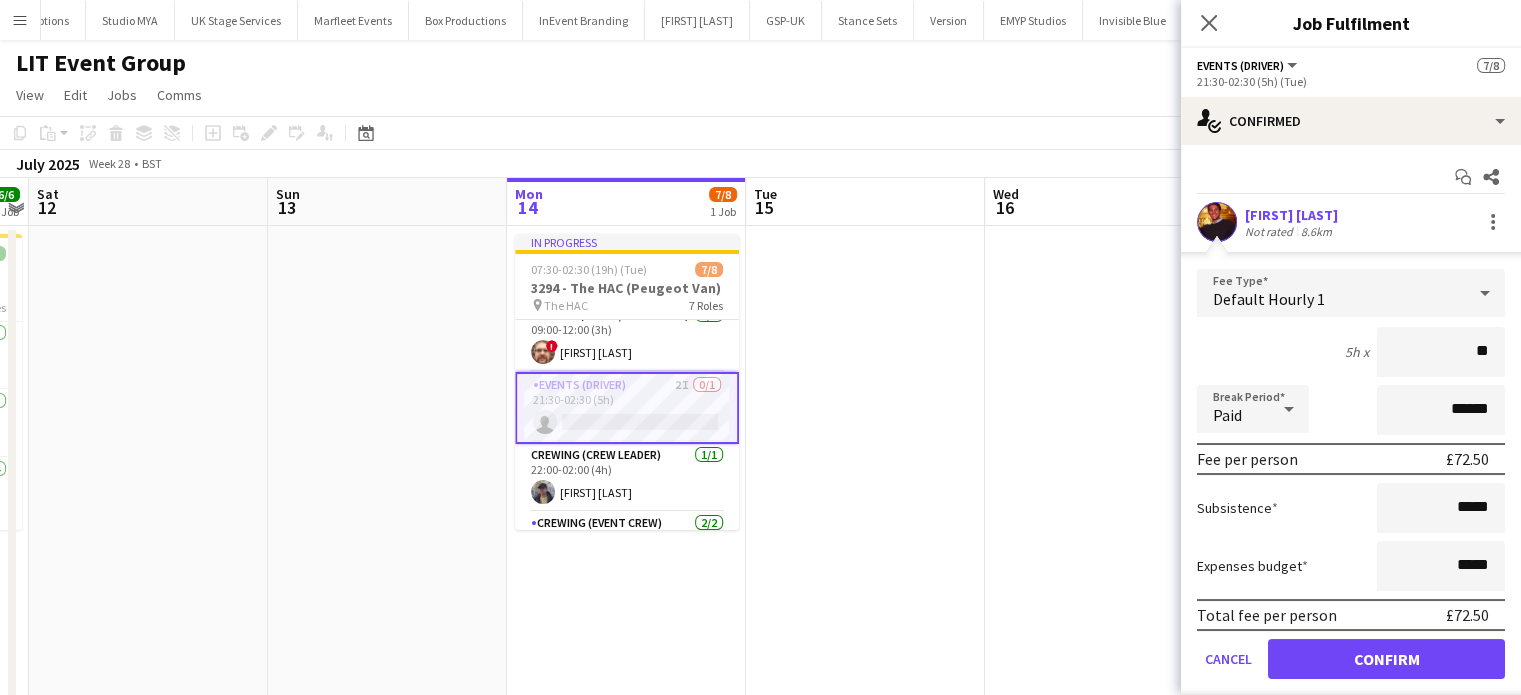 type on "***" 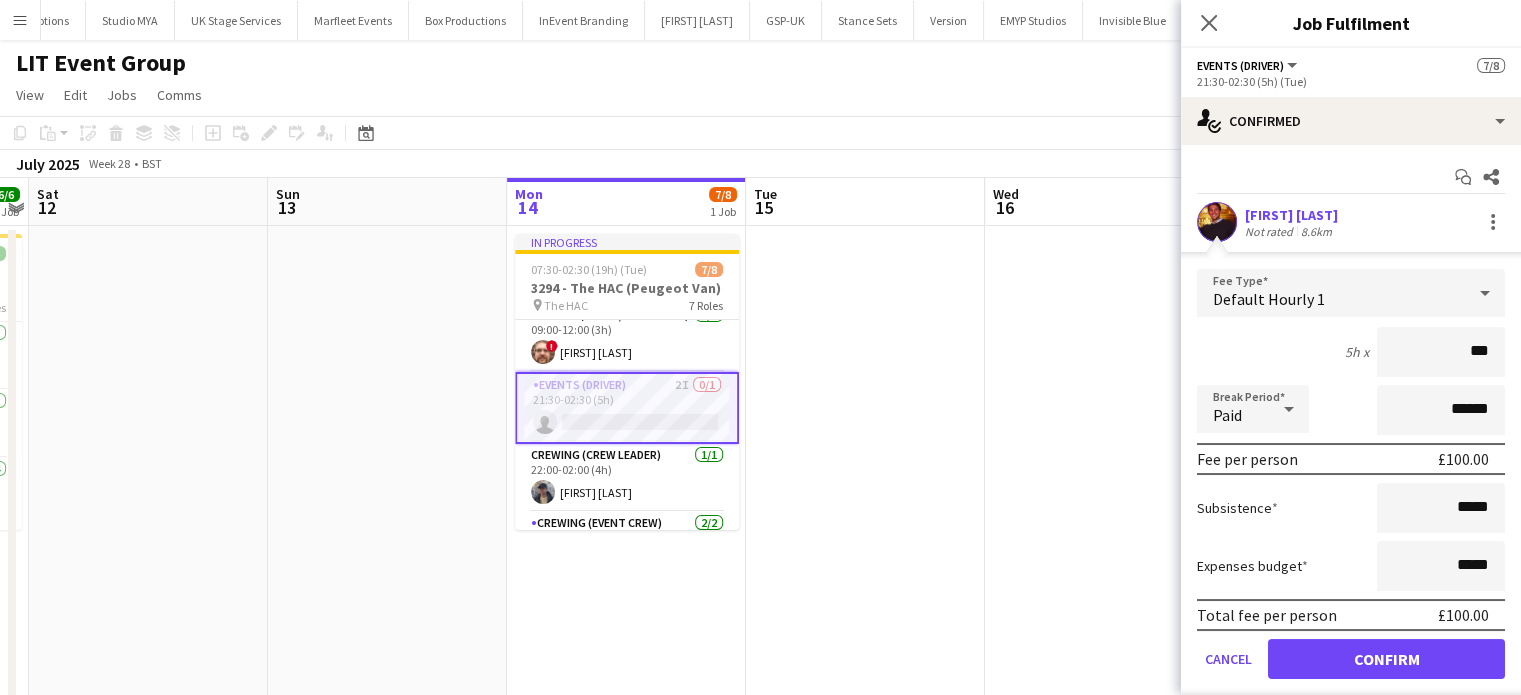 click on "Confirm" at bounding box center (1386, 659) 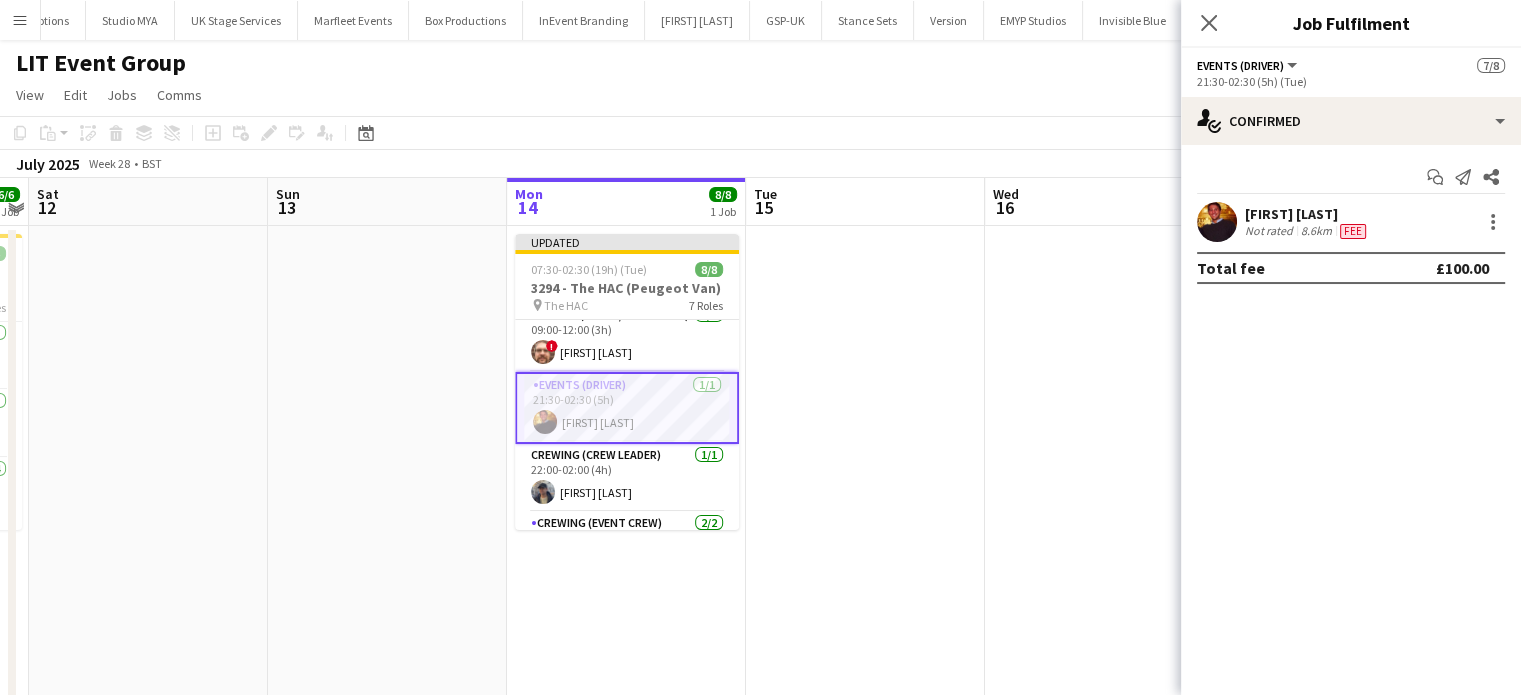 click at bounding box center [1104, 529] 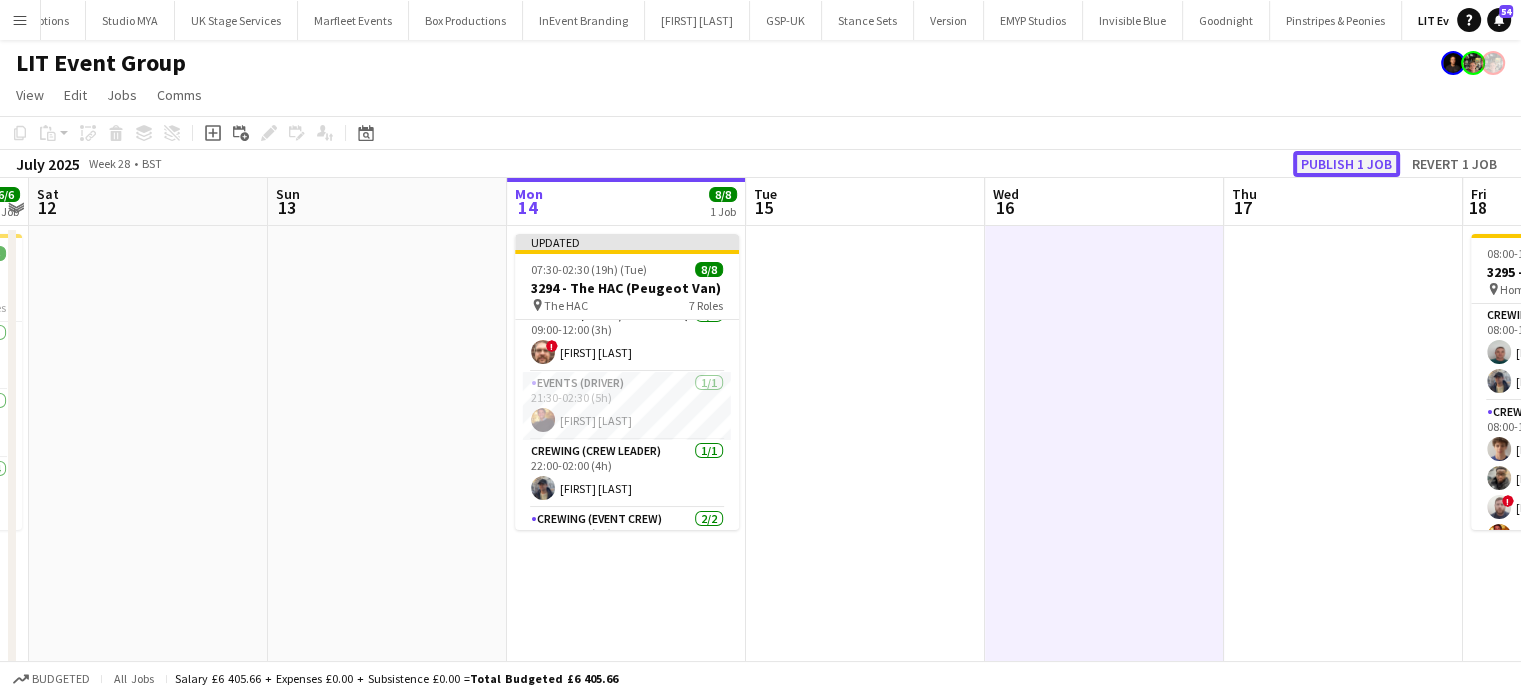 click on "Publish 1 job" 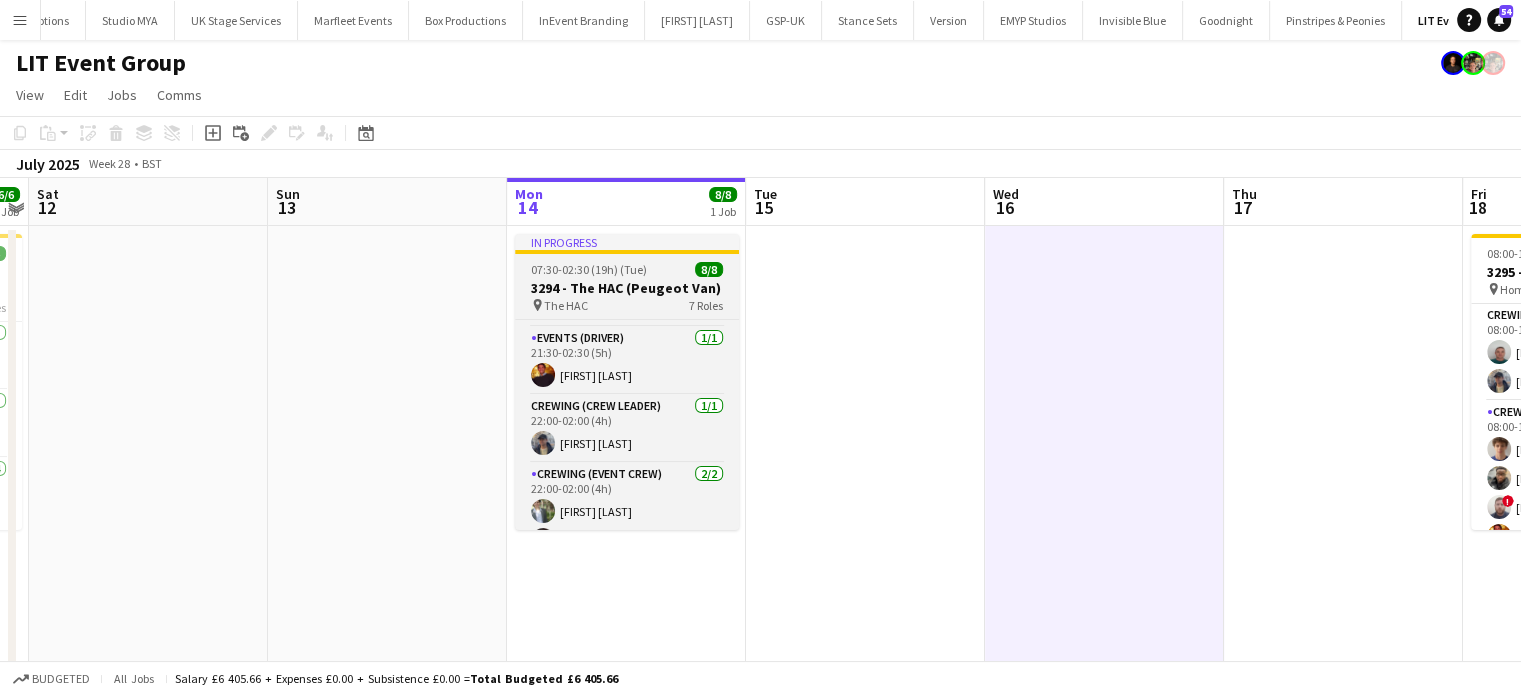 scroll, scrollTop: 201, scrollLeft: 0, axis: vertical 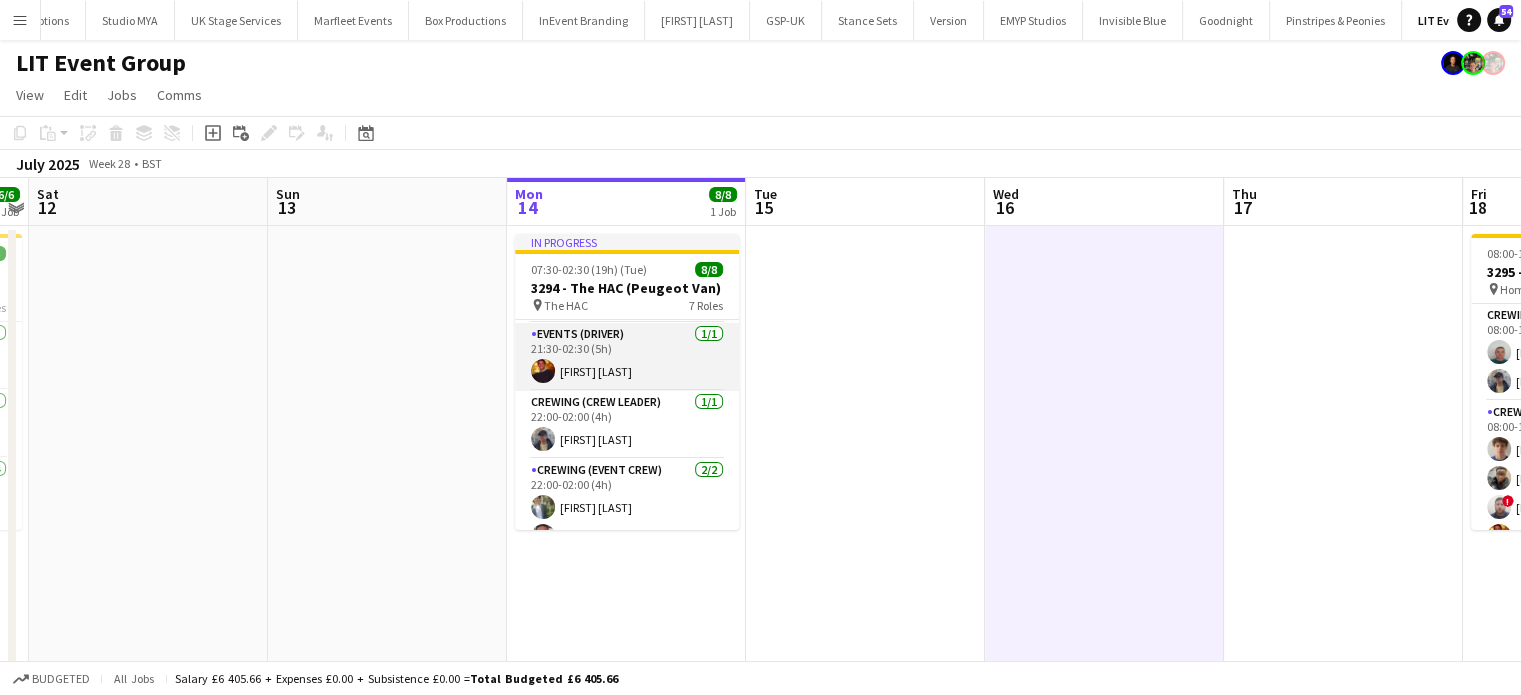 click on "Events (Driver)   1/1   21:30-02:30 (5h)
Sam Kermode" at bounding box center [627, 357] 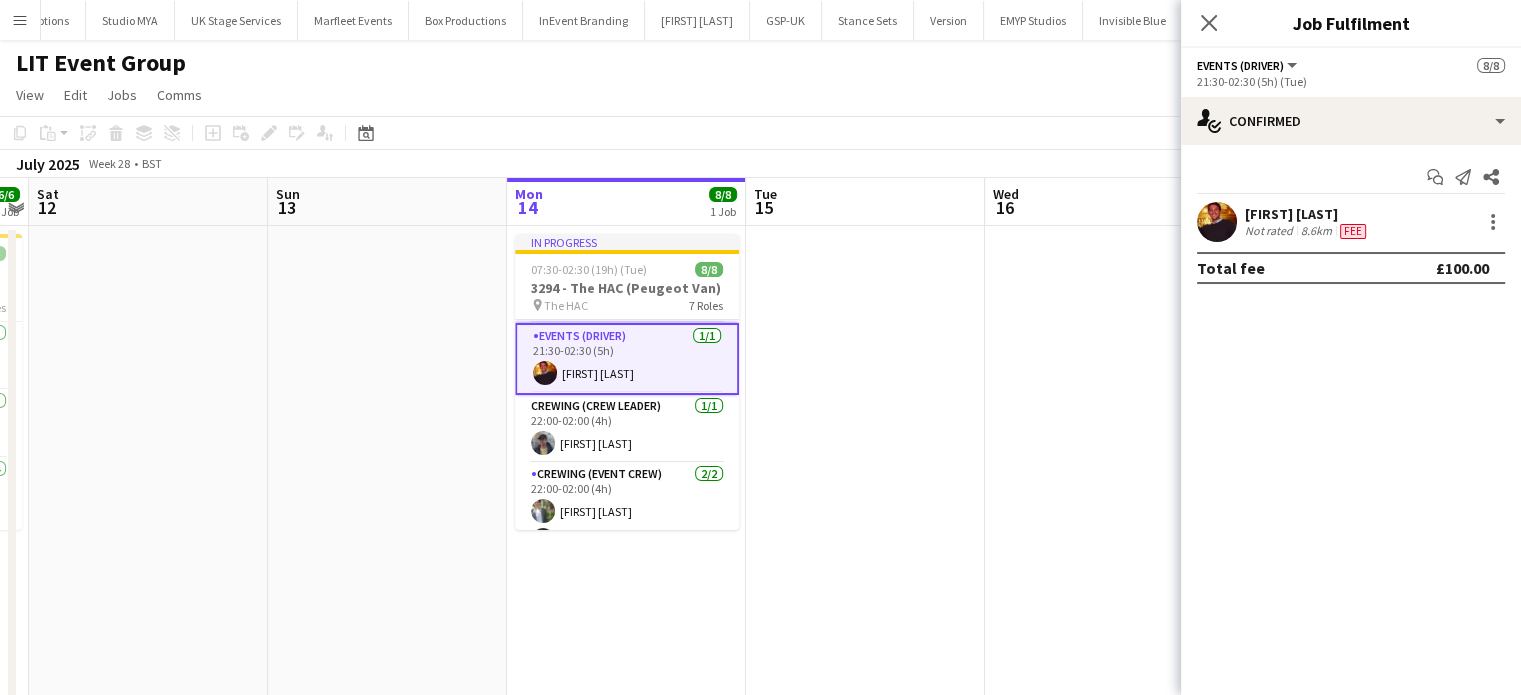click on "Fee" at bounding box center (1353, 231) 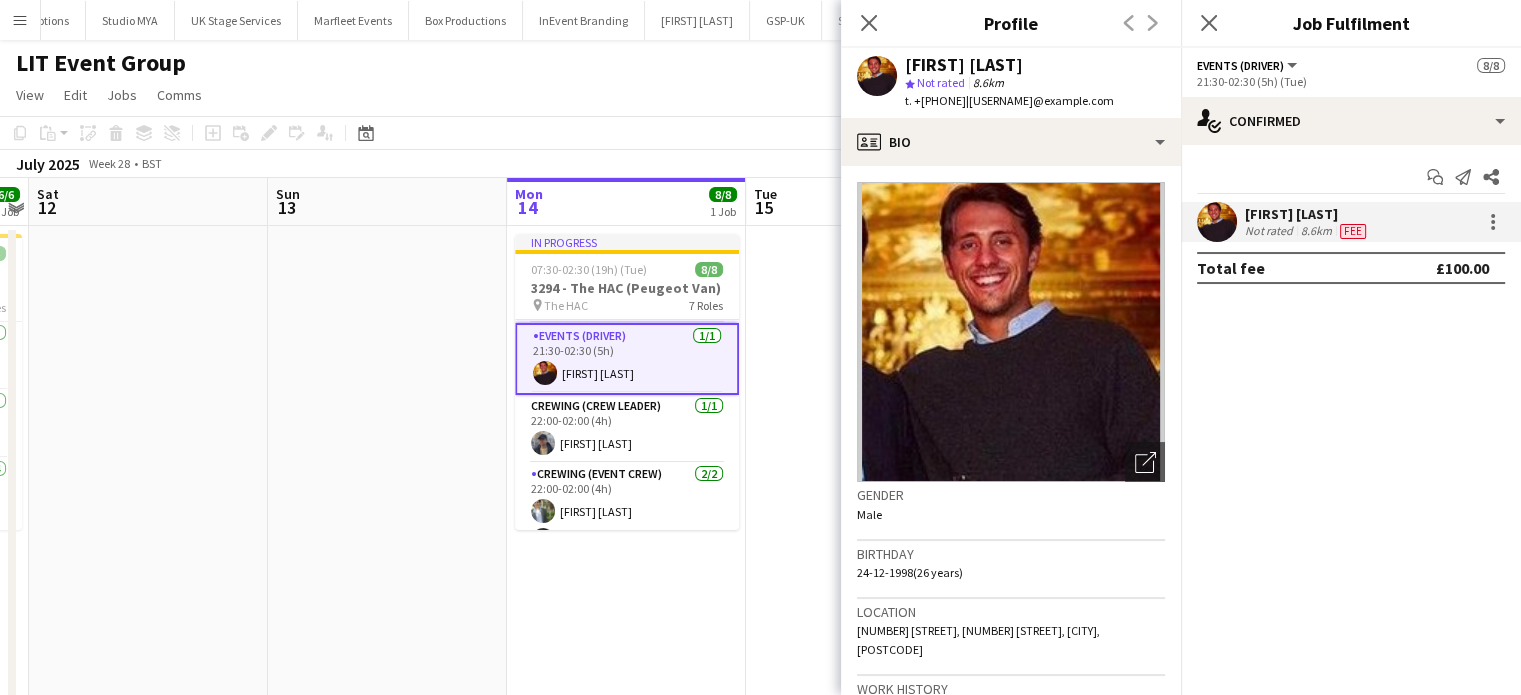 scroll, scrollTop: 0, scrollLeft: 0, axis: both 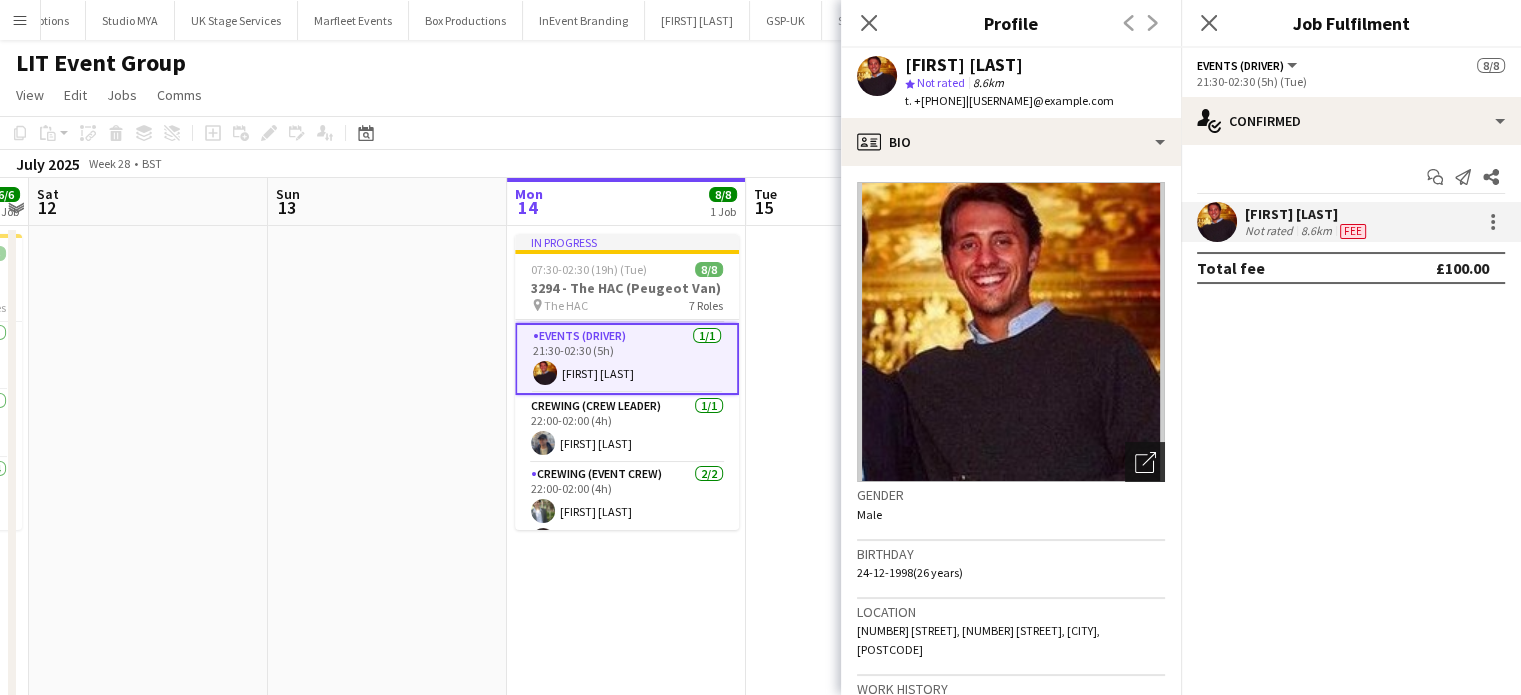 click 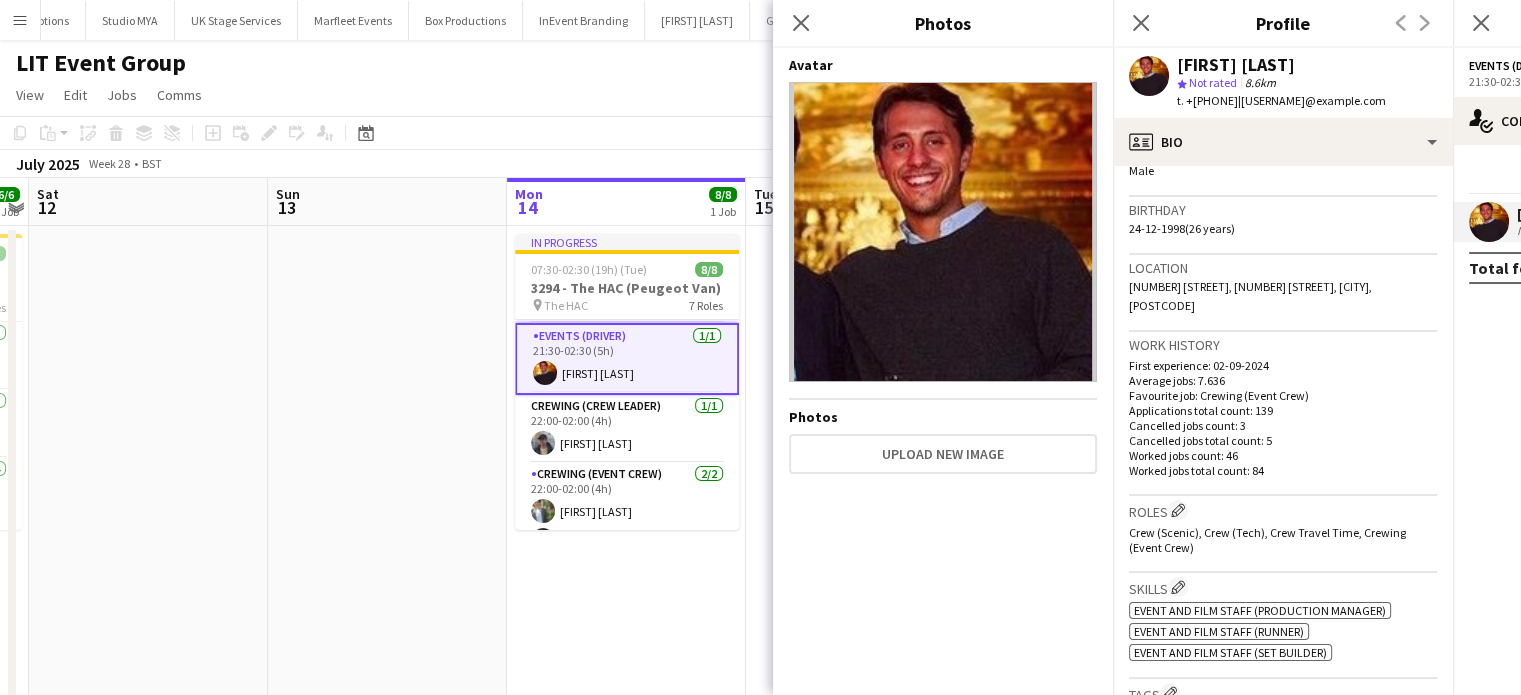scroll, scrollTop: 344, scrollLeft: 0, axis: vertical 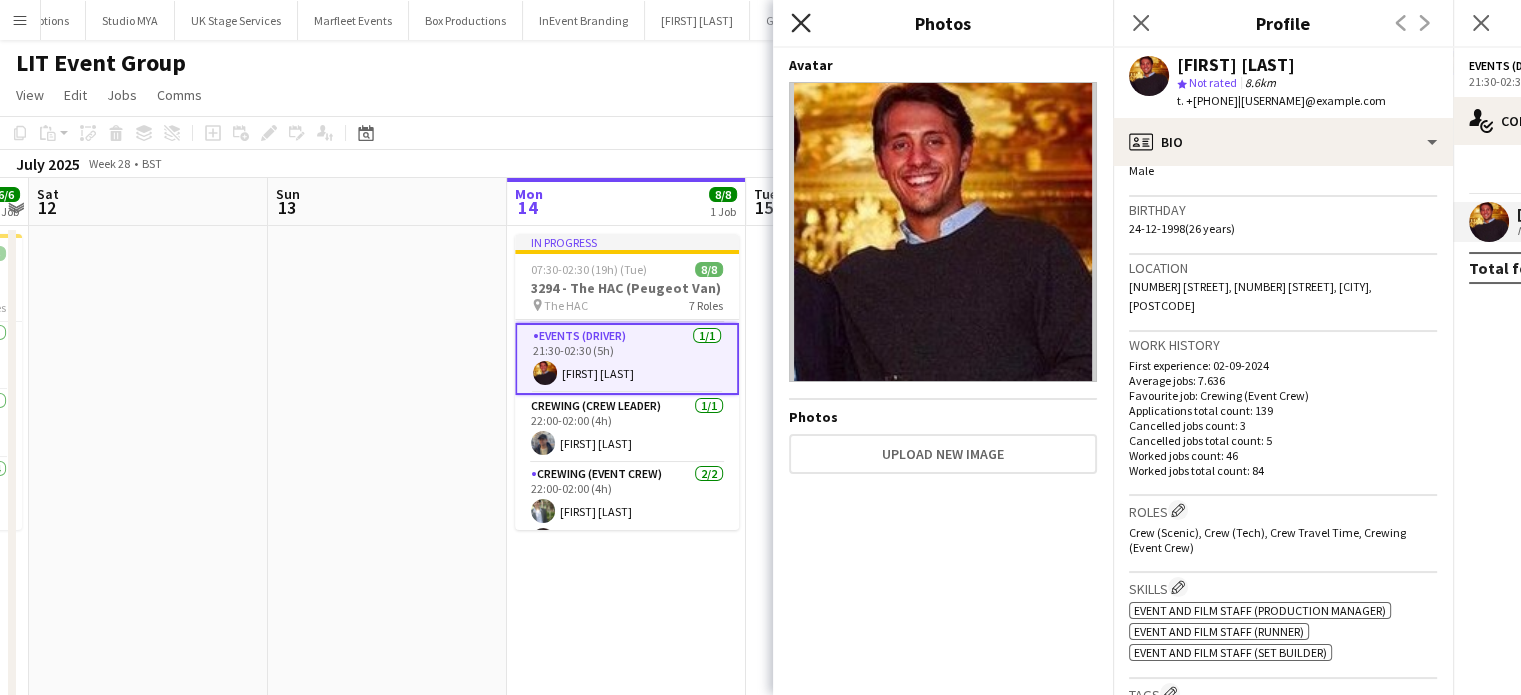 click on "Close pop-in" 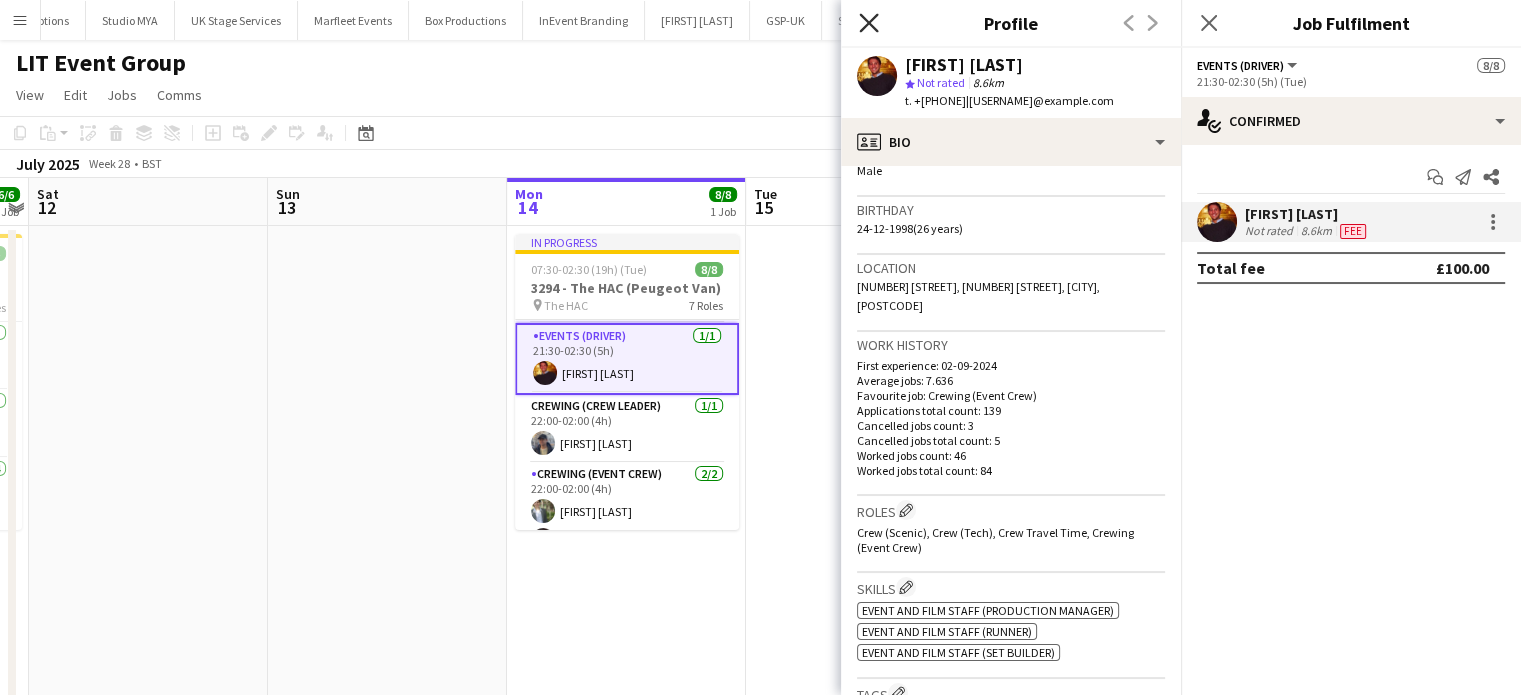 click on "Close pop-in" 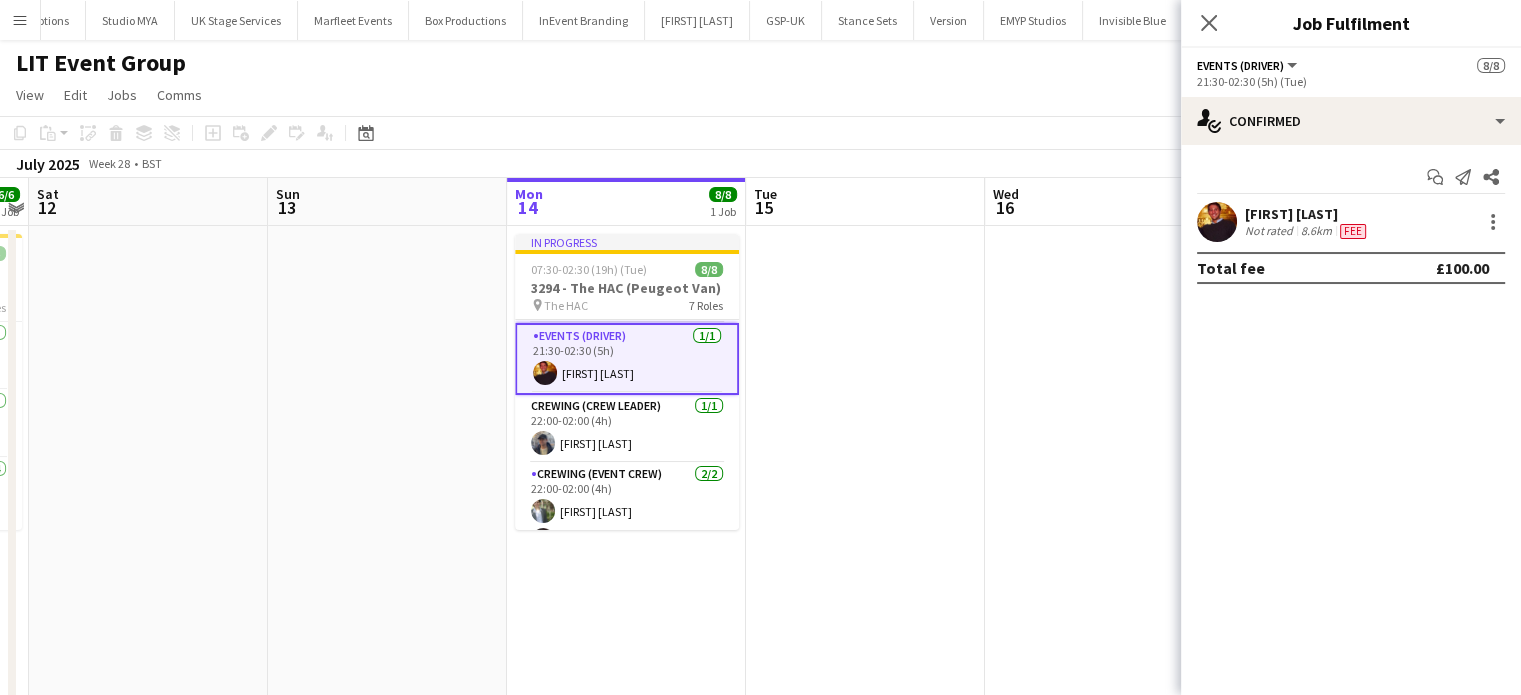 click at bounding box center [865, 529] 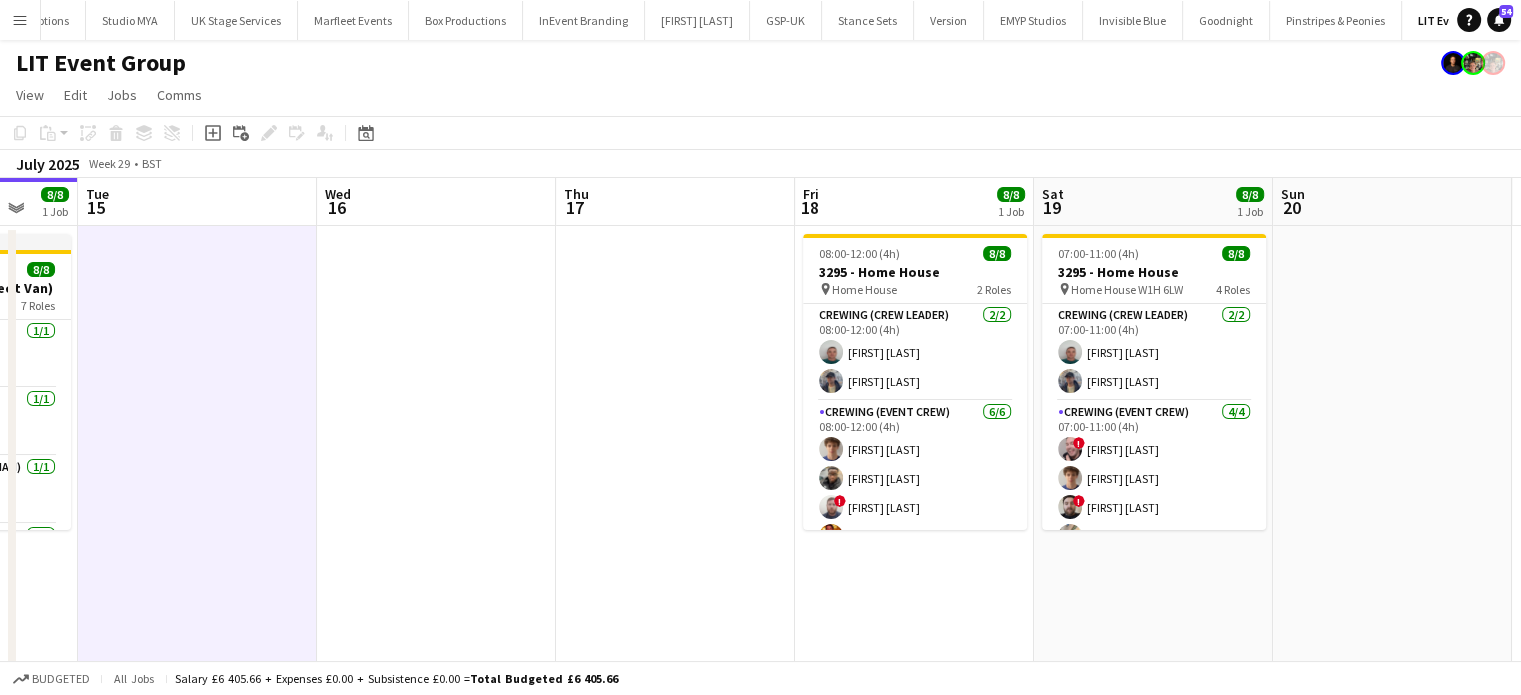 scroll, scrollTop: 0, scrollLeft: 545, axis: horizontal 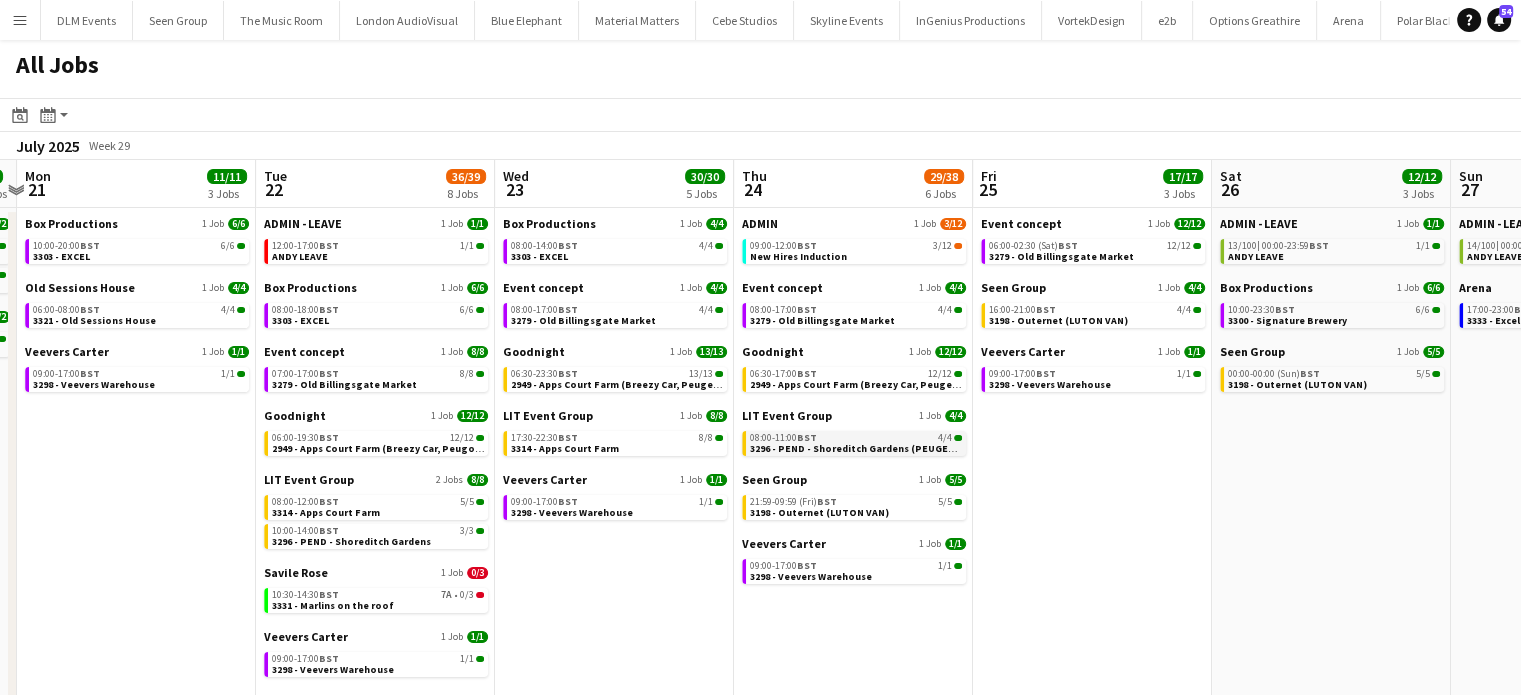 click on "3296 - PEND - Shoreditch Gardens (PEUGEOT VAN)" at bounding box center (869, 448) 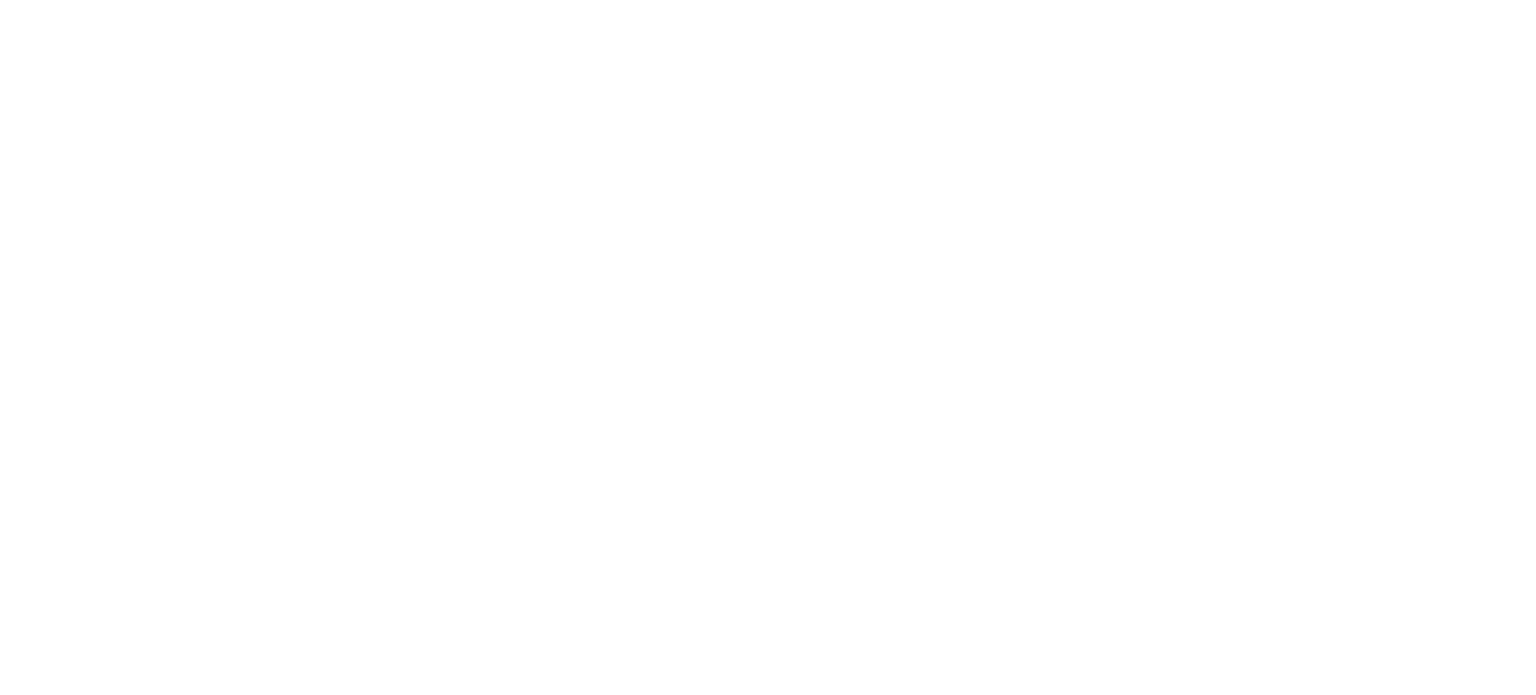 scroll, scrollTop: 0, scrollLeft: 0, axis: both 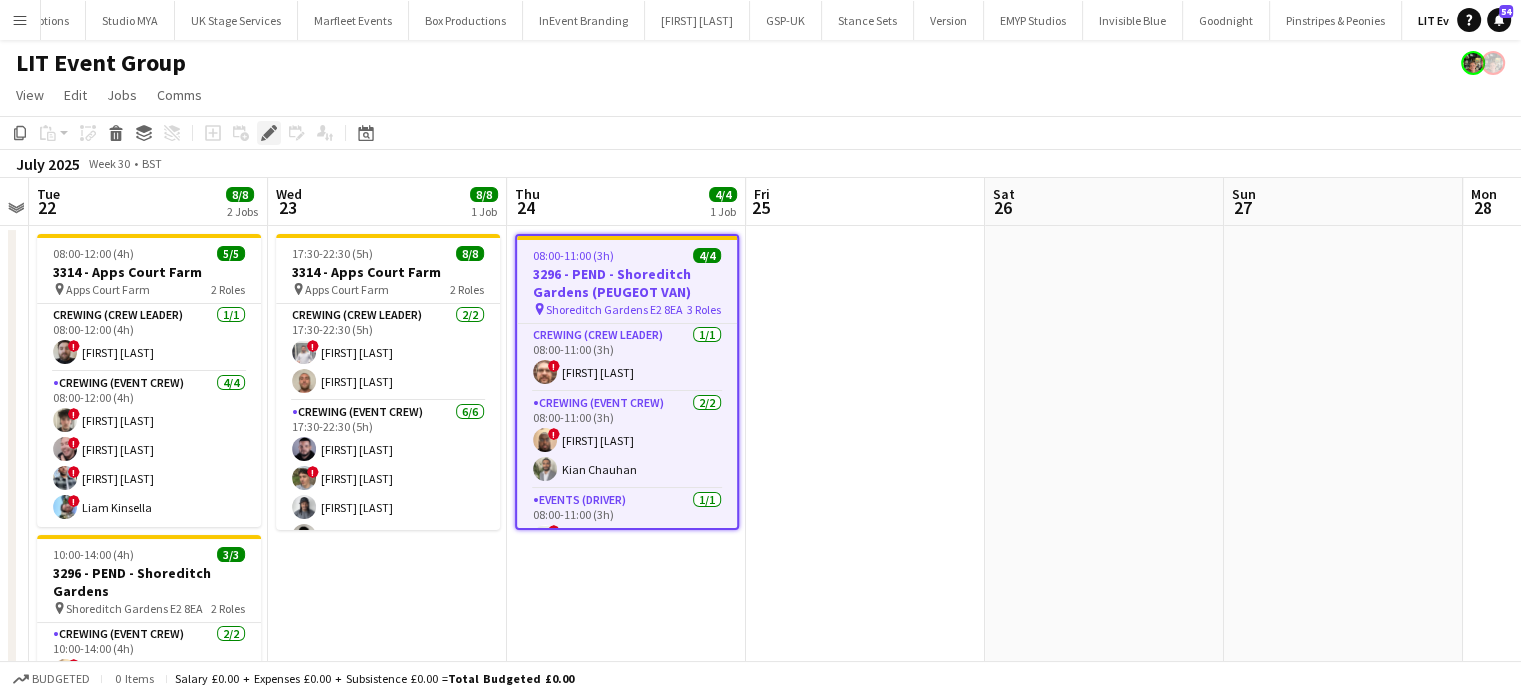 click on "Edit" at bounding box center [269, 133] 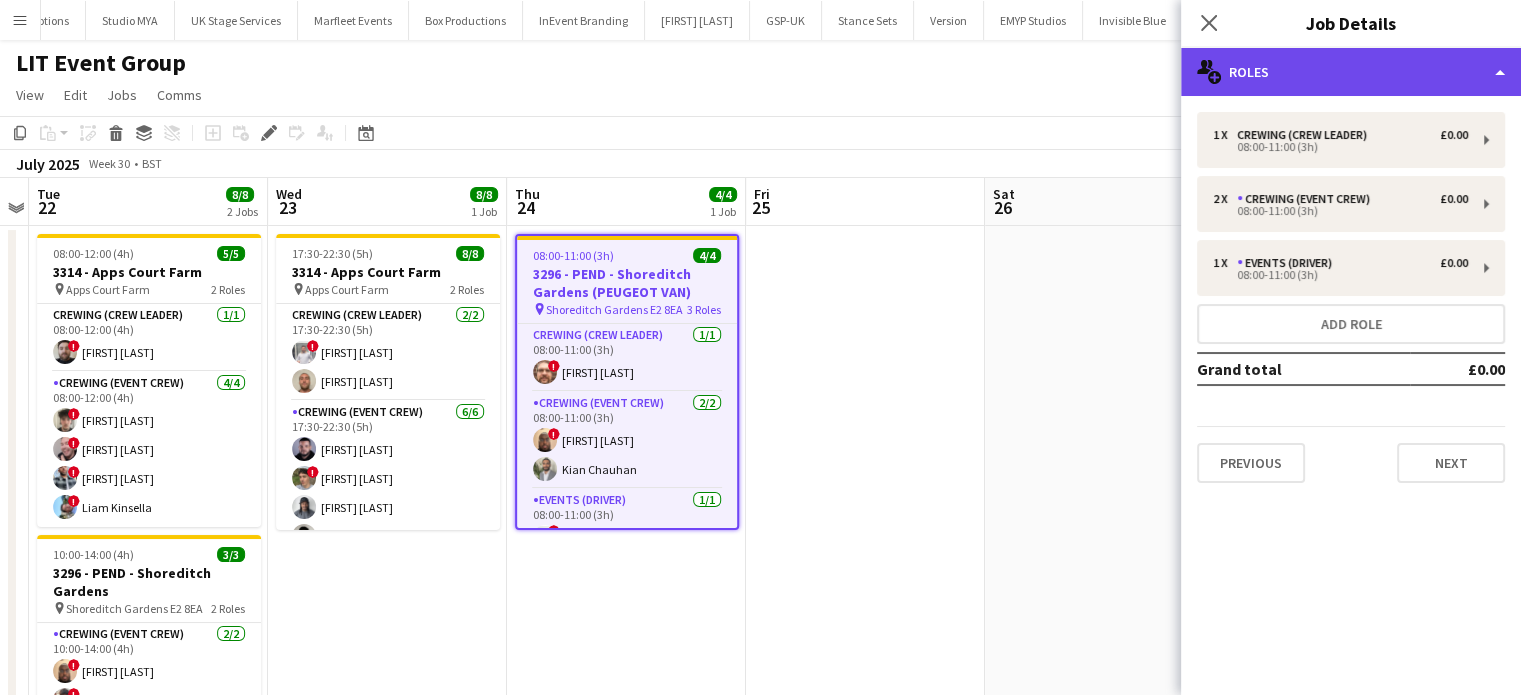 click on "multiple-users-add
Roles" 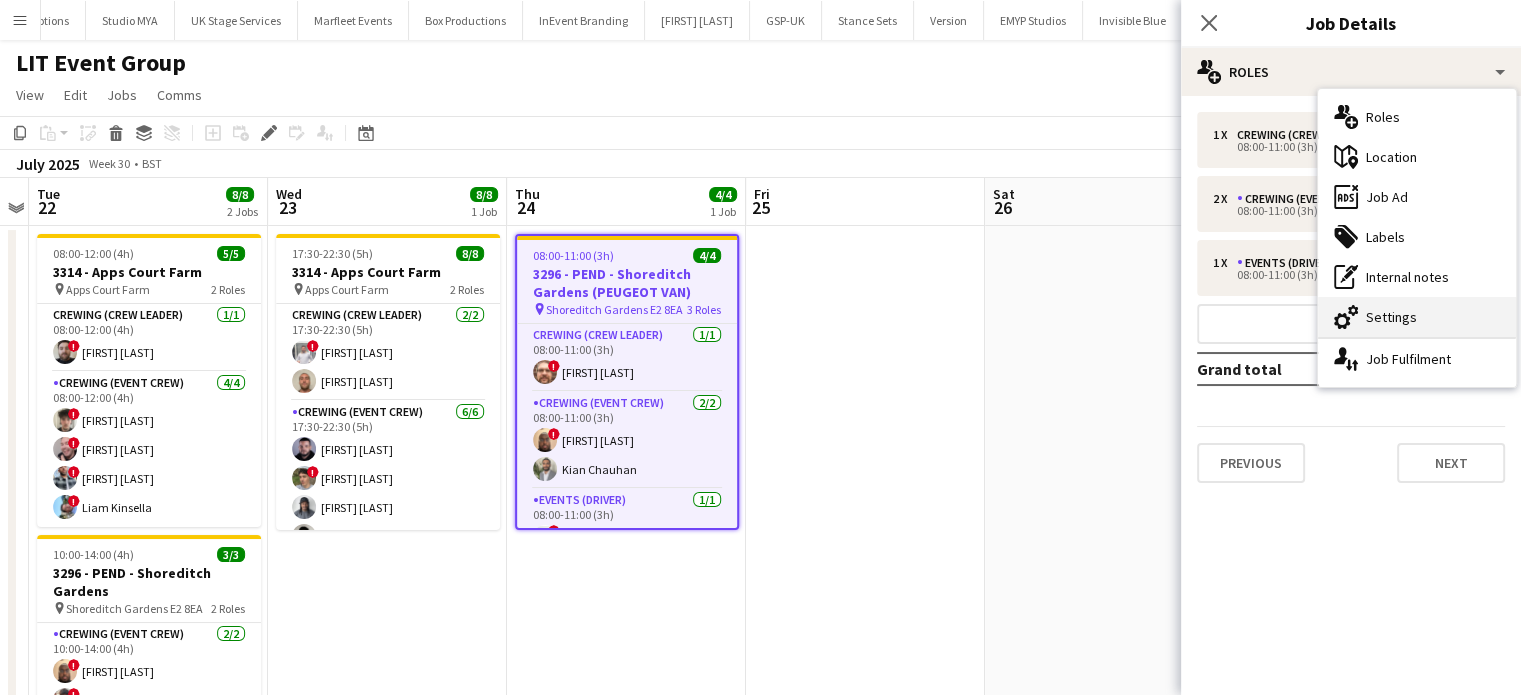 click on "cog-double-3
Settings" at bounding box center [1417, 317] 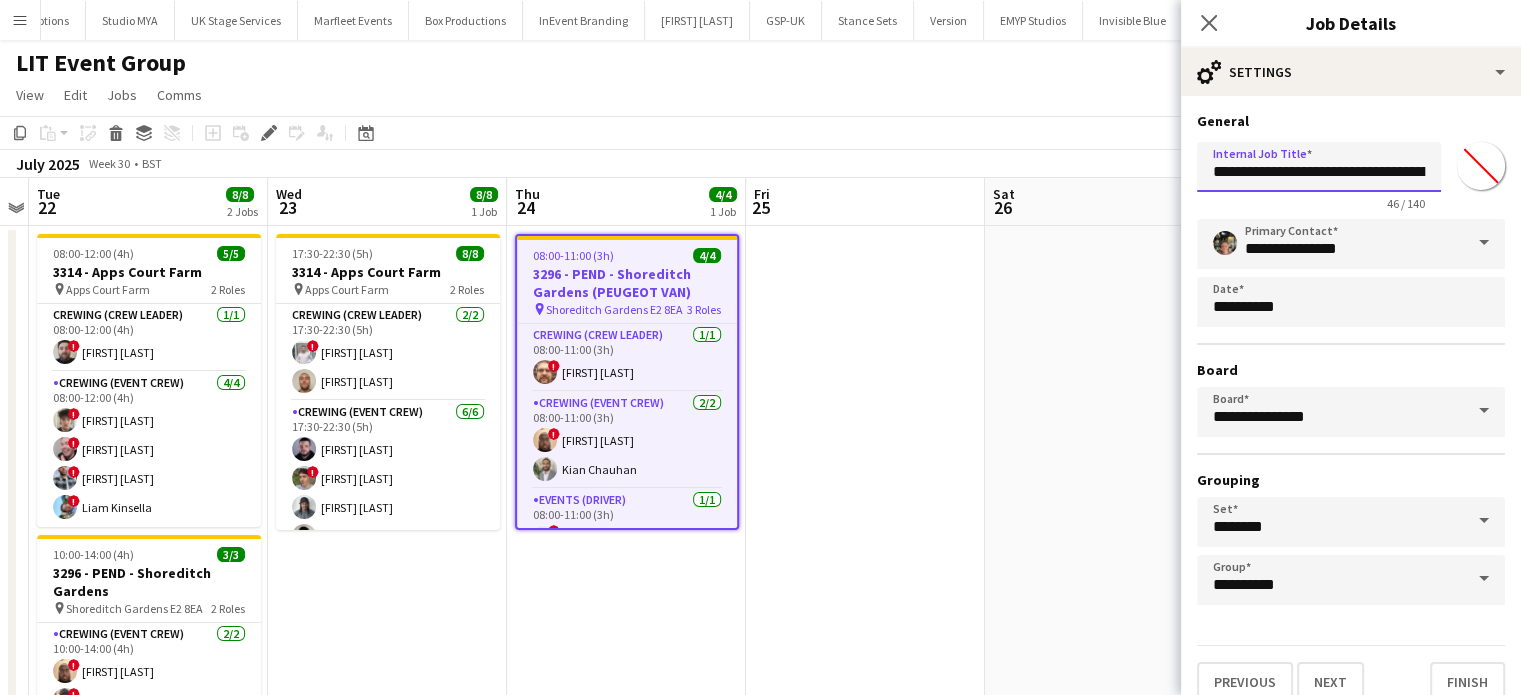 scroll, scrollTop: 0, scrollLeft: 135, axis: horizontal 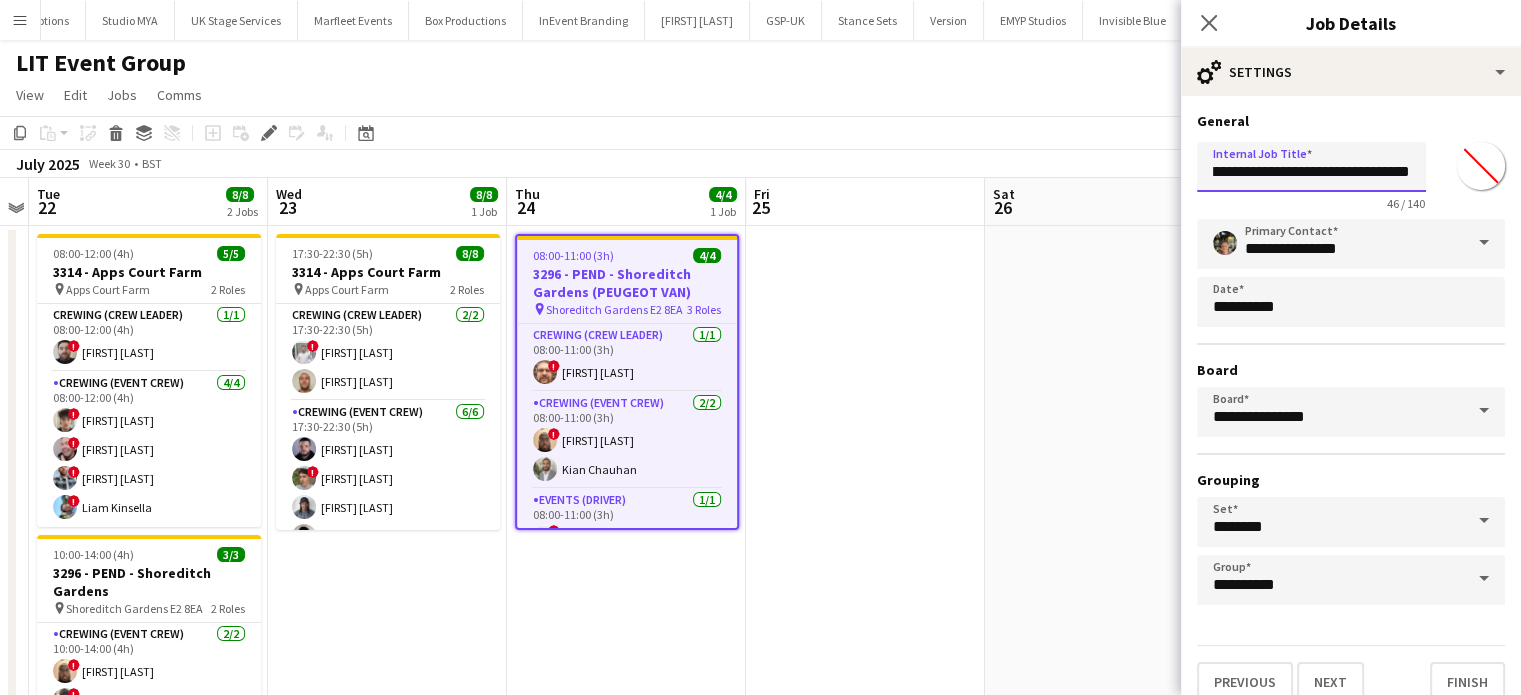 drag, startPoint x: 1320, startPoint y: 167, endPoint x: 1521, endPoint y: 185, distance: 201.80437 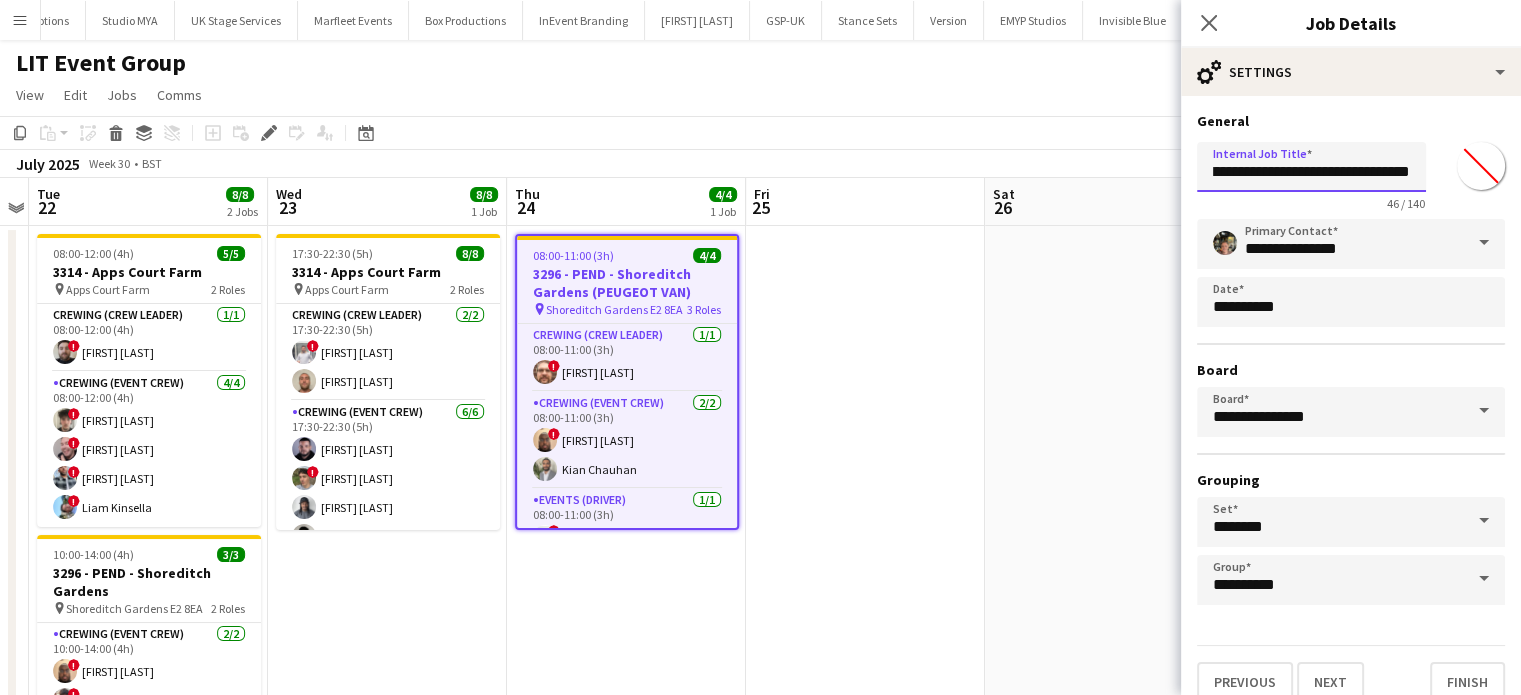 click on "Menu
Boards
Boards   Boards   All jobs   Status
Workforce
Workforce   My Workforce   Recruiting
Comms
Comms
Pay
Pay   Approvals
Platform Settings
Platform Settings   Your settings
Training Academy
Training Academy
Knowledge Base
Knowledge Base
Product Updates
Product Updates   Log Out   Privacy   DLM Events
Close
Seen Group
Close
The Music Room
Close
London AudioVisual
Close
Blue Elephant
Close
Material Matters
Close
Cebe Studios
Close
Skyline Events
Close
InGeniusProductions
Close
VortekDesign
Close
e2b" at bounding box center [760, 433] 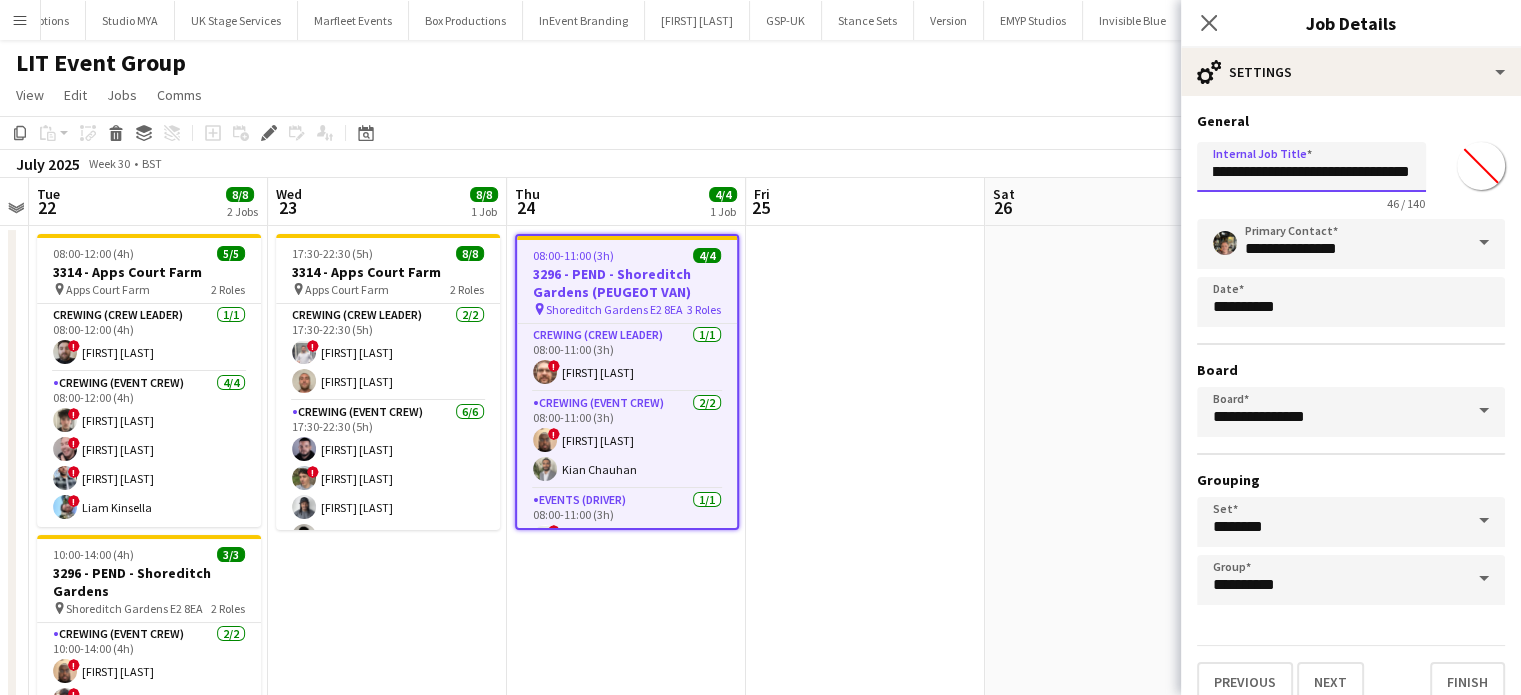 drag, startPoint x: 1312, startPoint y: 174, endPoint x: 1372, endPoint y: 179, distance: 60.207973 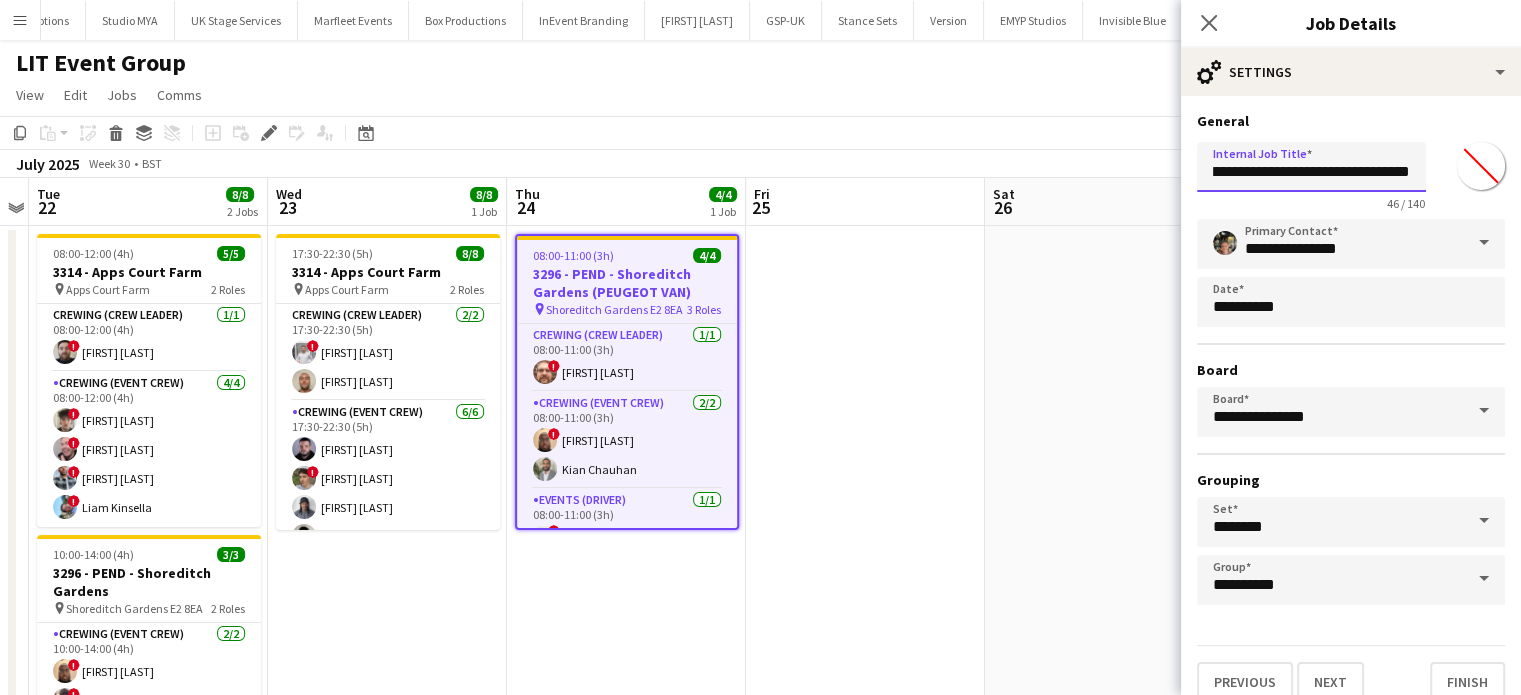click on "**********" at bounding box center (1311, 167) 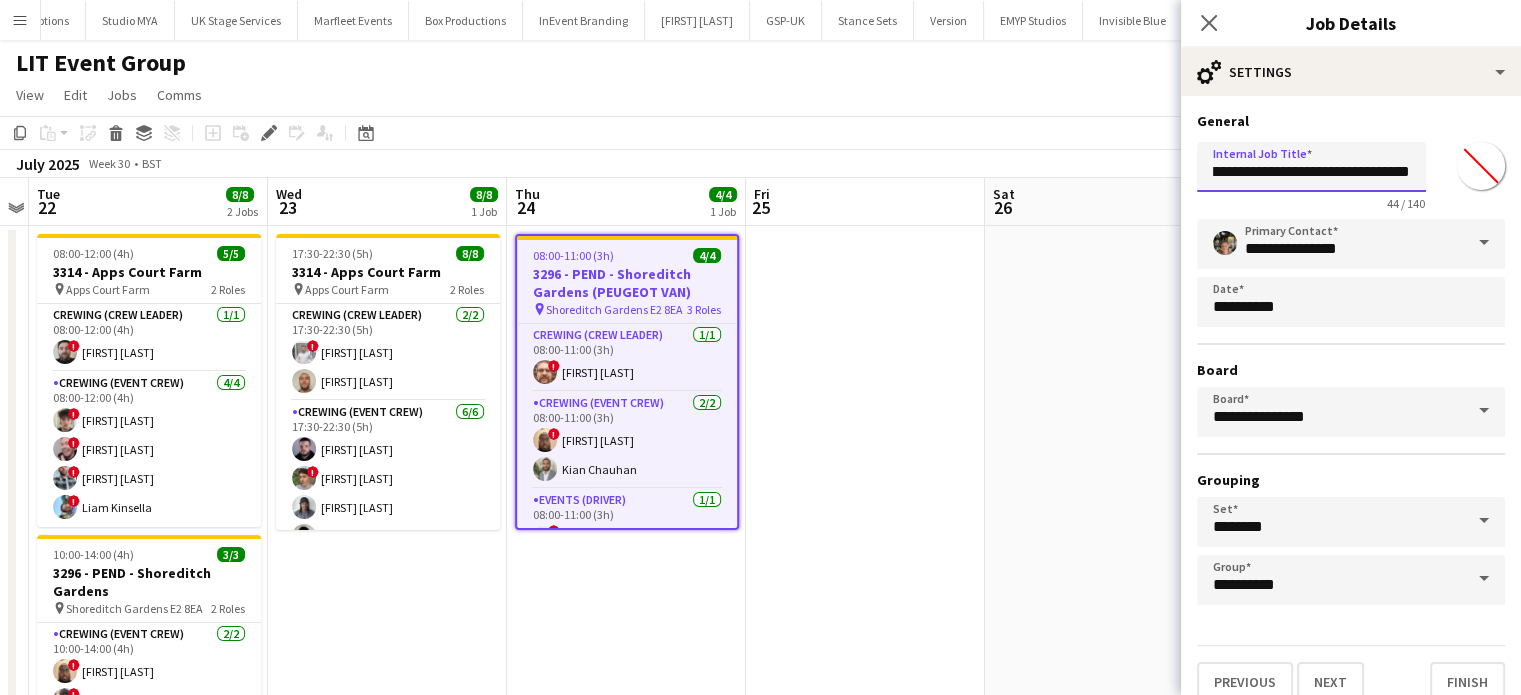 scroll, scrollTop: 0, scrollLeft: 83, axis: horizontal 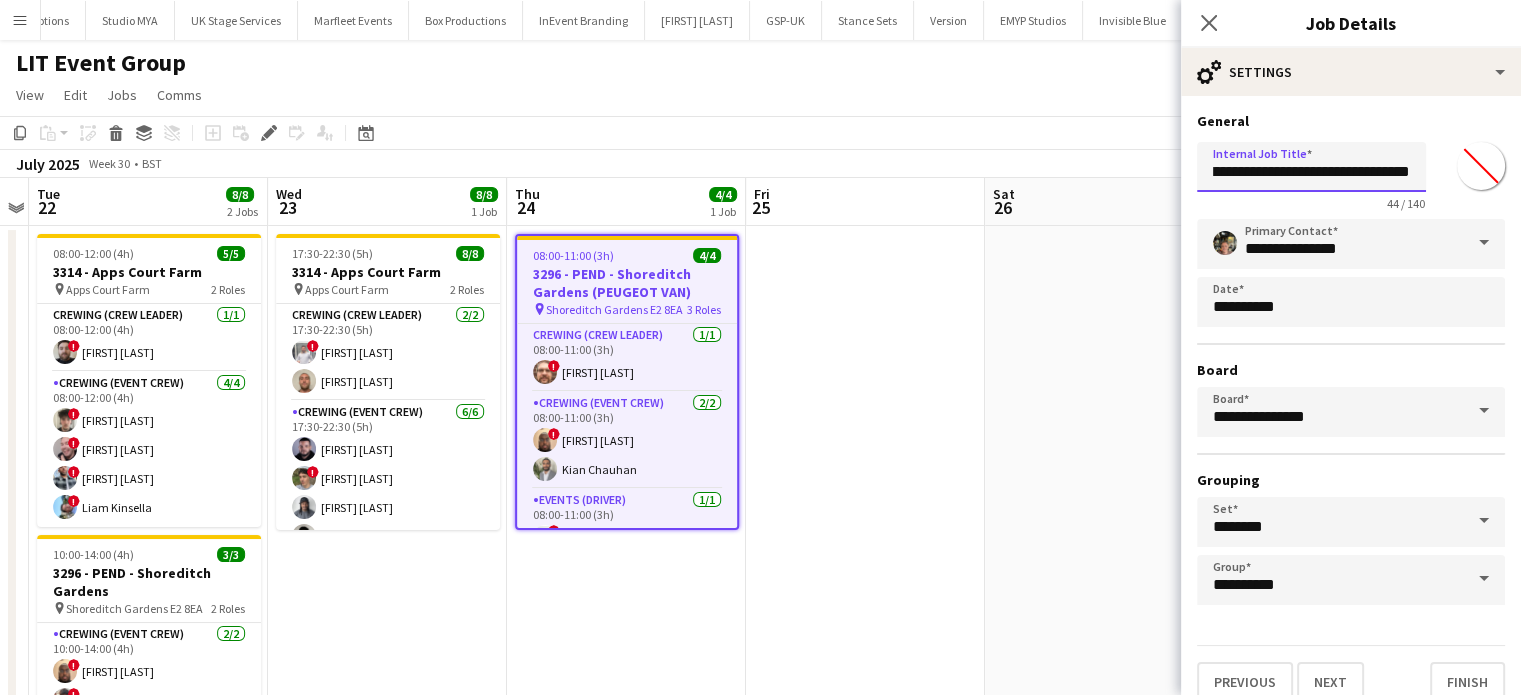 type on "**********" 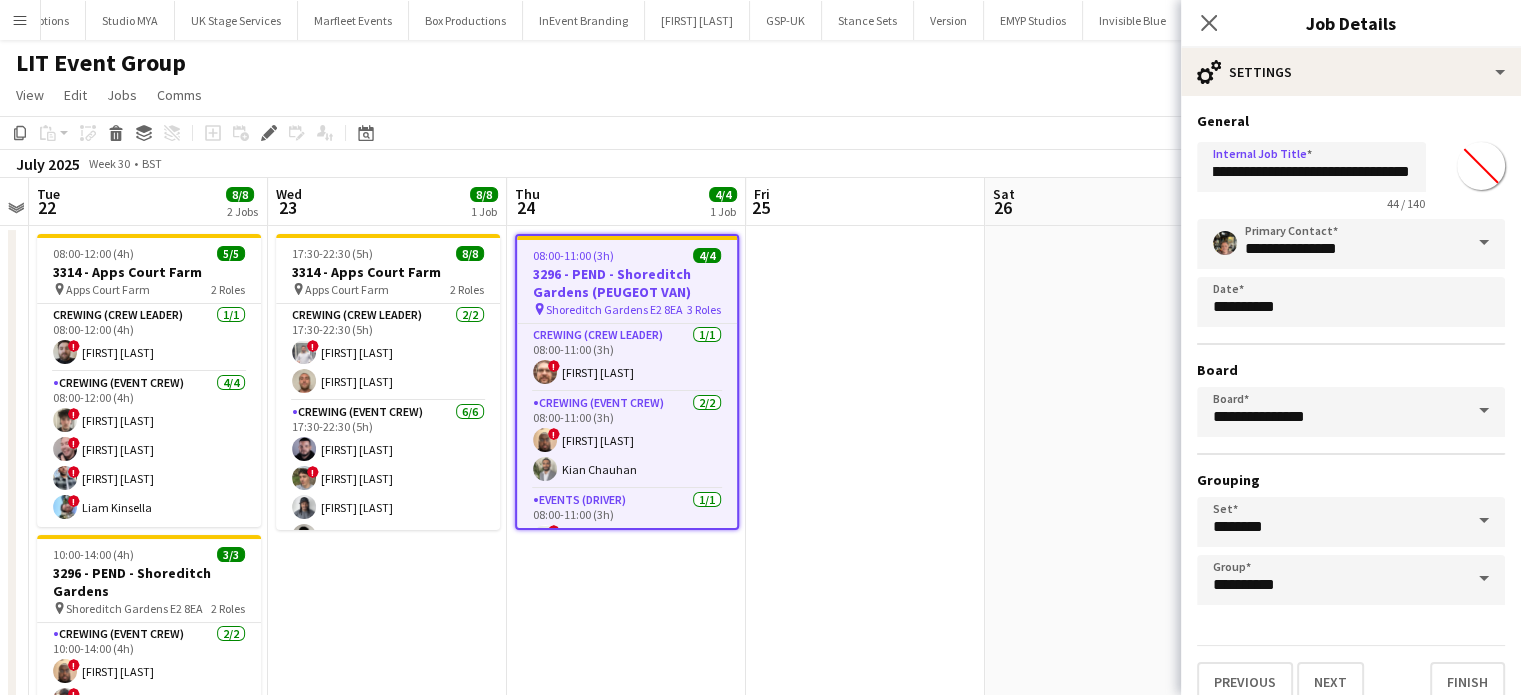 scroll, scrollTop: 0, scrollLeft: 0, axis: both 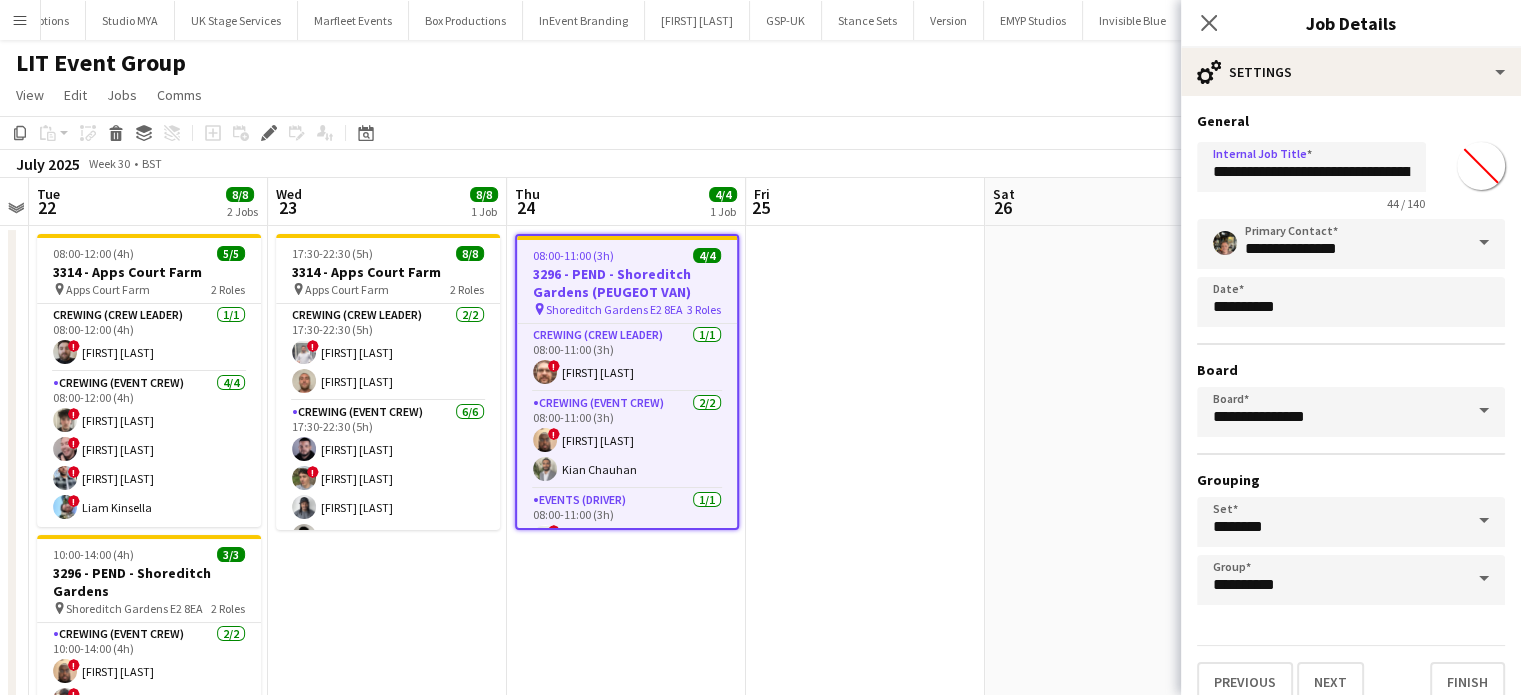 click at bounding box center (1104, 529) 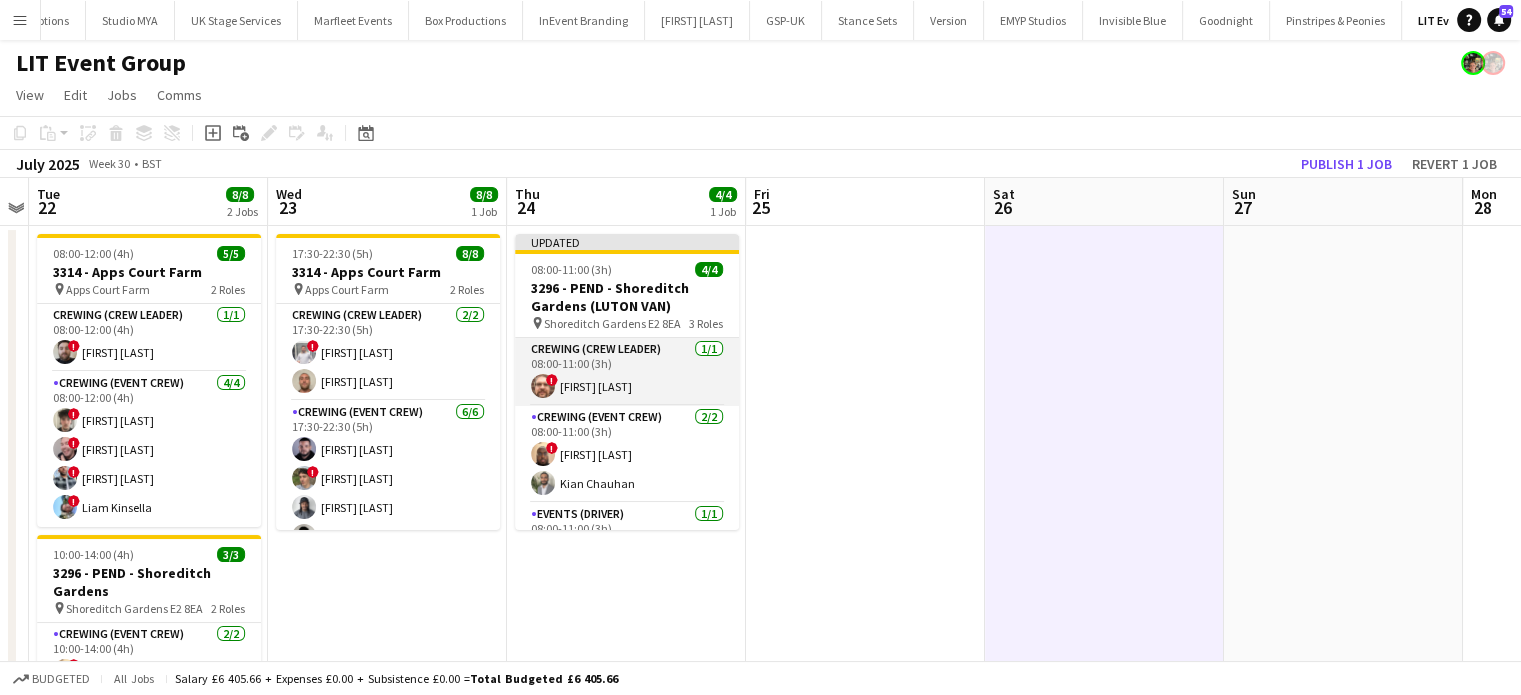 scroll, scrollTop: 40, scrollLeft: 0, axis: vertical 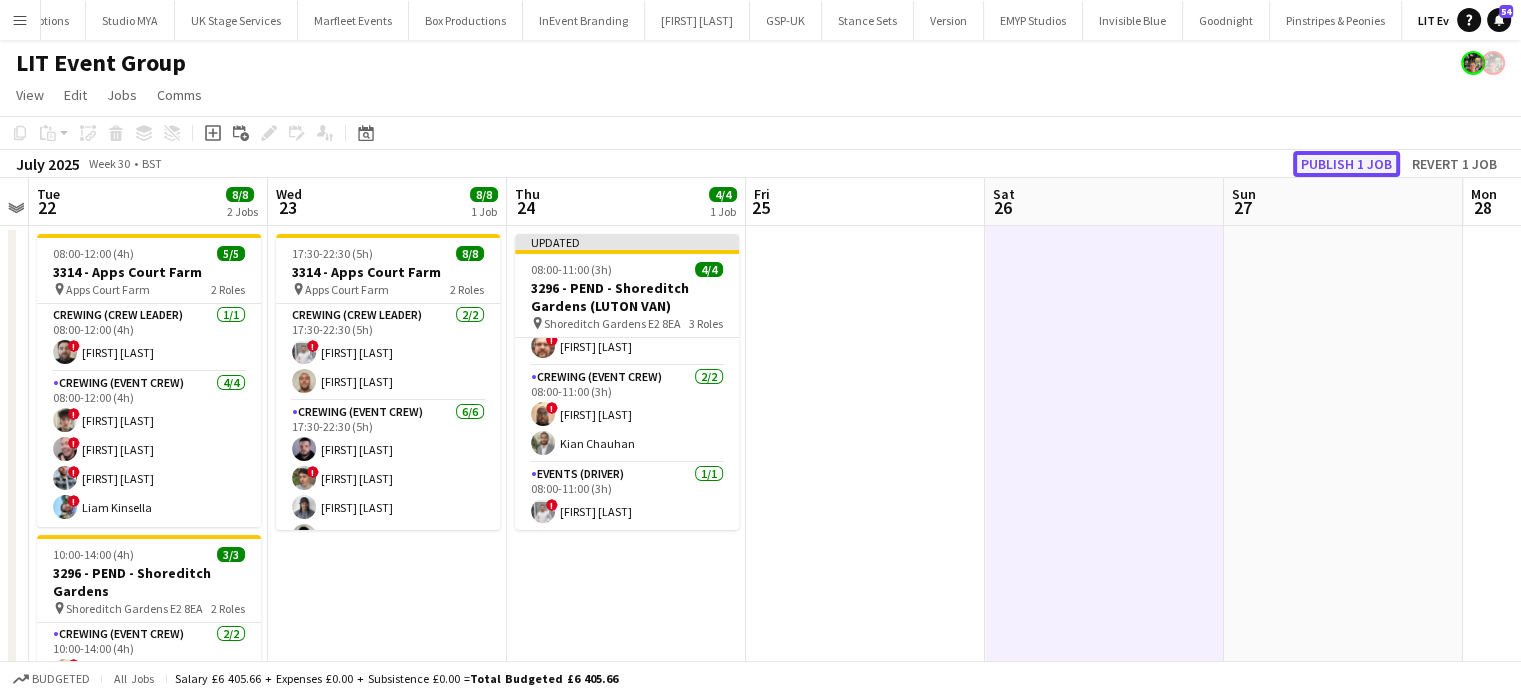 click on "Publish 1 job" 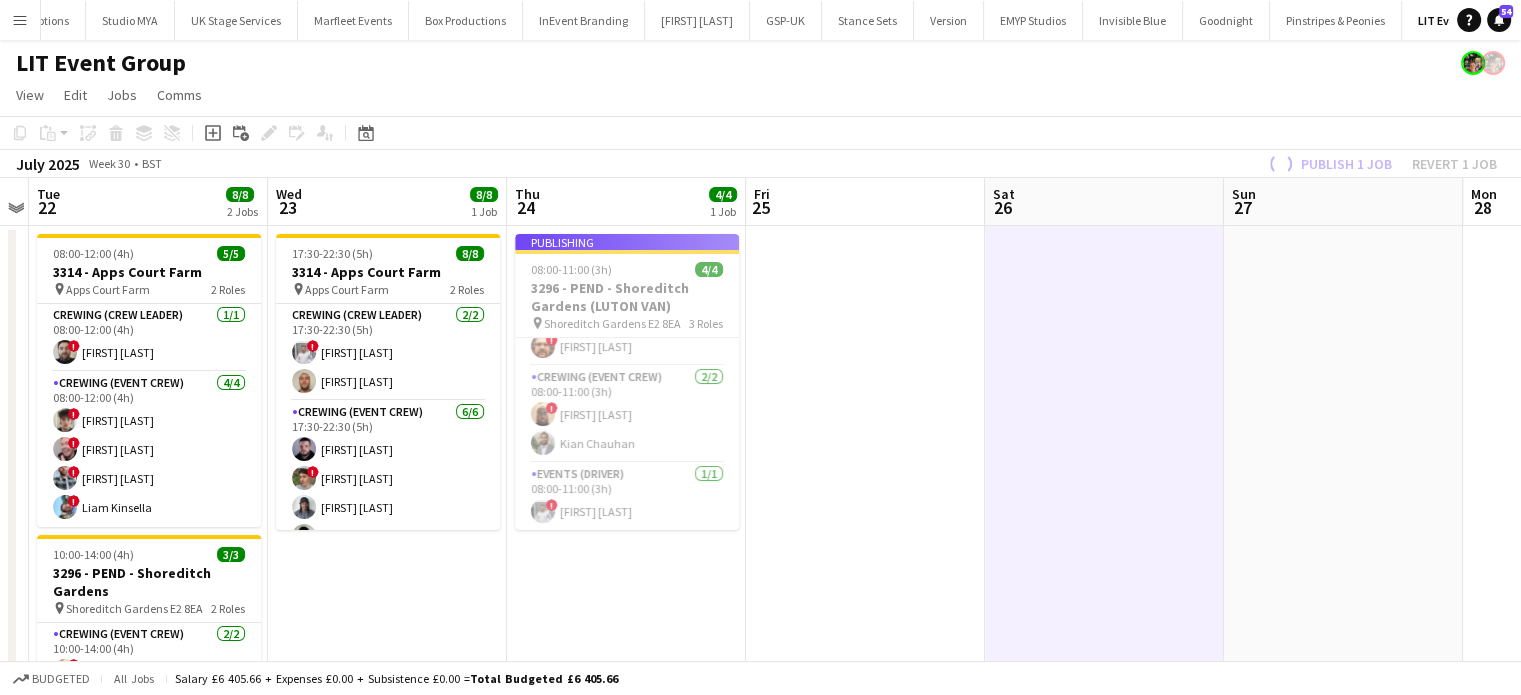 scroll, scrollTop: 24, scrollLeft: 0, axis: vertical 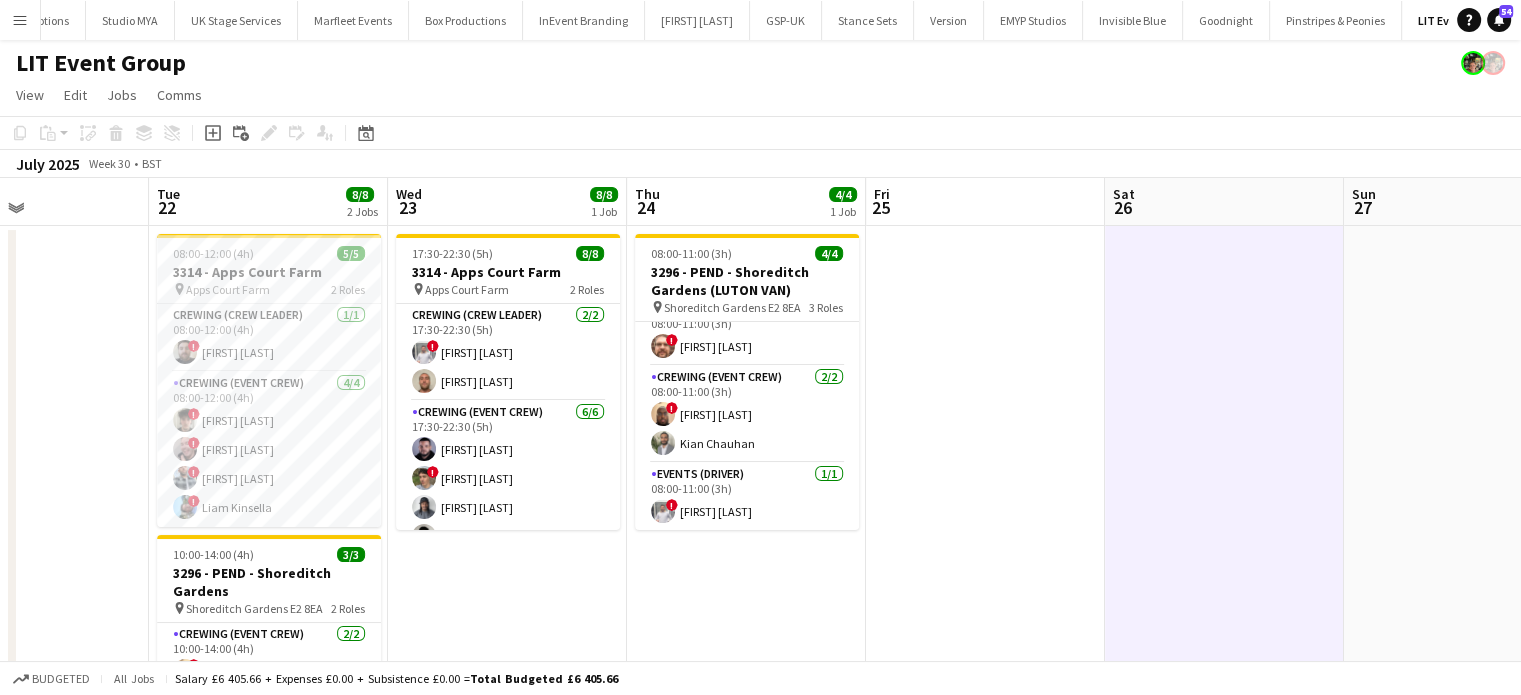 click at bounding box center (29, 529) 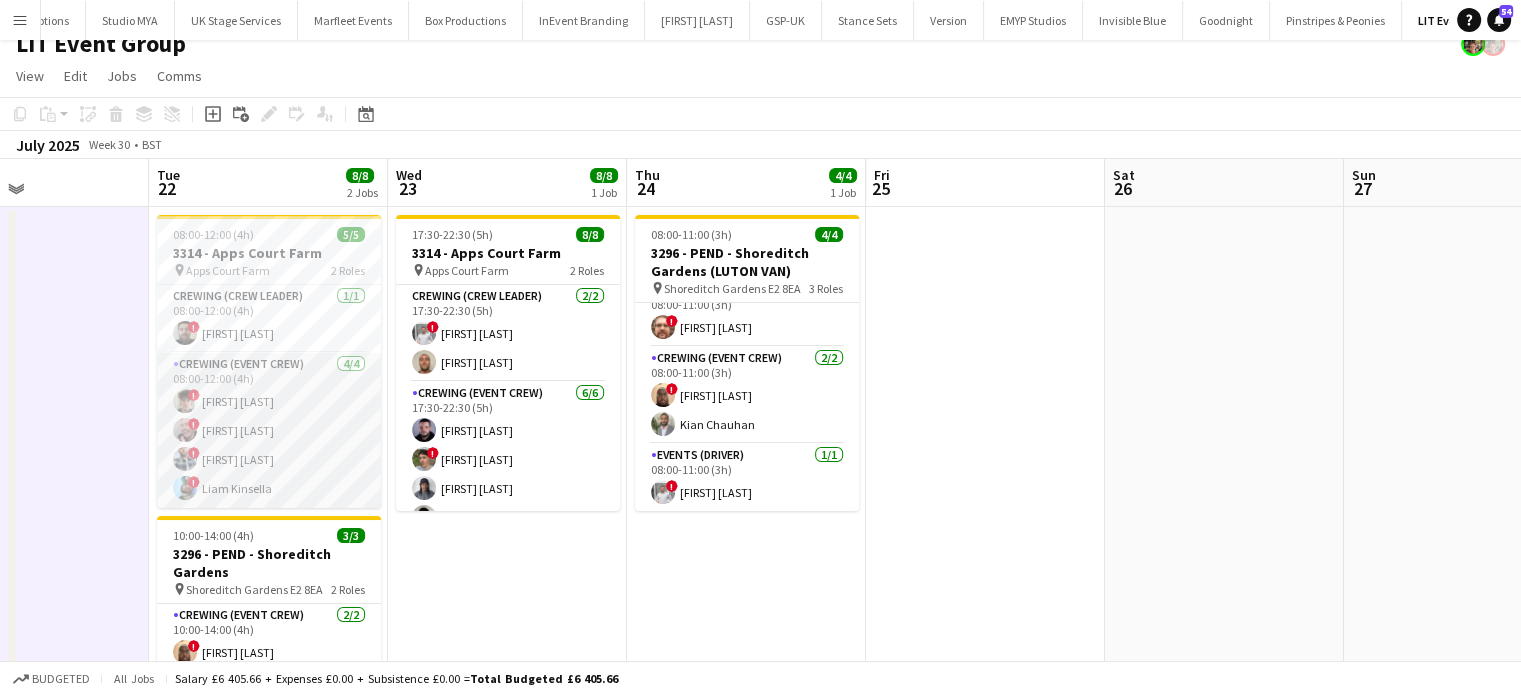 scroll, scrollTop: 20, scrollLeft: 0, axis: vertical 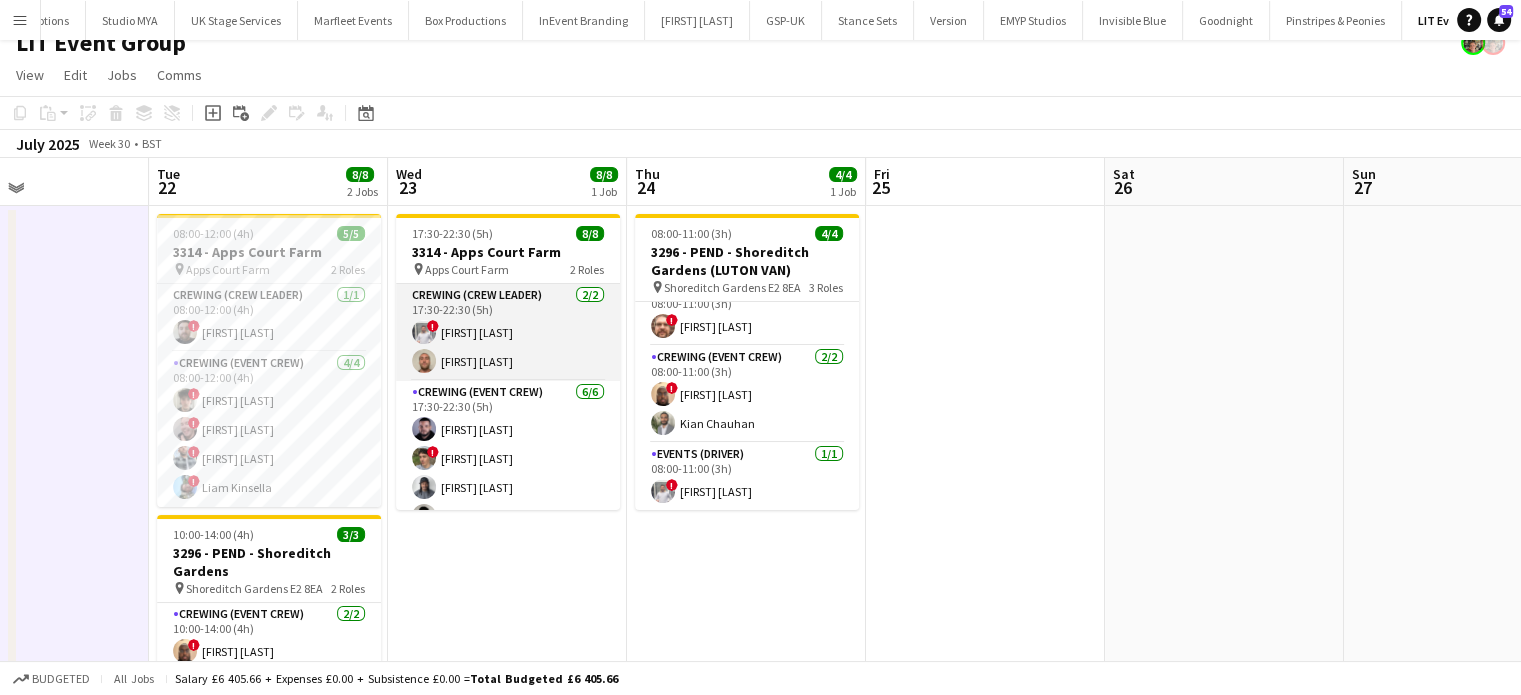 click on "Crewing (Crew Leader)   2/2   17:30-22:30 (5h)
! [FIRST] [LAST] [FIRST] [LAST]" at bounding box center (508, 332) 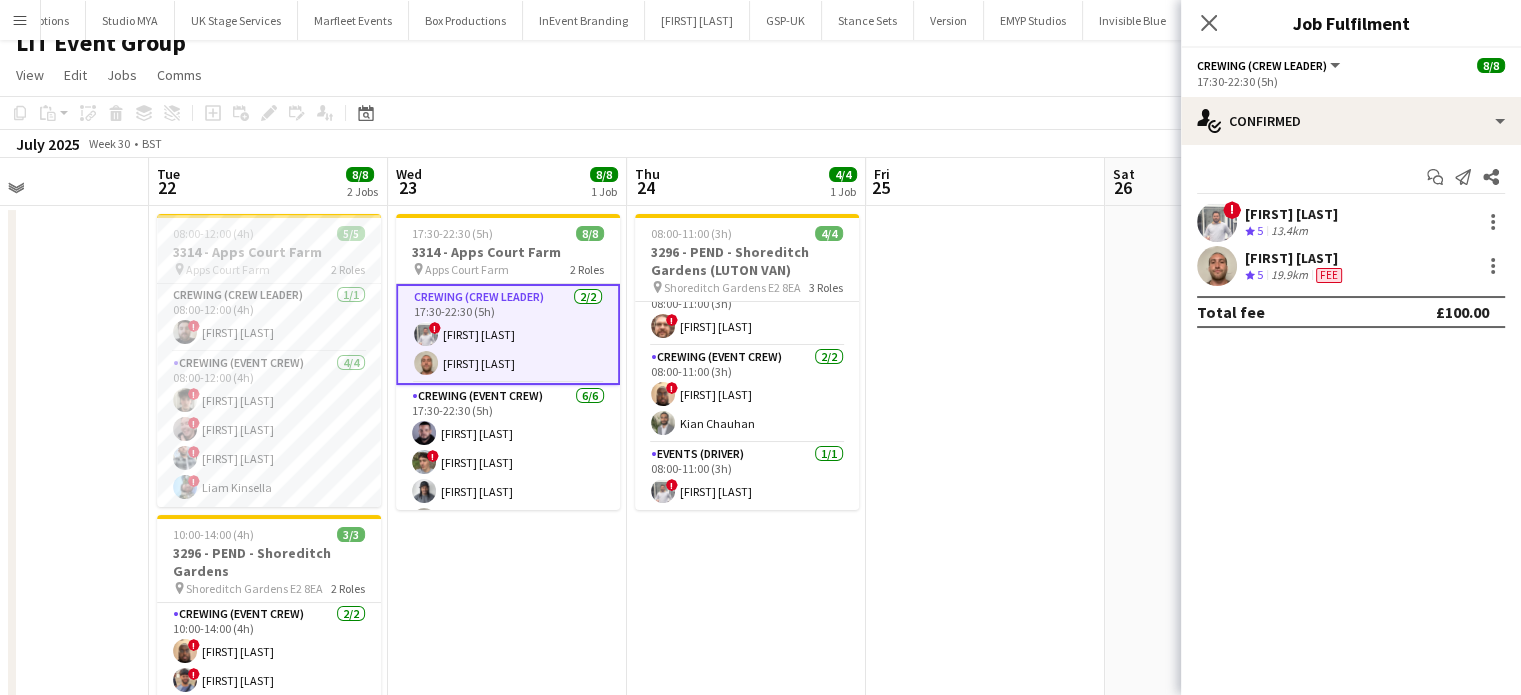 click on "Fee" at bounding box center [1329, 275] 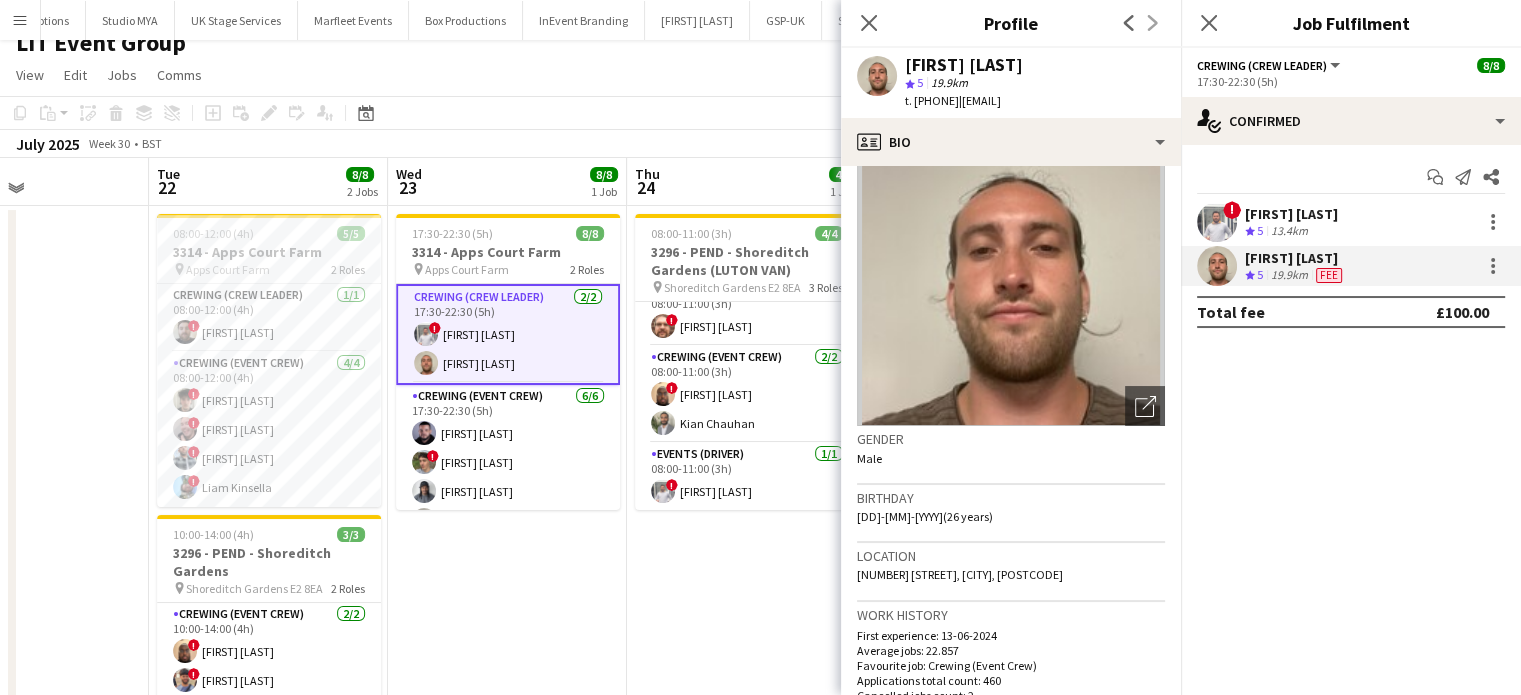 scroll, scrollTop: 60, scrollLeft: 0, axis: vertical 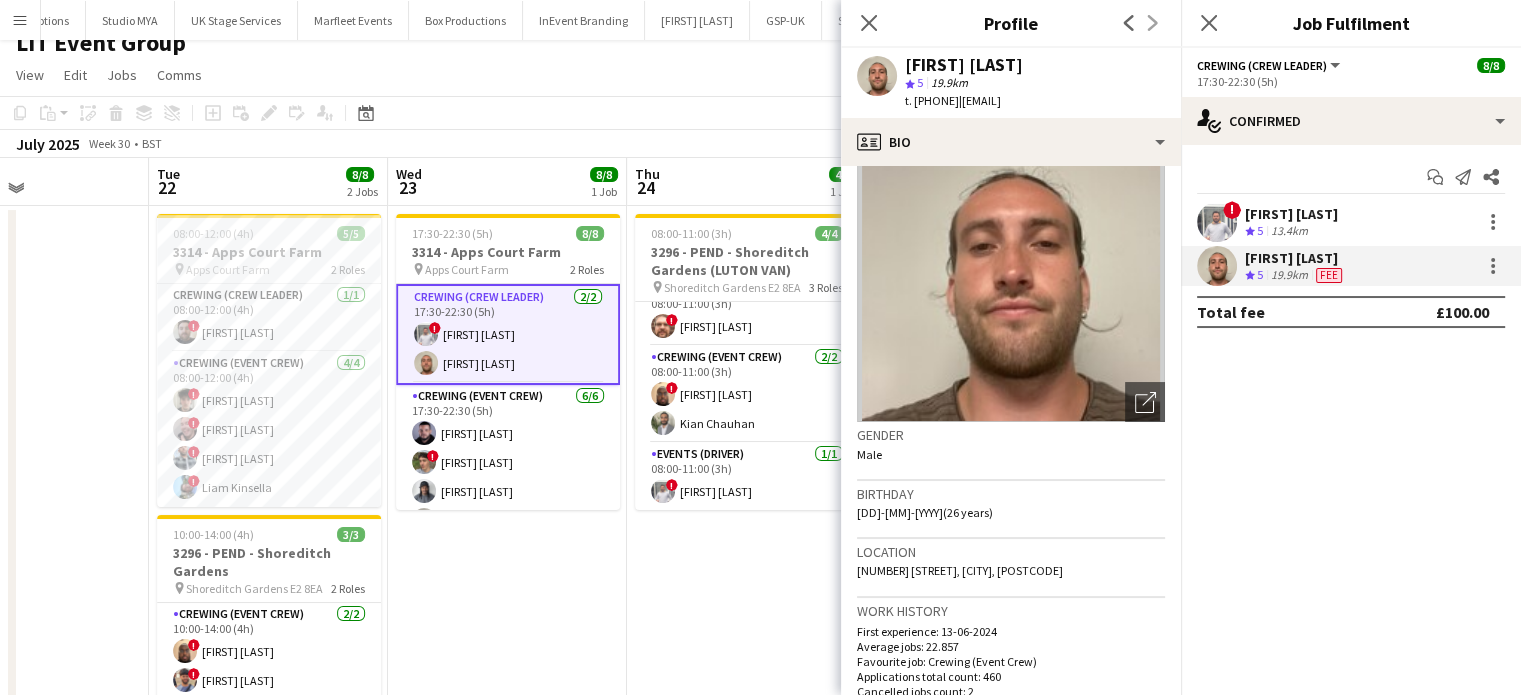 drag, startPoint x: 1072, startPoint y: 566, endPoint x: 851, endPoint y: 573, distance: 221.11082 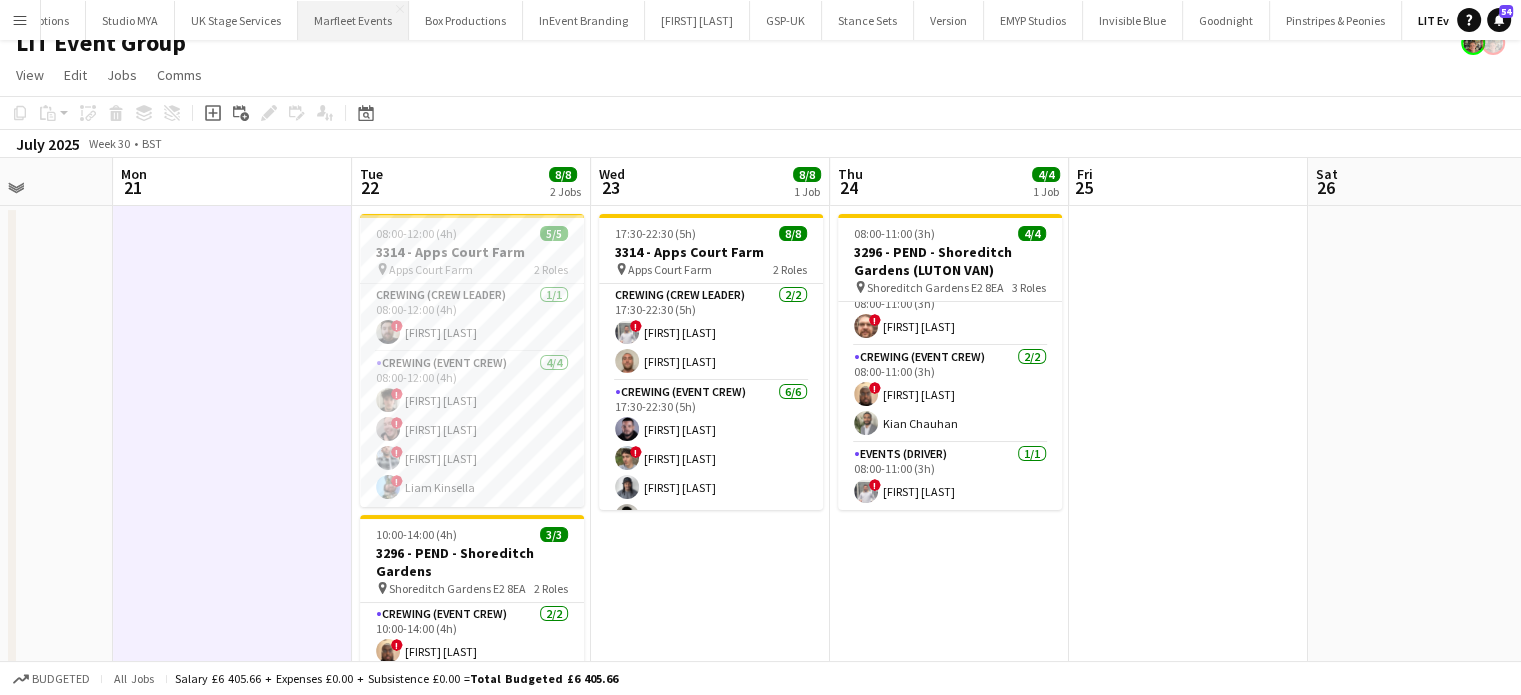 scroll, scrollTop: 0, scrollLeft: 603, axis: horizontal 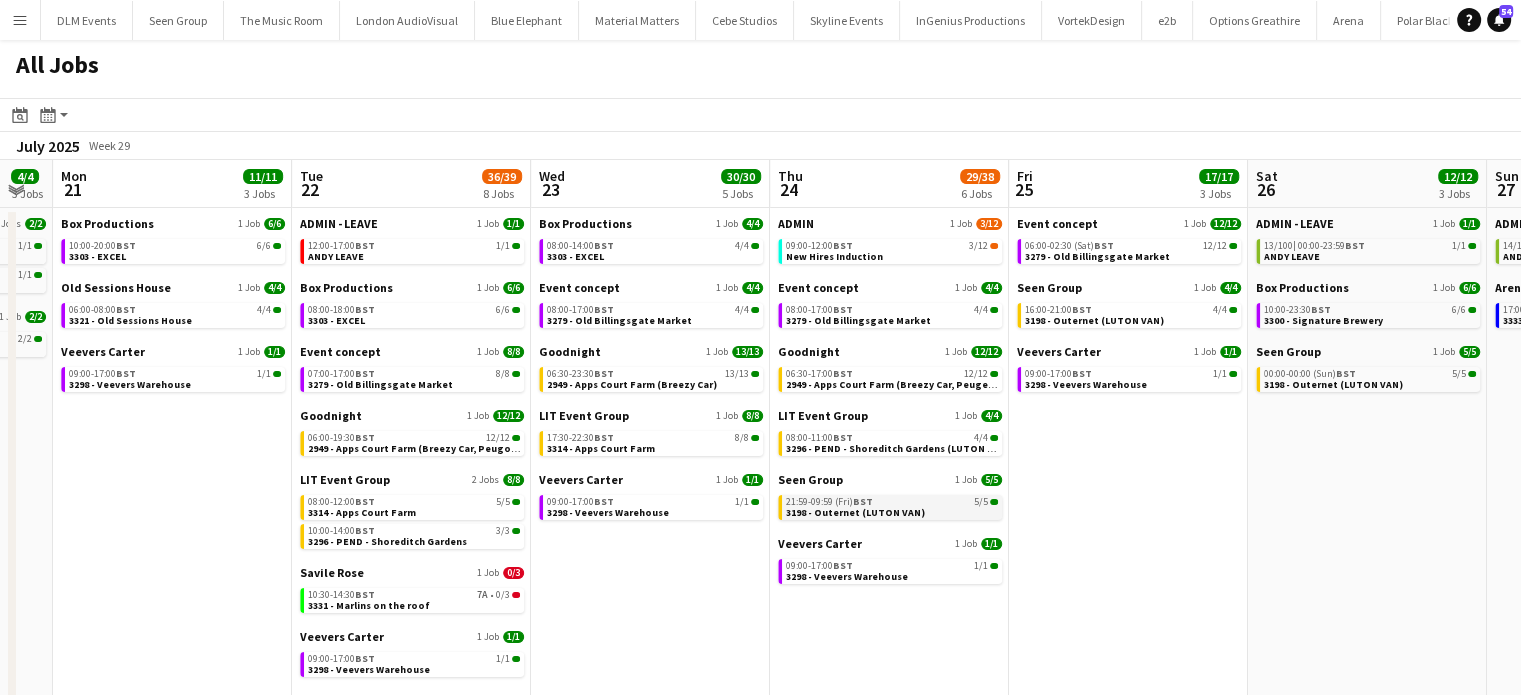 click on "21:59-09:59 (Fri)   BST   5/5   3198 - Outernet ([VEHICLE_TYPE])" at bounding box center [892, 506] 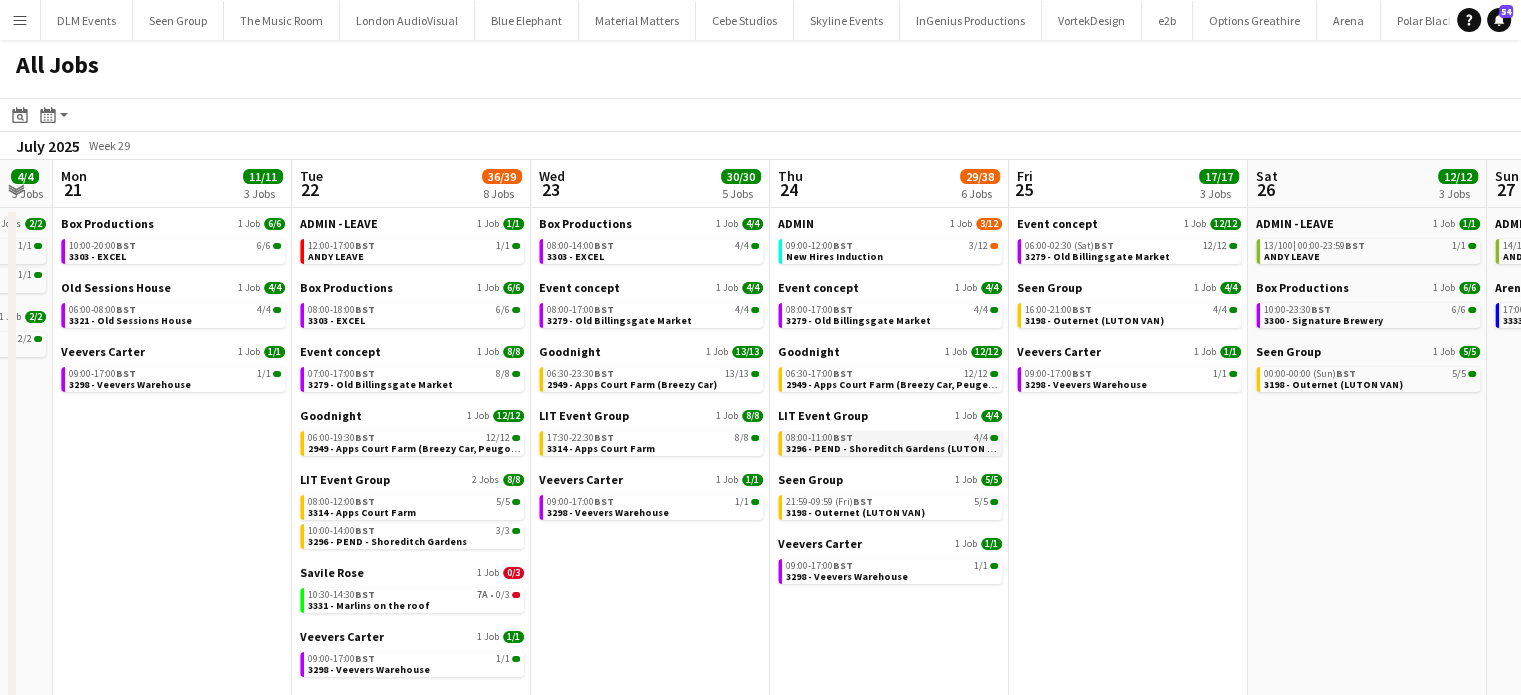 click on "3296 - PEND - Shoreditch Gardens (LUTON VAN)" at bounding box center [898, 448] 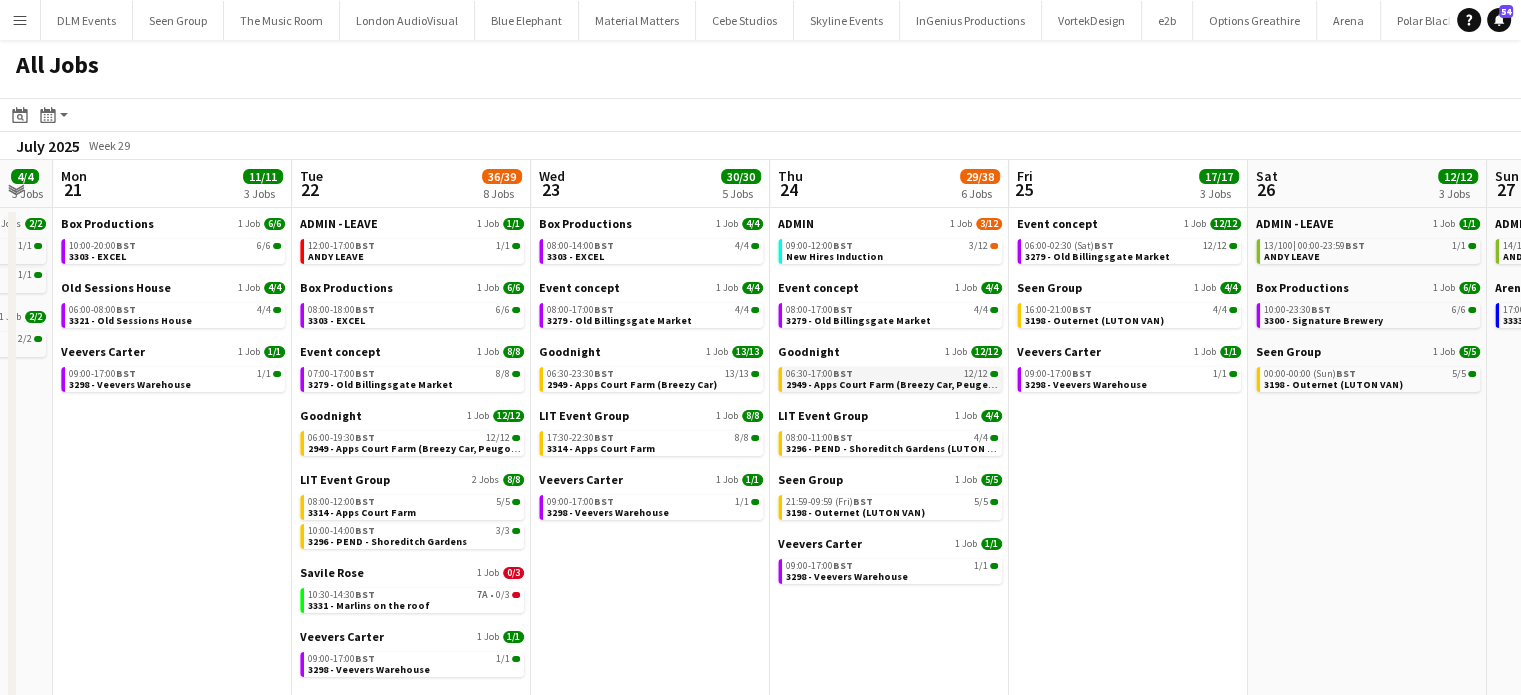 scroll, scrollTop: 0, scrollLeft: 0, axis: both 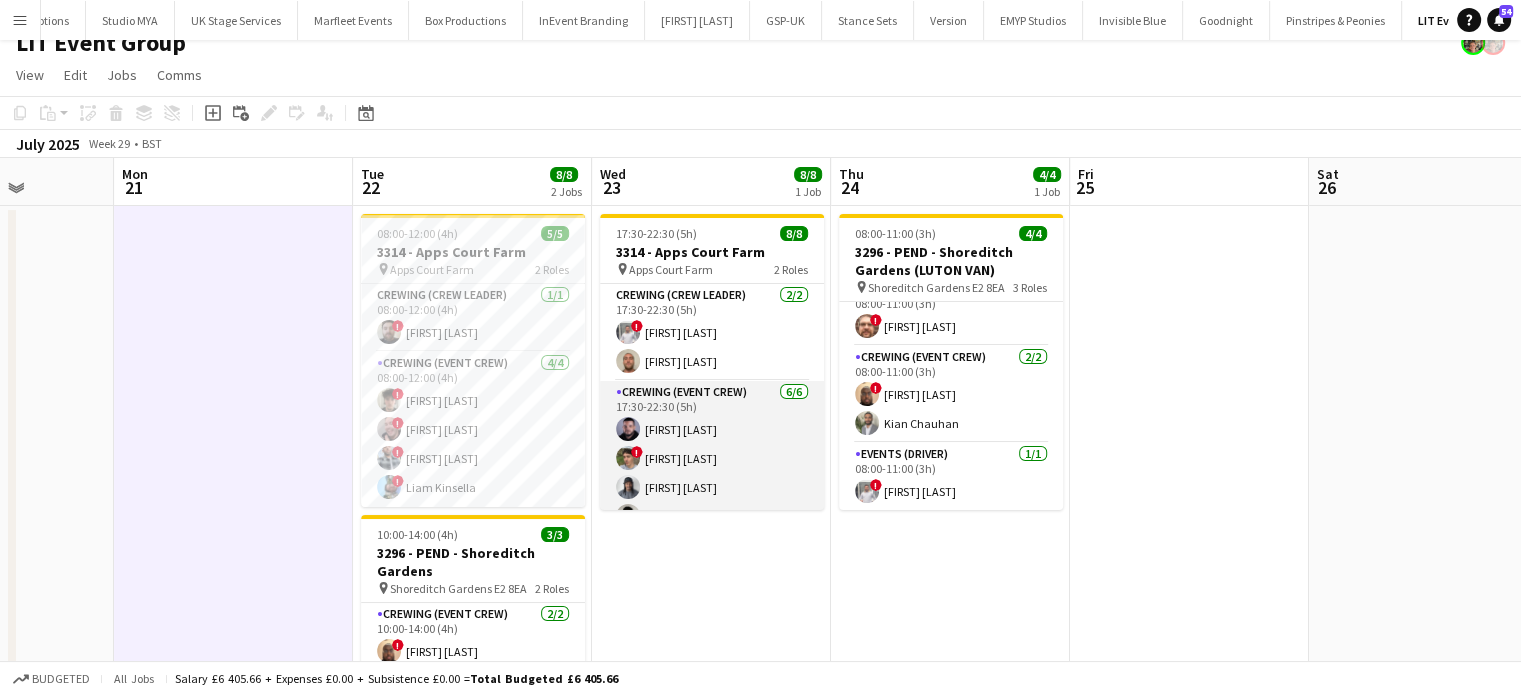 click on "Crewing (Event Crew)   6/6   17:30-22:30 (5h)
[FIRST] [LAST] ! [FIRST] [LAST] [FIRST] [LAST] [FIRST] [LAST] [FIRST] [LAST] [FIRST] [LAST]" at bounding box center (712, 487) 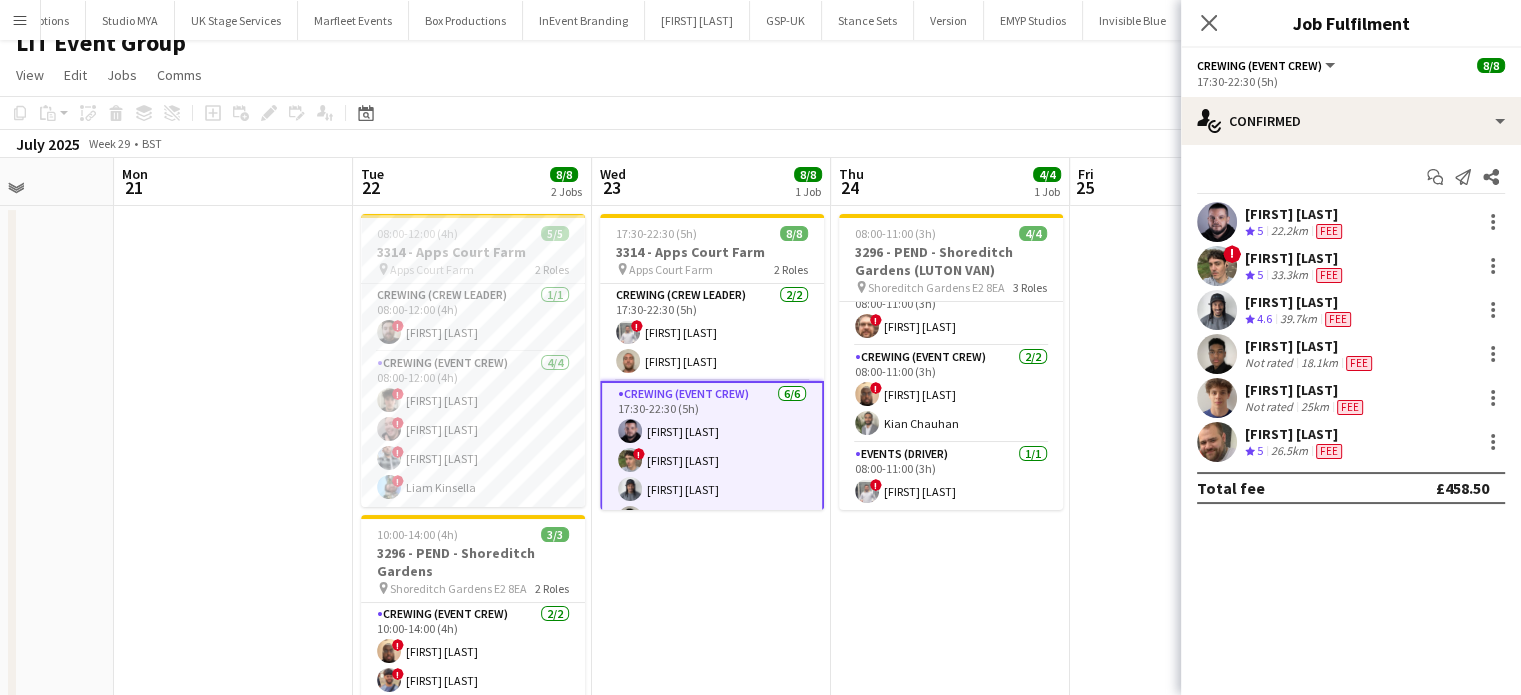 click on "Alistair Redding" at bounding box center [1295, 258] 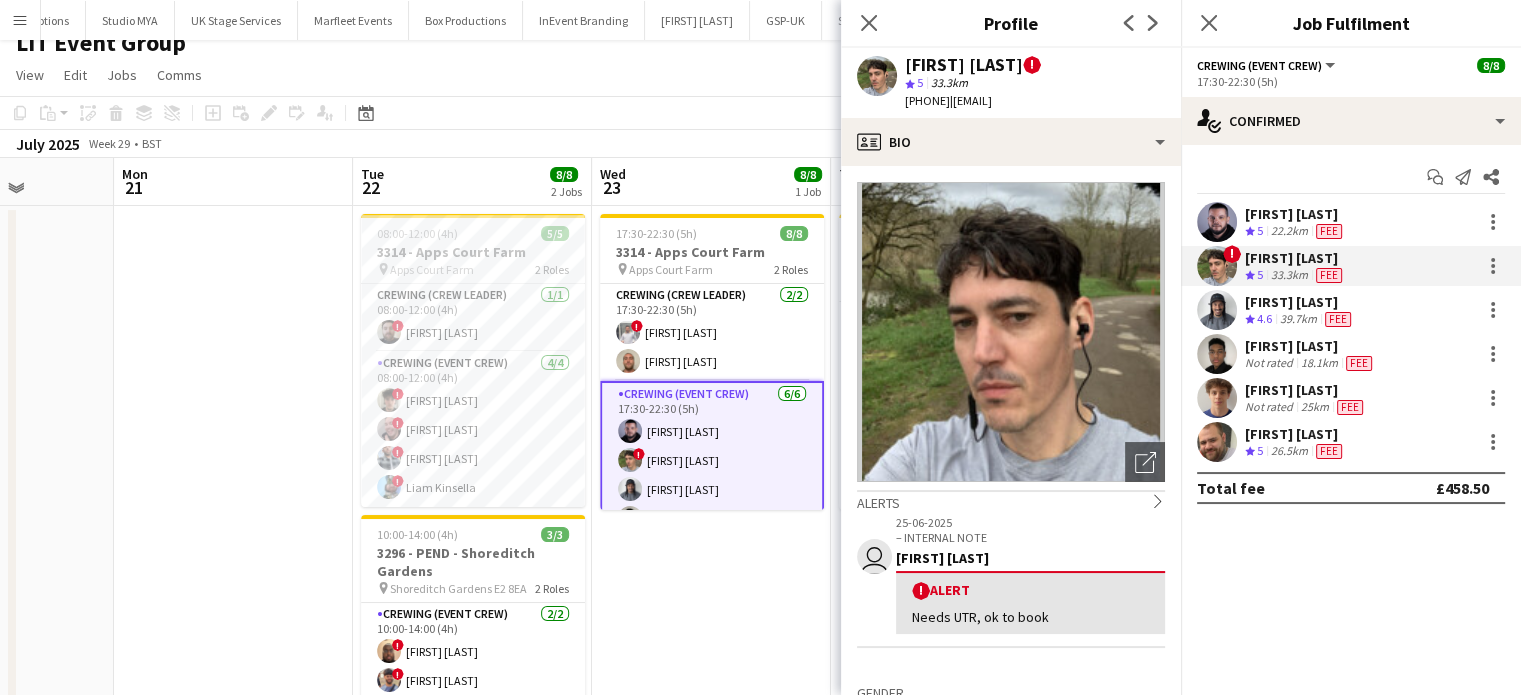 scroll, scrollTop: 87, scrollLeft: 0, axis: vertical 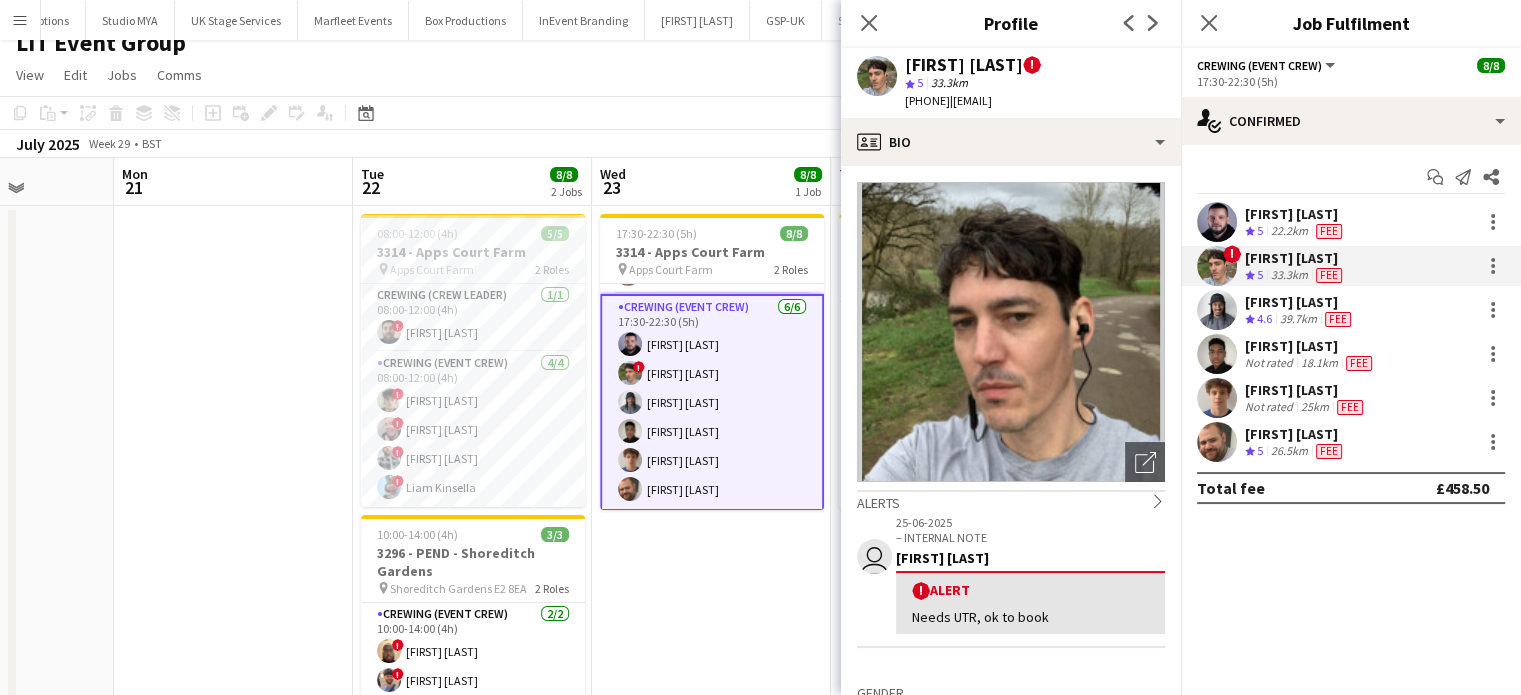 click on "25km" at bounding box center (1315, 407) 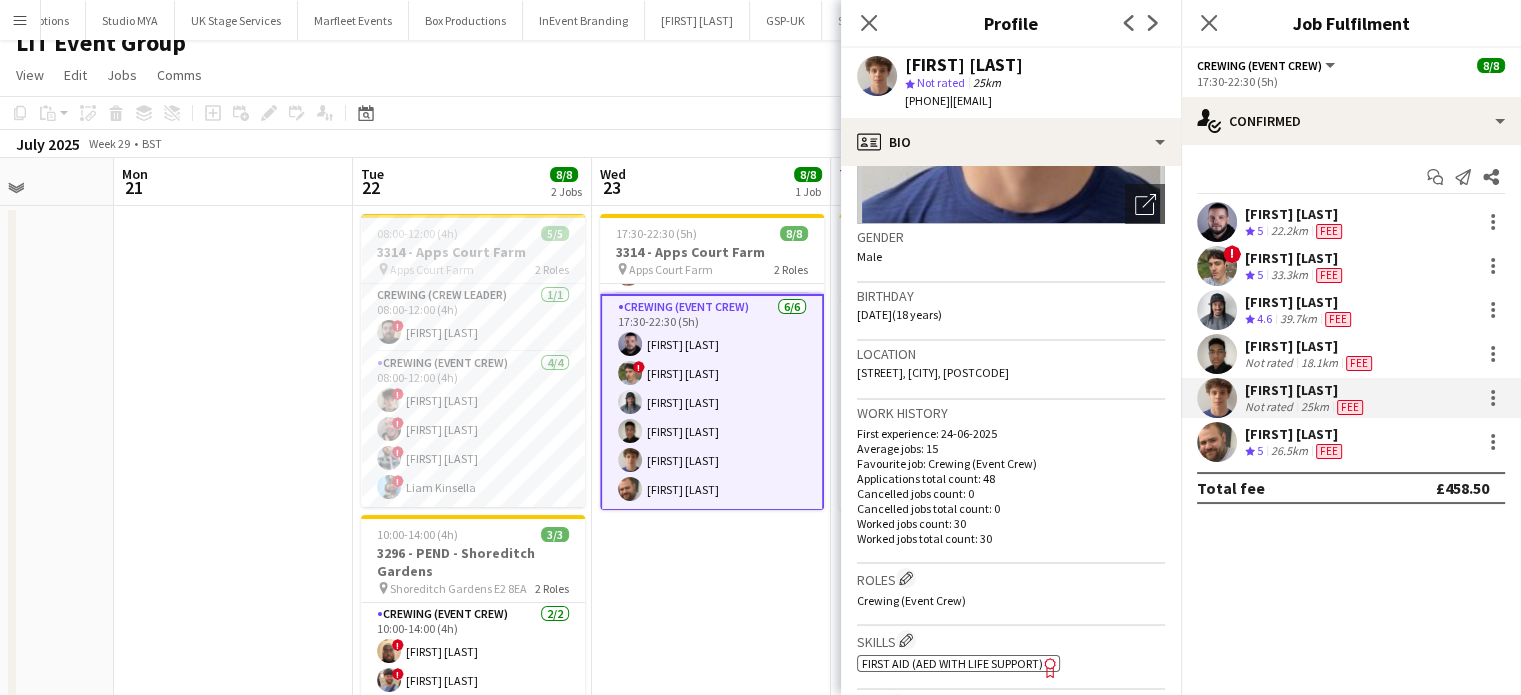 scroll, scrollTop: 256, scrollLeft: 0, axis: vertical 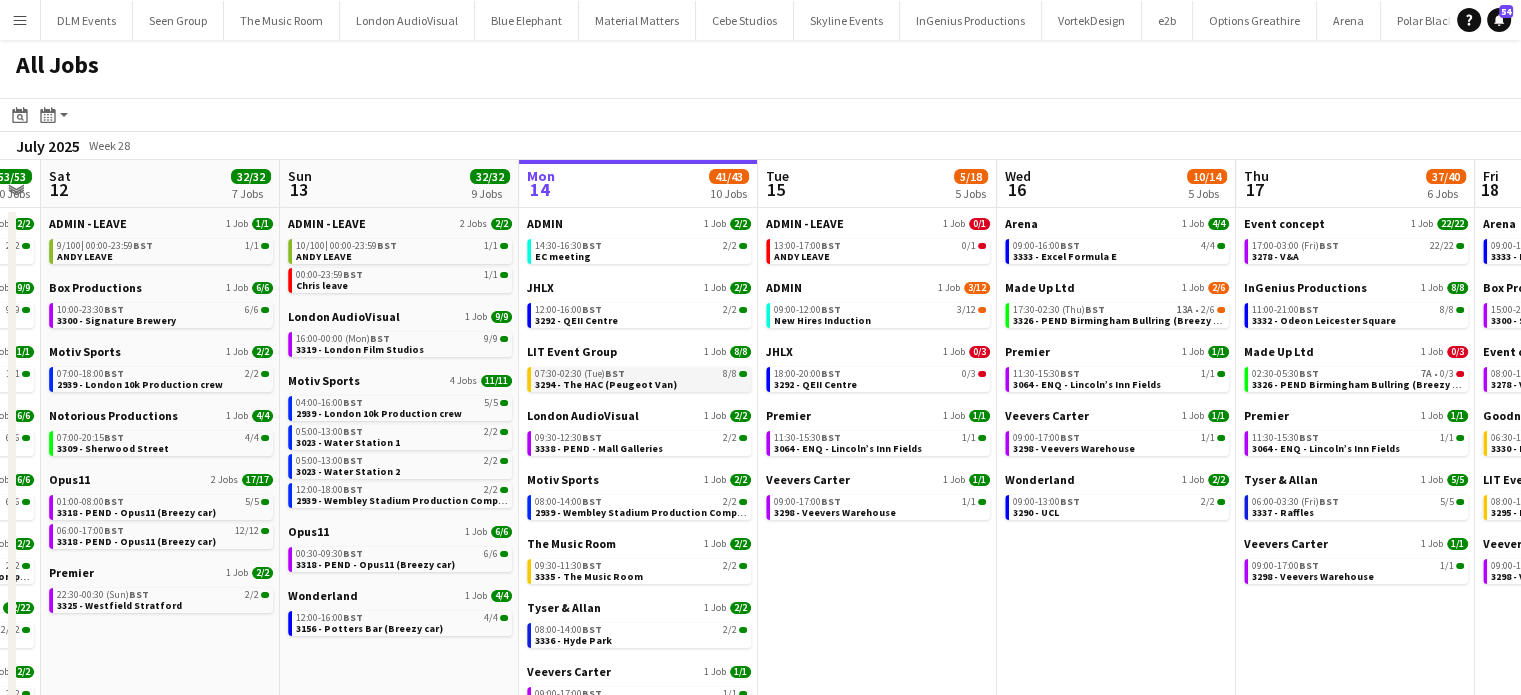 click on "07:30-02:30 (Tue)   BST   8/8" at bounding box center [641, 374] 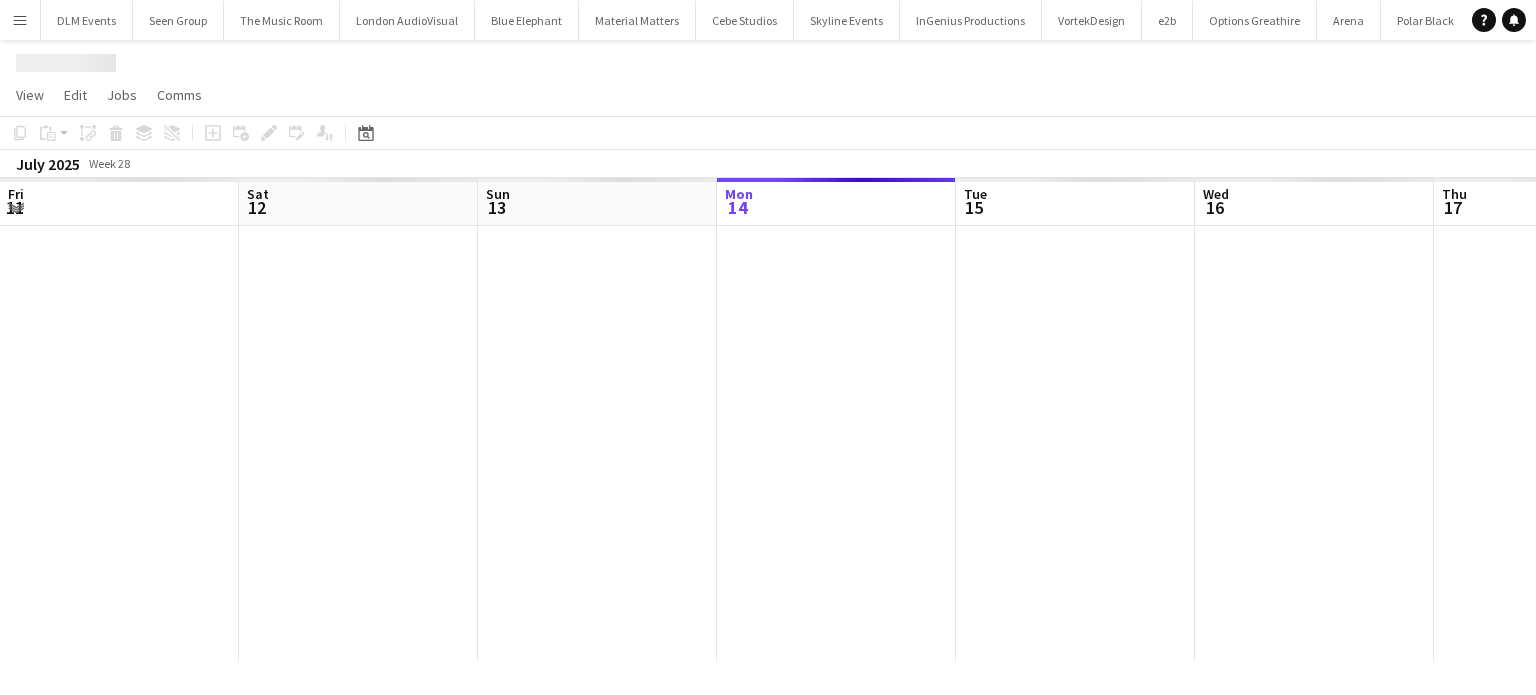 scroll, scrollTop: 0, scrollLeft: 0, axis: both 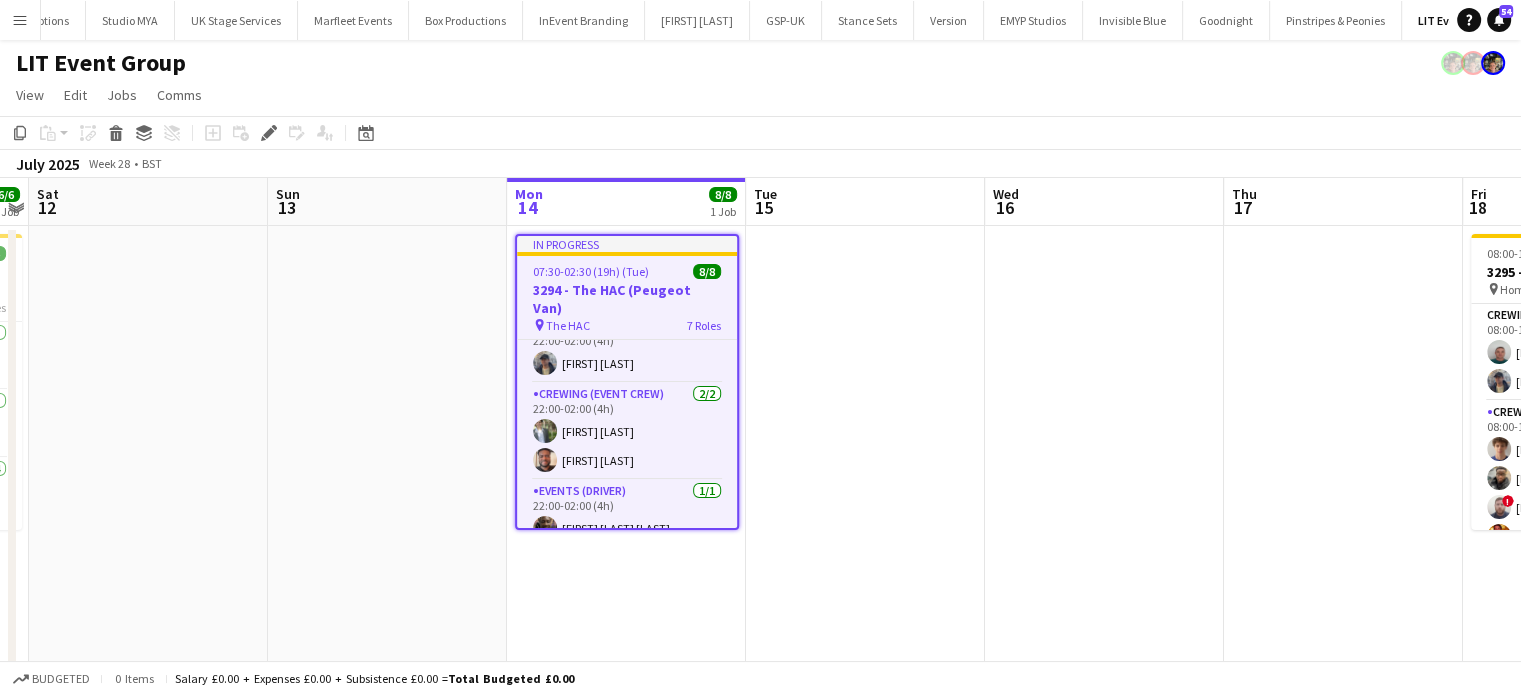 click at bounding box center [865, 529] 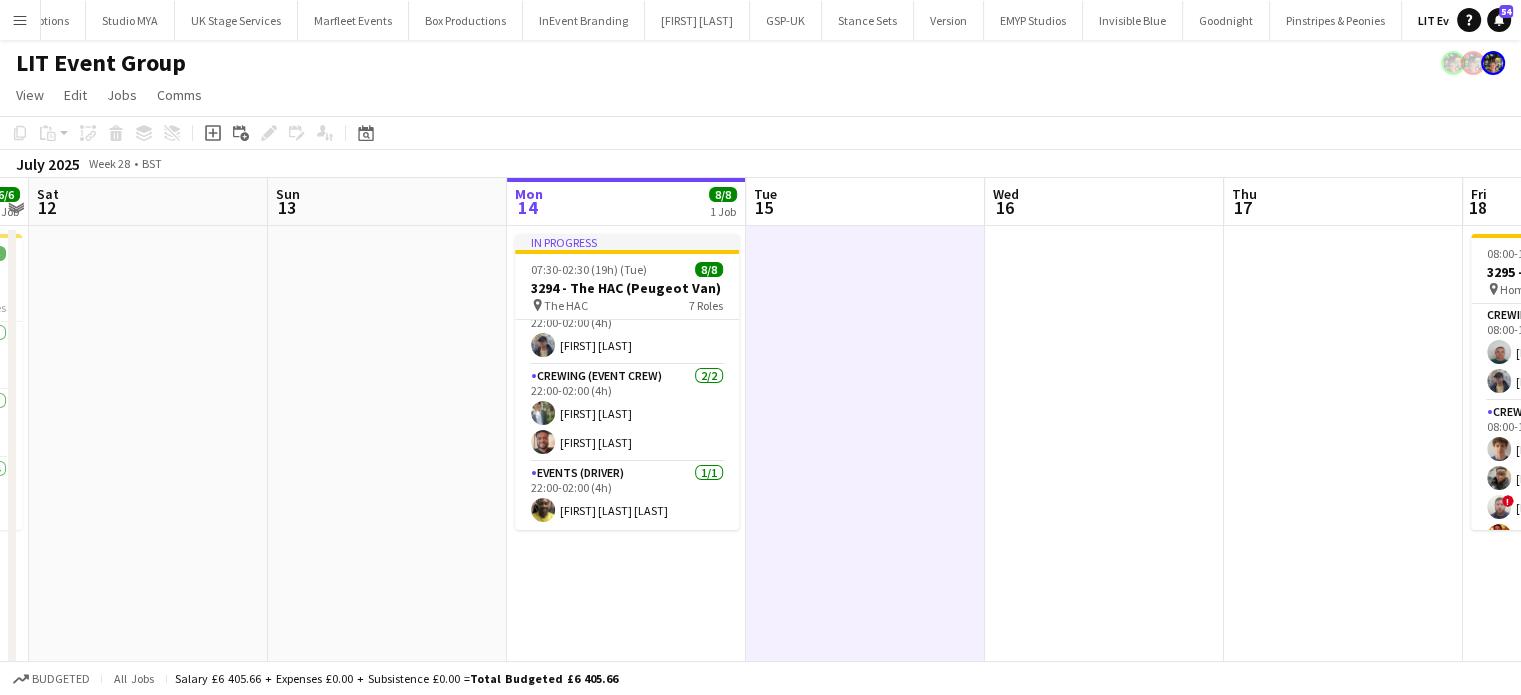 scroll, scrollTop: 294, scrollLeft: 0, axis: vertical 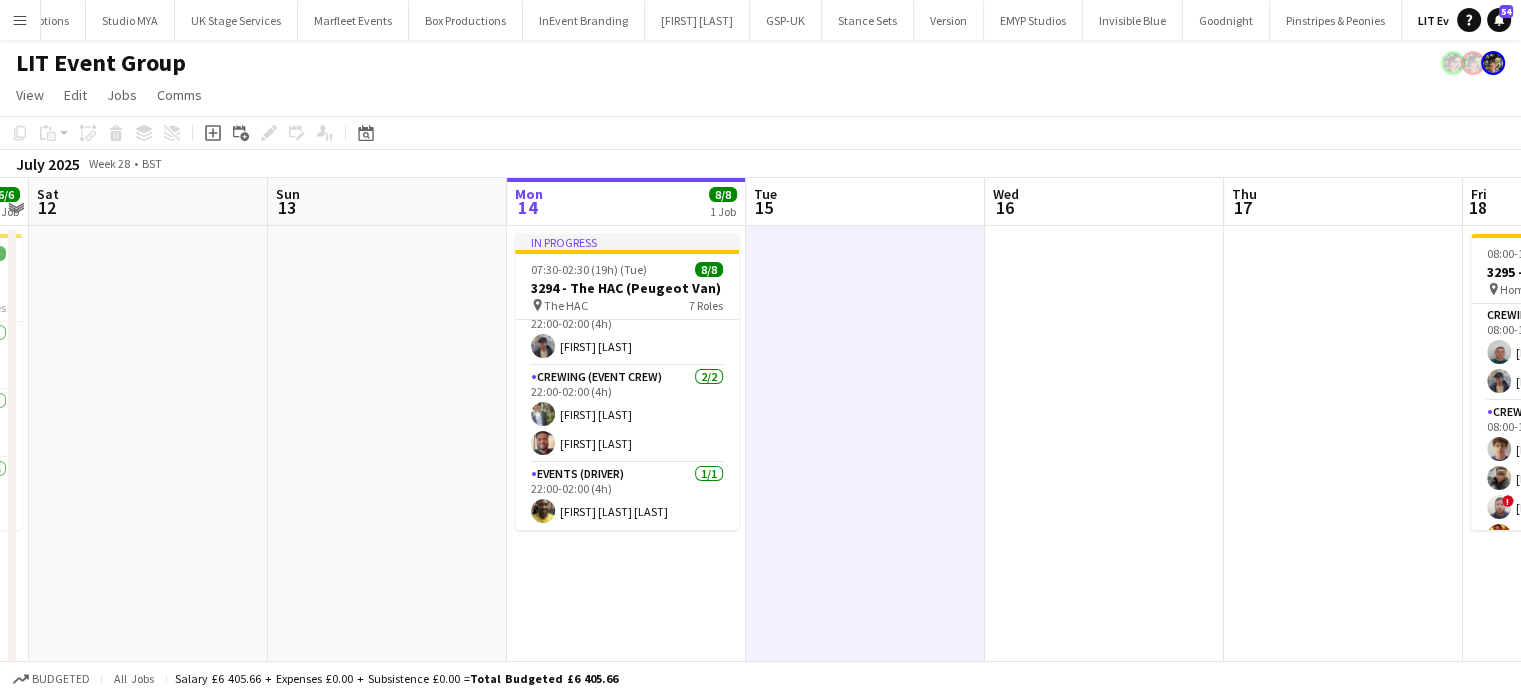 click on "In progress   07:30-02:30 (19h) (Tue)   8/8   3294 - The HAC (Peugeot Van)
pin
The HAC   7 Roles   Events (Driver)   1/1   07:30-12:30 (5h)
Nicholas Swanton  Crewing (Event Crew)   1/1   09:00-12:00 (3h)
William Connor  Events (Trade/ Handyman)   1/1   09:00-12:00 (3h)
! Corey Arnold  Events (Driver)   1/1   21:30-02:30 (5h)
Sam Kermode  Crewing (Crew Leader)   1/1   22:00-02:00 (4h)
William Connor  Crewing (Event Crew)   2/2   22:00-02:00 (4h)
Alfie Williamson Papa Opoku-Adjei  Events (Driver)   1/1   22:00-02:00 (4h)
Alphonsus Chucks Mordi" at bounding box center [626, 529] 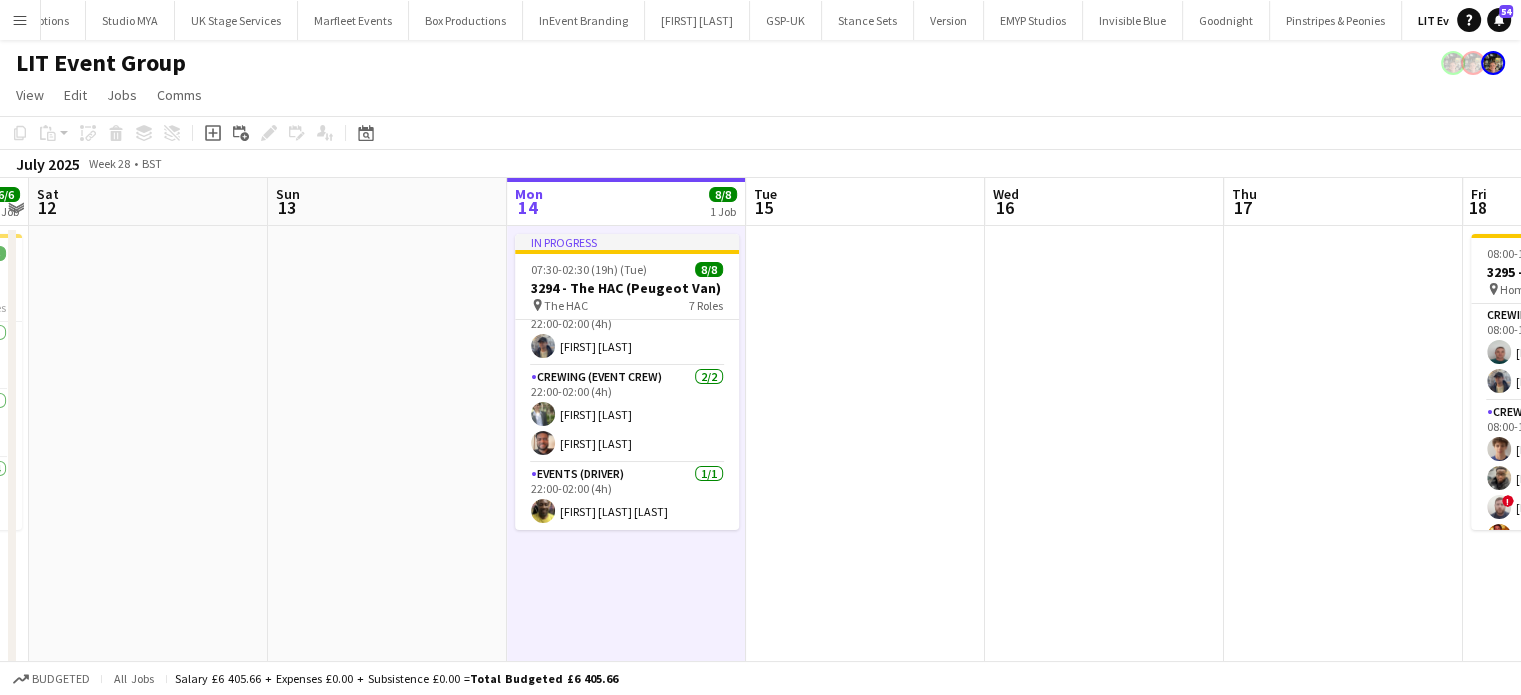 scroll, scrollTop: 0, scrollLeft: 648, axis: horizontal 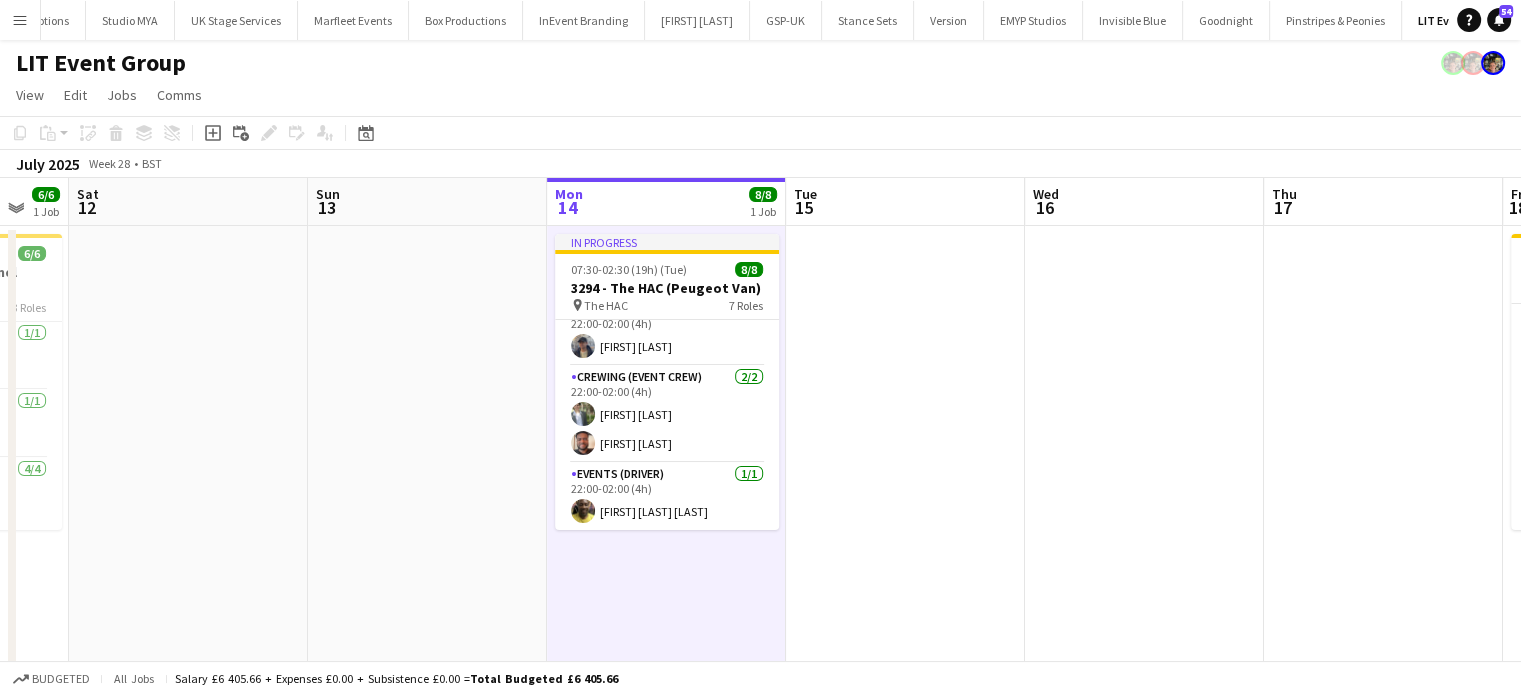 click on "In progress   07:30-02:30 (19h) (Tue)   8/8   3294 - The HAC (Peugeot Van)
pin
The HAC   7 Roles   Events (Driver)   1/1   07:30-12:30 (5h)
Nicholas Swanton  Crewing (Event Crew)   1/1   09:00-12:00 (3h)
William Connor  Events (Trade/ Handyman)   1/1   09:00-12:00 (3h)
! Corey Arnold  Events (Driver)   1/1   21:30-02:30 (5h)
Sam Kermode  Crewing (Crew Leader)   1/1   22:00-02:00 (4h)
William Connor  Crewing (Event Crew)   2/2   22:00-02:00 (4h)
Alfie Williamson Papa Opoku-Adjei  Events (Driver)   1/1   22:00-02:00 (4h)
Alphonsus Chucks Mordi" at bounding box center [666, 529] 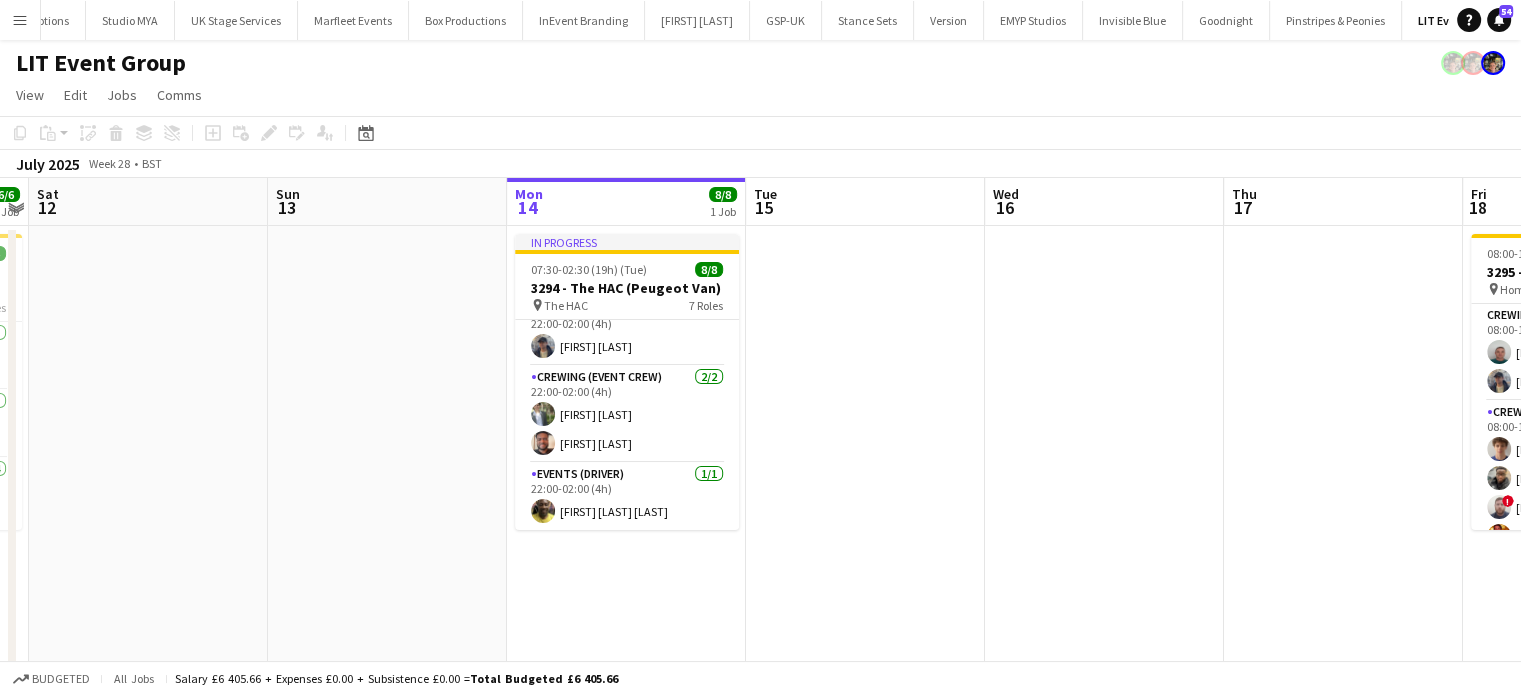 scroll, scrollTop: 0, scrollLeft: 648, axis: horizontal 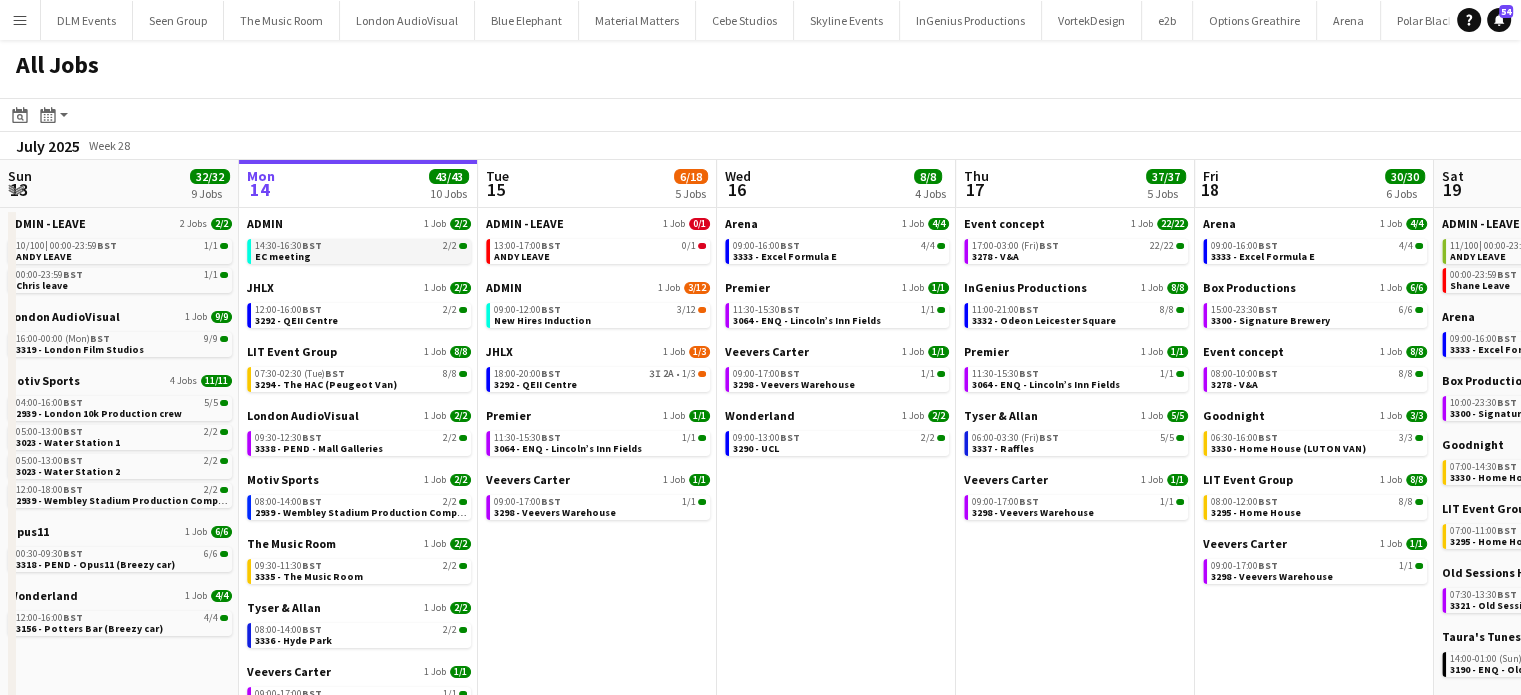 click on "14:30-16:30    BST   2/2   EC meeting" at bounding box center (361, 250) 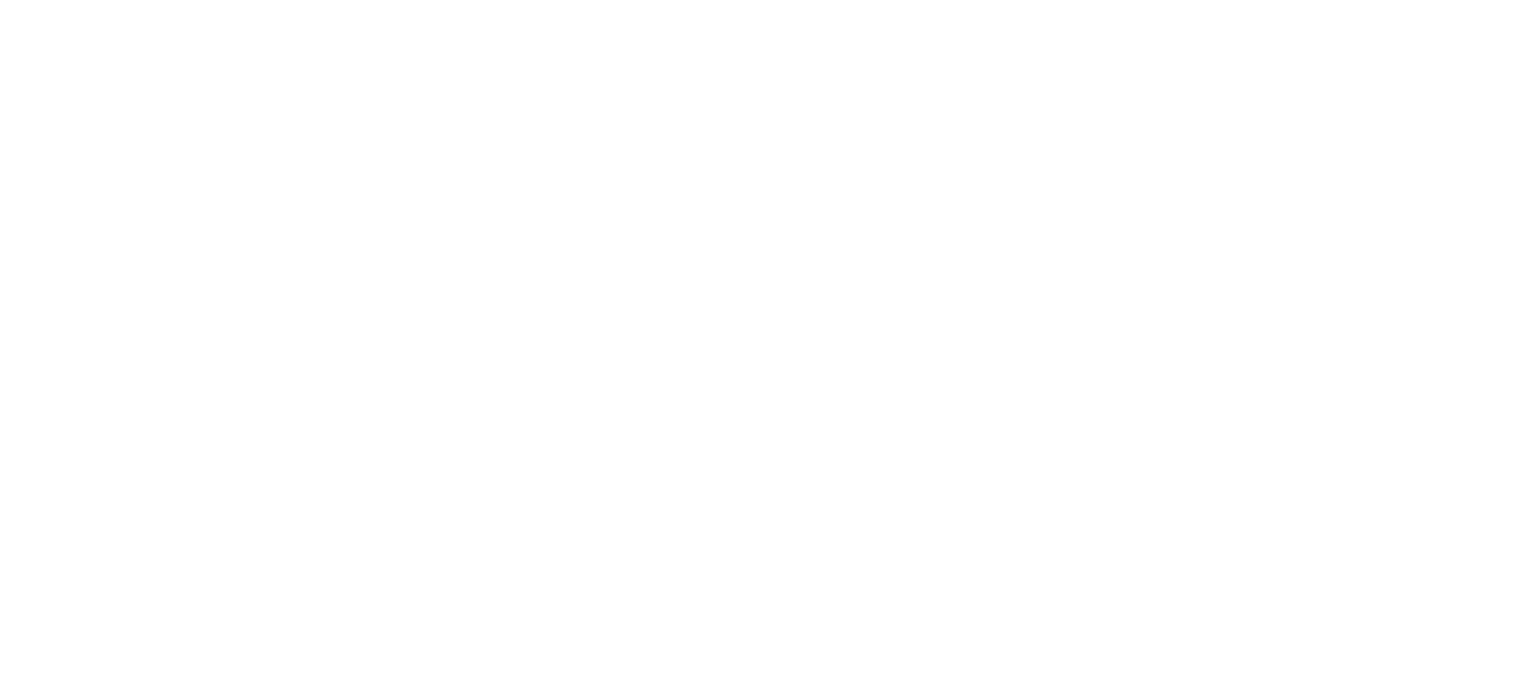 scroll, scrollTop: 0, scrollLeft: 0, axis: both 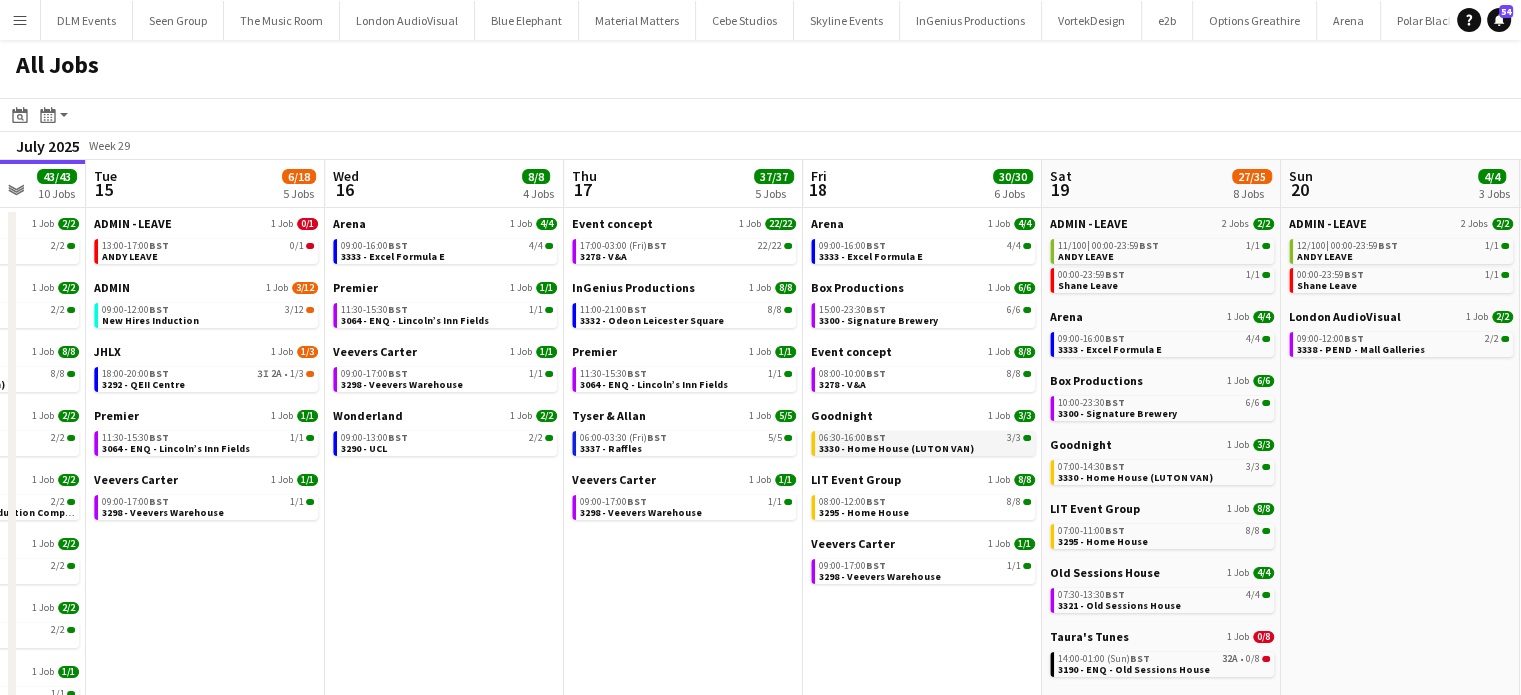 click on "06:30-16:00    BST   3/3   3330 - Home House (LUTON VAN)" at bounding box center [925, 442] 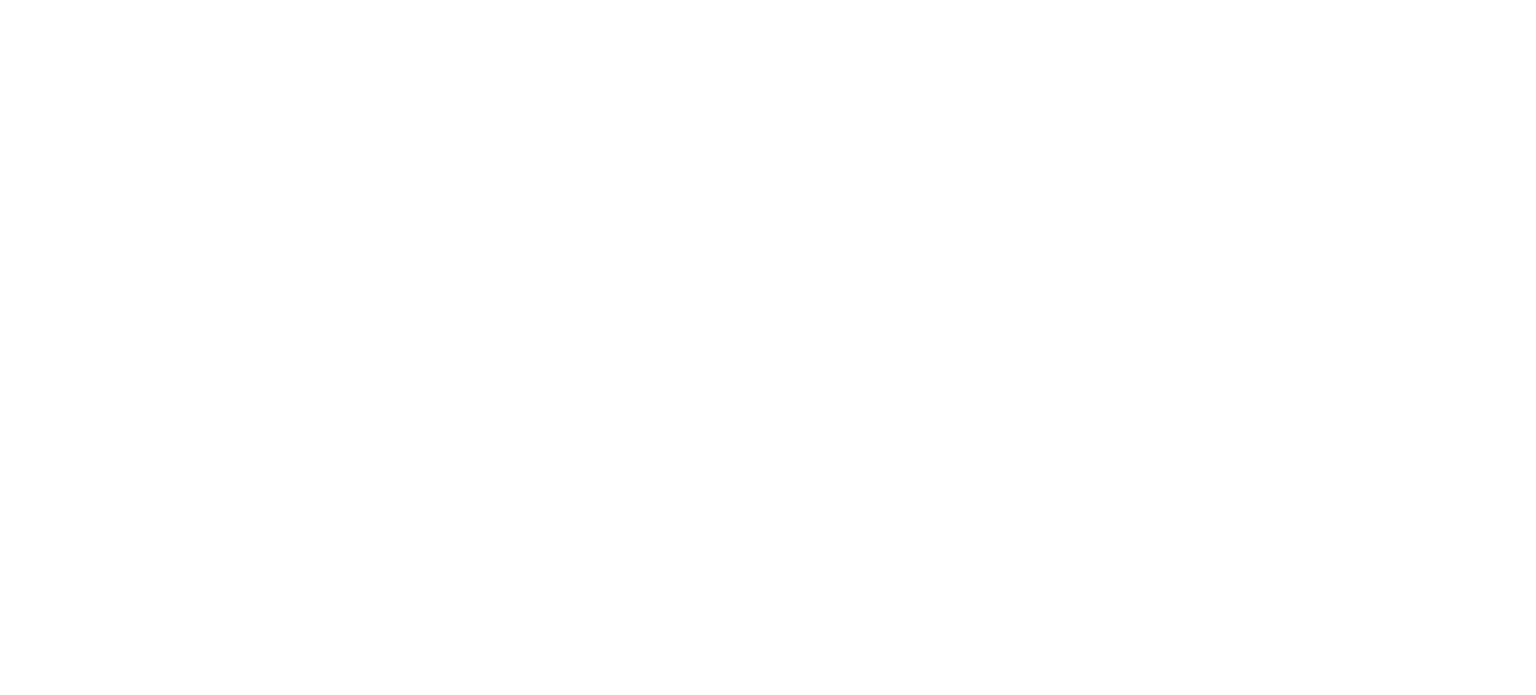 scroll, scrollTop: 0, scrollLeft: 0, axis: both 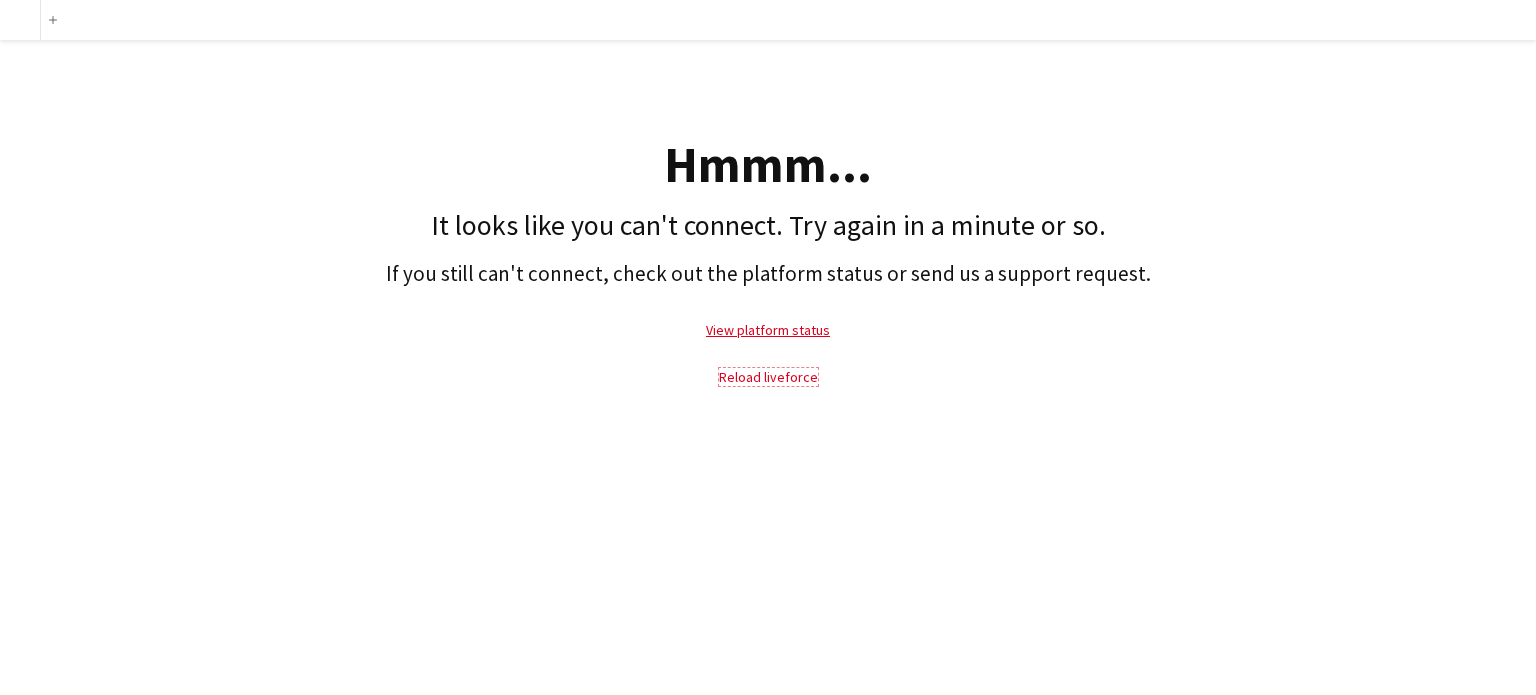 click on "Reload liveforce" 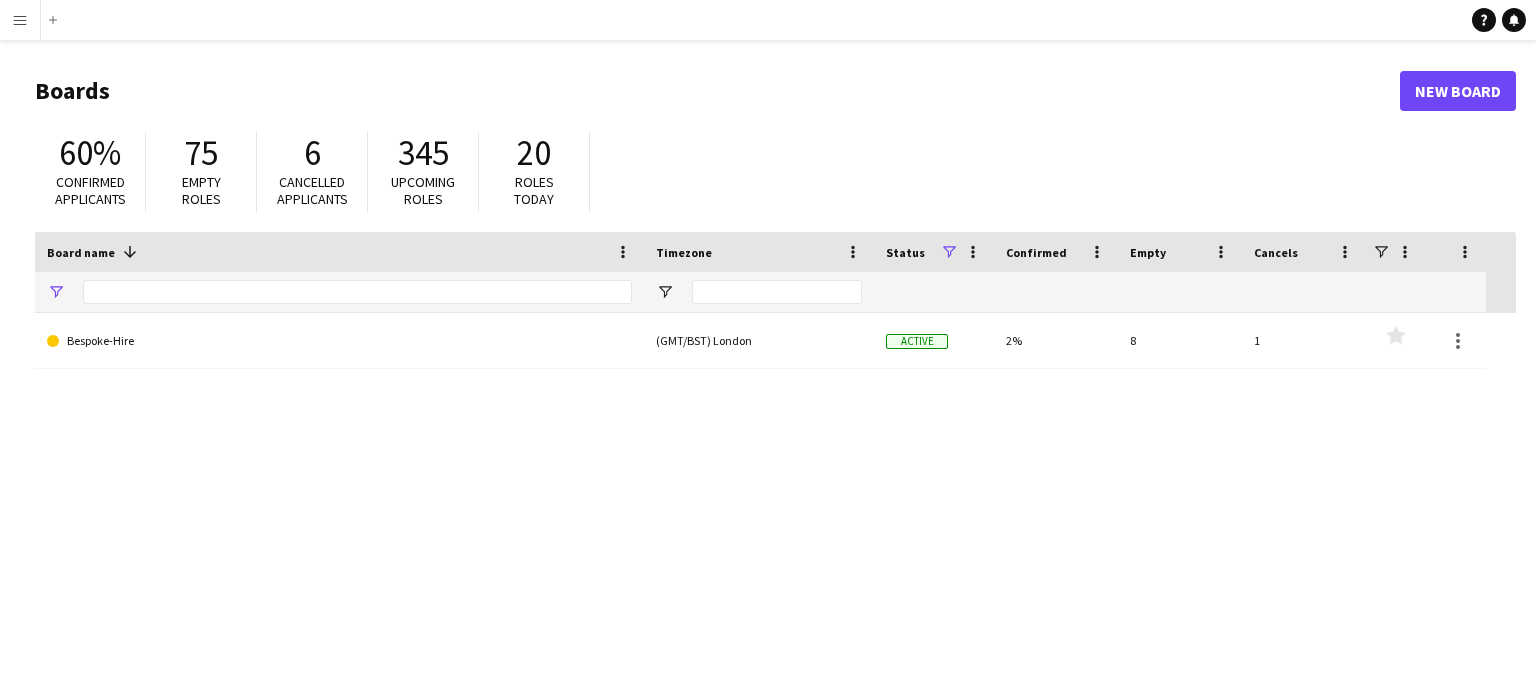 type on "*******" 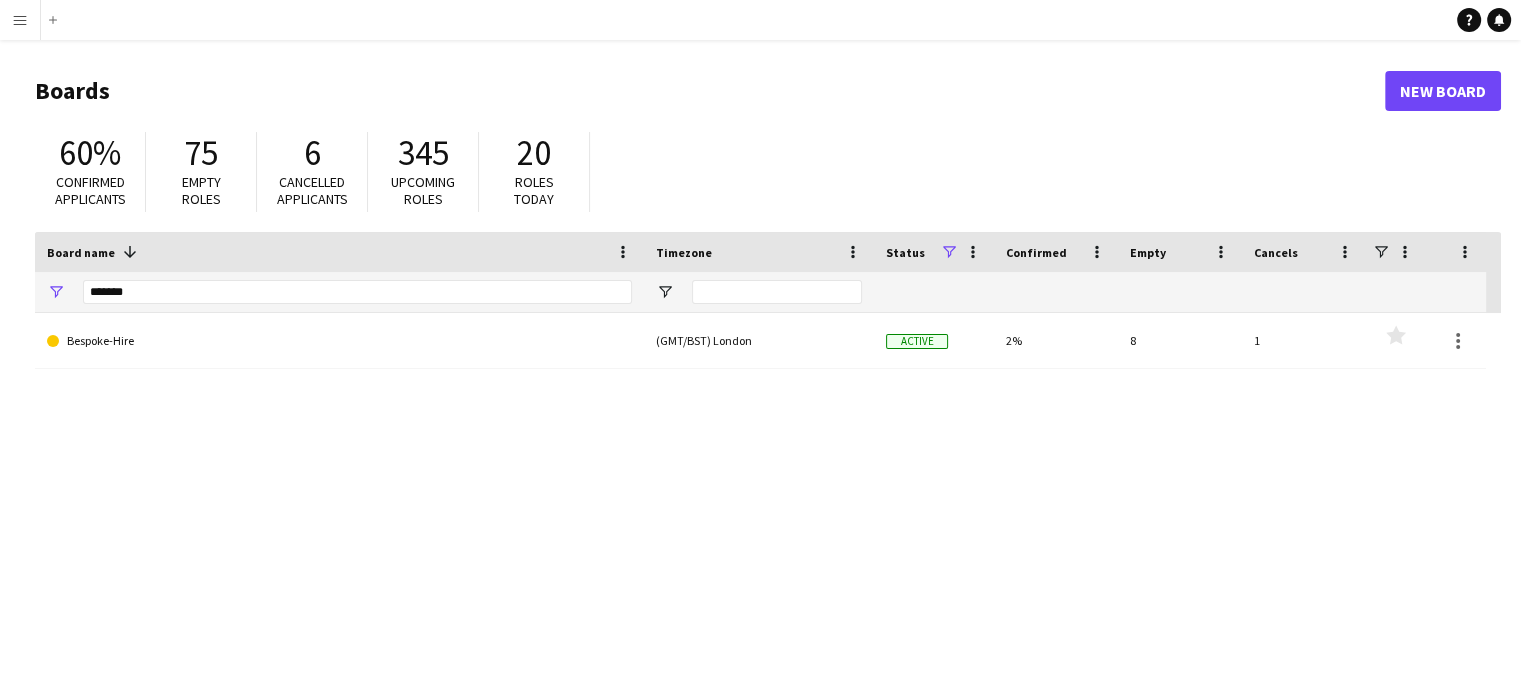 click on "10x15  (GMT/BST) [CITY] Archived 0% 0 0
Favourites
Abbey Event Services  (GMT/BST) [CITY] Active 0% 0 0
Favourites
ACA Live  (GMT/BST) [CITY] Active 0% 0 0
Favourites
ADMIN  (GMT/BST) [CITY] Active 31% 2 0
Favourites
ADMIN - LEAVE  (GMT/BST) [CITY] Active 99% 1 0
Favourites
Agency Space  (GMT/BST) [CITY] Active 0% 0 0
Favourites
AIP Exhibitions  (GMT/BST) [CITY] Active 0% 0 0
Favourites
[FIRST] [LAST]  (GMT/BST) [CITY] Active 0% 0 0
Favourites
Ampix UK  (GMT/BST) [CITY] Active 0% 0 0
Favourites
[FIRST] [LAST]  (GMT/BST) [CITY] Active 0% 1 0
Favourites
Another A Story  (GMT/BST) [CITY] Active 0% 0 0
Favourites
[FIRST] [LAST]  (GMT/BST) [CITY] Active 0% 0 0
Favourites
Arena  (GMT/BST) [CITY] Active 100% 0 0
Favourites
aSample  (GMT/BST) [CITY] Active 0% 0 0
Favourites
ASH   (GMT/BST) [CITY] Archived 0% 0 0
Favourites
Astia Events  Active 0" 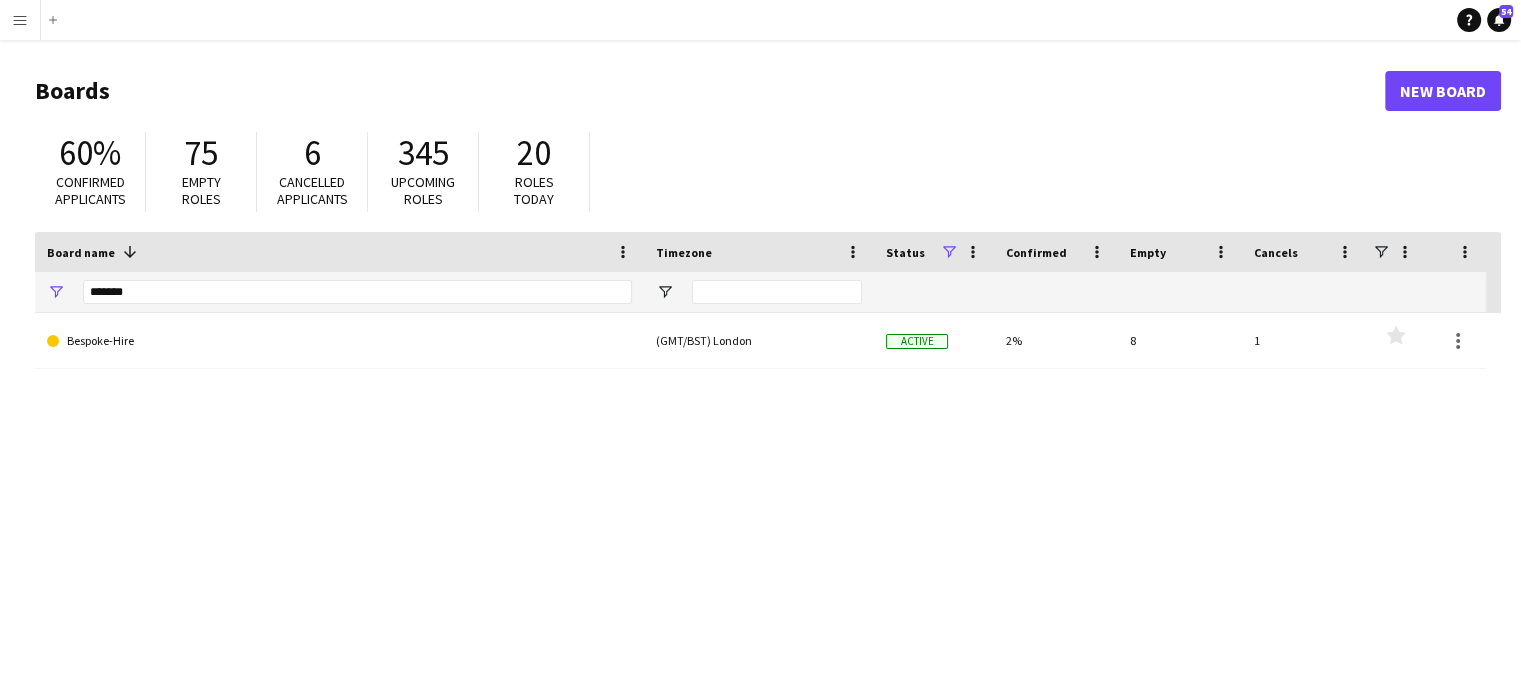 click on "Menu" at bounding box center (20, 20) 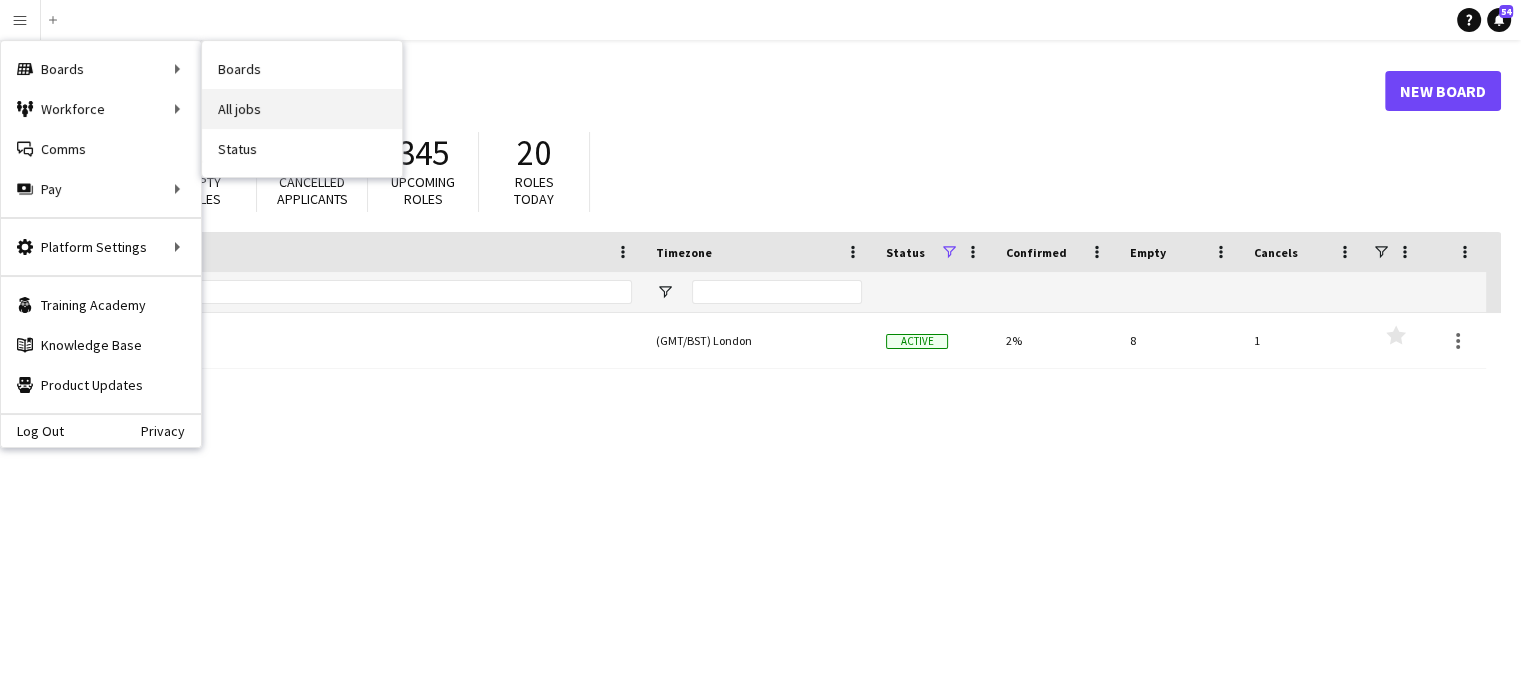 click on "All jobs" at bounding box center (302, 109) 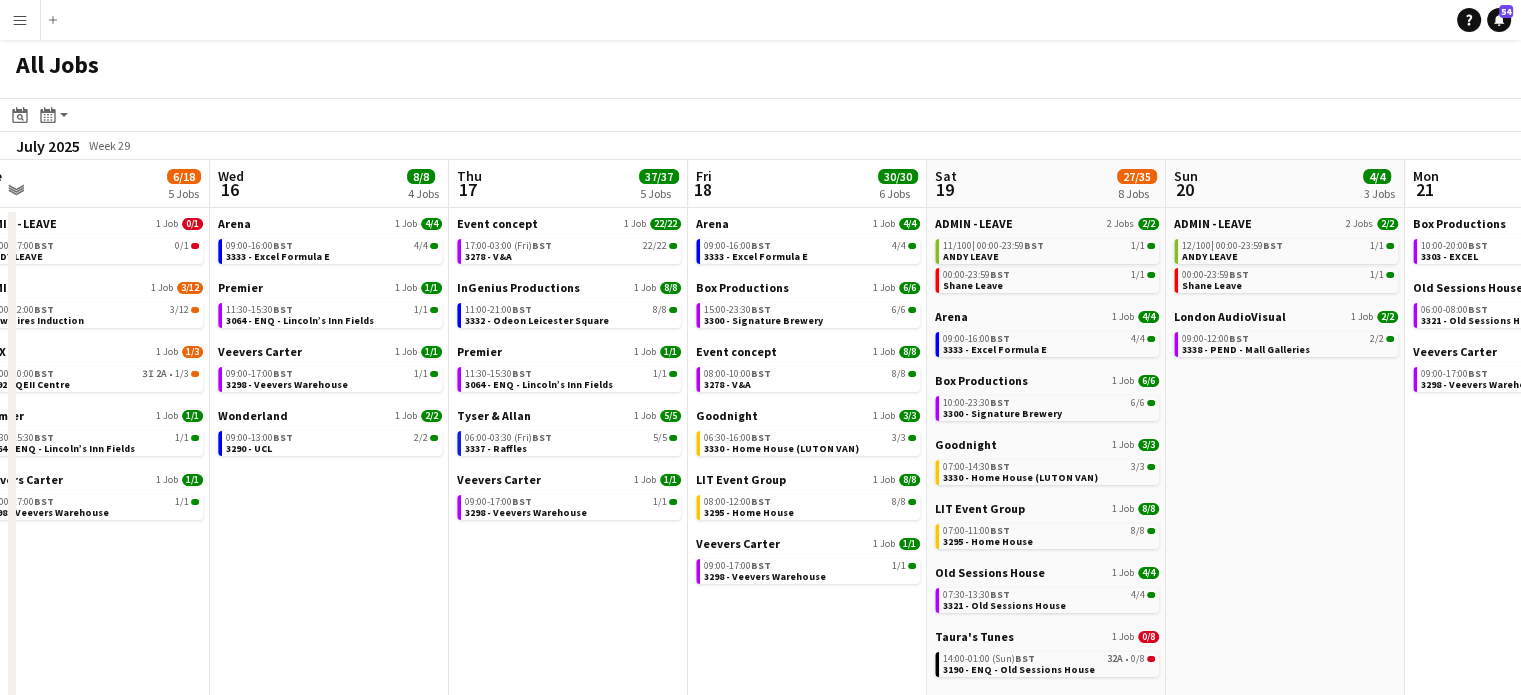scroll, scrollTop: 0, scrollLeft: 749, axis: horizontal 